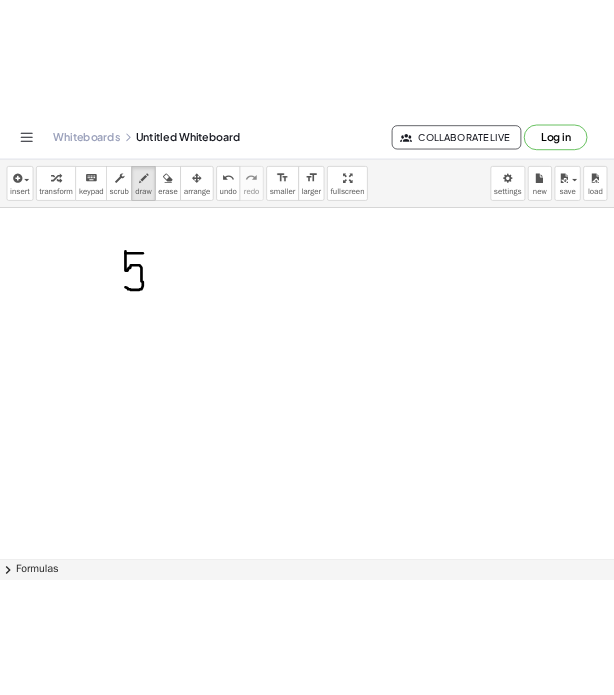 scroll, scrollTop: 0, scrollLeft: 0, axis: both 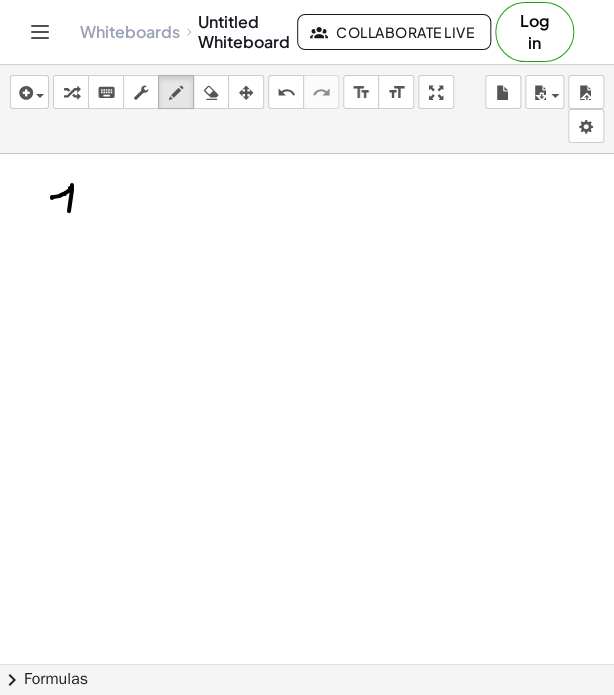 drag, startPoint x: 52, startPoint y: 197, endPoint x: 67, endPoint y: 231, distance: 37.161808 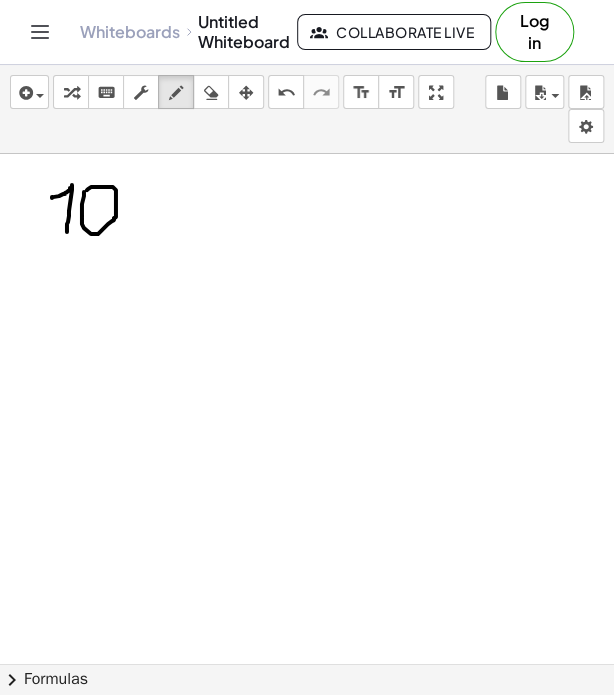 click at bounding box center [307, 489] 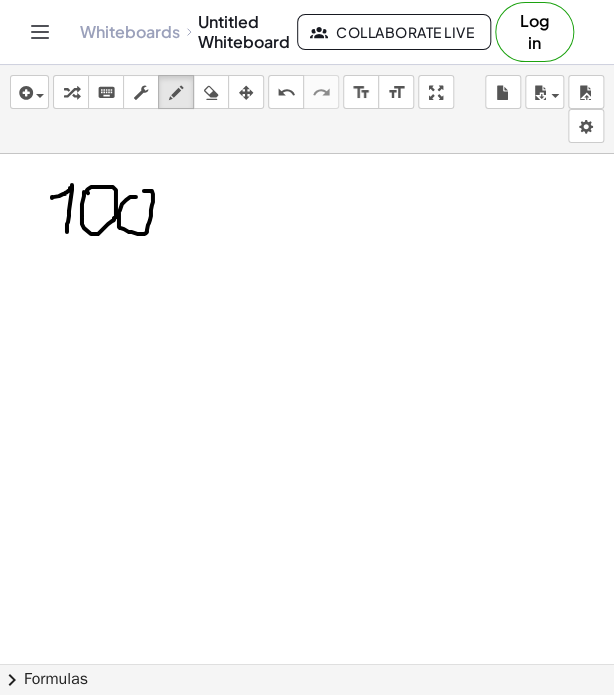 click at bounding box center [307, 489] 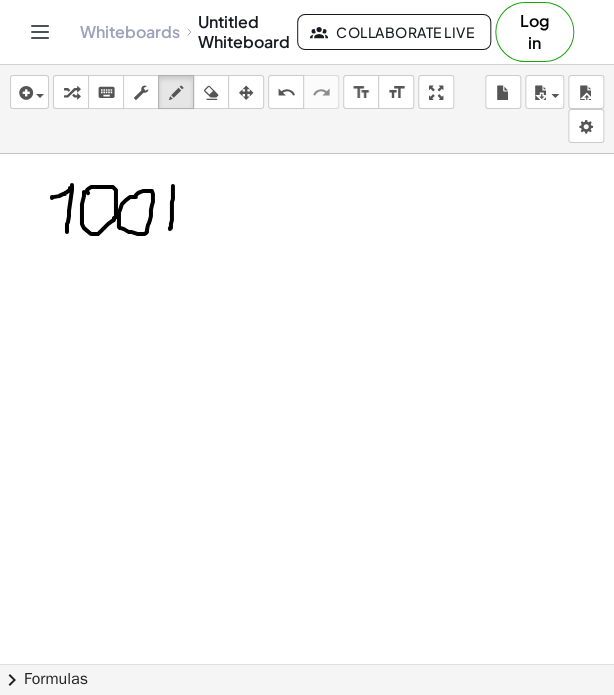 click at bounding box center (307, 489) 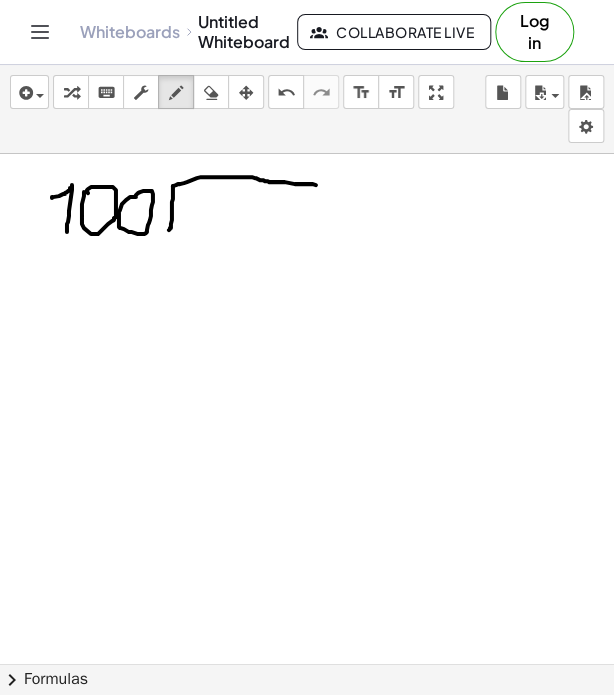 drag, startPoint x: 173, startPoint y: 186, endPoint x: 321, endPoint y: 184, distance: 148.01352 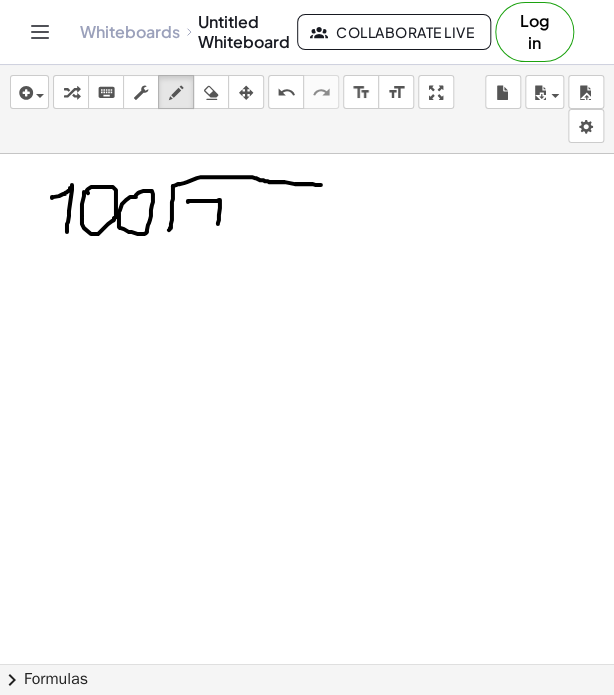 drag, startPoint x: 188, startPoint y: 200, endPoint x: 218, endPoint y: 223, distance: 37.802116 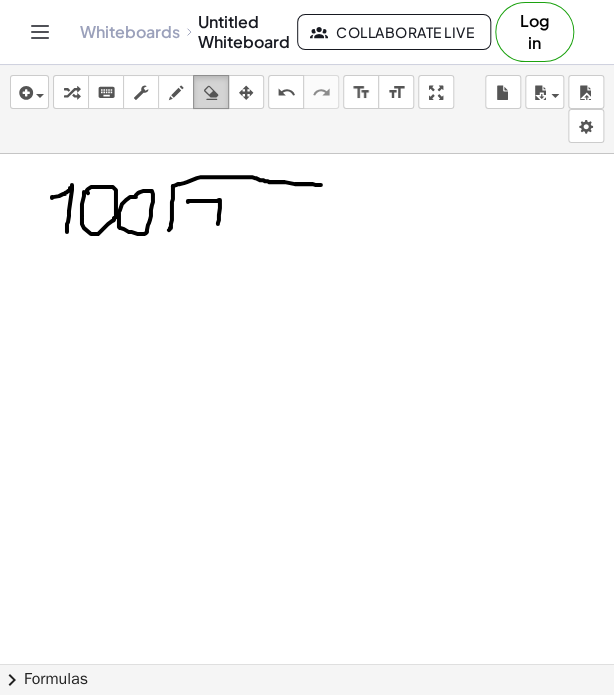 click at bounding box center (211, 93) 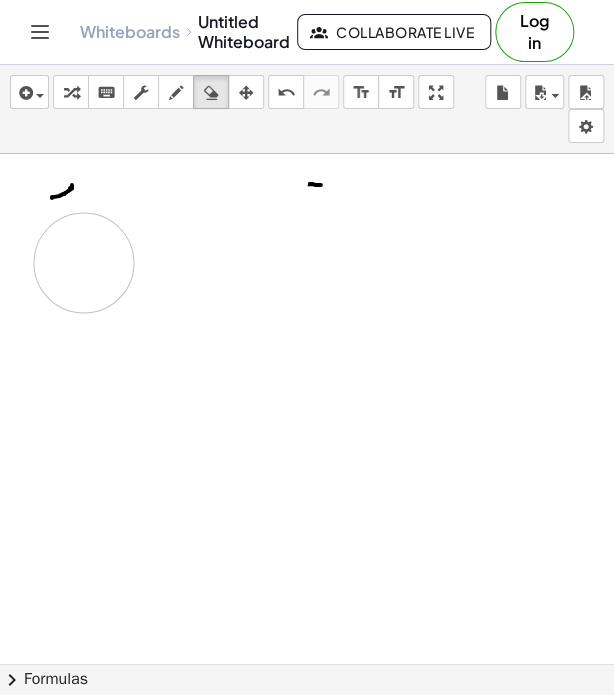 drag, startPoint x: 259, startPoint y: 173, endPoint x: 279, endPoint y: 199, distance: 32.80244 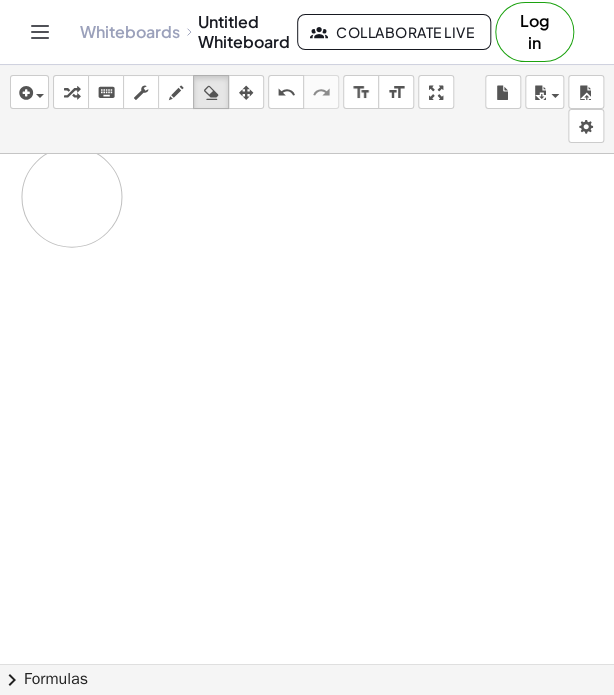 drag, startPoint x: 215, startPoint y: 203, endPoint x: 72, endPoint y: 215, distance: 143.50261 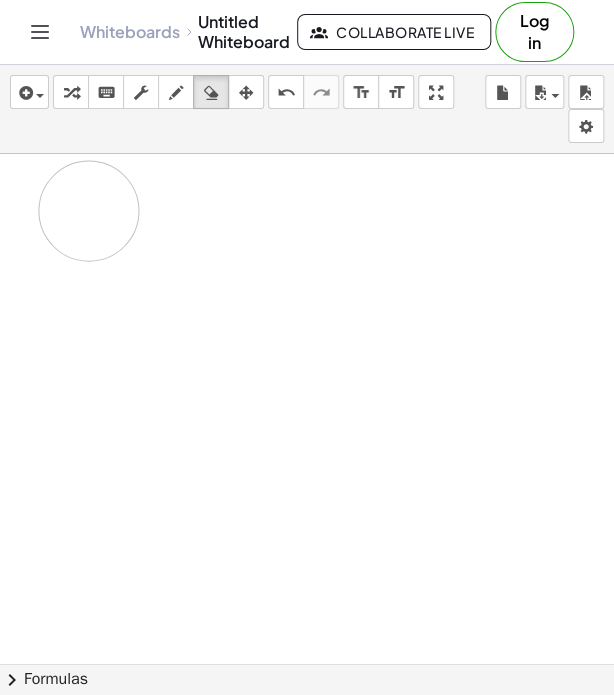 drag, startPoint x: 57, startPoint y: 195, endPoint x: 89, endPoint y: 210, distance: 35.341194 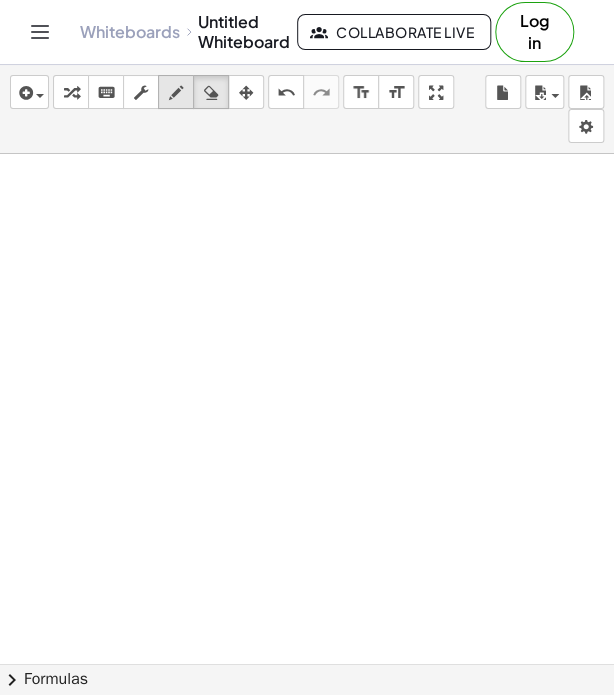 click at bounding box center [176, 93] 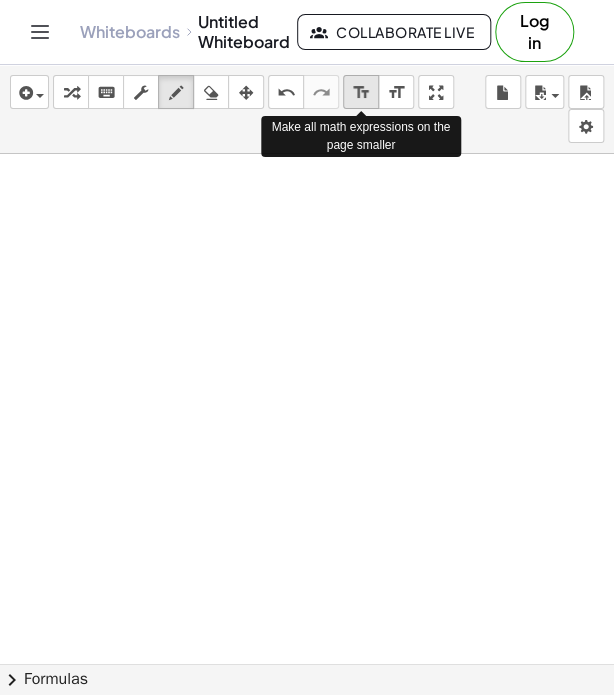 click on "format_size" at bounding box center [361, 93] 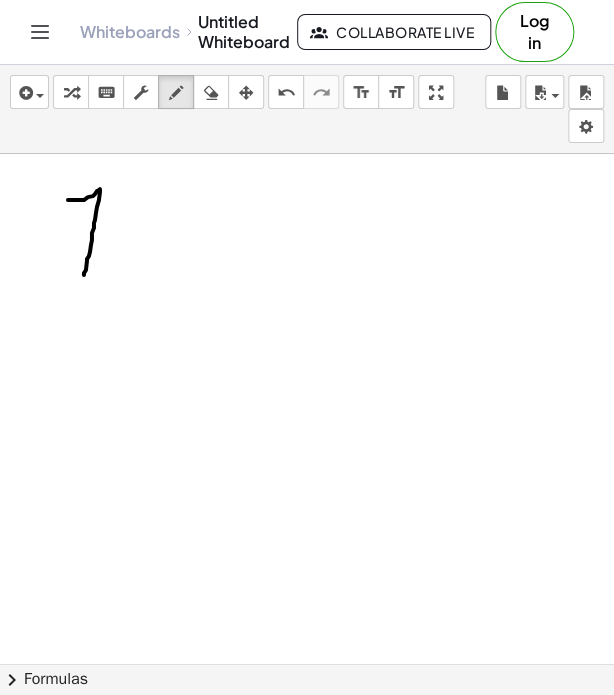 drag, startPoint x: 68, startPoint y: 199, endPoint x: 107, endPoint y: 220, distance: 44.294468 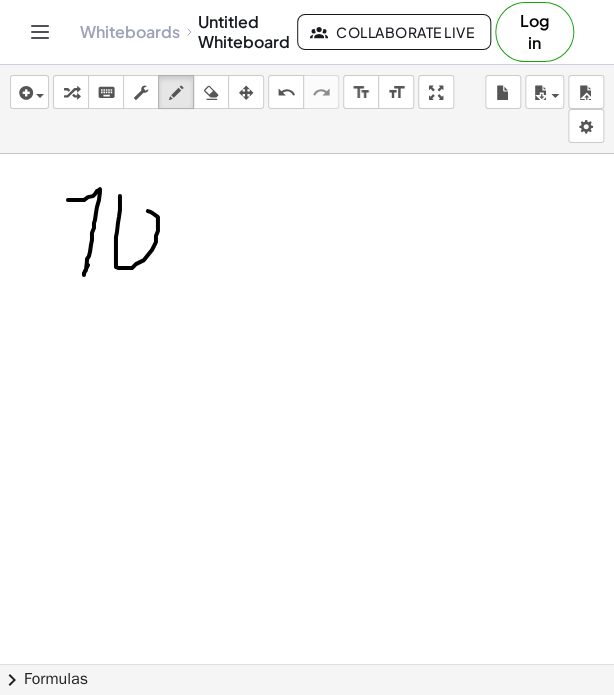 drag, startPoint x: 120, startPoint y: 195, endPoint x: 132, endPoint y: 212, distance: 20.808653 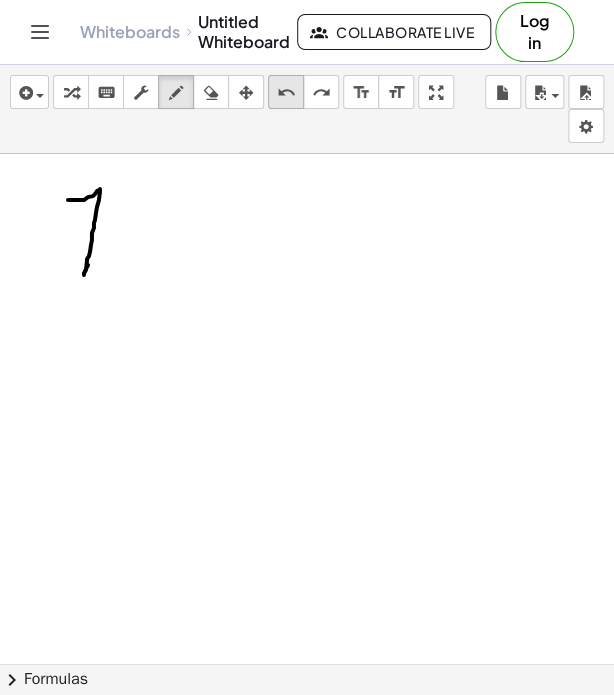 click on "undo" at bounding box center [286, 93] 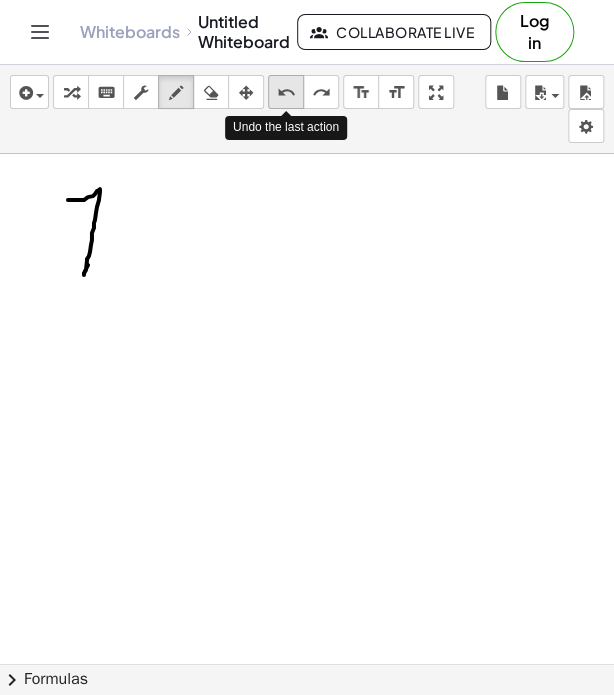 click on "undo" at bounding box center [286, 93] 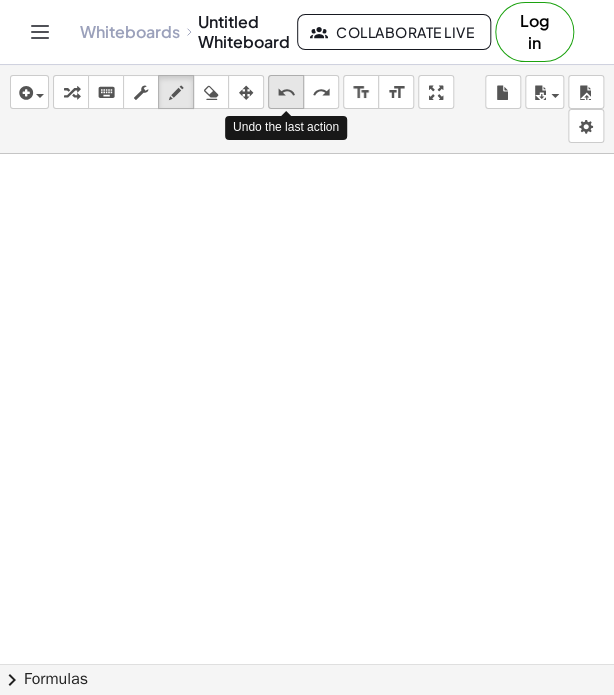 click on "undo" at bounding box center [286, 93] 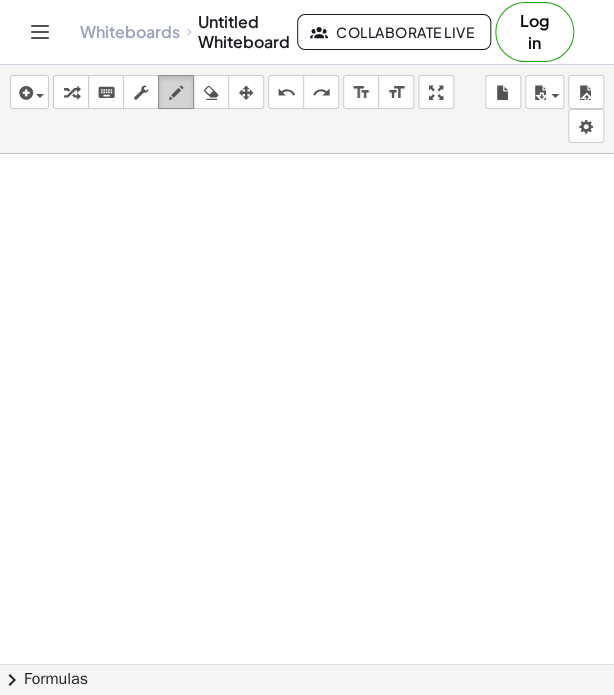 click at bounding box center [176, 92] 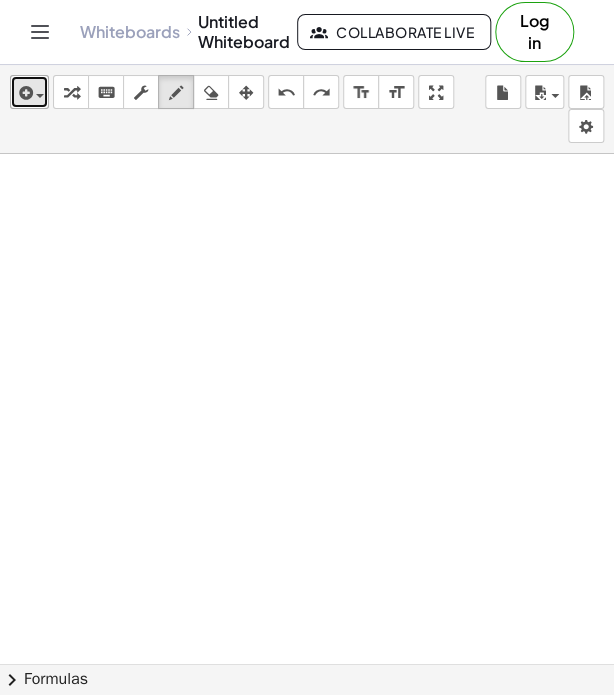 click at bounding box center [29, 92] 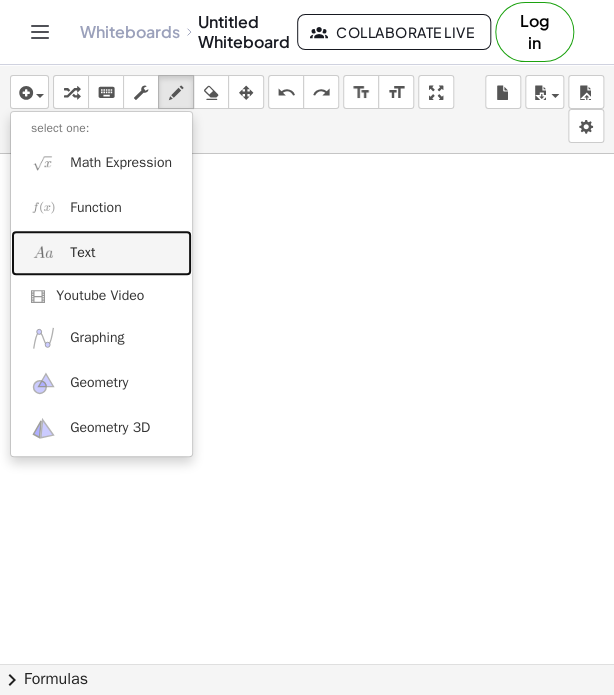 click on "Text" at bounding box center (101, 252) 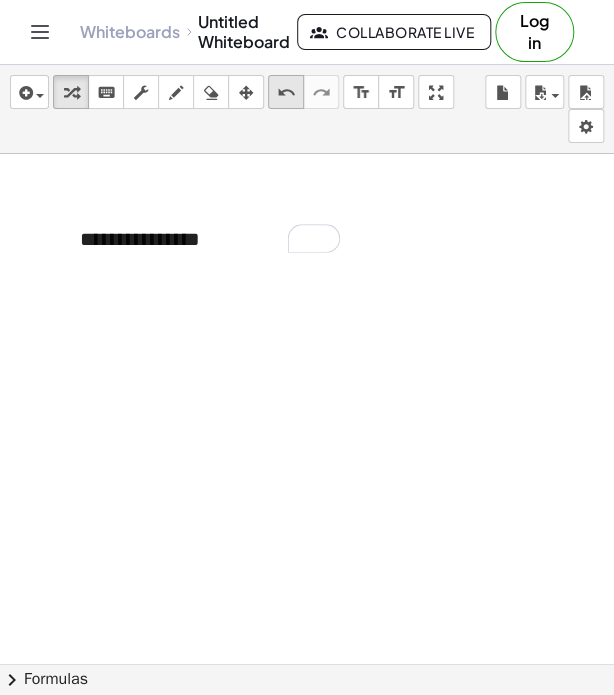 click on "undo" at bounding box center [286, 93] 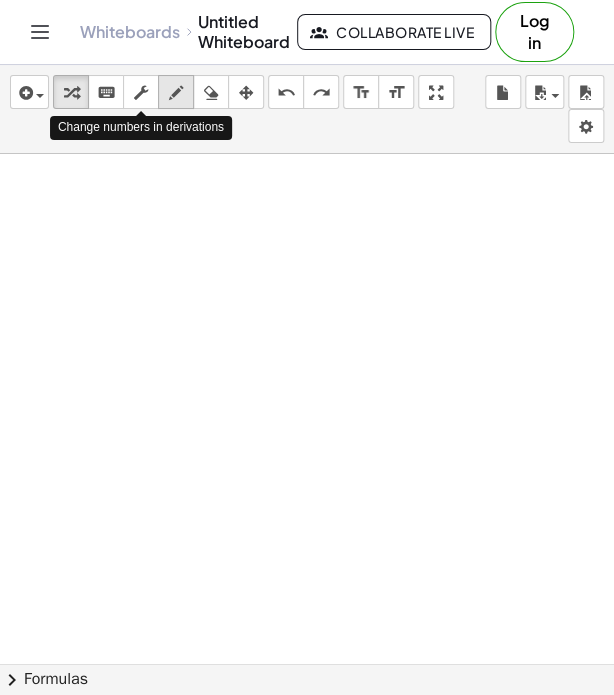 click at bounding box center [176, 93] 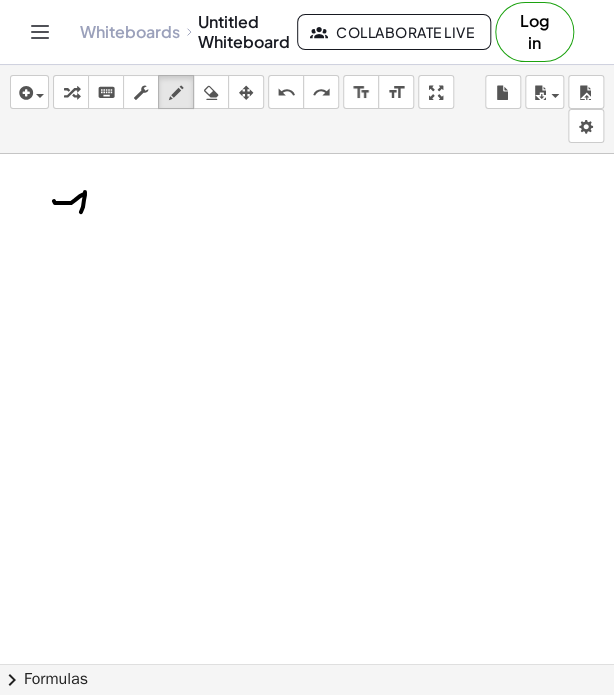 drag, startPoint x: 68, startPoint y: 202, endPoint x: 74, endPoint y: 246, distance: 44.407207 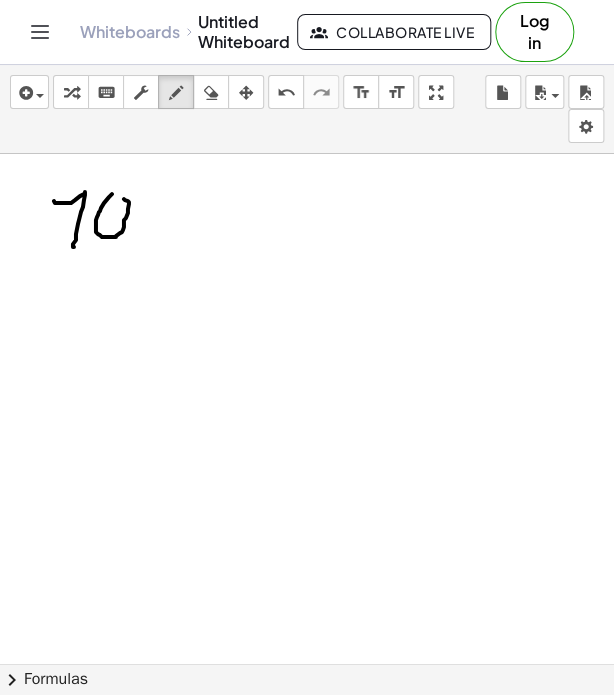click at bounding box center [307, 489] 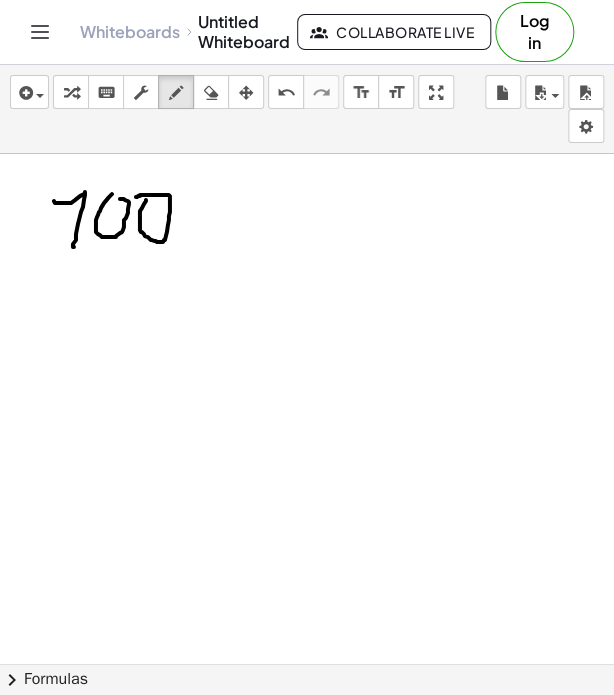 drag, startPoint x: 140, startPoint y: 215, endPoint x: 136, endPoint y: 196, distance: 19.416489 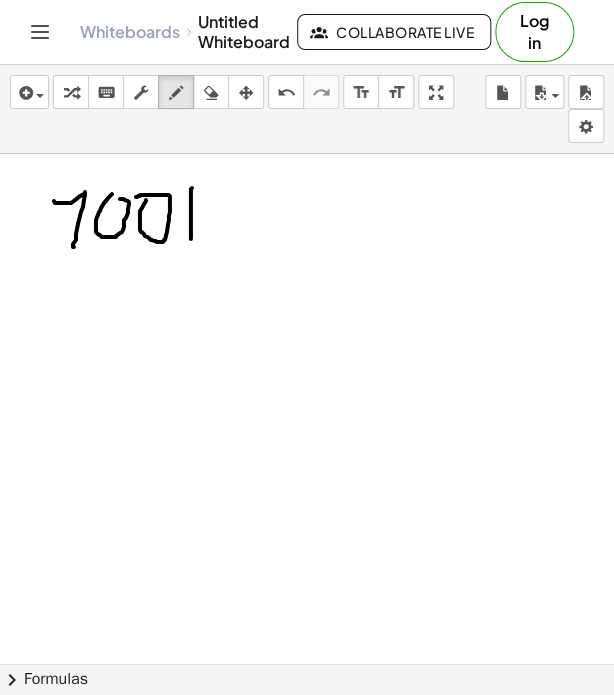 drag, startPoint x: 192, startPoint y: 187, endPoint x: 191, endPoint y: 226, distance: 39.012817 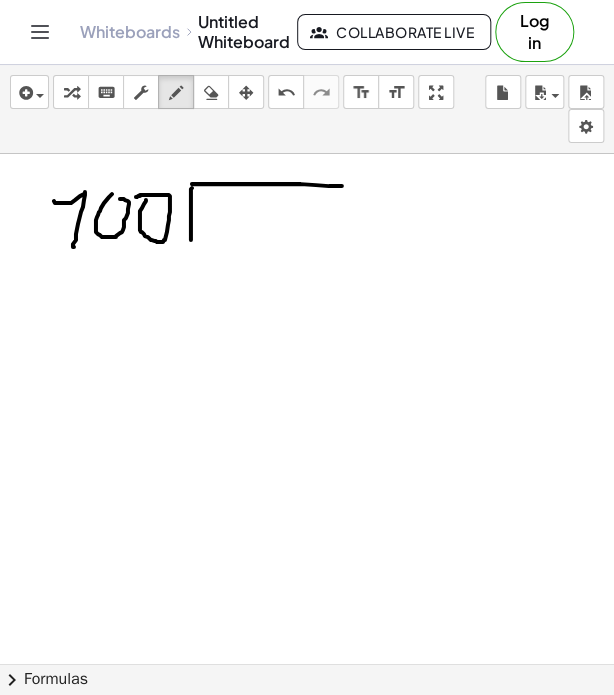 drag, startPoint x: 192, startPoint y: 183, endPoint x: 342, endPoint y: 185, distance: 150.01334 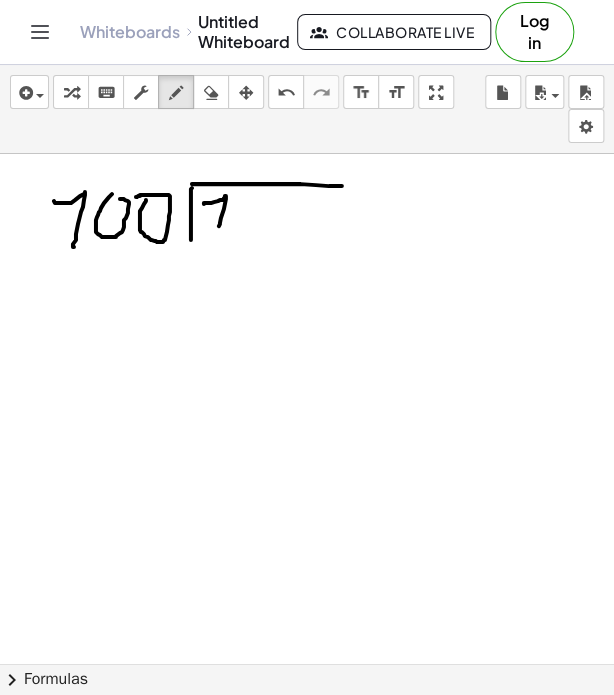 drag, startPoint x: 204, startPoint y: 203, endPoint x: 219, endPoint y: 225, distance: 26.627054 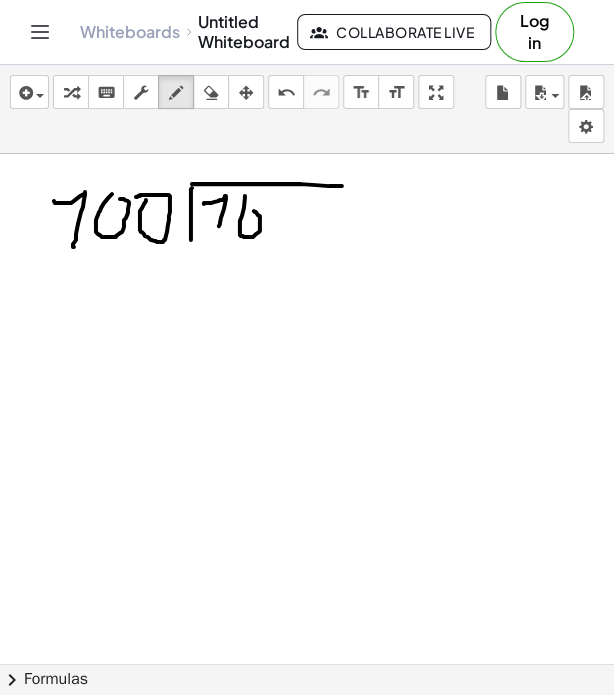 drag, startPoint x: 245, startPoint y: 197, endPoint x: 254, endPoint y: 210, distance: 15.811388 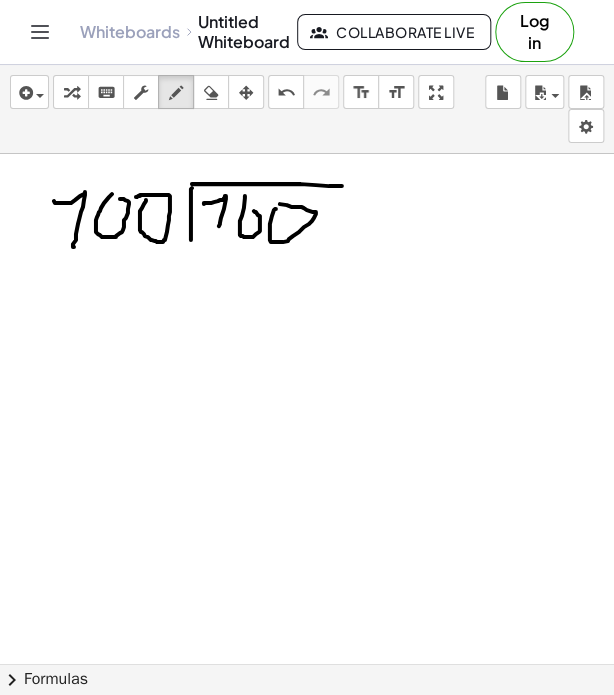 click at bounding box center (307, 489) 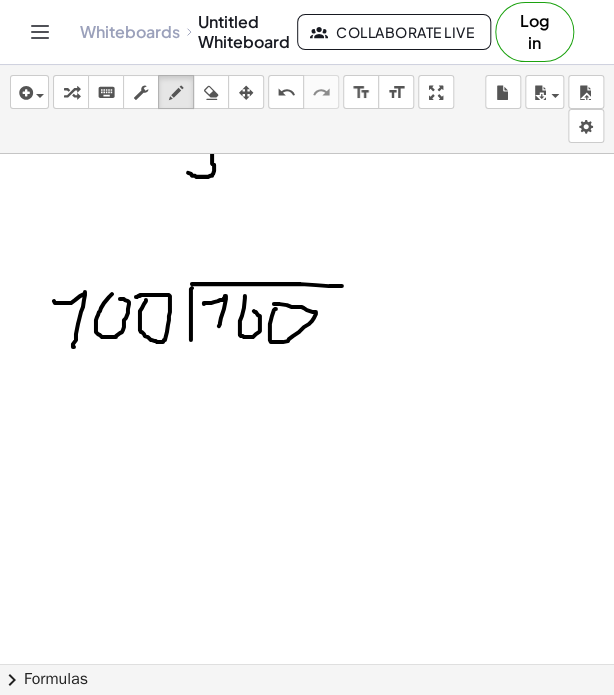 drag, startPoint x: 230, startPoint y: 141, endPoint x: 224, endPoint y: 158, distance: 18.027756 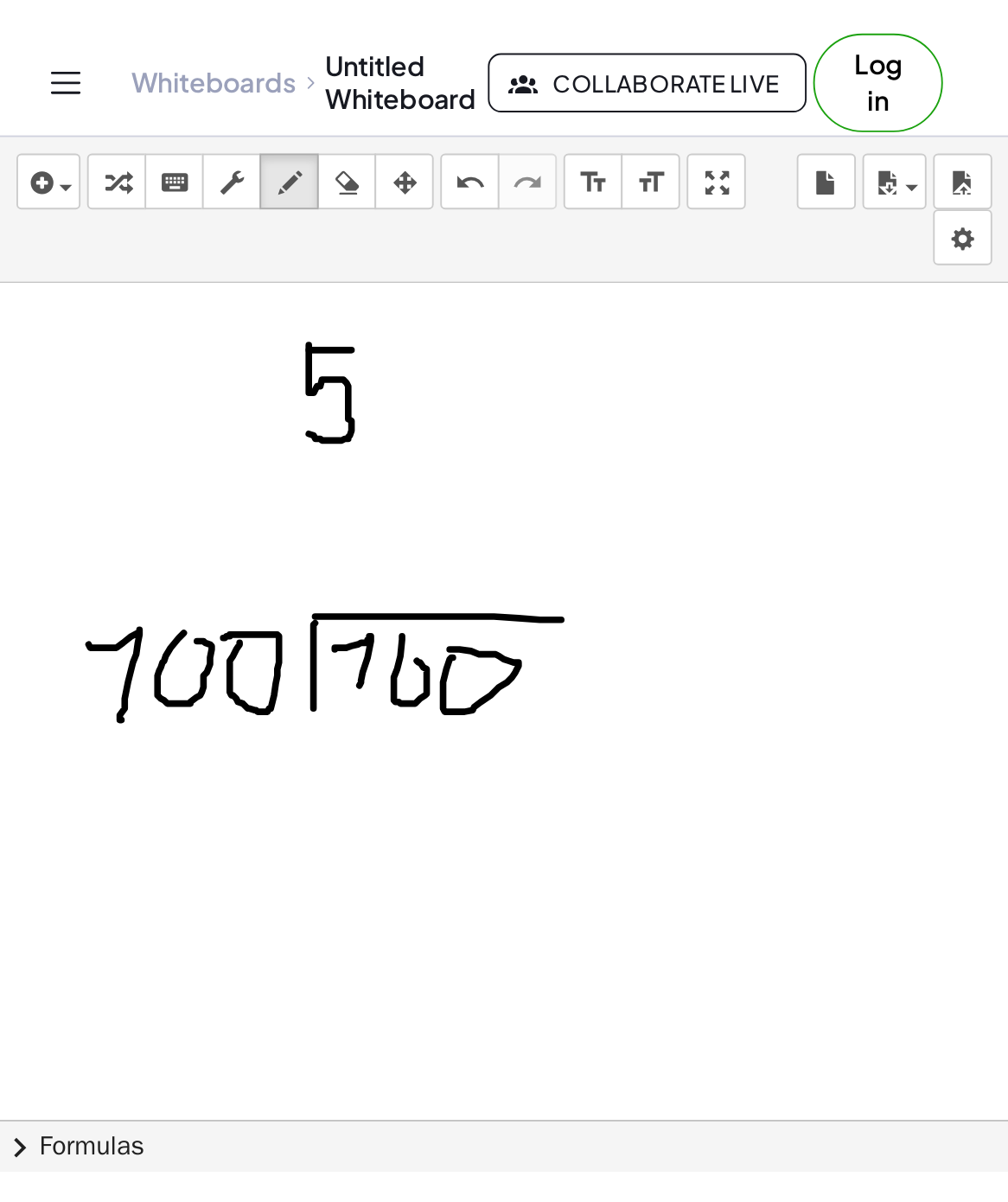 scroll, scrollTop: 0, scrollLeft: 0, axis: both 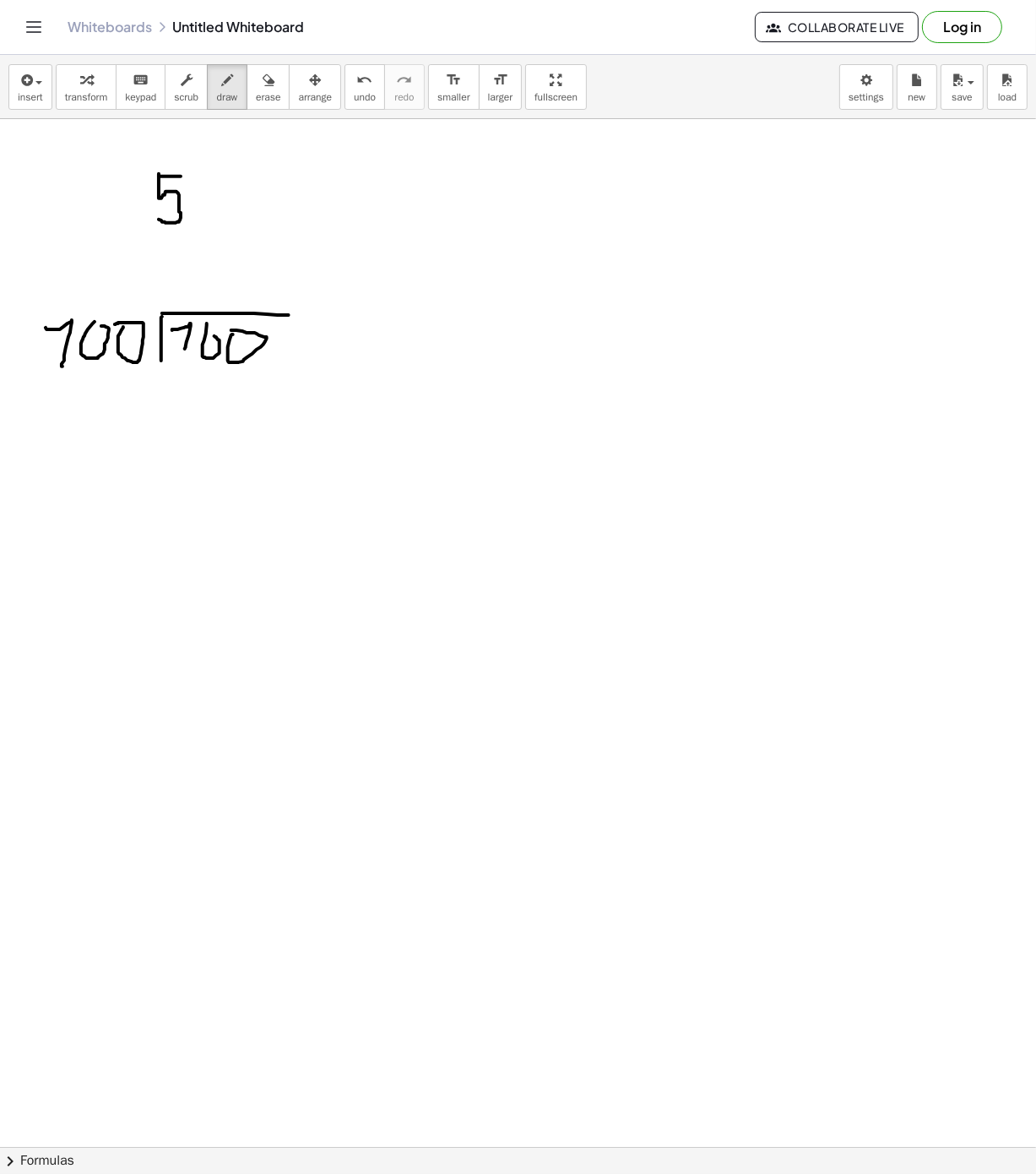 drag, startPoint x: 456, startPoint y: 1, endPoint x: 314, endPoint y: 586, distance: 601.98754 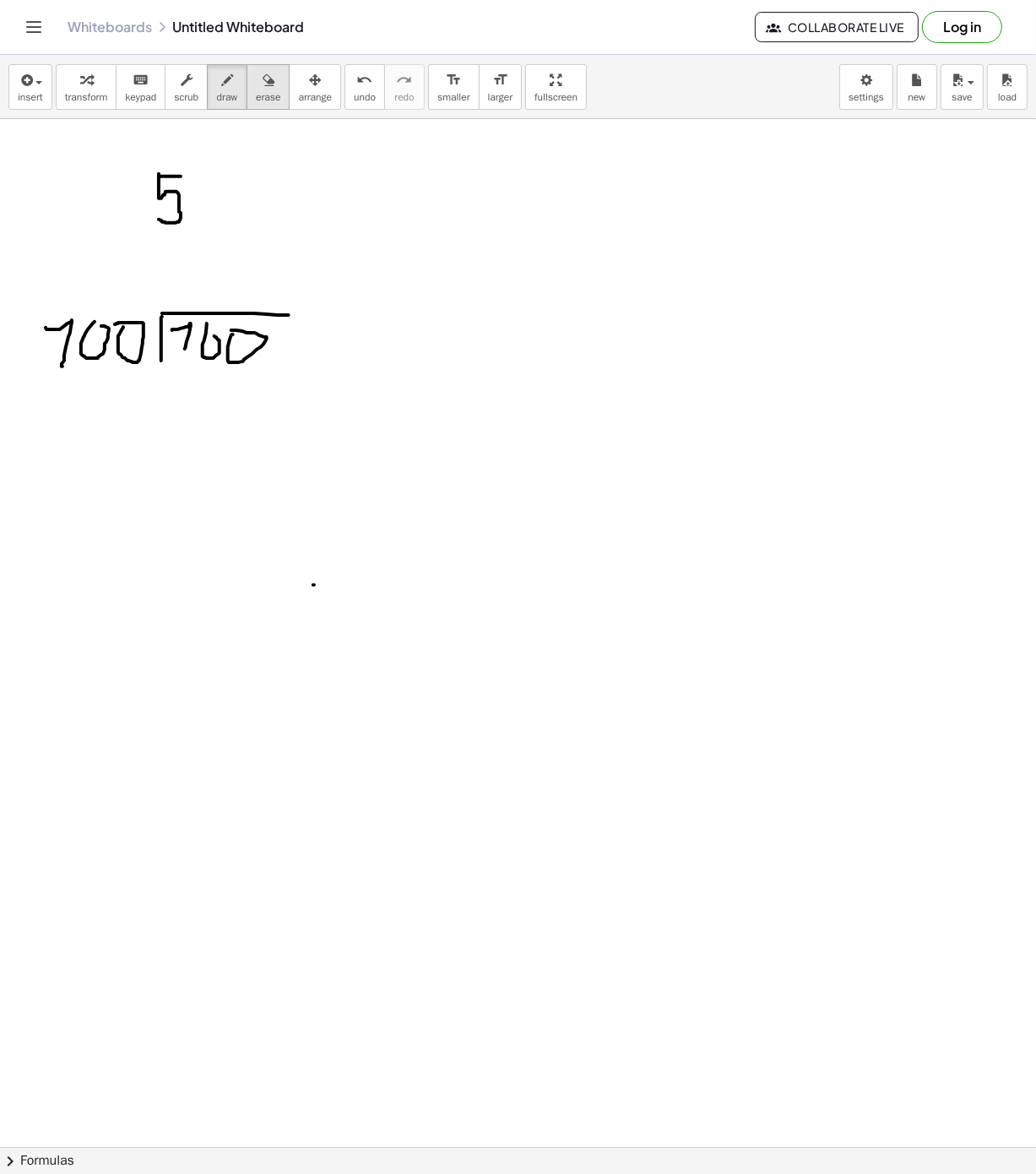 click at bounding box center (268, 80) 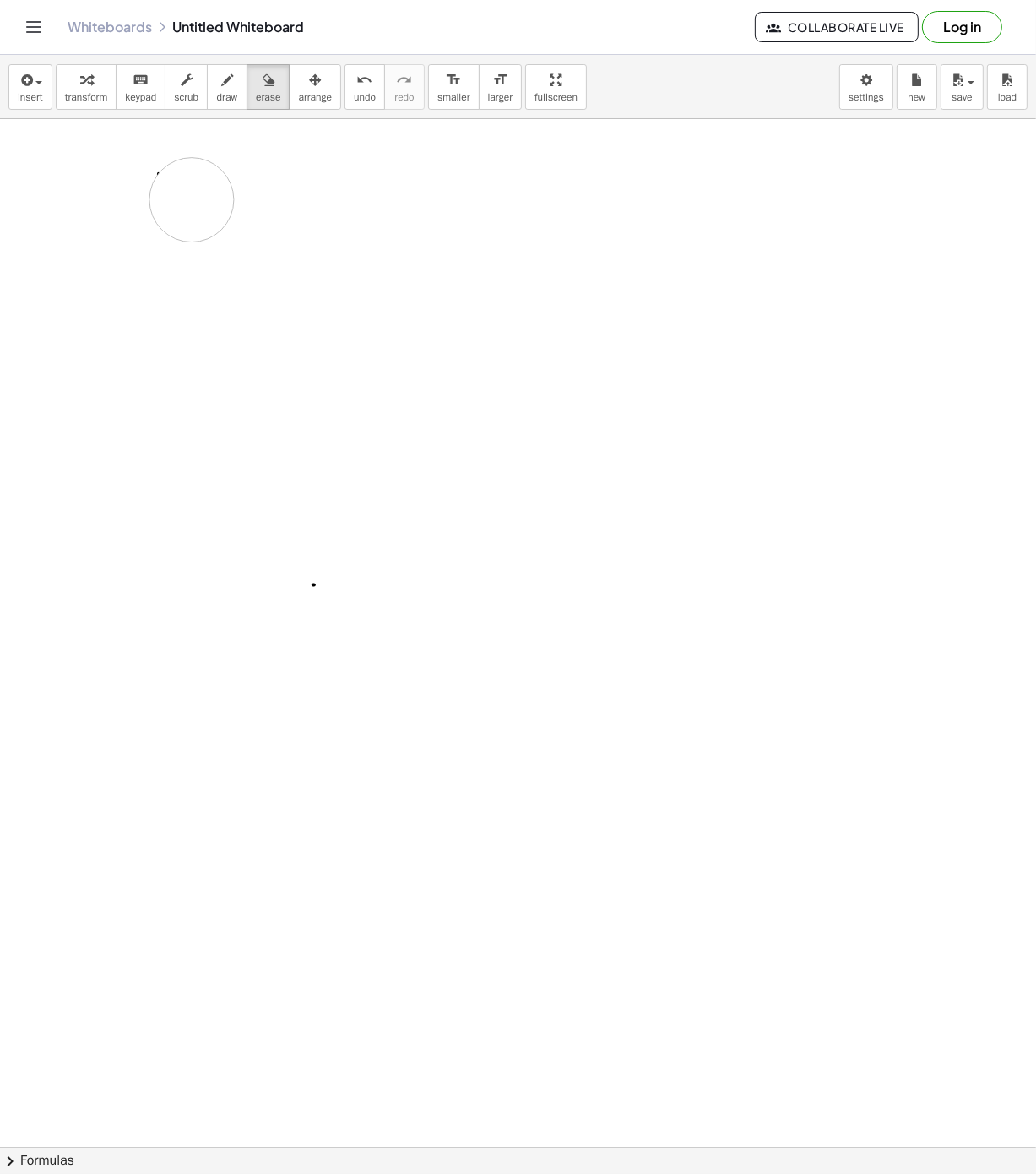 drag, startPoint x: 189, startPoint y: 264, endPoint x: 181, endPoint y: 190, distance: 74.43118 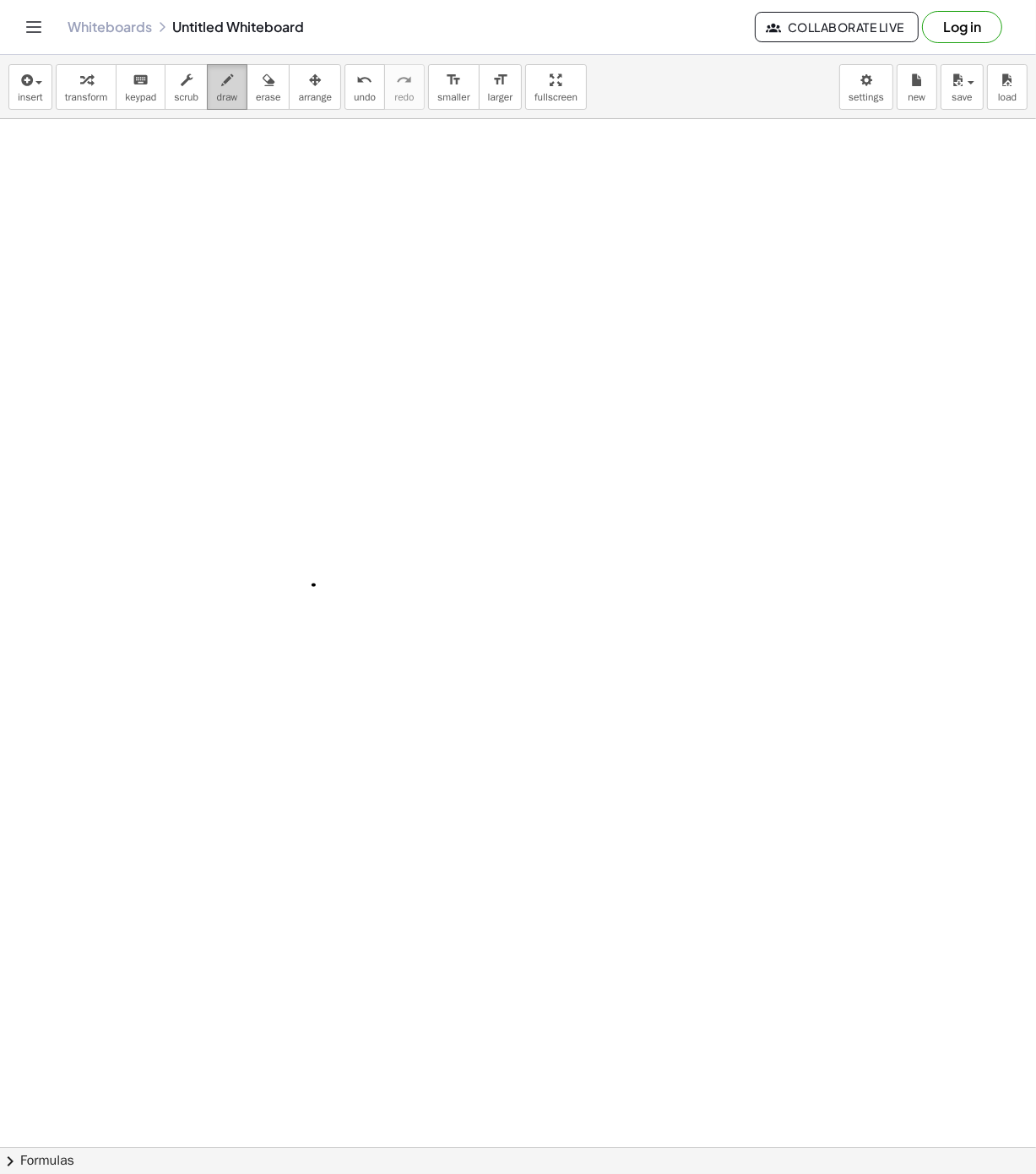 click on "draw" at bounding box center [227, 97] 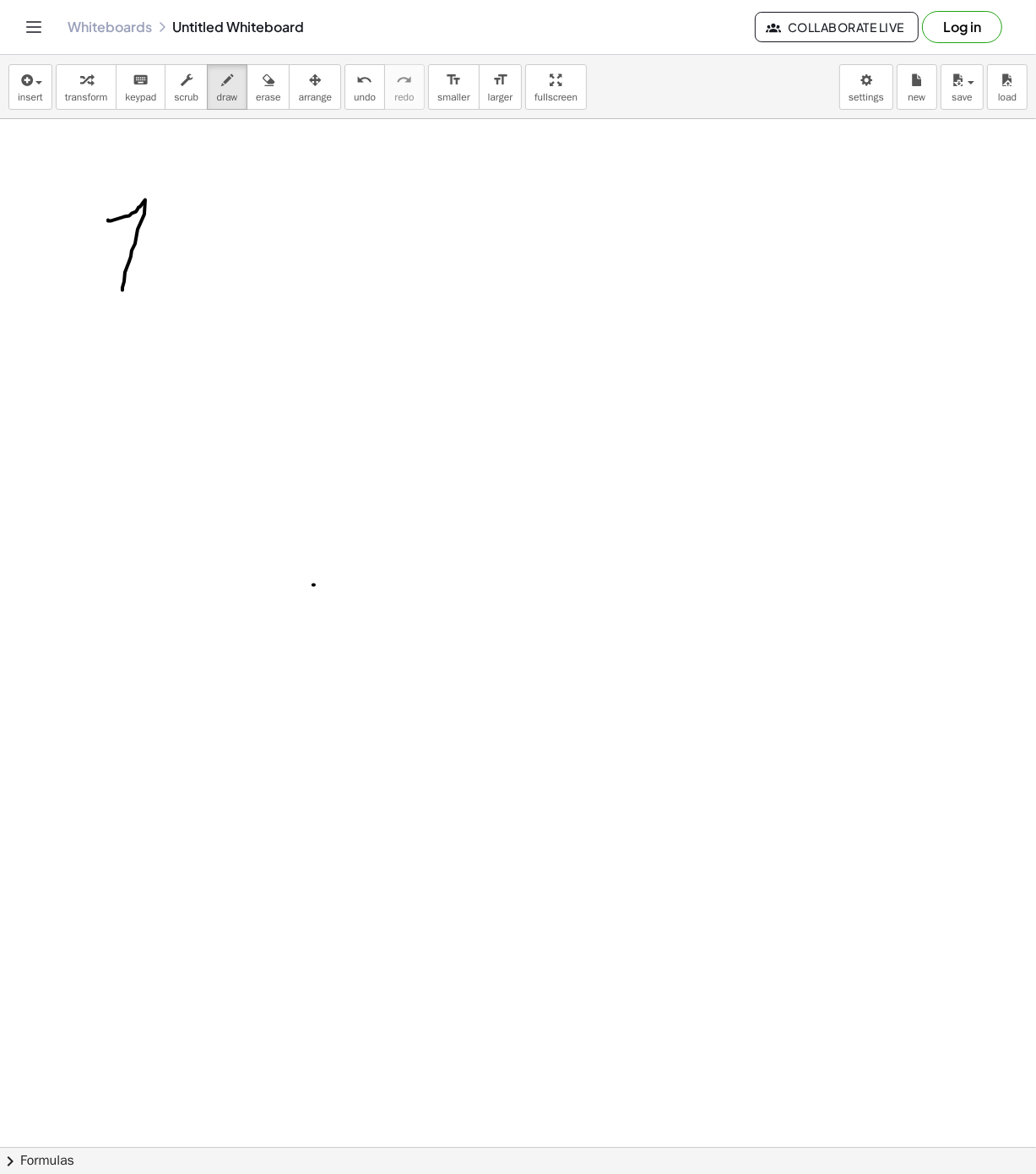 drag, startPoint x: 108, startPoint y: 221, endPoint x: 138, endPoint y: 280, distance: 66.18912 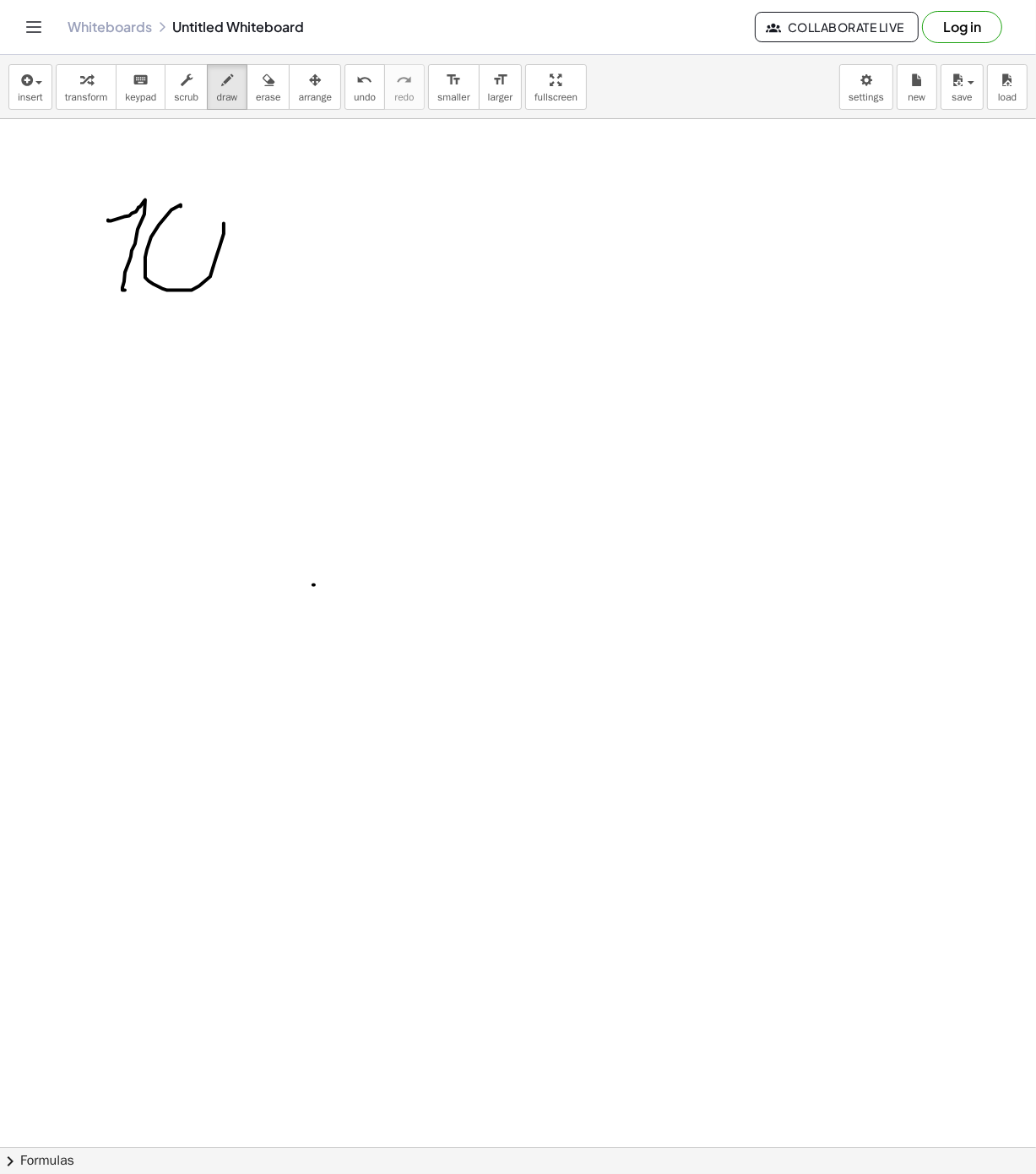 drag, startPoint x: 181, startPoint y: 208, endPoint x: 176, endPoint y: 236, distance: 28.44293 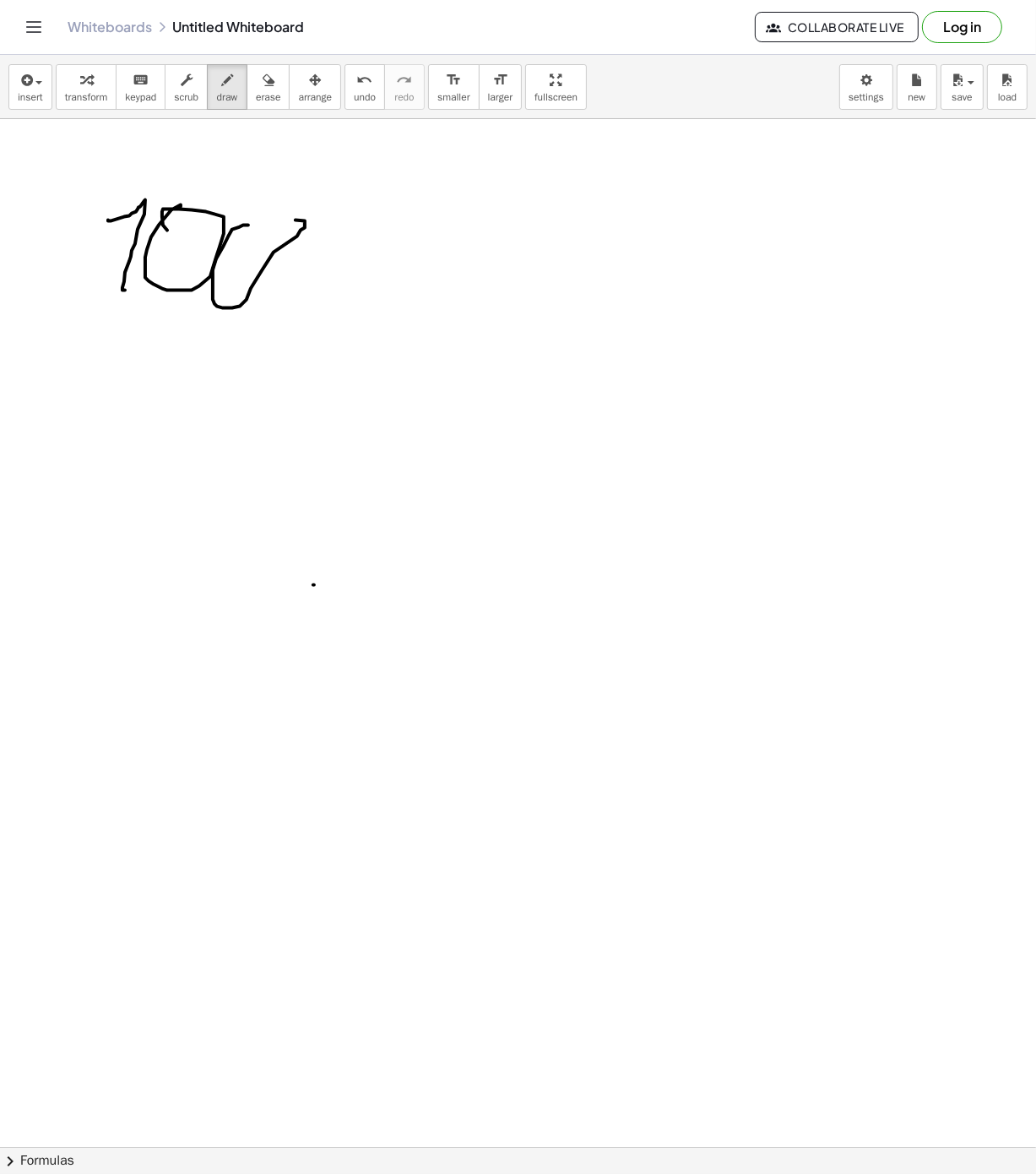 drag, startPoint x: 246, startPoint y: 226, endPoint x: 235, endPoint y: 242, distance: 19.416488 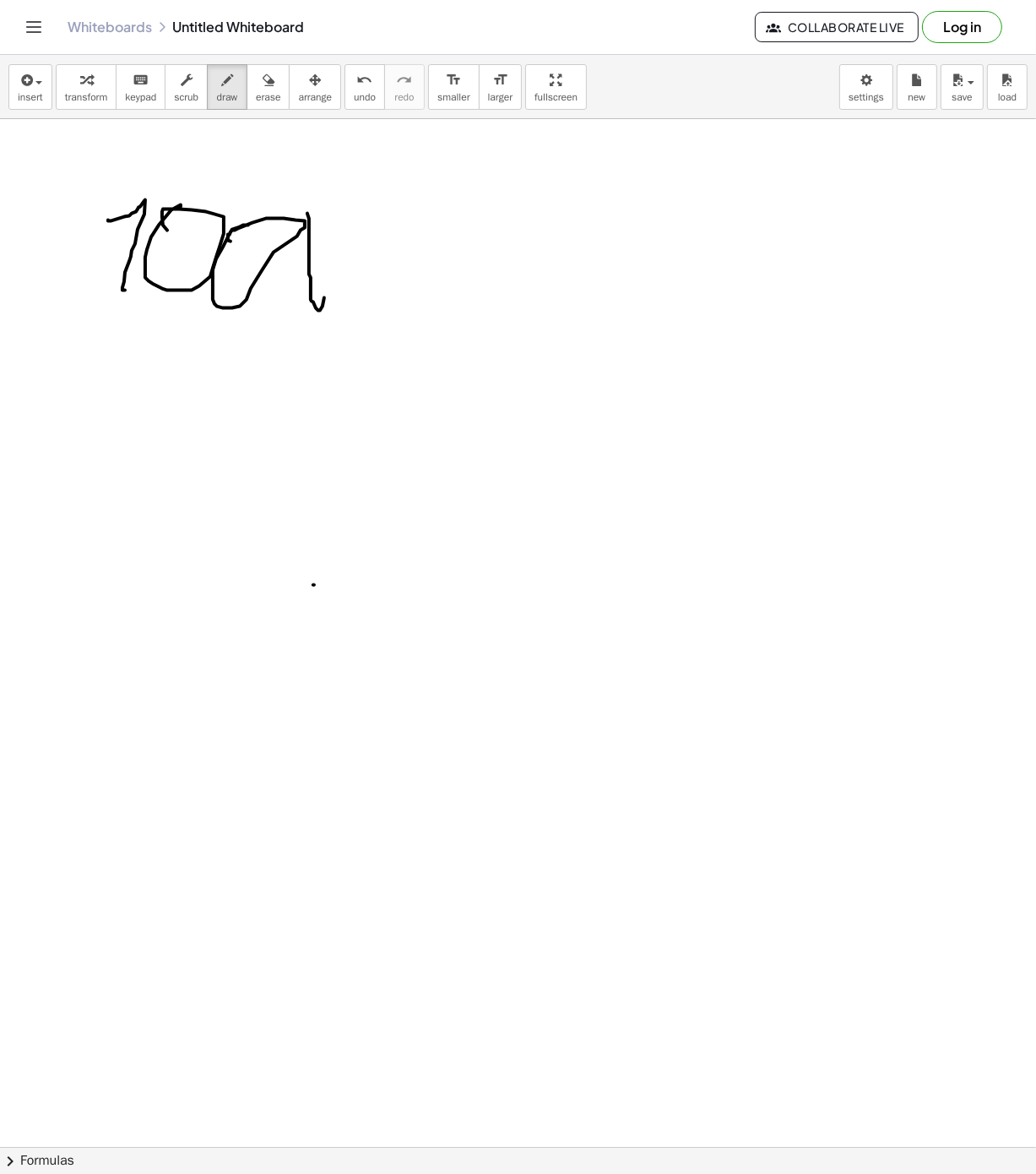 drag, startPoint x: 307, startPoint y: 215, endPoint x: 327, endPoint y: 224, distance: 21.931712 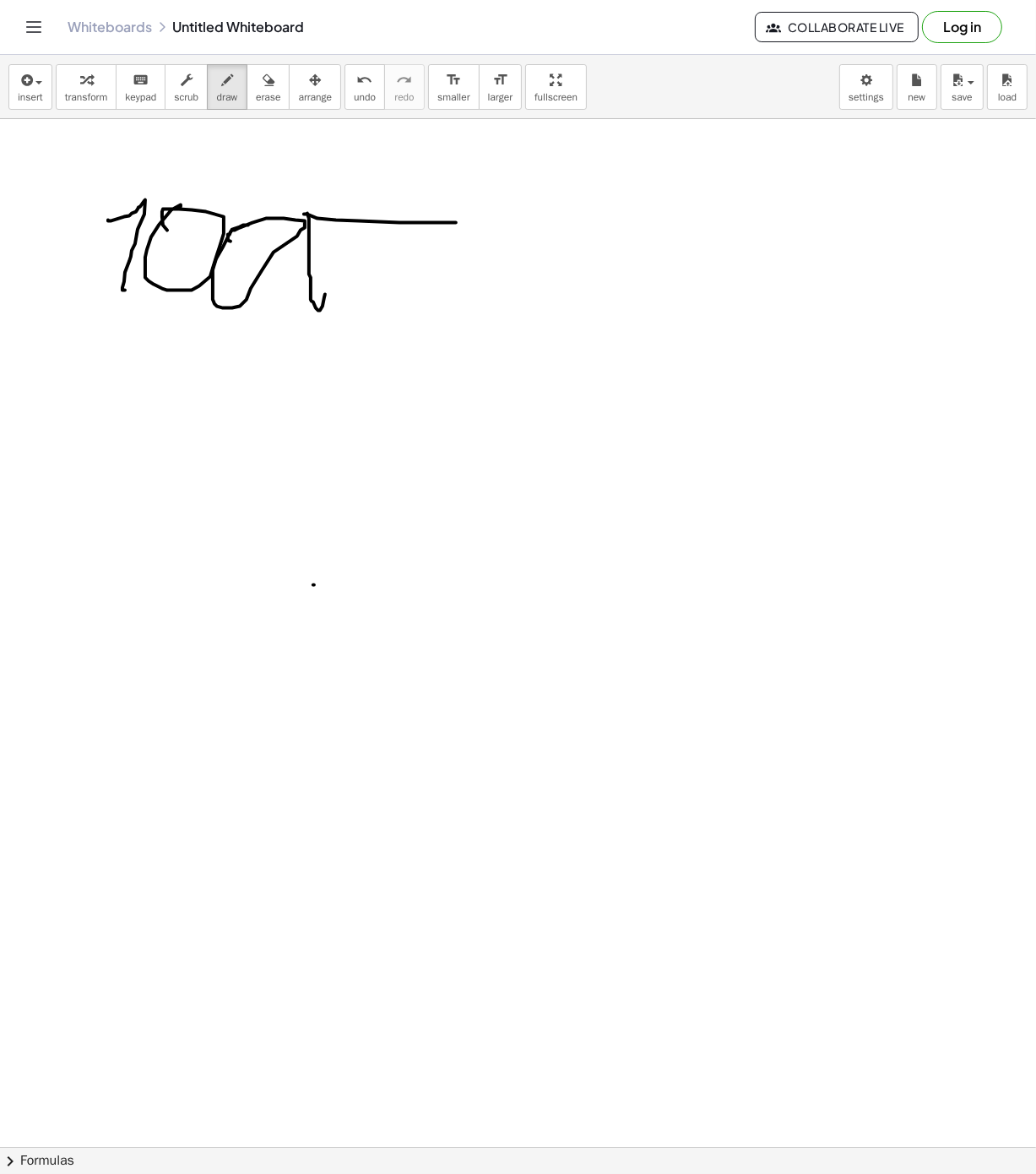 drag, startPoint x: 305, startPoint y: 215, endPoint x: 459, endPoint y: 224, distance: 154.26276 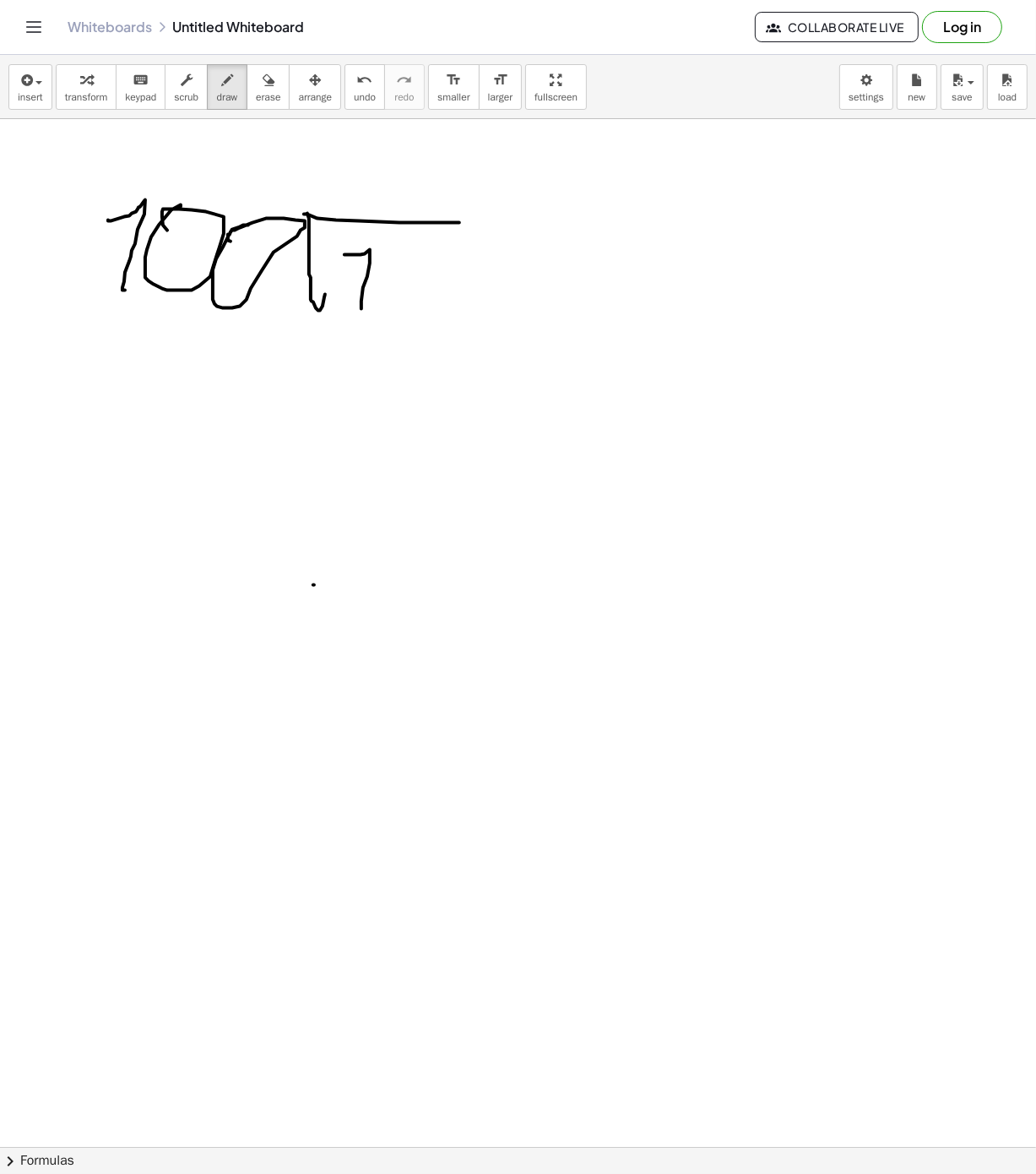 drag, startPoint x: 345, startPoint y: 256, endPoint x: 388, endPoint y: 280, distance: 49.24429 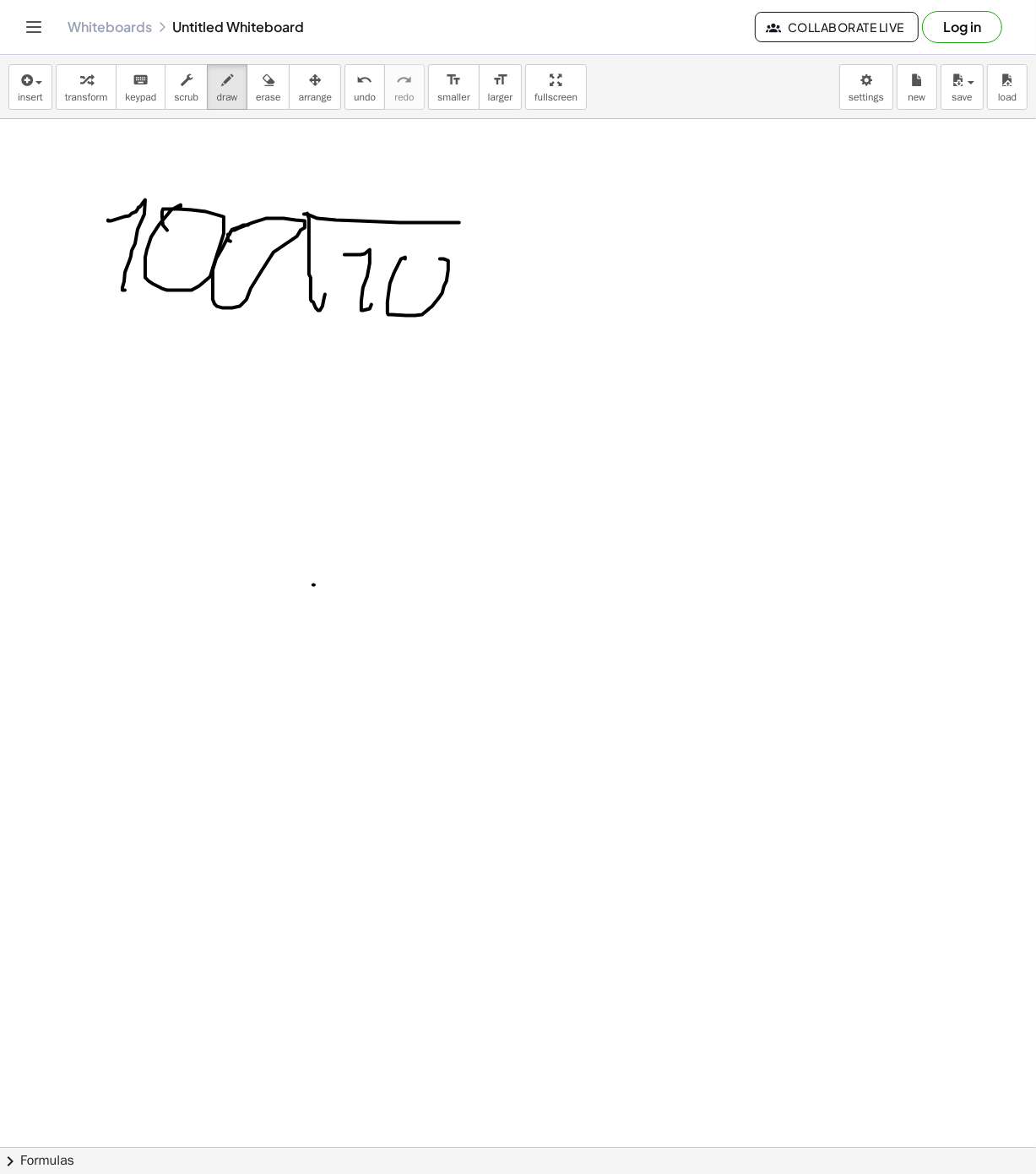 drag, startPoint x: 405, startPoint y: 260, endPoint x: 429, endPoint y: 289, distance: 37.64306 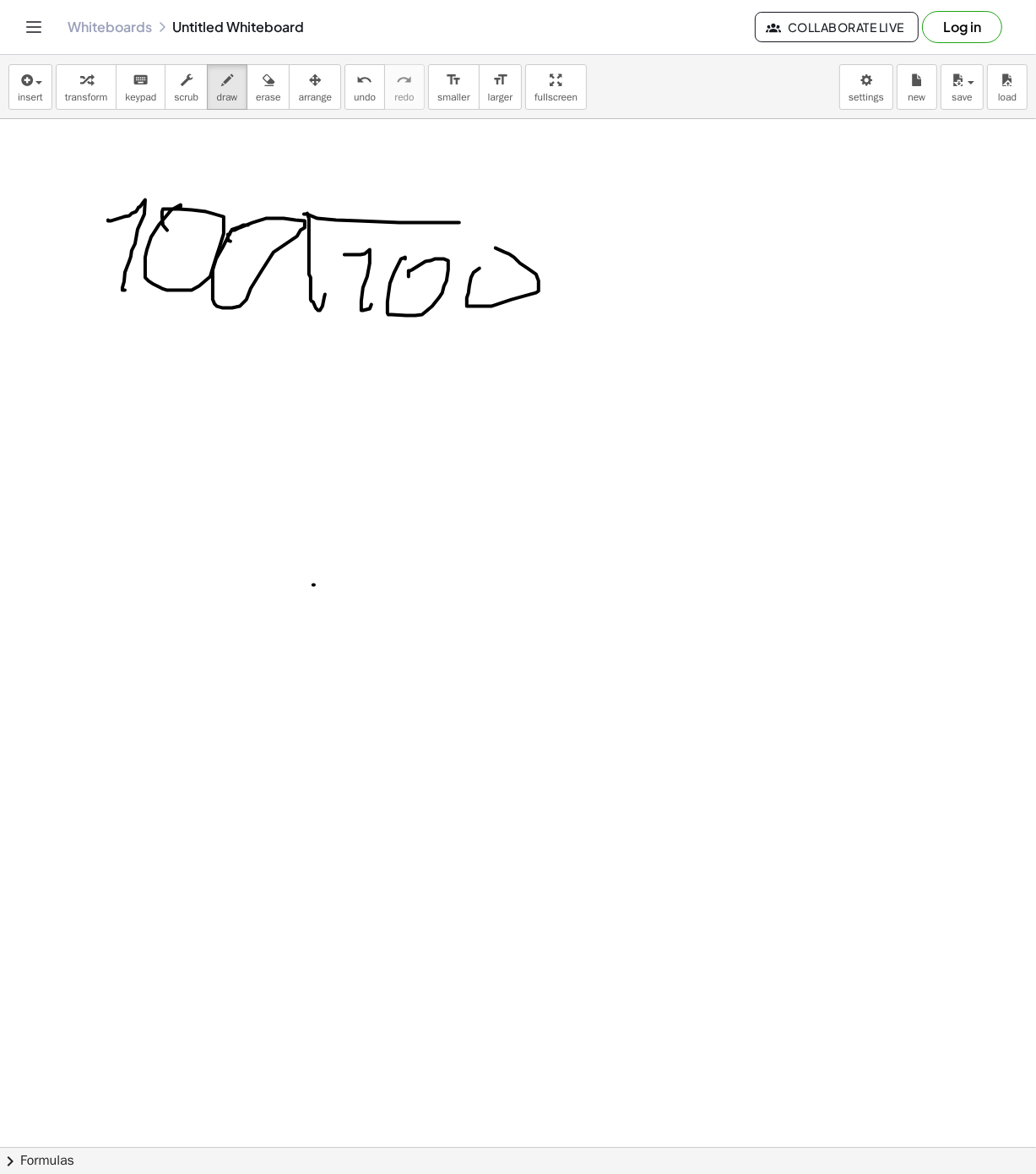 drag, startPoint x: 480, startPoint y: 269, endPoint x: 486, endPoint y: 282, distance: 14 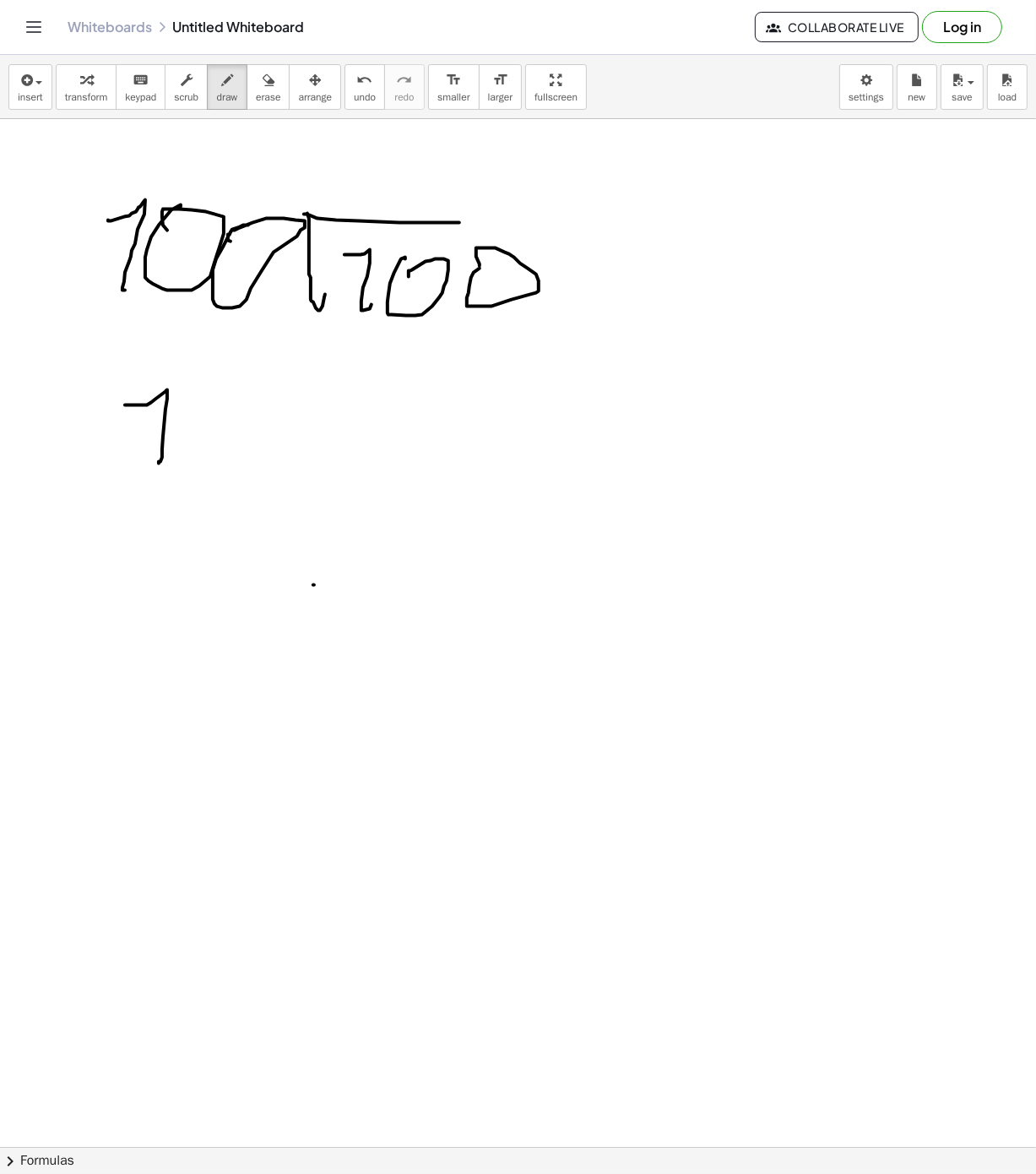 drag, startPoint x: 125, startPoint y: 406, endPoint x: 159, endPoint y: 465, distance: 68.095521 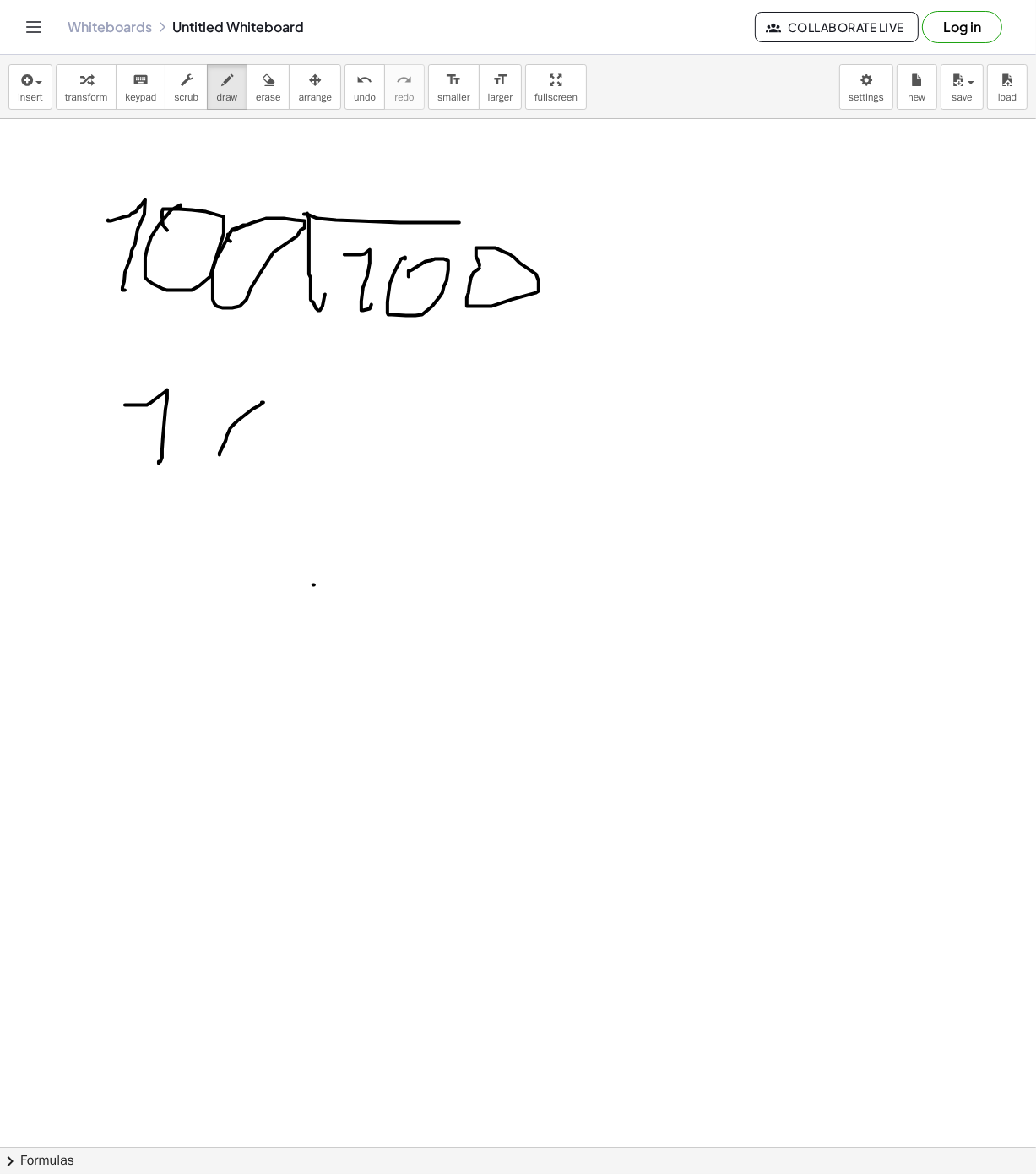 drag, startPoint x: 262, startPoint y: 405, endPoint x: 220, endPoint y: 456, distance: 66.068147 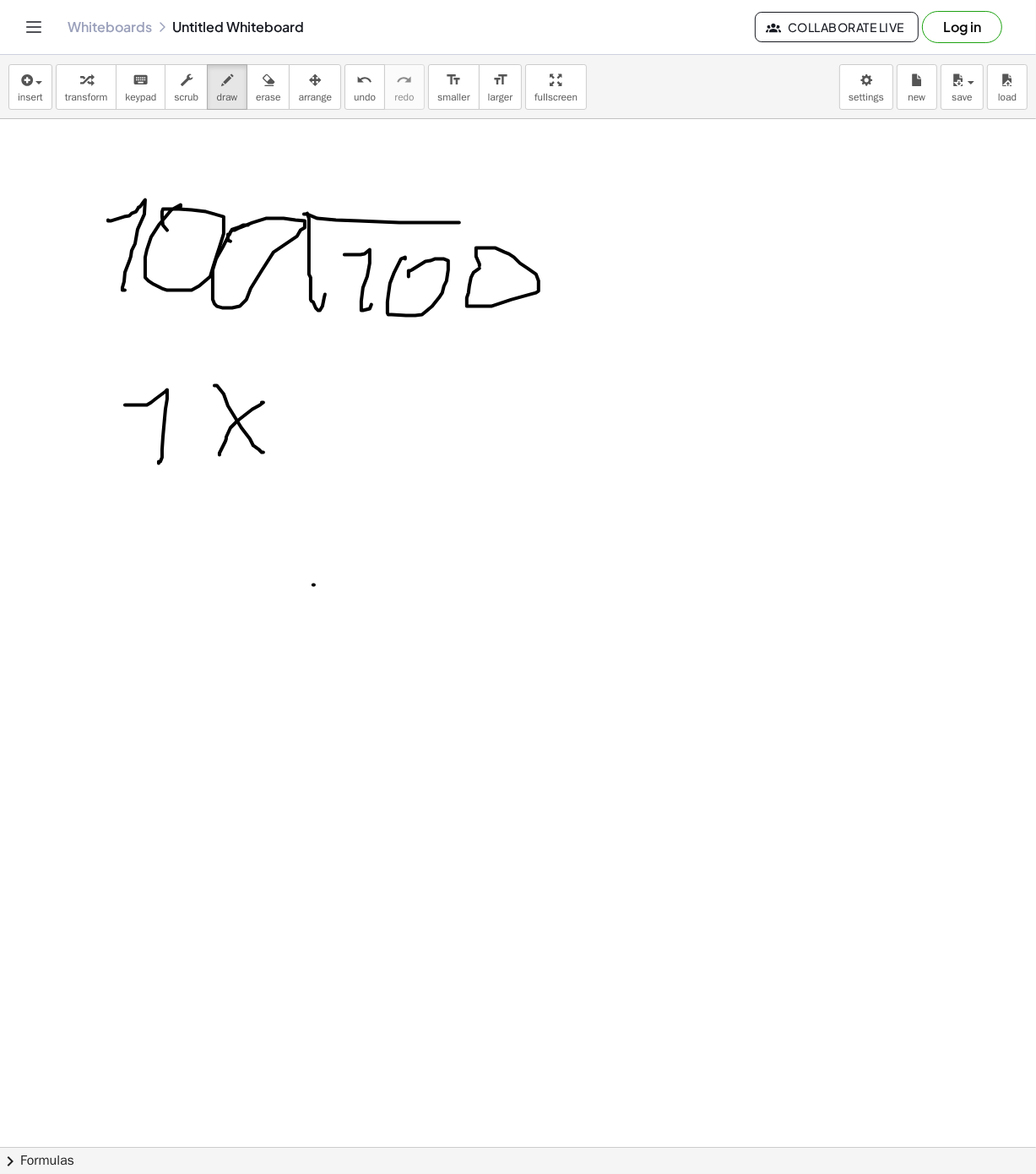 drag, startPoint x: 214, startPoint y: 387, endPoint x: 263, endPoint y: 454, distance: 83.006024 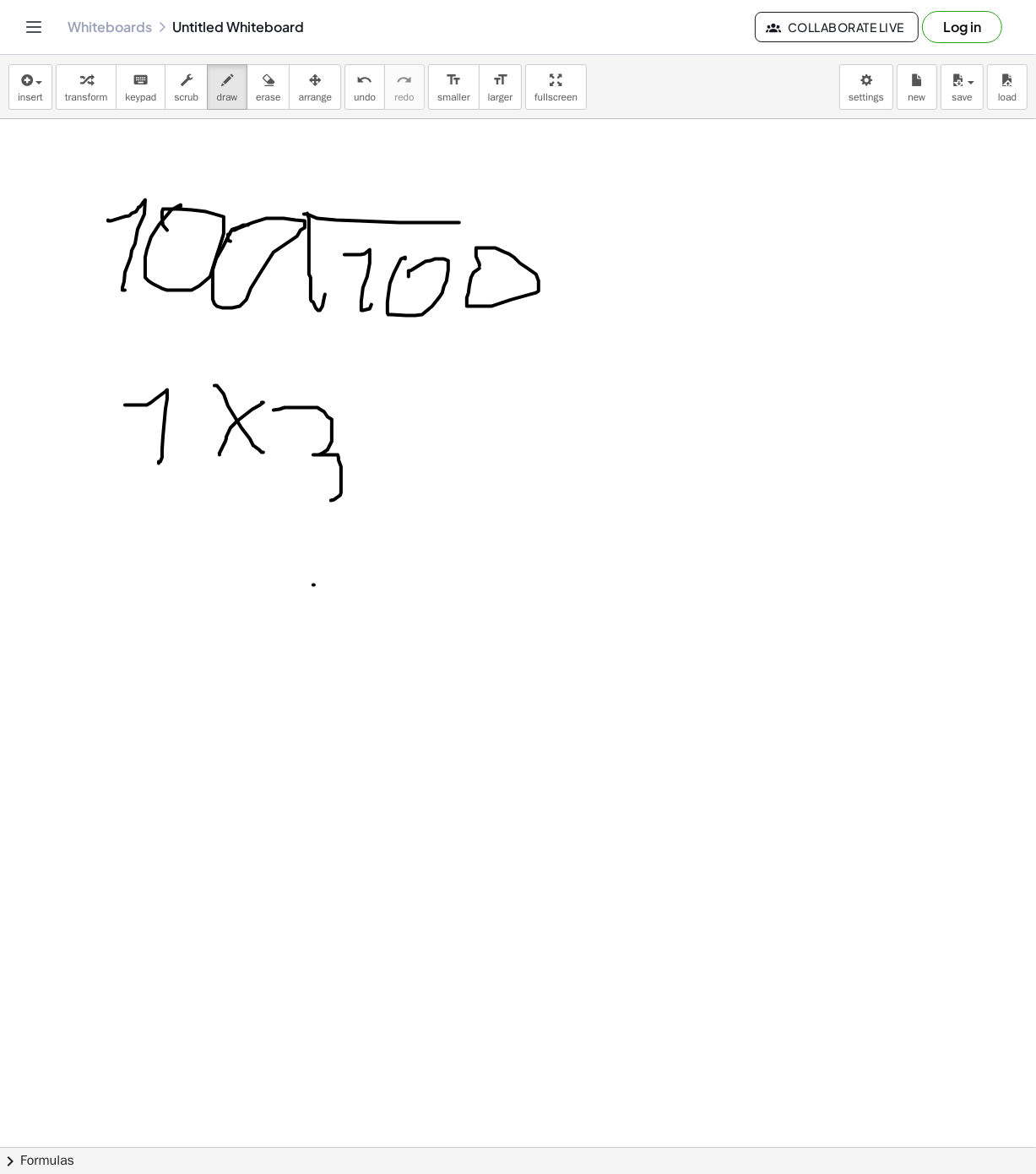 drag, startPoint x: 274, startPoint y: 411, endPoint x: 312, endPoint y: 495, distance: 92.19544 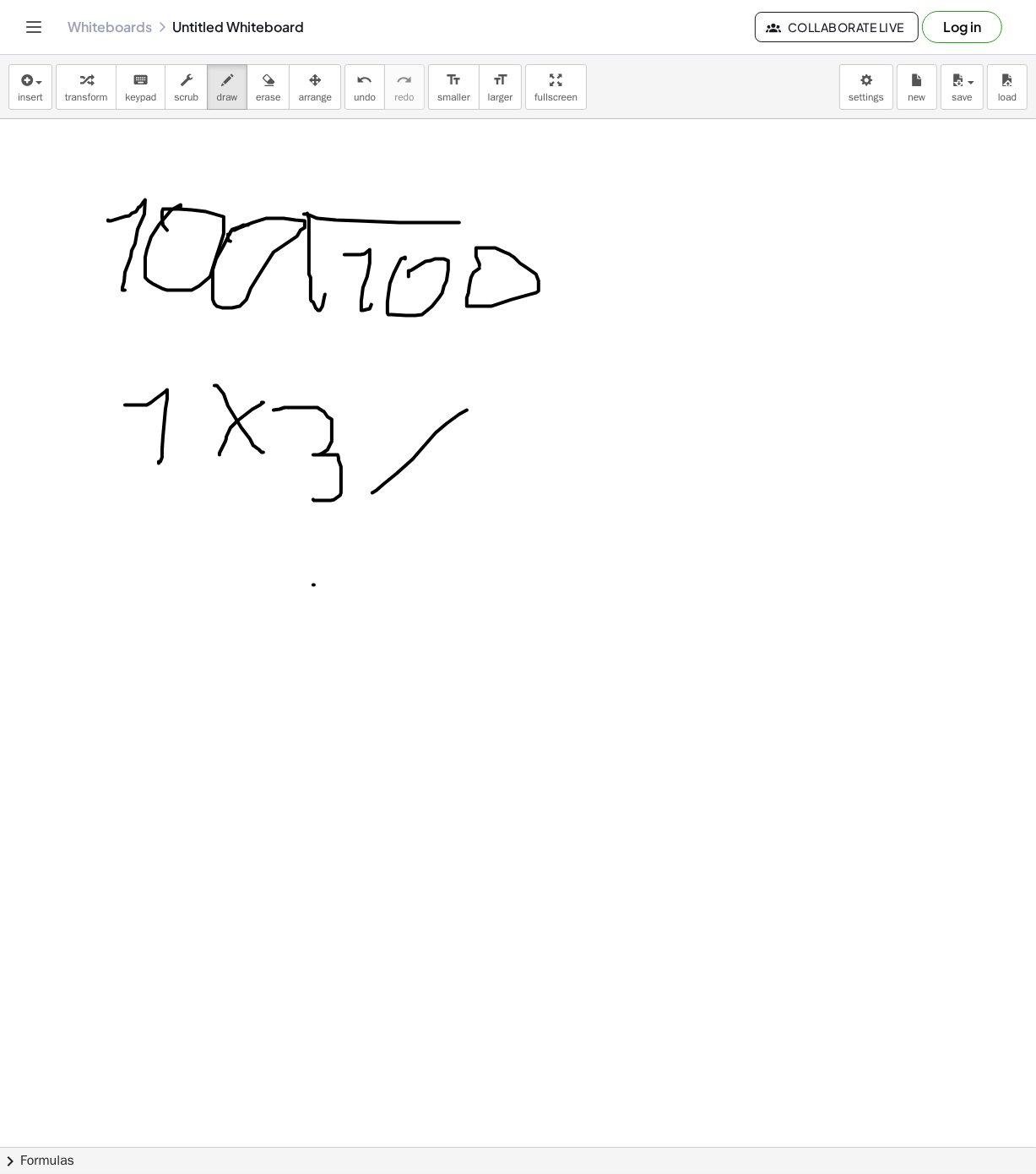 drag, startPoint x: 467, startPoint y: 411, endPoint x: 372, endPoint y: 494, distance: 126.1507 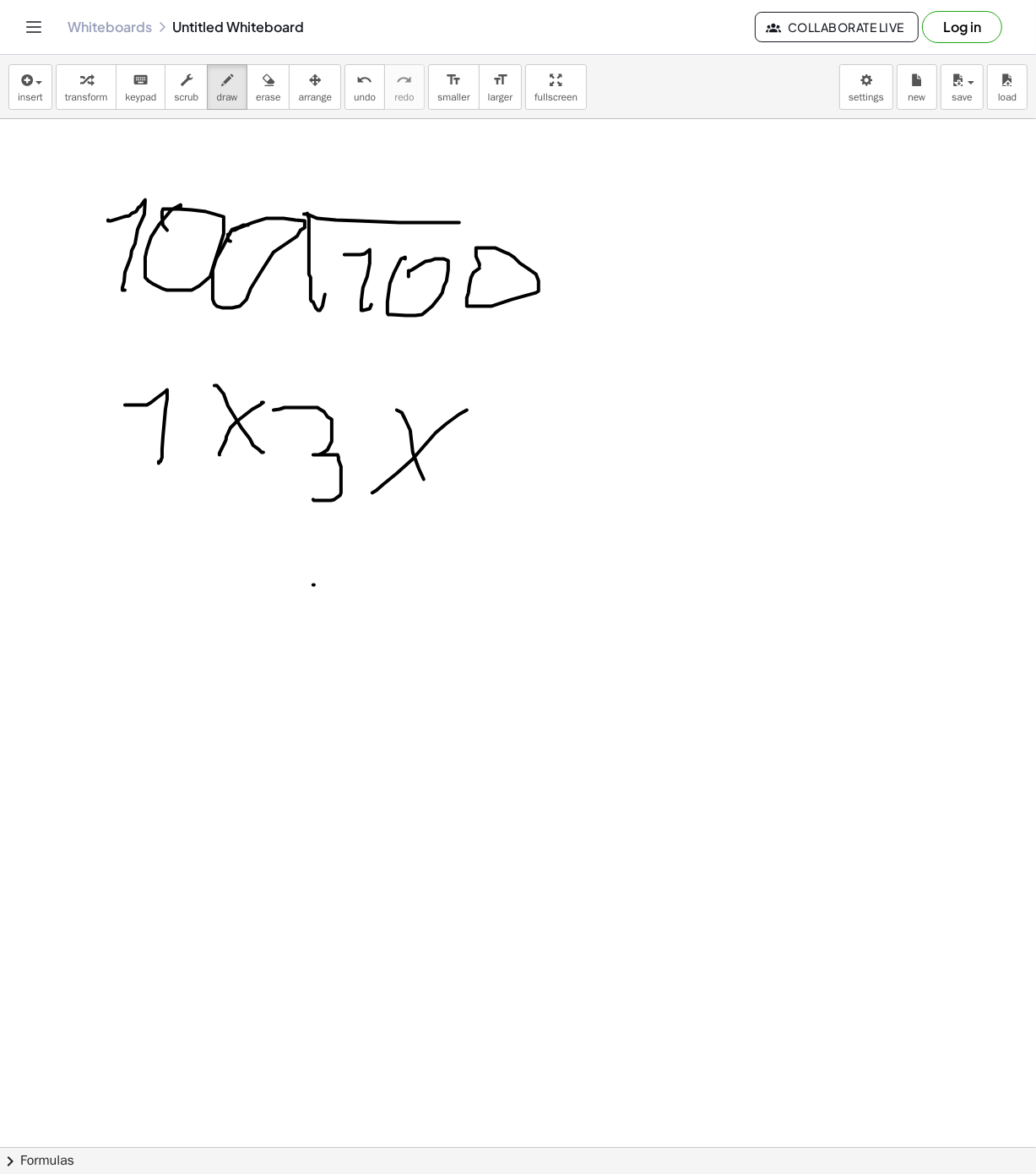 drag, startPoint x: 405, startPoint y: 421, endPoint x: 439, endPoint y: 501, distance: 86.925255 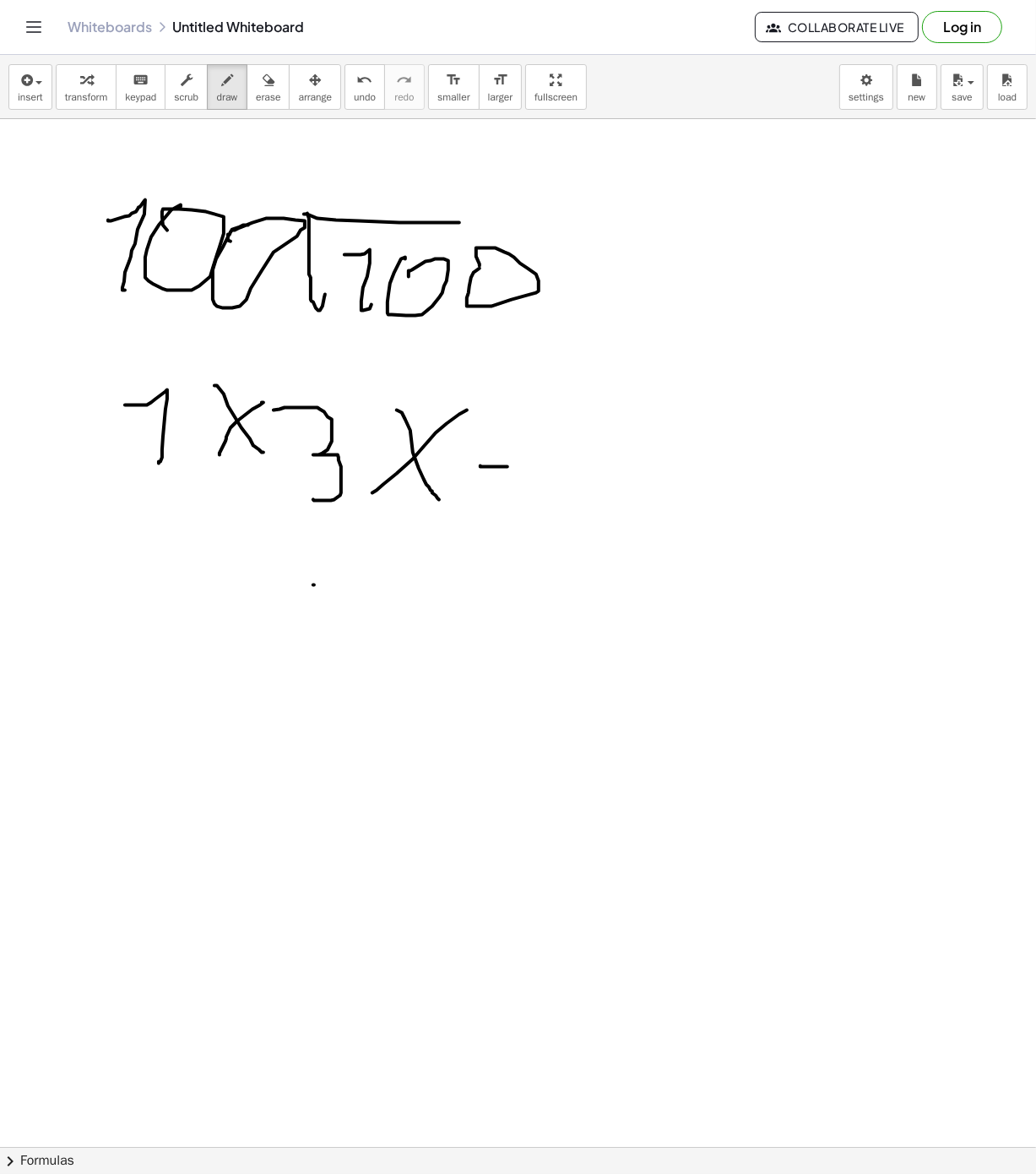 drag, startPoint x: 480, startPoint y: 467, endPoint x: 516, endPoint y: 465, distance: 36.055513 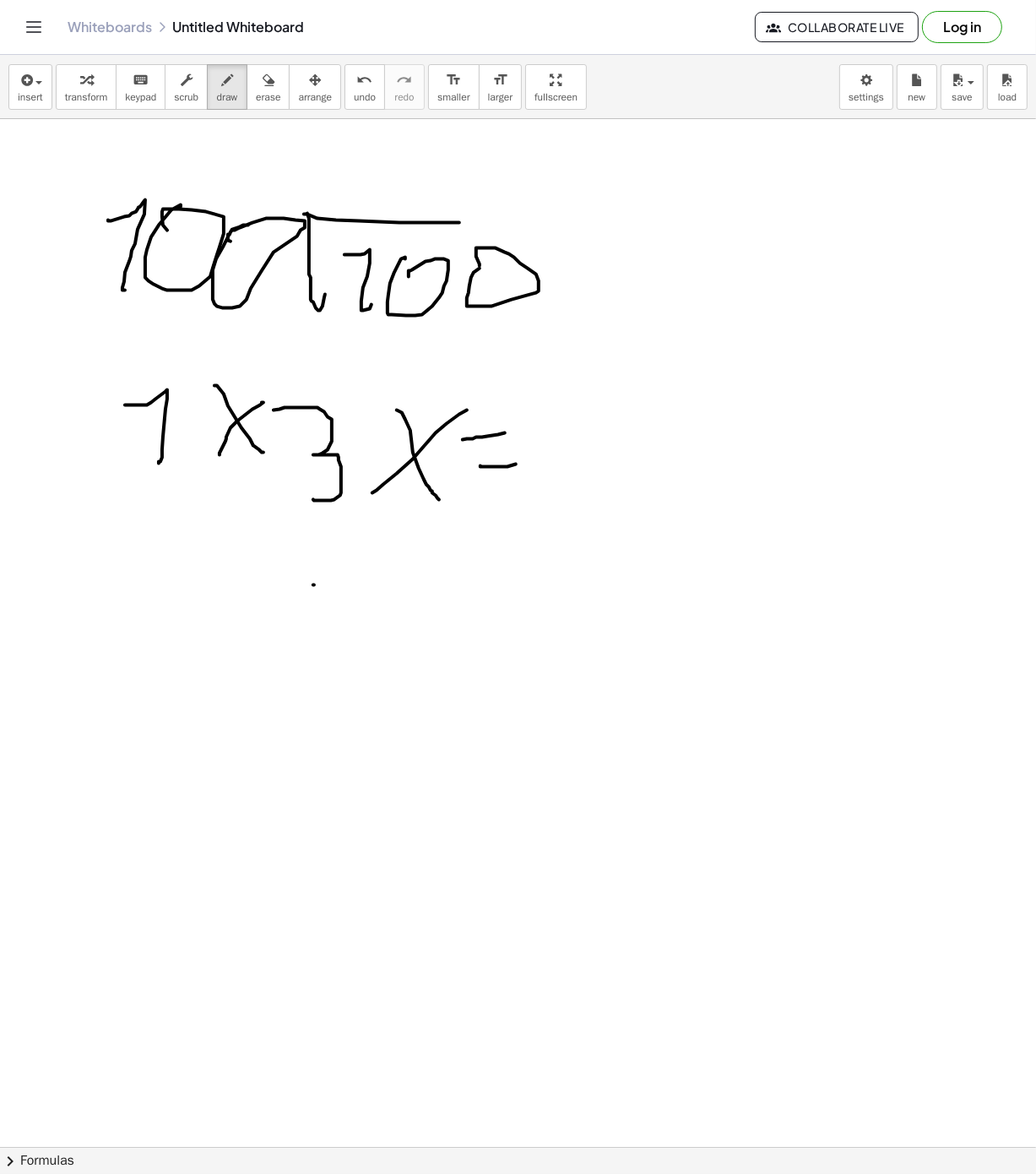 drag, startPoint x: 467, startPoint y: 440, endPoint x: 521, endPoint y: 431, distance: 54.74486 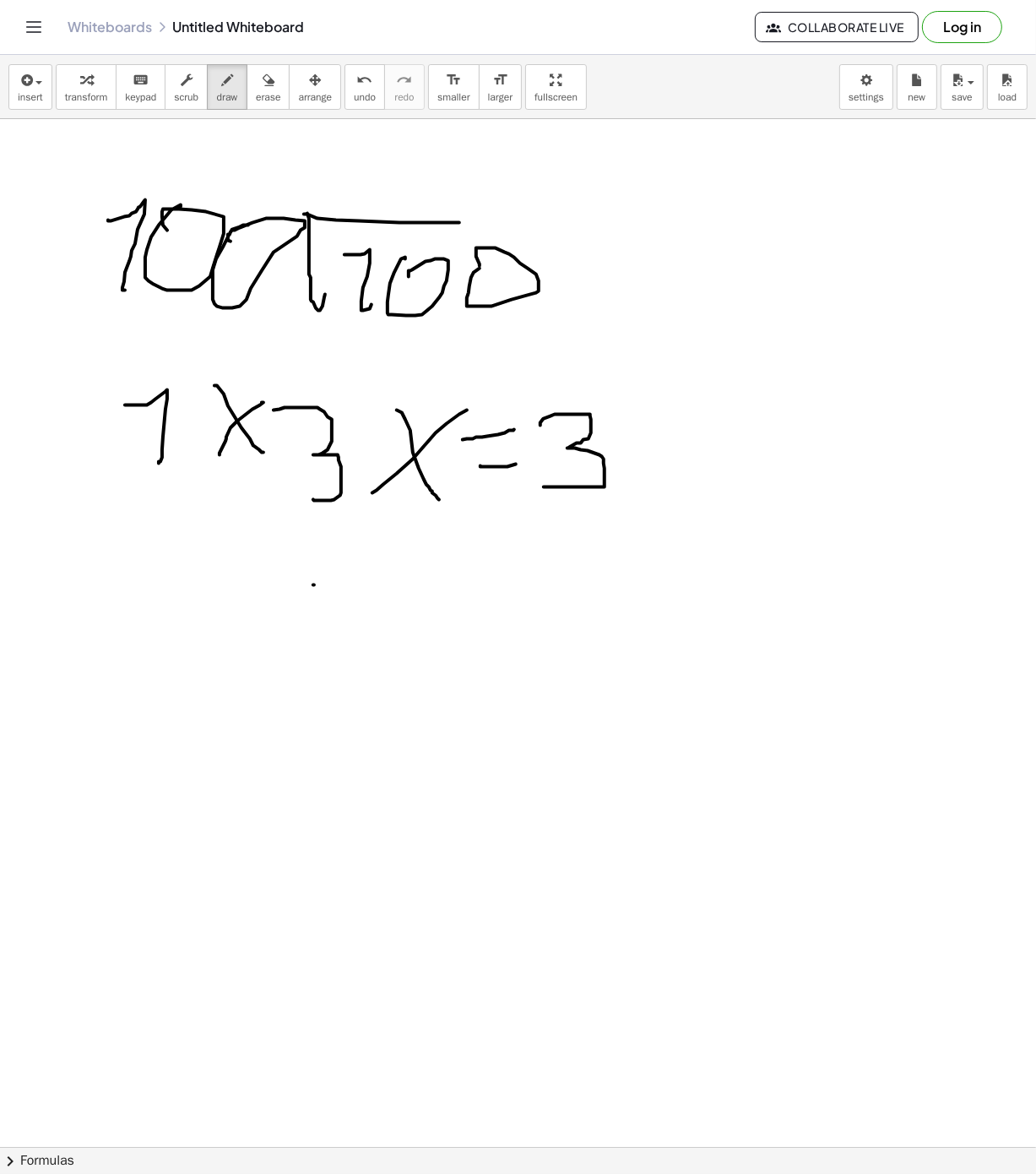 drag, startPoint x: 540, startPoint y: 427, endPoint x: 544, endPoint y: 488, distance: 61.131007 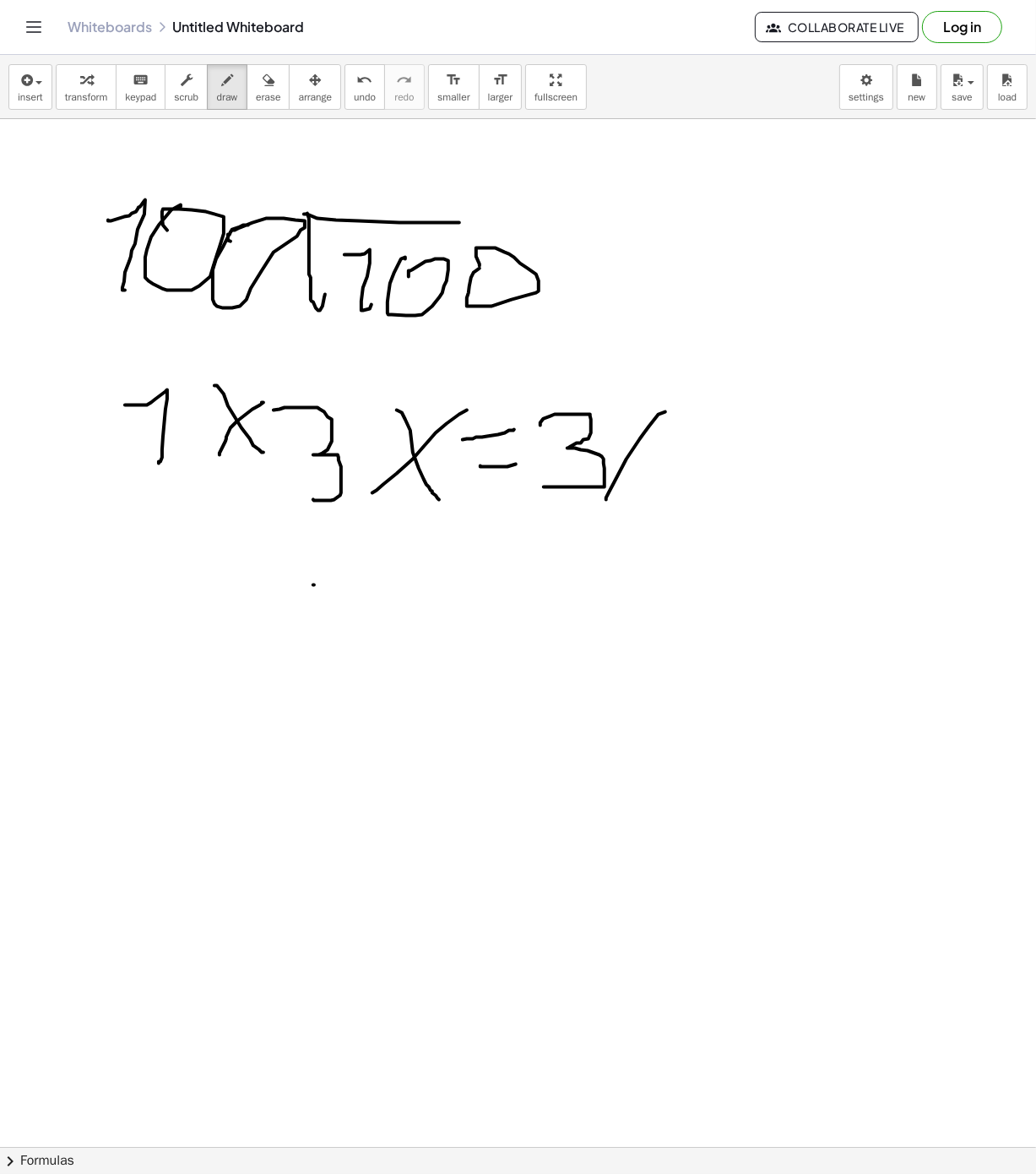 drag, startPoint x: 665, startPoint y: 413, endPoint x: 618, endPoint y: 447, distance: 58.0086 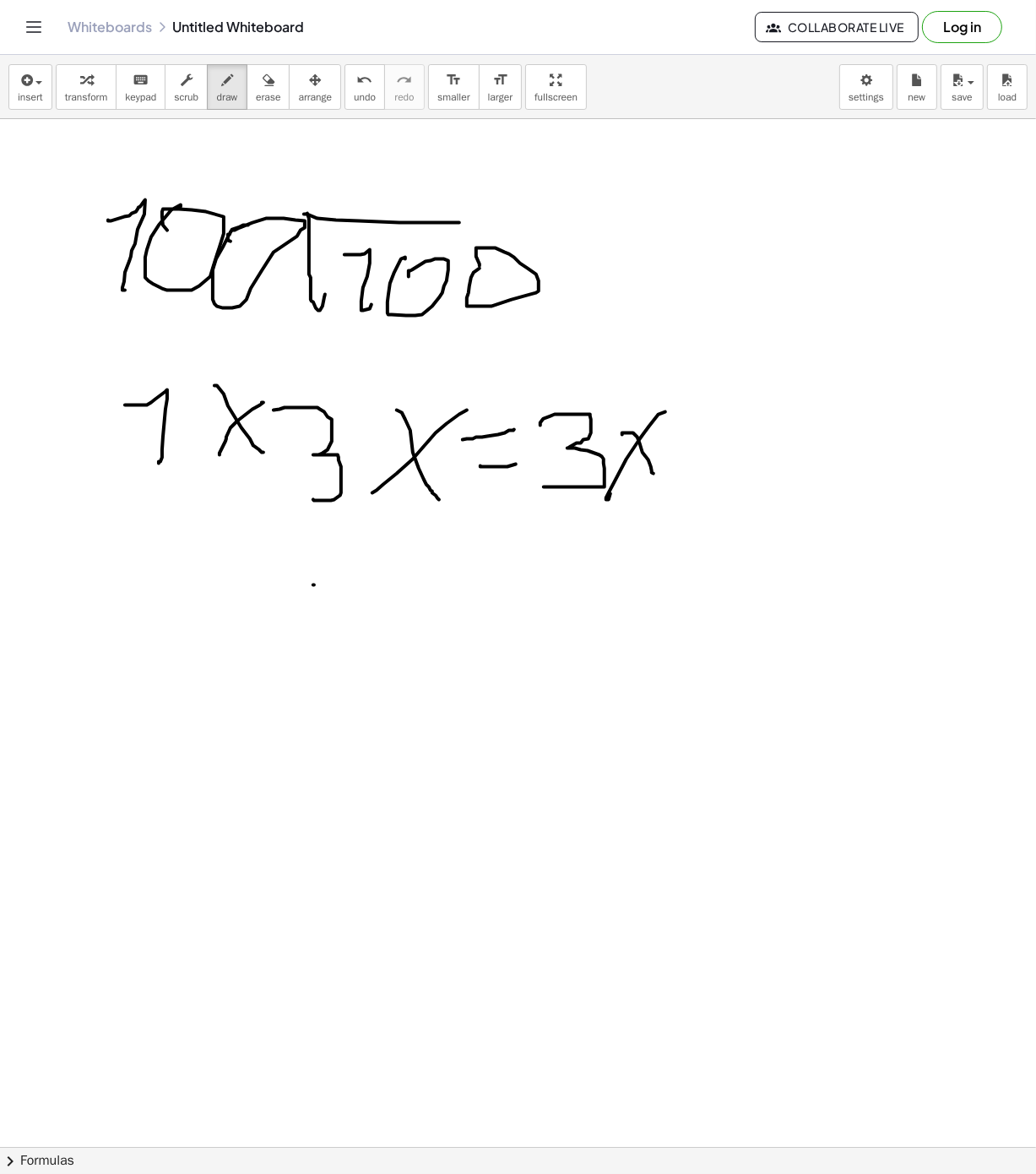 drag, startPoint x: 622, startPoint y: 436, endPoint x: 654, endPoint y: 475, distance: 50.44799 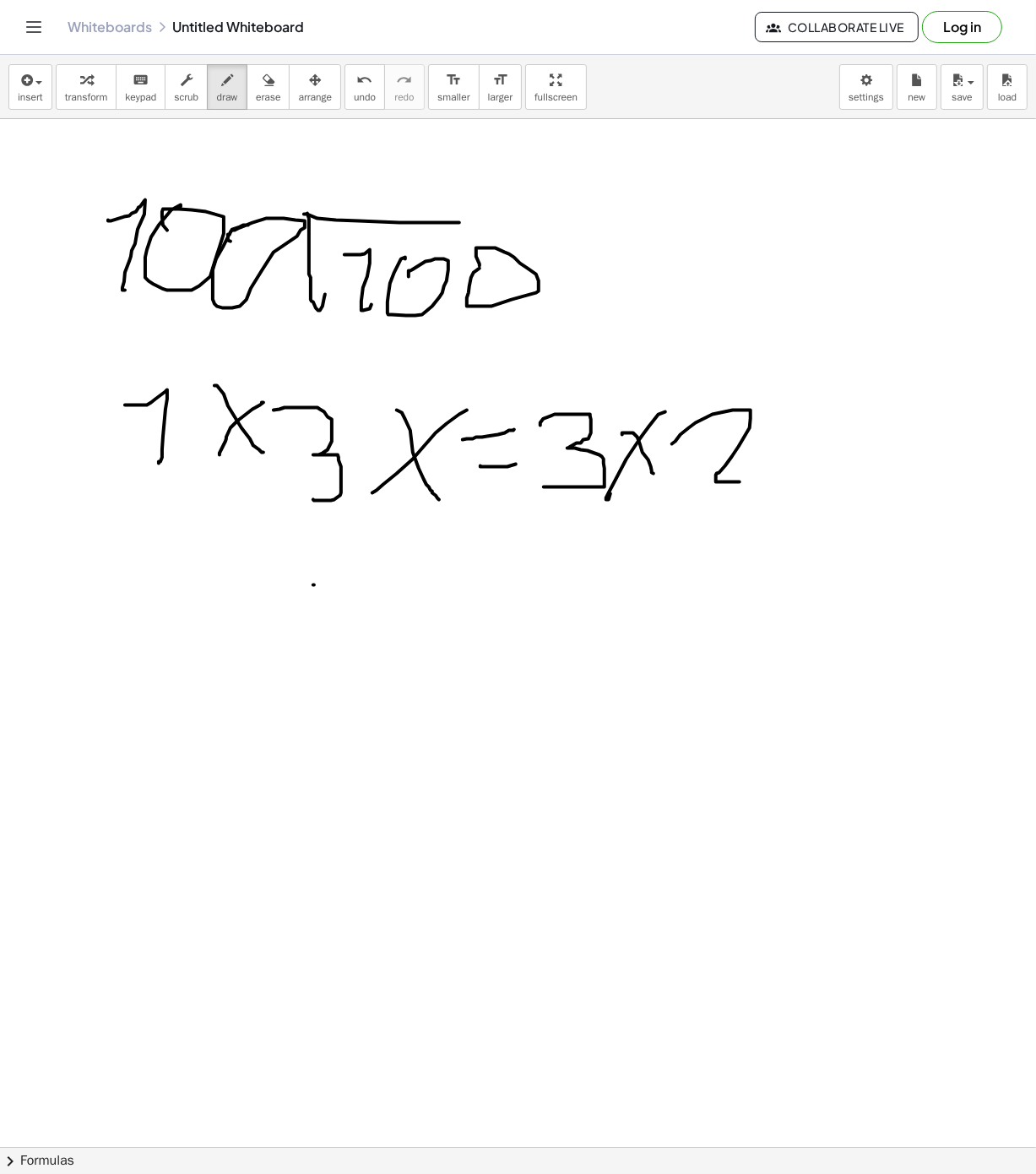 drag, startPoint x: 672, startPoint y: 445, endPoint x: 740, endPoint y: 483, distance: 77.897368 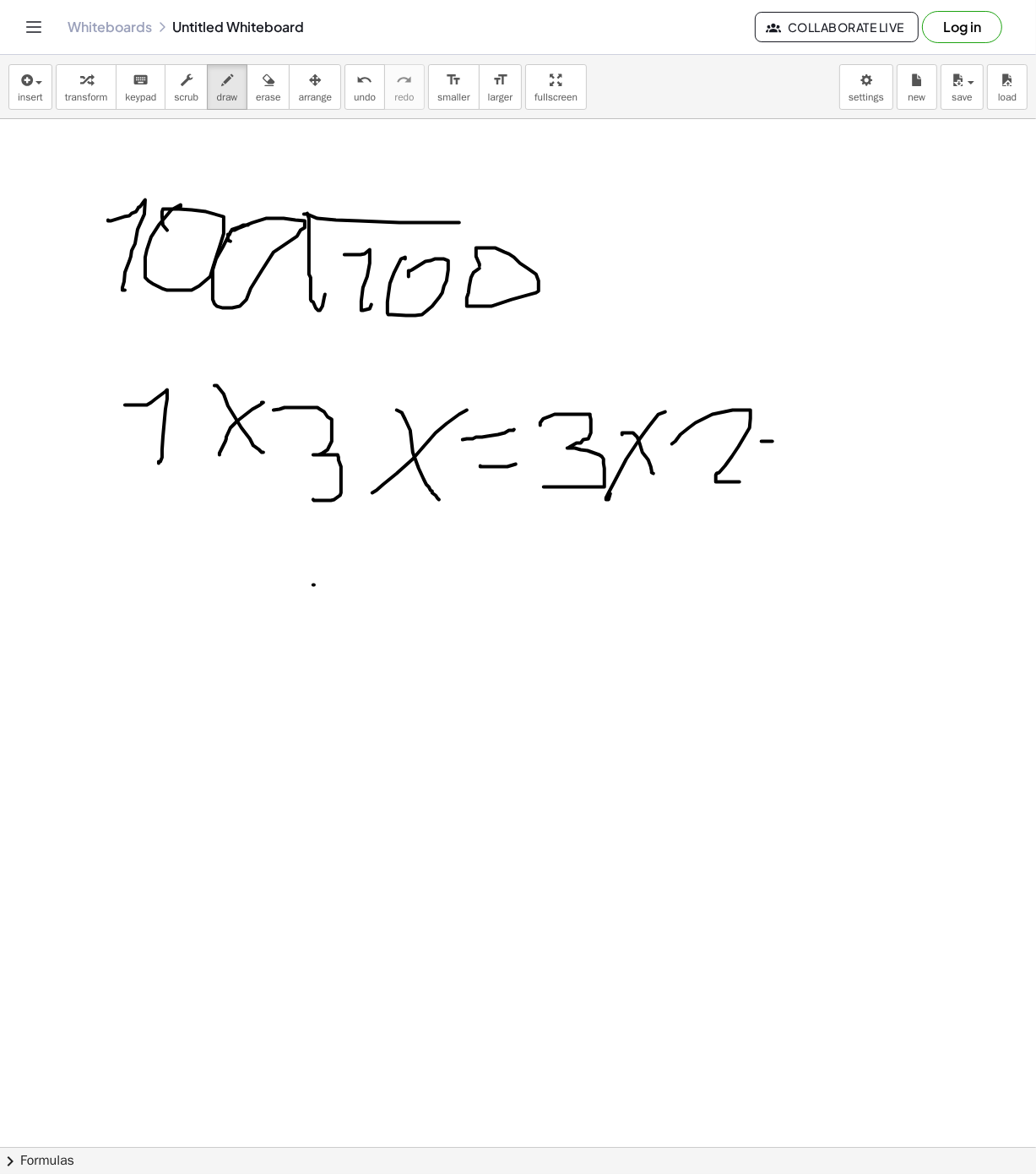 drag, startPoint x: 764, startPoint y: 443, endPoint x: 800, endPoint y: 441, distance: 36.055513 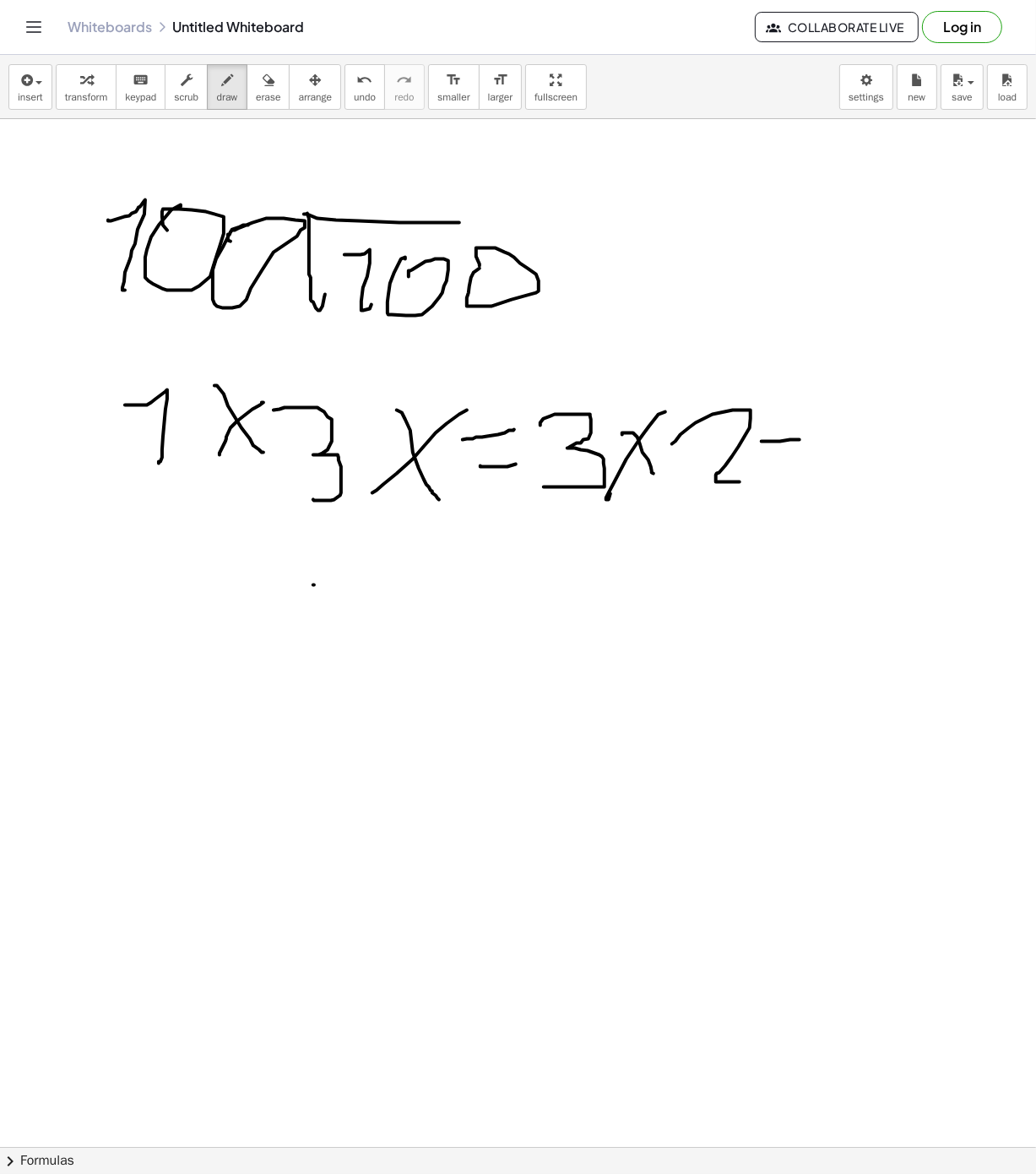 drag 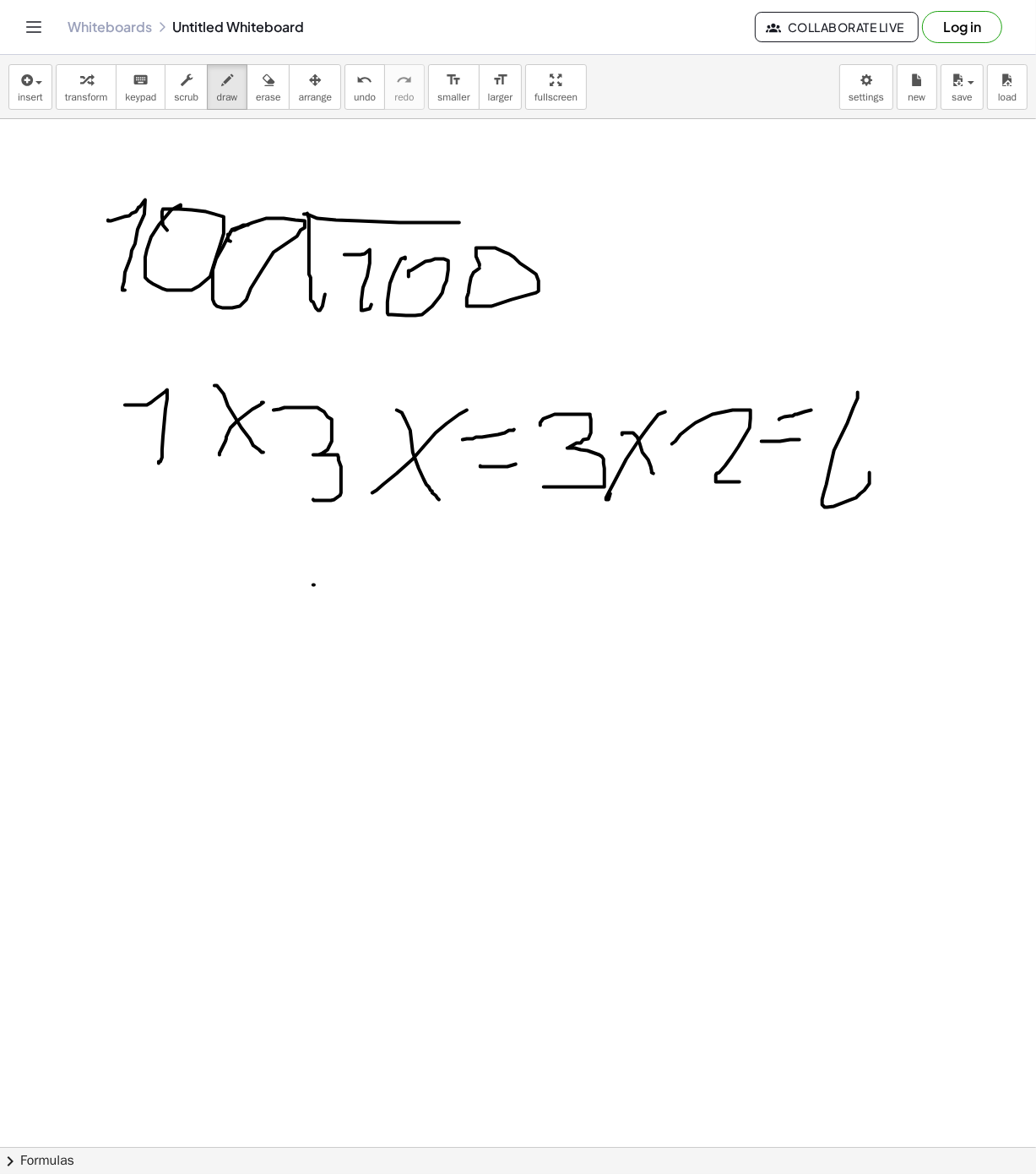 click at bounding box center [518, 1147] 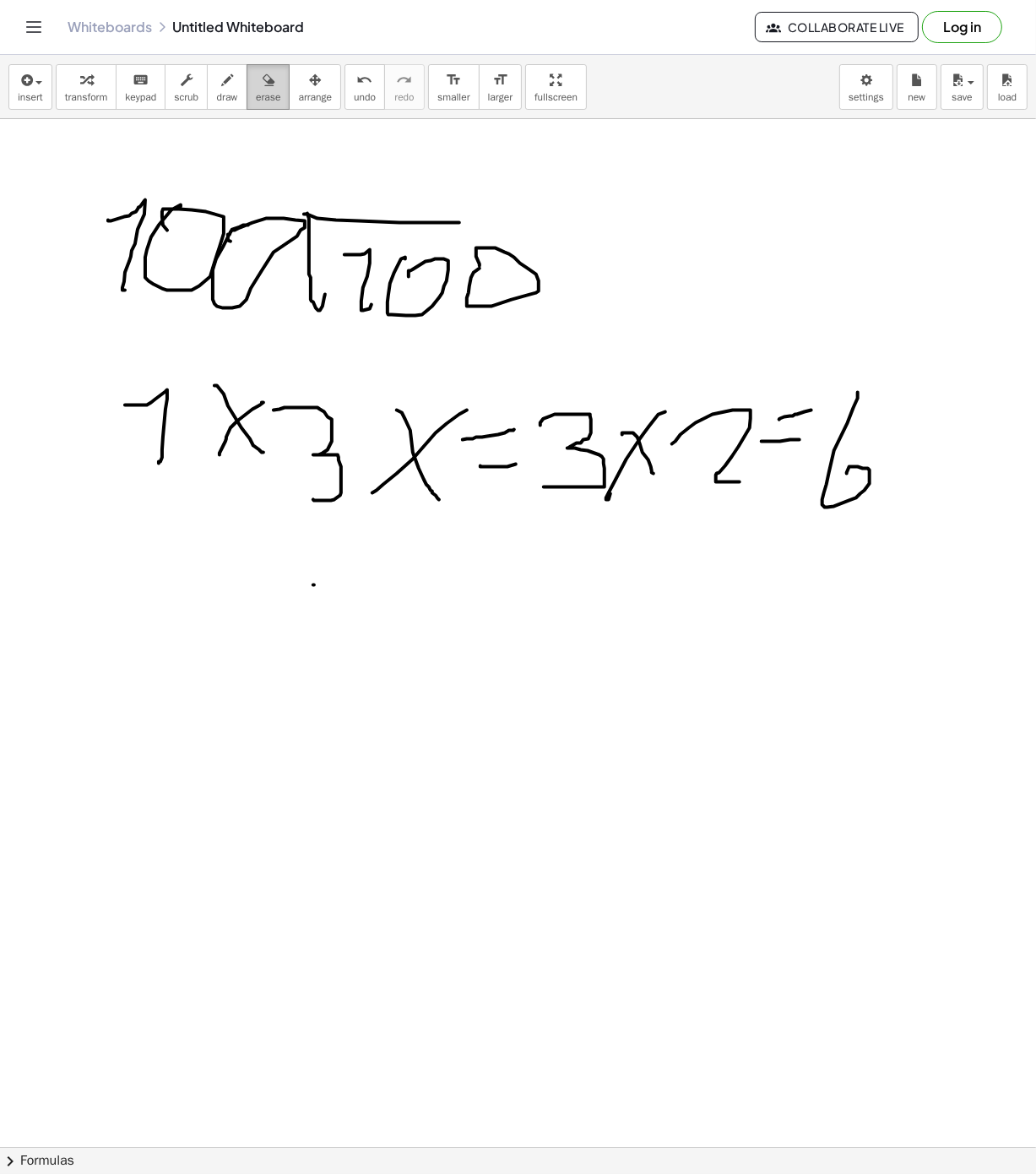 click on "erase" at bounding box center (268, 87) 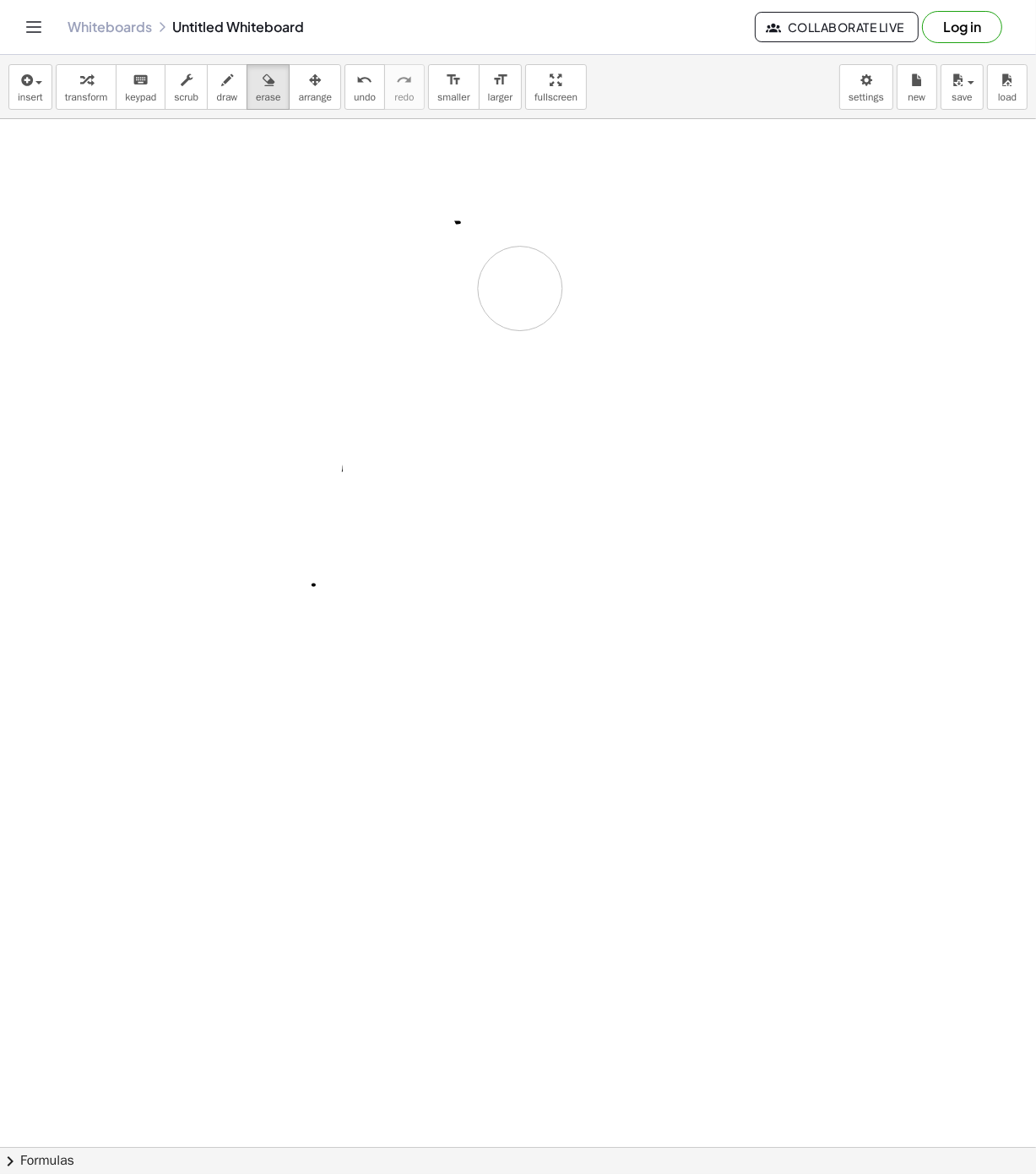click at bounding box center [518, 1147] 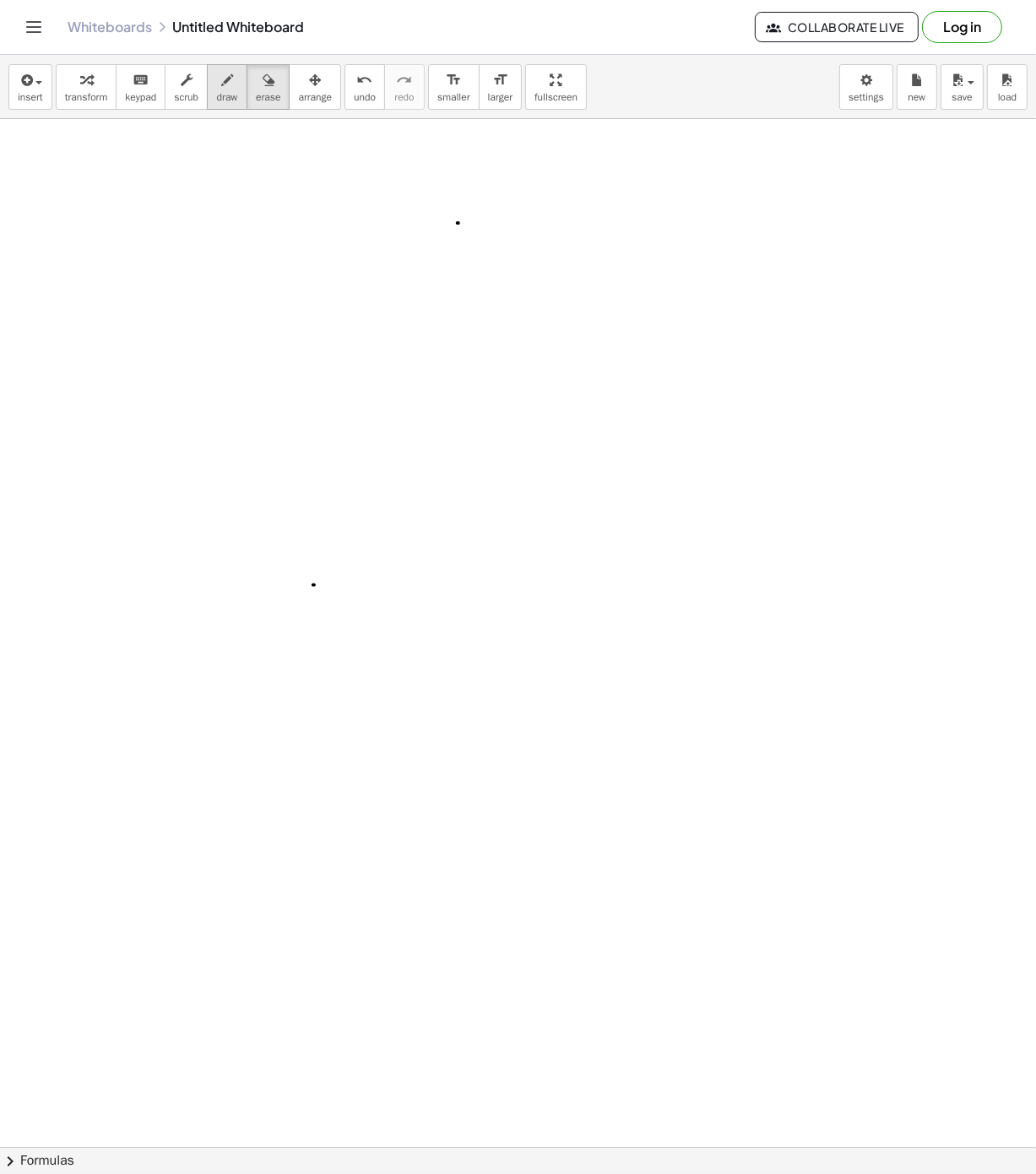 click on "draw" at bounding box center (227, 97) 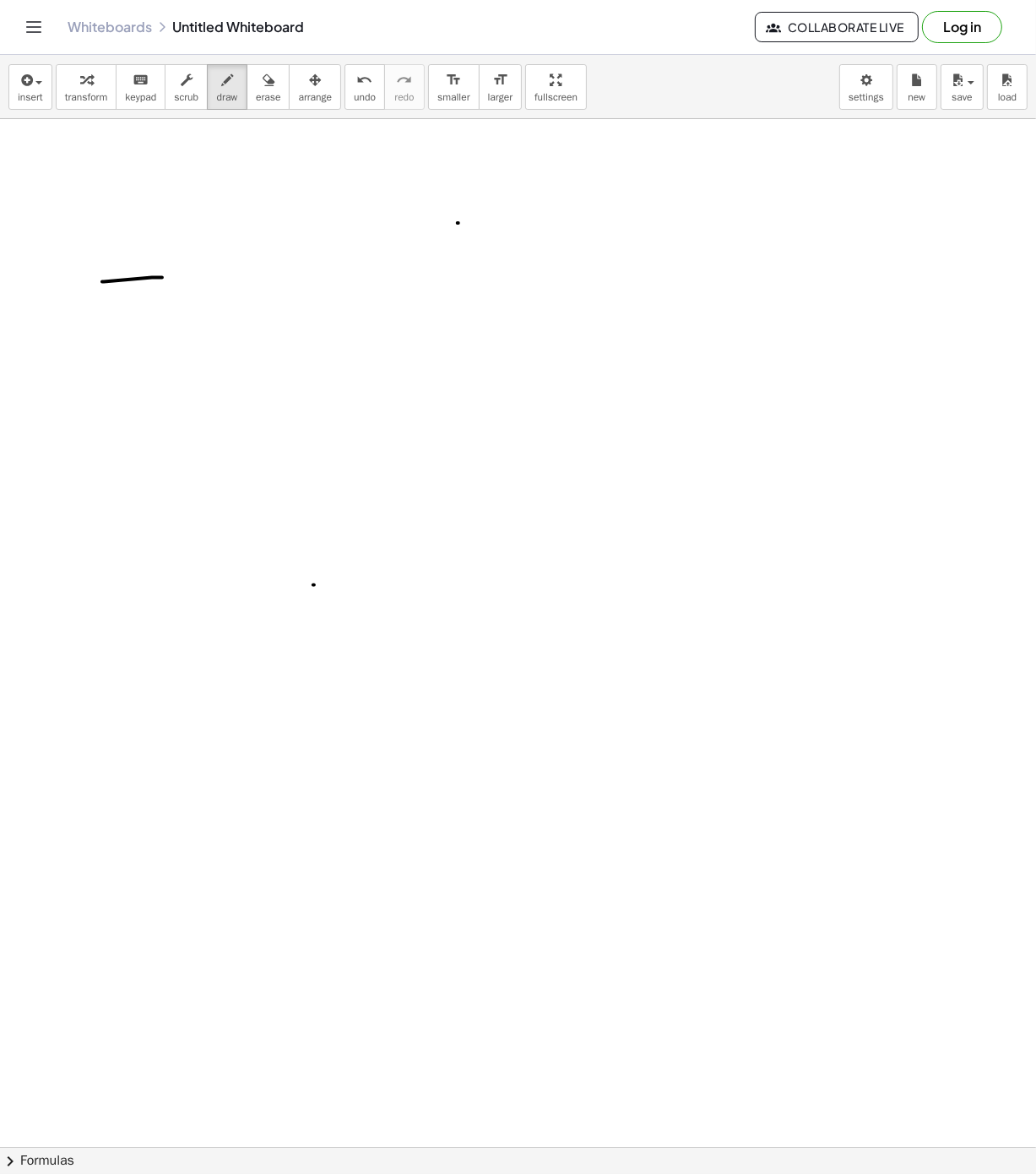 click at bounding box center (518, 1147) 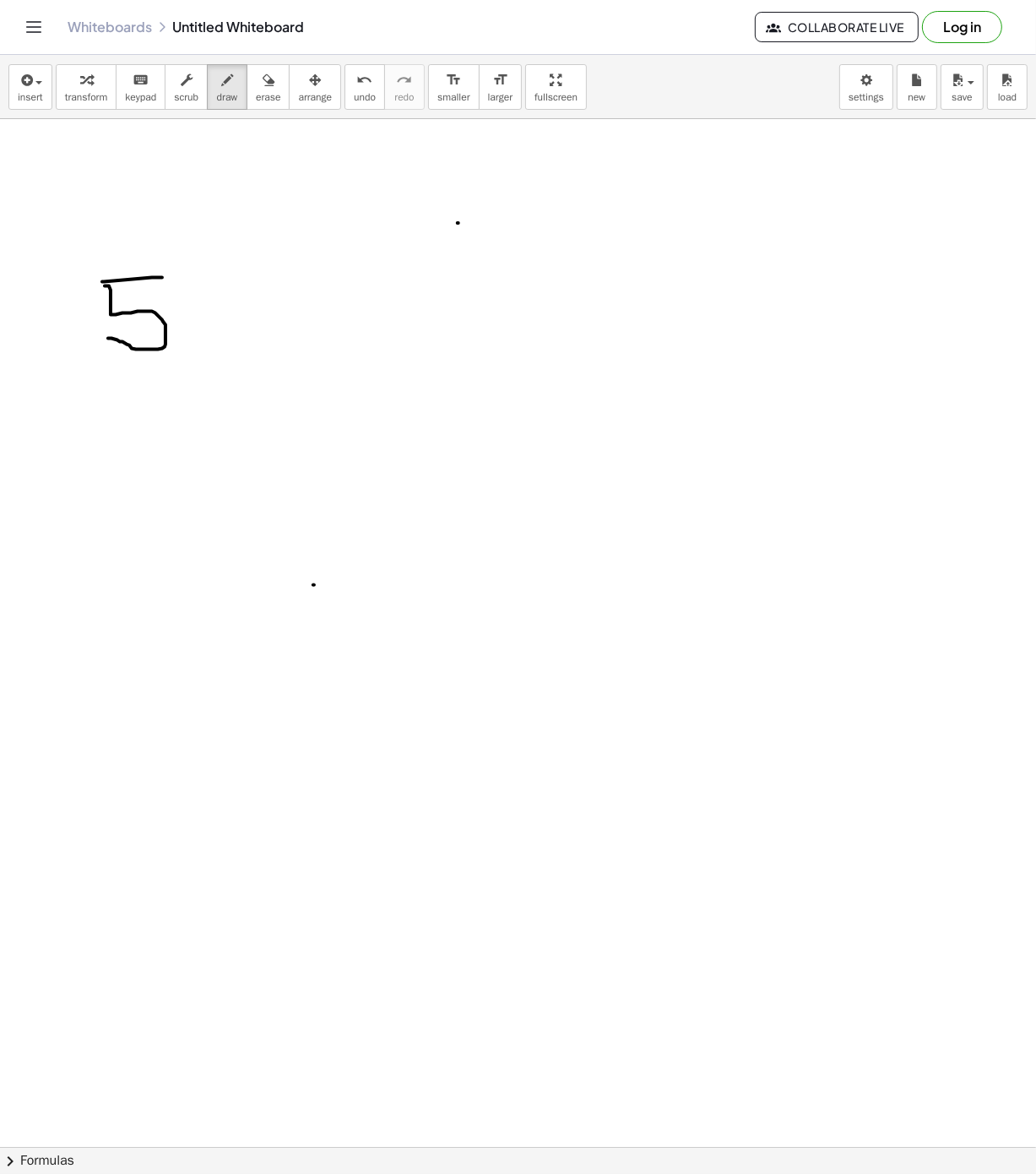 click at bounding box center (518, 1147) 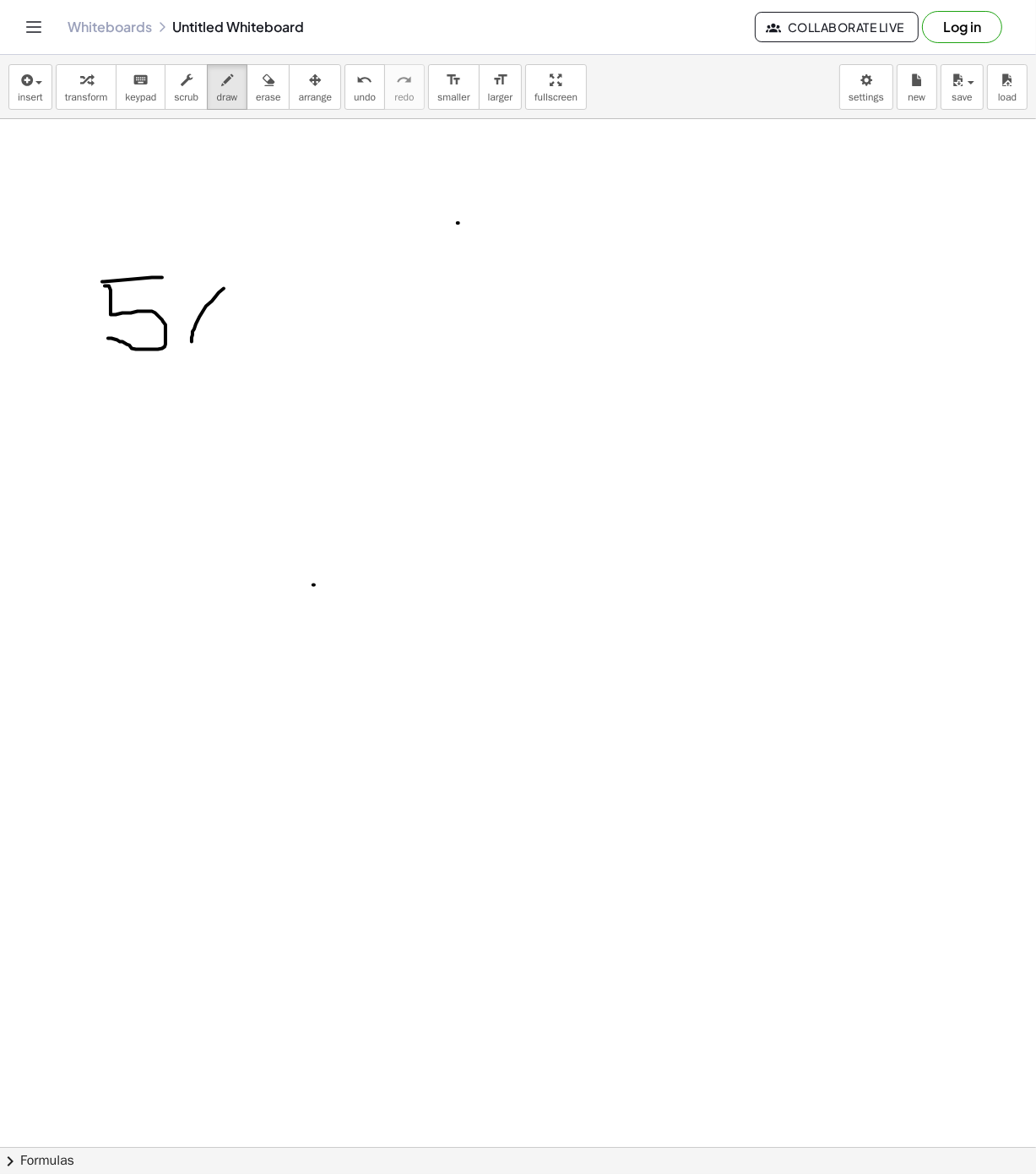 click at bounding box center (518, 1147) 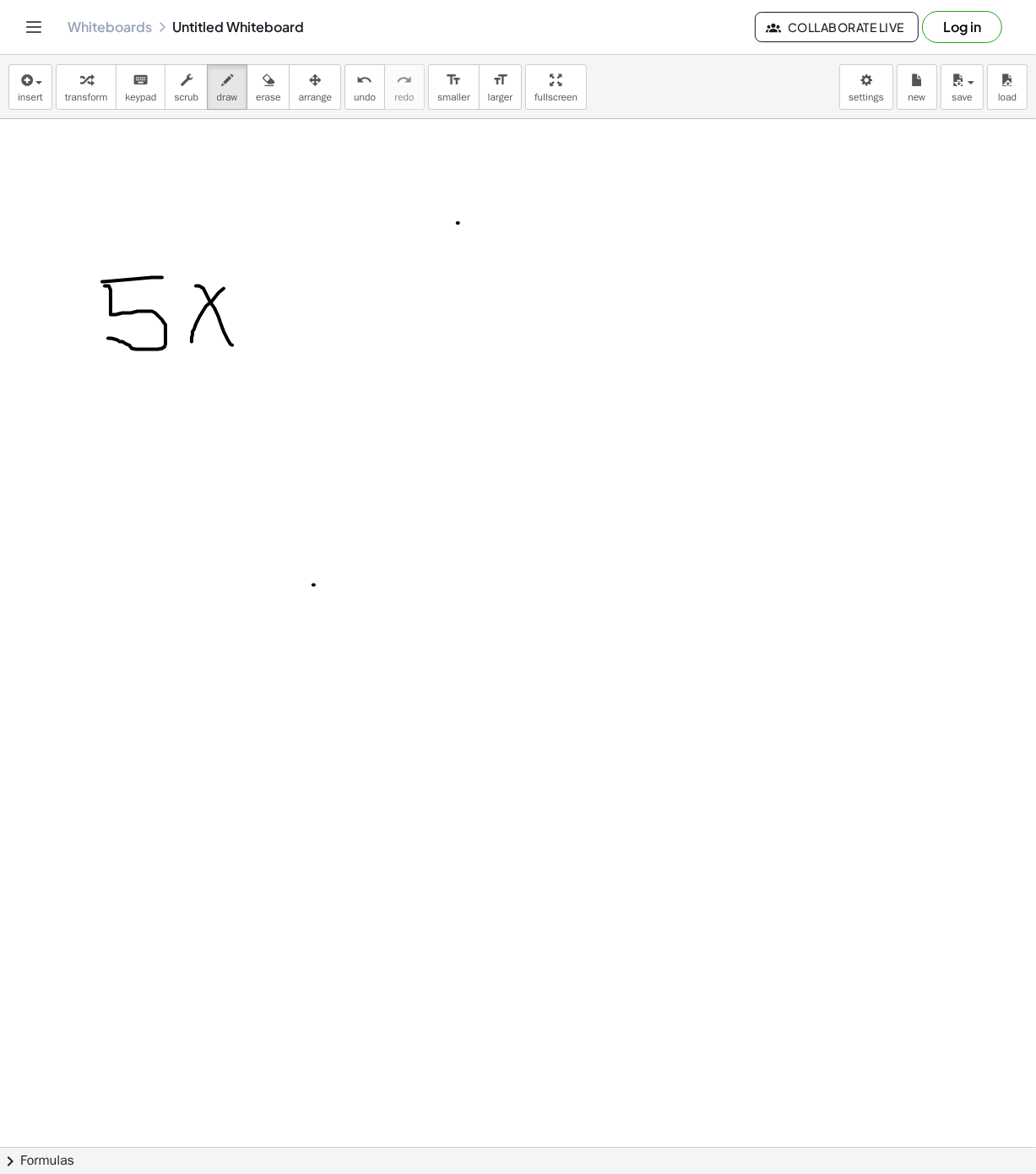 click at bounding box center (518, 1147) 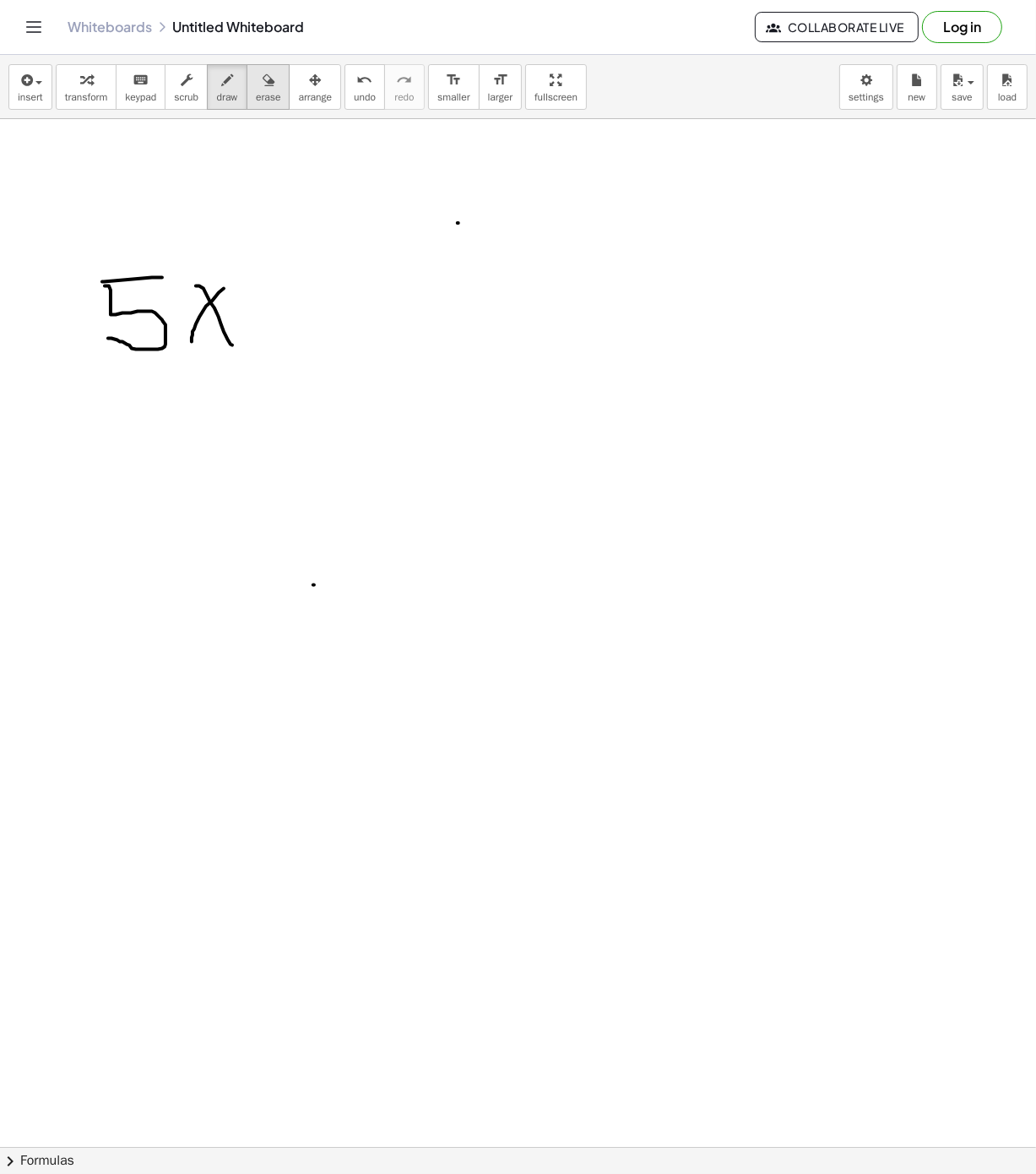click on "erase" at bounding box center [268, 97] 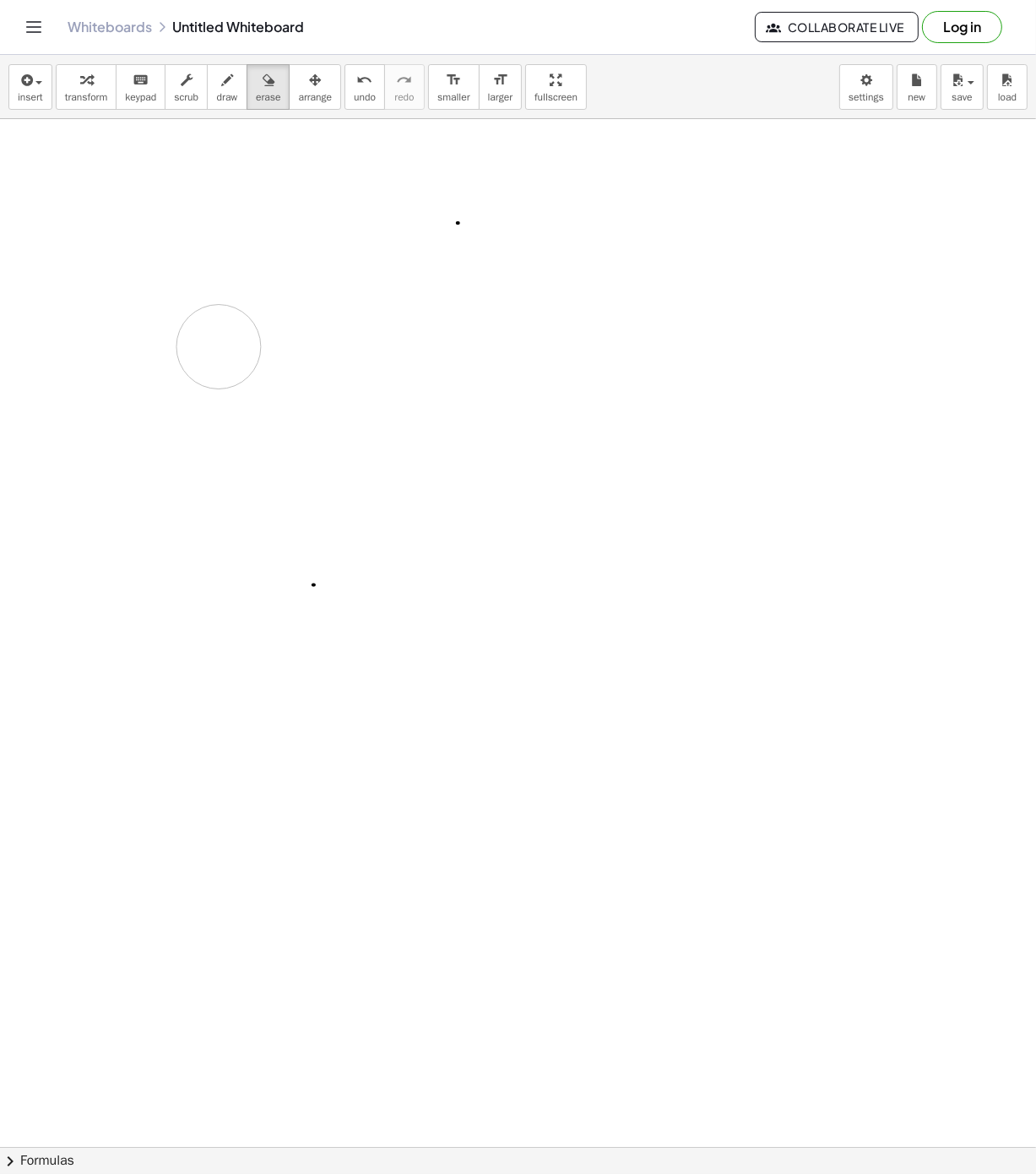click at bounding box center [518, 1147] 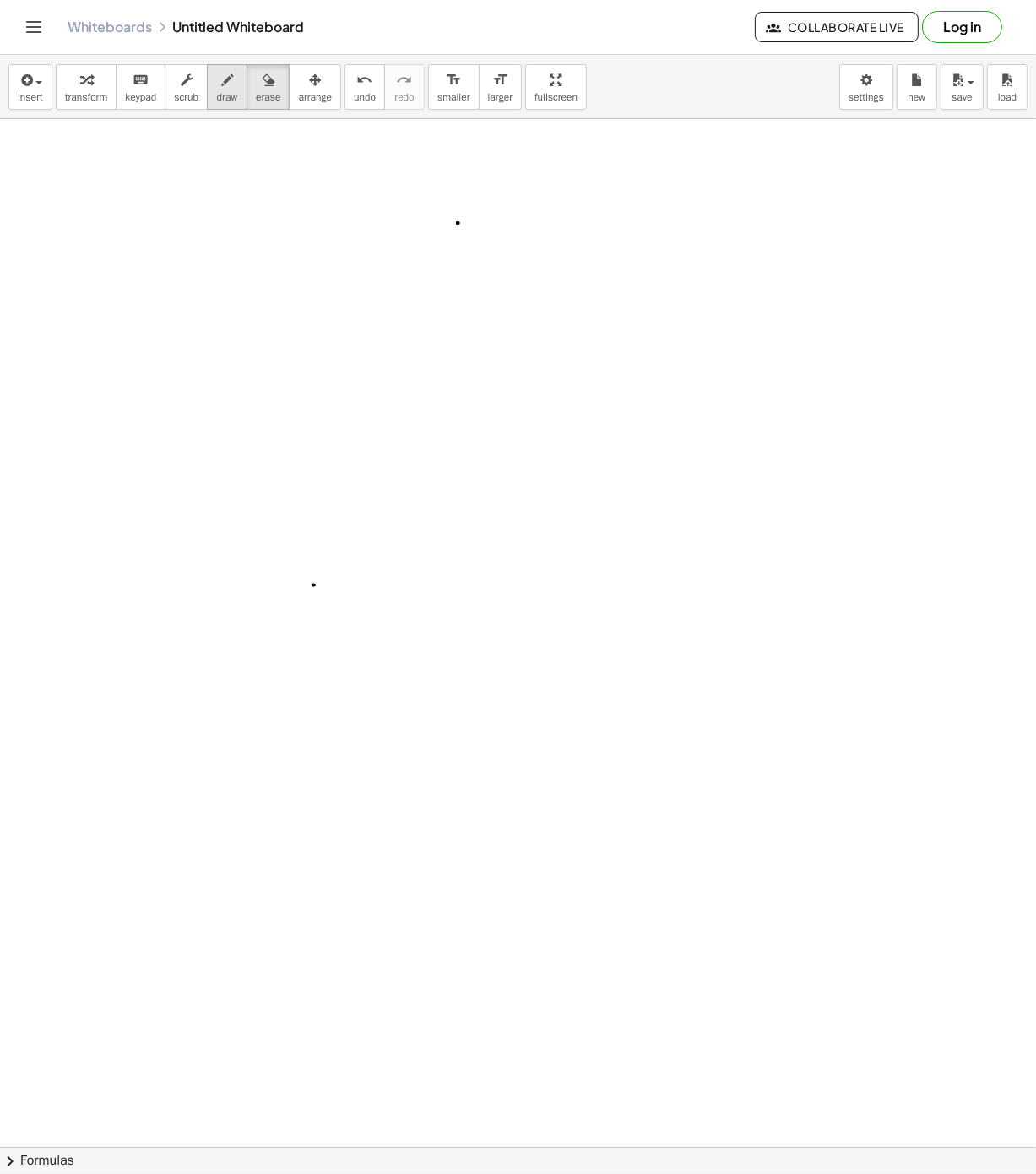 click on "draw" at bounding box center [227, 97] 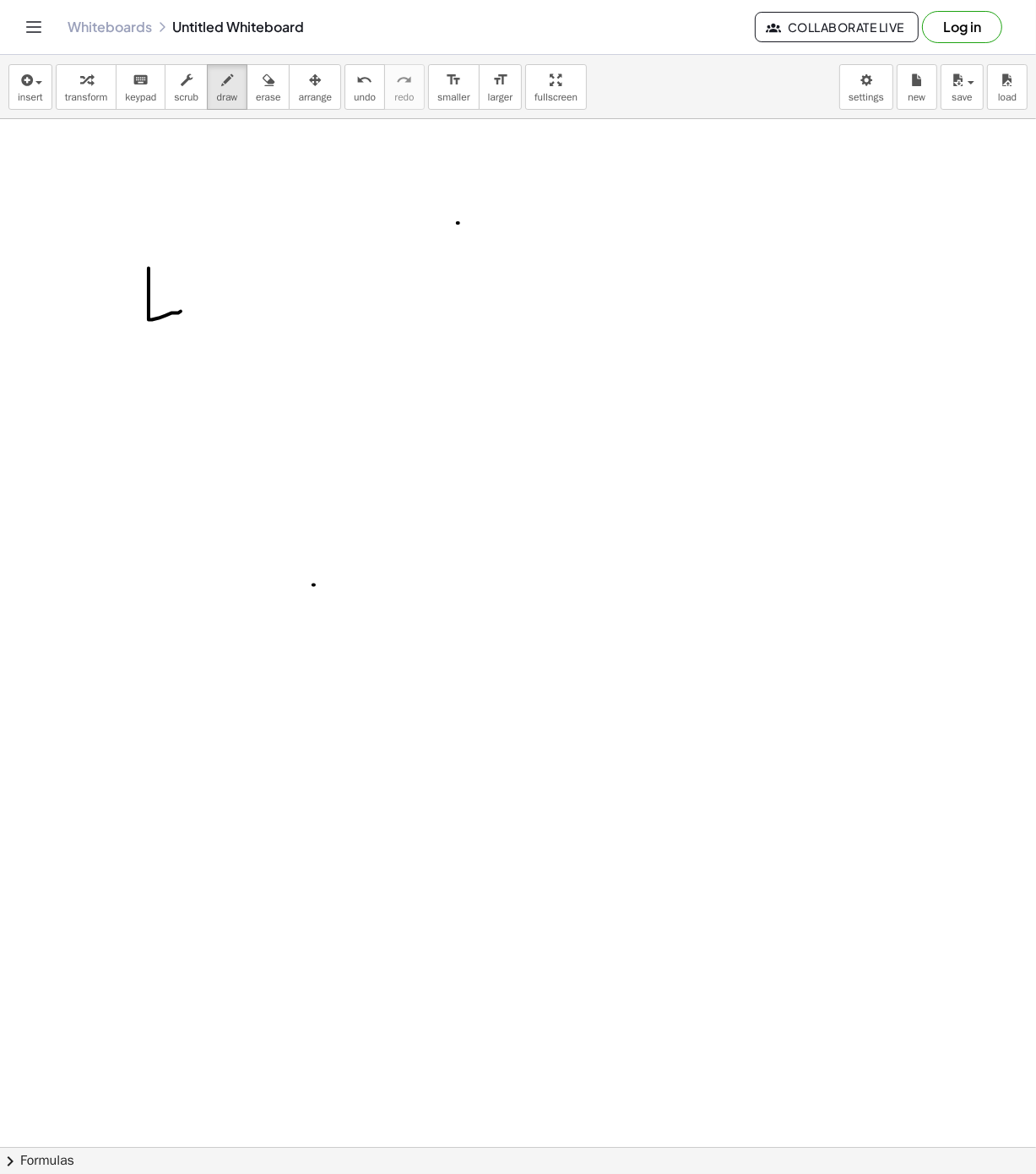 click at bounding box center [518, 1147] 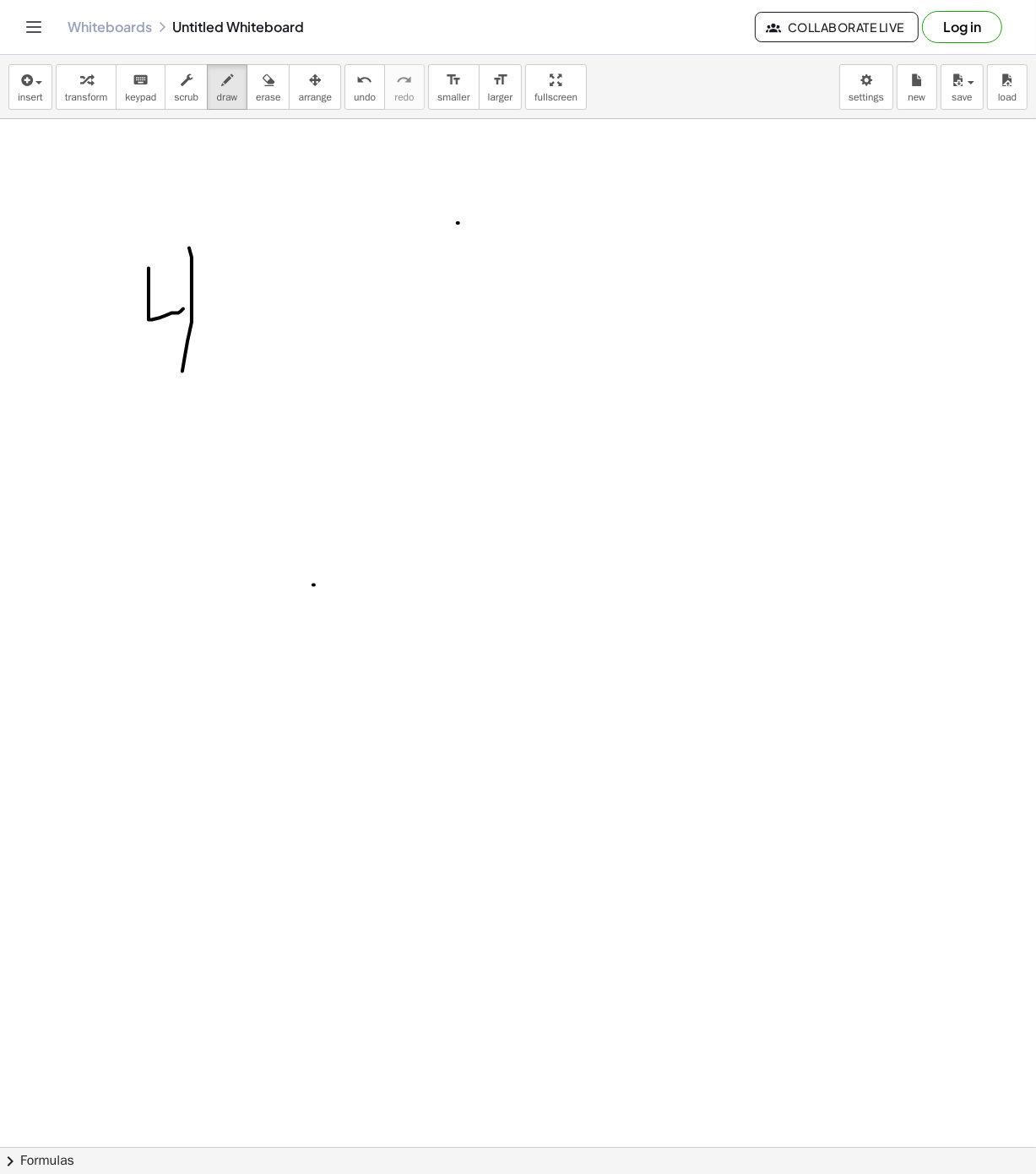 click at bounding box center (518, 1147) 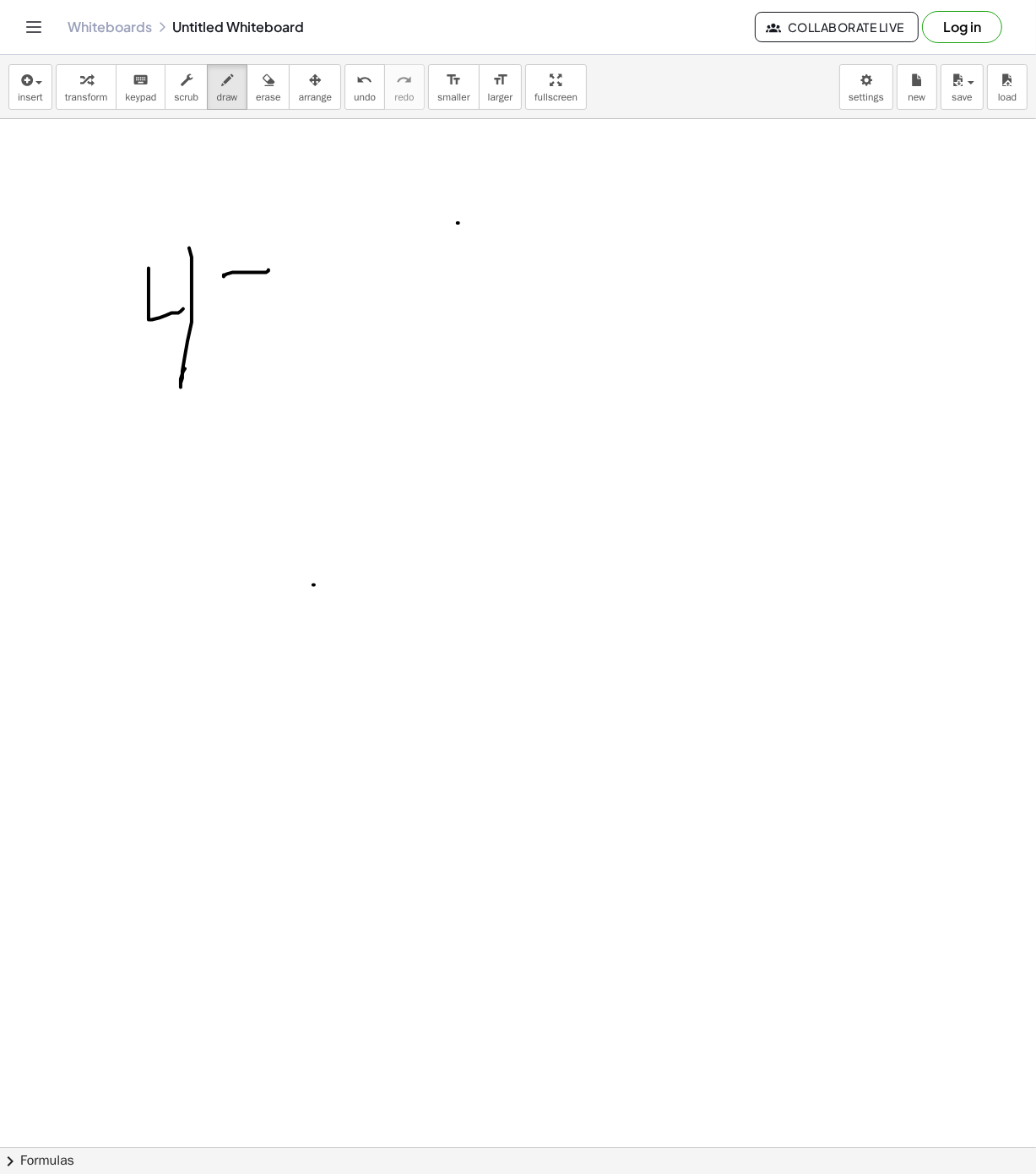 click at bounding box center (518, 1147) 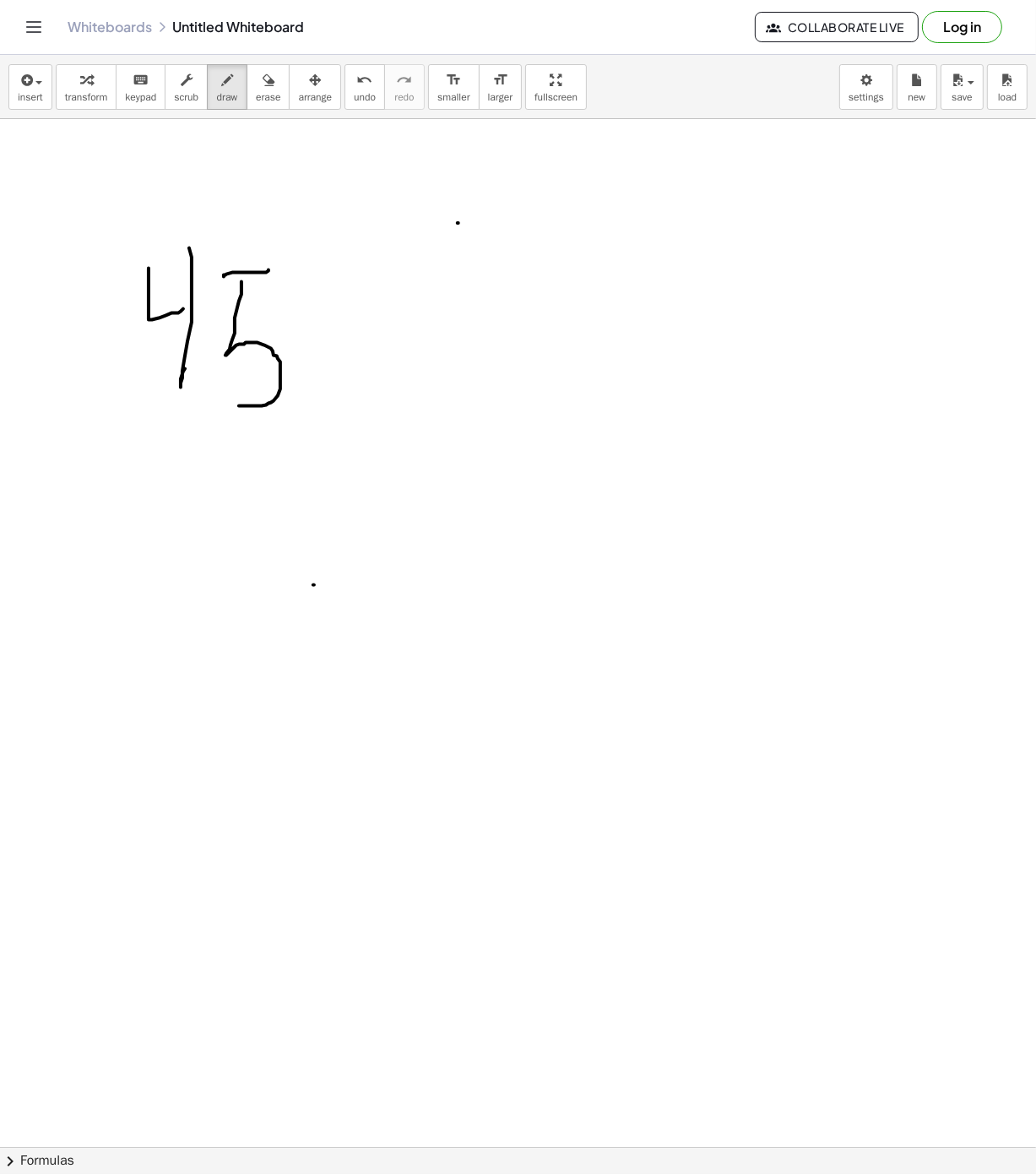 click at bounding box center (518, 1147) 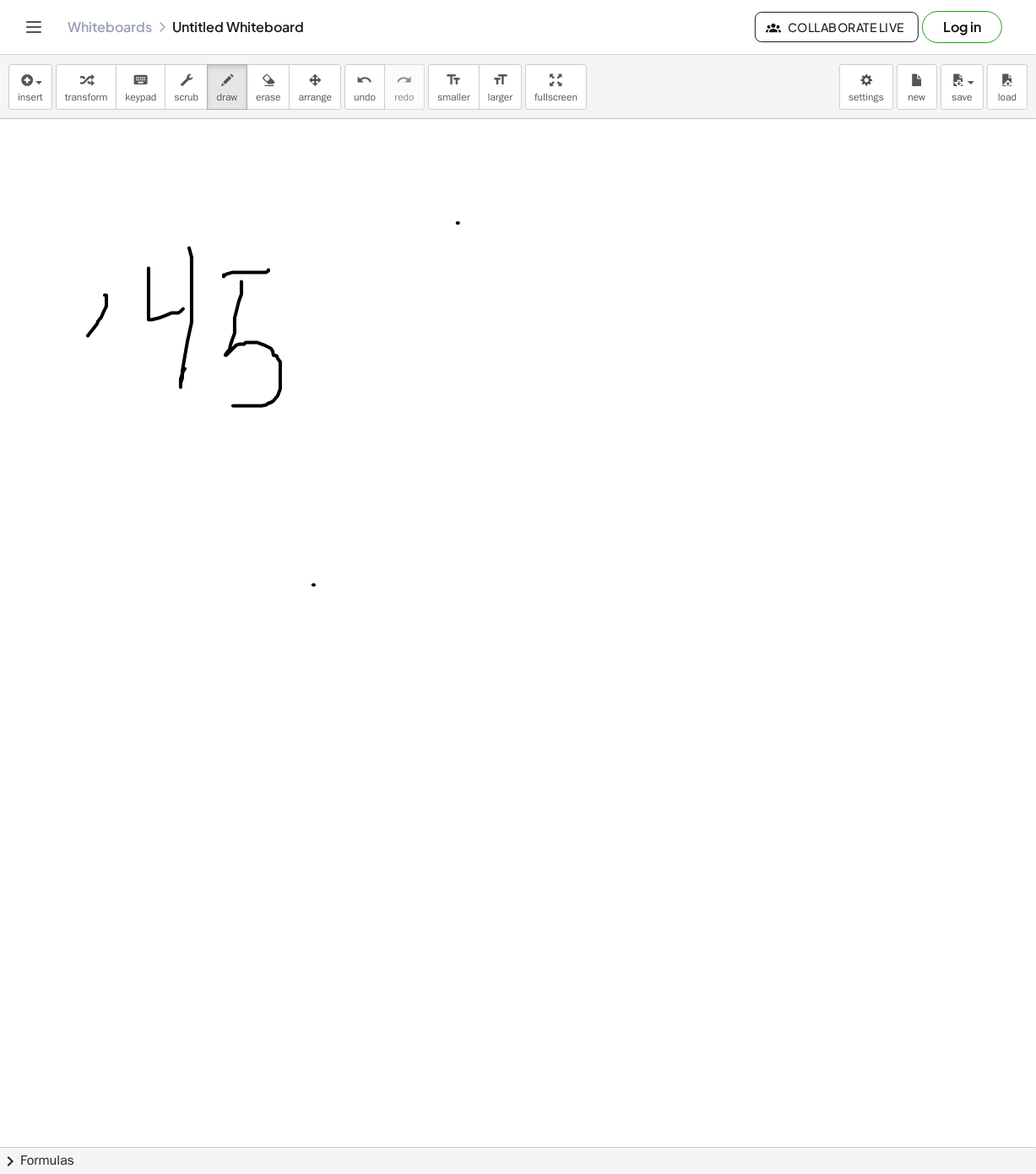click at bounding box center [518, 1147] 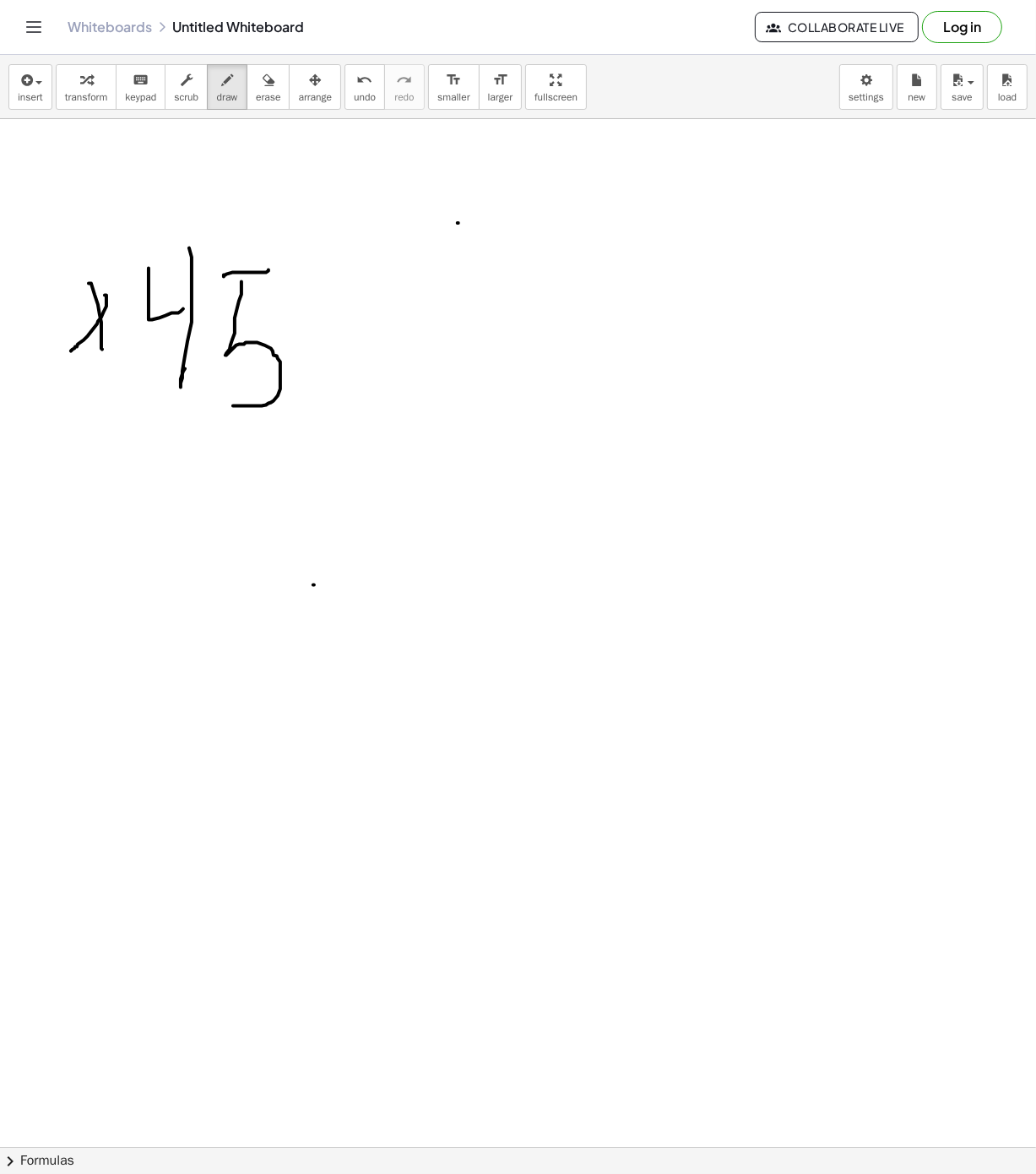 click at bounding box center (518, 1147) 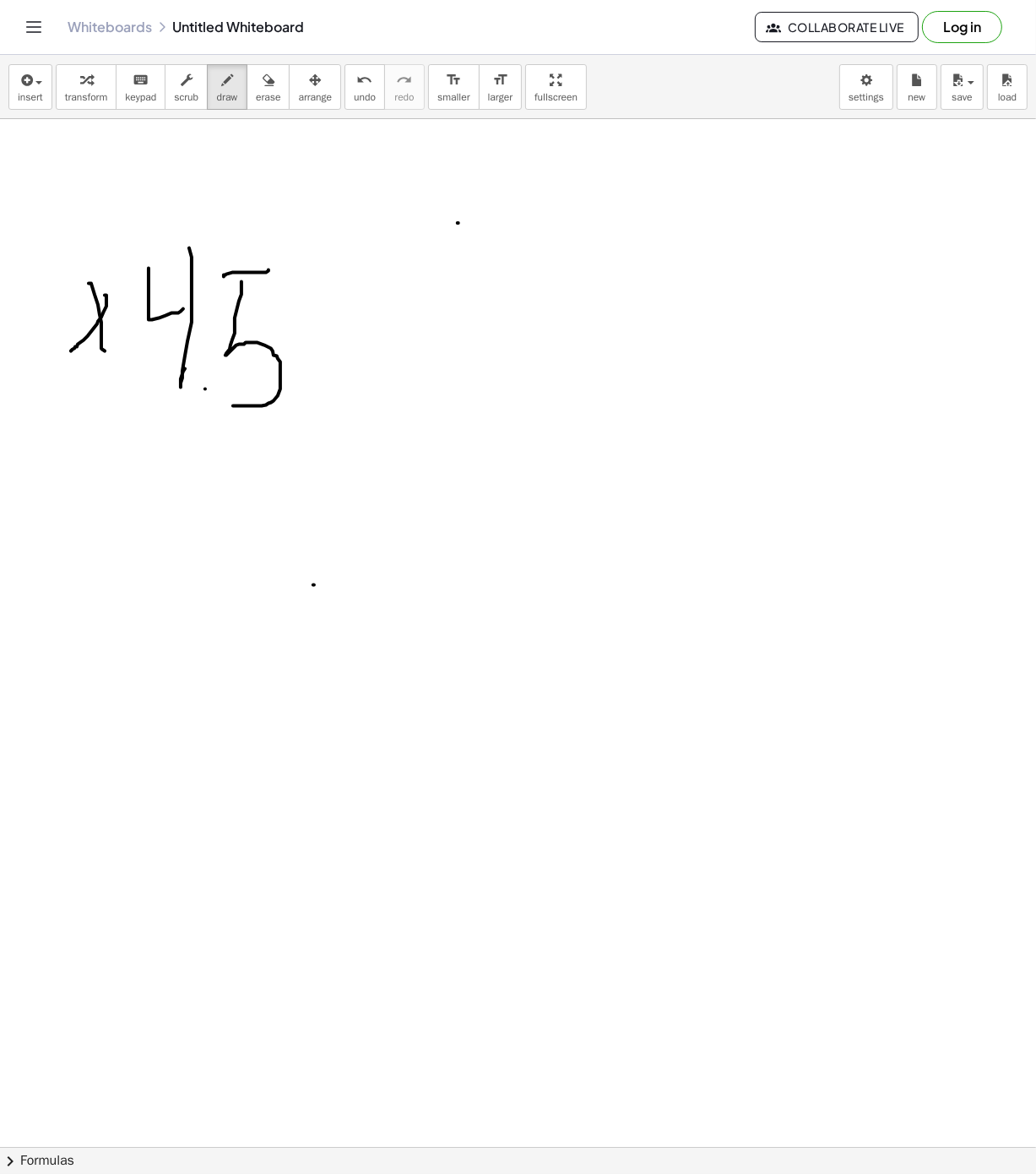 click at bounding box center (518, 1147) 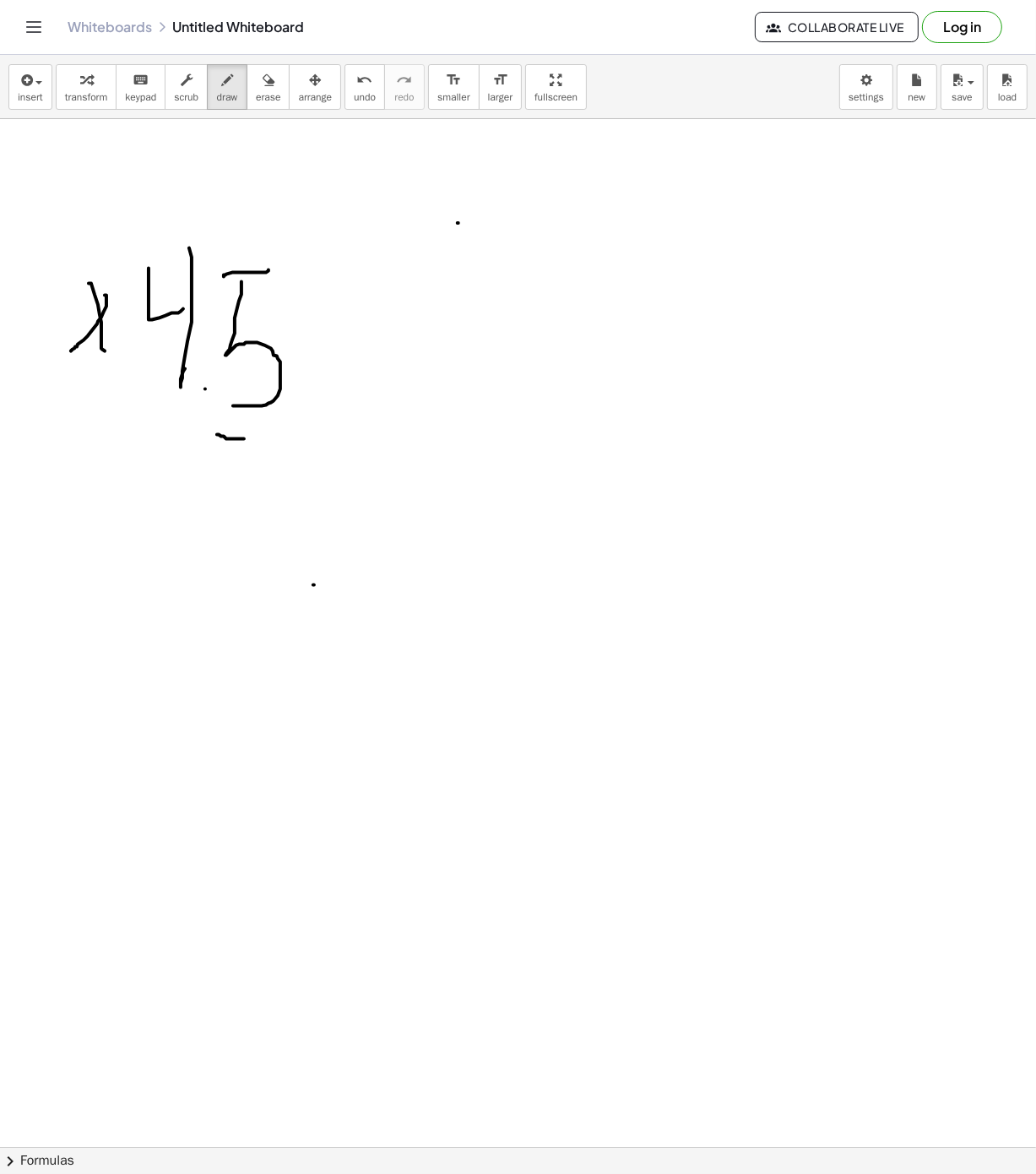 click at bounding box center (518, 1147) 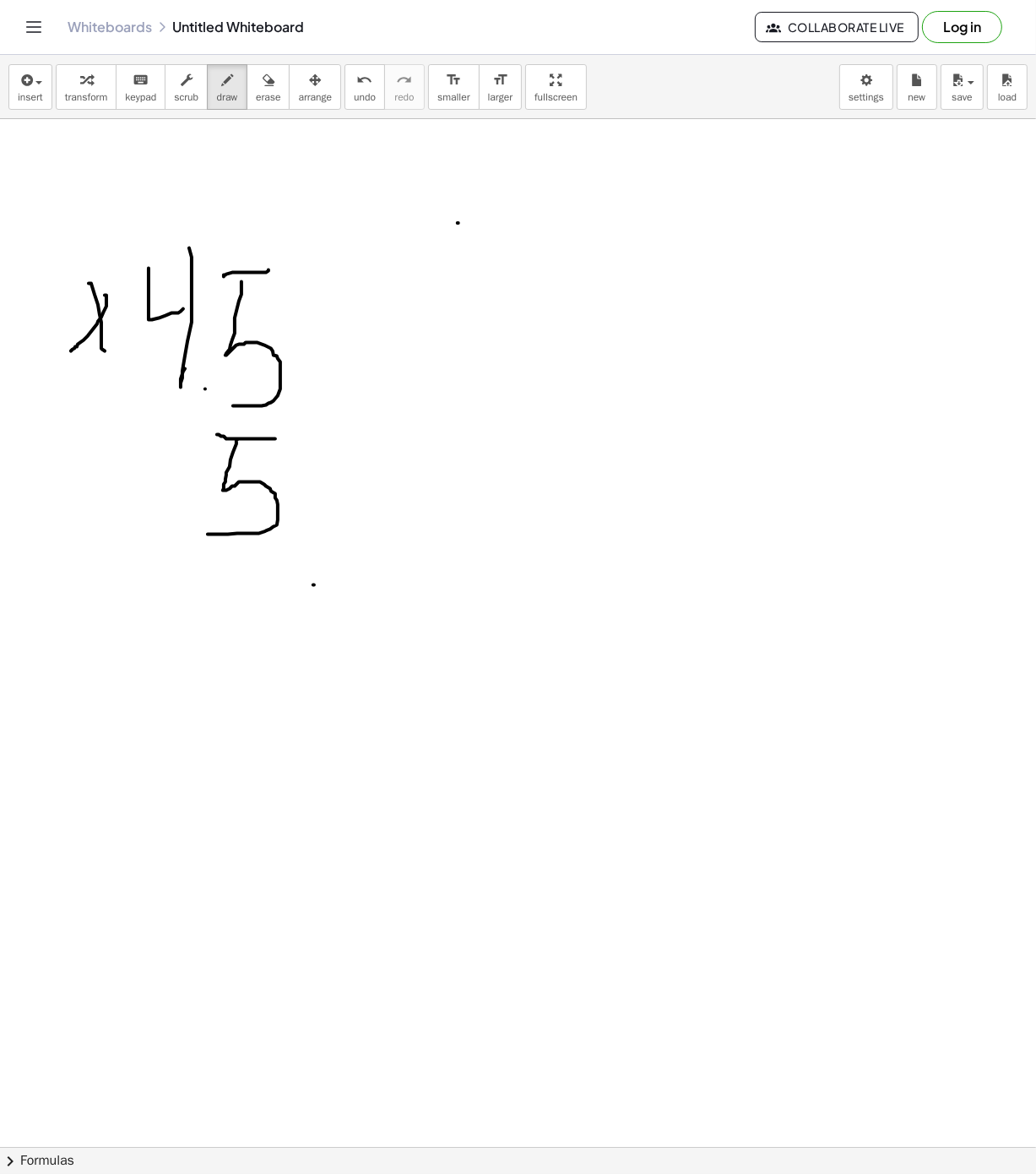 click at bounding box center [518, 1147] 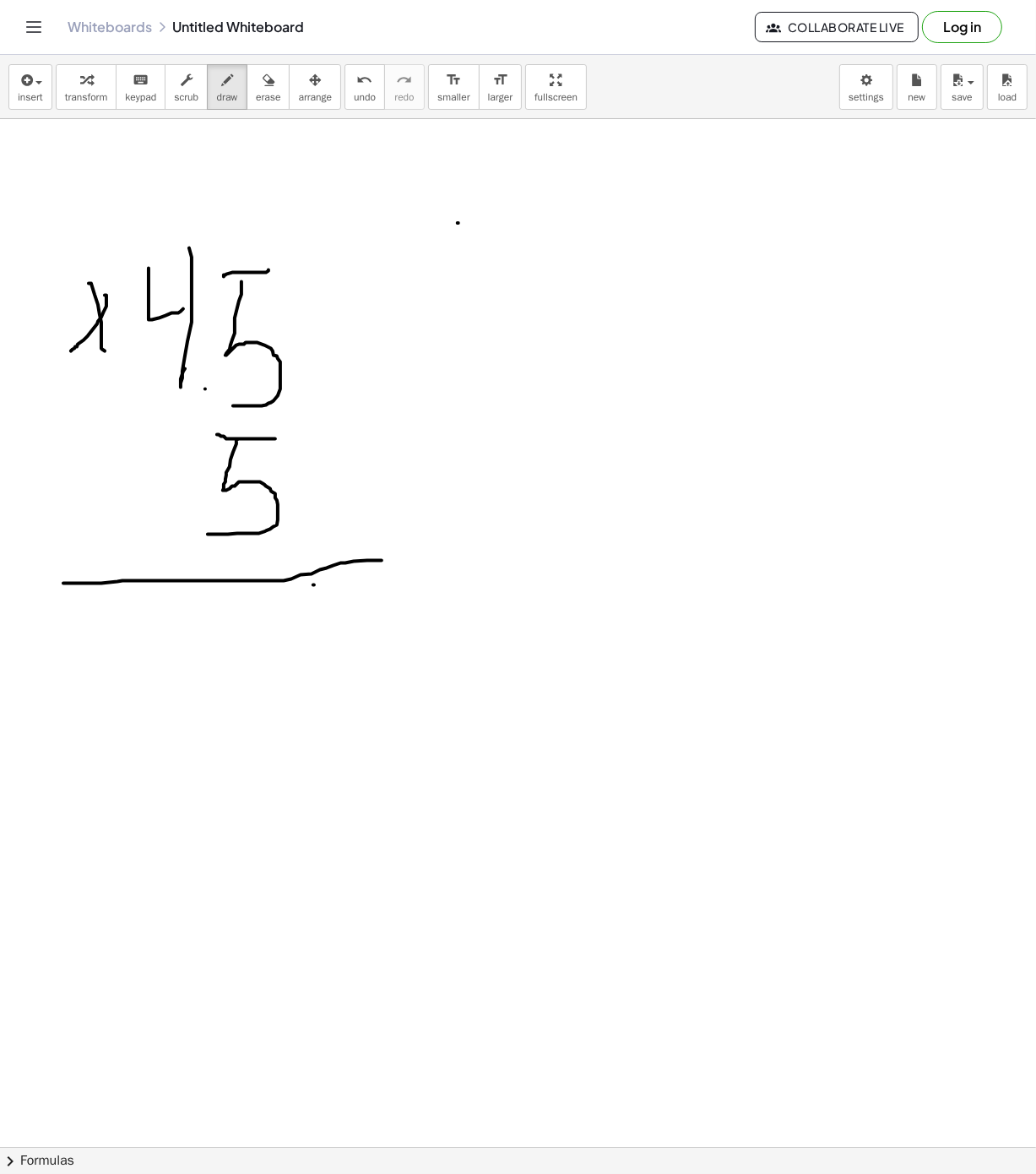 click at bounding box center [518, 1147] 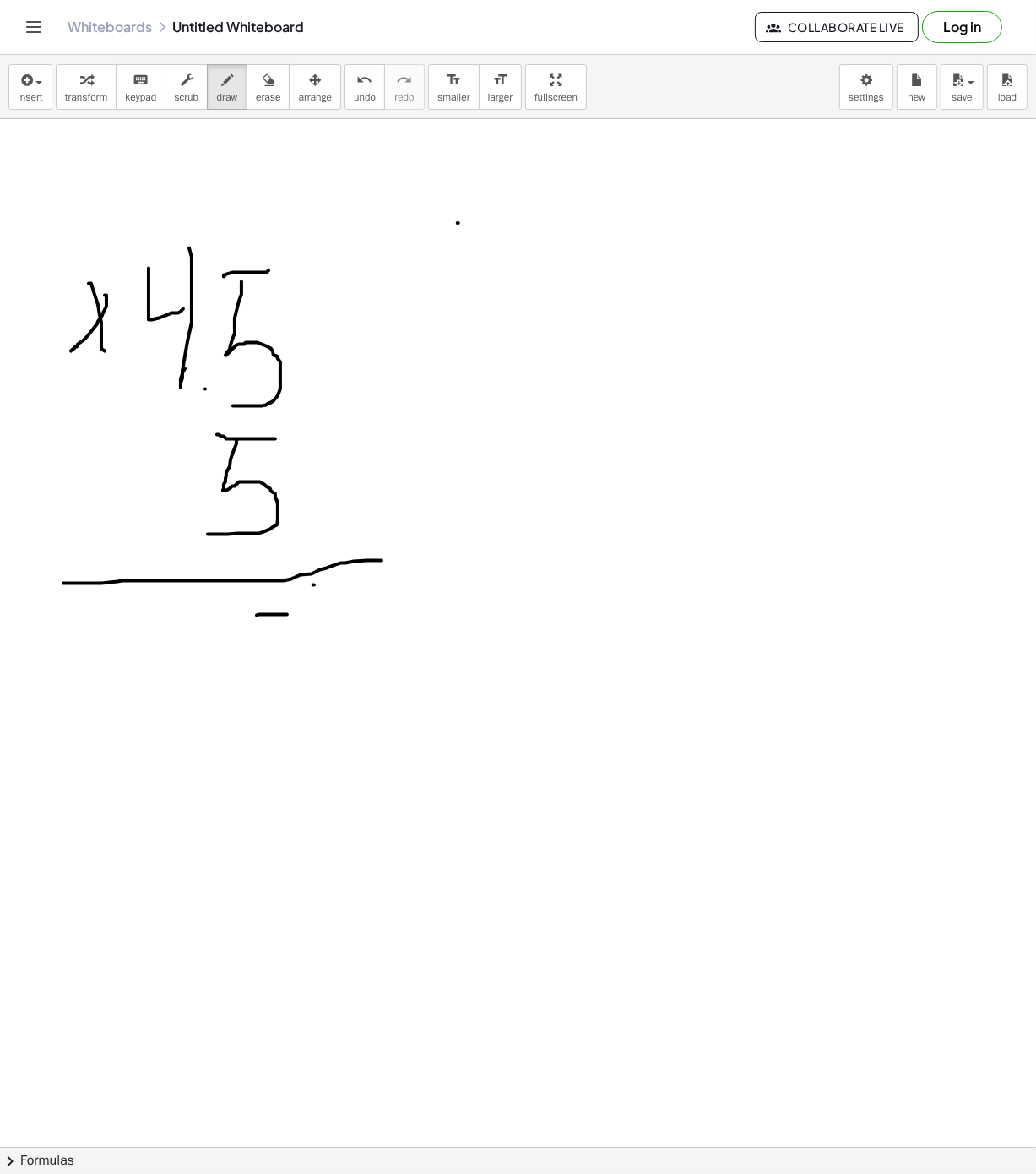 click at bounding box center [518, 1147] 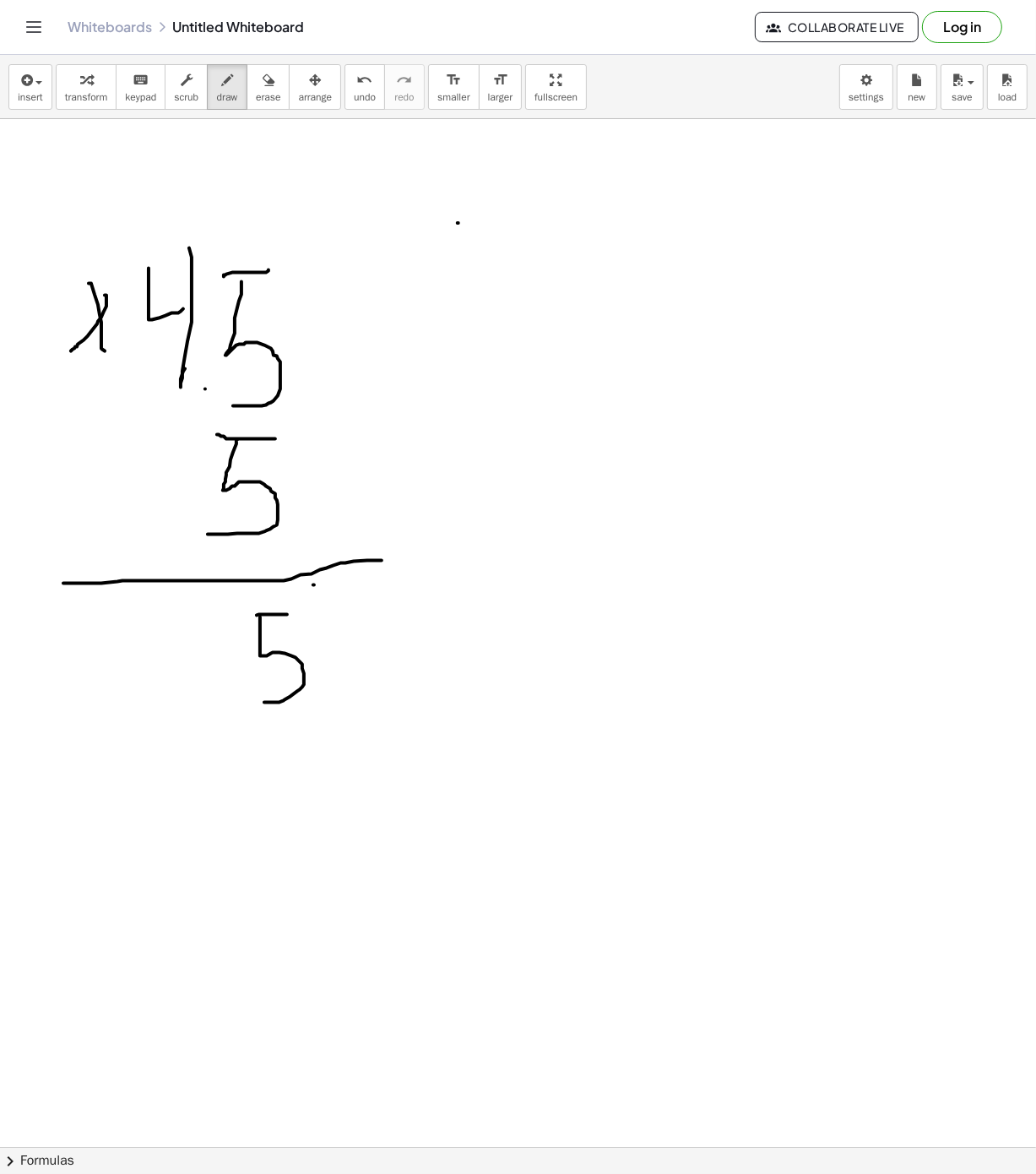 click at bounding box center [518, 1147] 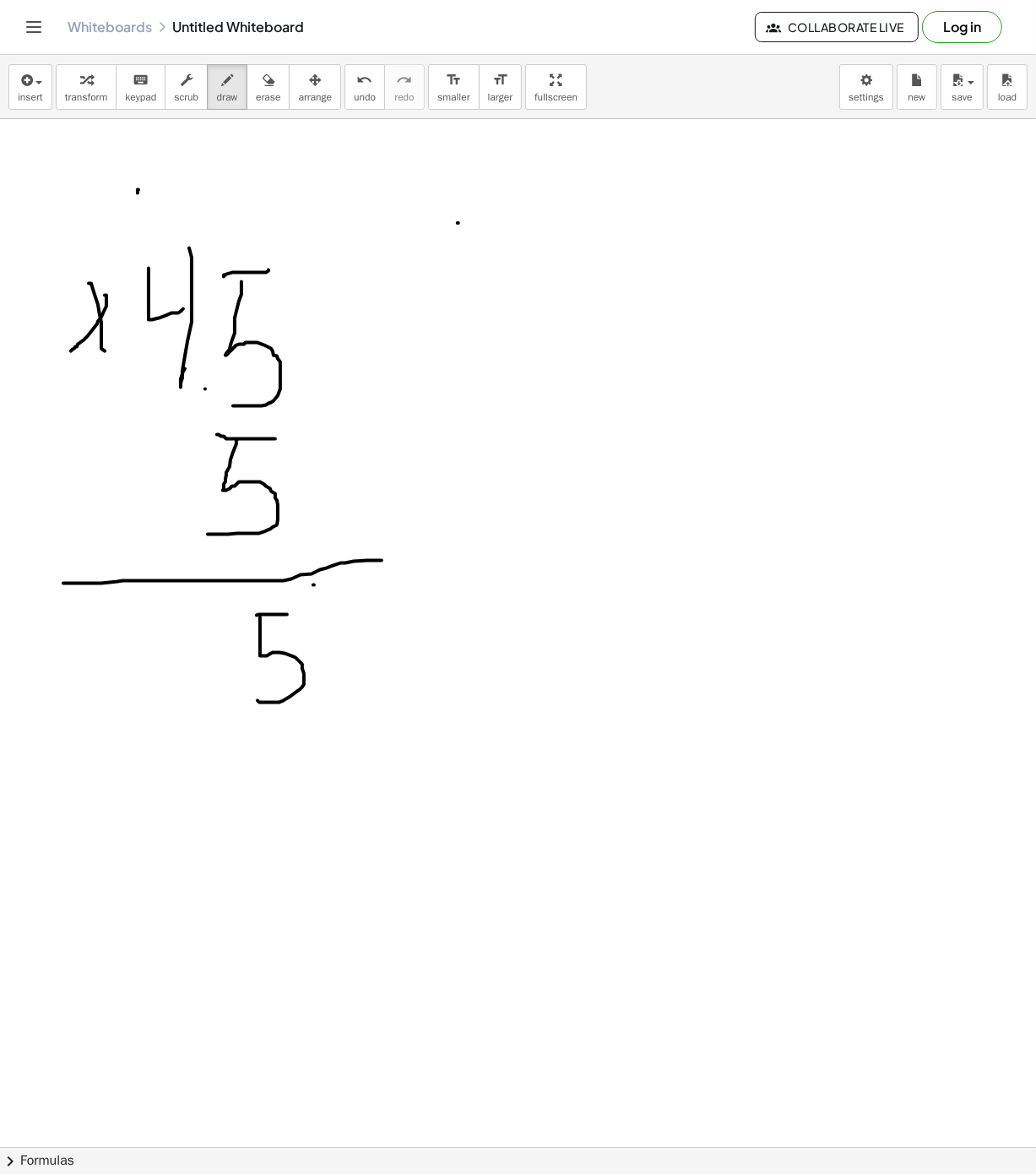click at bounding box center [518, 1147] 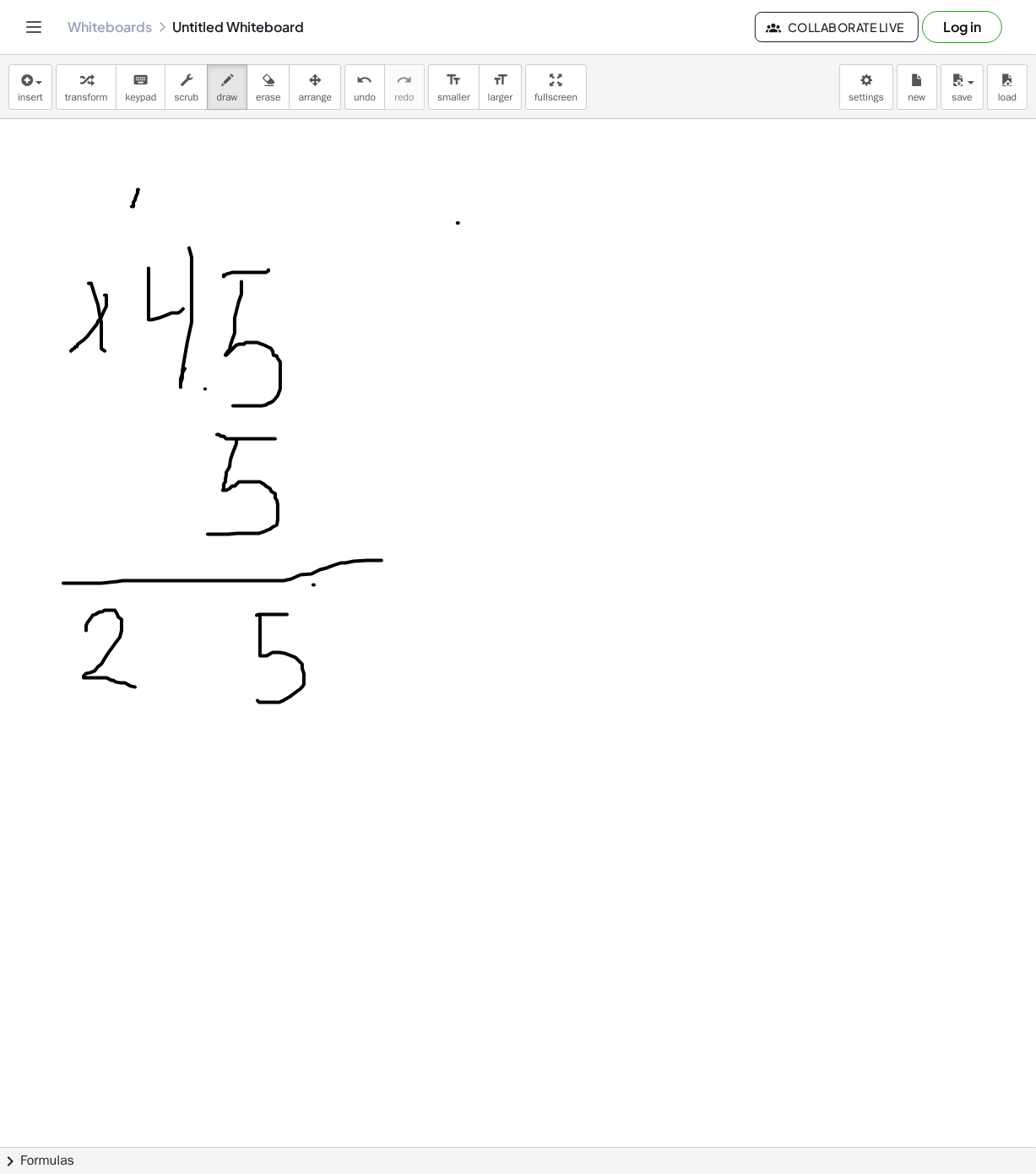 click at bounding box center (518, 1147) 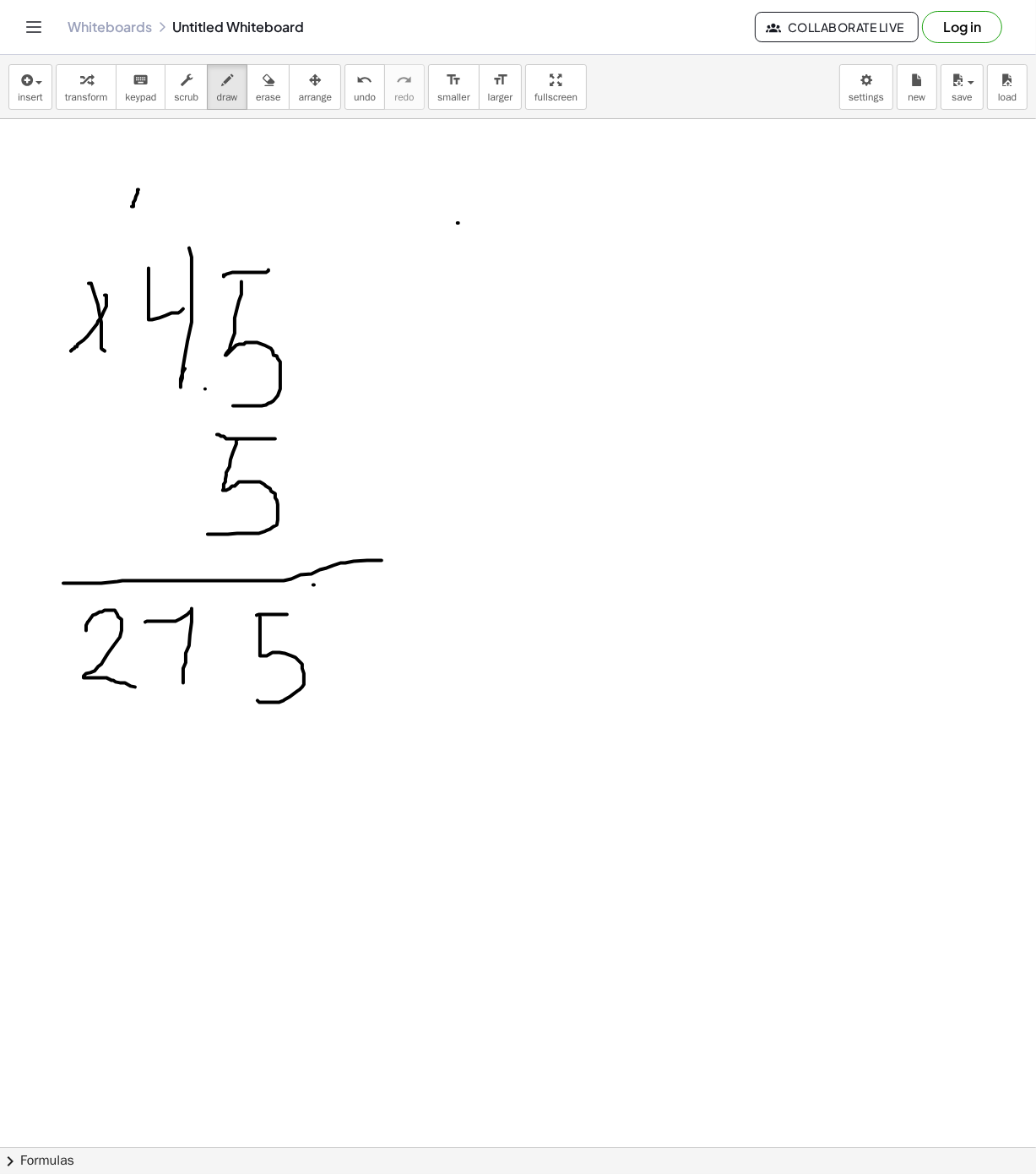 click at bounding box center (518, 1147) 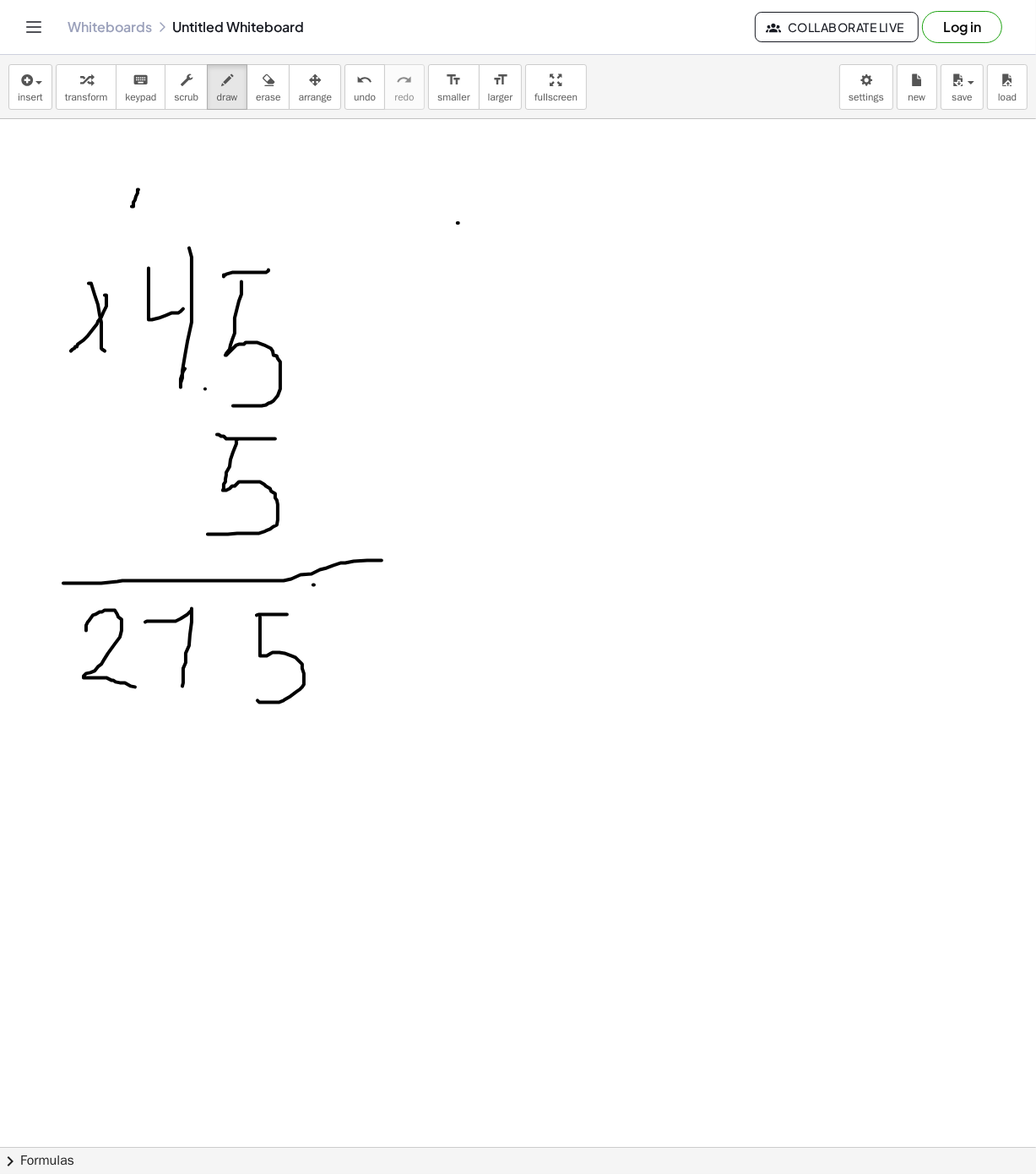 click at bounding box center (518, 1147) 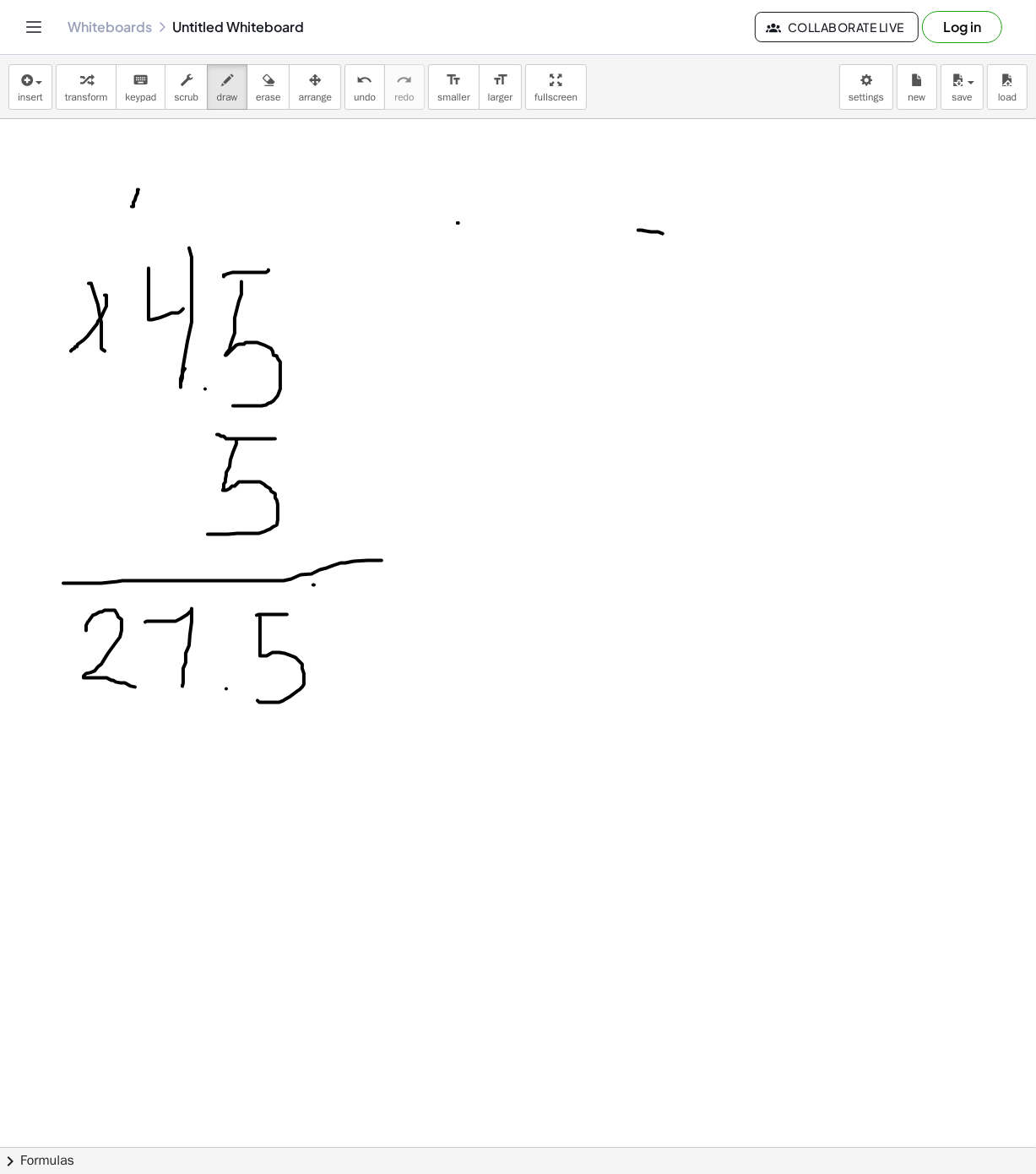 drag, startPoint x: 638, startPoint y: 231, endPoint x: 699, endPoint y: 238, distance: 61.400326 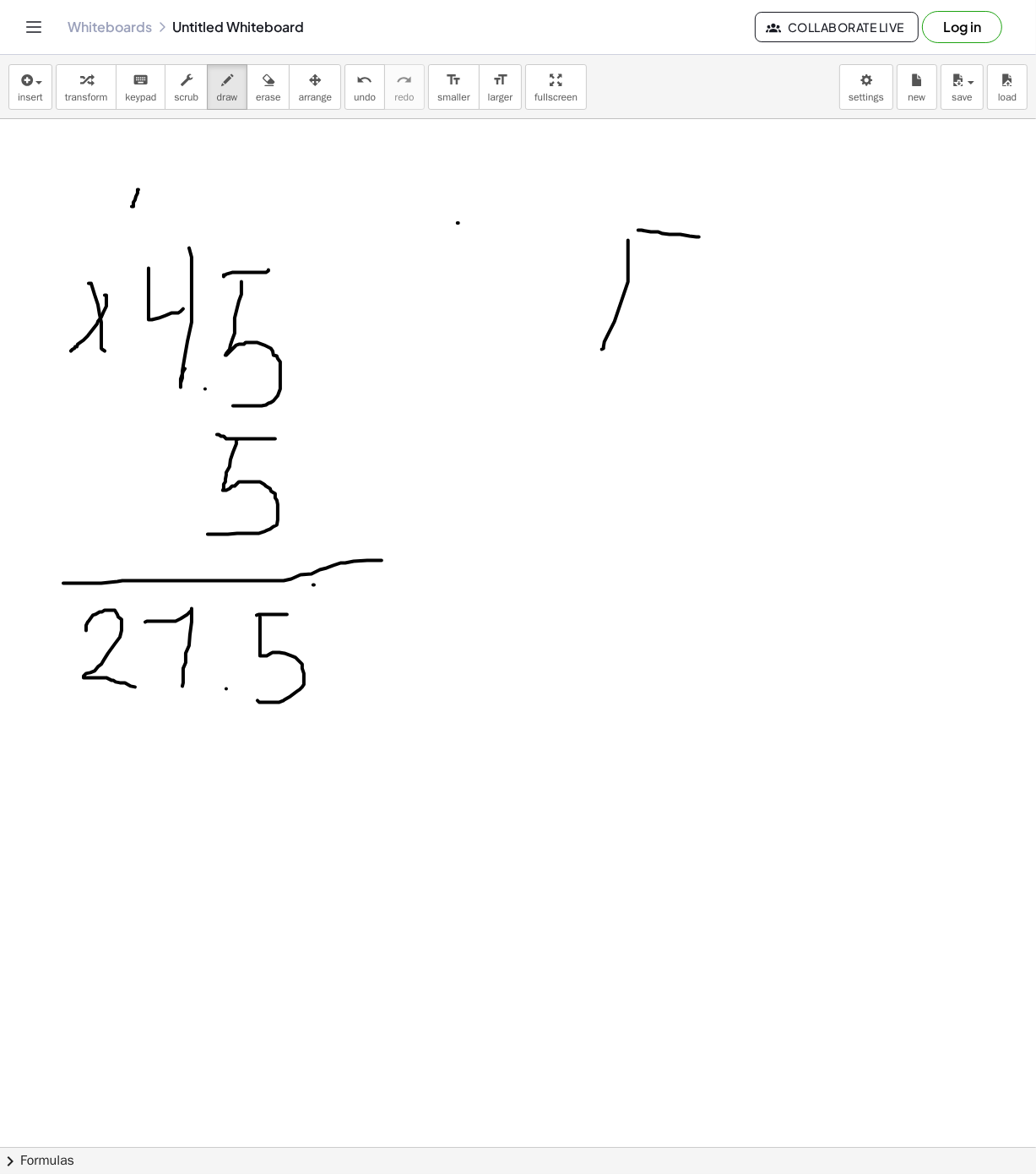 drag, startPoint x: 629, startPoint y: 242, endPoint x: 658, endPoint y: 341, distance: 103.16007 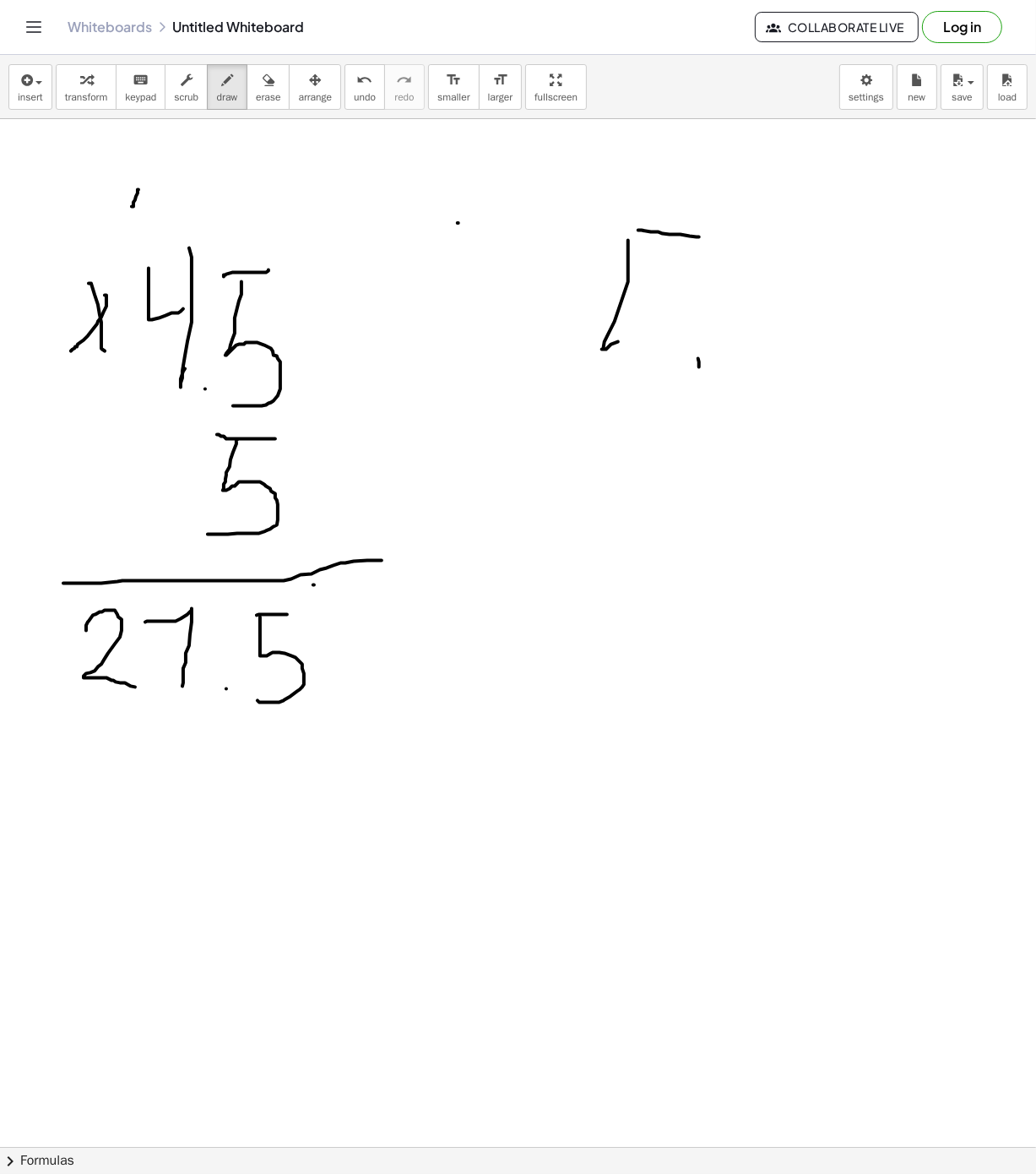 drag, startPoint x: 699, startPoint y: 368, endPoint x: 649, endPoint y: 409, distance: 64.66065 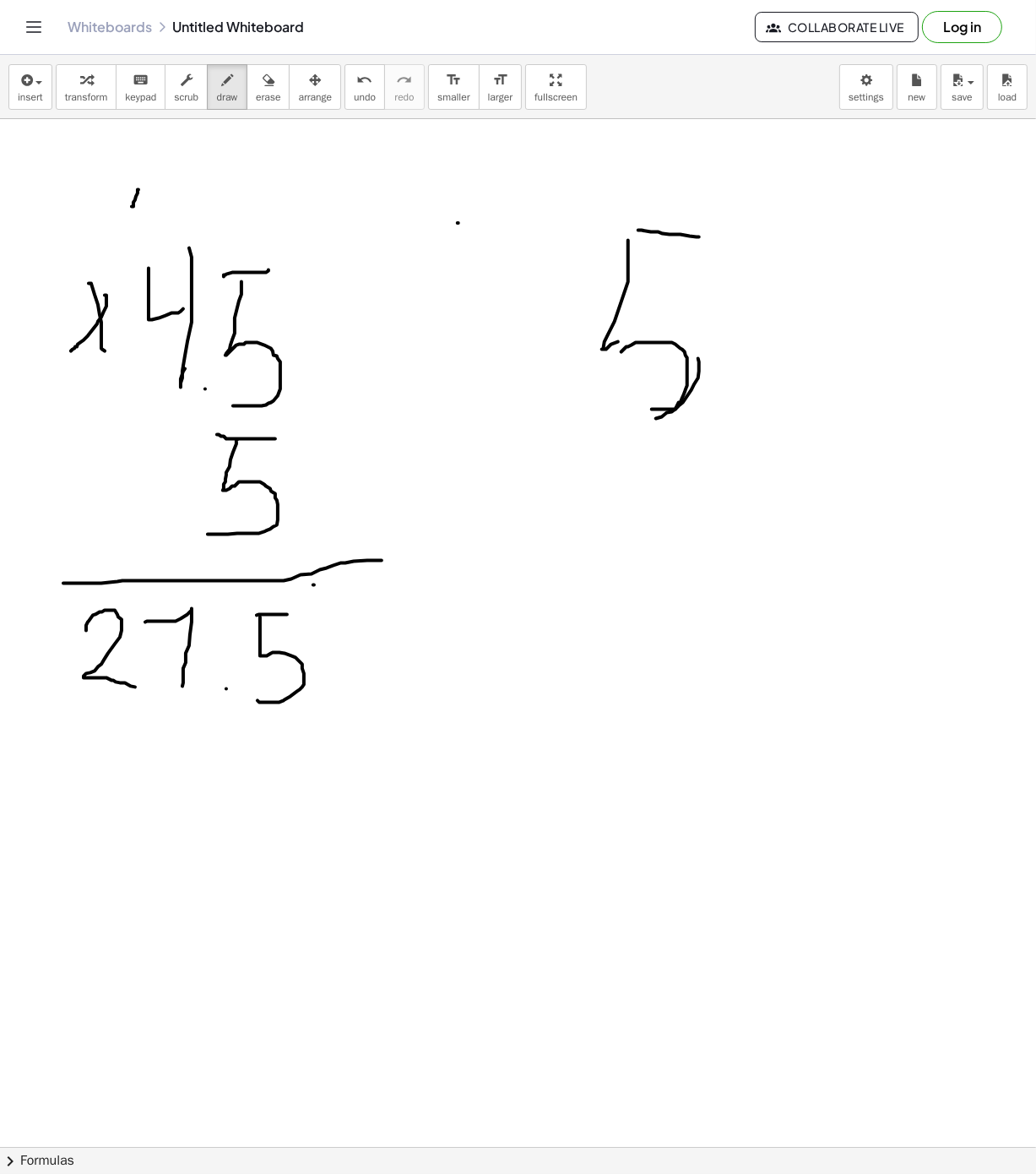 drag, startPoint x: 640, startPoint y: 344, endPoint x: 613, endPoint y: 425, distance: 85.3815 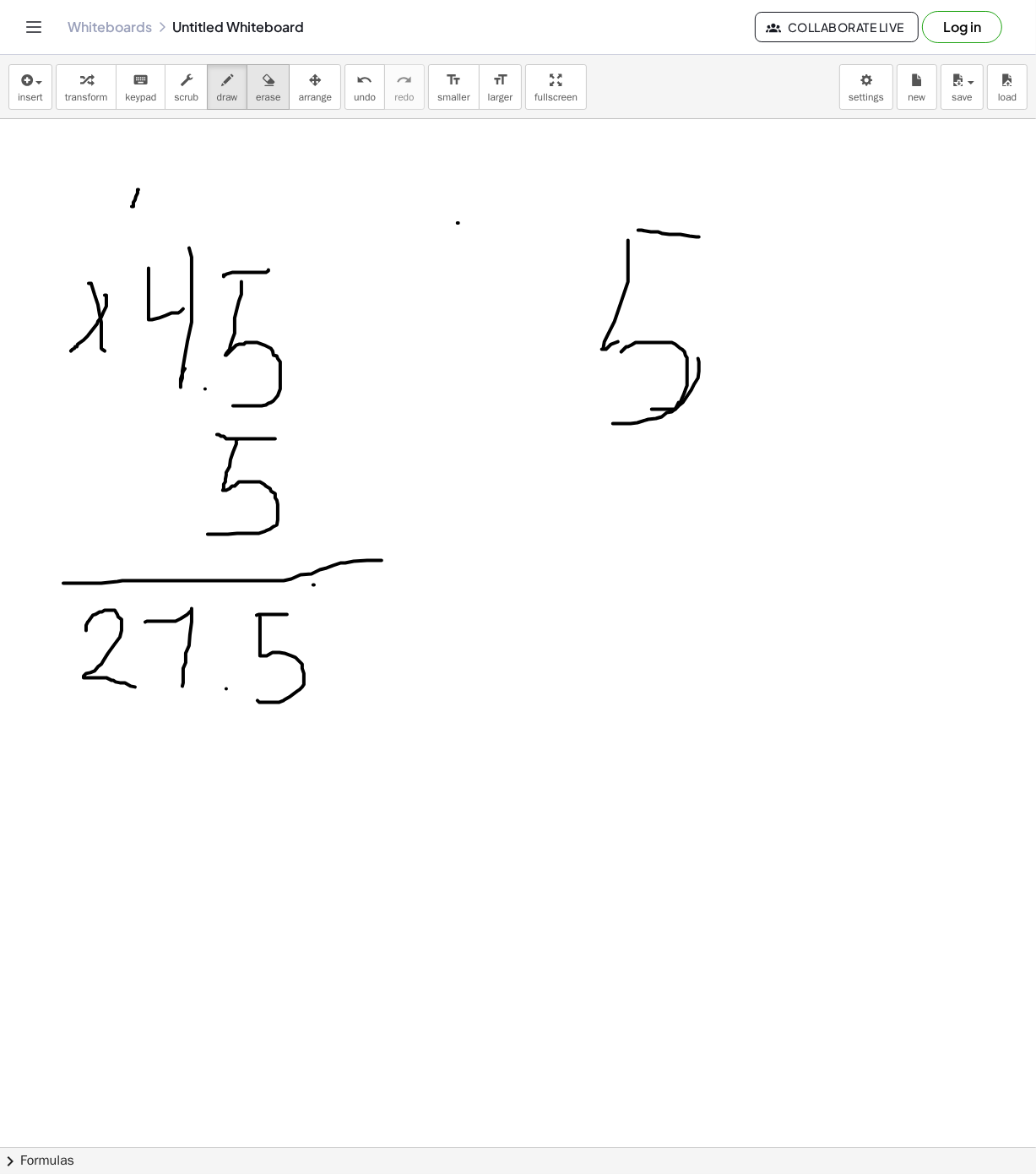 click at bounding box center [268, 80] 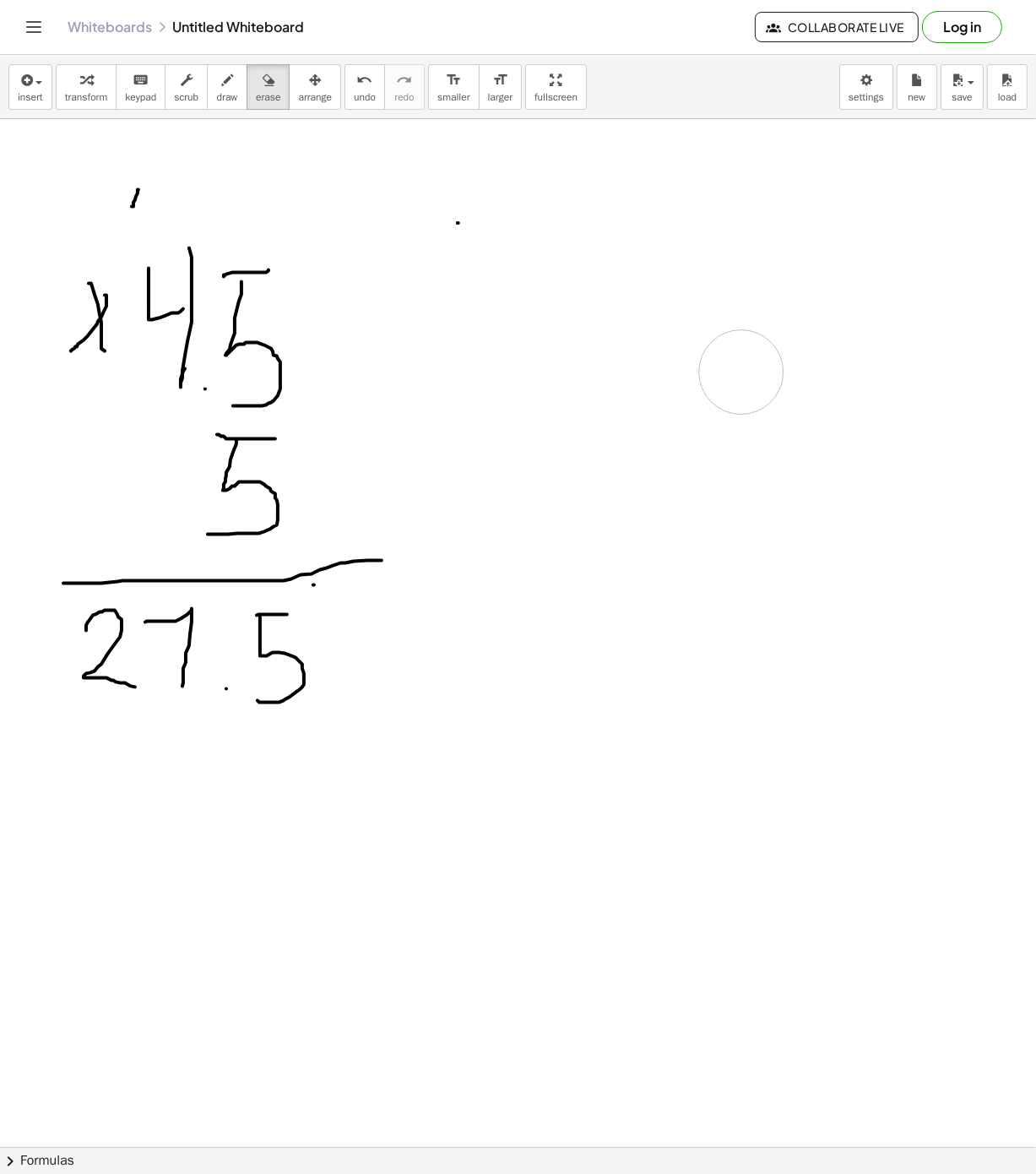 drag, startPoint x: 660, startPoint y: 291, endPoint x: 469, endPoint y: 224, distance: 202.41047 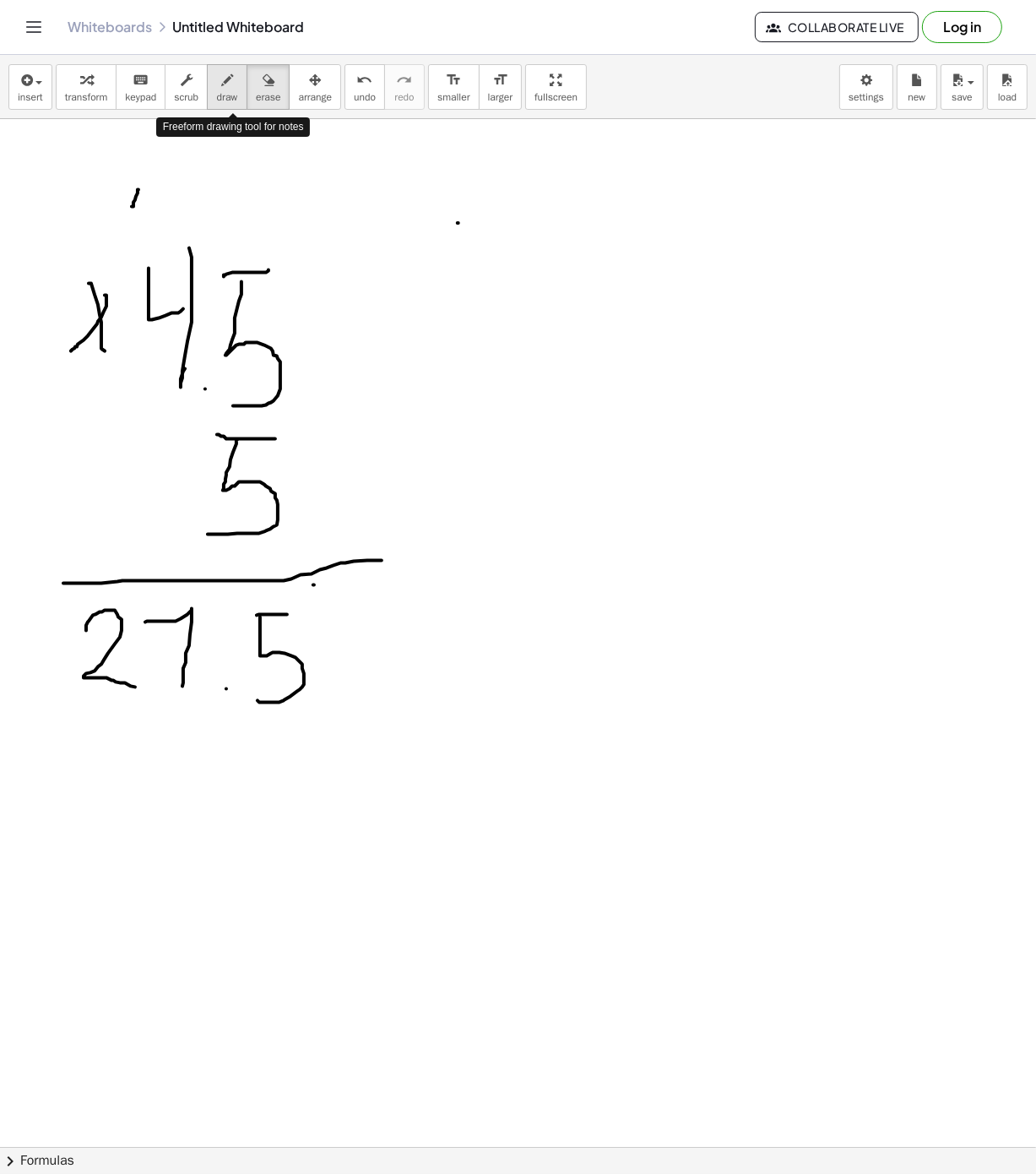 click on "draw" at bounding box center [227, 87] 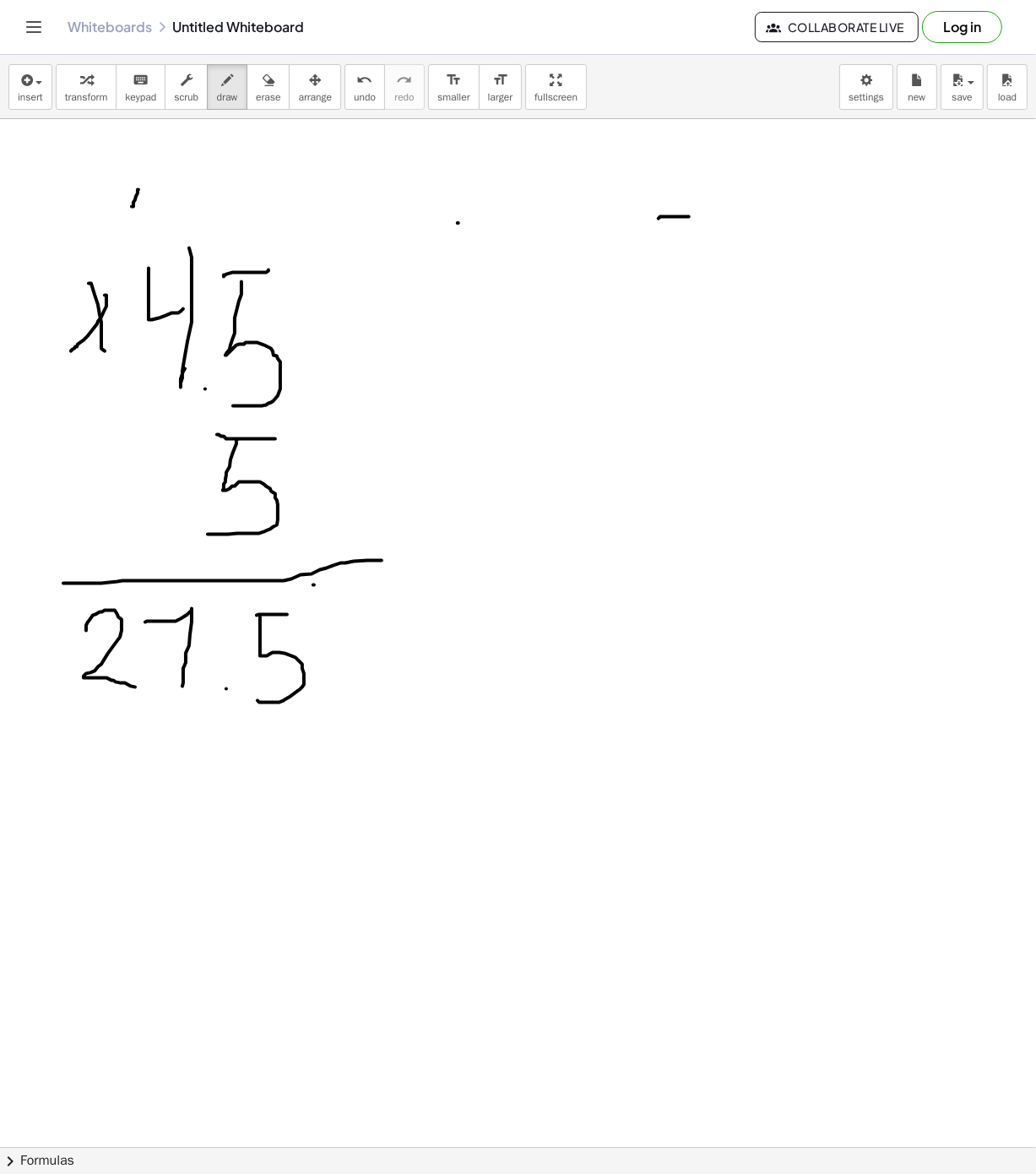 drag, startPoint x: 689, startPoint y: 218, endPoint x: 717, endPoint y: 218, distance: 28 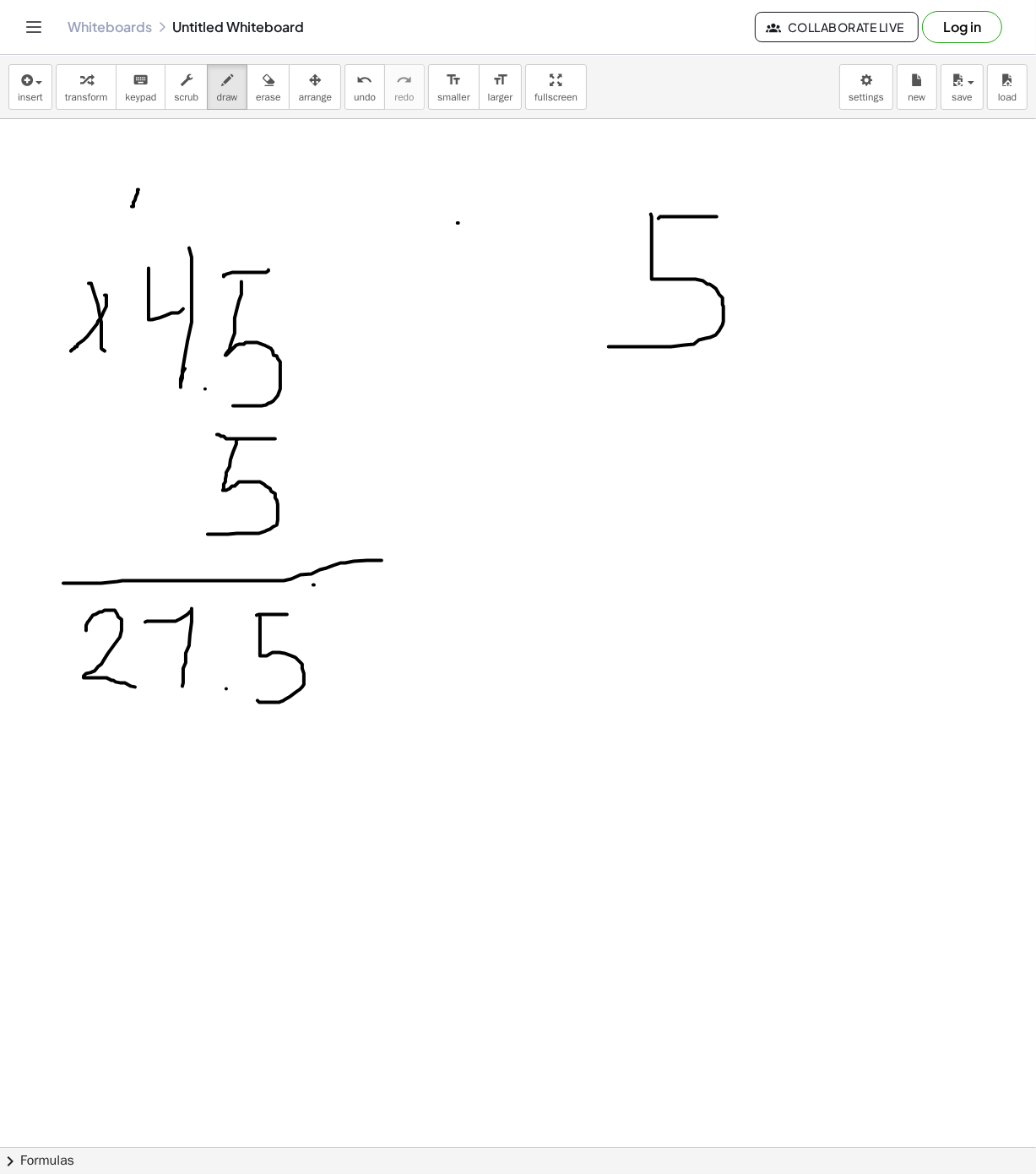 drag, startPoint x: 651, startPoint y: 215, endPoint x: 609, endPoint y: 348, distance: 139.47401 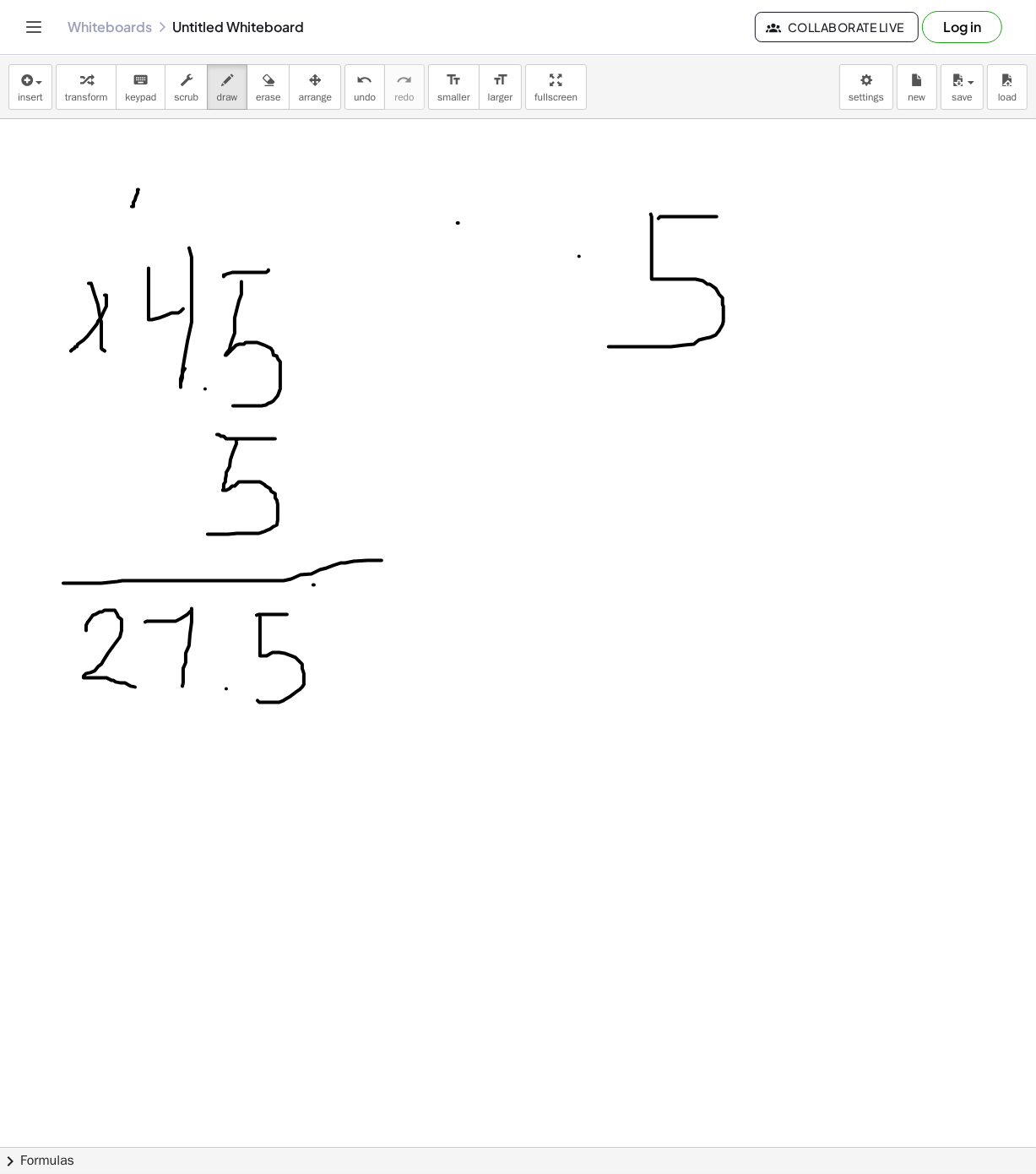 drag, startPoint x: 579, startPoint y: 258, endPoint x: 523, endPoint y: 287, distance: 63.063 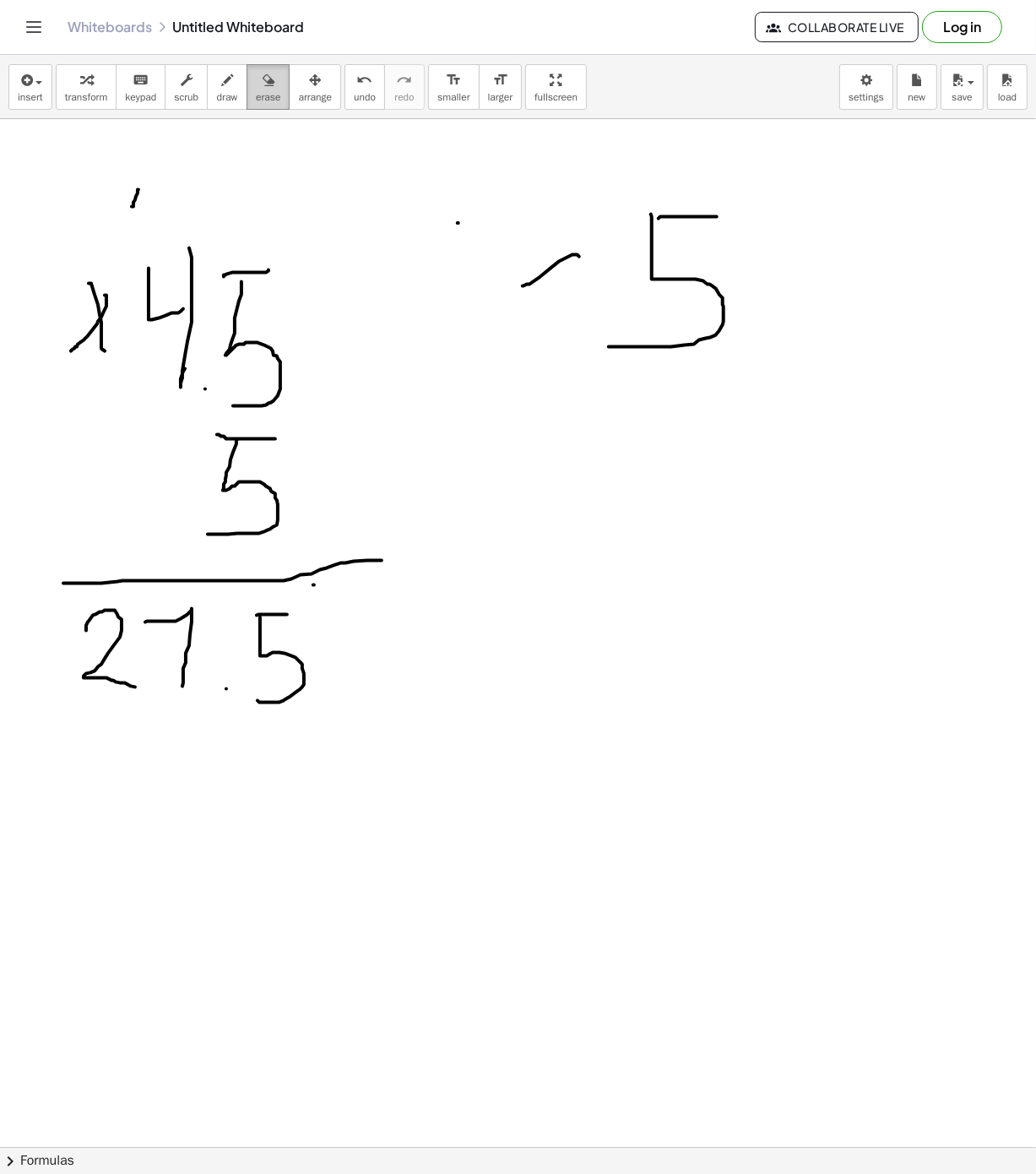 click on "erase" at bounding box center (268, 97) 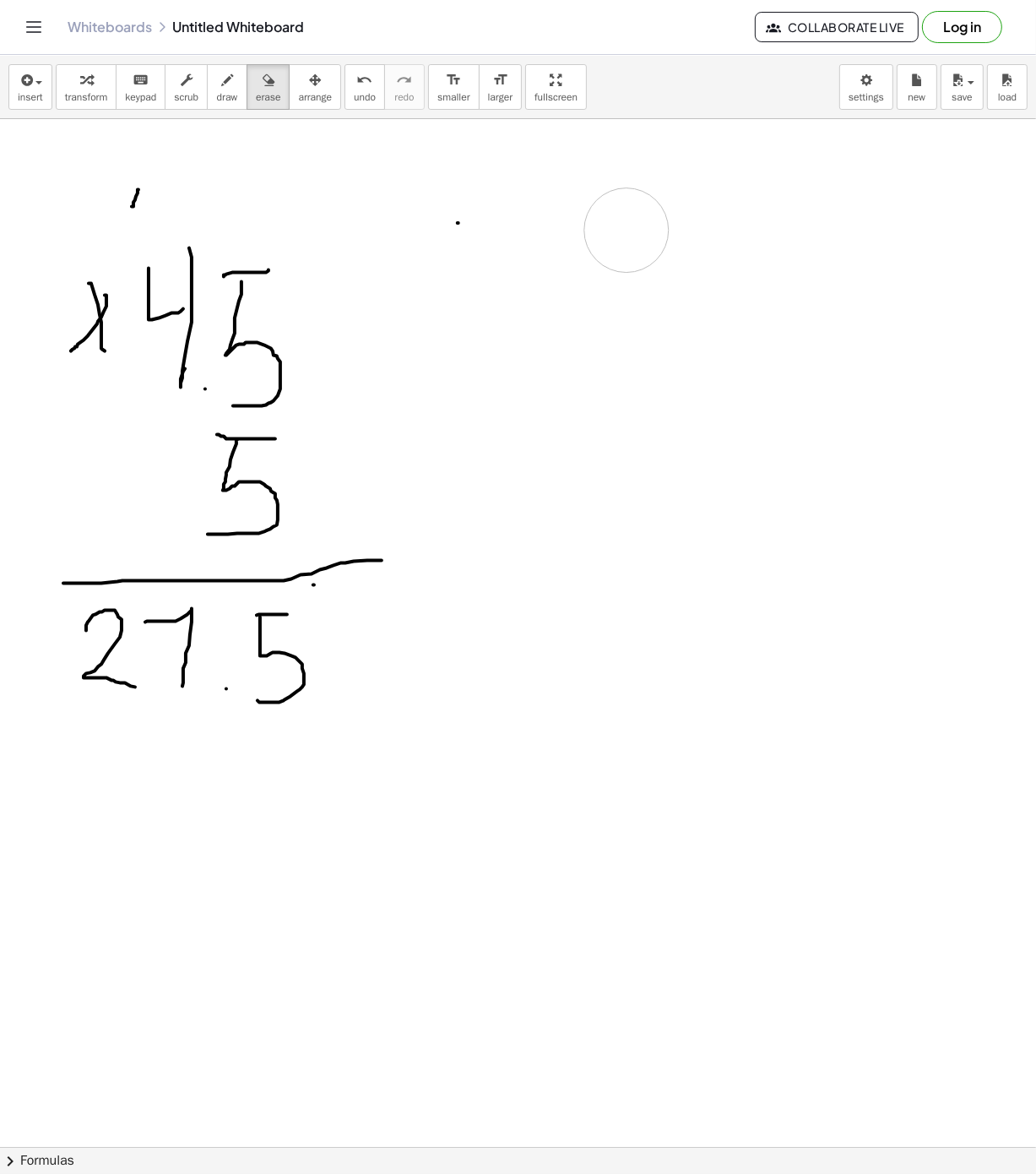 drag, startPoint x: 610, startPoint y: 267, endPoint x: 626, endPoint y: 231, distance: 39.39543 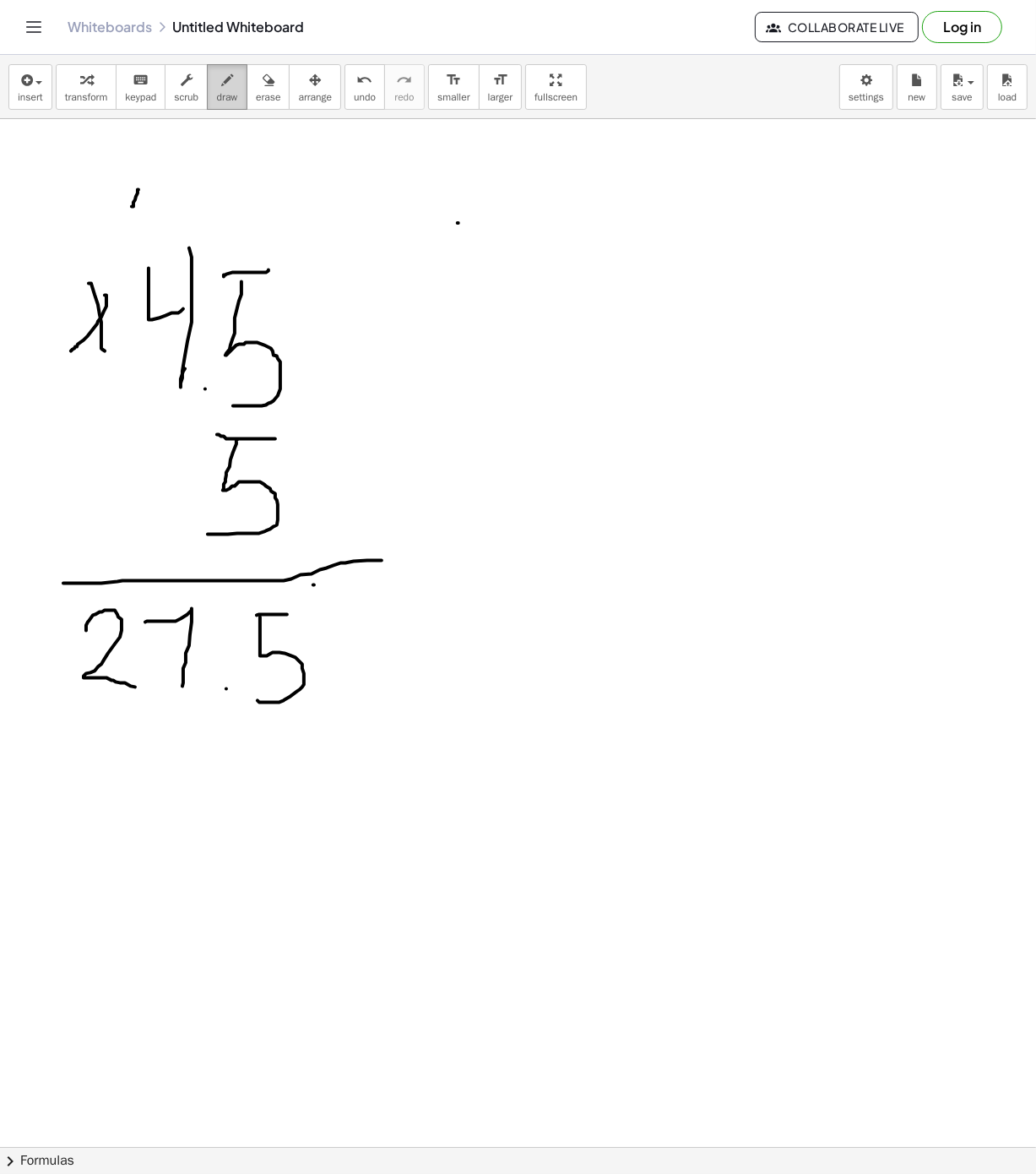drag, startPoint x: 236, startPoint y: 101, endPoint x: 422, endPoint y: 159, distance: 194.8333 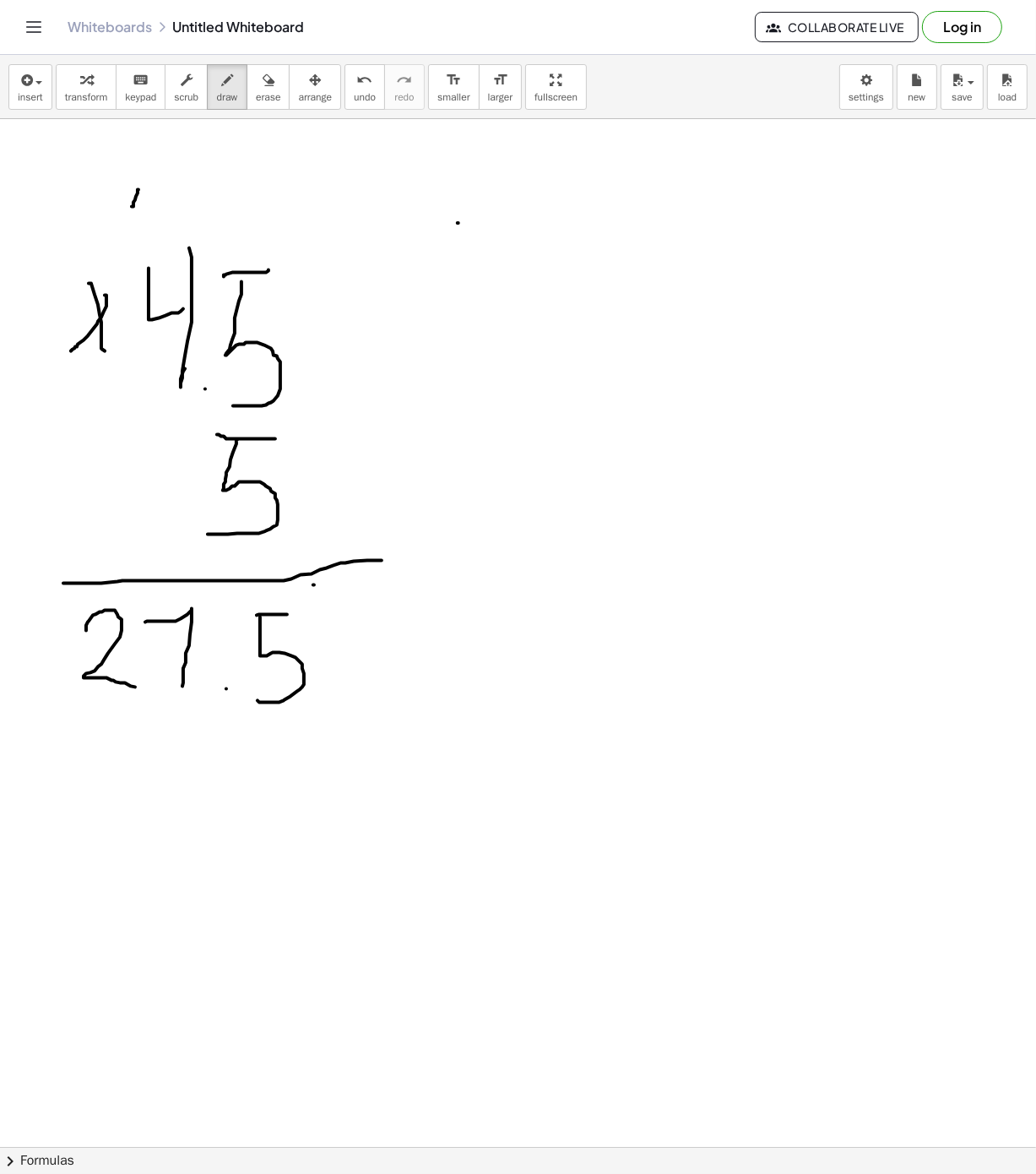 click on "draw" at bounding box center [227, 97] 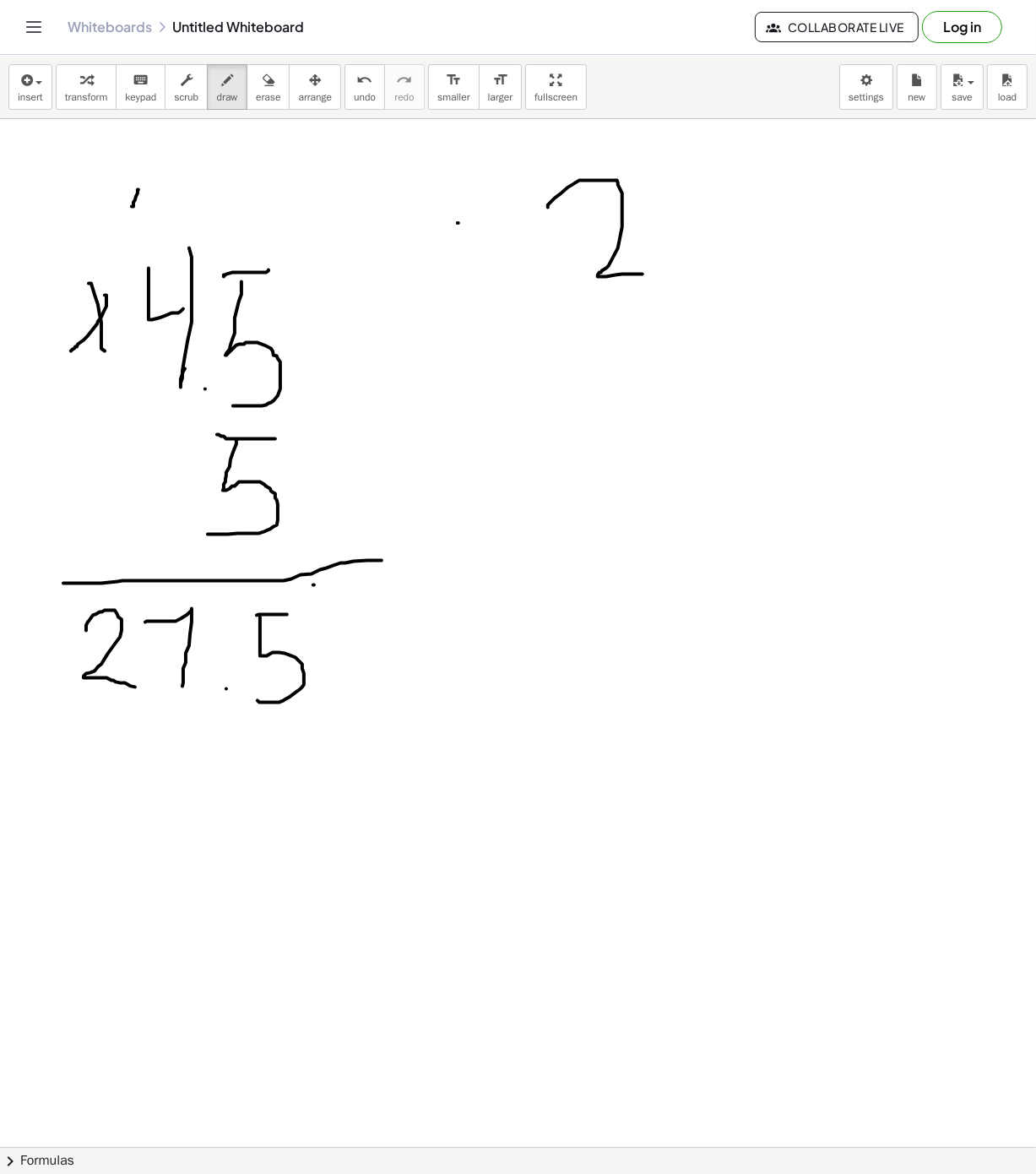 drag, startPoint x: 572, startPoint y: 186, endPoint x: 678, endPoint y: 276, distance: 139.0539 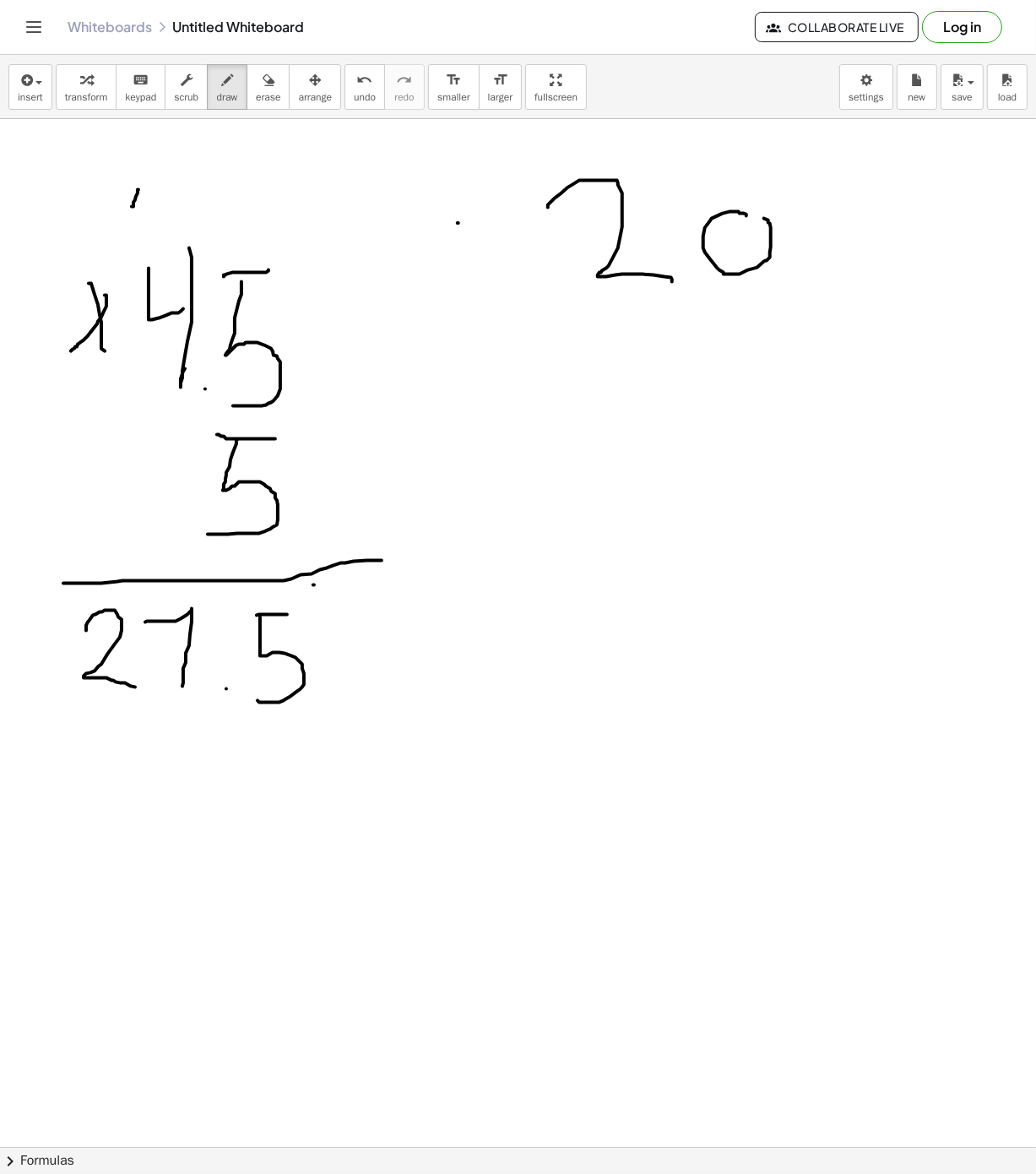 drag, startPoint x: 746, startPoint y: 215, endPoint x: 730, endPoint y: 226, distance: 19.416488 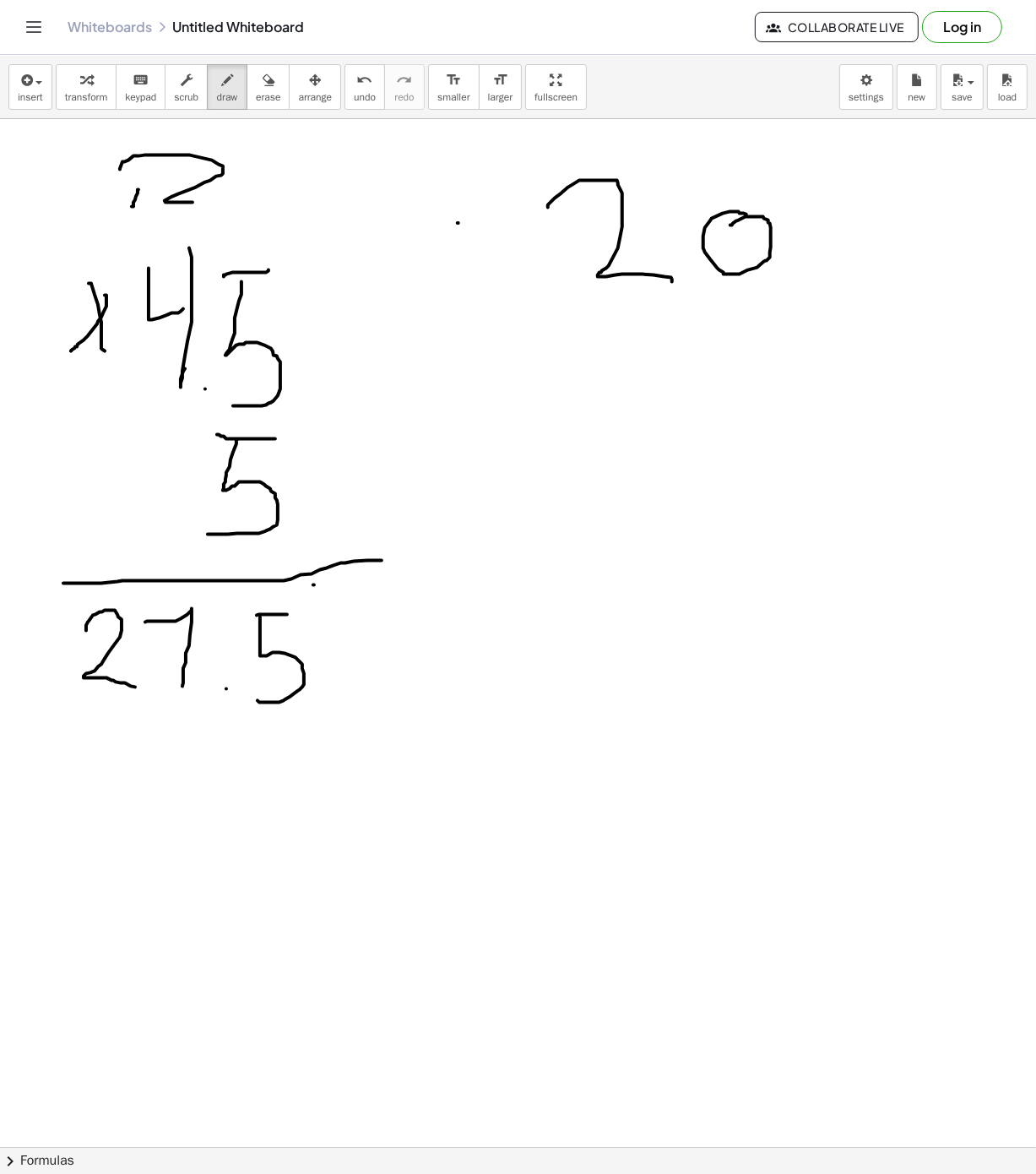 drag, startPoint x: 120, startPoint y: 171, endPoint x: 193, endPoint y: 204, distance: 80.11242 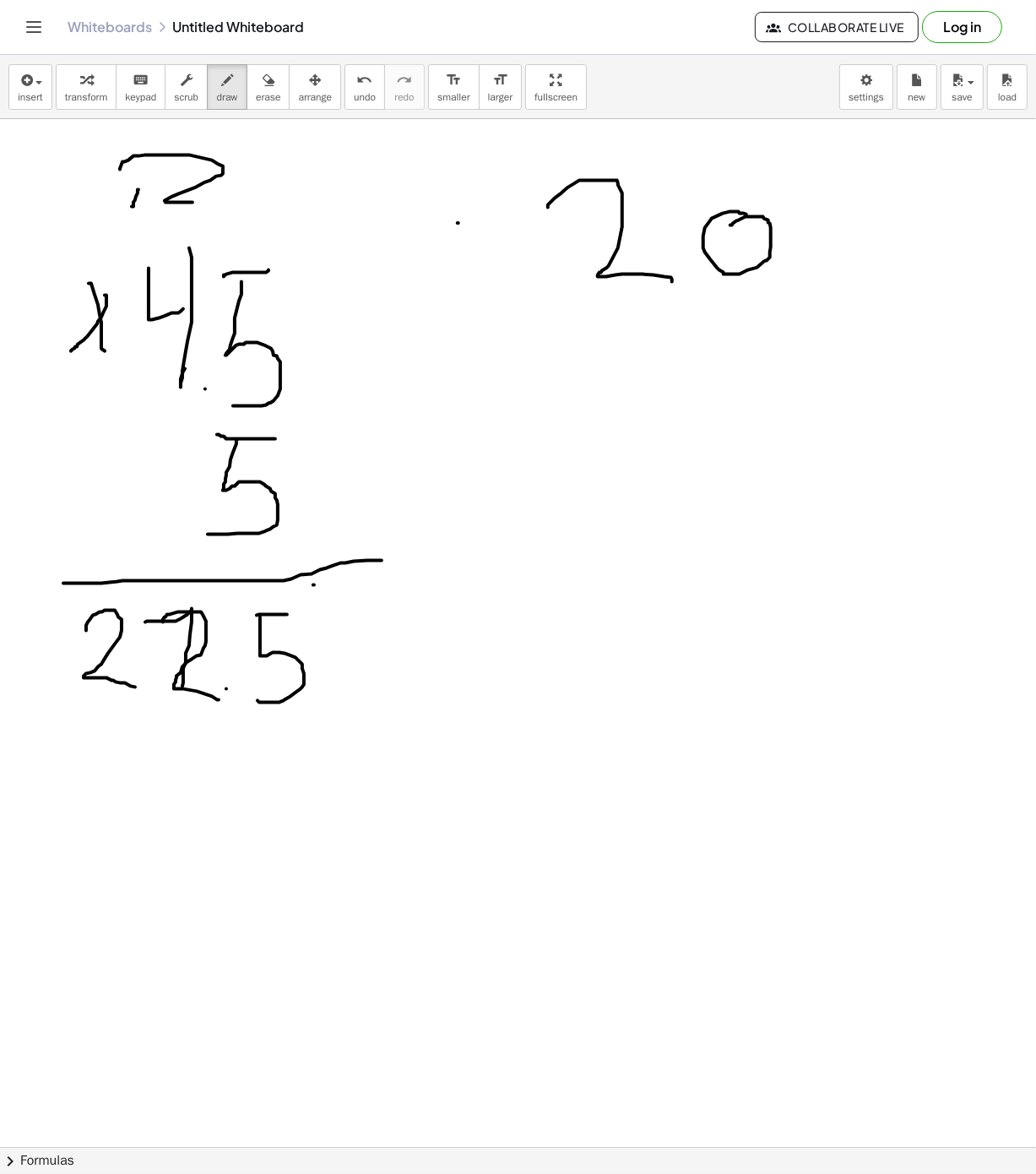drag, startPoint x: 163, startPoint y: 623, endPoint x: 213, endPoint y: 701, distance: 92.64988 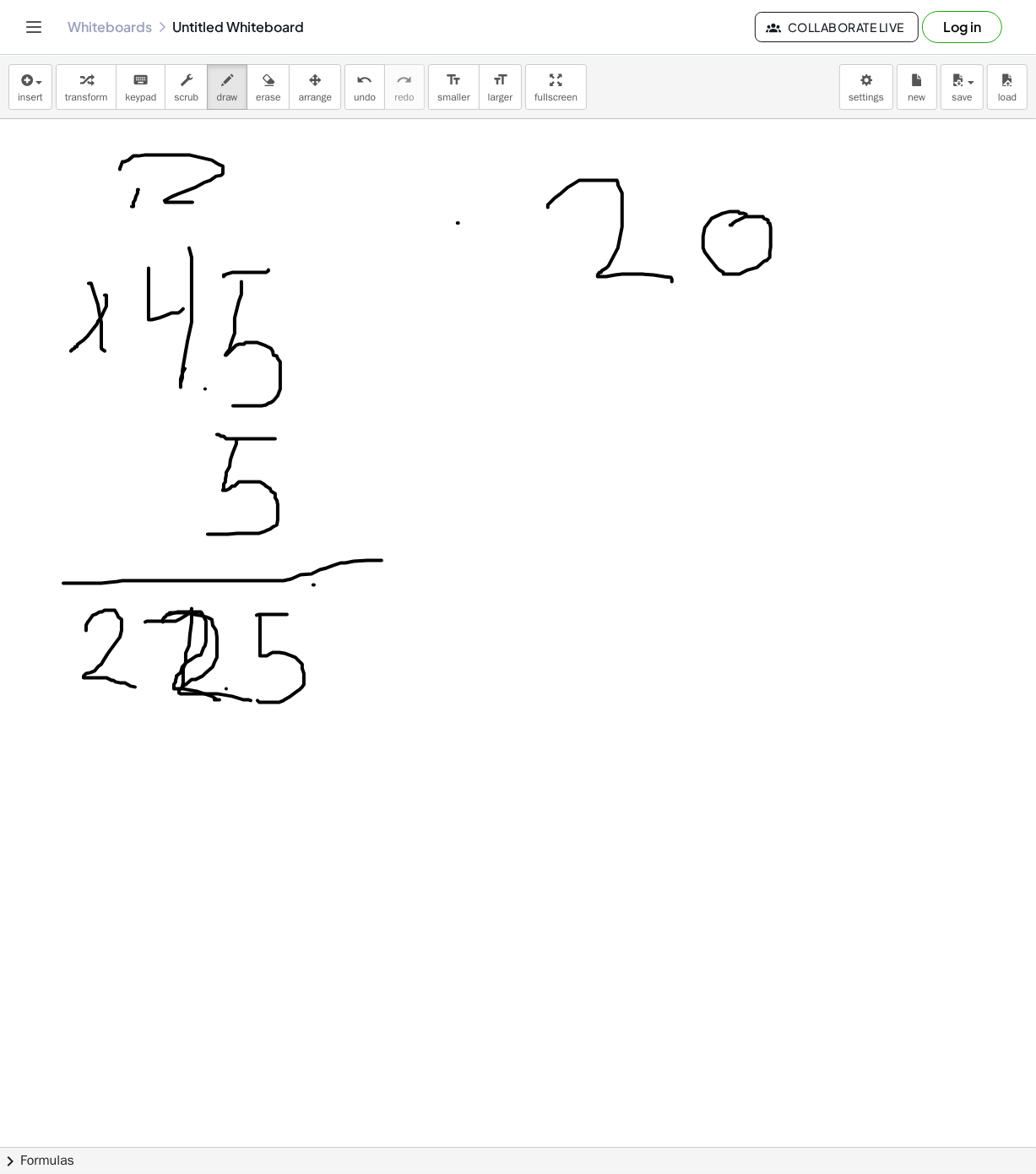 drag, startPoint x: 174, startPoint y: 614, endPoint x: 174, endPoint y: 666, distance: 52 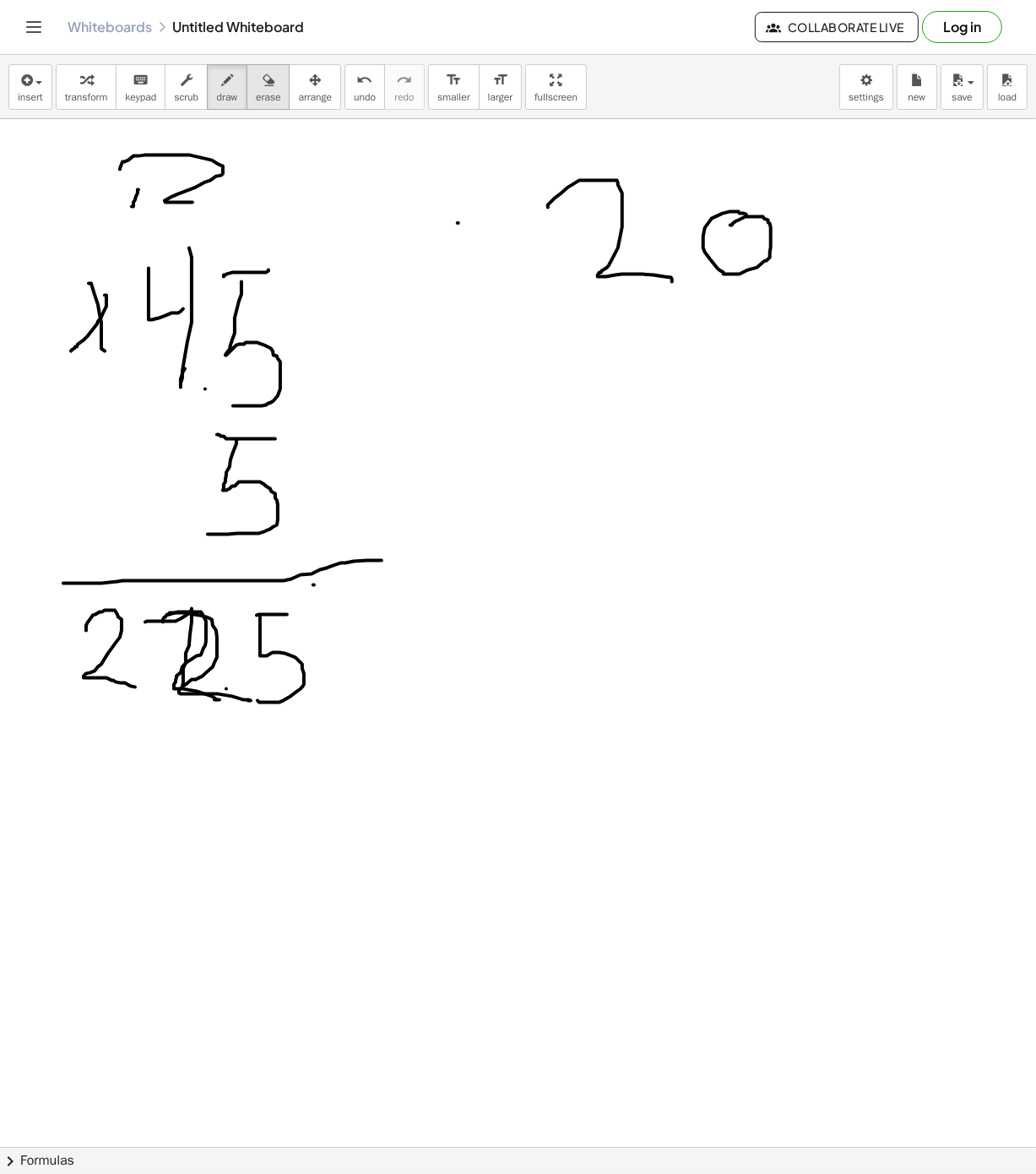 click at bounding box center [268, 80] 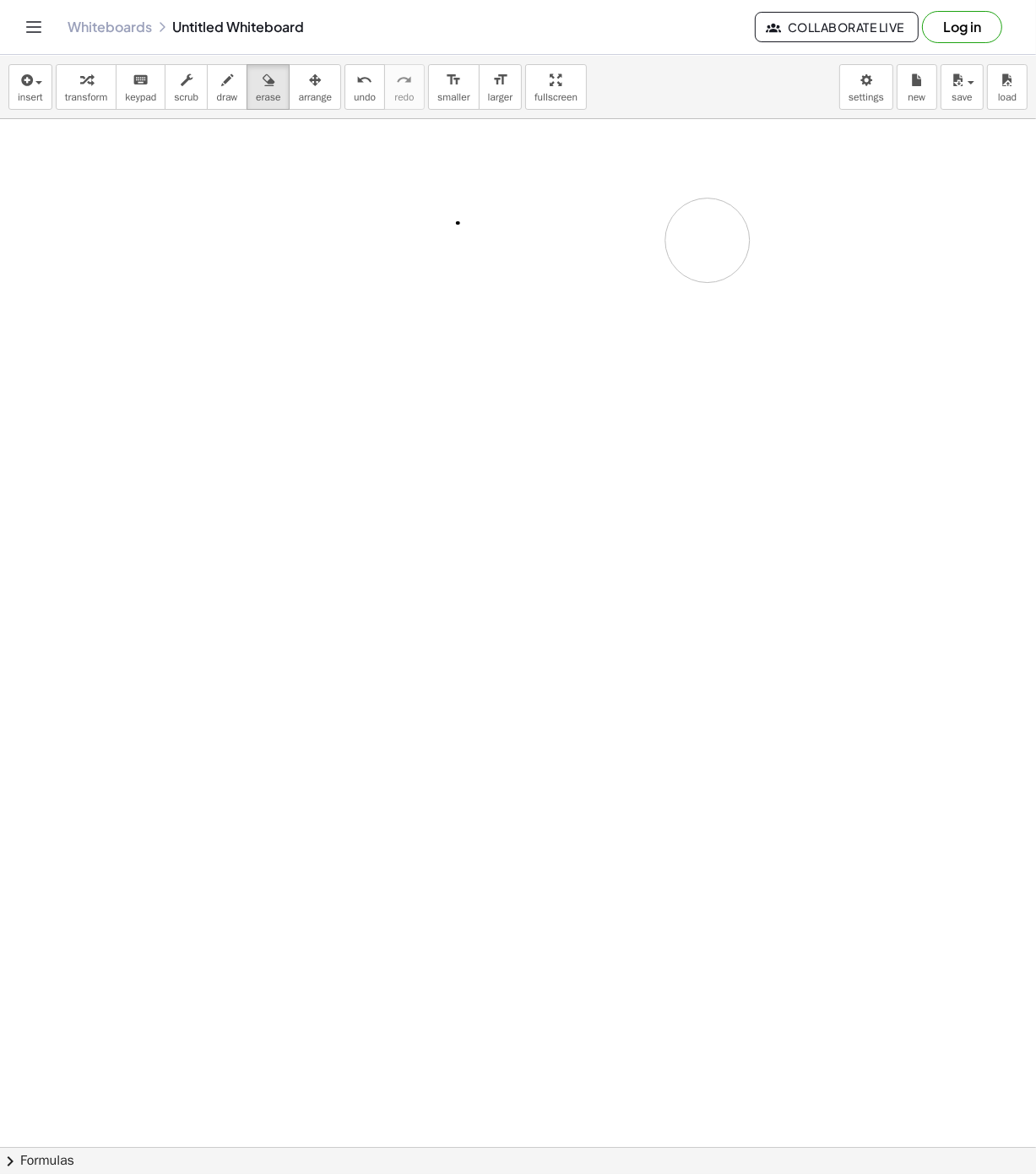 drag, startPoint x: 205, startPoint y: 197, endPoint x: 513, endPoint y: 242, distance: 311.27 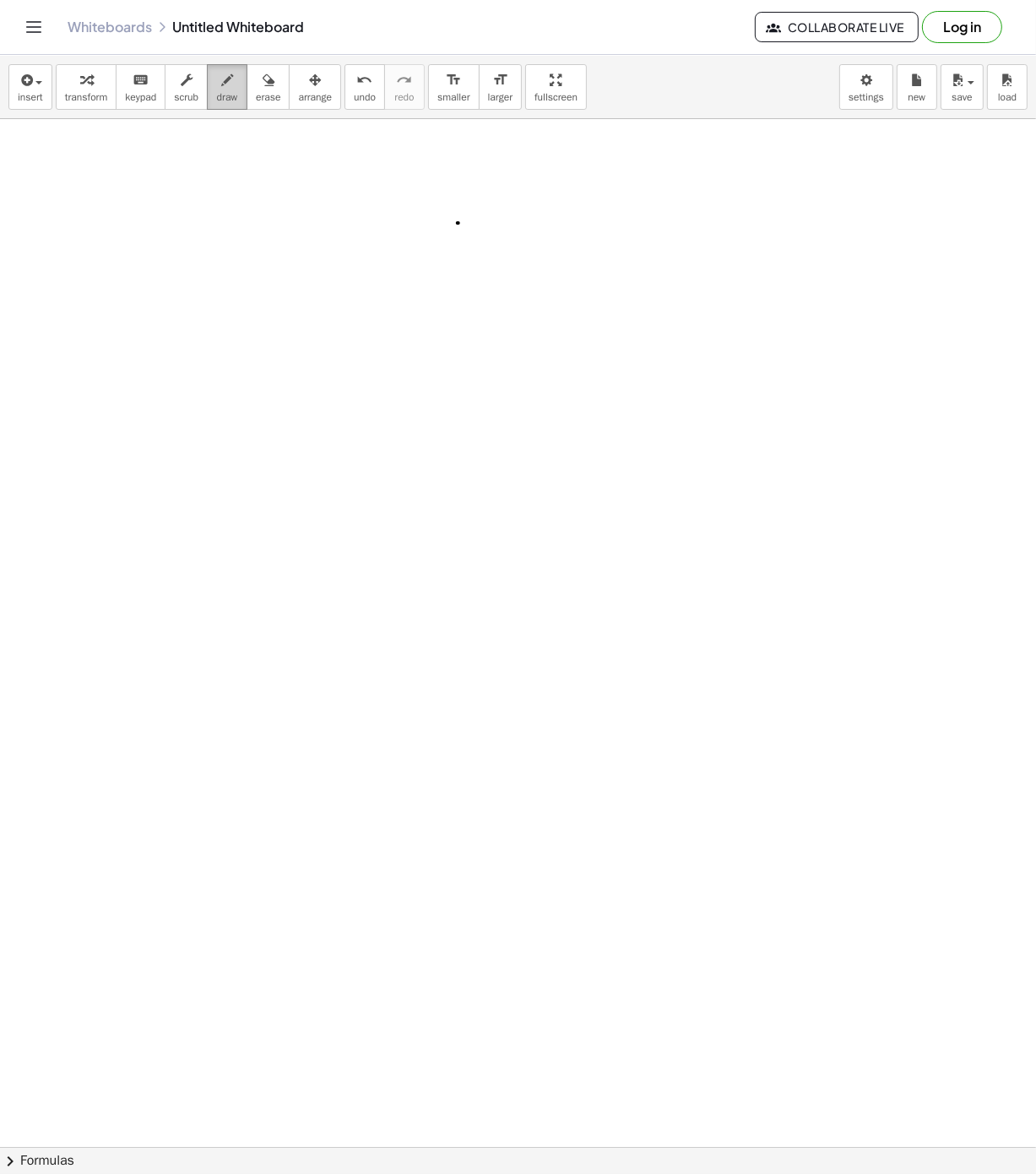 click on "draw" at bounding box center (227, 87) 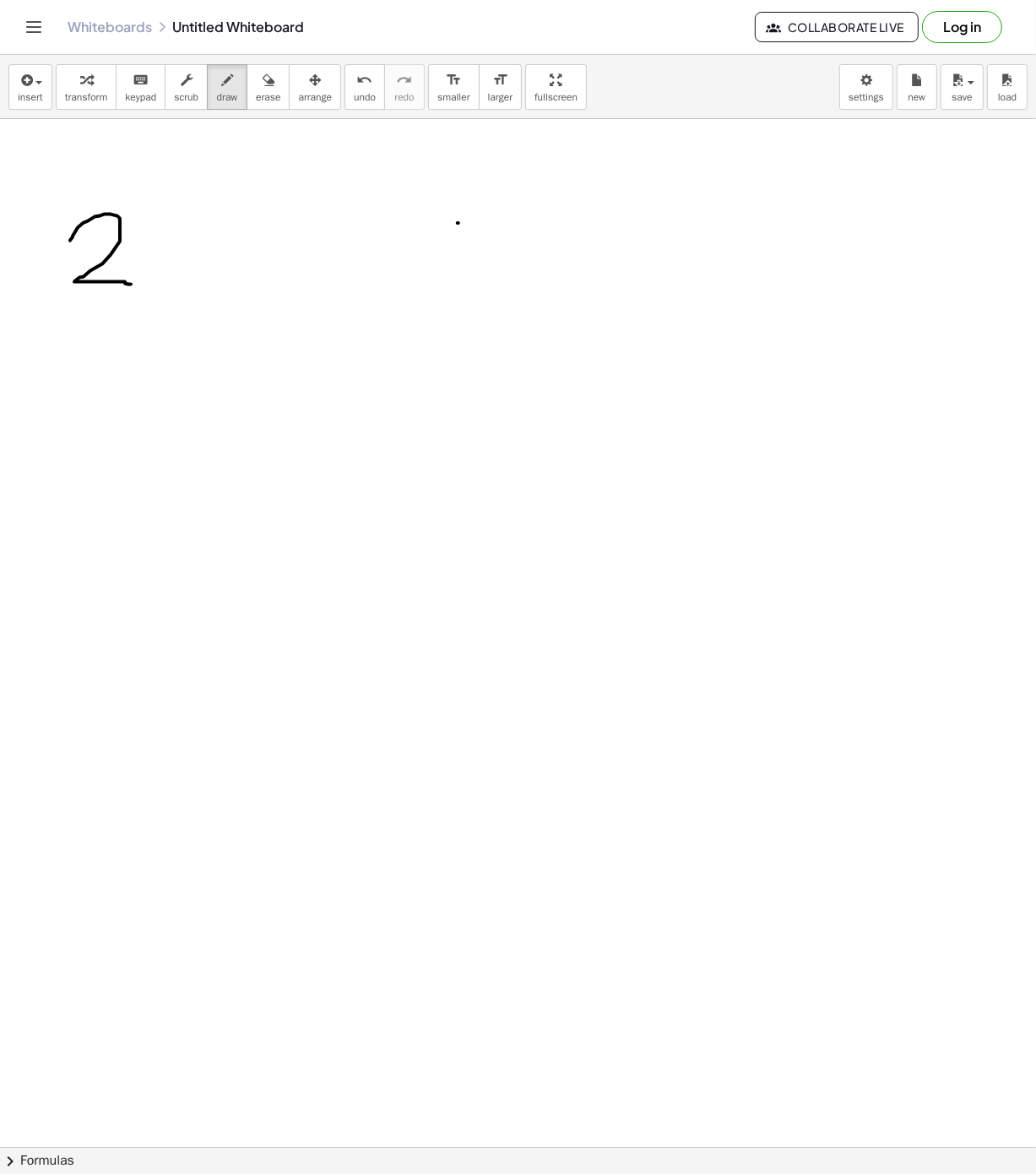 drag, startPoint x: 88, startPoint y: 222, endPoint x: 131, endPoint y: 285, distance: 76.275815 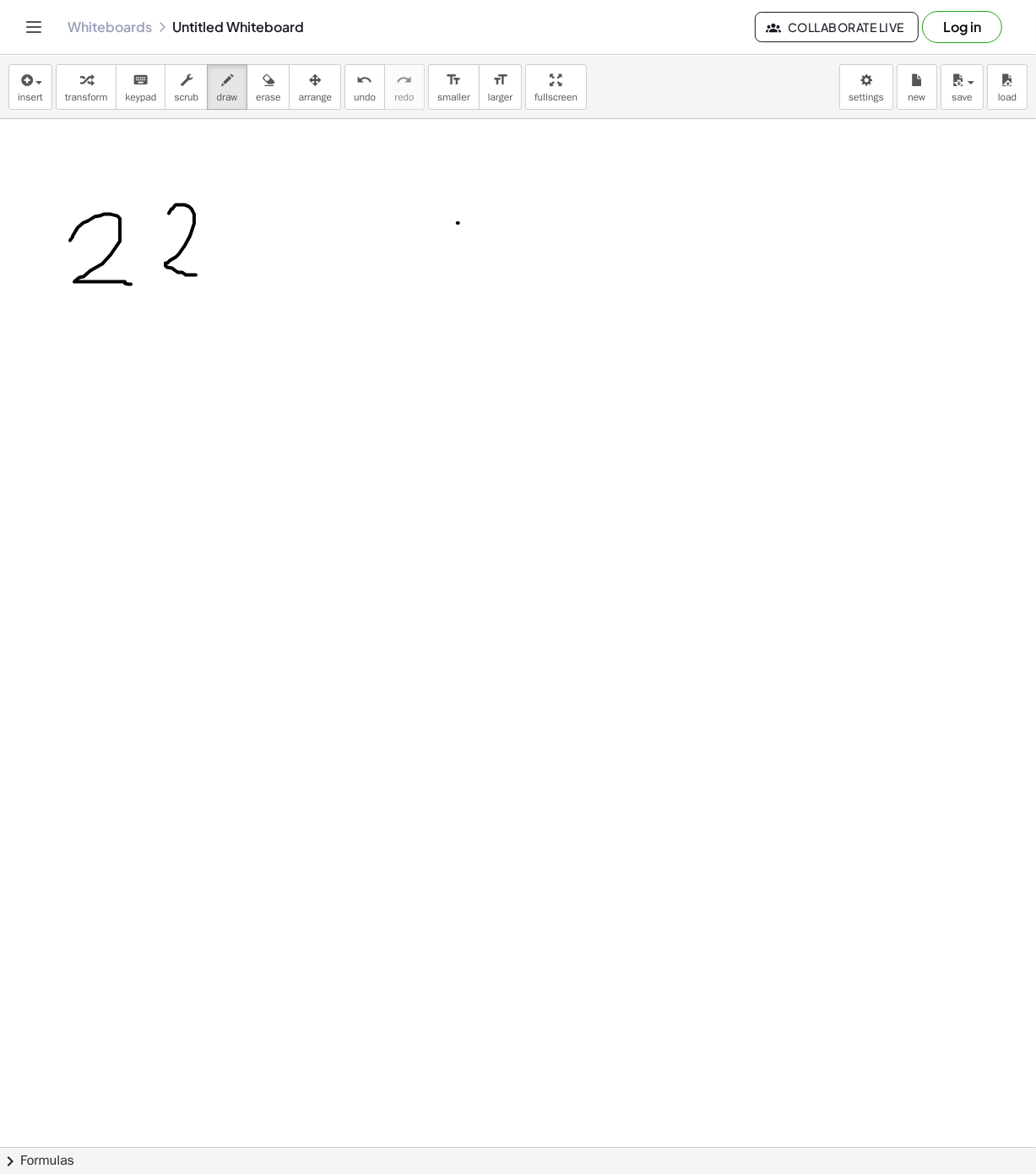 drag, startPoint x: 183, startPoint y: 206, endPoint x: 223, endPoint y: 290, distance: 93.03763 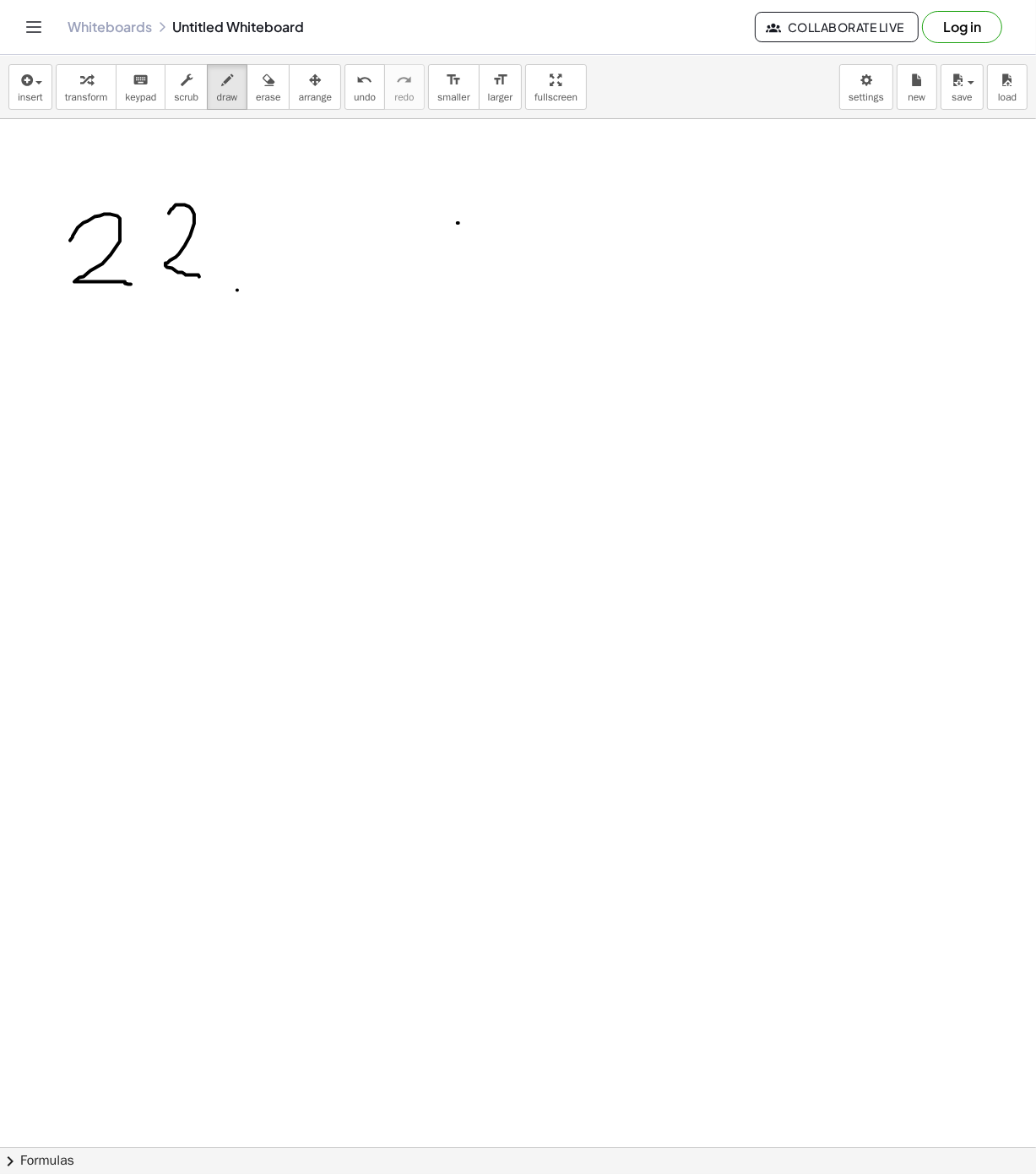 drag, startPoint x: 237, startPoint y: 291, endPoint x: 247, endPoint y: 252, distance: 40.261644 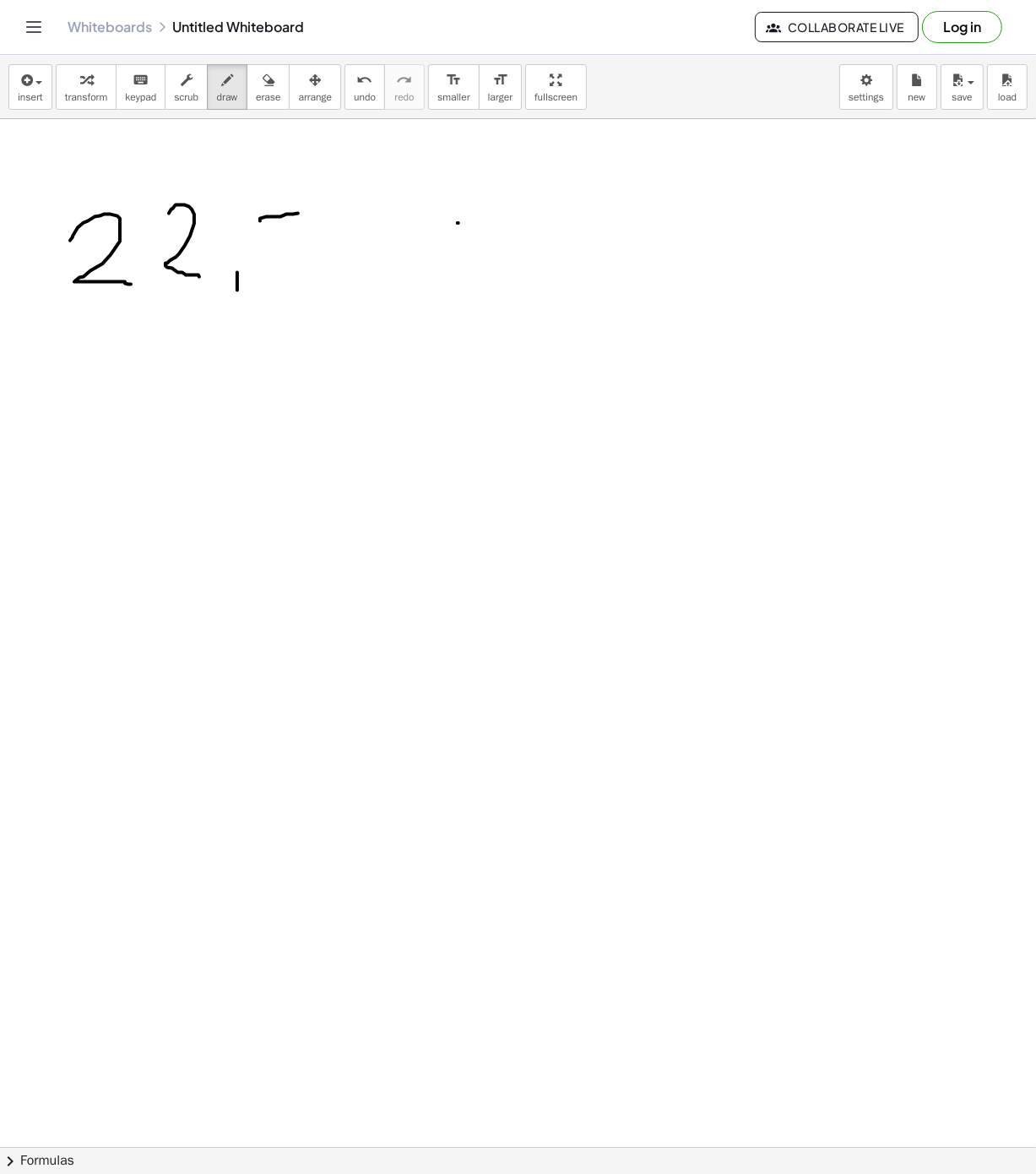 drag, startPoint x: 260, startPoint y: 222, endPoint x: 268, endPoint y: 226, distance: 8.94427 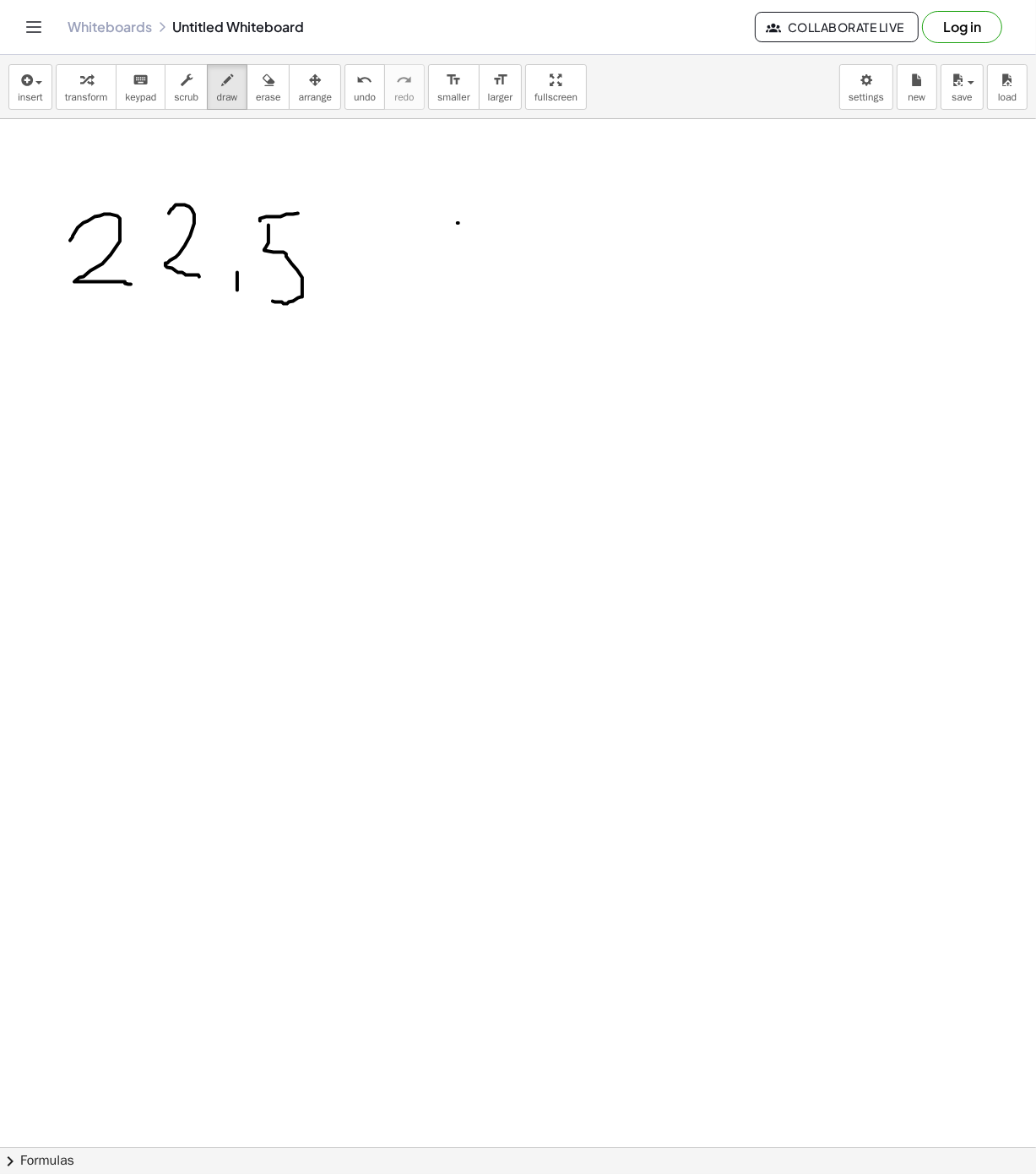drag, startPoint x: 268, startPoint y: 226, endPoint x: 273, endPoint y: 302, distance: 76.1643 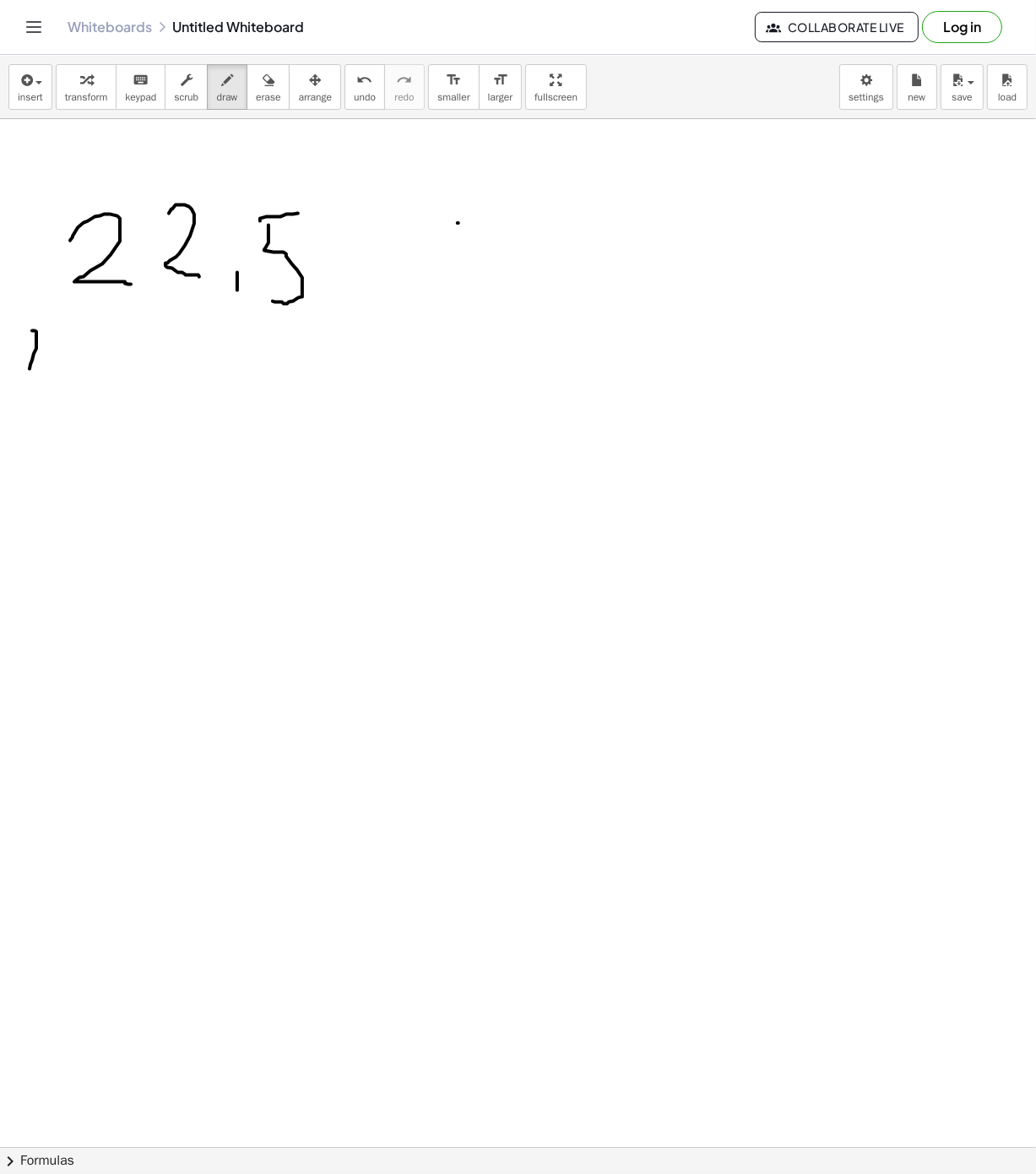 drag, startPoint x: 32, startPoint y: 361, endPoint x: 25, endPoint y: 371, distance: 12.206556 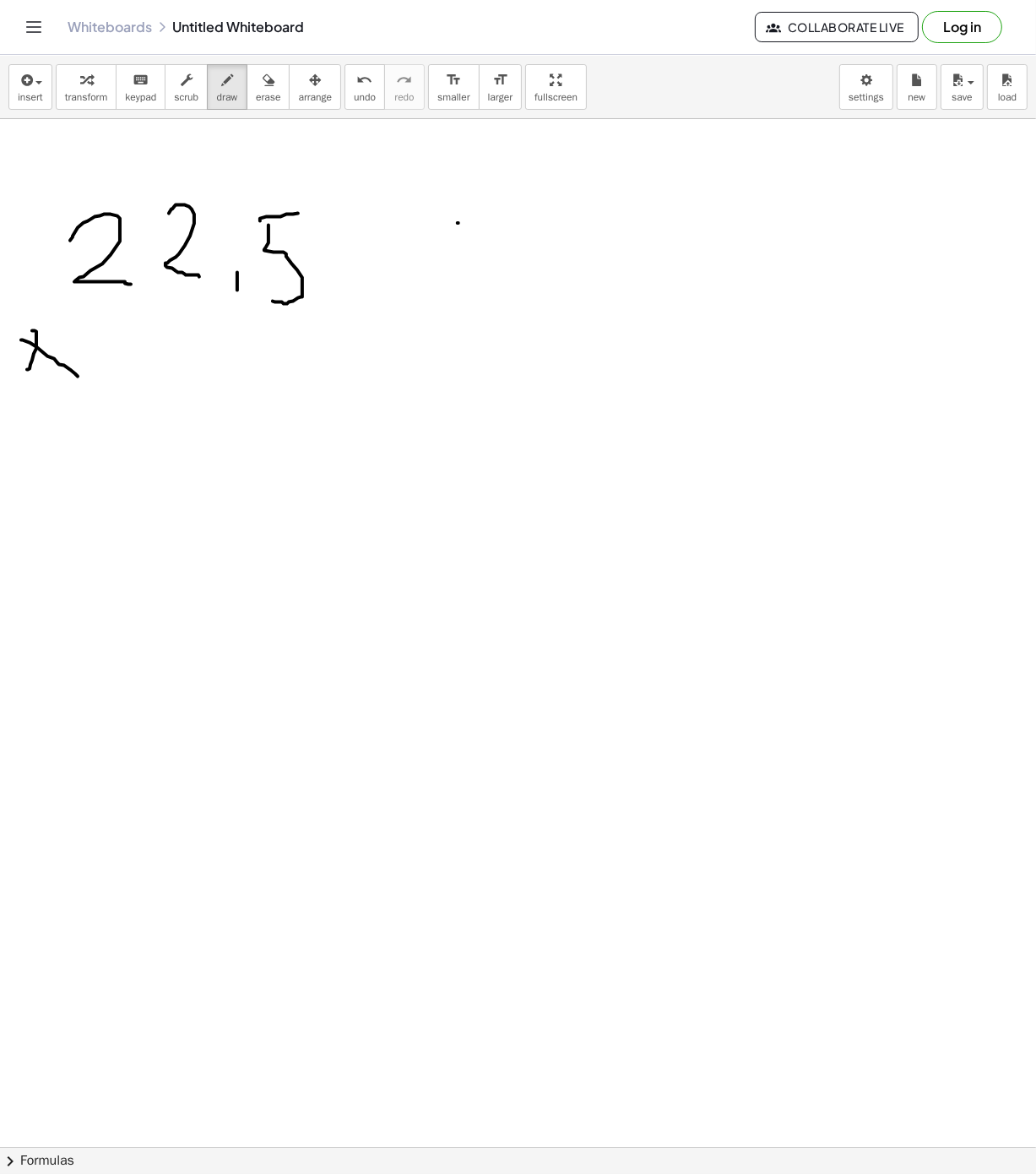 drag, startPoint x: 64, startPoint y: 367, endPoint x: 79, endPoint y: 375, distance: 17 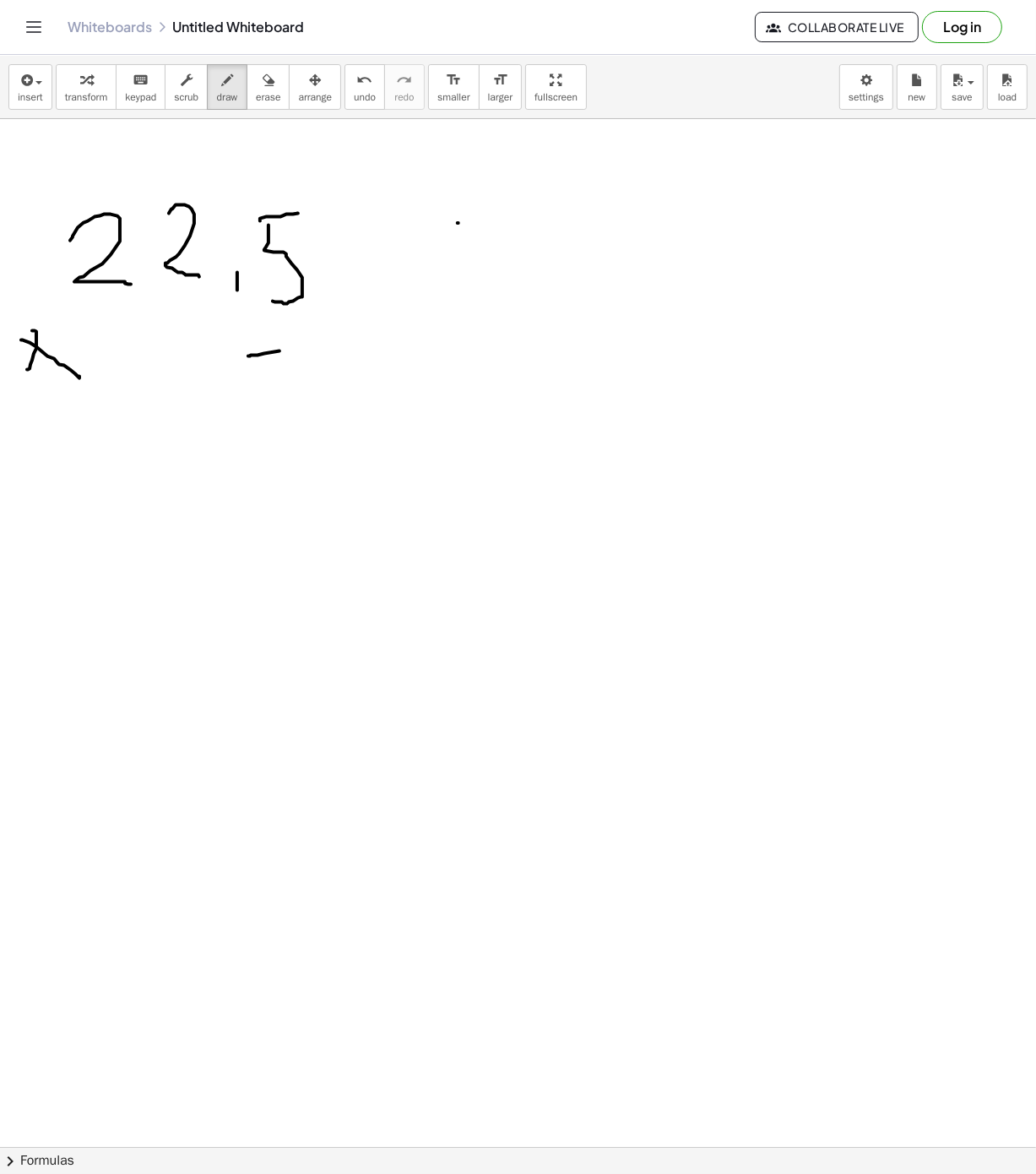 drag, startPoint x: 248, startPoint y: 357, endPoint x: 316, endPoint y: 351, distance: 68.264 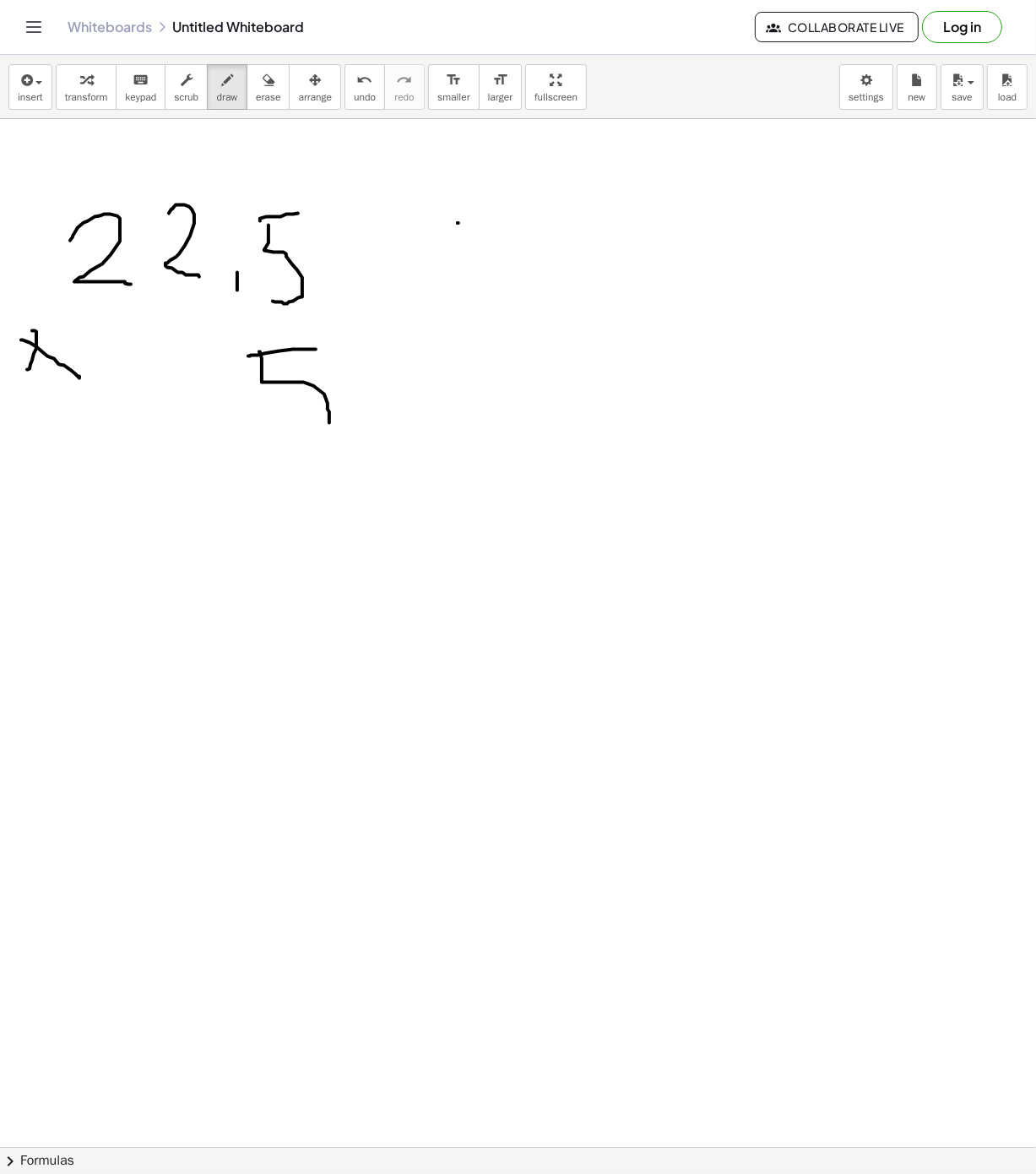 drag, startPoint x: 262, startPoint y: 383, endPoint x: 280, endPoint y: 431, distance: 51.264022 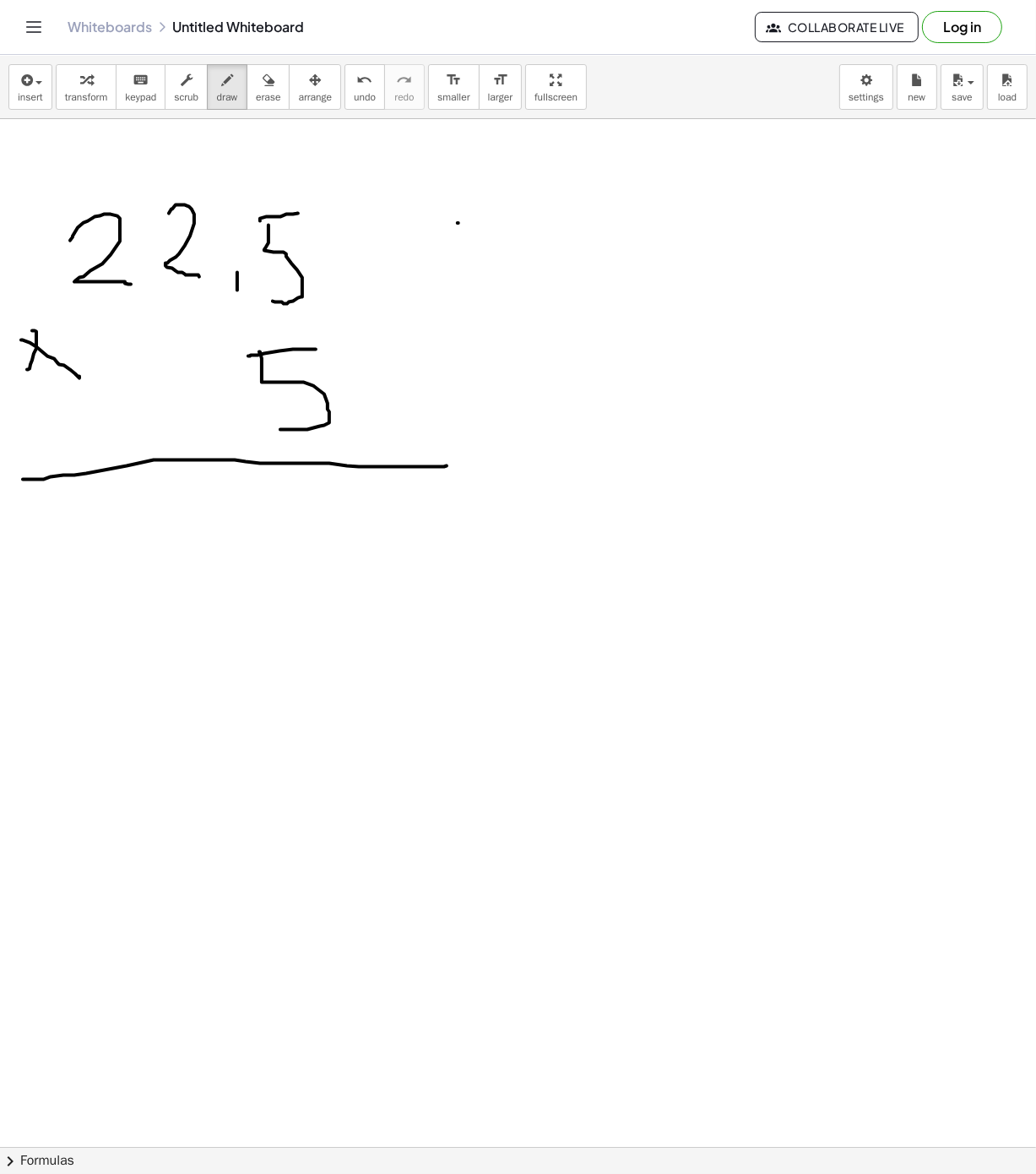 drag, startPoint x: 23, startPoint y: 481, endPoint x: 447, endPoint y: 467, distance: 424.2311 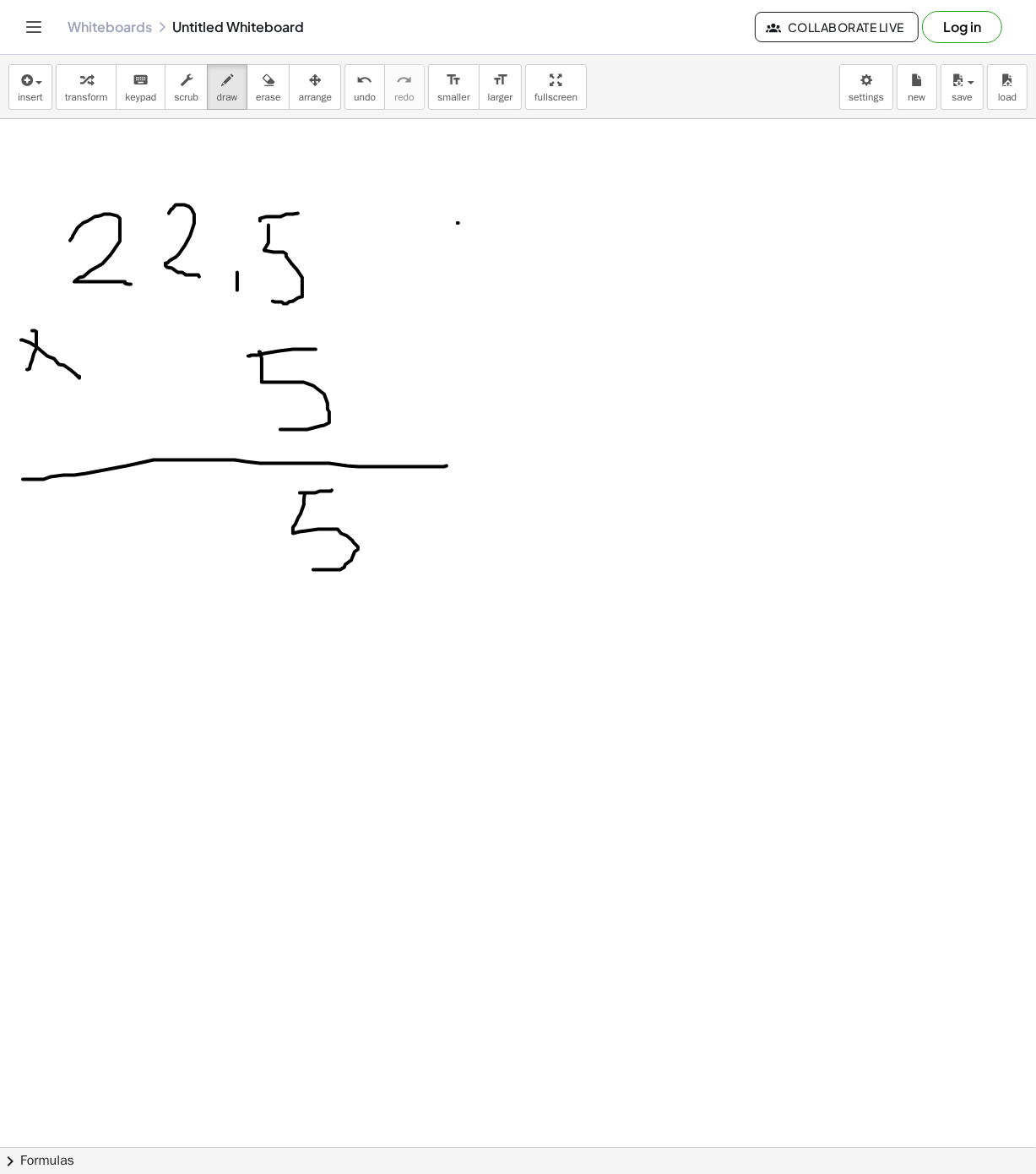 drag, startPoint x: 305, startPoint y: 495, endPoint x: 320, endPoint y: 566, distance: 72.56721 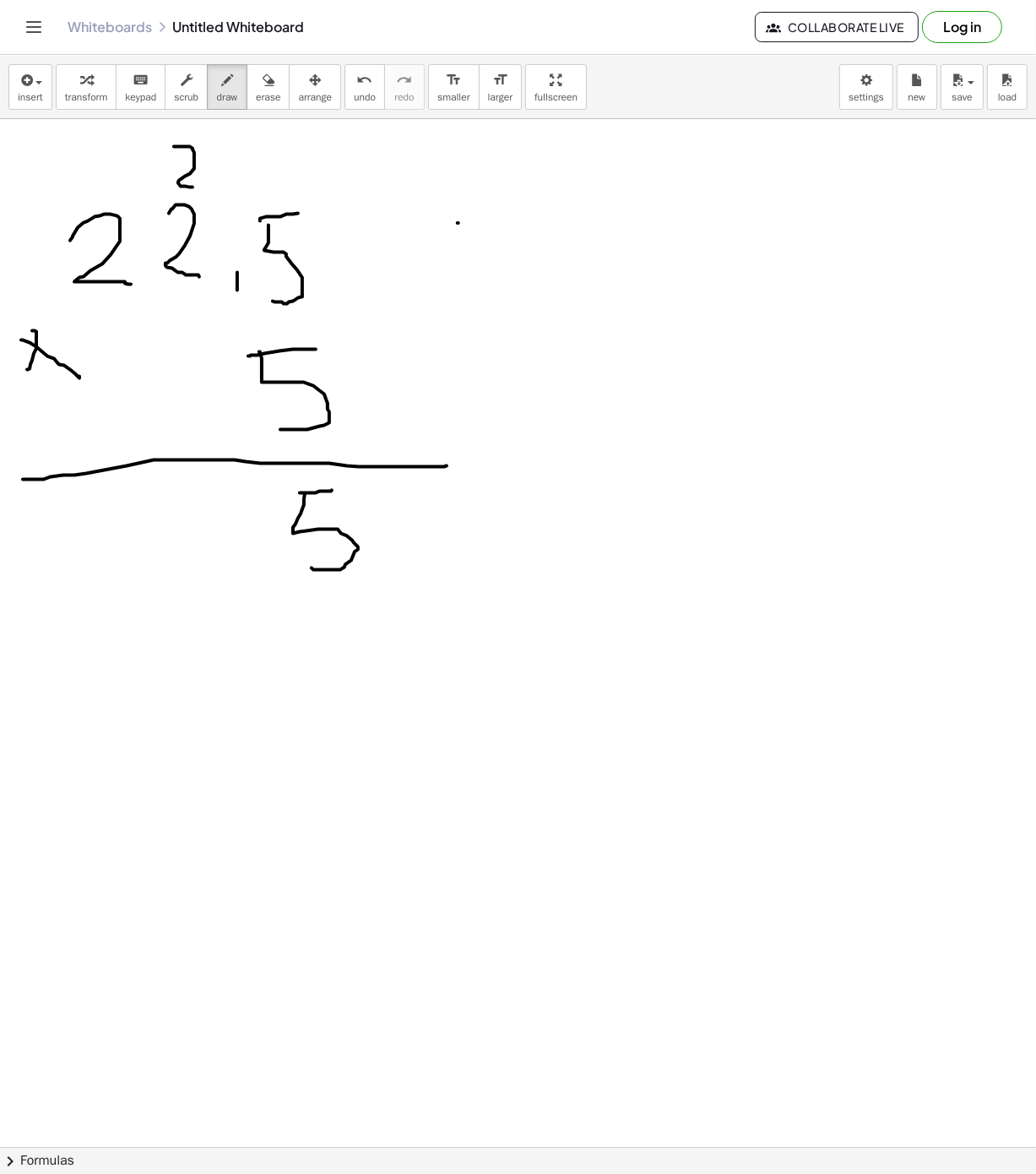 drag, startPoint x: 178, startPoint y: 148, endPoint x: 193, endPoint y: 188, distance: 42.72002 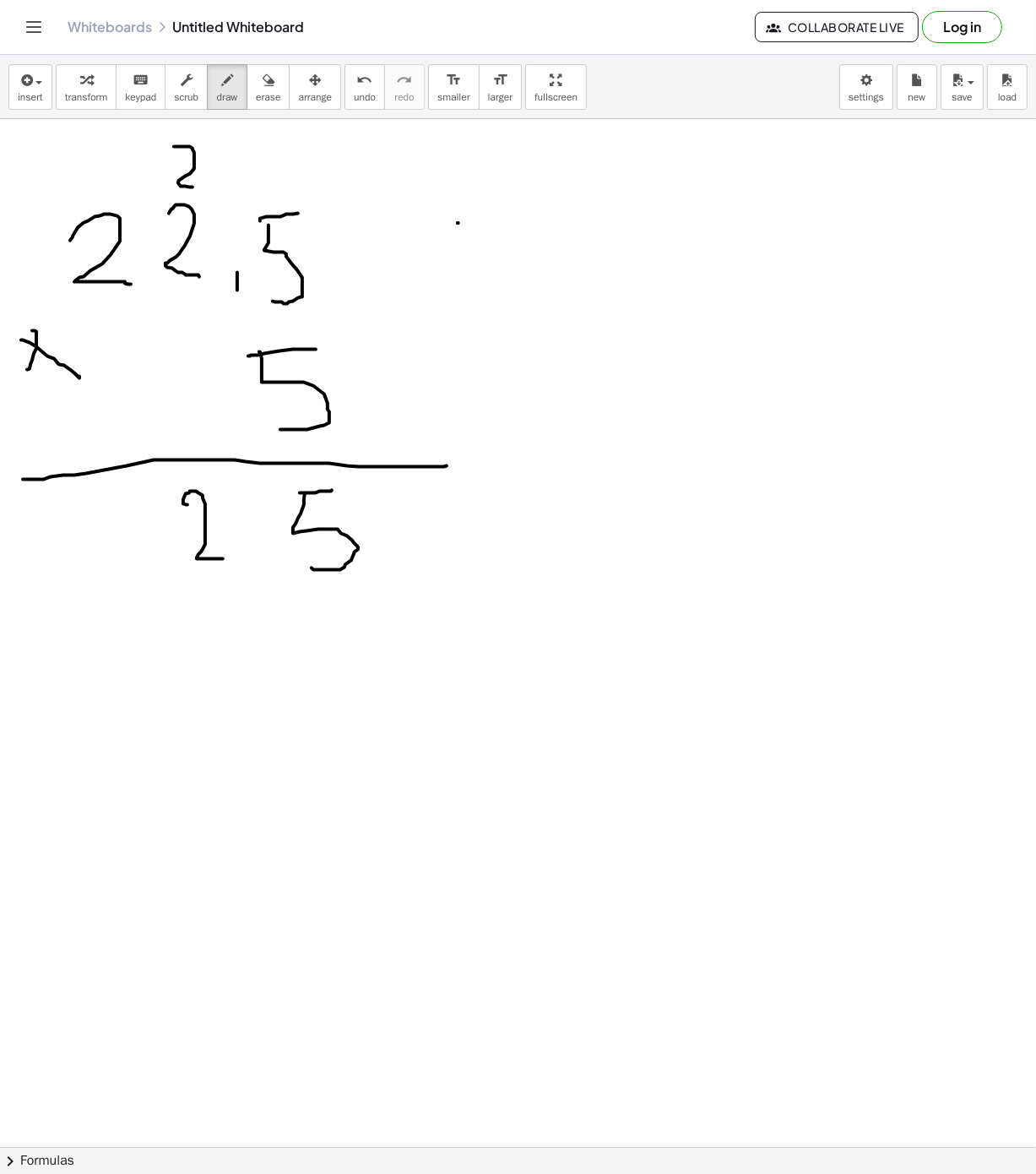 drag, startPoint x: 187, startPoint y: 506, endPoint x: 169, endPoint y: 416, distance: 91.78235 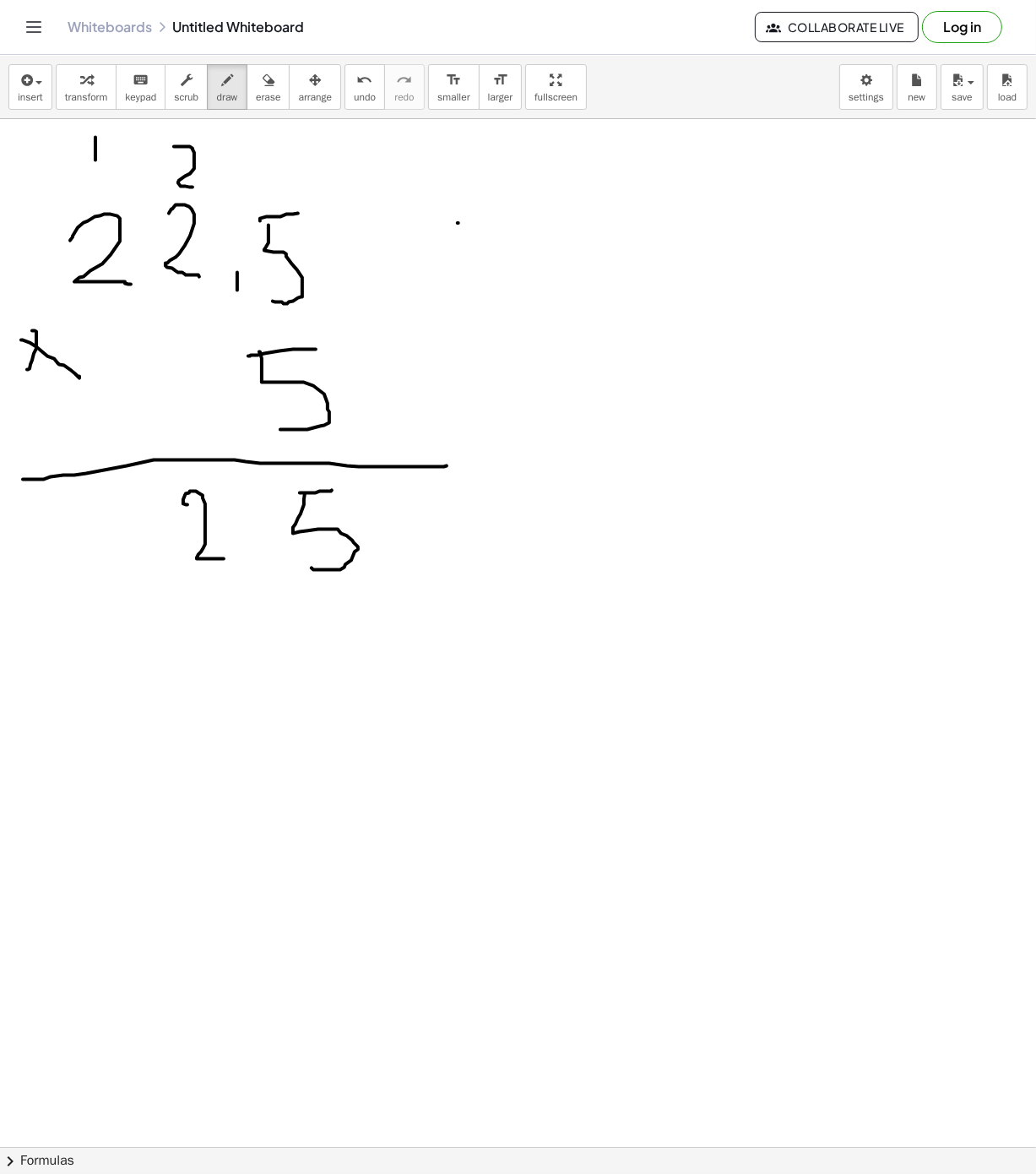 drag, startPoint x: 95, startPoint y: 139, endPoint x: 95, endPoint y: 161, distance: 22 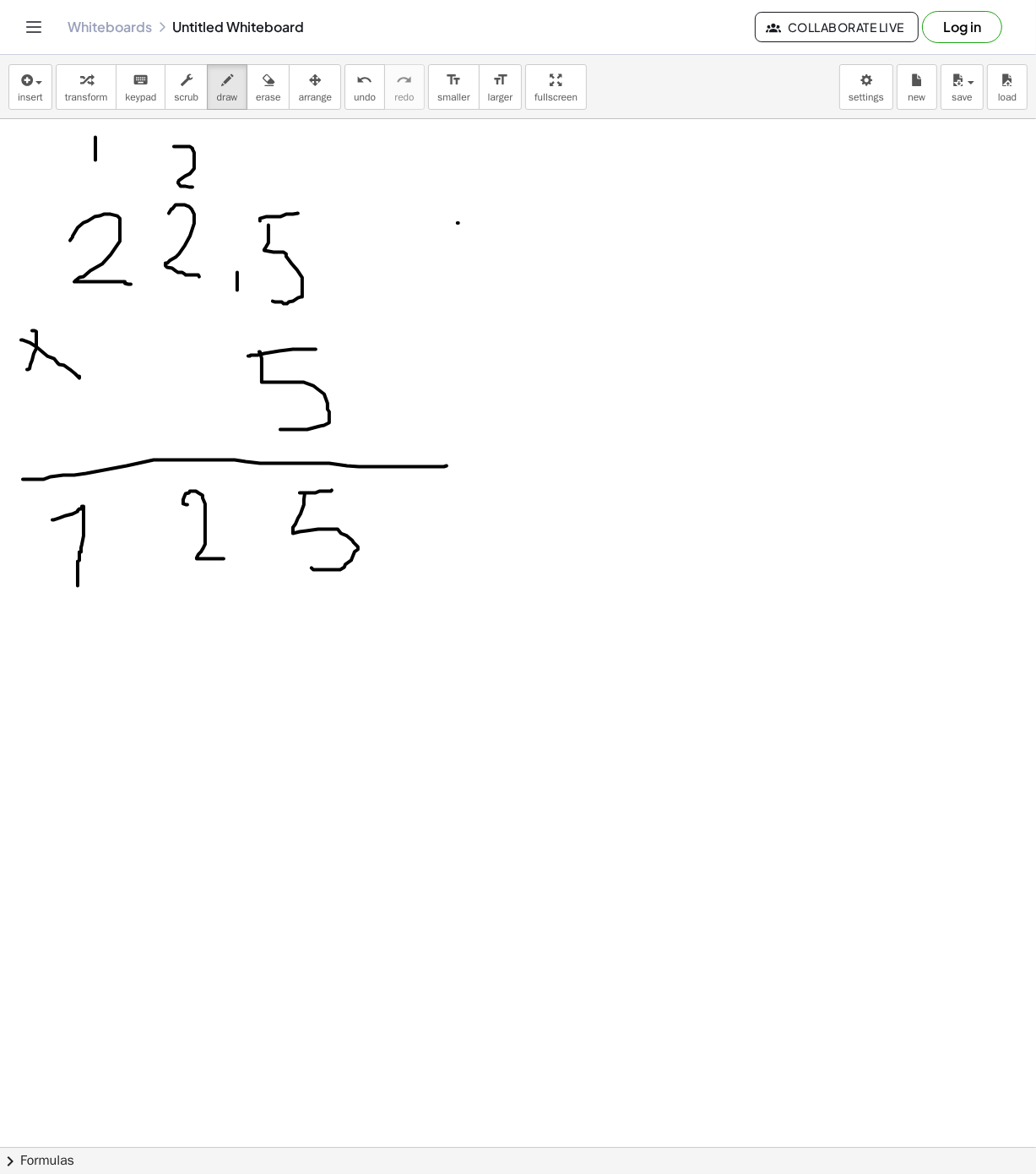 drag, startPoint x: 52, startPoint y: 521, endPoint x: 125, endPoint y: 535, distance: 74.33034 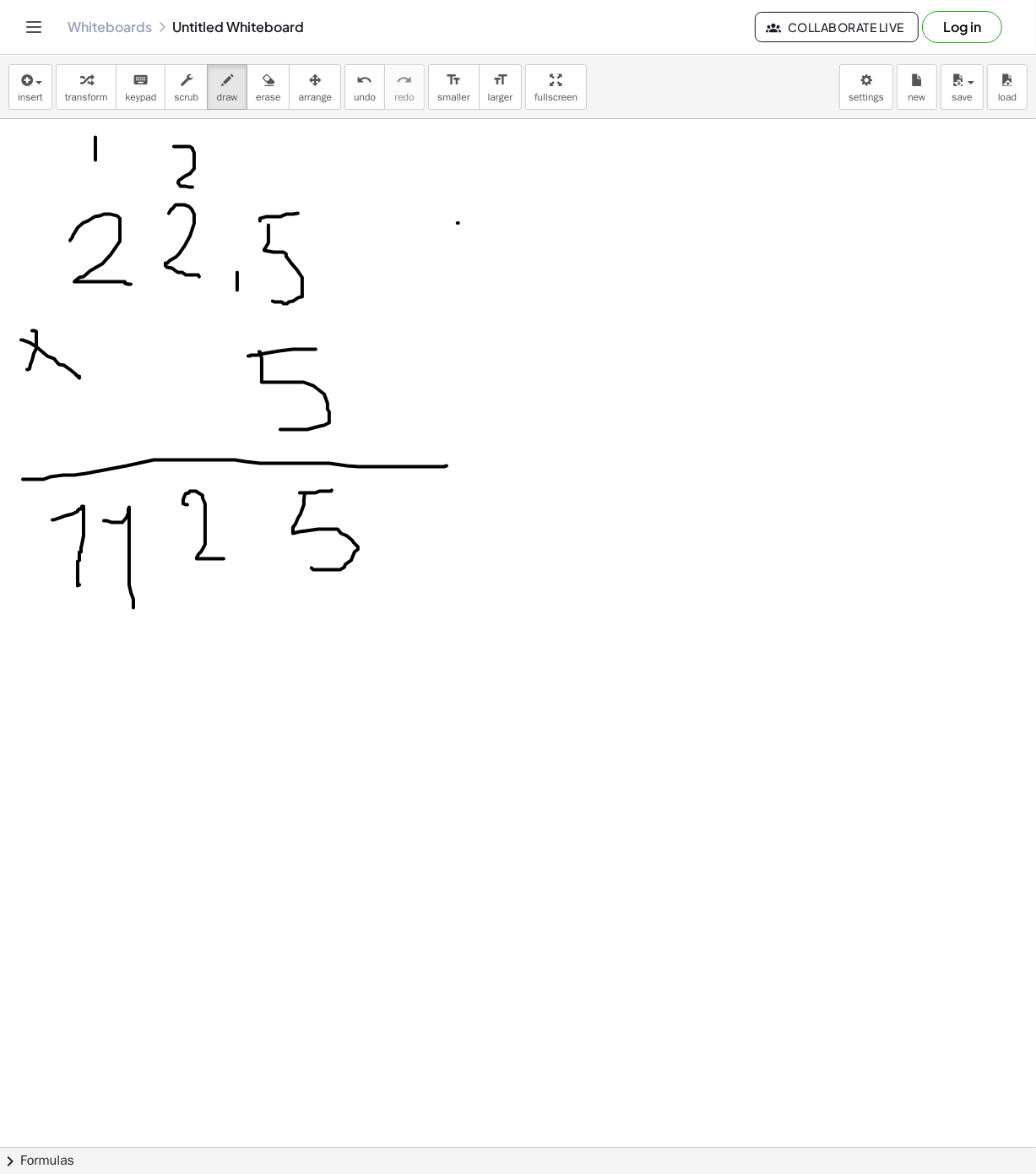 drag, startPoint x: 106, startPoint y: 522, endPoint x: 133, endPoint y: 609, distance: 91.093359 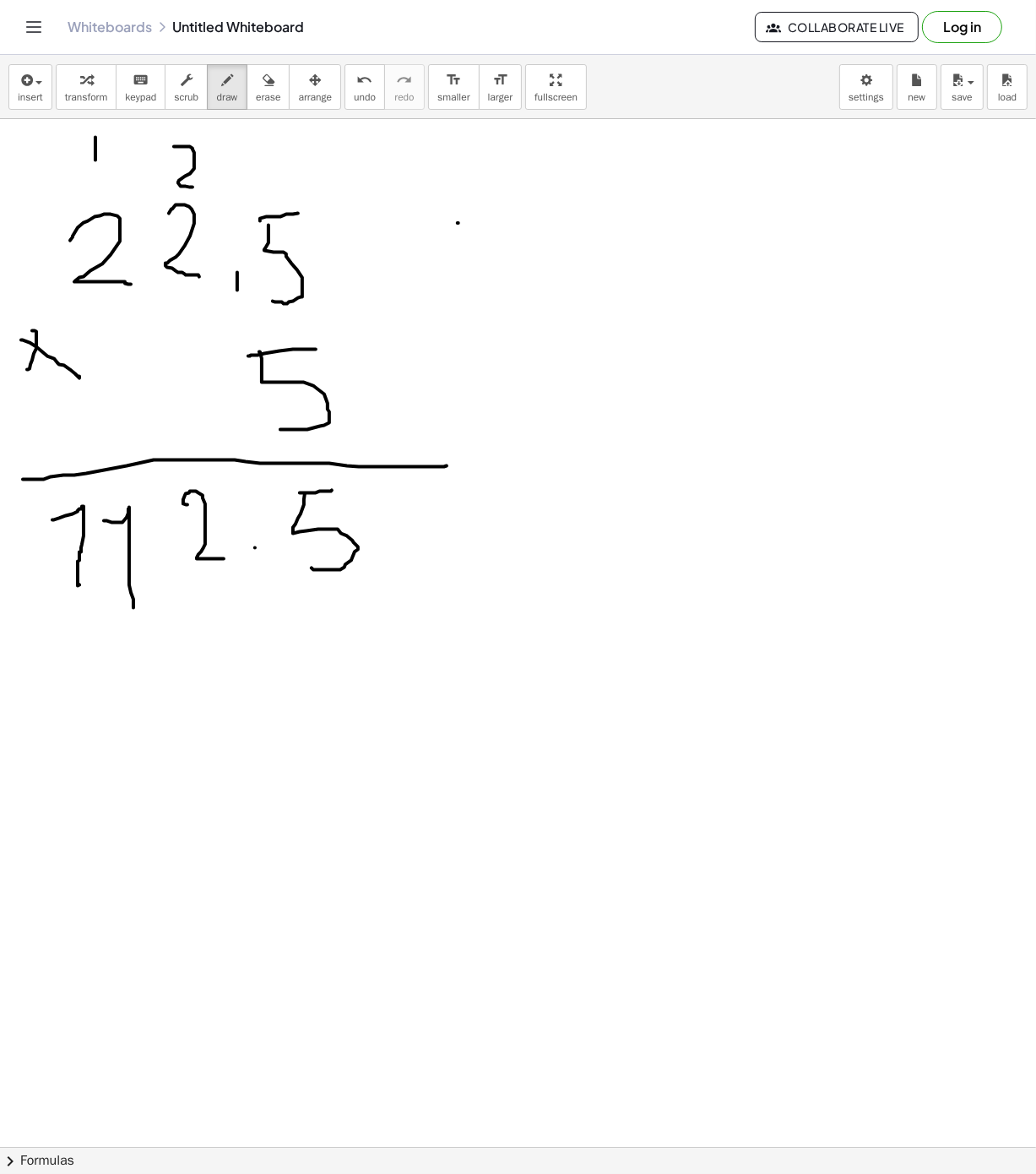 drag, startPoint x: 278, startPoint y: 98, endPoint x: 246, endPoint y: 118, distance: 37.73592 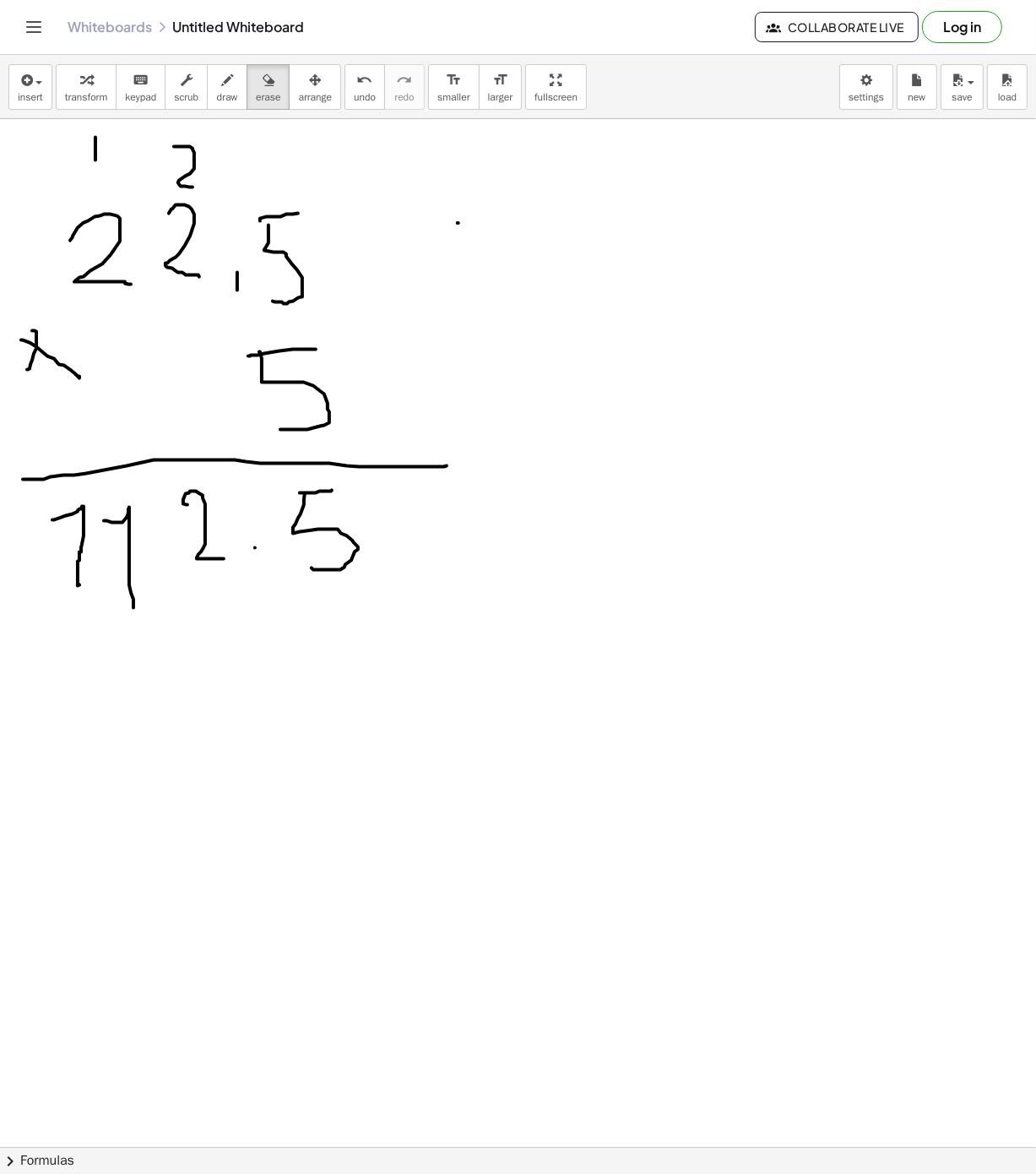 drag, startPoint x: 257, startPoint y: 226, endPoint x: 68, endPoint y: 149, distance: 204.08332 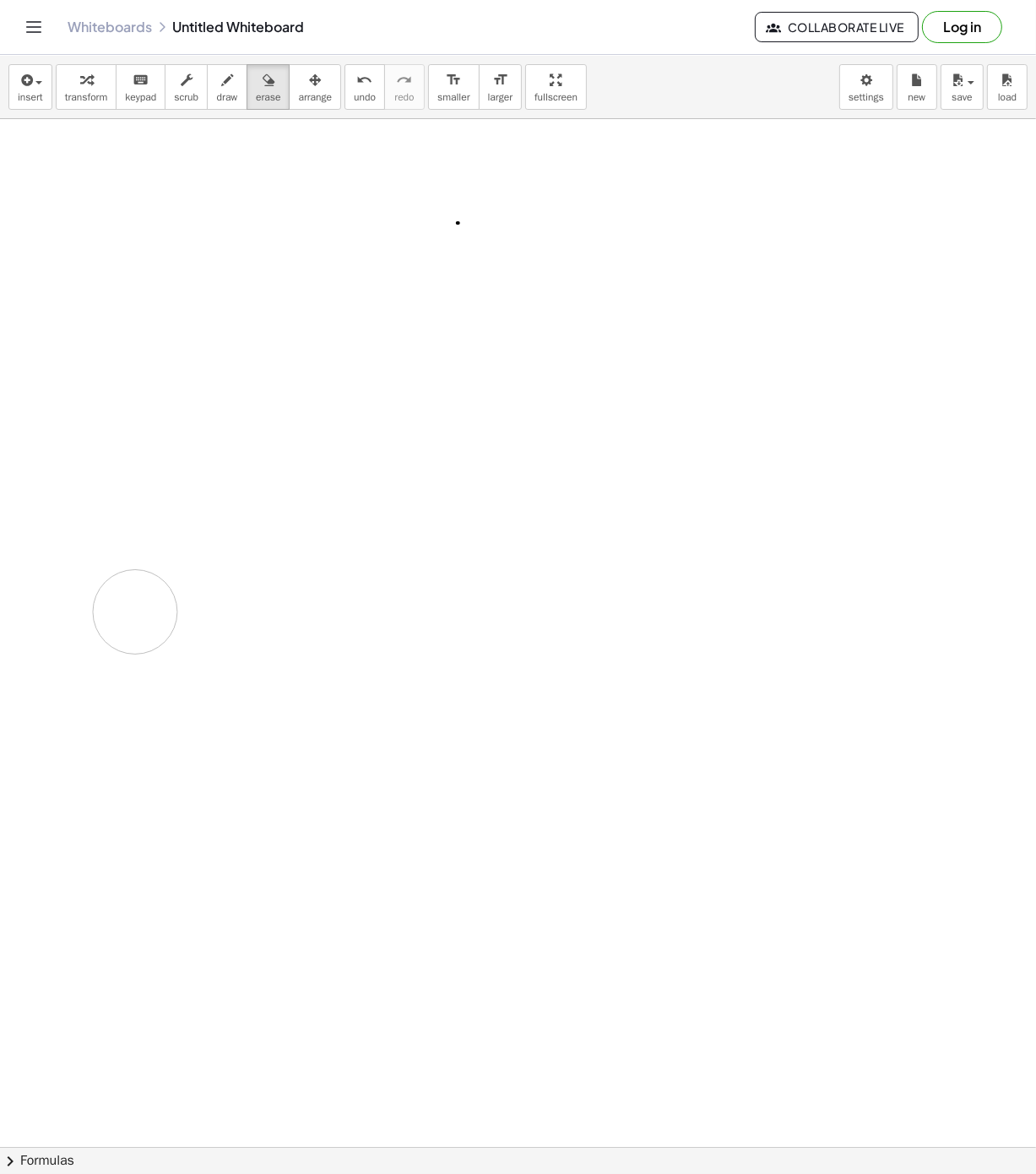 drag, startPoint x: 136, startPoint y: 145, endPoint x: 176, endPoint y: 587, distance: 443.8063 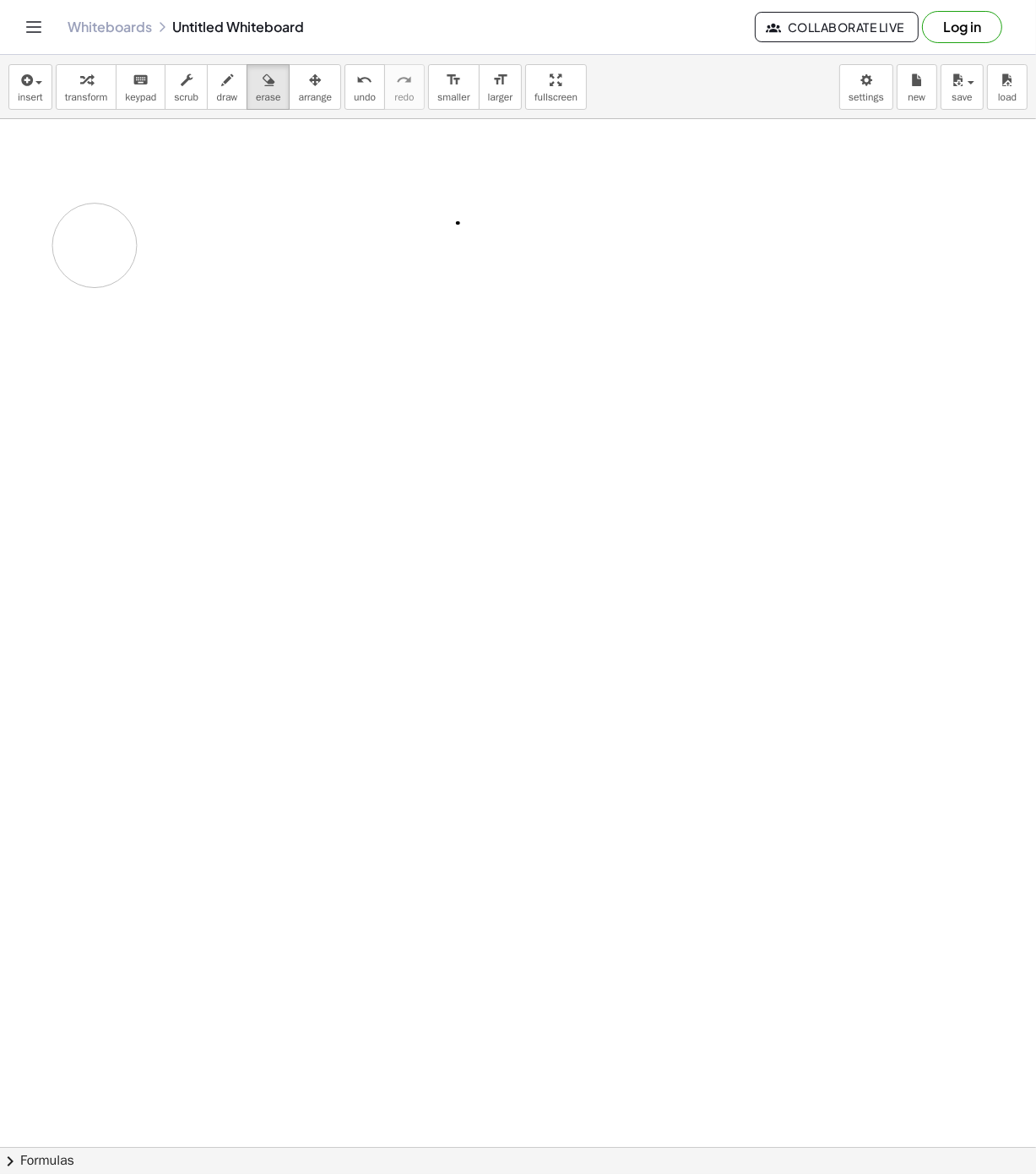 drag, startPoint x: 59, startPoint y: 264, endPoint x: 95, endPoint y: 247, distance: 39.812058 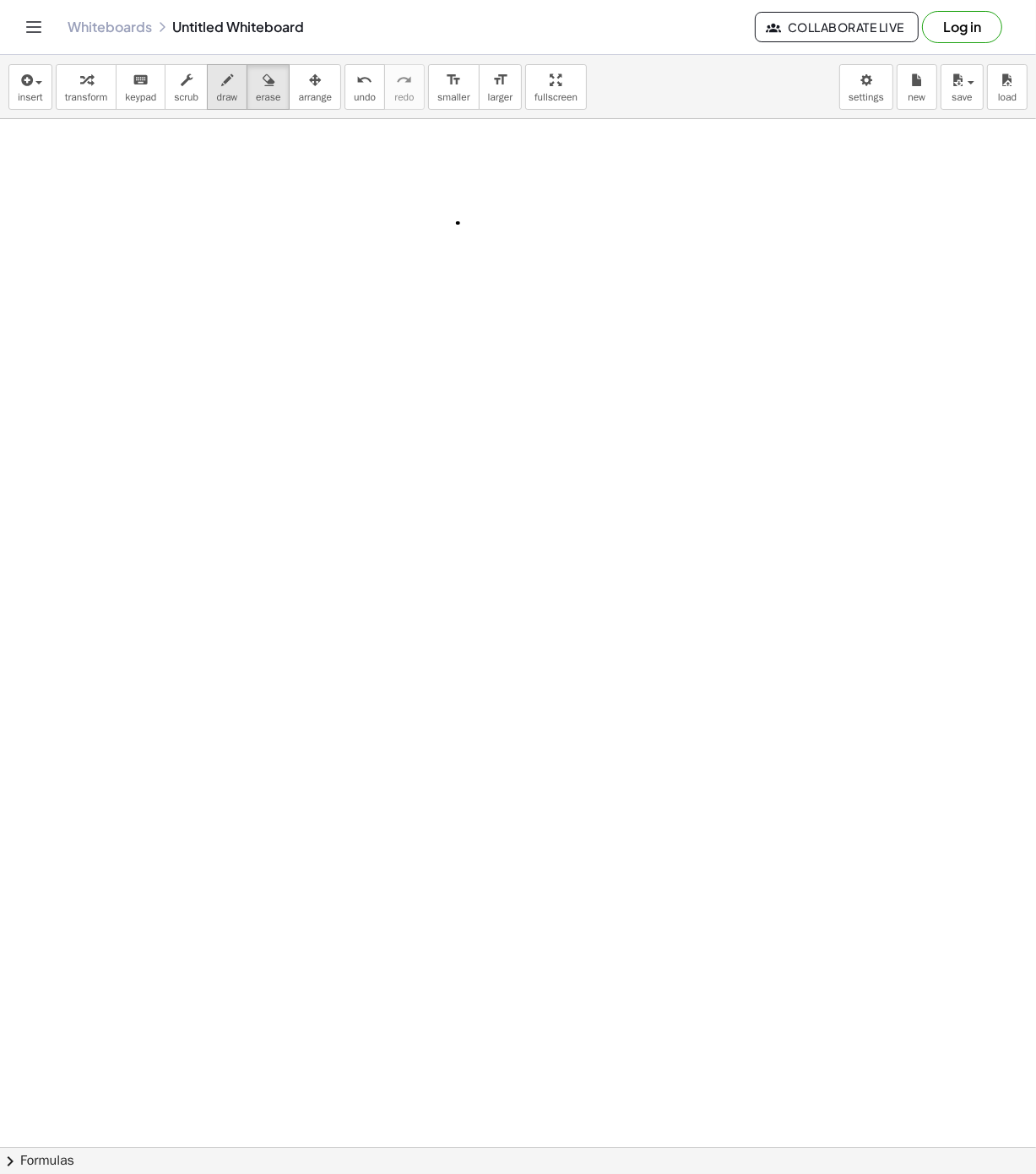 click on "draw" at bounding box center (227, 97) 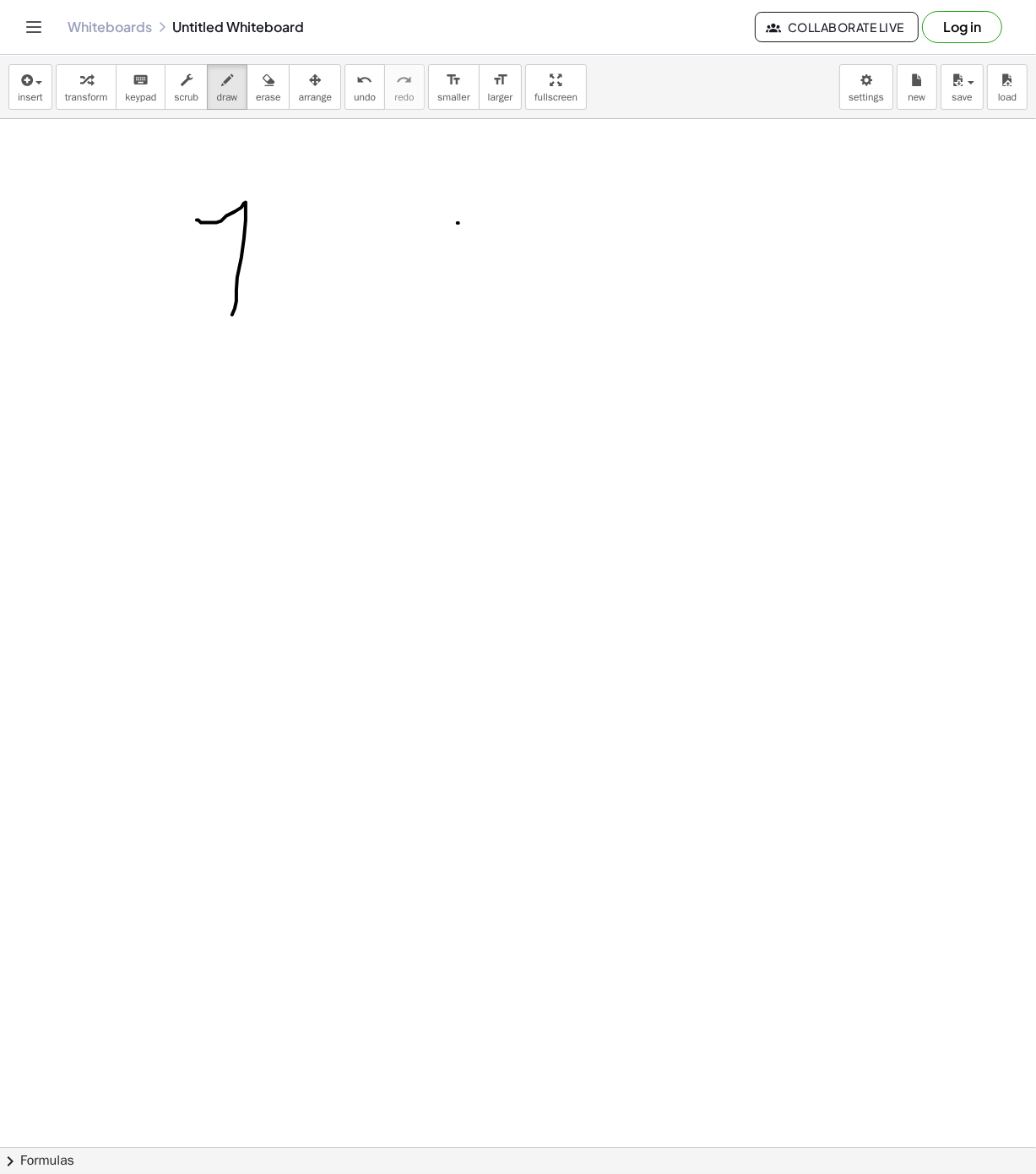 drag, startPoint x: 197, startPoint y: 221, endPoint x: 263, endPoint y: 256, distance: 74.706091 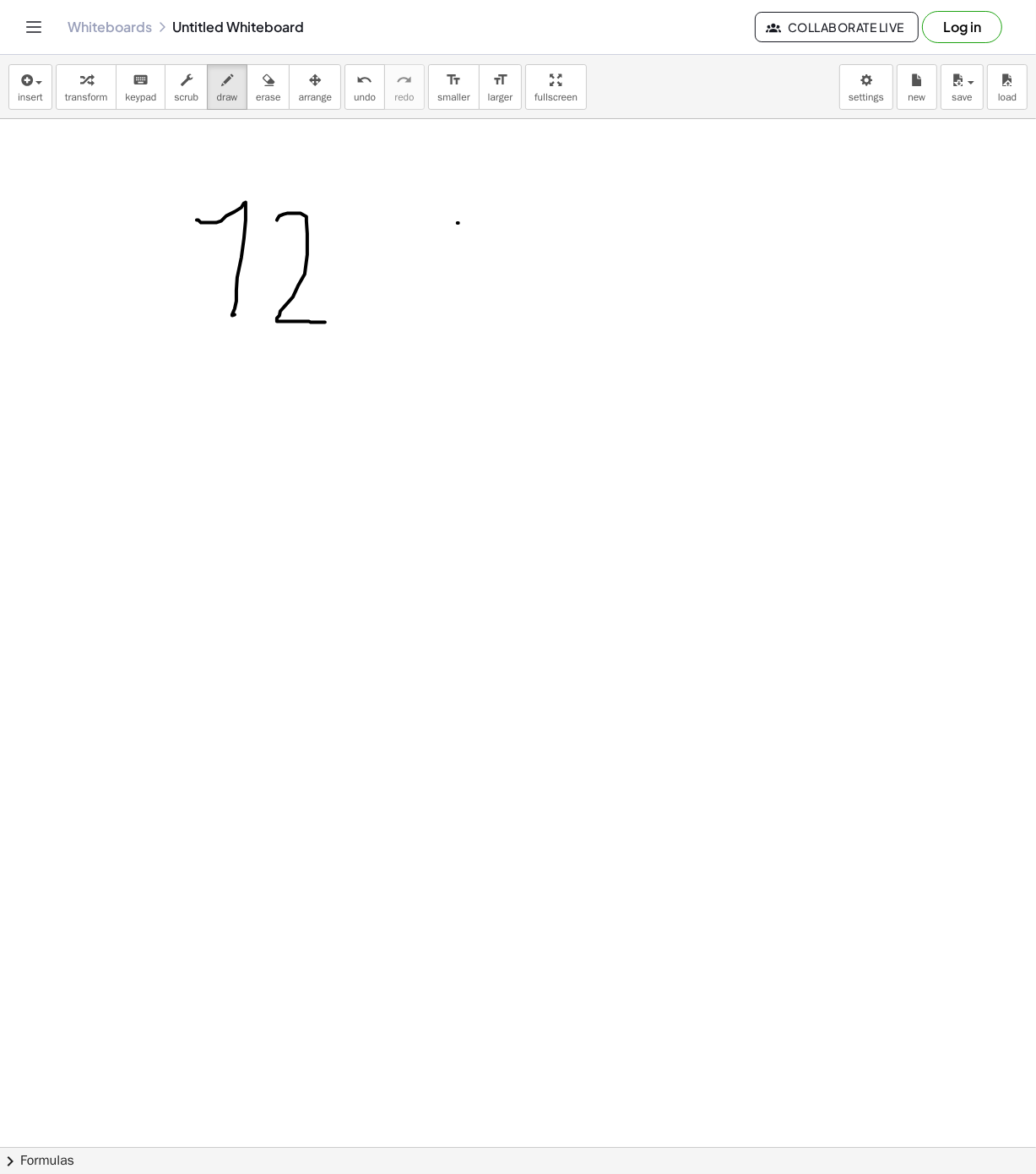 drag, startPoint x: 287, startPoint y: 215, endPoint x: 325, endPoint y: 323, distance: 114.49017 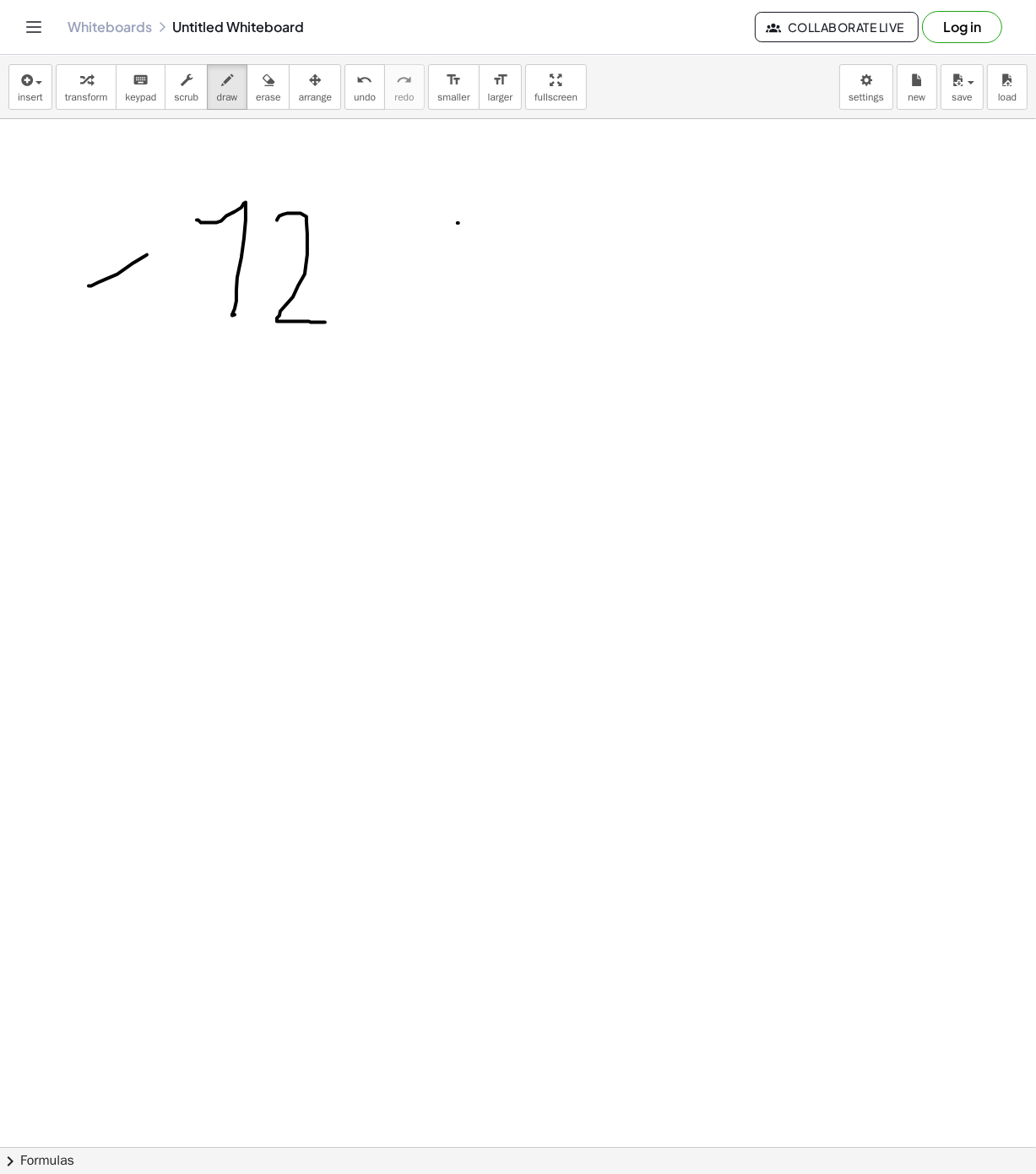 drag, startPoint x: 147, startPoint y: 256, endPoint x: 100, endPoint y: 231, distance: 53.235327 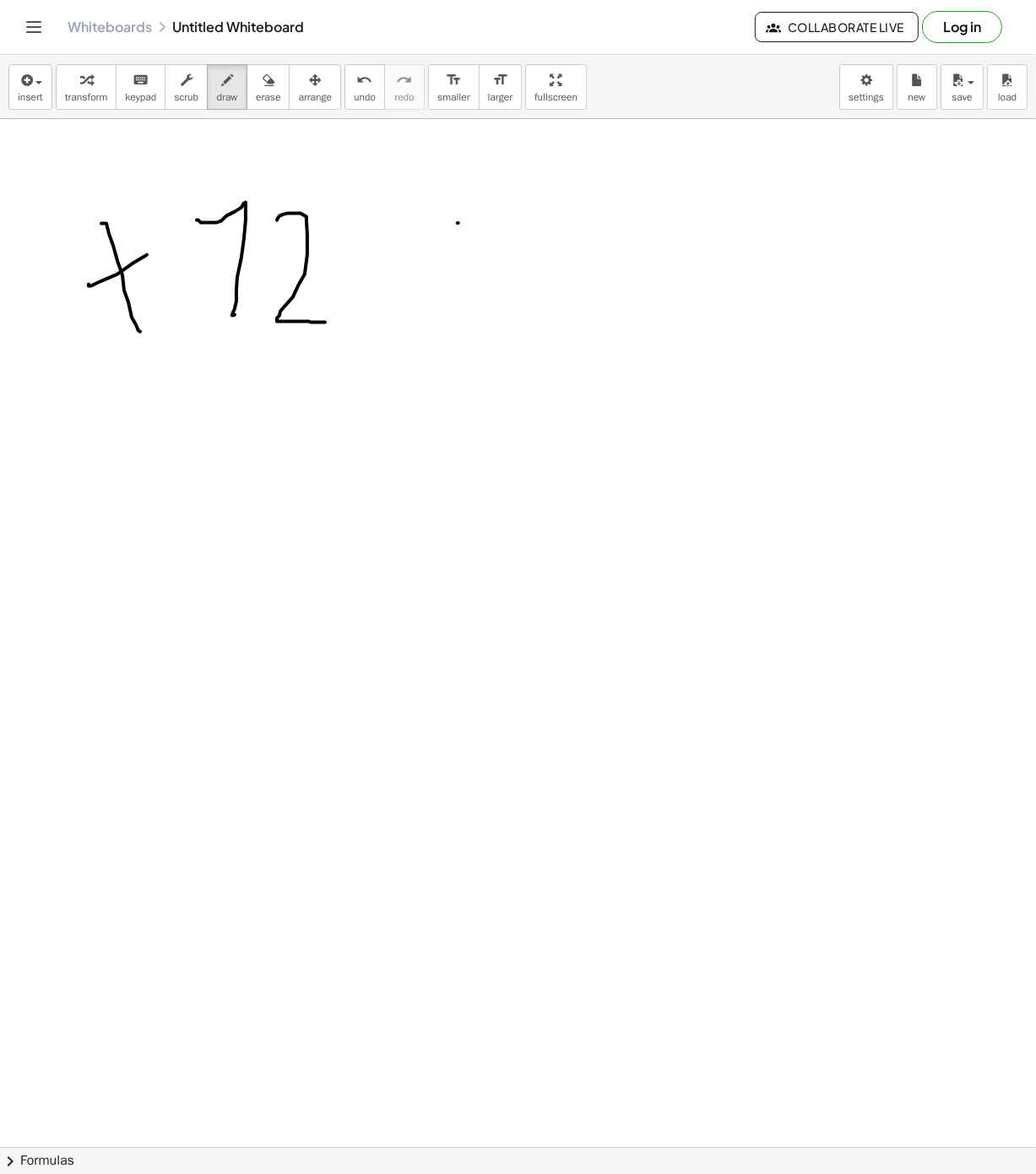 drag, startPoint x: 101, startPoint y: 225, endPoint x: 220, endPoint y: 345, distance: 169 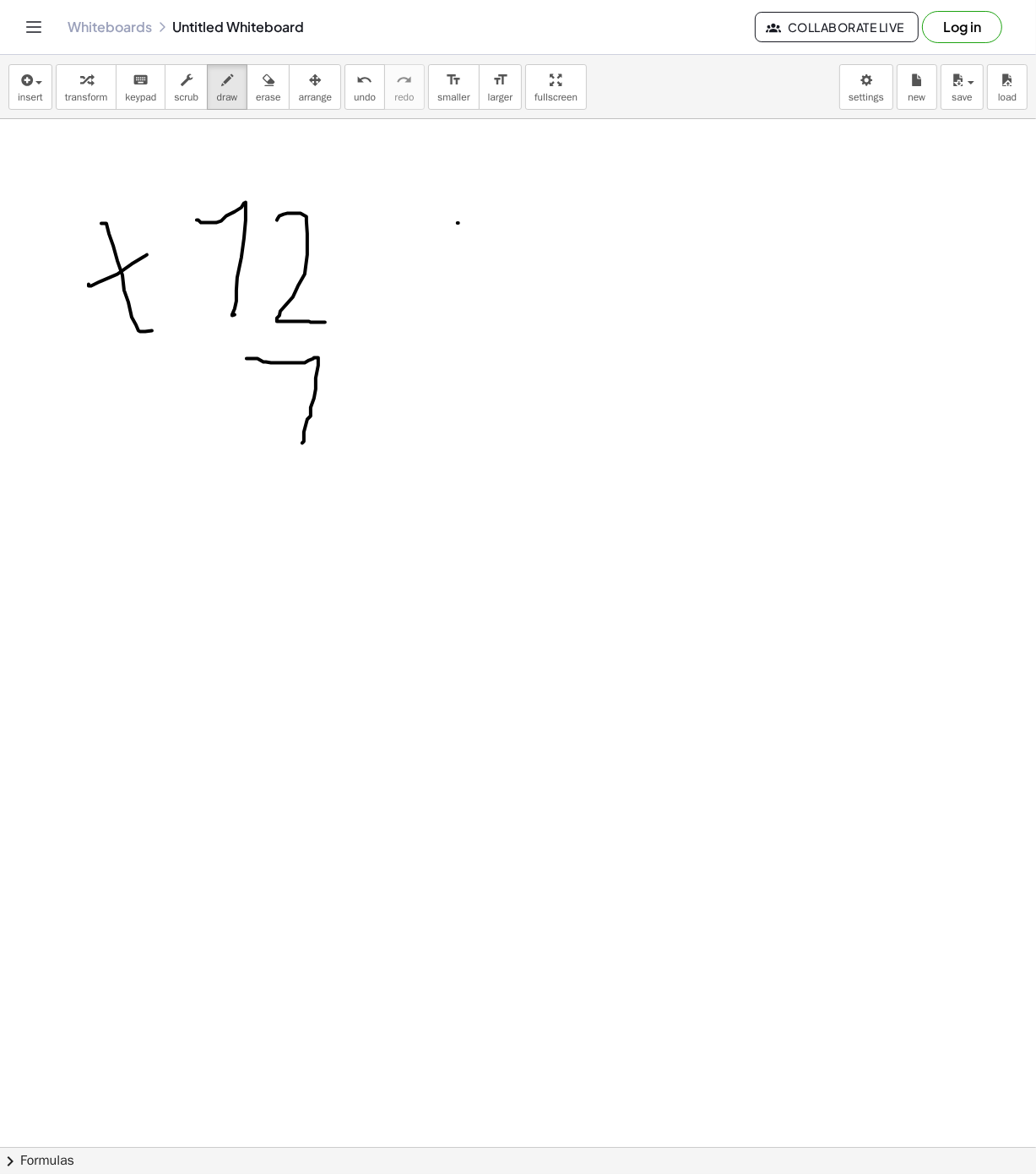 drag, startPoint x: 247, startPoint y: 360, endPoint x: 302, endPoint y: 444, distance: 100.40418 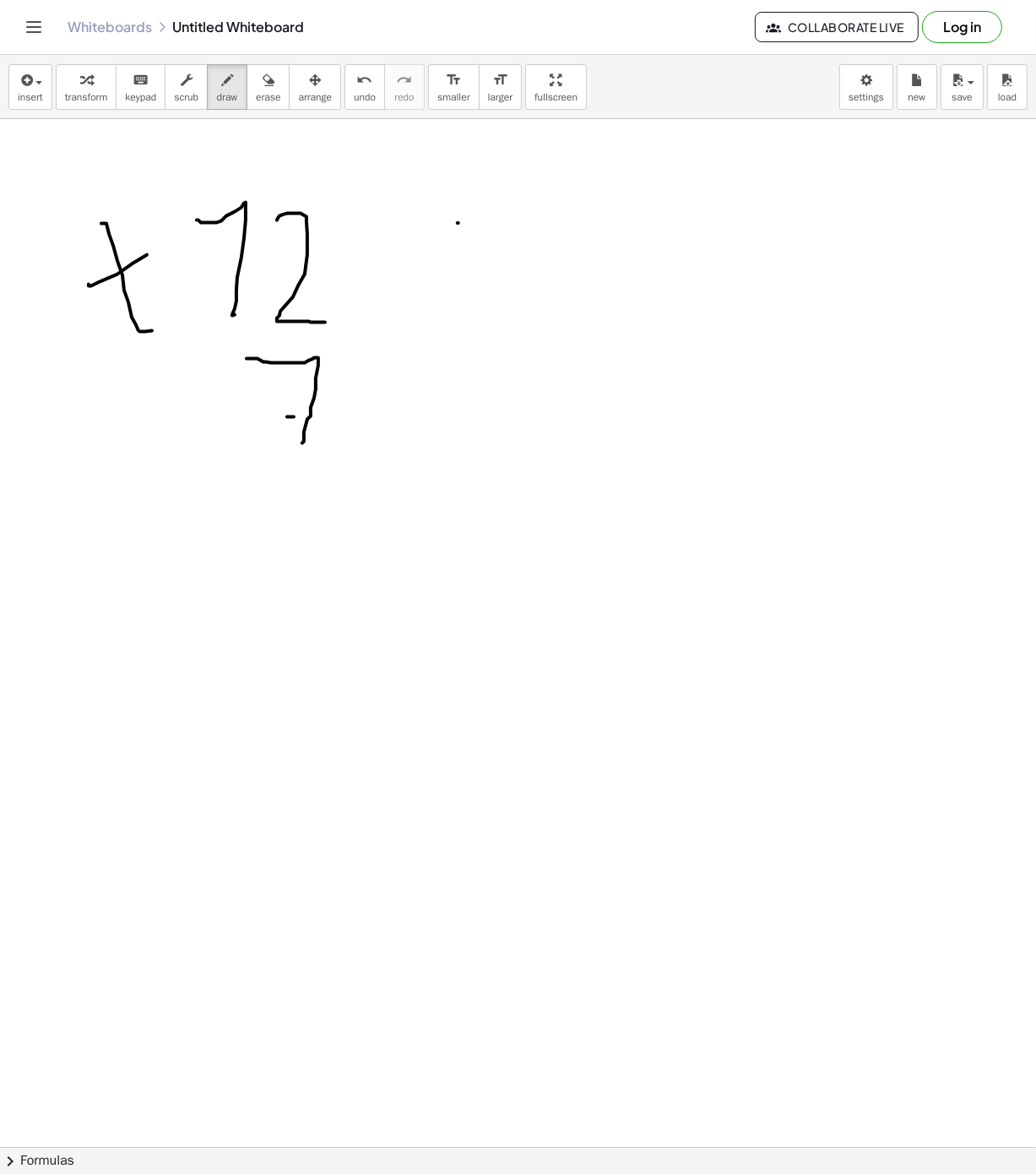 drag, startPoint x: 294, startPoint y: 418, endPoint x: 320, endPoint y: 413, distance: 26.476405 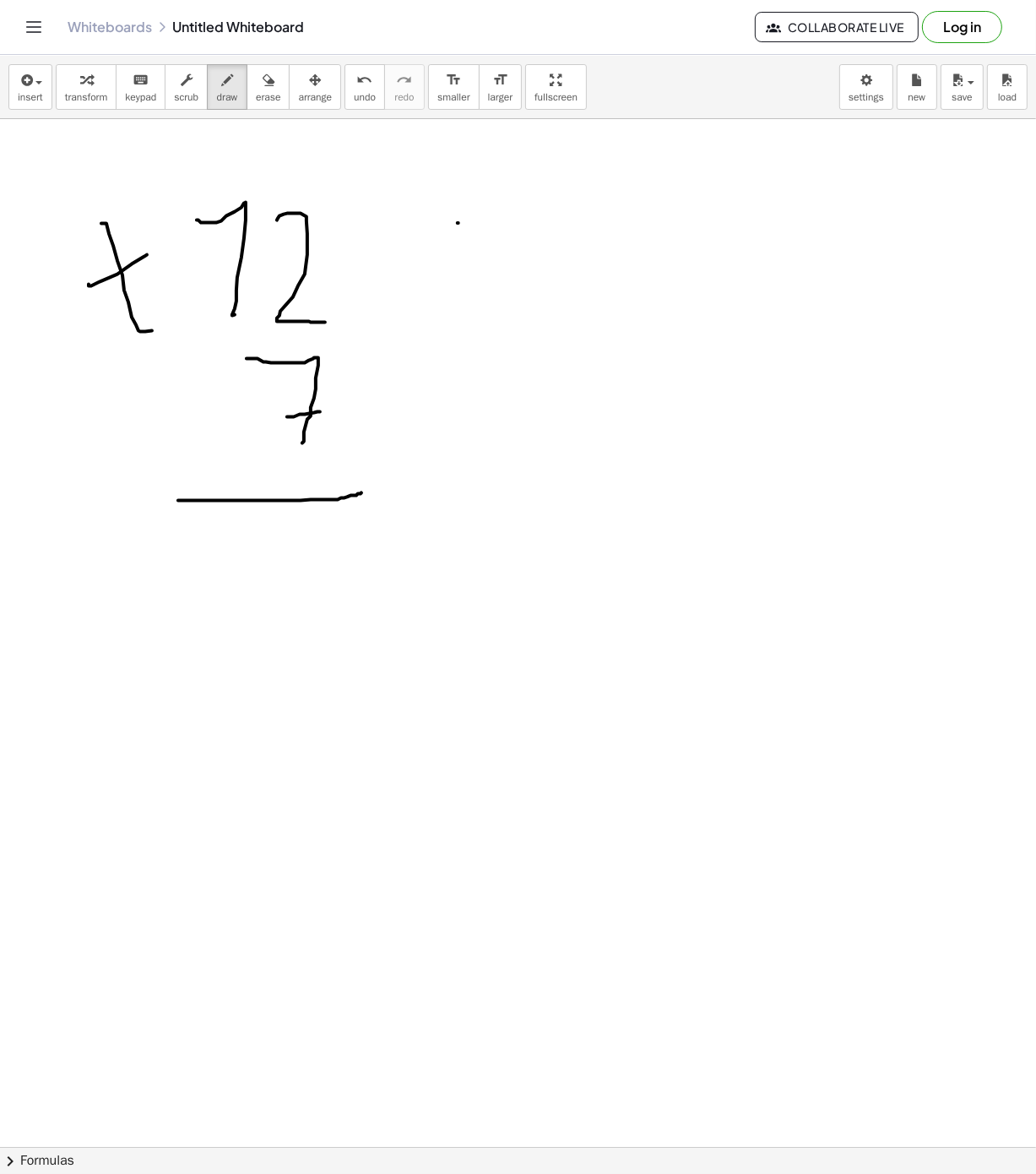 drag, startPoint x: 178, startPoint y: 502, endPoint x: 301, endPoint y: 533, distance: 126.84636 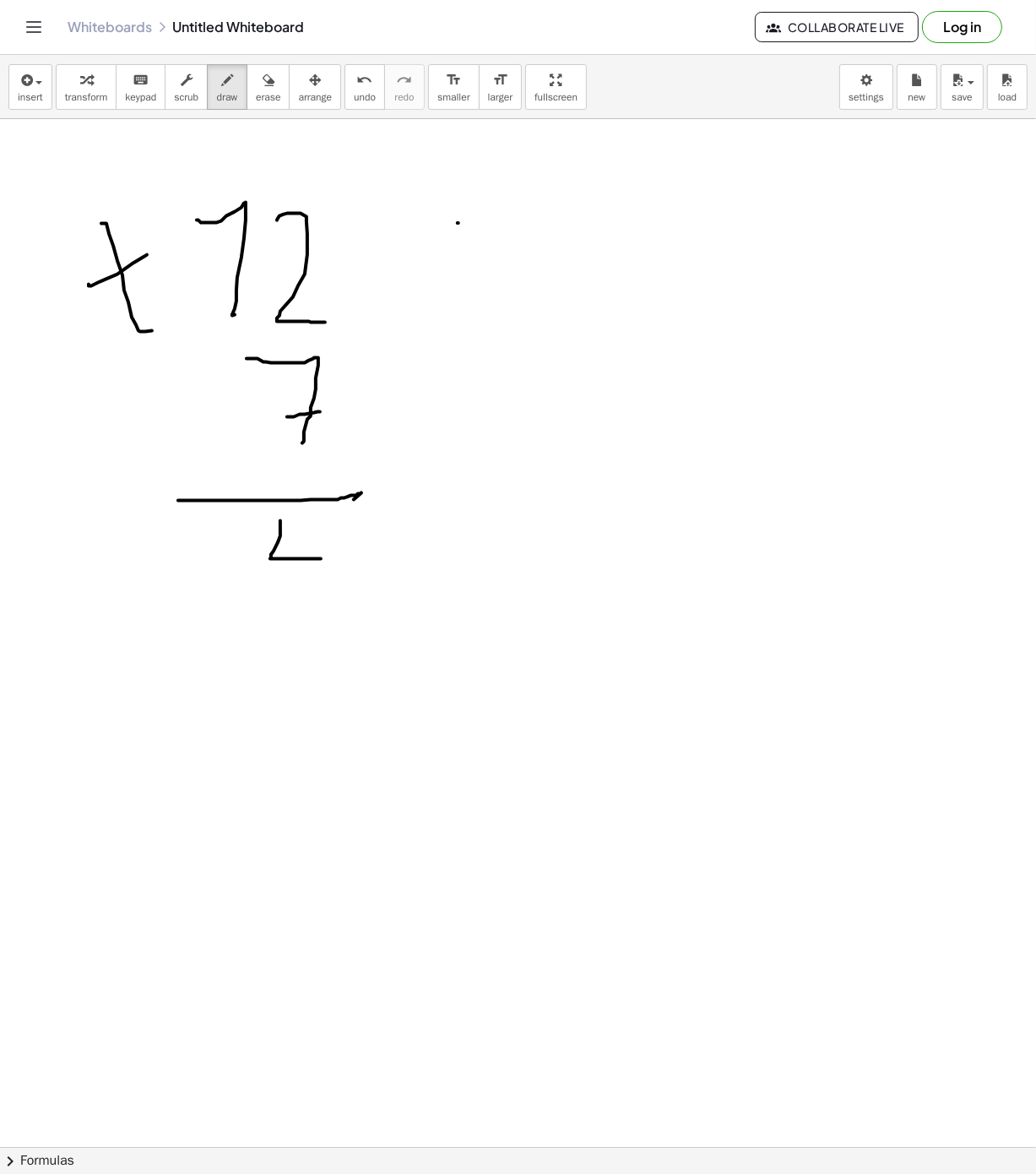 drag, startPoint x: 280, startPoint y: 522, endPoint x: 323, endPoint y: 544, distance: 48.30114 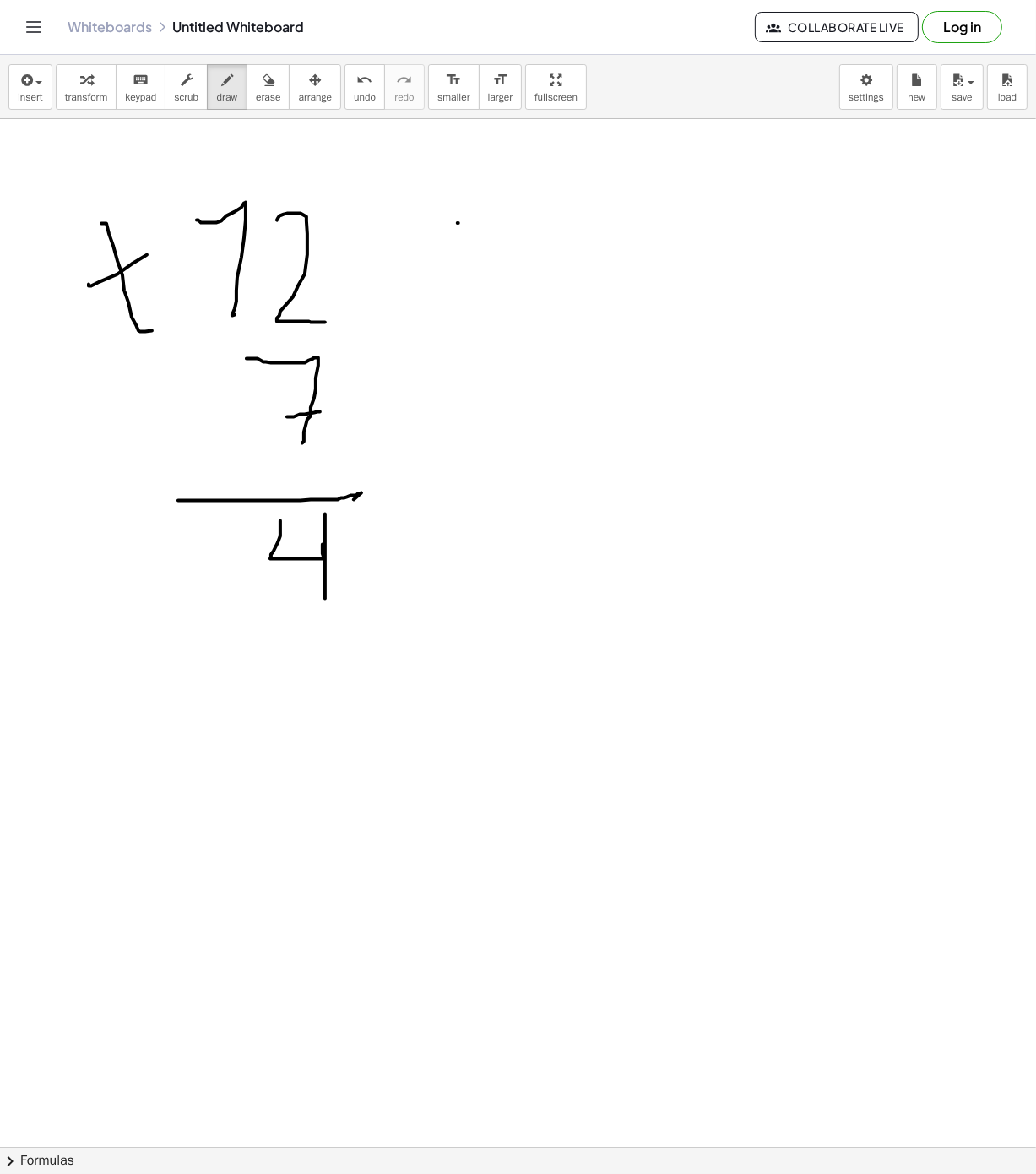 drag, startPoint x: 325, startPoint y: 515, endPoint x: 325, endPoint y: 600, distance: 85 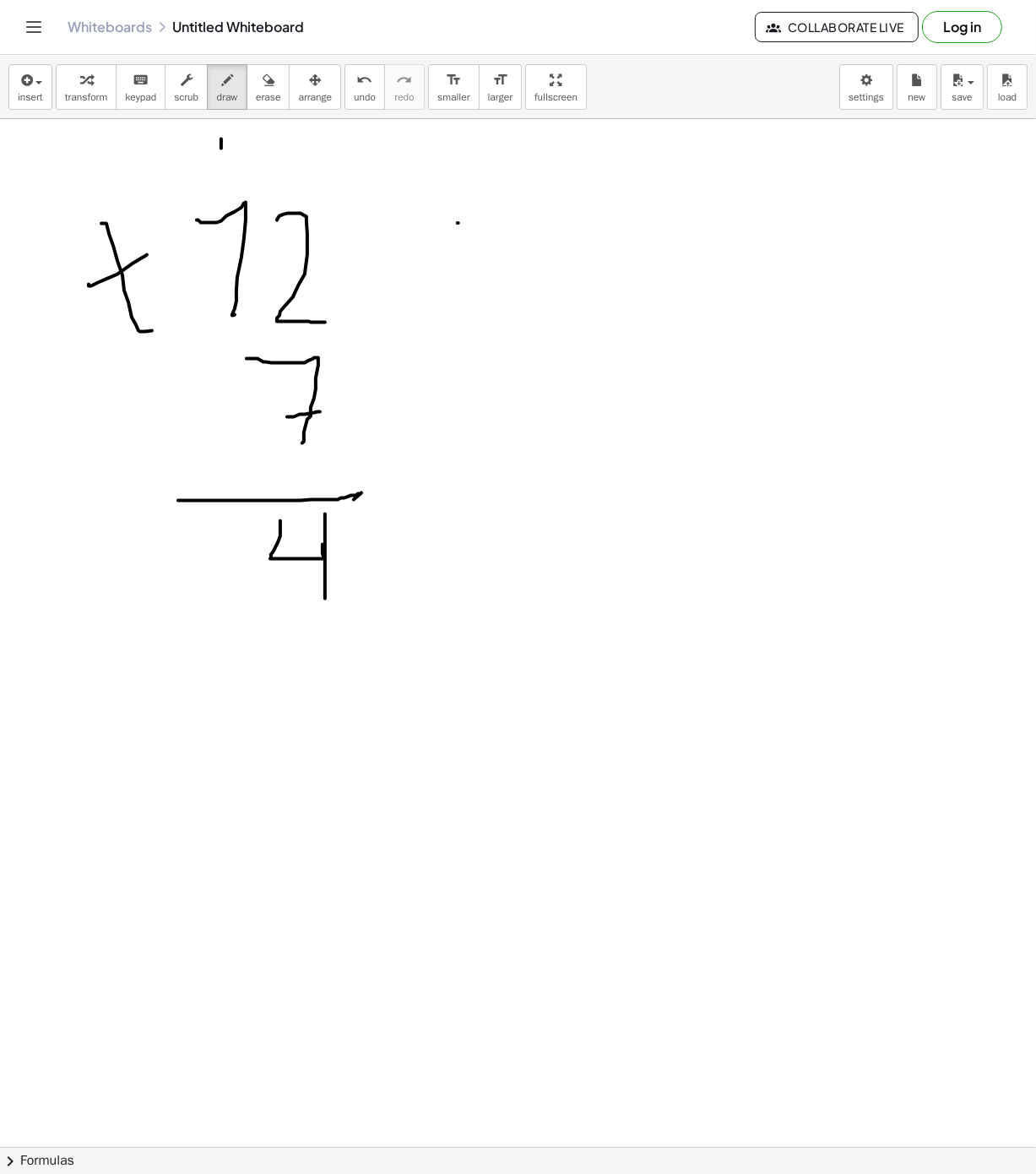 click at bounding box center [518, 1147] 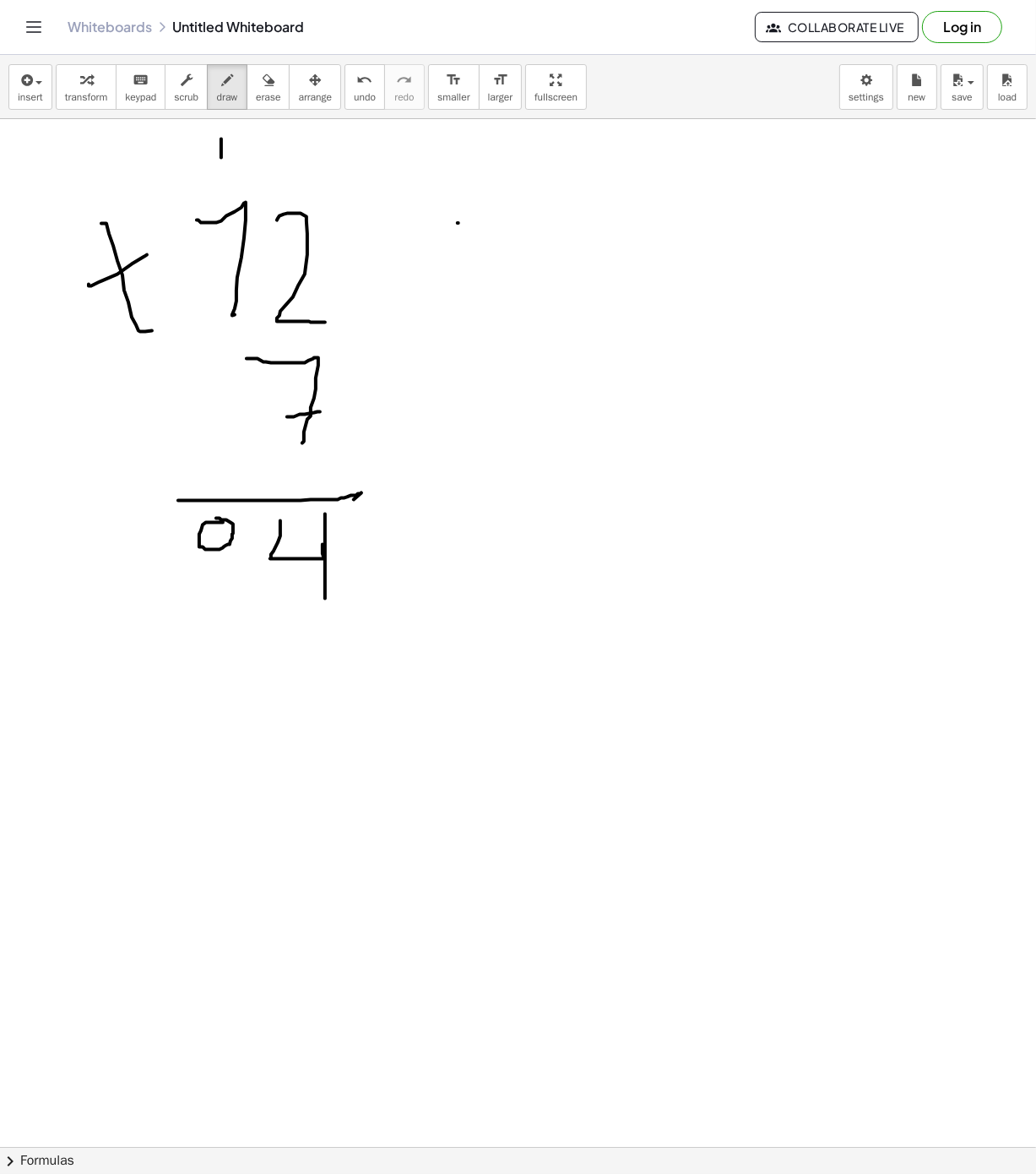 drag, startPoint x: 223, startPoint y: 524, endPoint x: 206, endPoint y: 528, distance: 17.464249 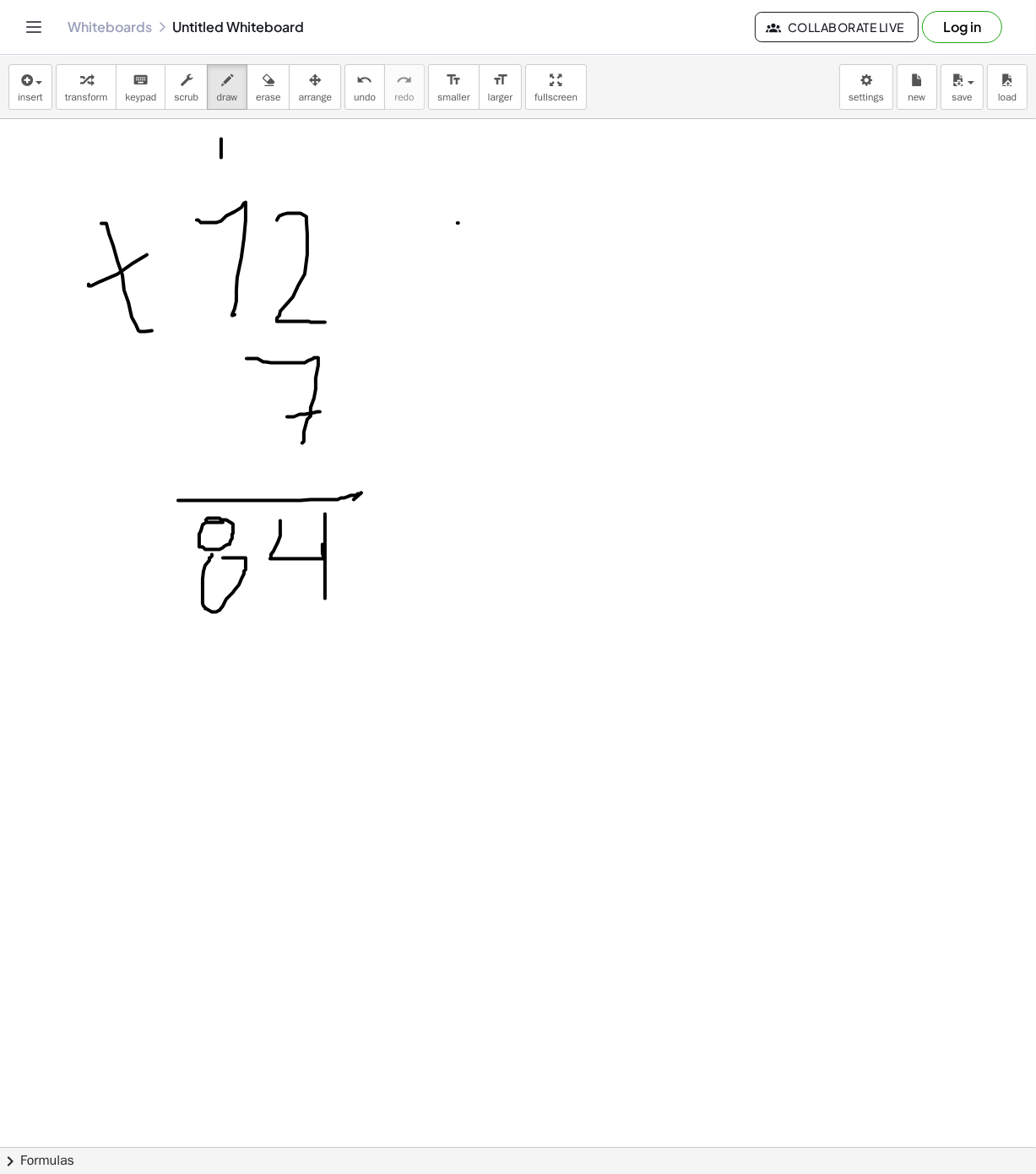 click at bounding box center [518, 1147] 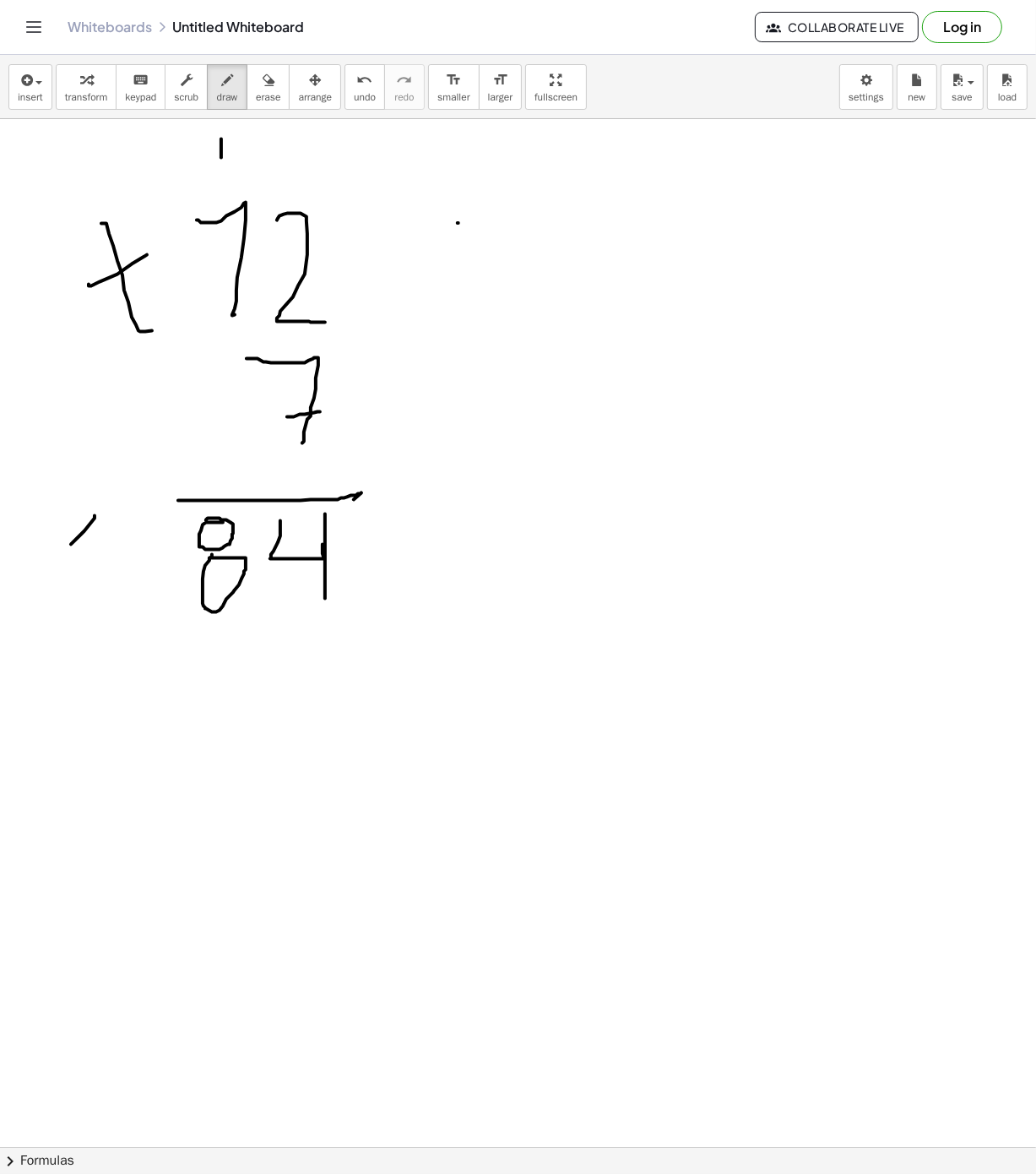 drag, startPoint x: 95, startPoint y: 517, endPoint x: 51, endPoint y: 568, distance: 67.3573 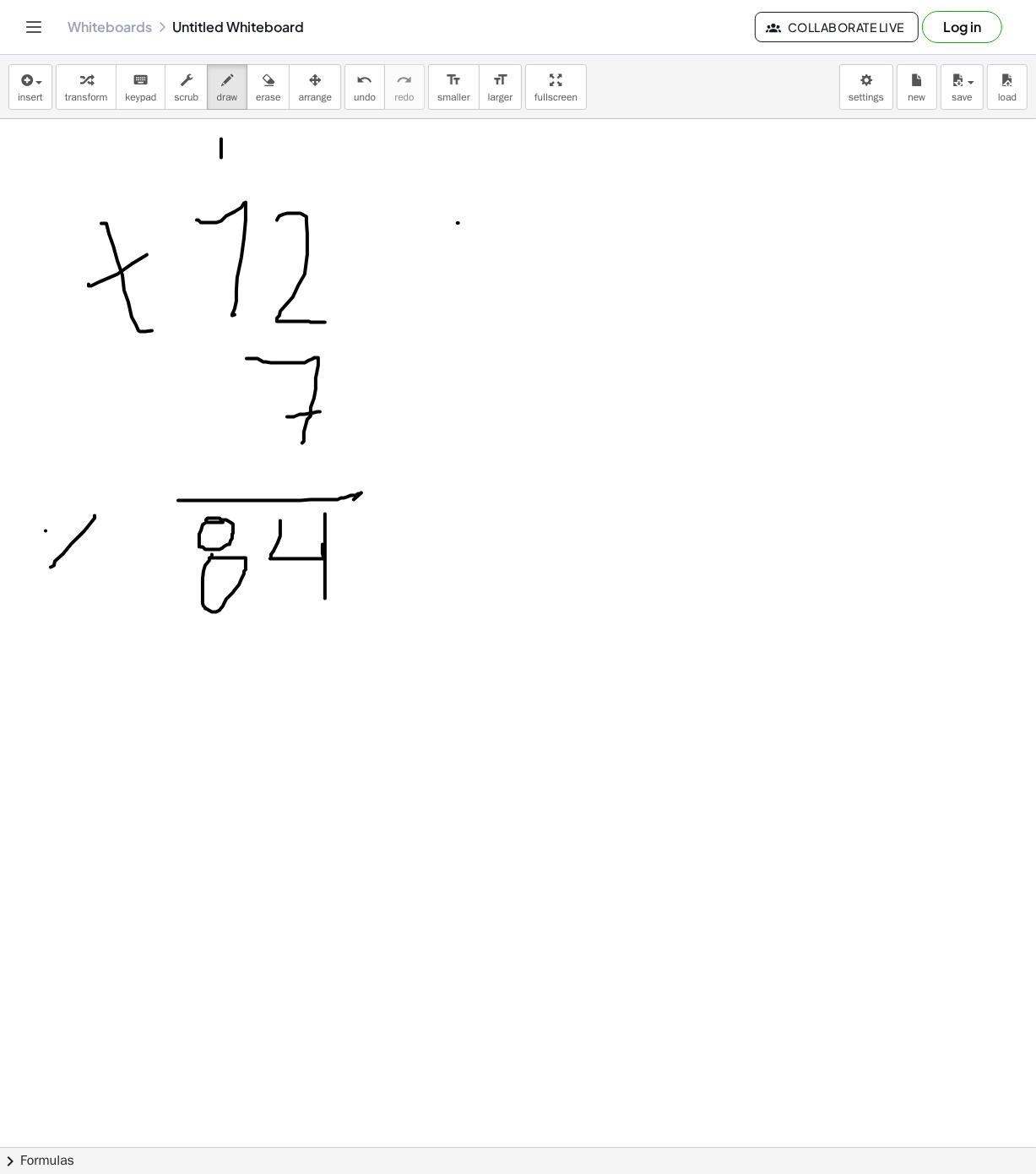 drag, startPoint x: 46, startPoint y: 532, endPoint x: 90, endPoint y: 613, distance: 92.17917 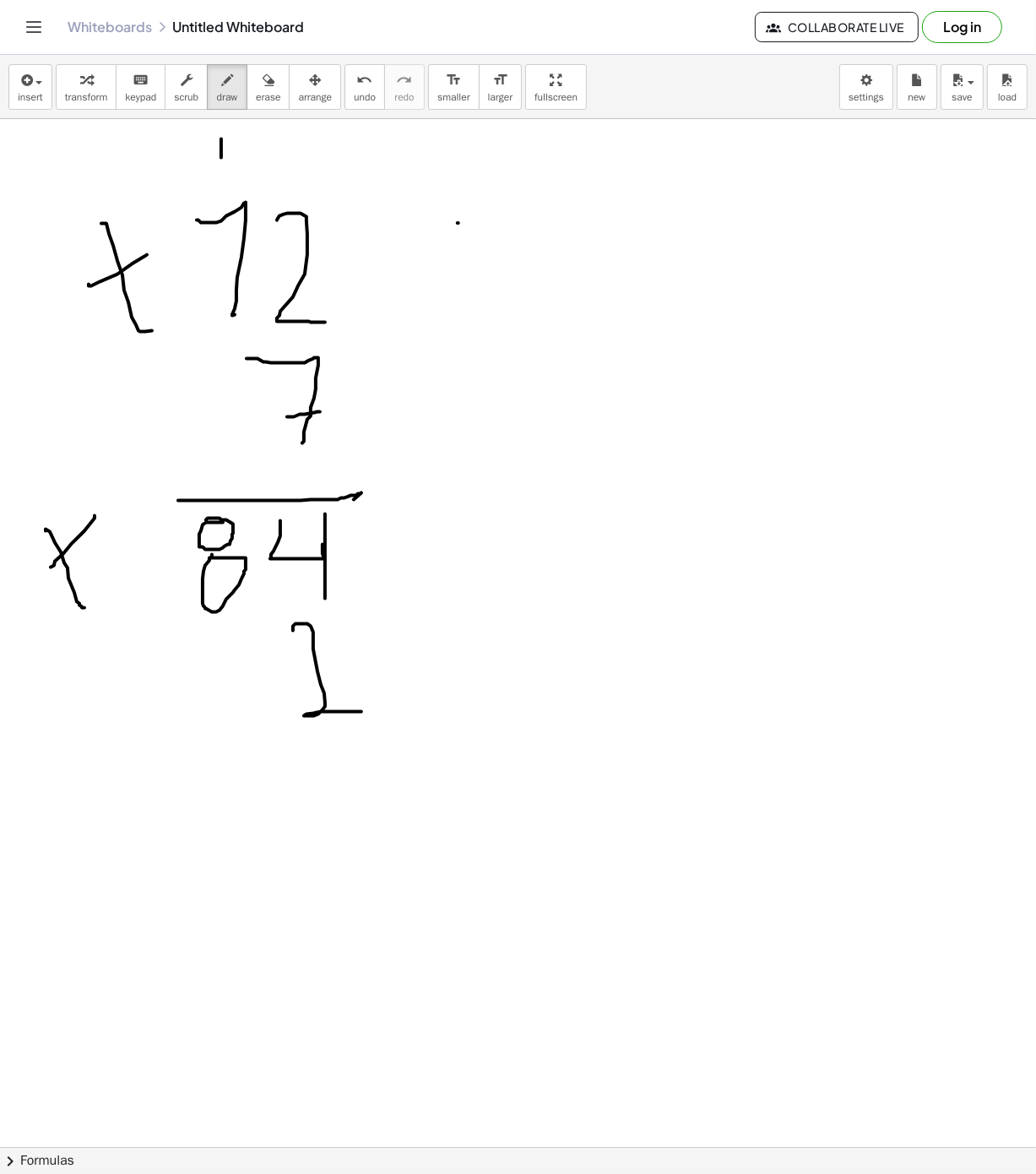 drag, startPoint x: 293, startPoint y: 632, endPoint x: 332, endPoint y: 713, distance: 89.899944 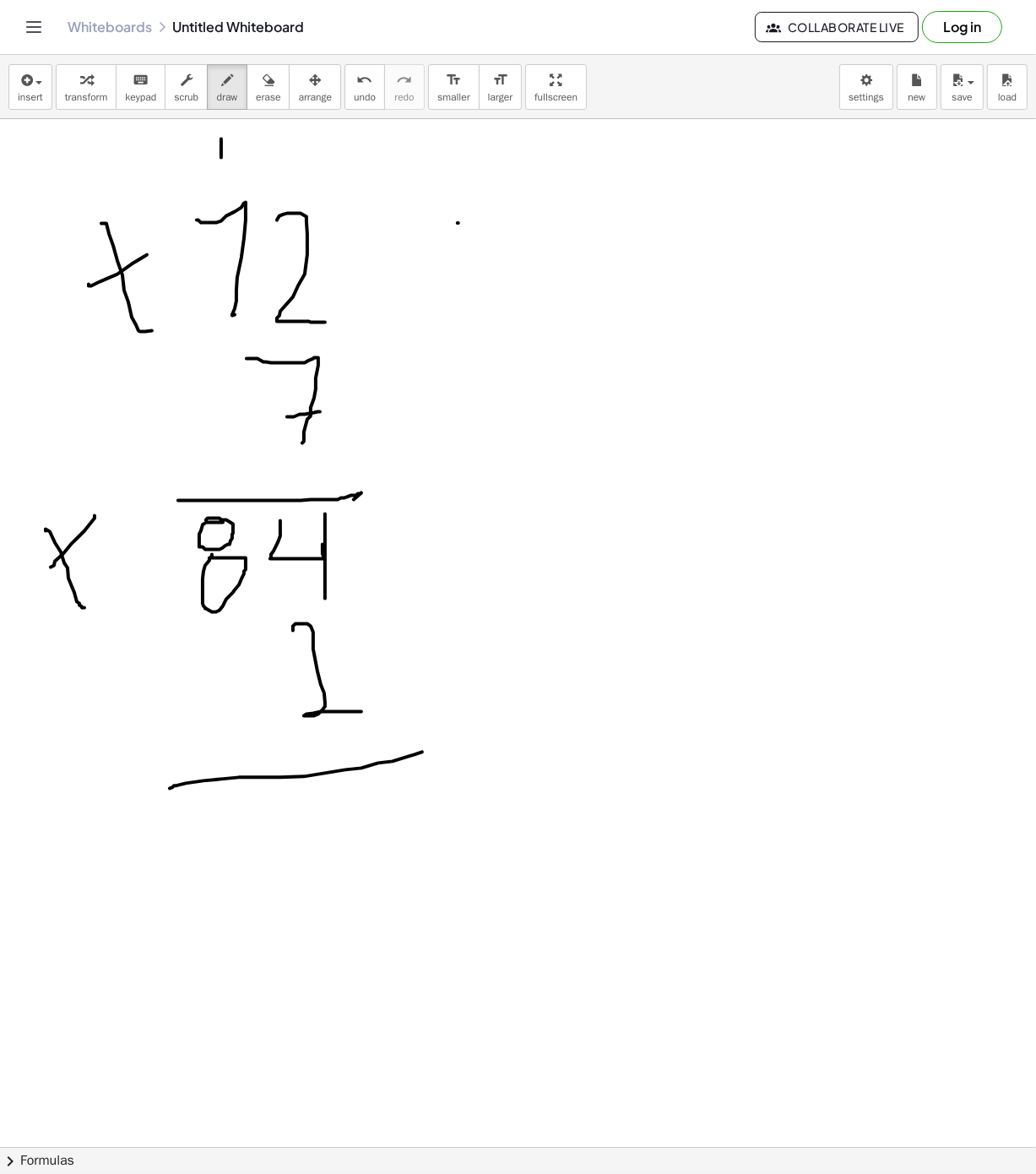 drag, startPoint x: 170, startPoint y: 790, endPoint x: 442, endPoint y: 749, distance: 275.07272 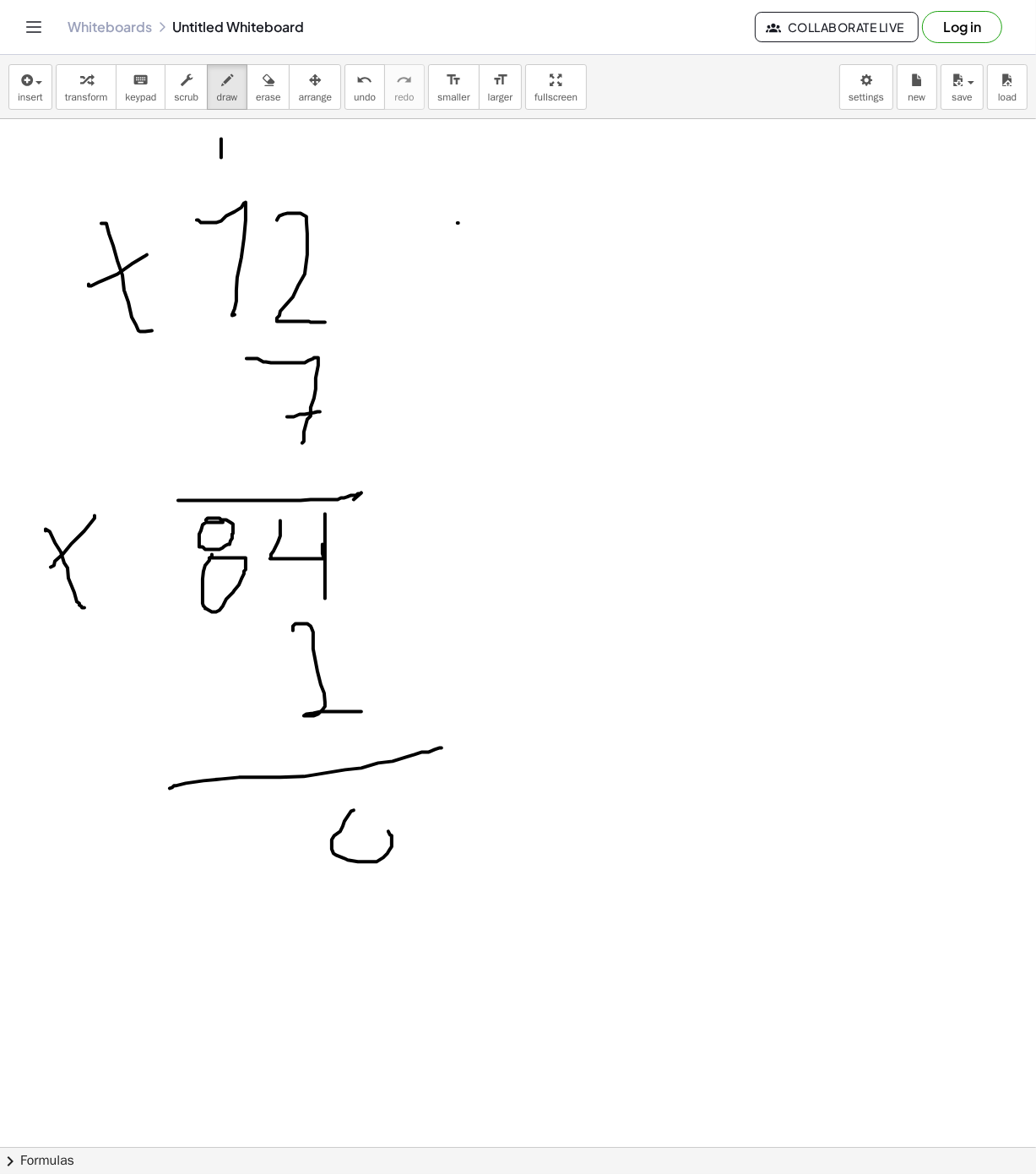 drag, startPoint x: 354, startPoint y: 812, endPoint x: 354, endPoint y: 826, distance: 14 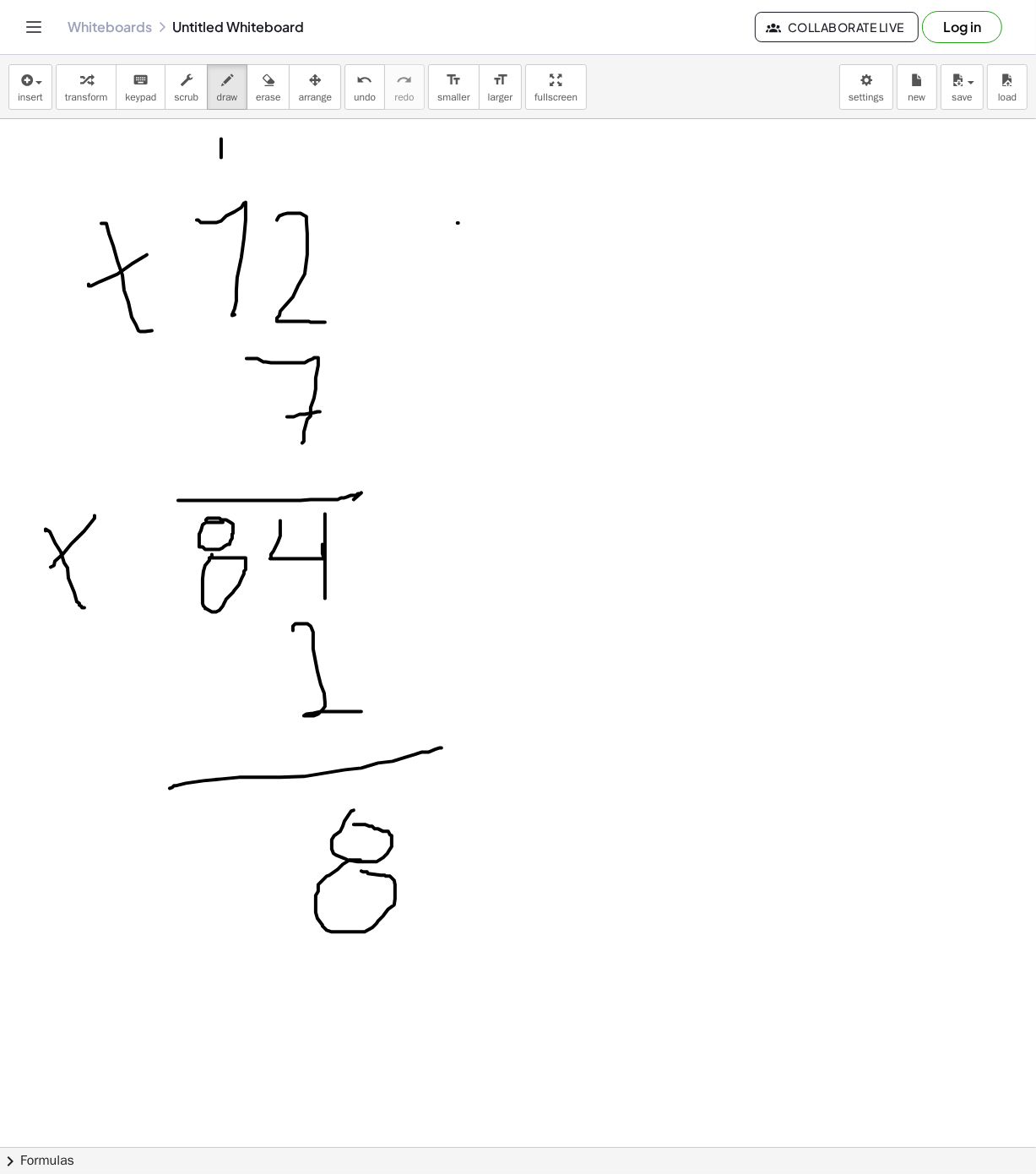 drag, startPoint x: 329, startPoint y: 877, endPoint x: 356, endPoint y: 857, distance: 33.6006 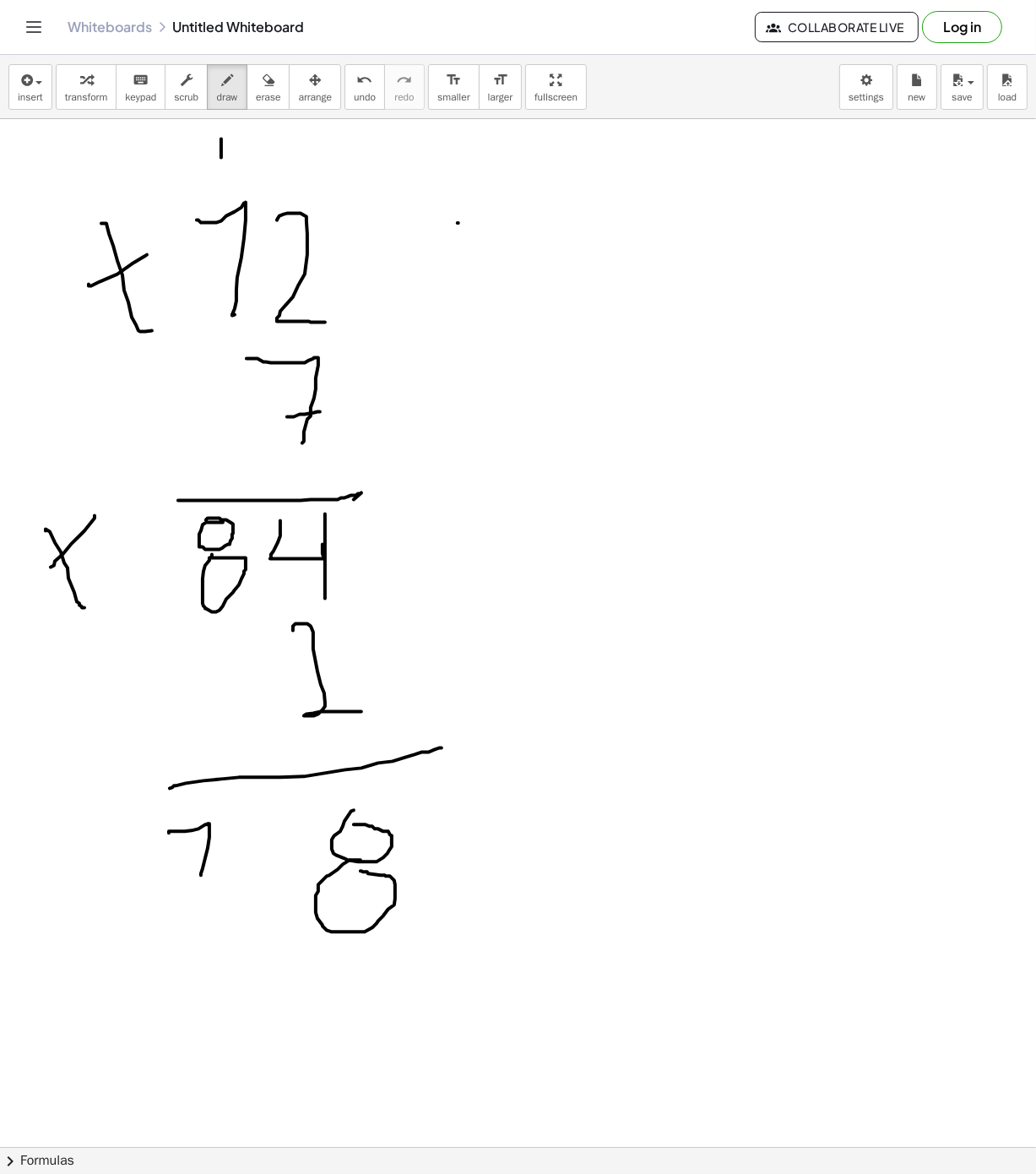 drag, startPoint x: 169, startPoint y: 834, endPoint x: 262, endPoint y: 834, distance: 93 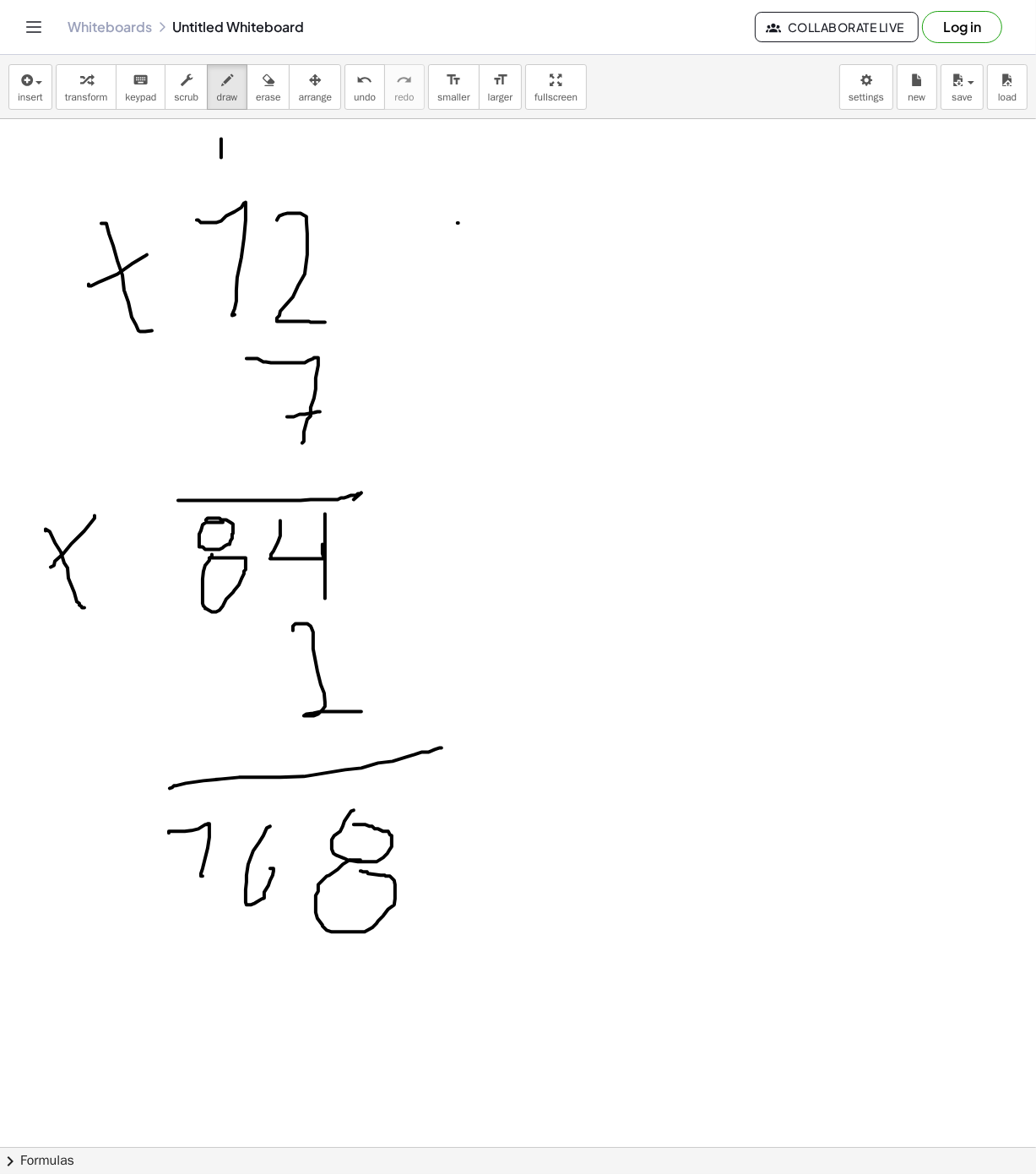drag, startPoint x: 270, startPoint y: 828, endPoint x: 263, endPoint y: 870, distance: 42.579338 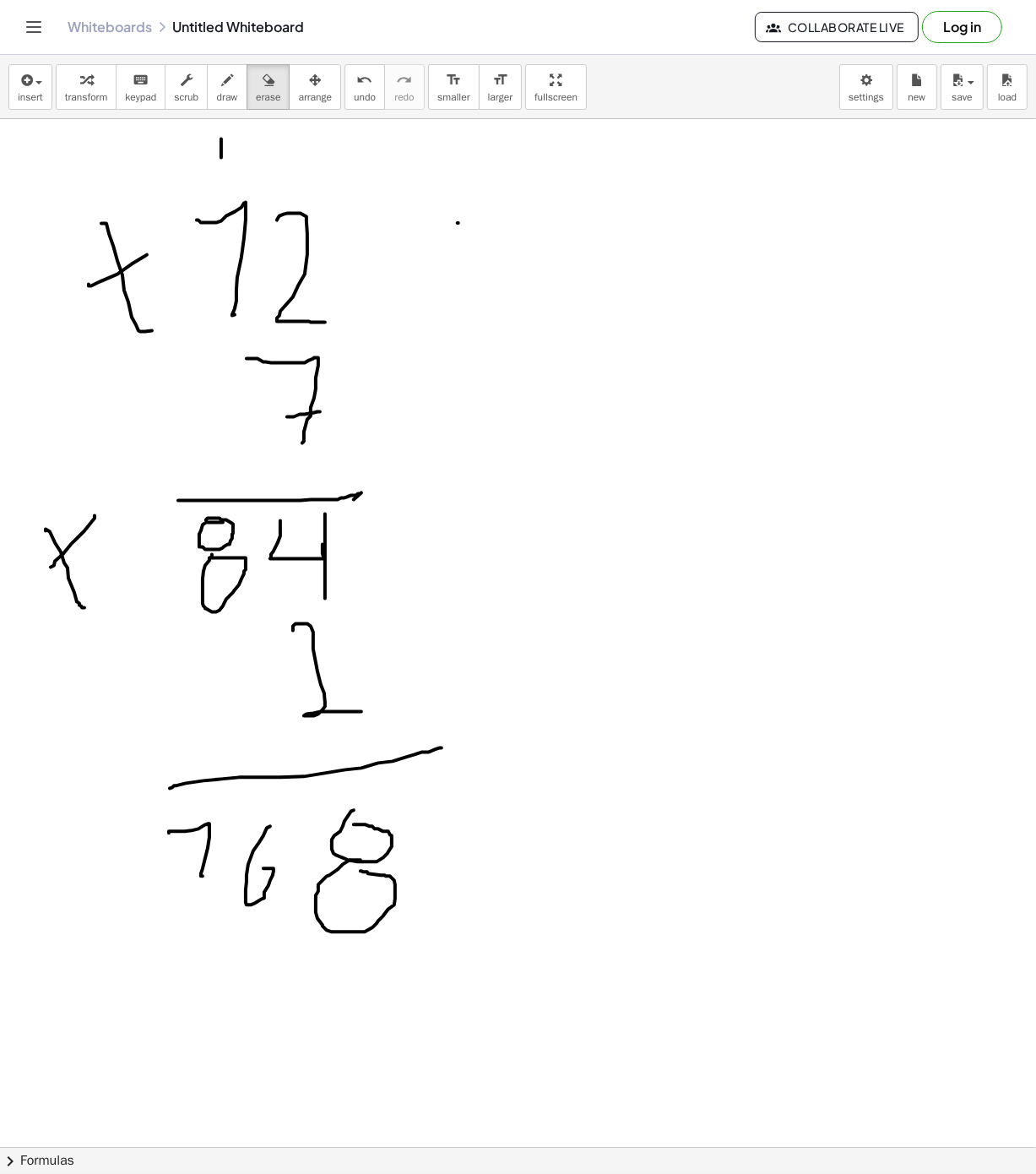 drag, startPoint x: 278, startPoint y: 93, endPoint x: 210, endPoint y: 309, distance: 226.45088 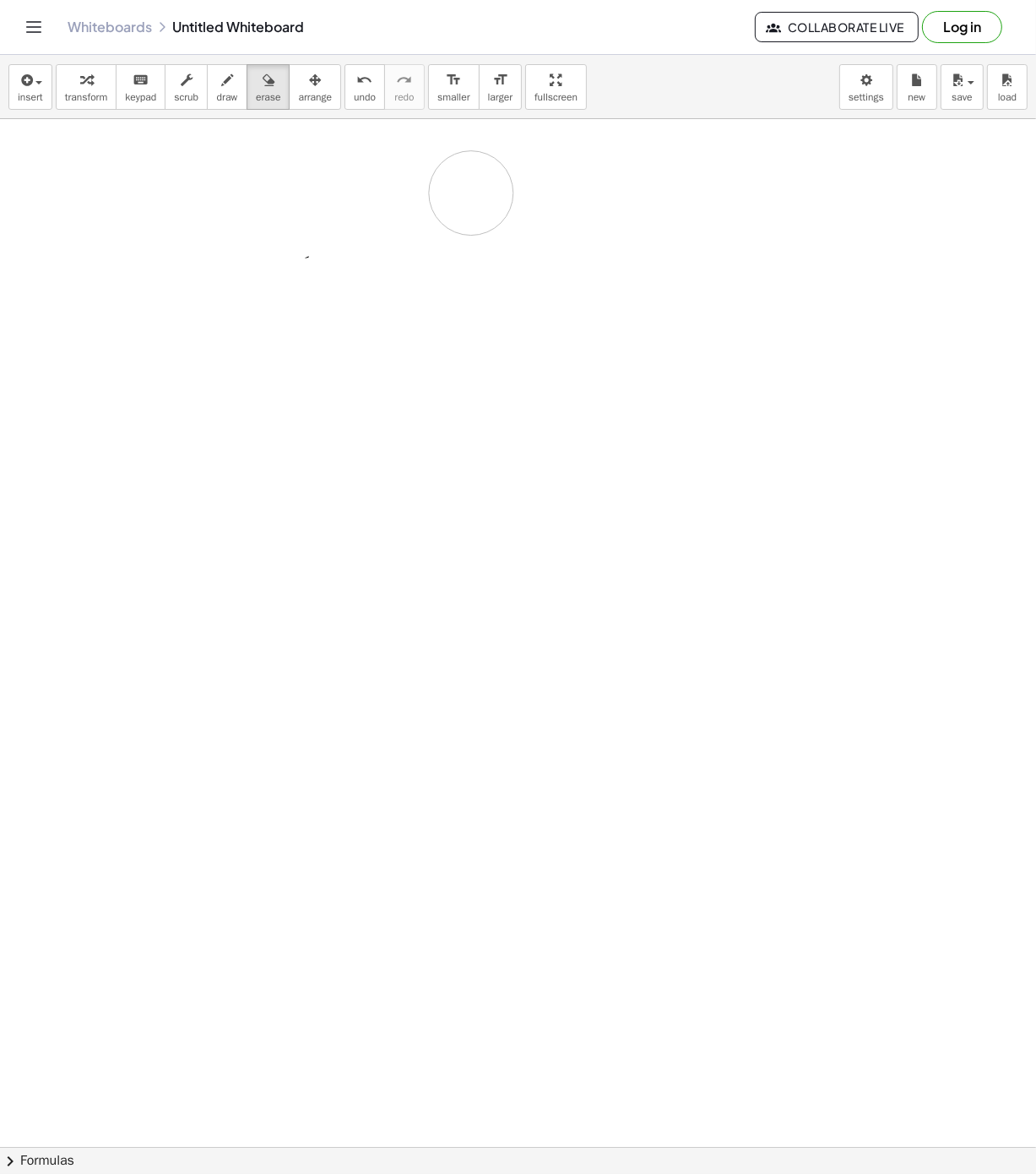 drag, startPoint x: 248, startPoint y: 276, endPoint x: 174, endPoint y: 316, distance: 84.118963 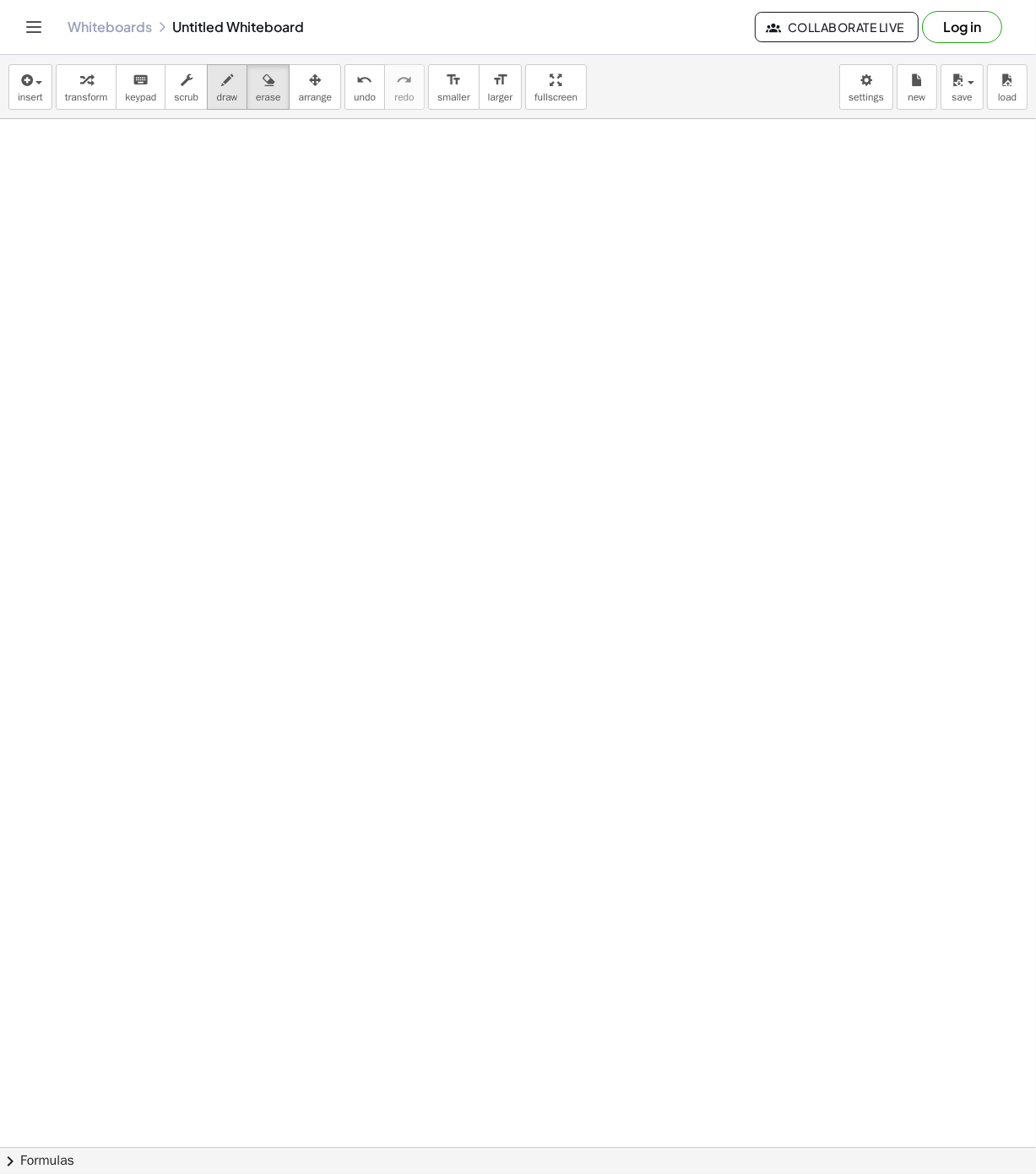click on "draw" at bounding box center (227, 87) 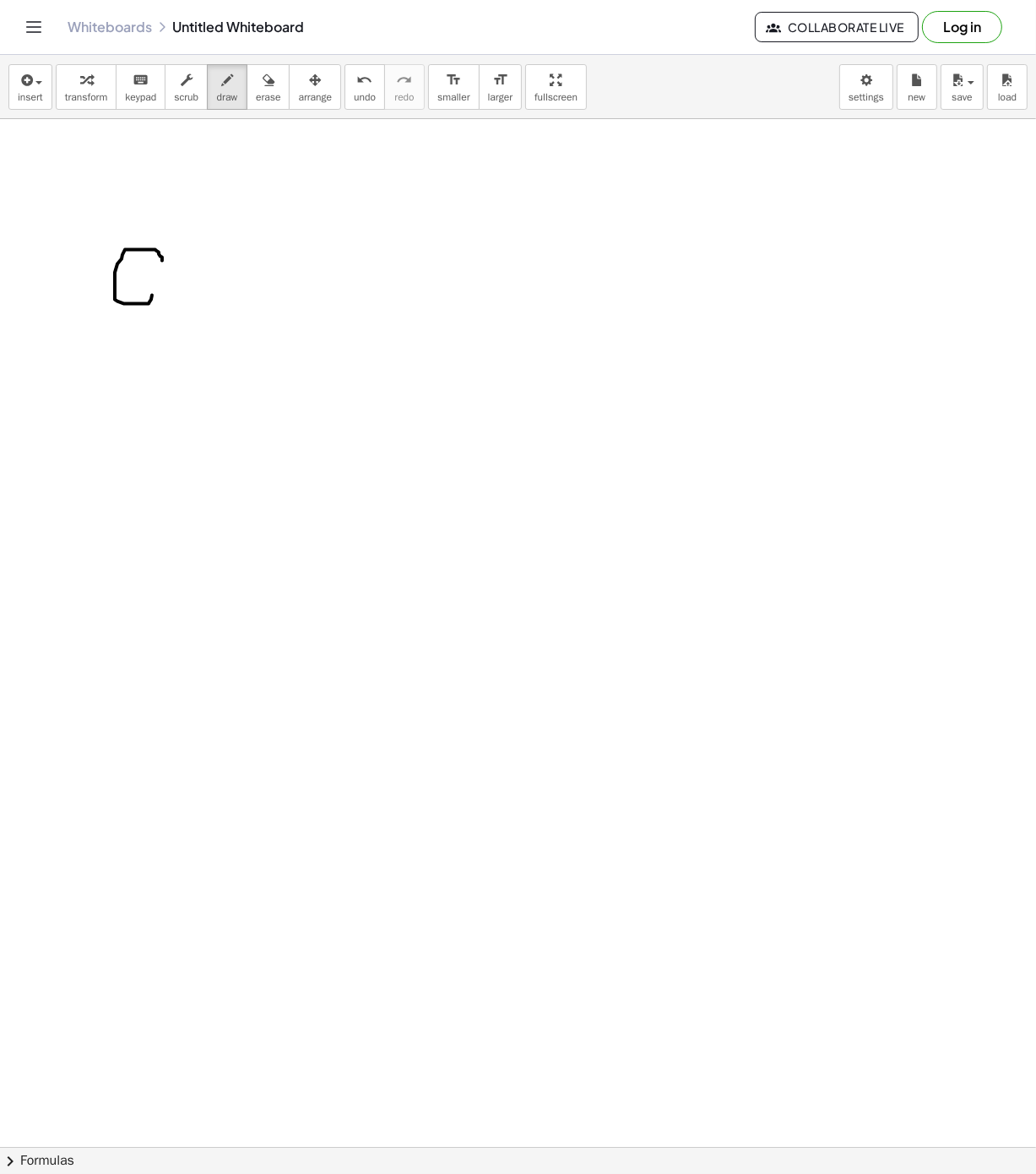 click at bounding box center (518, 1147) 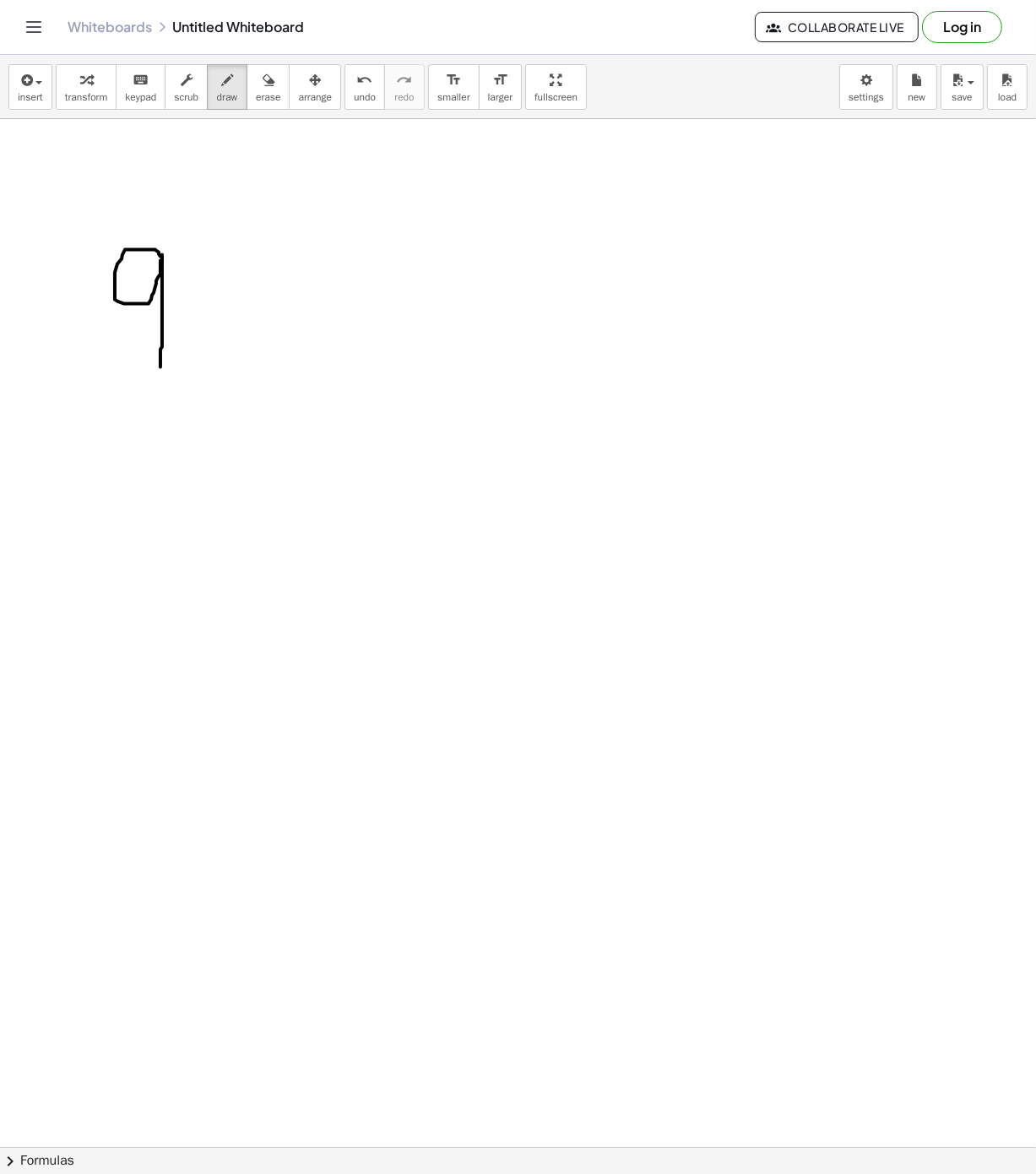 drag, startPoint x: 162, startPoint y: 256, endPoint x: 160, endPoint y: 368, distance: 112.01786 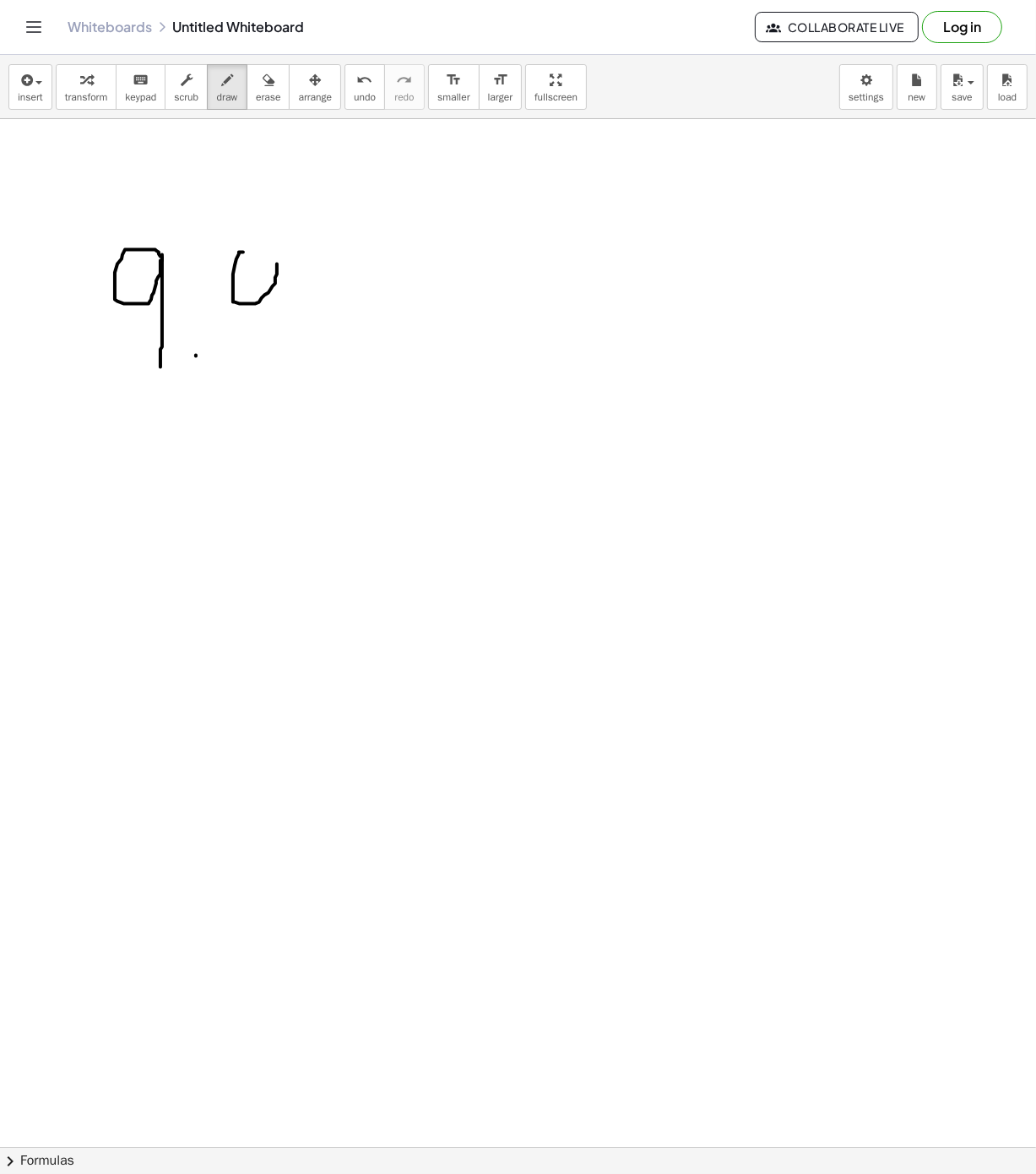 drag, startPoint x: 243, startPoint y: 253, endPoint x: 253, endPoint y: 276, distance: 25.079872 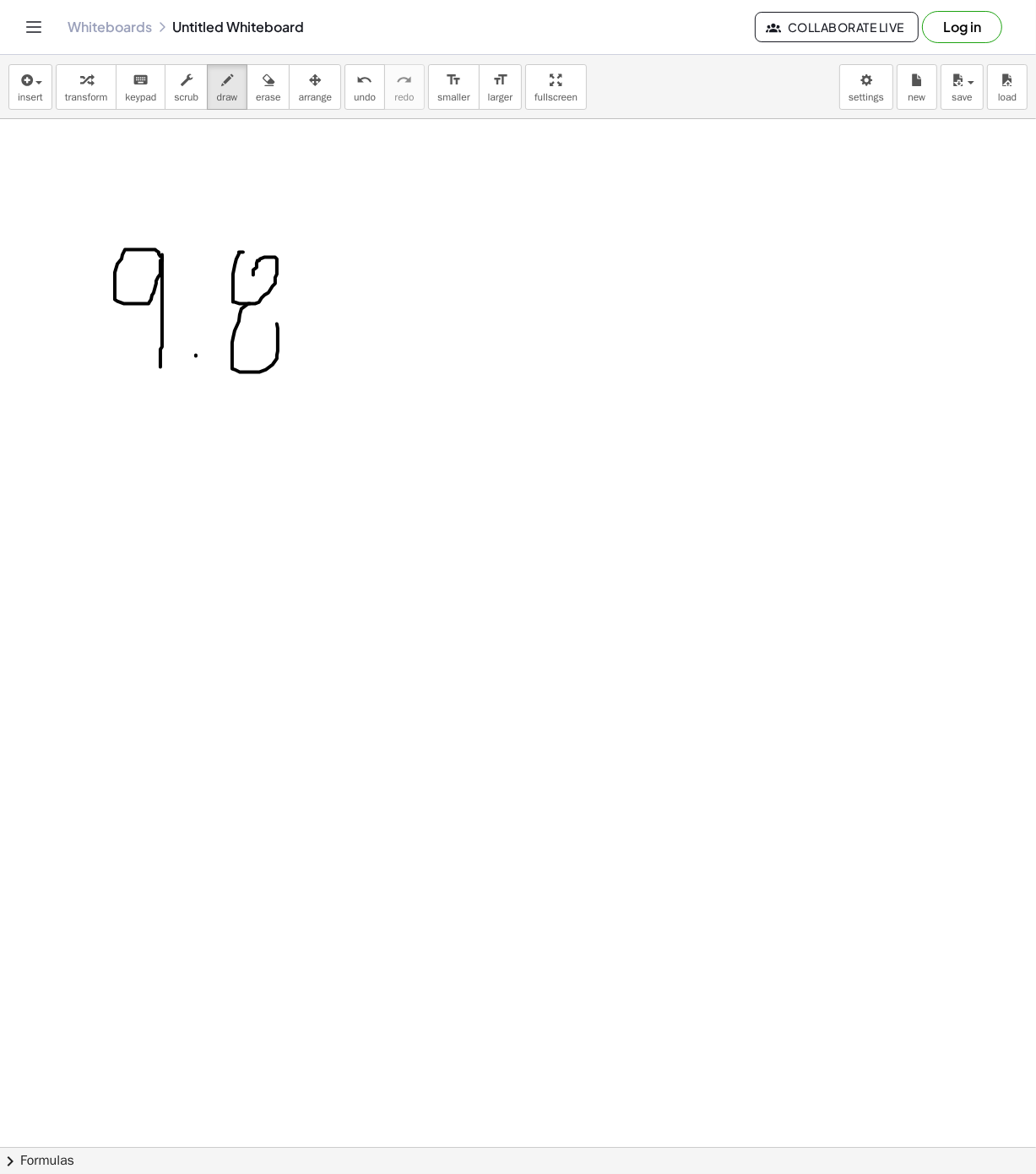drag, startPoint x: 251, startPoint y: 305, endPoint x: 259, endPoint y: 323, distance: 19.697716 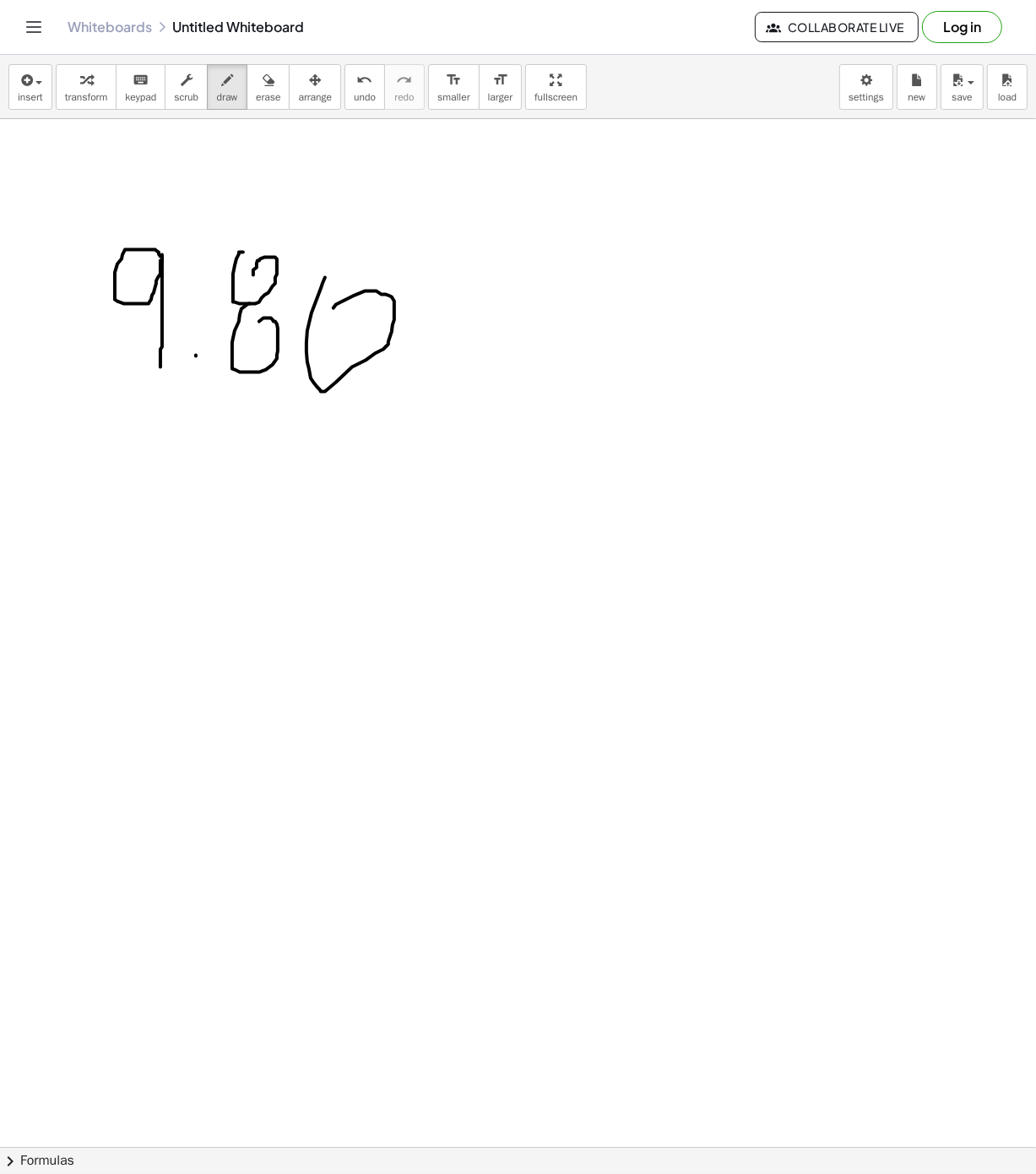 drag, startPoint x: 325, startPoint y: 279, endPoint x: 334, endPoint y: 309, distance: 31.32092 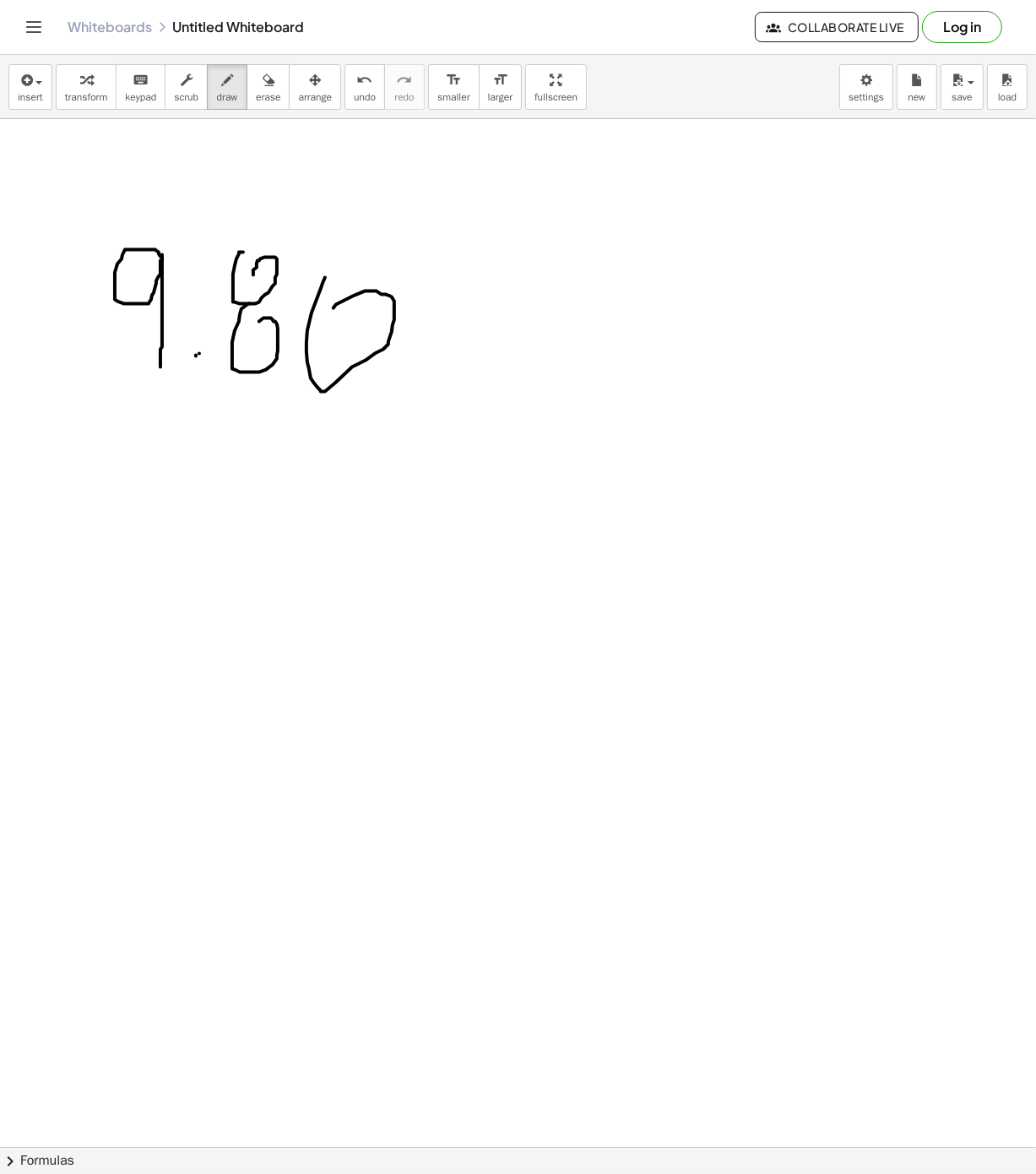 click at bounding box center [518, 1147] 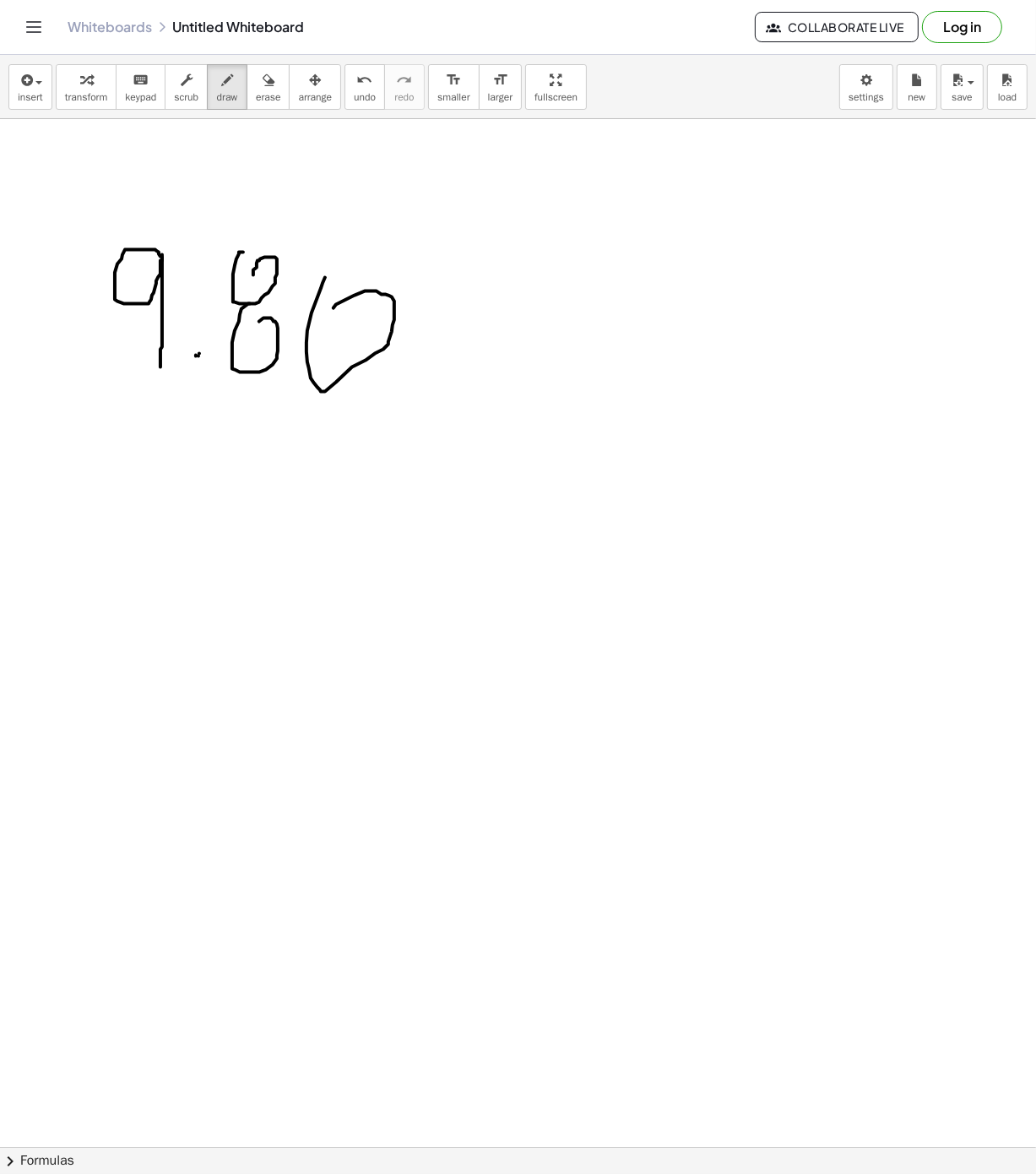 click at bounding box center [518, 1147] 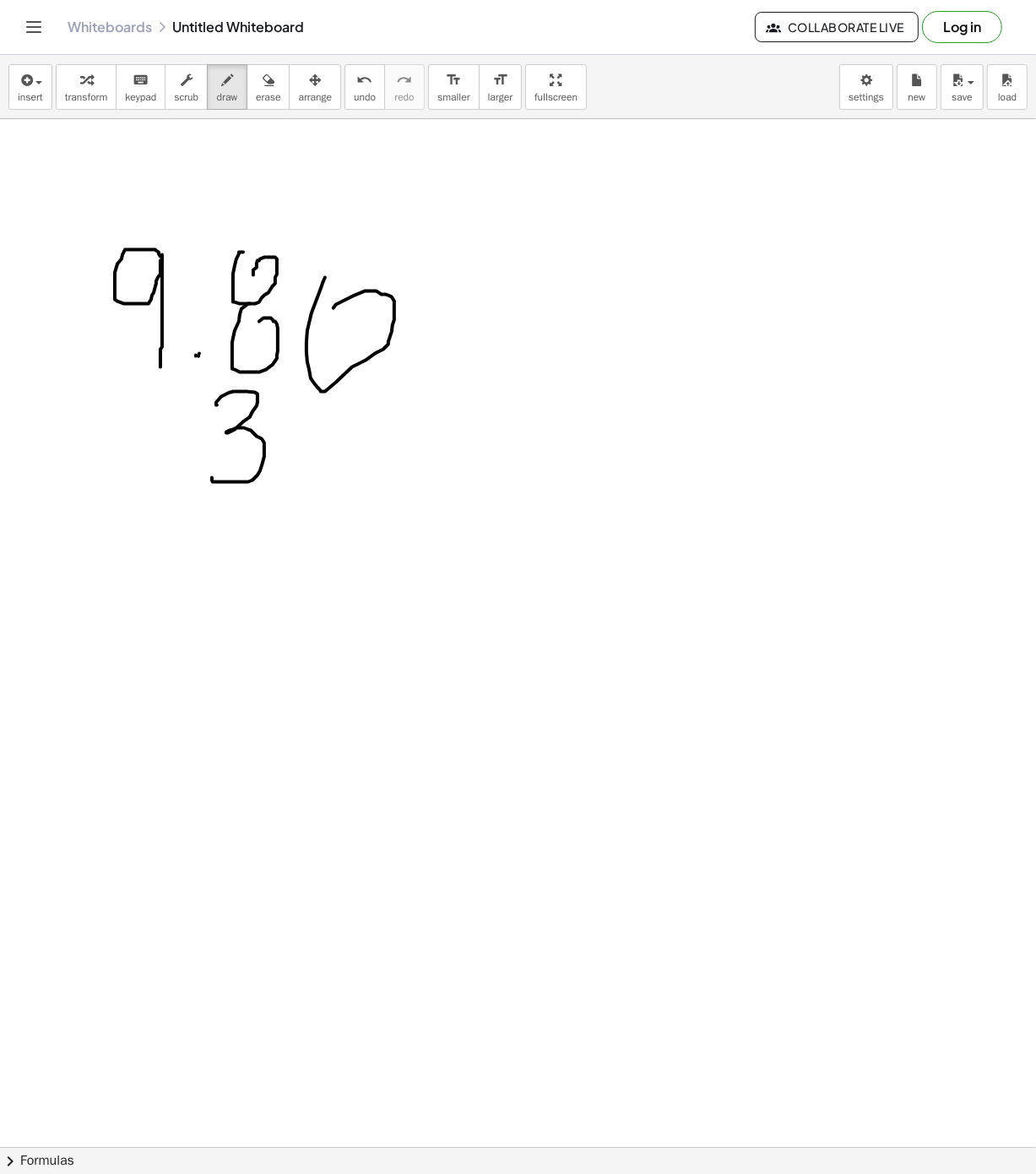 drag, startPoint x: 217, startPoint y: 406, endPoint x: 210, endPoint y: 479, distance: 73.33485 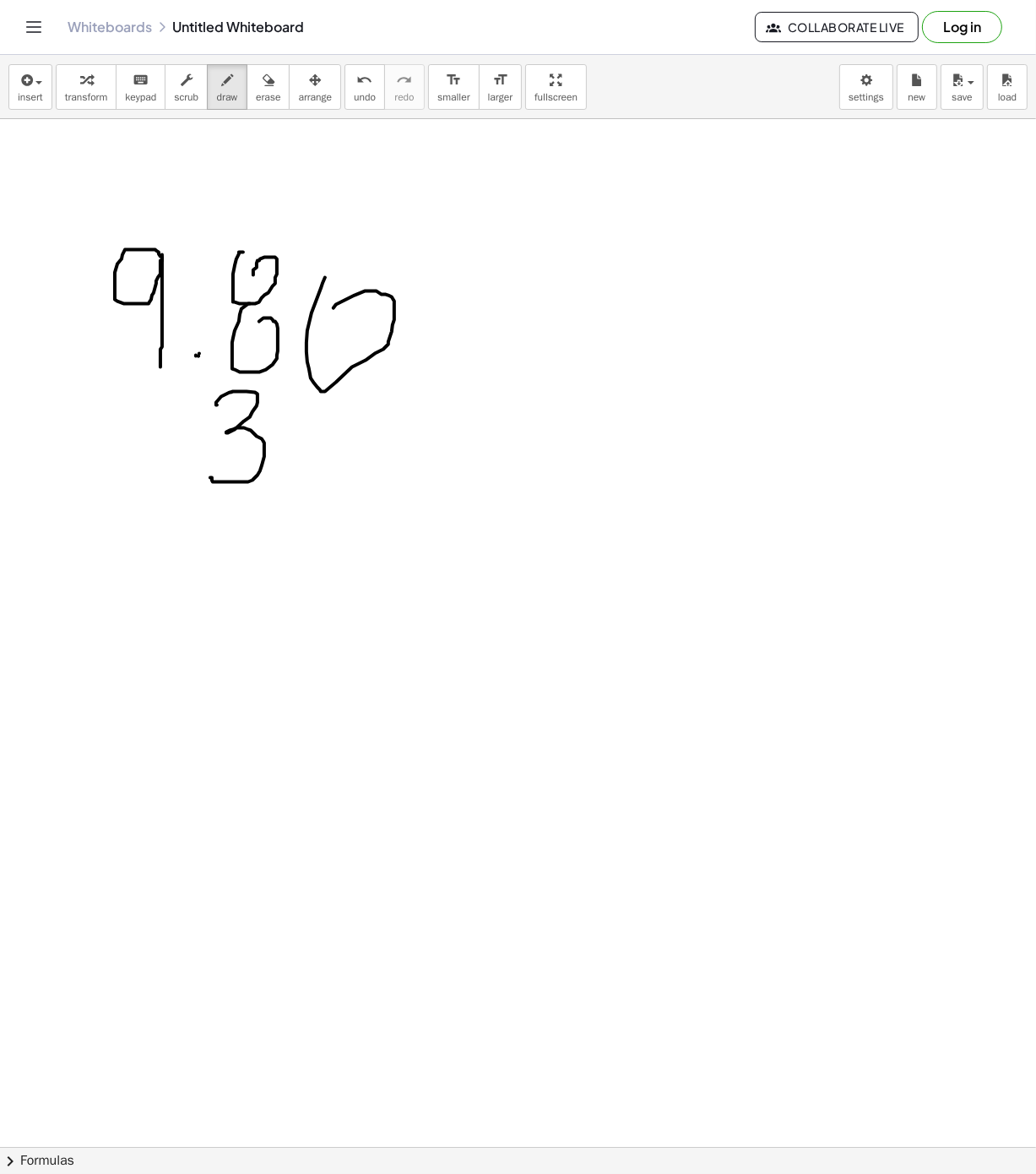 click at bounding box center [518, 1147] 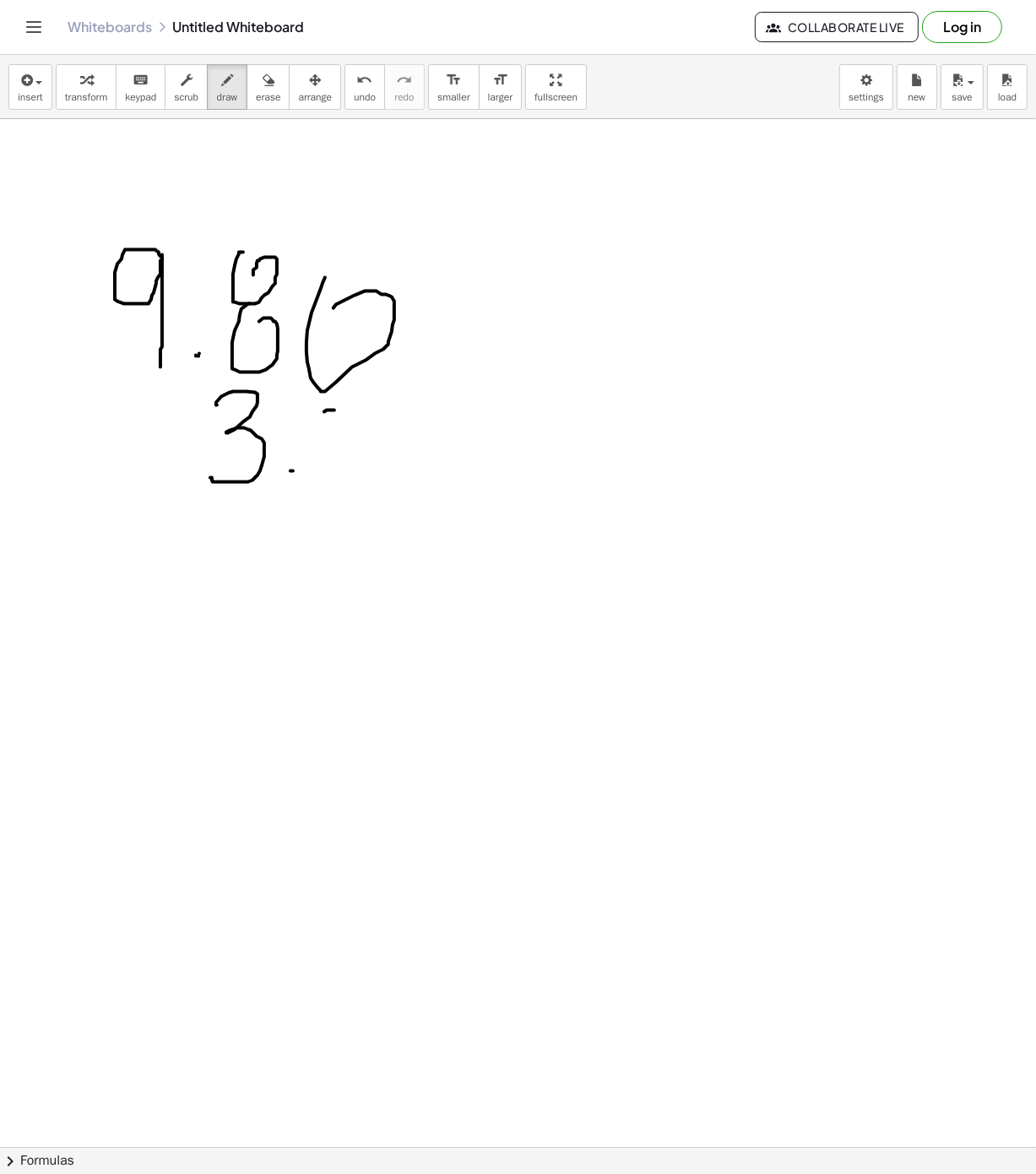 drag, startPoint x: 324, startPoint y: 413, endPoint x: 350, endPoint y: 410, distance: 26.172505 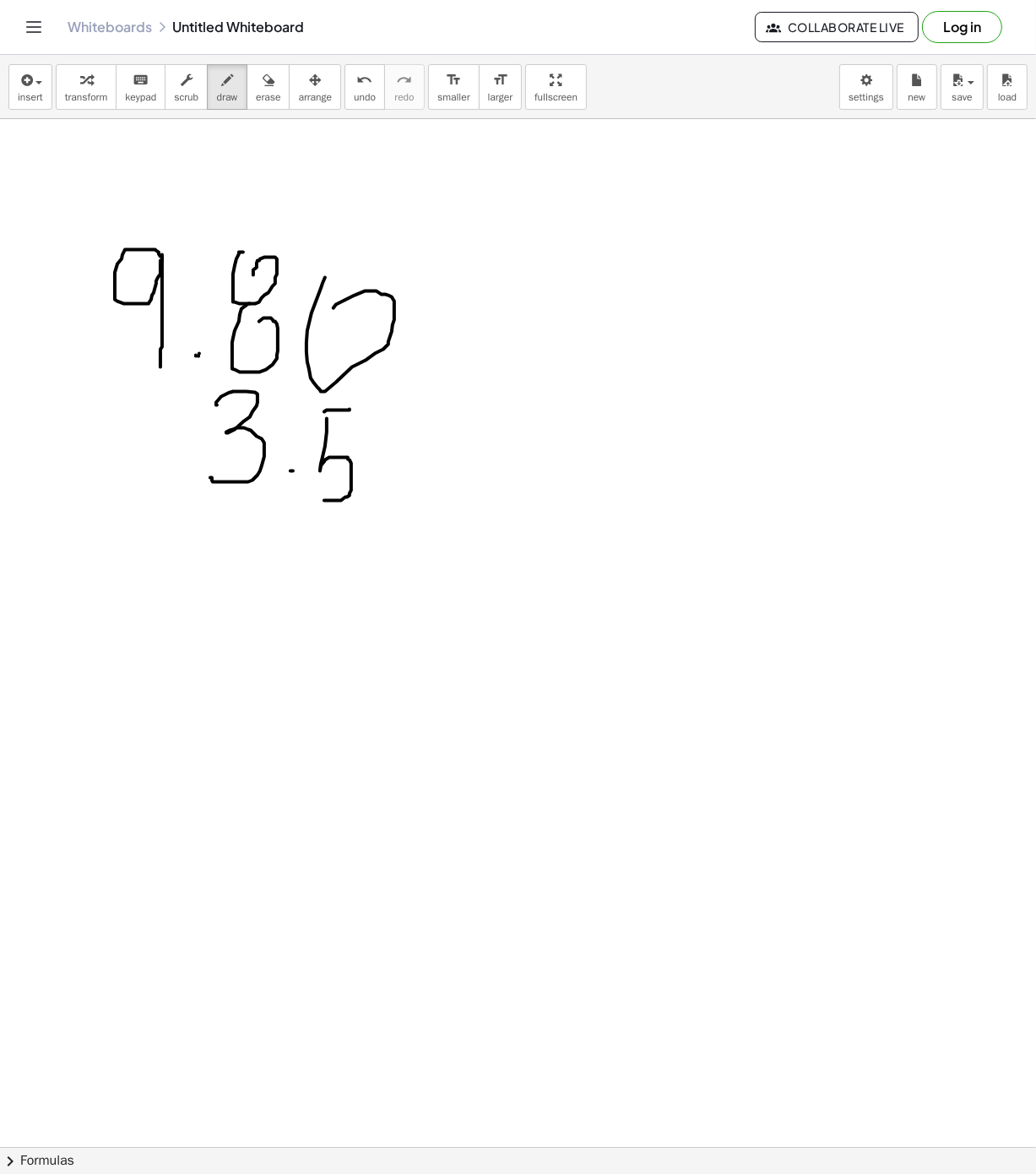 drag, startPoint x: 320, startPoint y: 472, endPoint x: 321, endPoint y: 502, distance: 30.016662 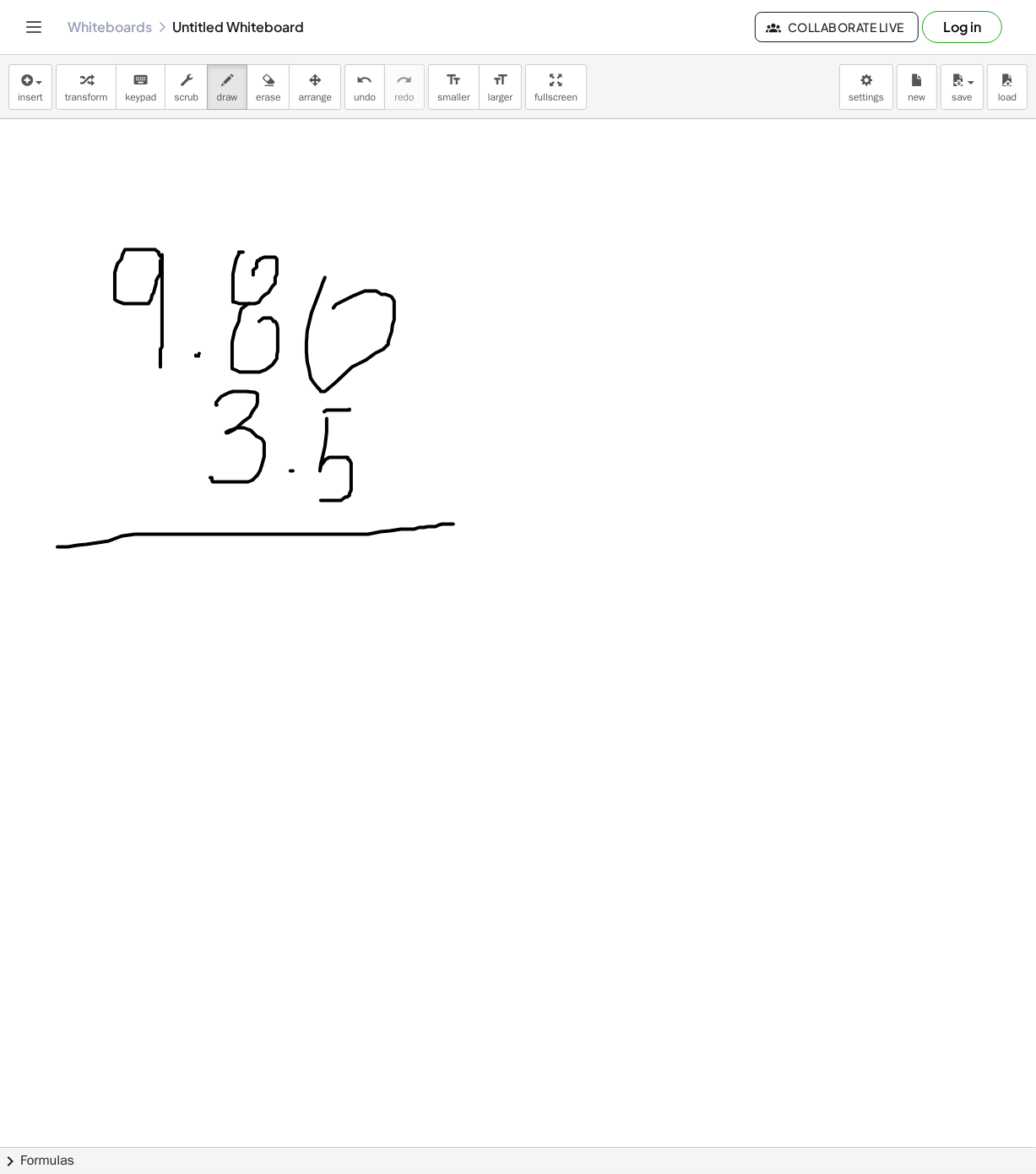 drag, startPoint x: 57, startPoint y: 548, endPoint x: 453, endPoint y: 525, distance: 396.66737 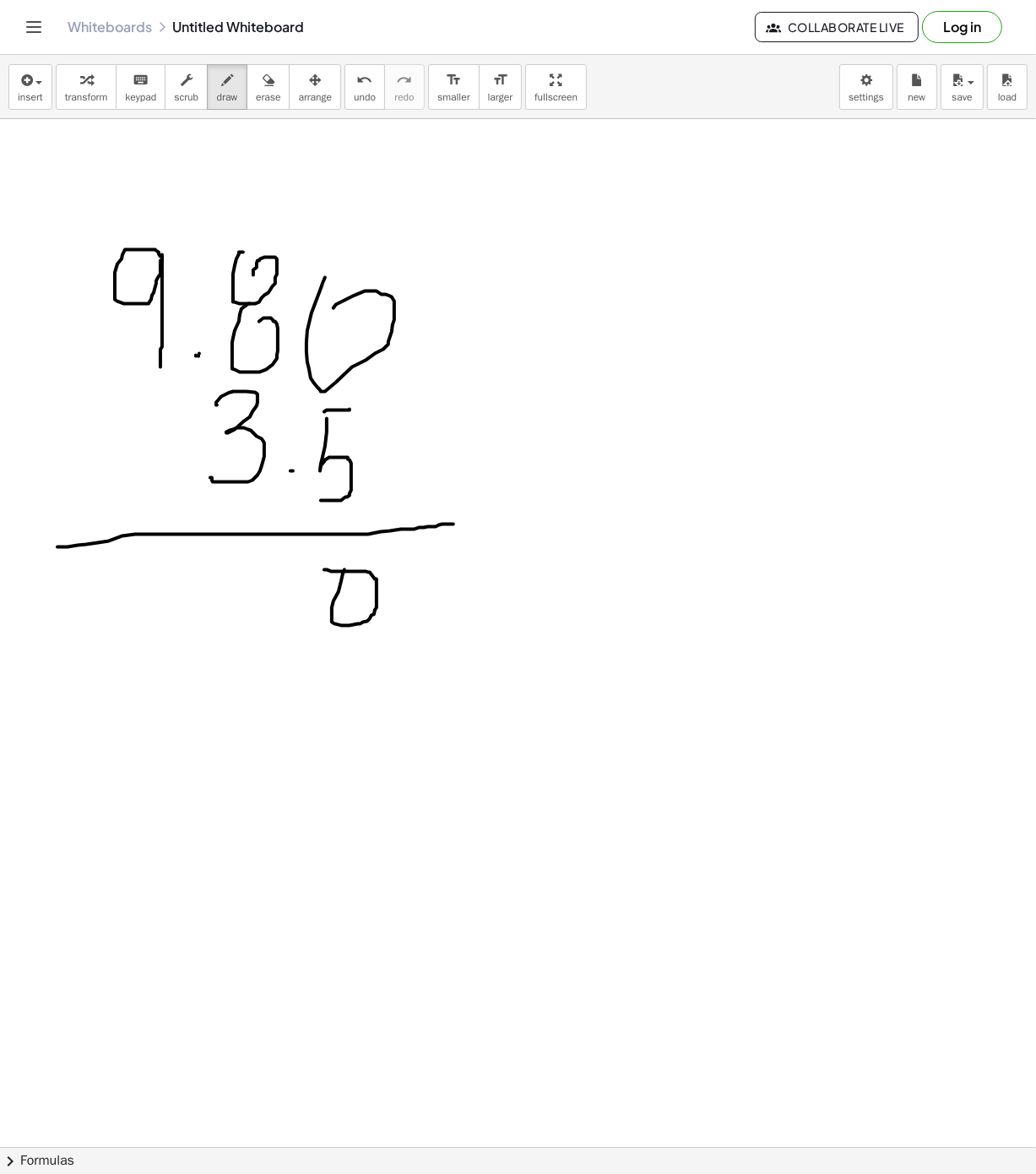 drag, startPoint x: 344, startPoint y: 571, endPoint x: 324, endPoint y: 571, distance: 20 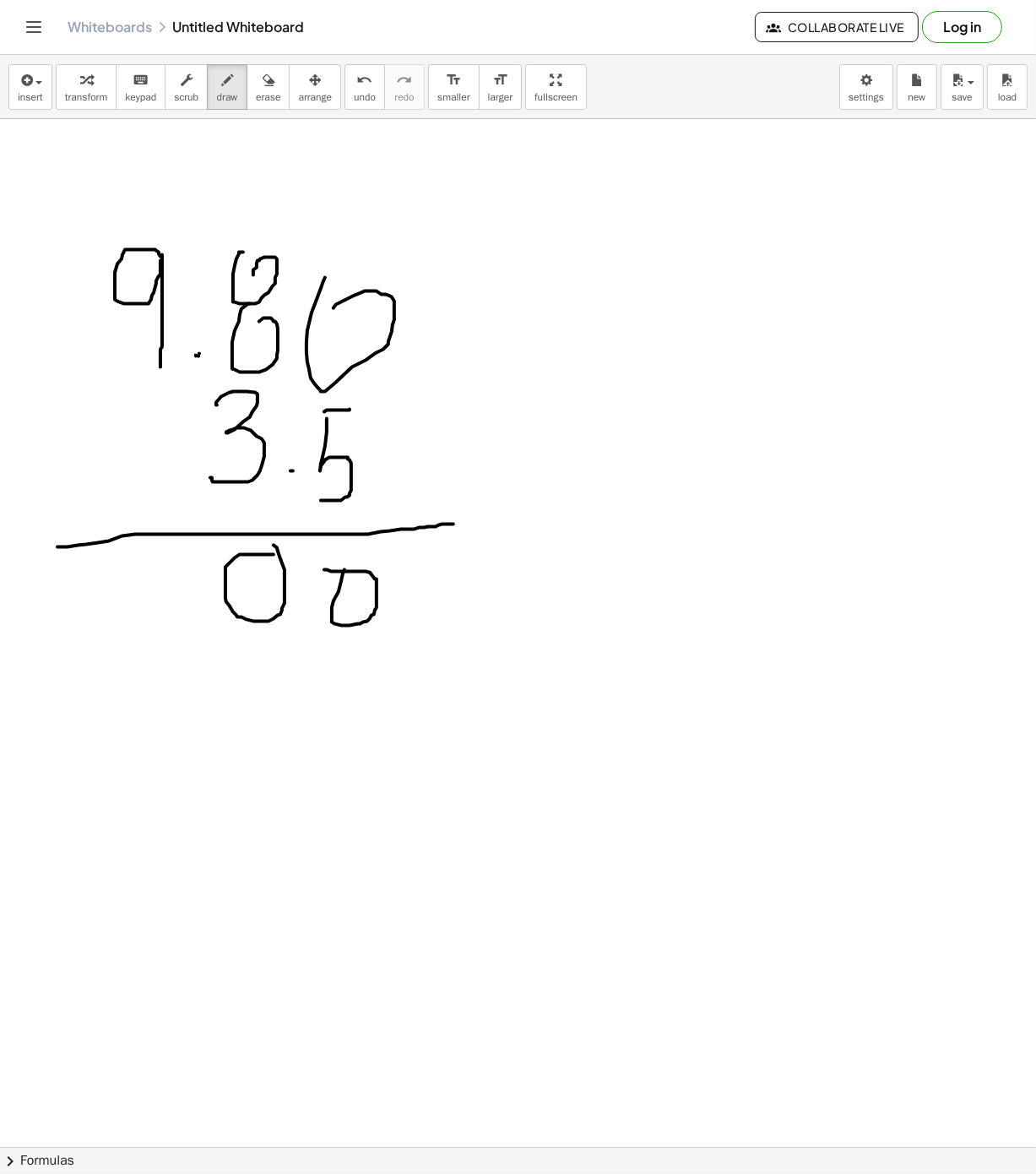 drag, startPoint x: 273, startPoint y: 556, endPoint x: 236, endPoint y: 542, distance: 39.56008 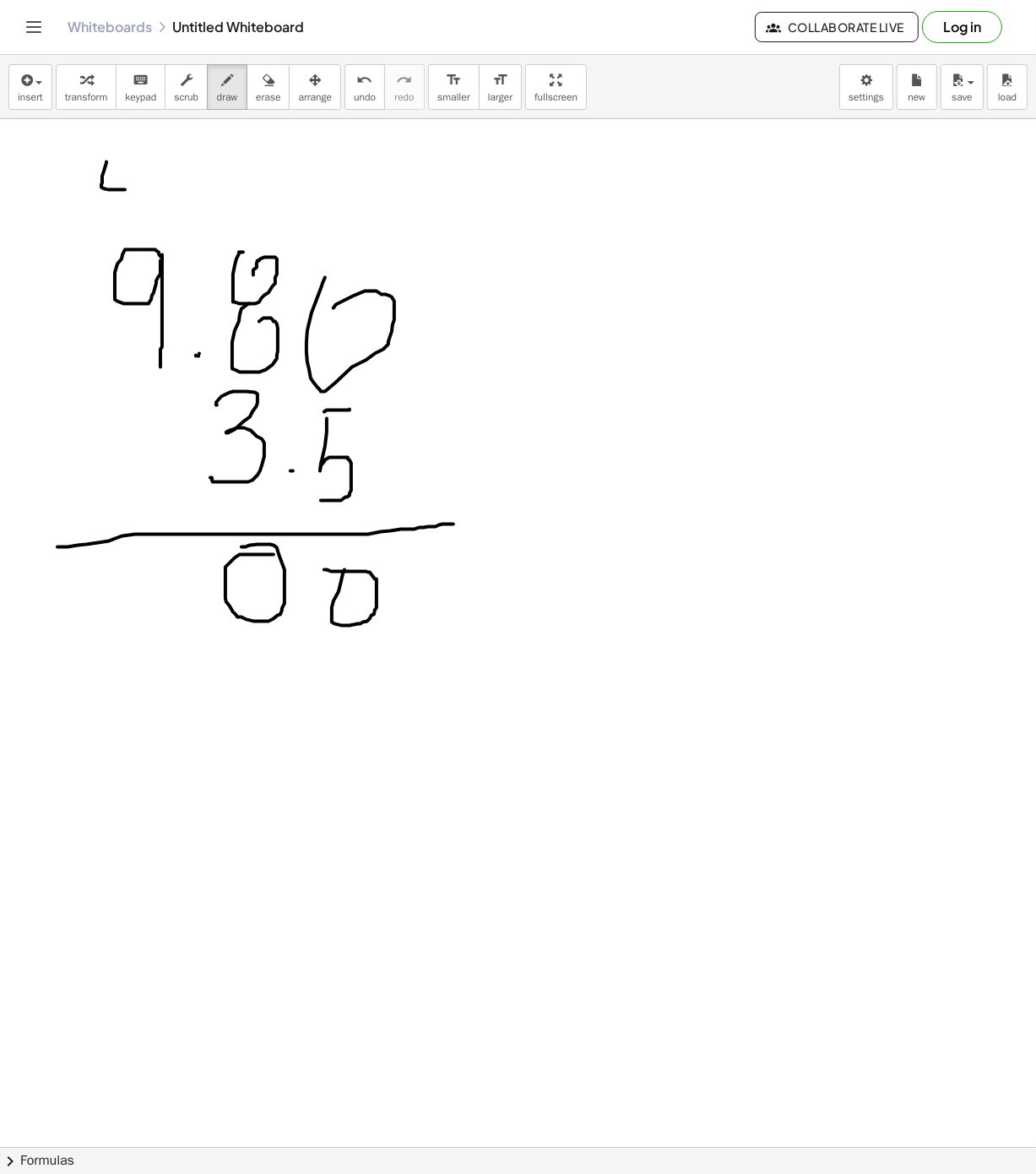 drag, startPoint x: 106, startPoint y: 163, endPoint x: 138, endPoint y: 191, distance: 42.52058 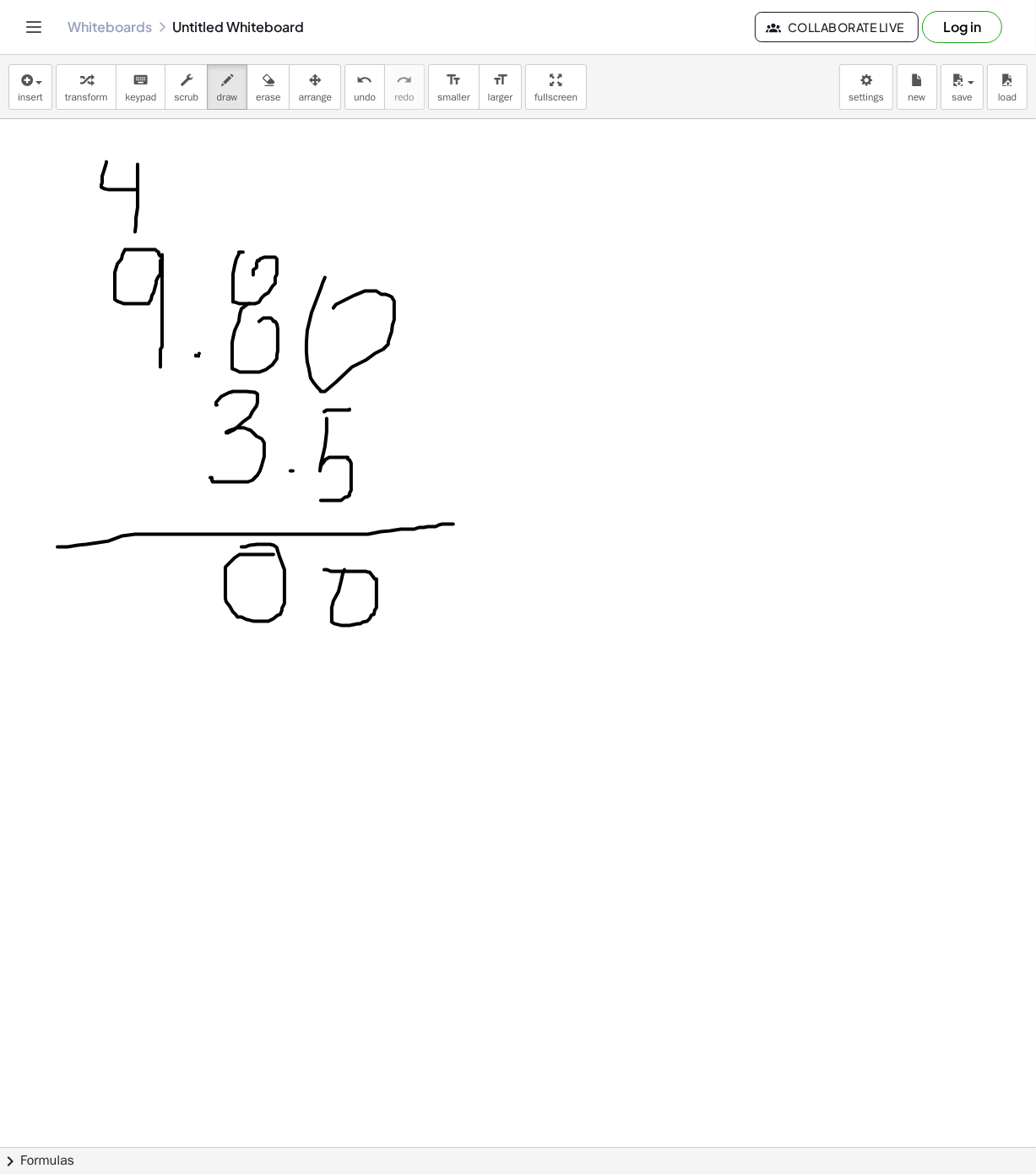 drag, startPoint x: 138, startPoint y: 166, endPoint x: 135, endPoint y: 233, distance: 67.06713 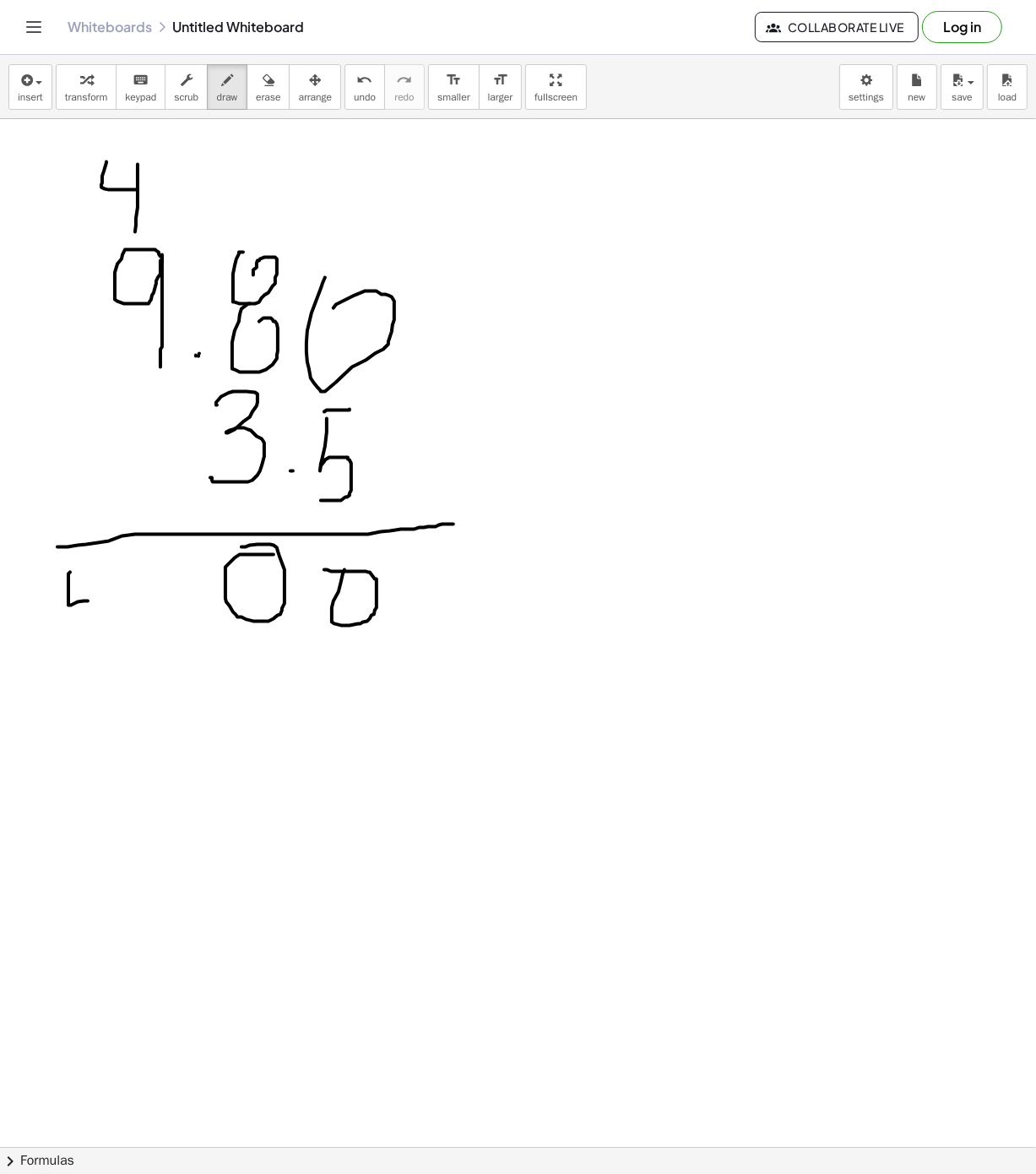 drag, startPoint x: 70, startPoint y: 573, endPoint x: 108, endPoint y: 593, distance: 42.941821 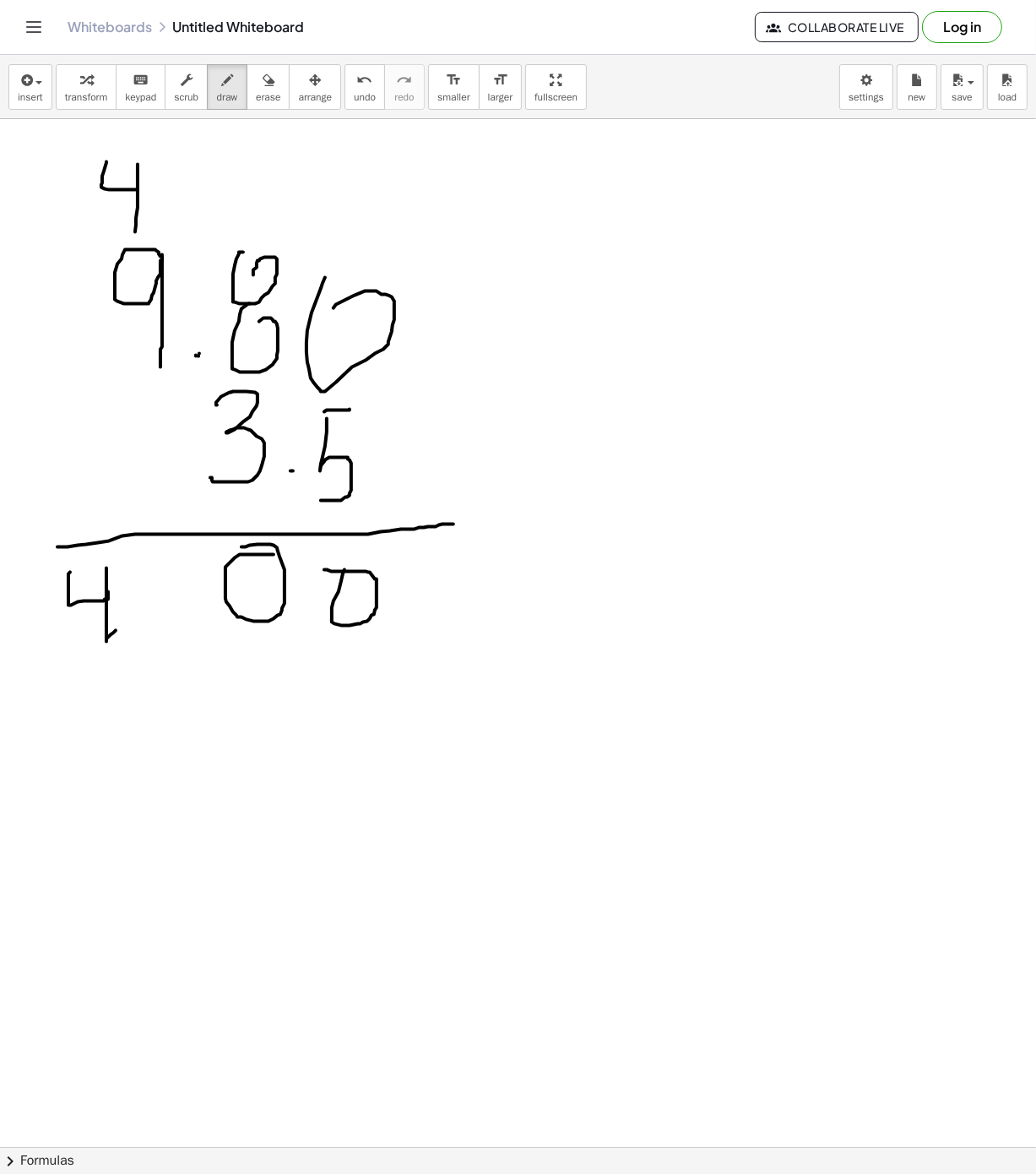 drag, startPoint x: 106, startPoint y: 569, endPoint x: 154, endPoint y: 598, distance: 56.0803 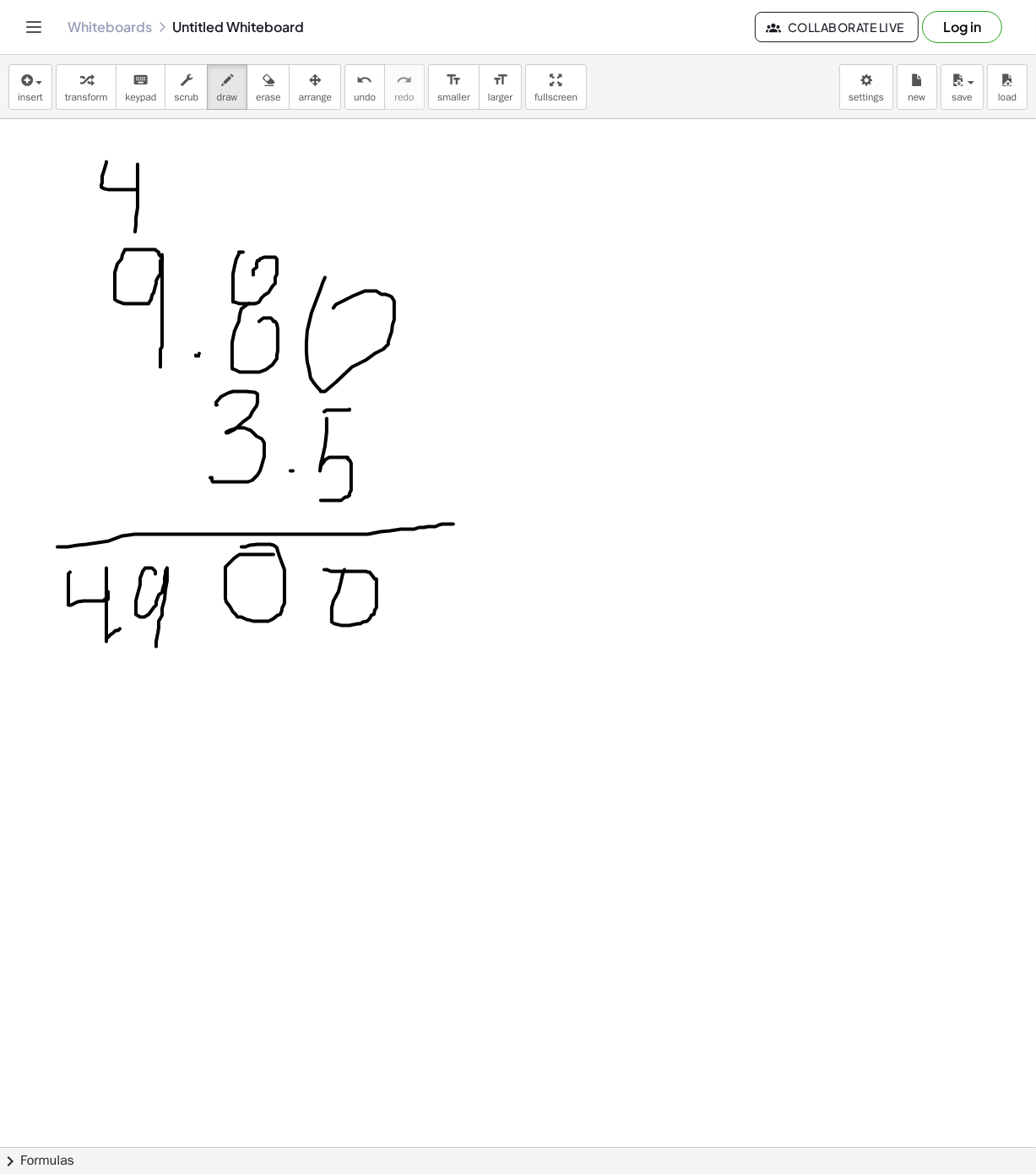 drag, startPoint x: 155, startPoint y: 575, endPoint x: 156, endPoint y: 648, distance: 73.00685 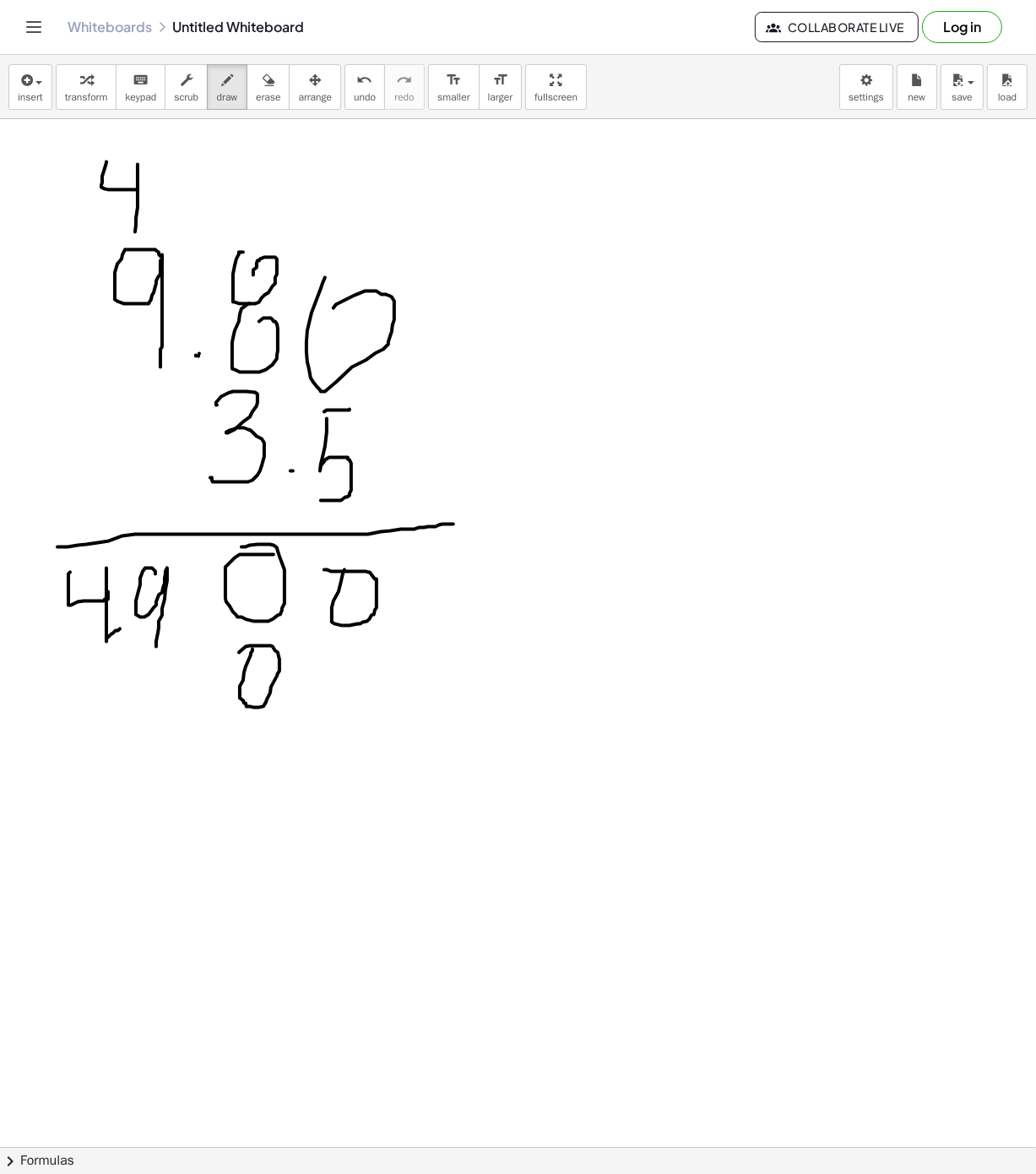 drag, startPoint x: 252, startPoint y: 650, endPoint x: 239, endPoint y: 654, distance: 13.601471 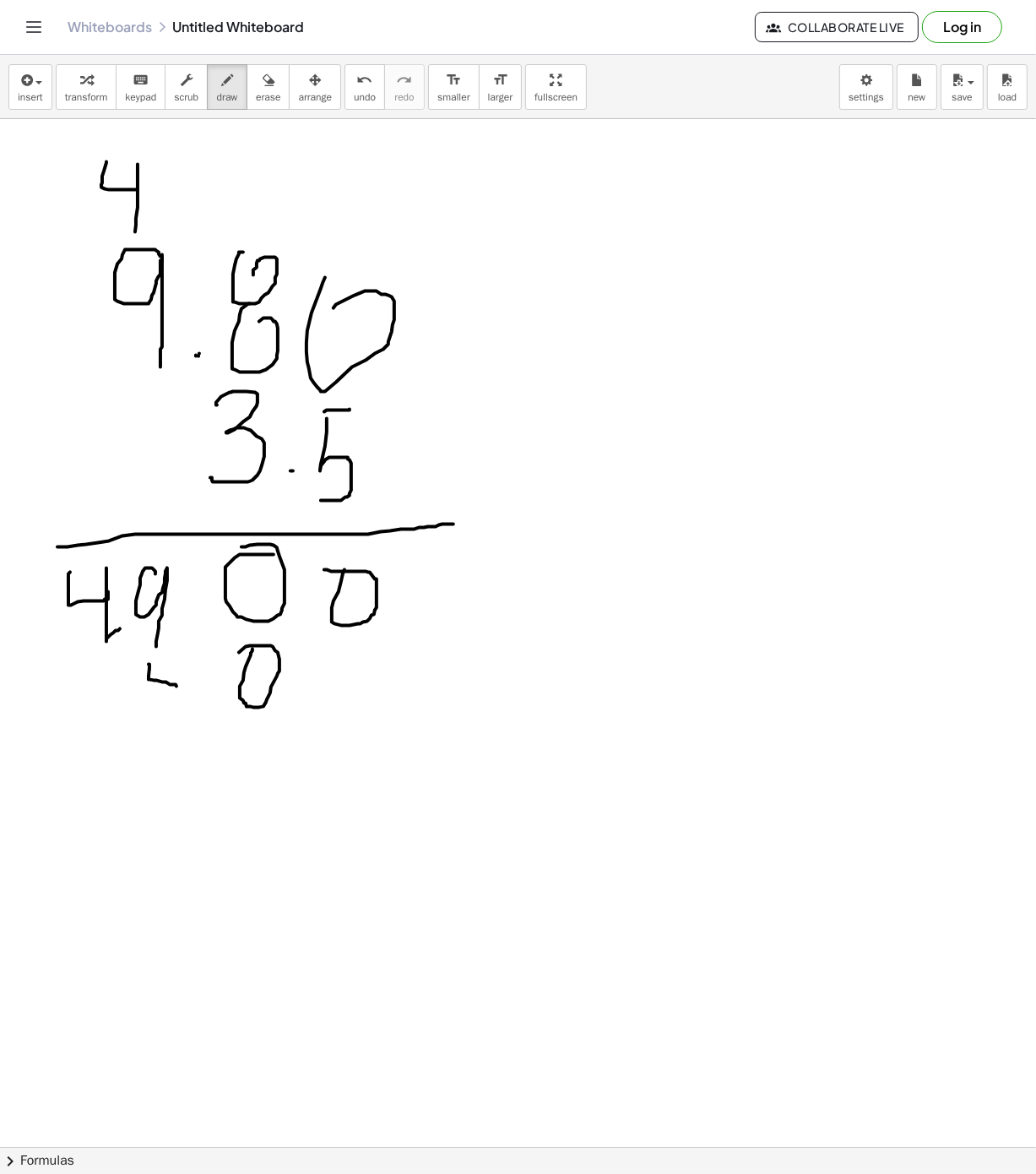 drag, startPoint x: 149, startPoint y: 666, endPoint x: 179, endPoint y: 655, distance: 31.95309 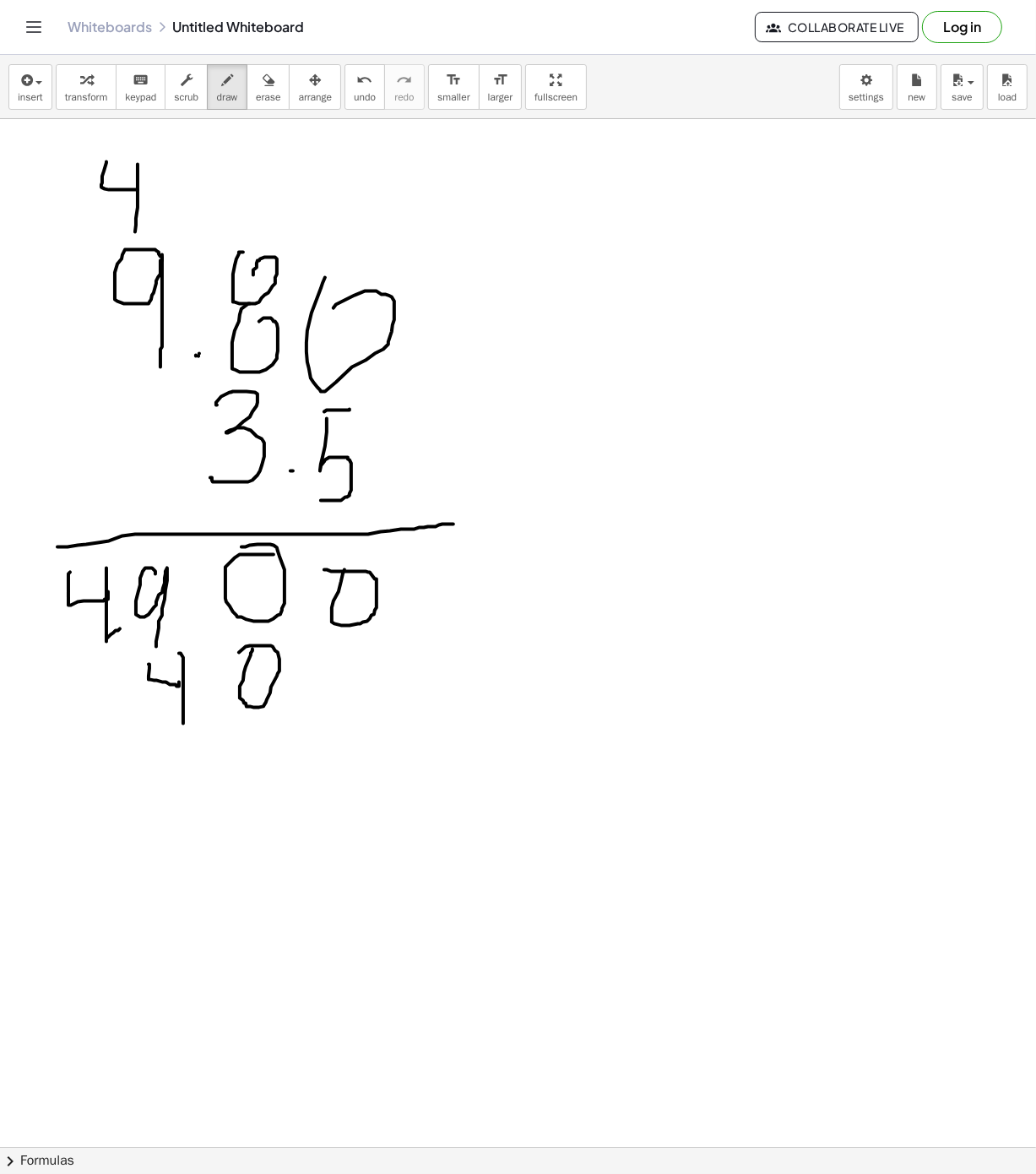 drag, startPoint x: 179, startPoint y: 655, endPoint x: 182, endPoint y: 708, distance: 53.084838 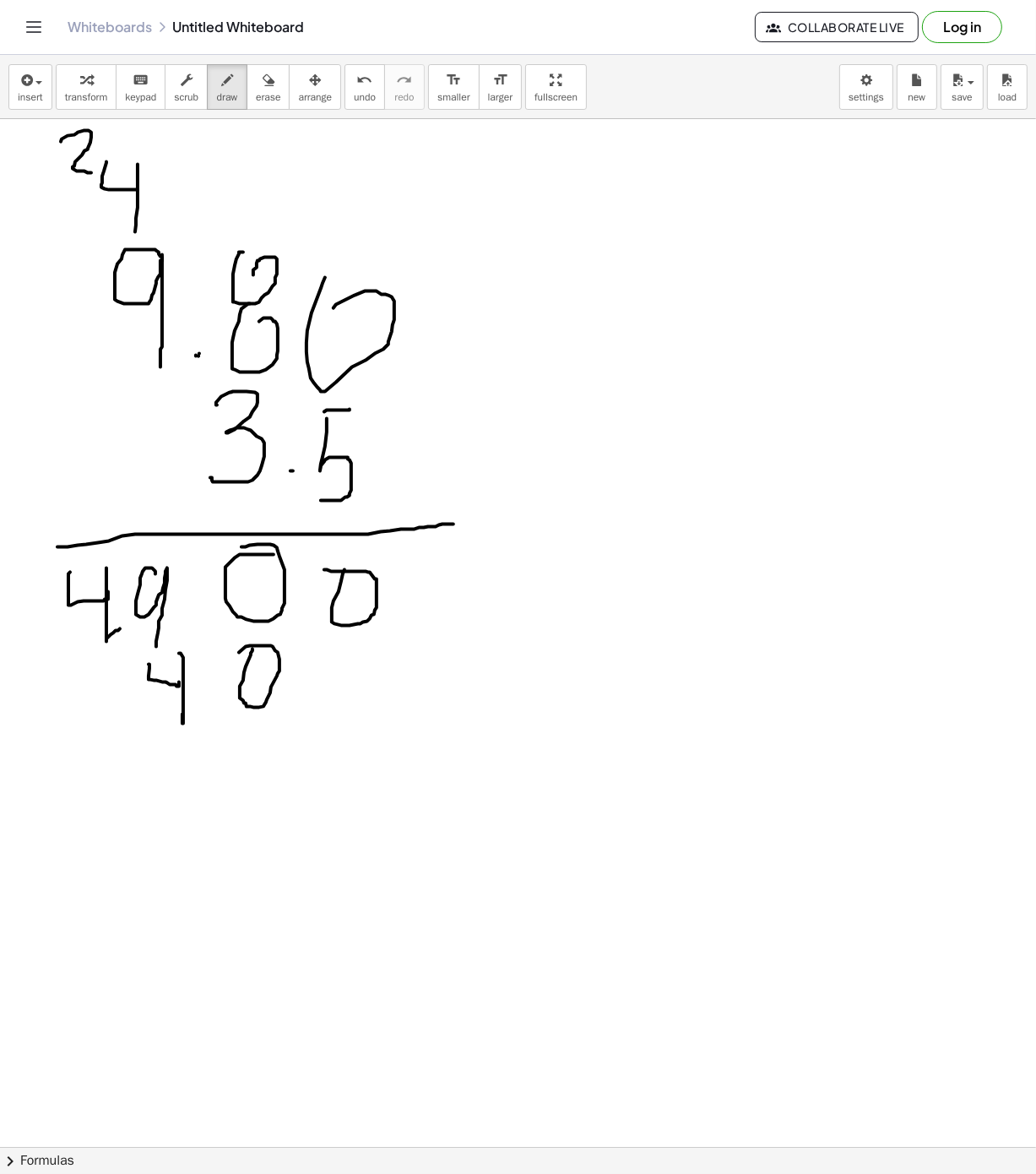drag, startPoint x: 61, startPoint y: 143, endPoint x: 98, endPoint y: 175, distance: 48.918299 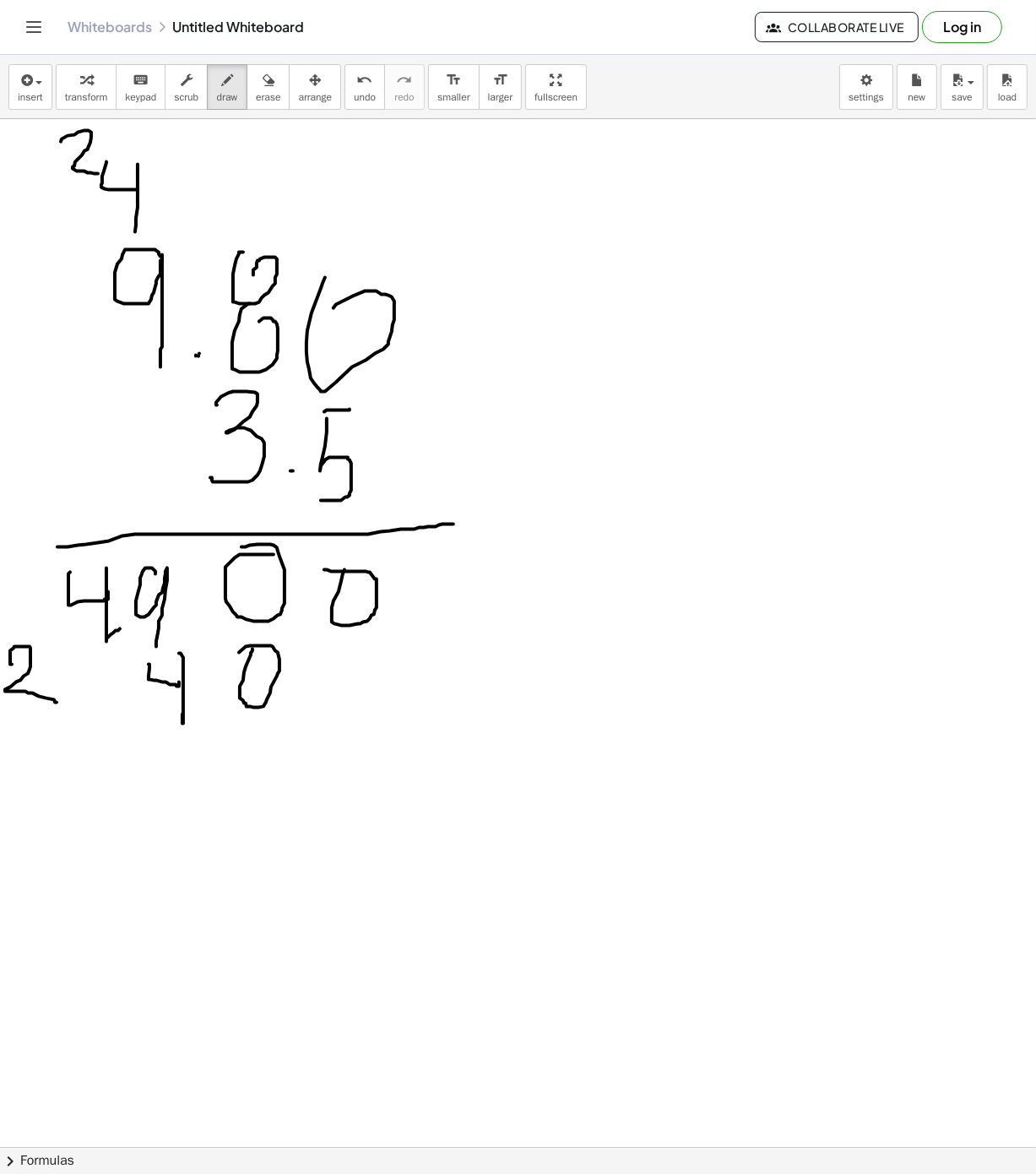 drag, startPoint x: 10, startPoint y: 666, endPoint x: 57, endPoint y: 704, distance: 60.4401 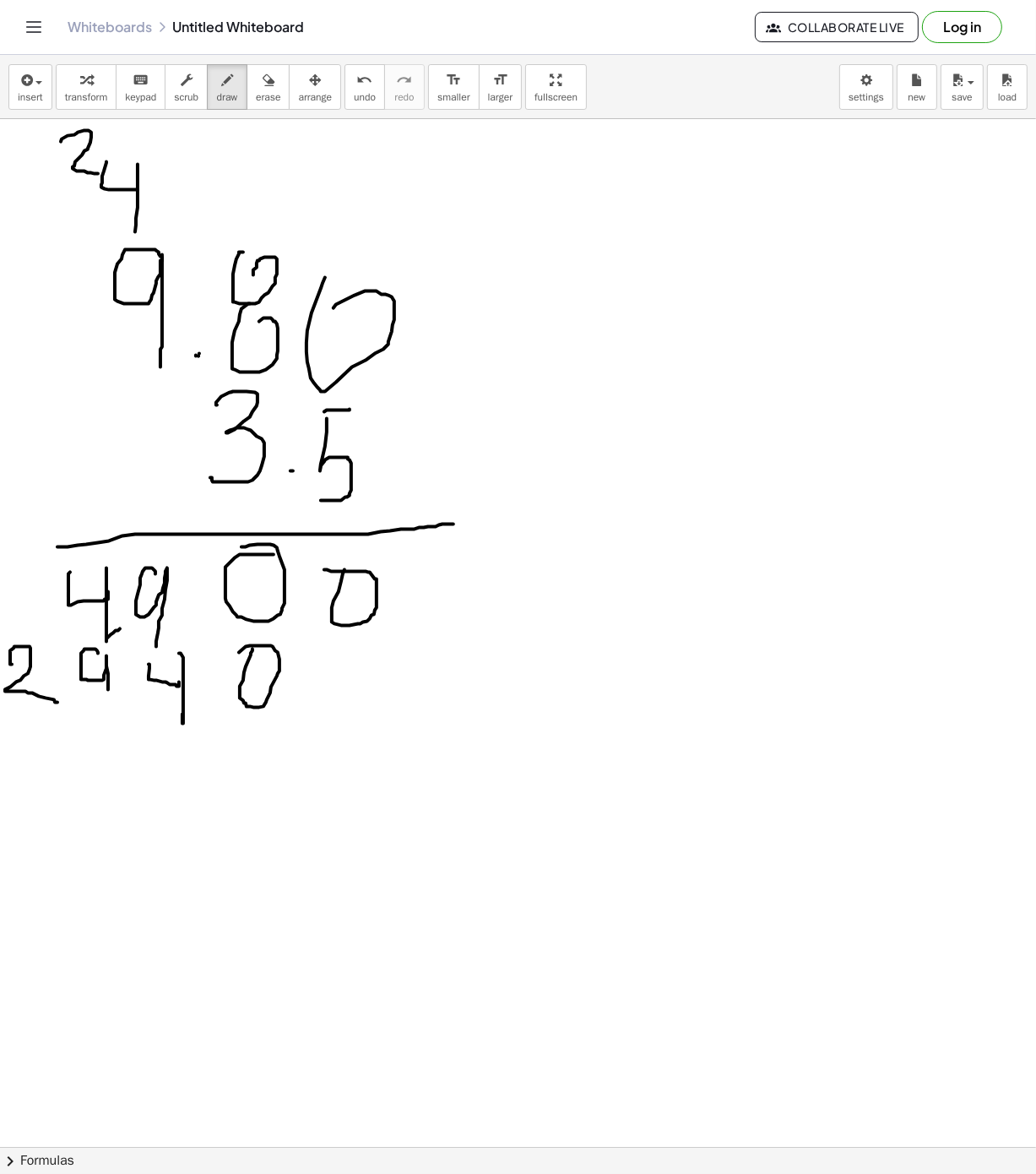 drag, startPoint x: 98, startPoint y: 654, endPoint x: 117, endPoint y: 724, distance: 72.532751 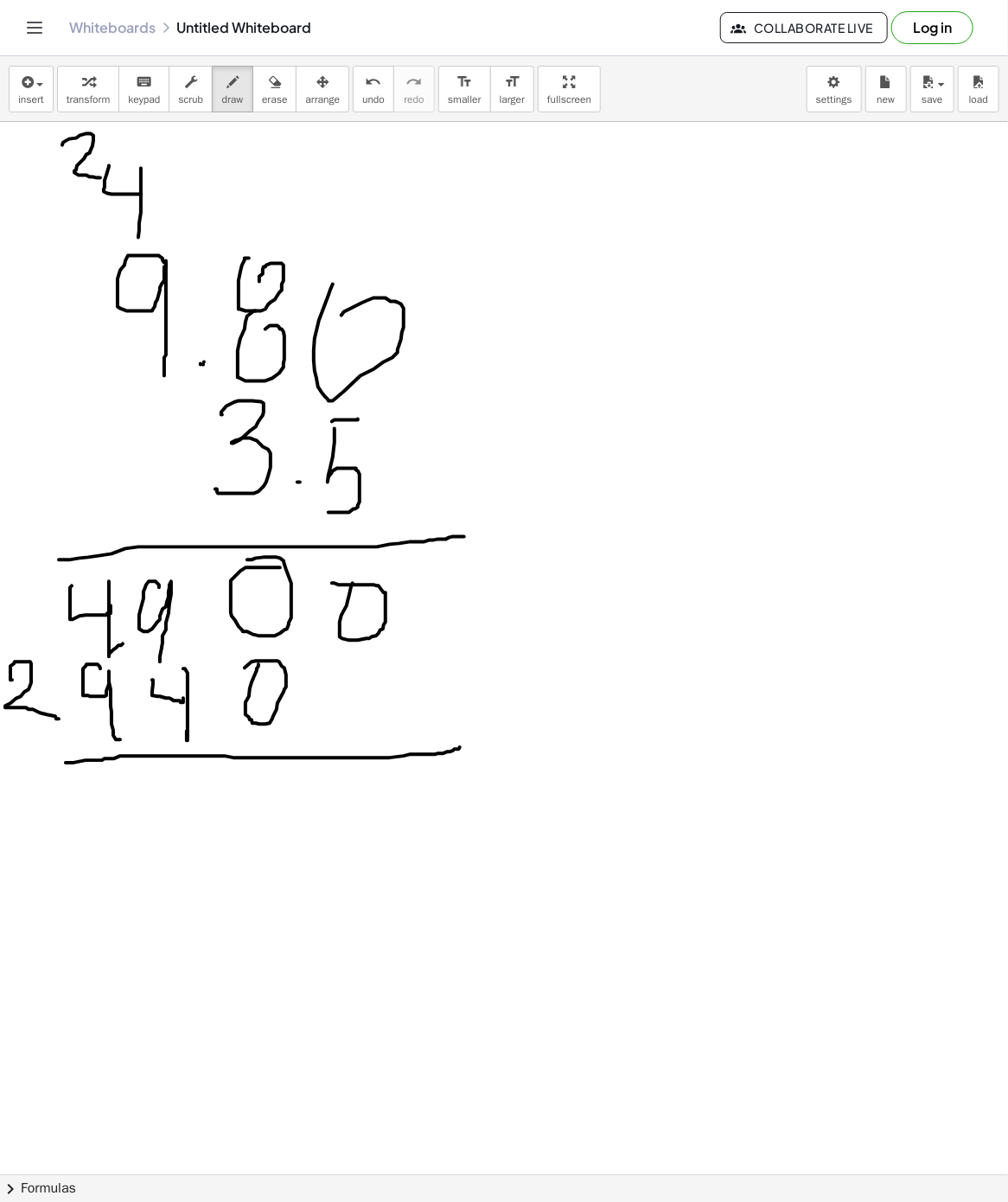 drag, startPoint x: 66, startPoint y: 764, endPoint x: 460, endPoint y: 749, distance: 394.28543 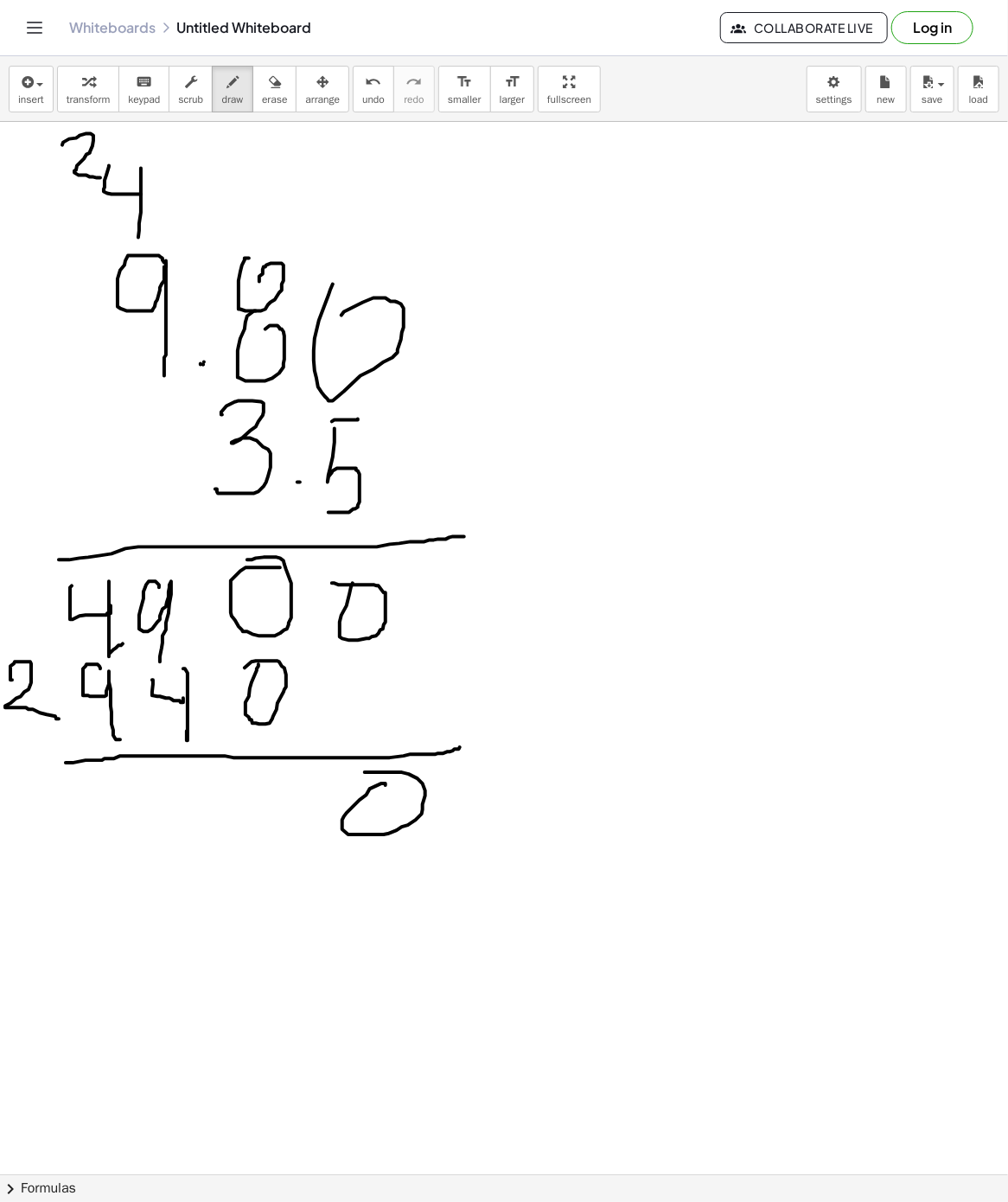drag, startPoint x: 384, startPoint y: 785, endPoint x: 365, endPoint y: 774, distance: 21.954498 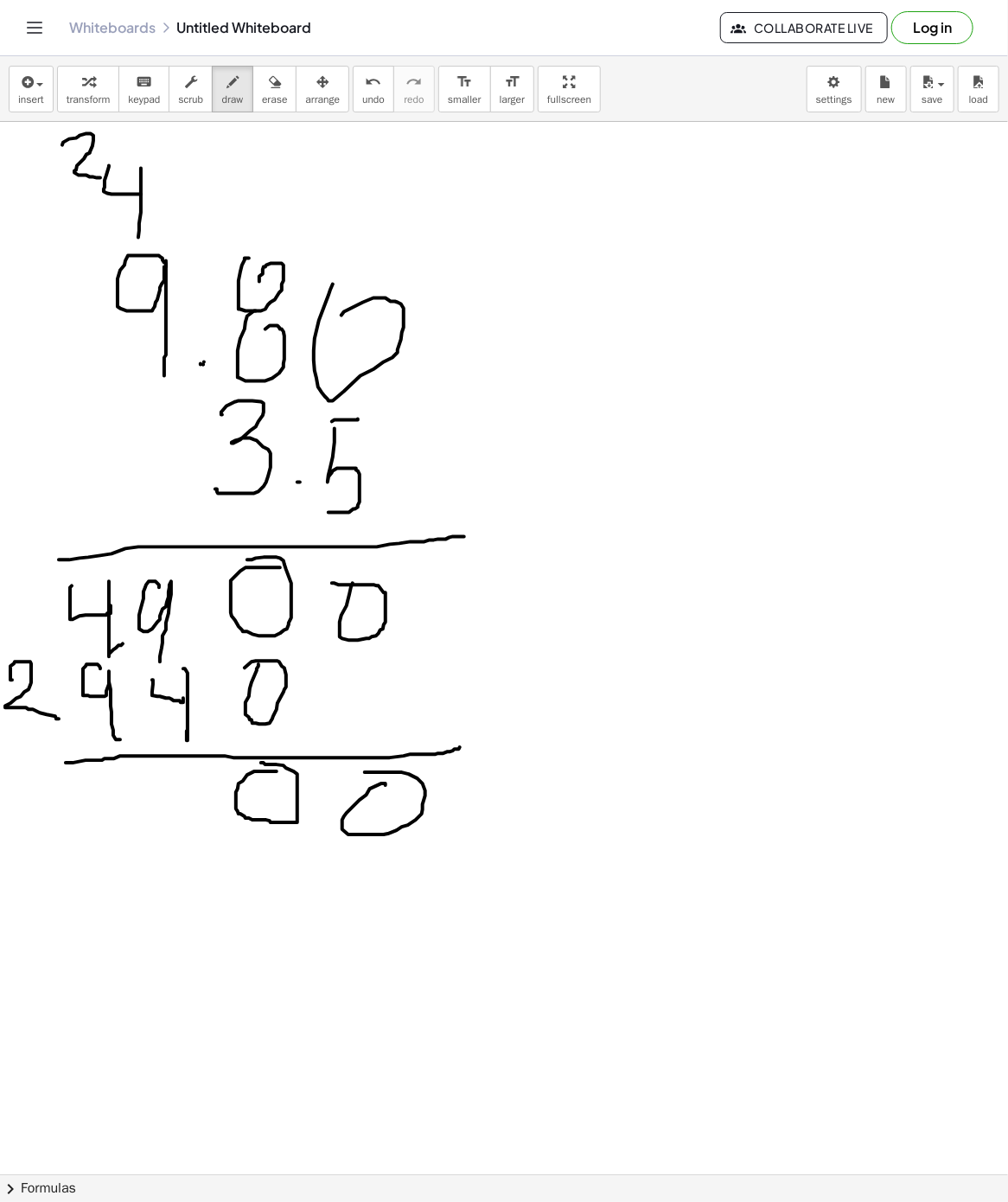 drag, startPoint x: 272, startPoint y: 773, endPoint x: 261, endPoint y: 764, distance: 14.21267 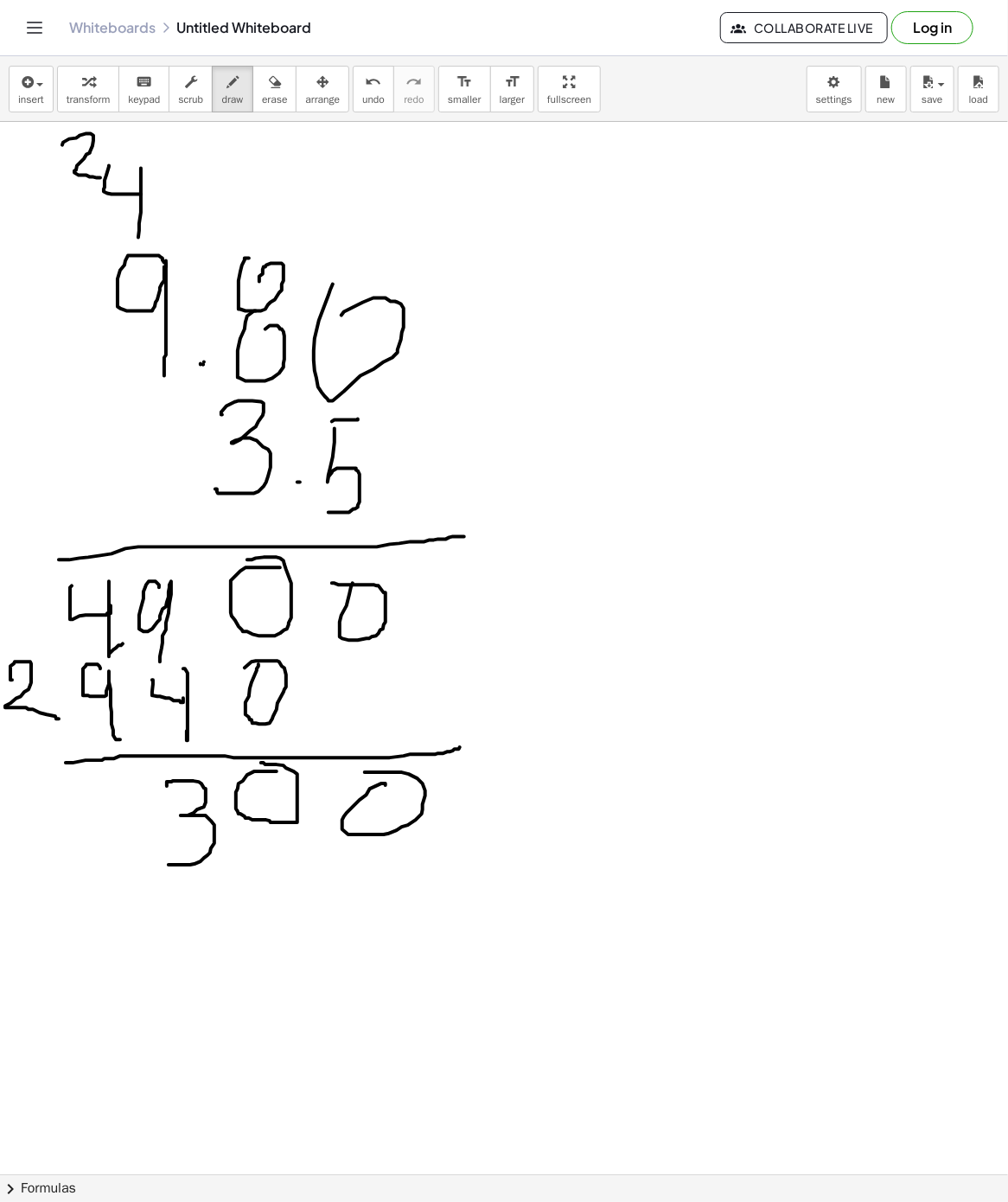 drag, startPoint x: 167, startPoint y: 788, endPoint x: 169, endPoint y: 857, distance: 69.028979 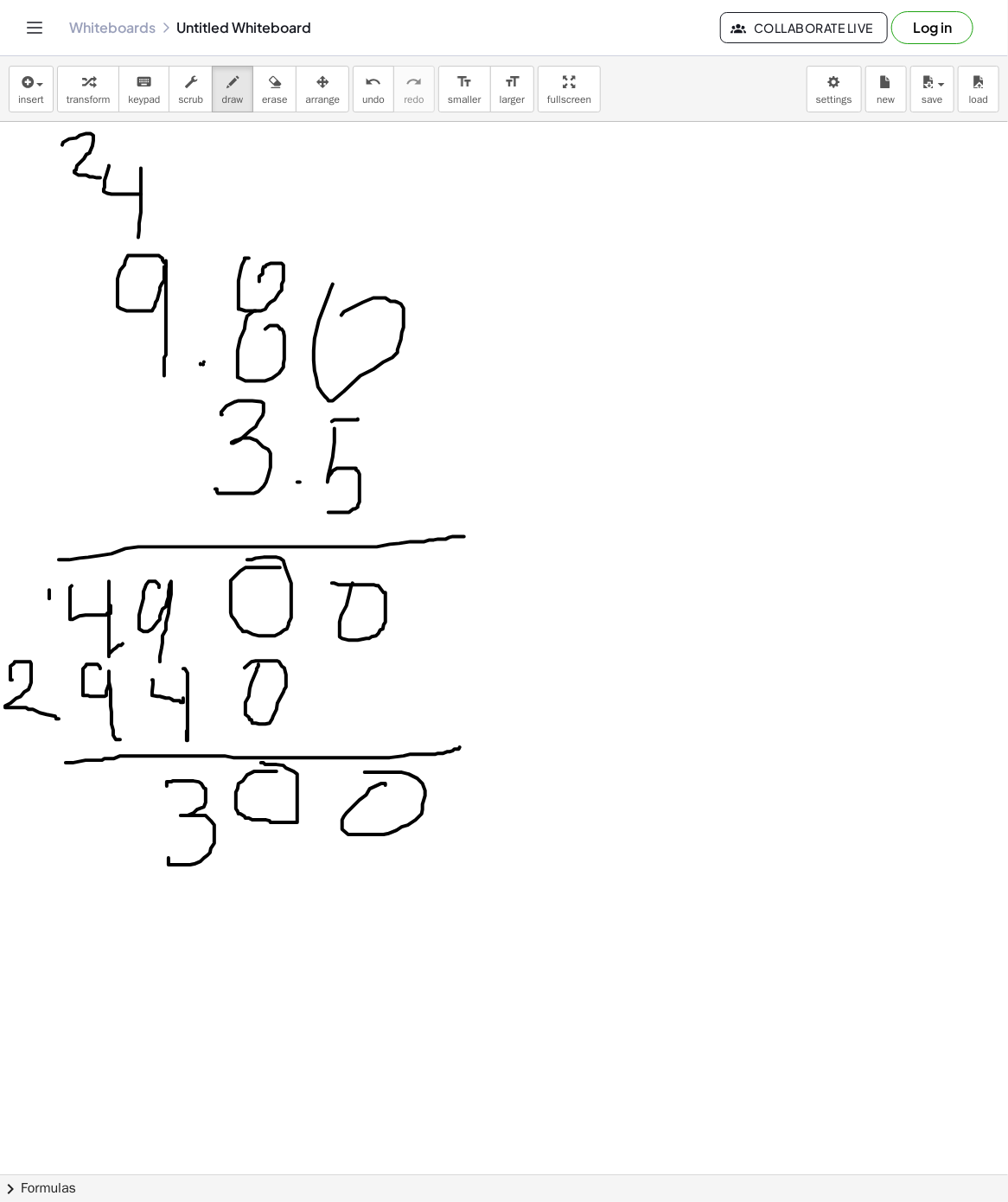 drag, startPoint x: 49, startPoint y: 591, endPoint x: 52, endPoint y: 617, distance: 26.1725 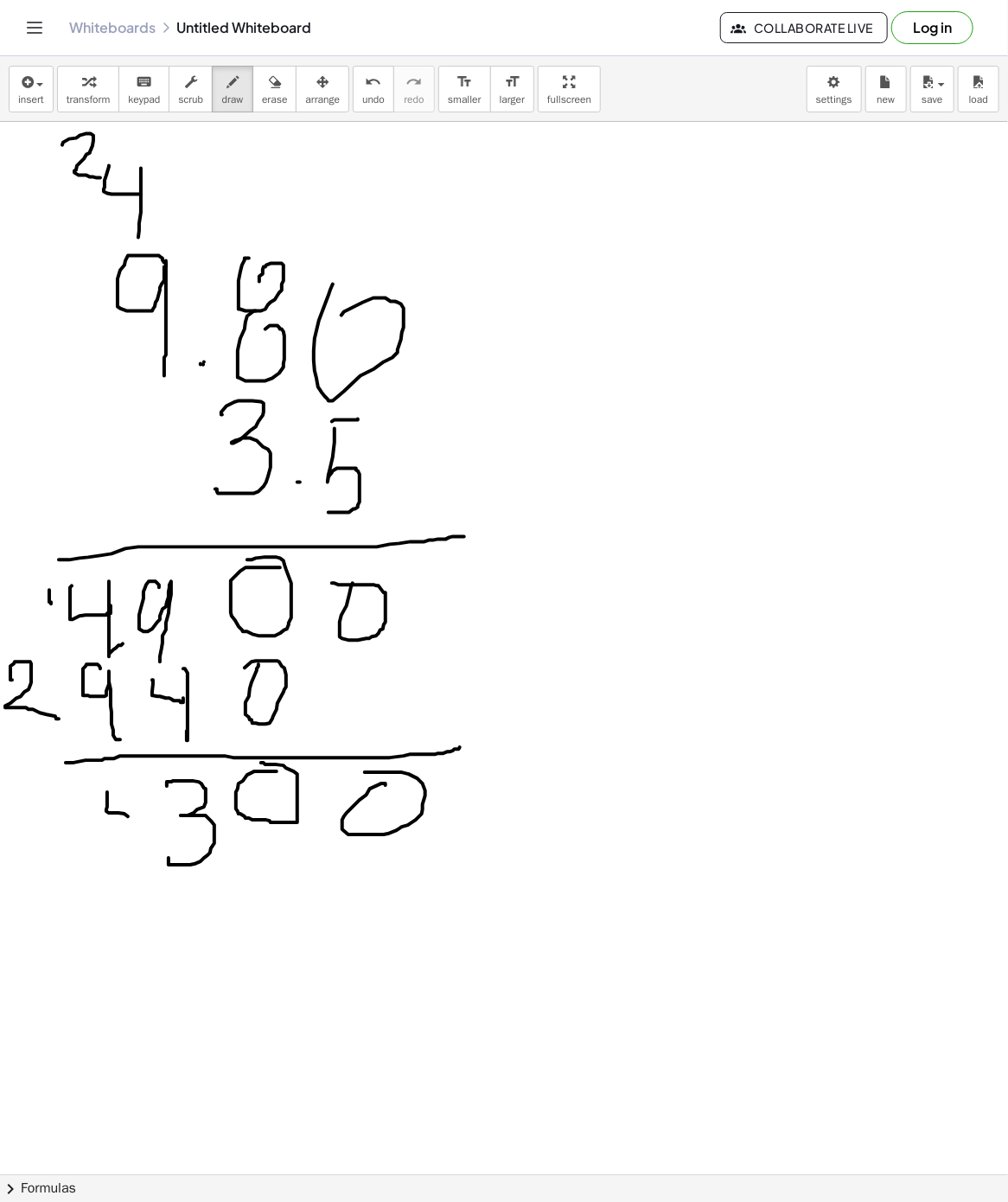 drag, startPoint x: 107, startPoint y: 794, endPoint x: 131, endPoint y: 818, distance: 33.94113 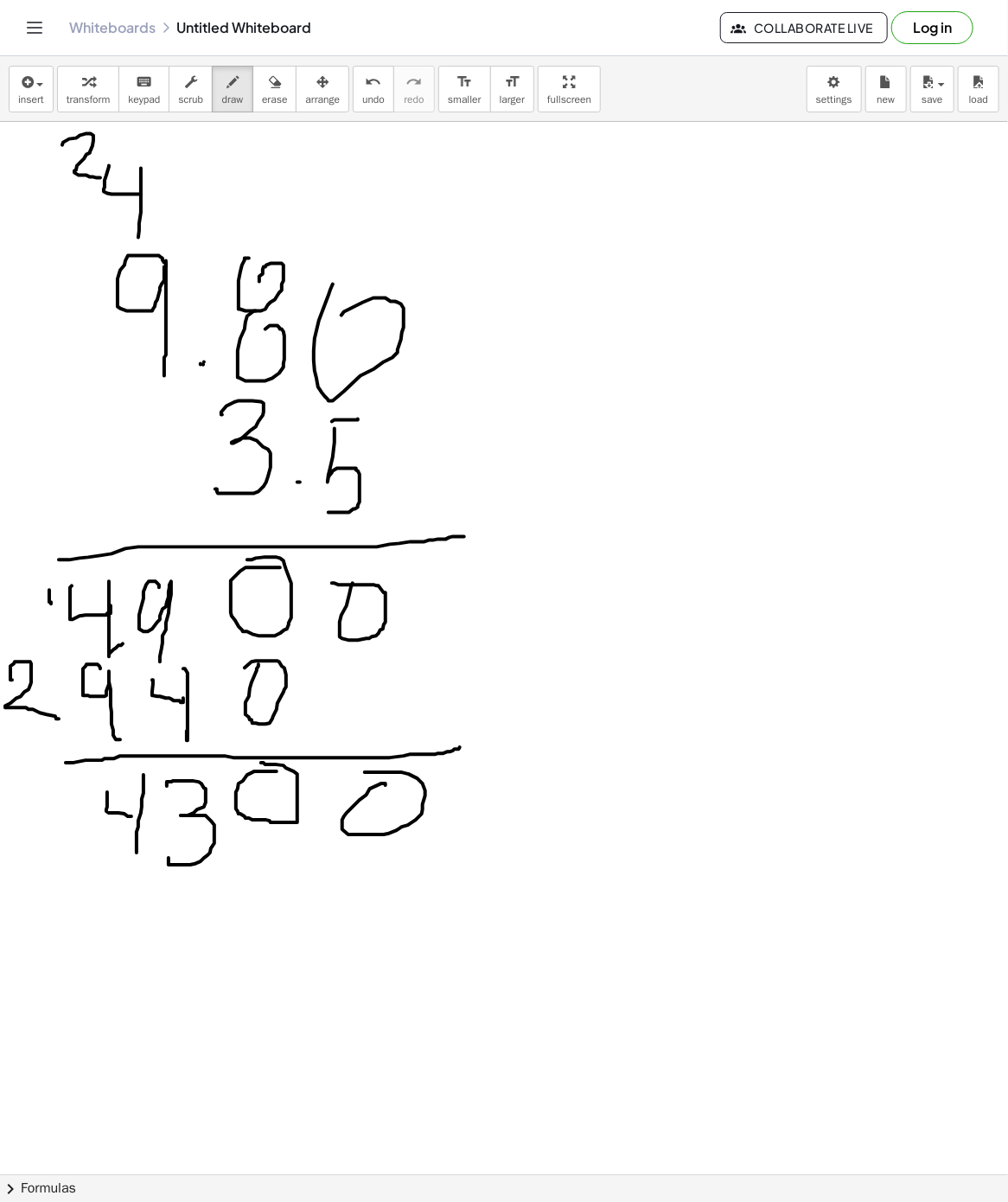 drag, startPoint x: 144, startPoint y: 777, endPoint x: 137, endPoint y: 854, distance: 77.31753 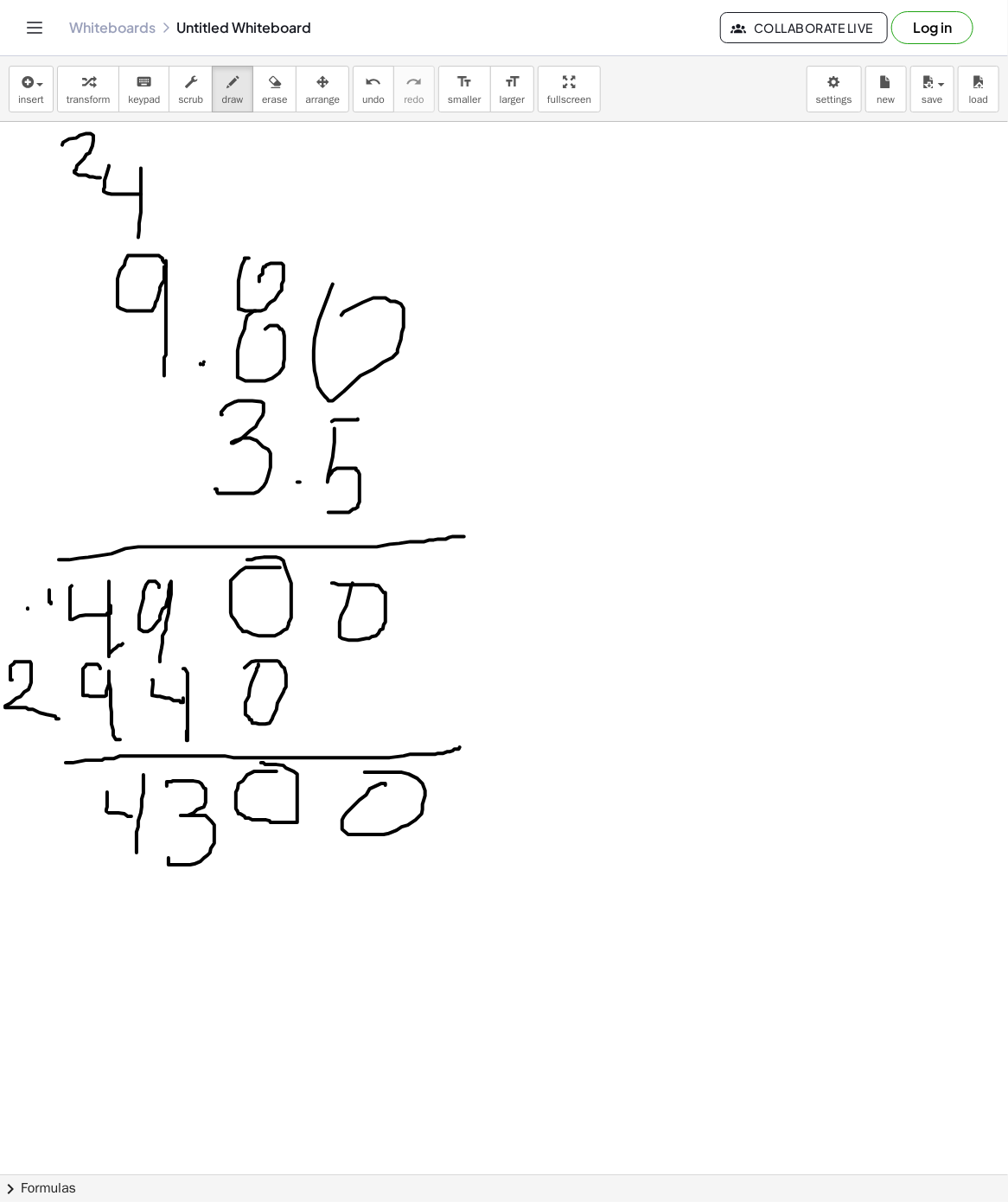click at bounding box center [504, 1174] 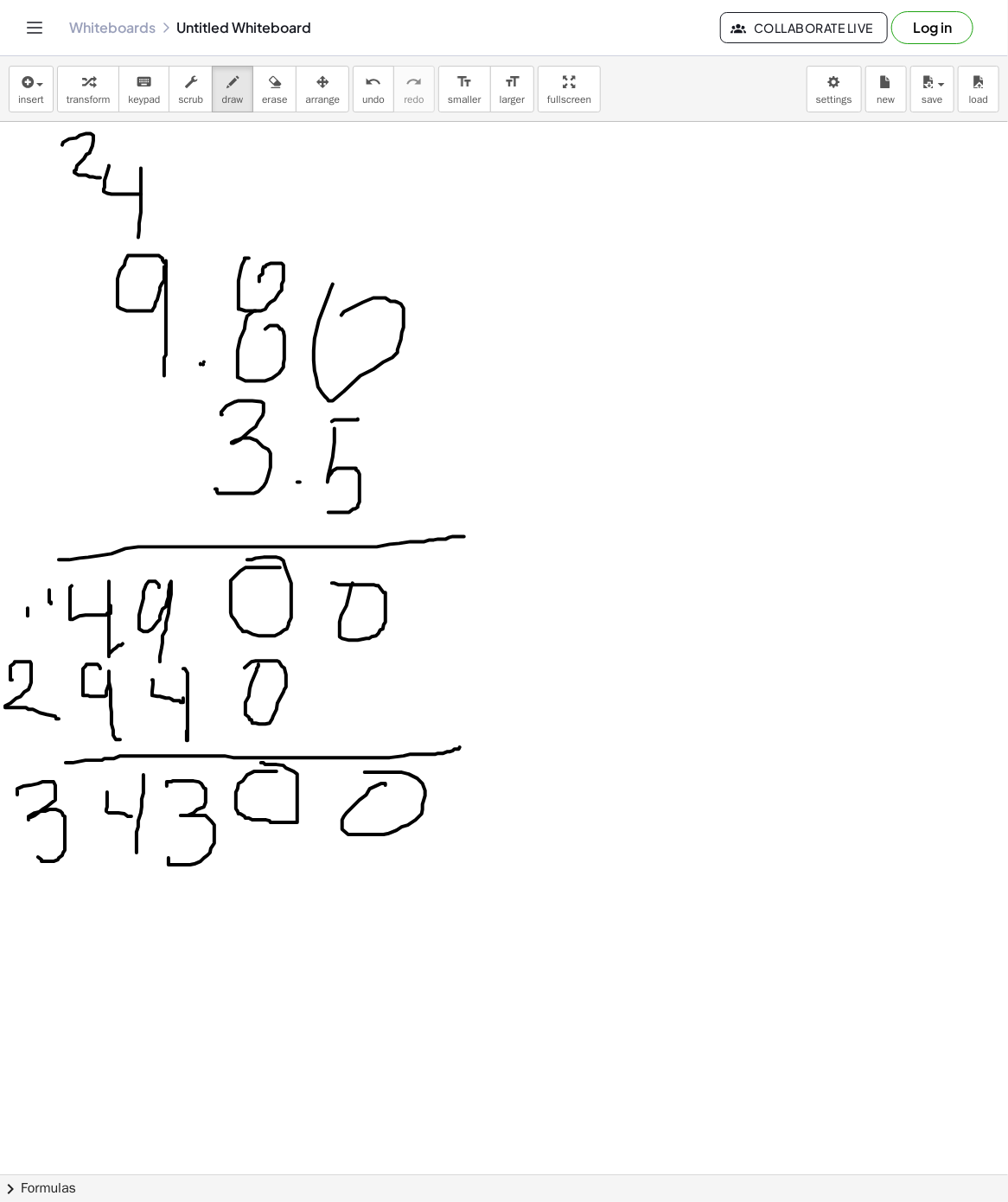 drag, startPoint x: 17, startPoint y: 792, endPoint x: 38, endPoint y: 859, distance: 70.21396 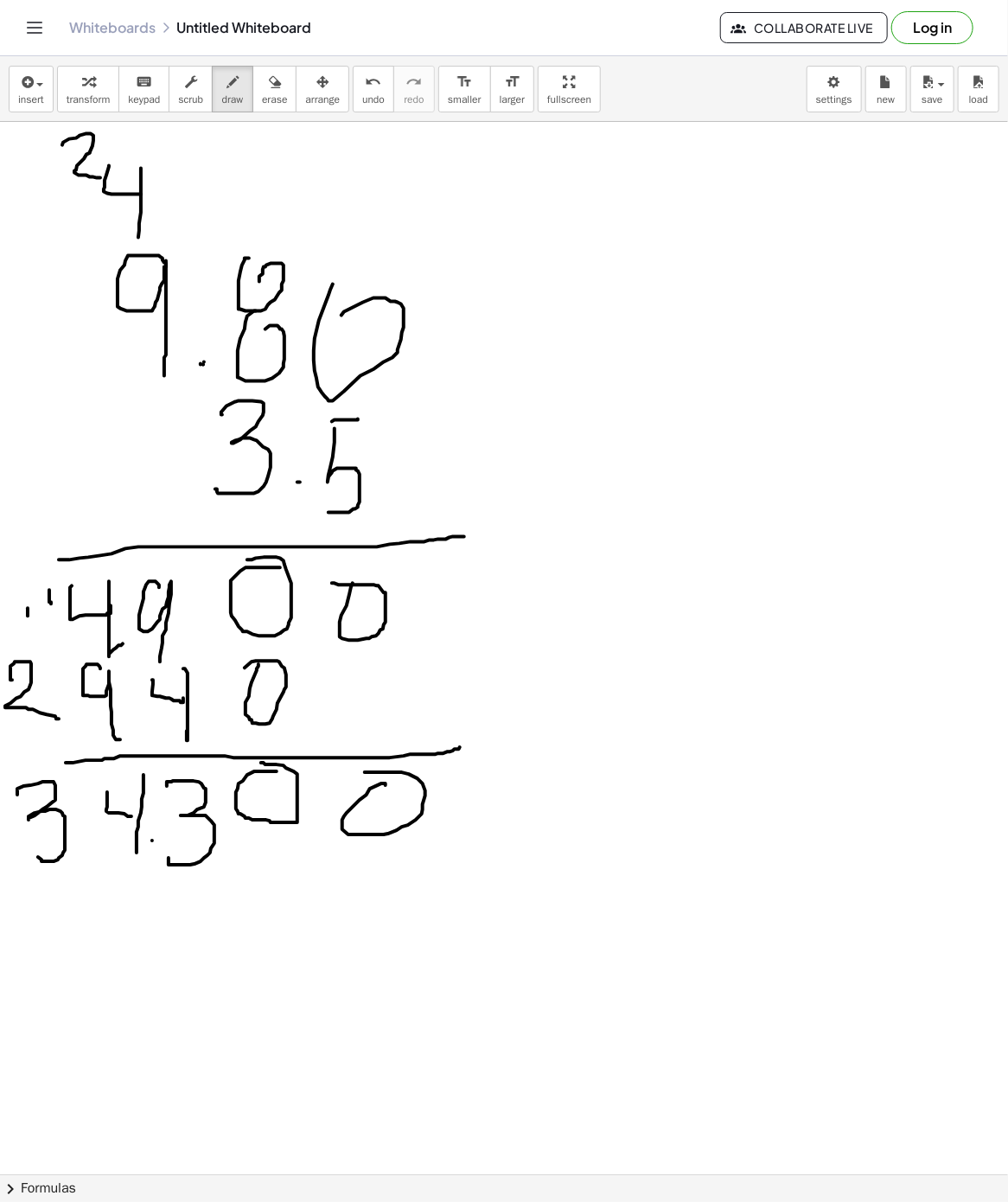 click at bounding box center [504, 1174] 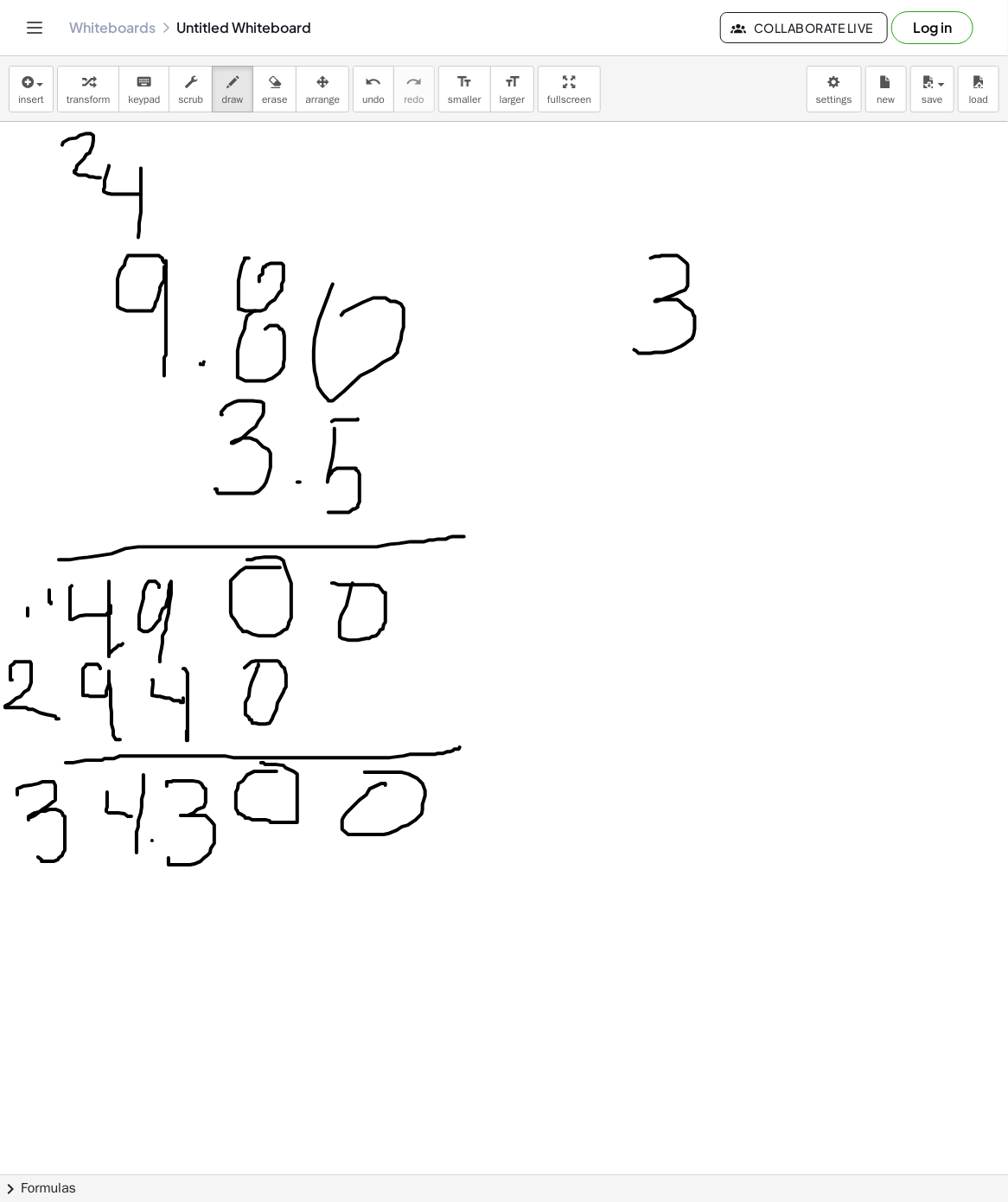 drag, startPoint x: 651, startPoint y: 259, endPoint x: 635, endPoint y: 351, distance: 93.38094 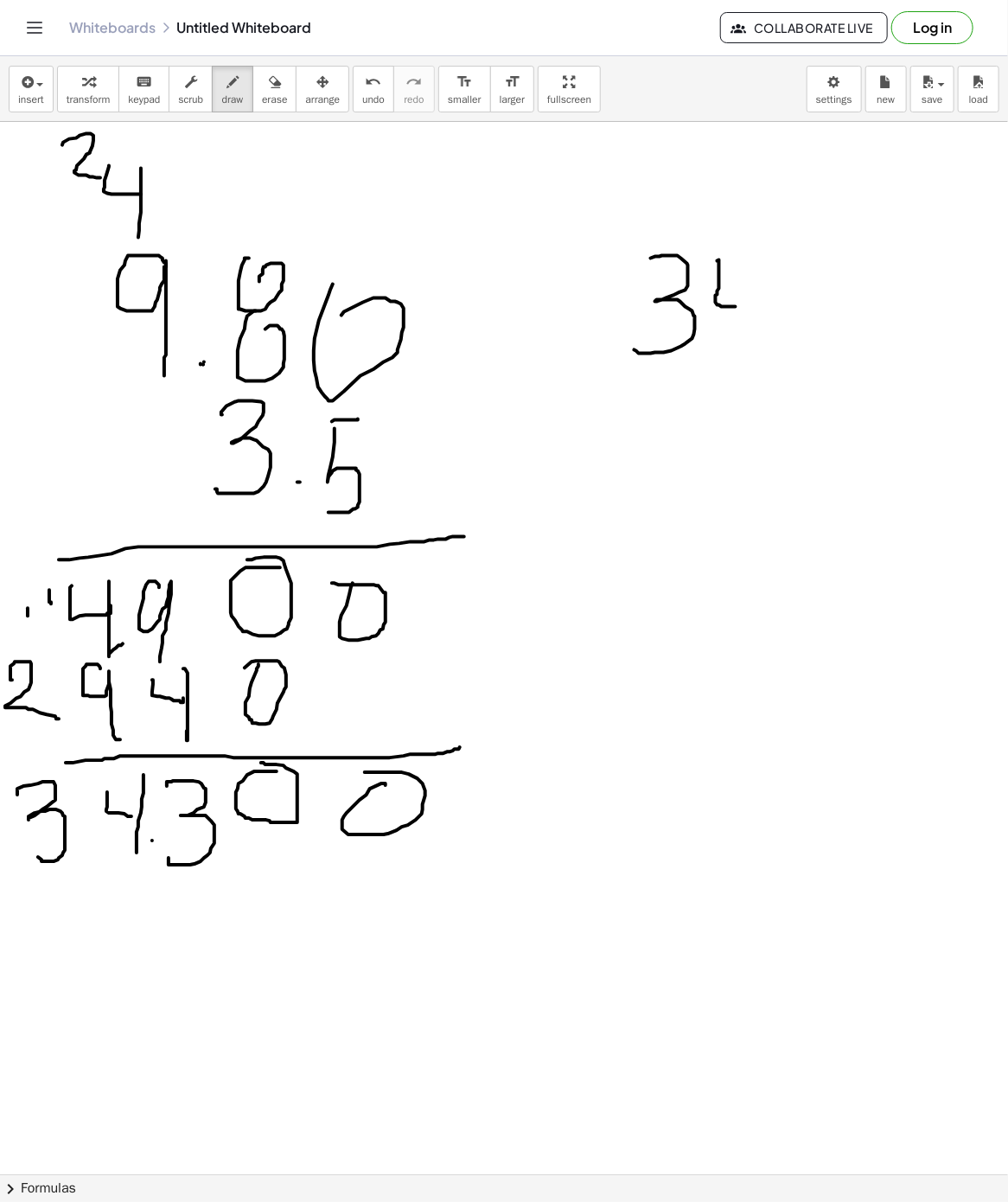 drag, startPoint x: 718, startPoint y: 262, endPoint x: 754, endPoint y: 297, distance: 50 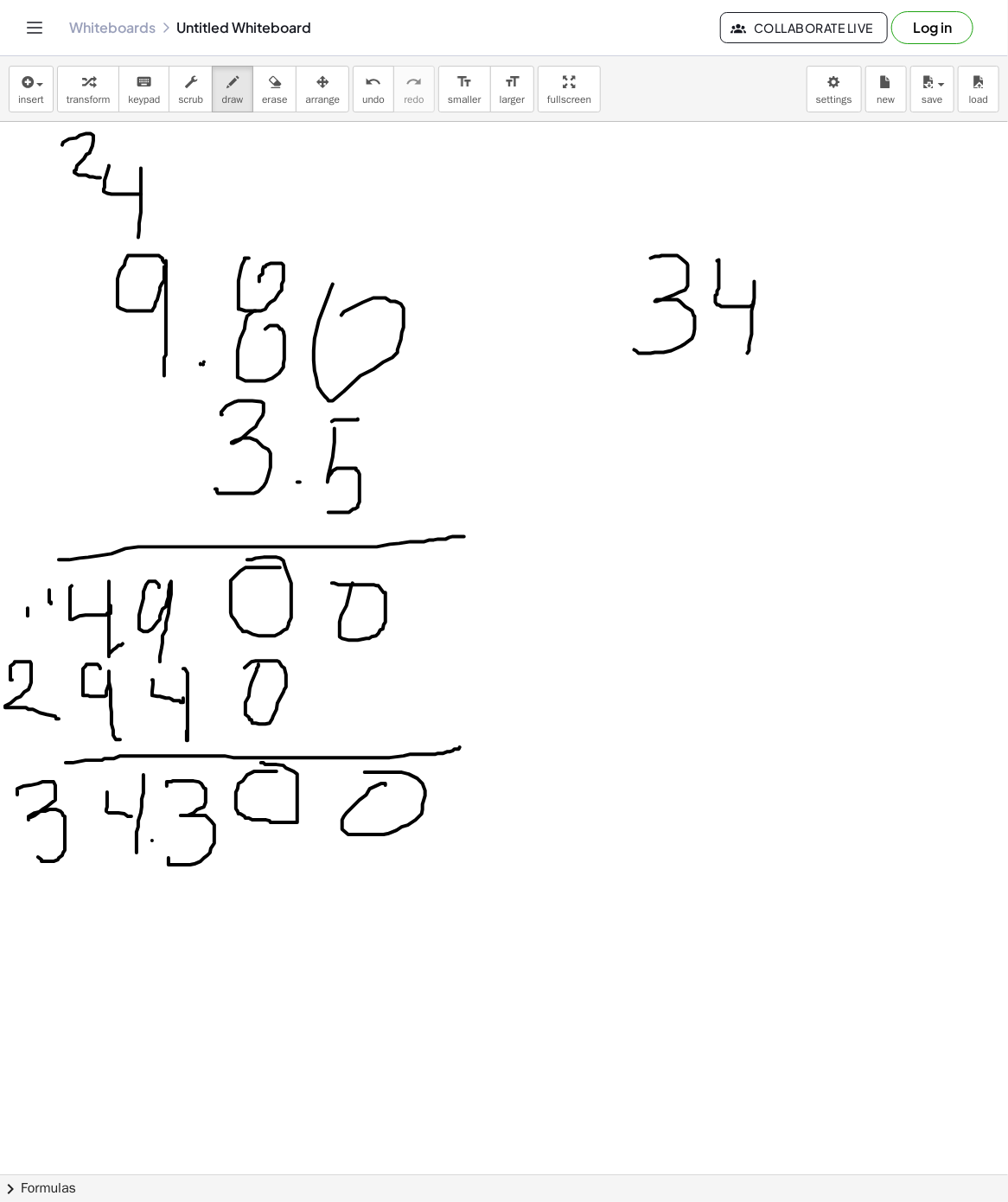 drag, startPoint x: 754, startPoint y: 283, endPoint x: 748, endPoint y: 356, distance: 73.24616 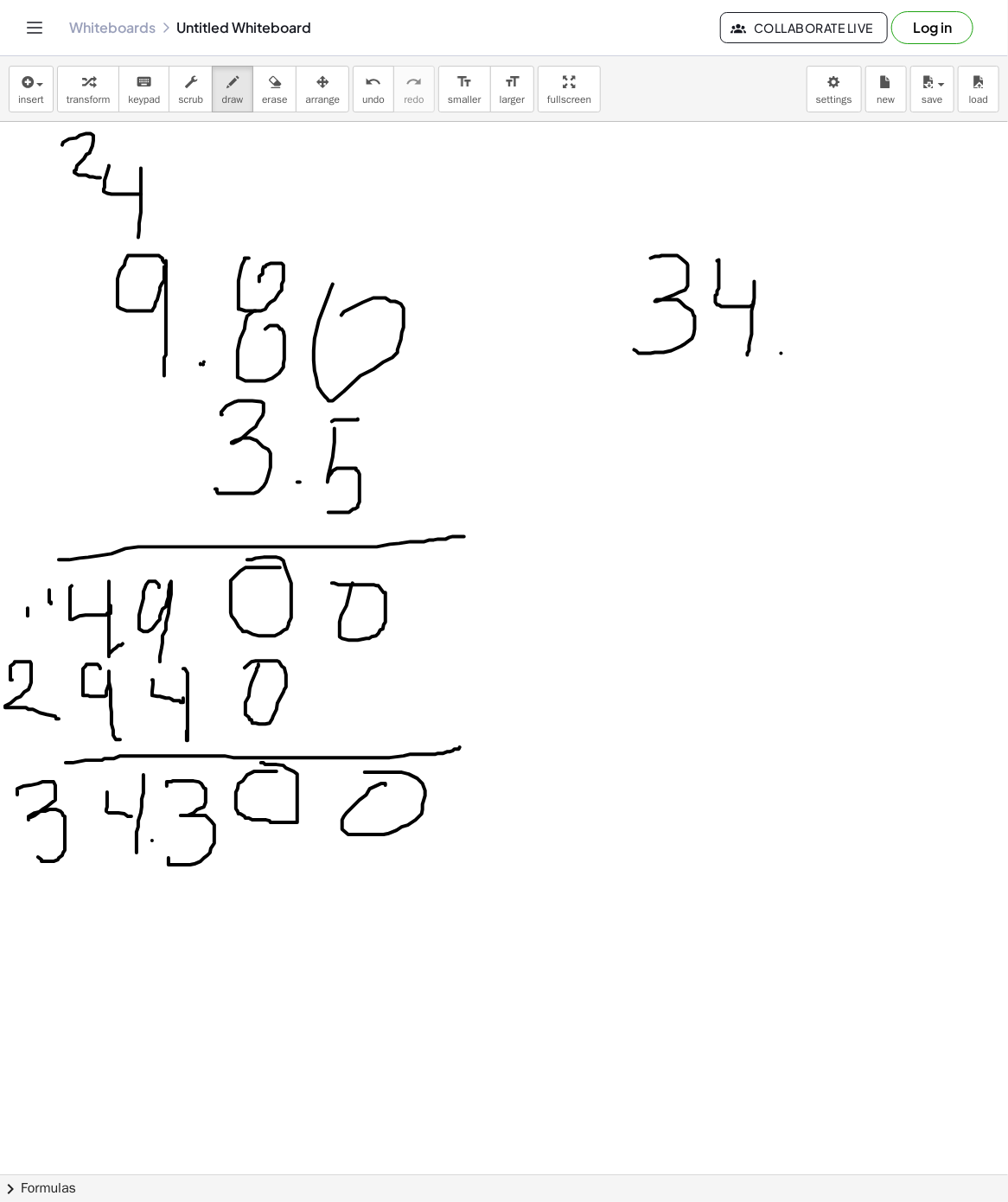 click at bounding box center [504, 1174] 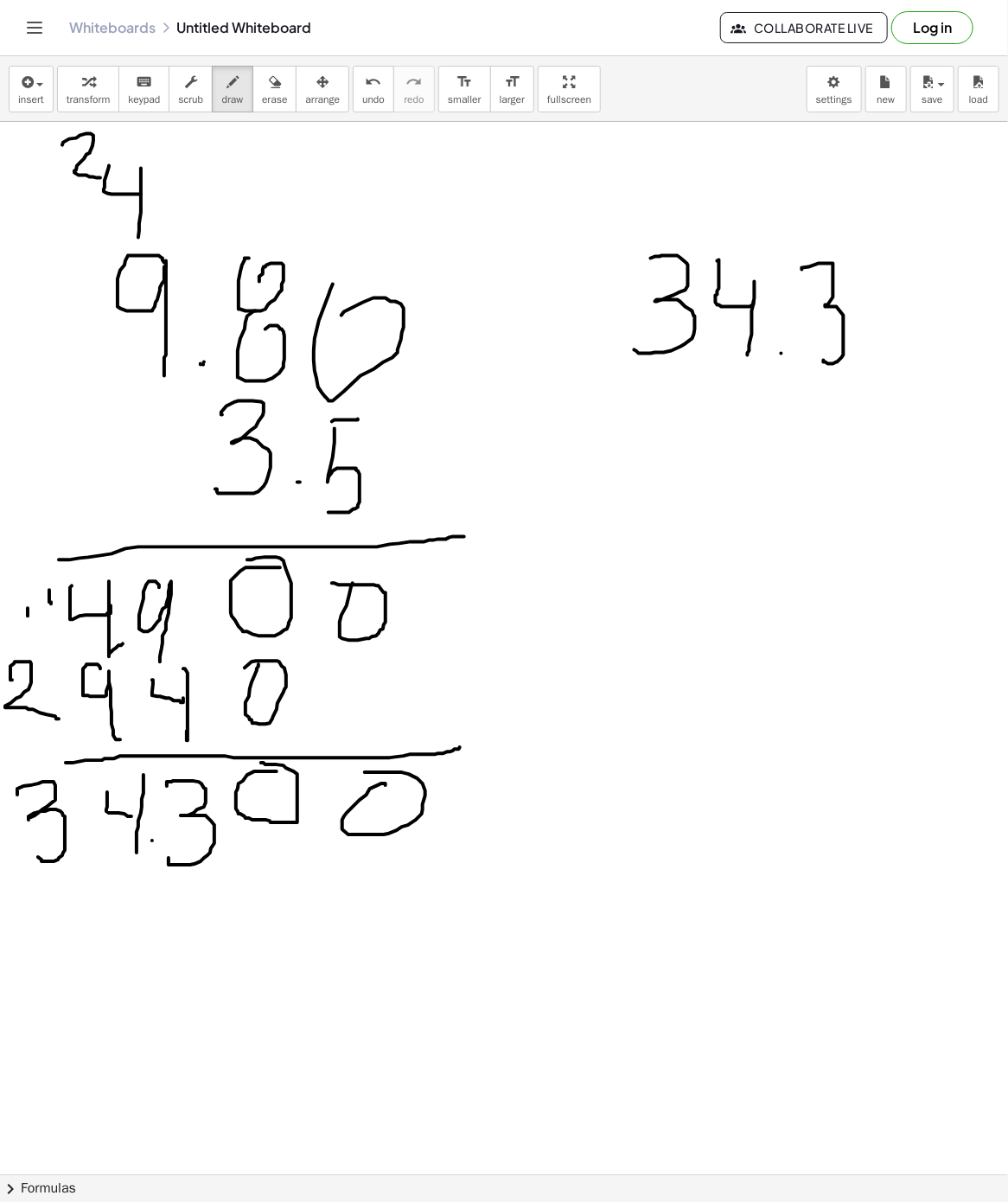 drag, startPoint x: 802, startPoint y: 271, endPoint x: 823, endPoint y: 361, distance: 92.41753 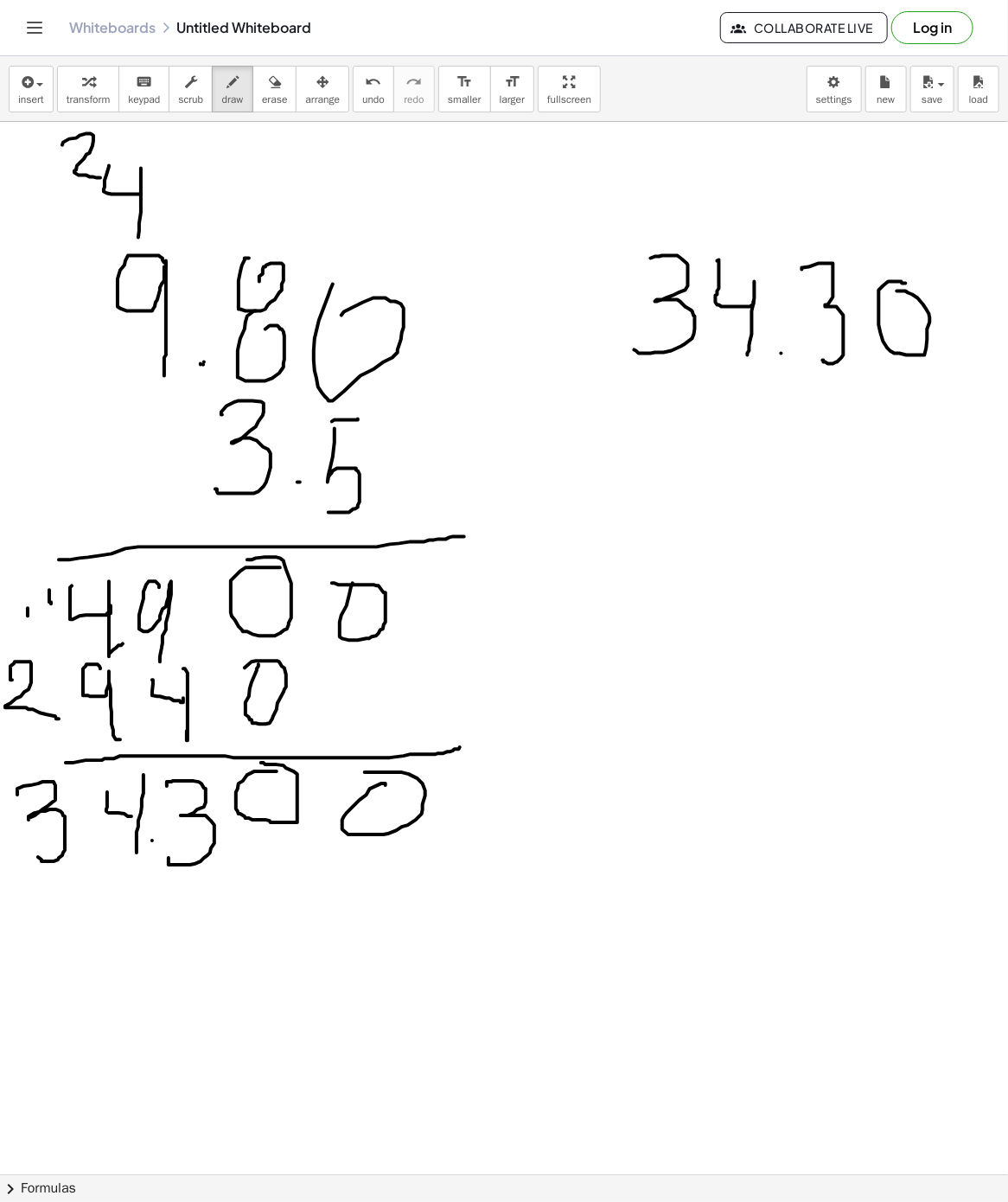 drag, startPoint x: 907, startPoint y: 285, endPoint x: 895, endPoint y: 292, distance: 13.892444 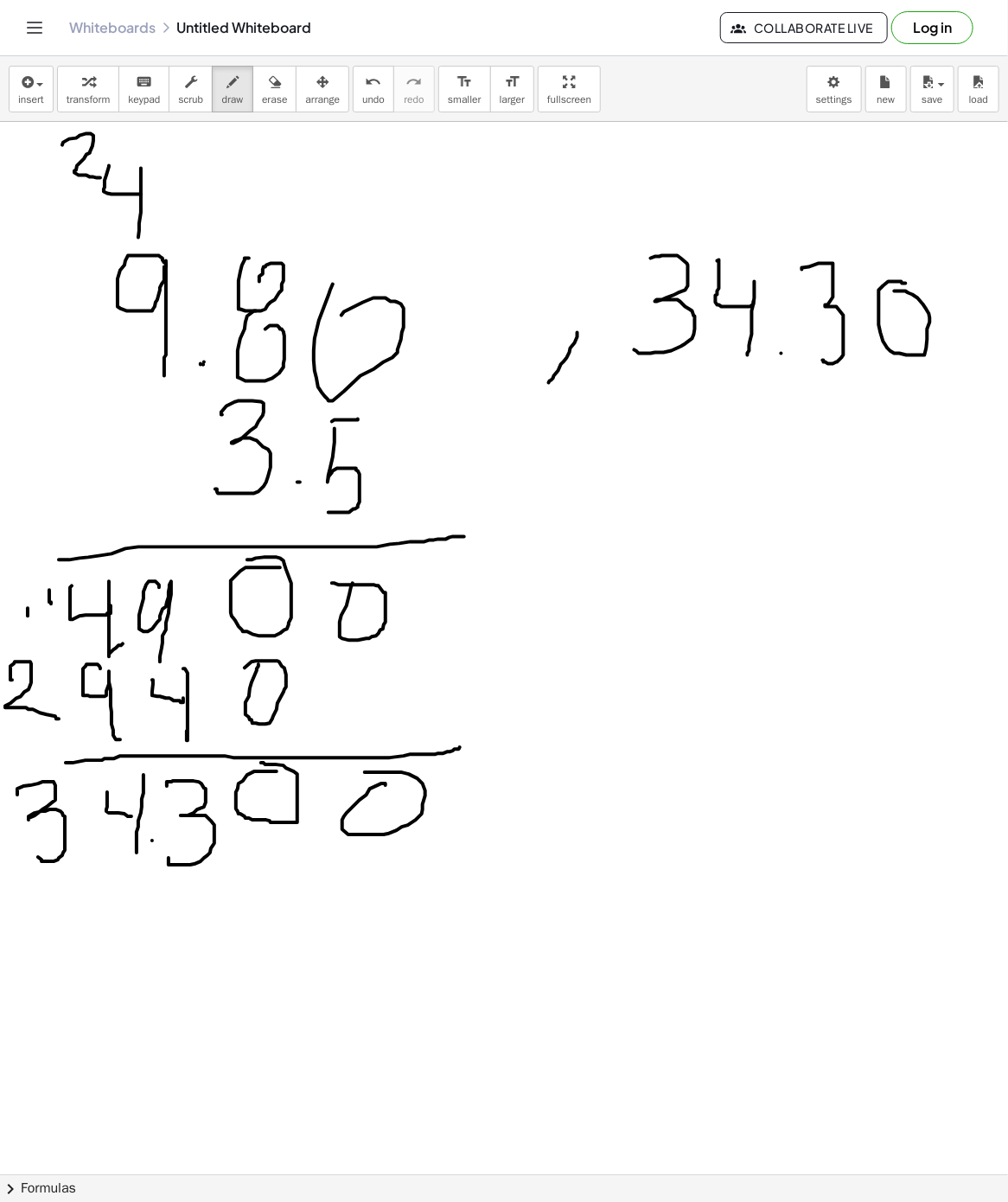 drag, startPoint x: 577, startPoint y: 334, endPoint x: 549, endPoint y: 384, distance: 57.306195 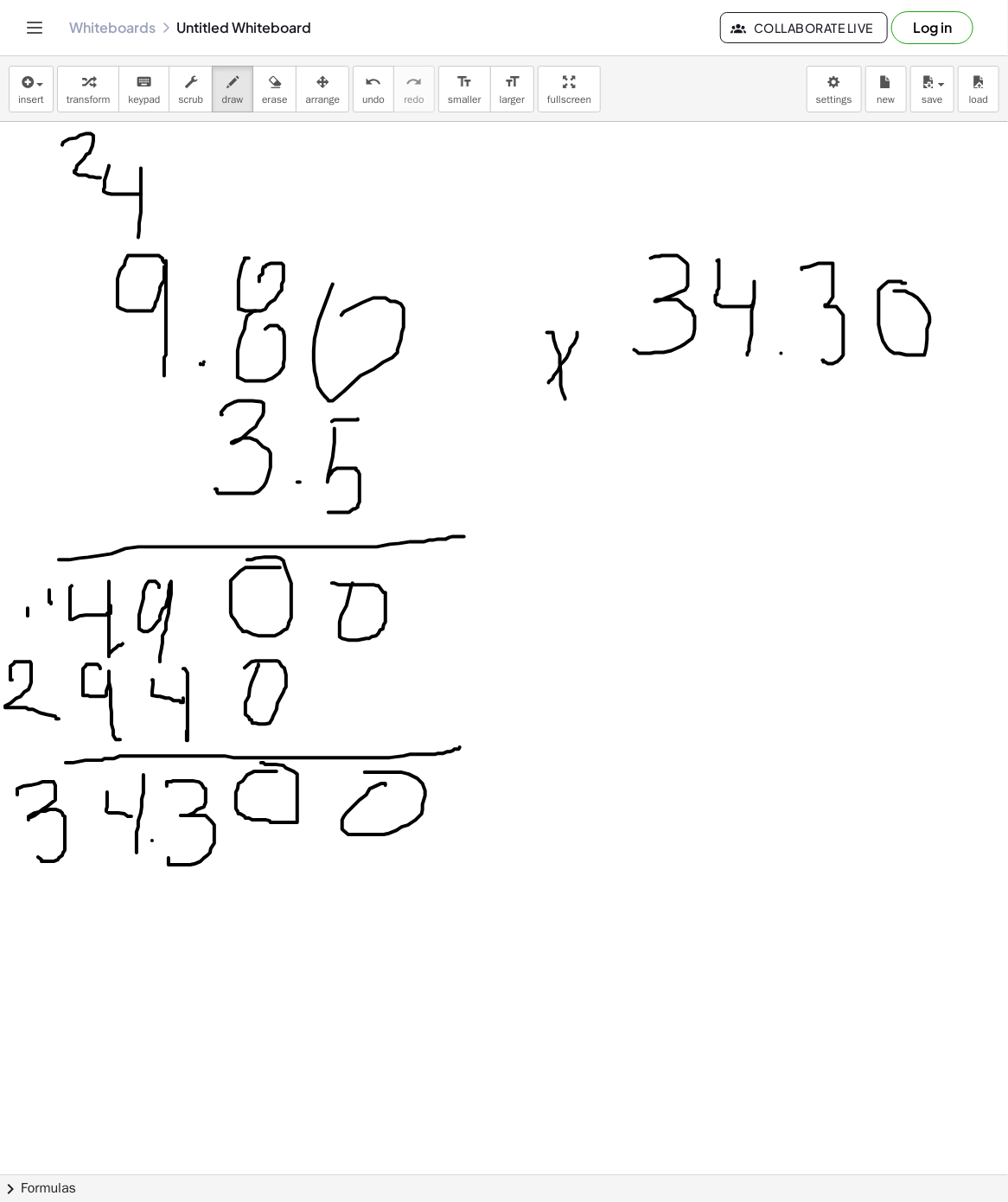 drag, startPoint x: 549, startPoint y: 334, endPoint x: 565, endPoint y: 400, distance: 67.91171 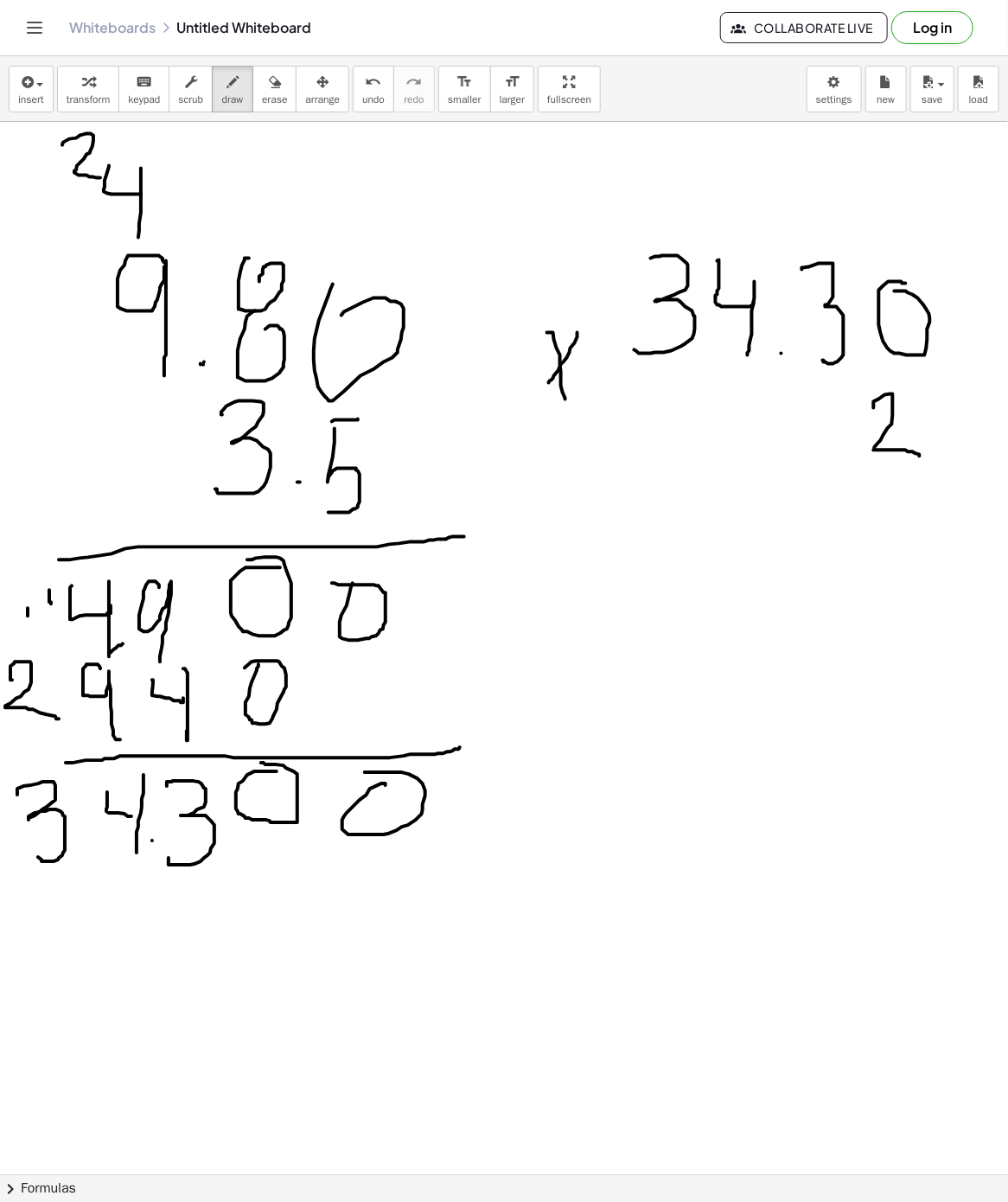 drag, startPoint x: 874, startPoint y: 409, endPoint x: 878, endPoint y: 476, distance: 67.1193 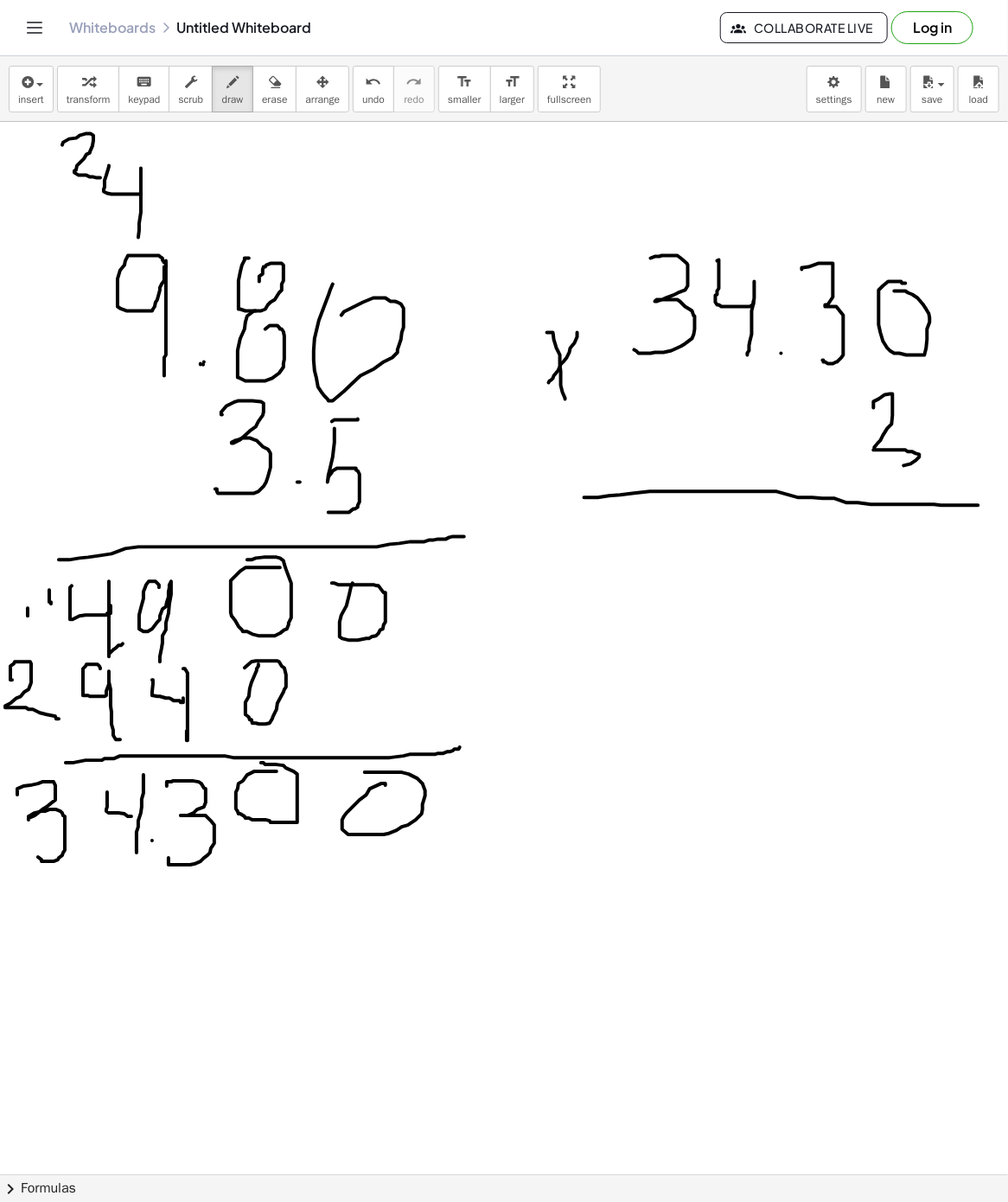 drag, startPoint x: 584, startPoint y: 499, endPoint x: 922, endPoint y: 481, distance: 338.47895 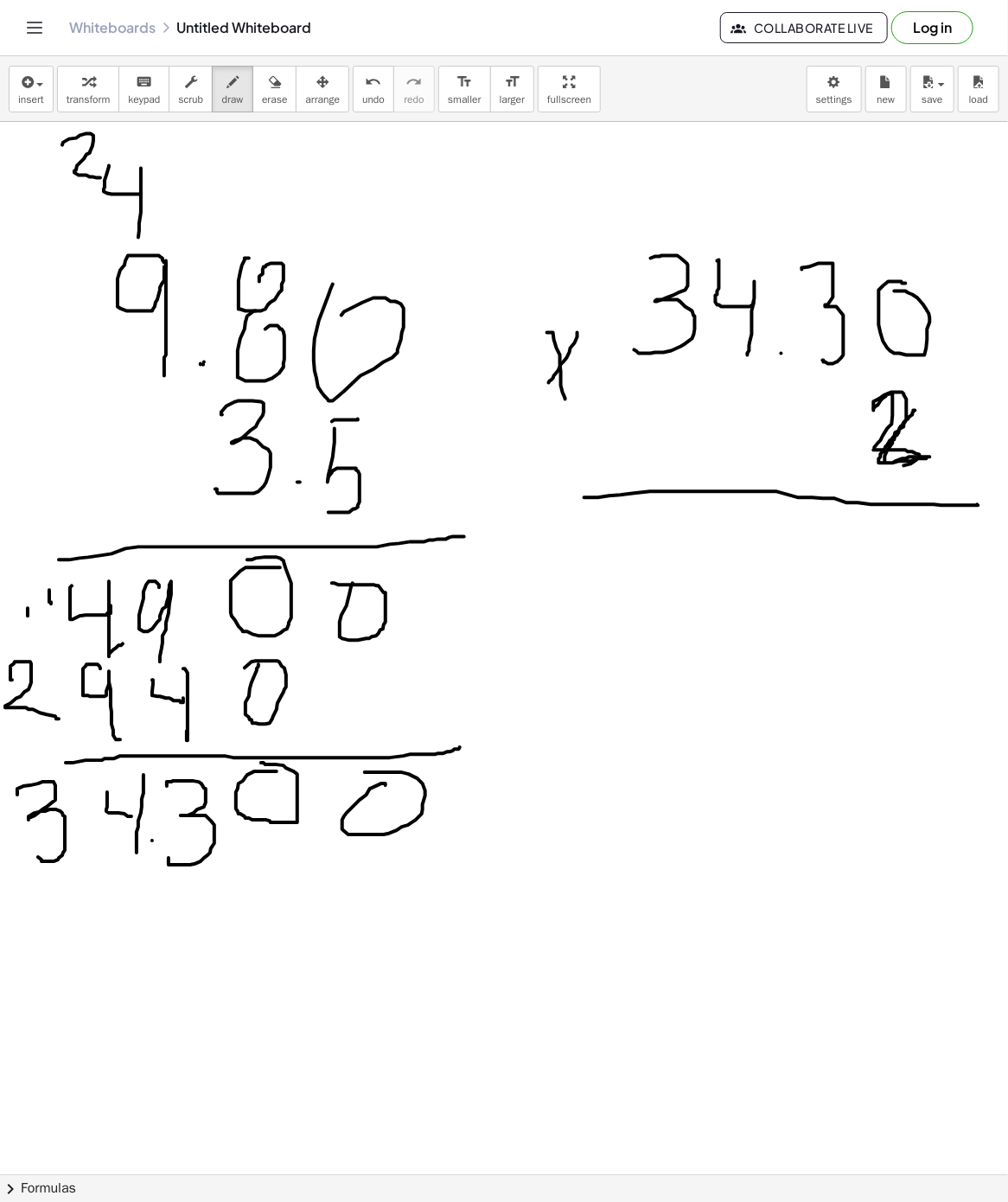 drag, startPoint x: 874, startPoint y: 412, endPoint x: 915, endPoint y: 412, distance: 41 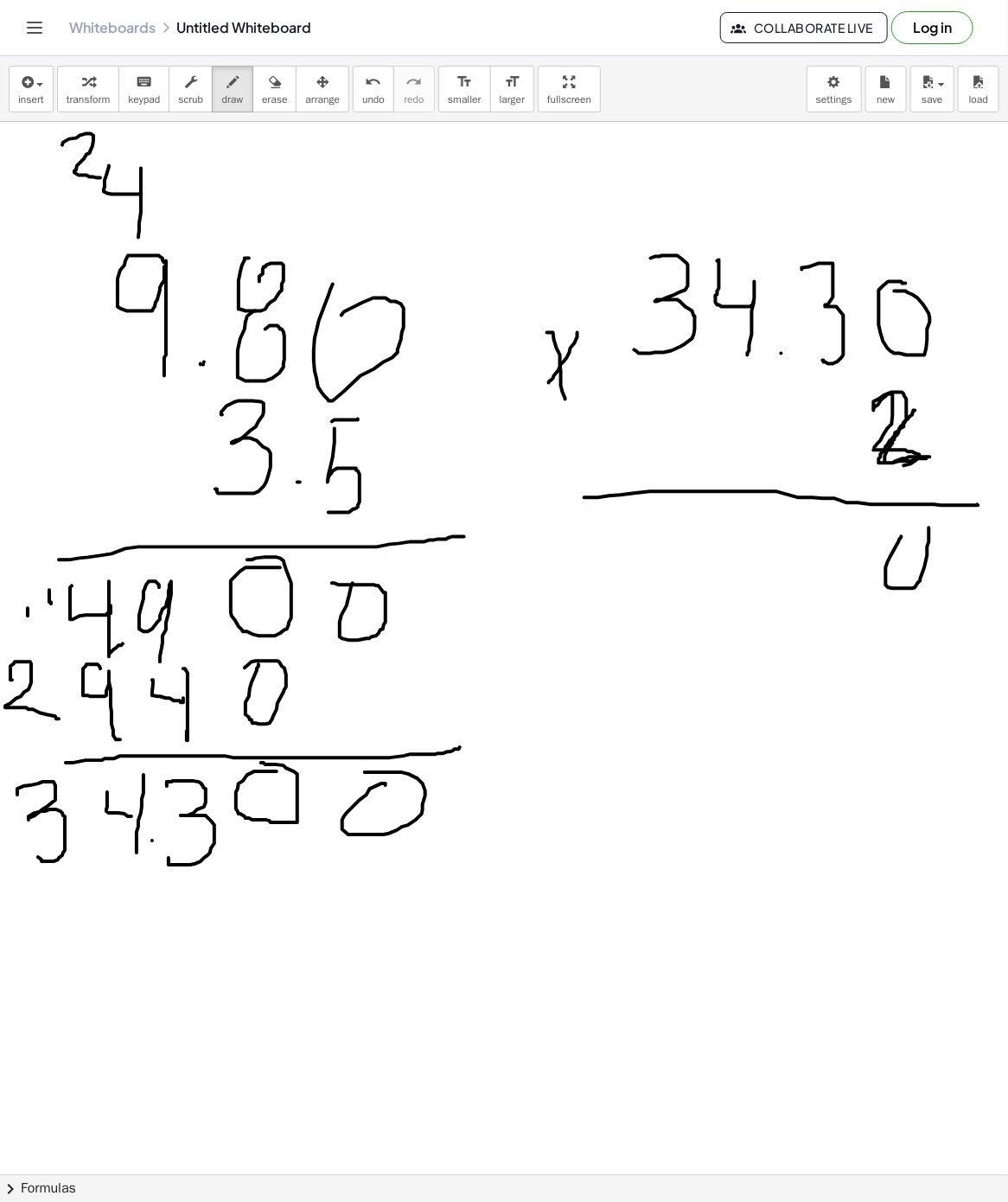 drag, startPoint x: 902, startPoint y: 539, endPoint x: 892, endPoint y: 525, distance: 17.204651 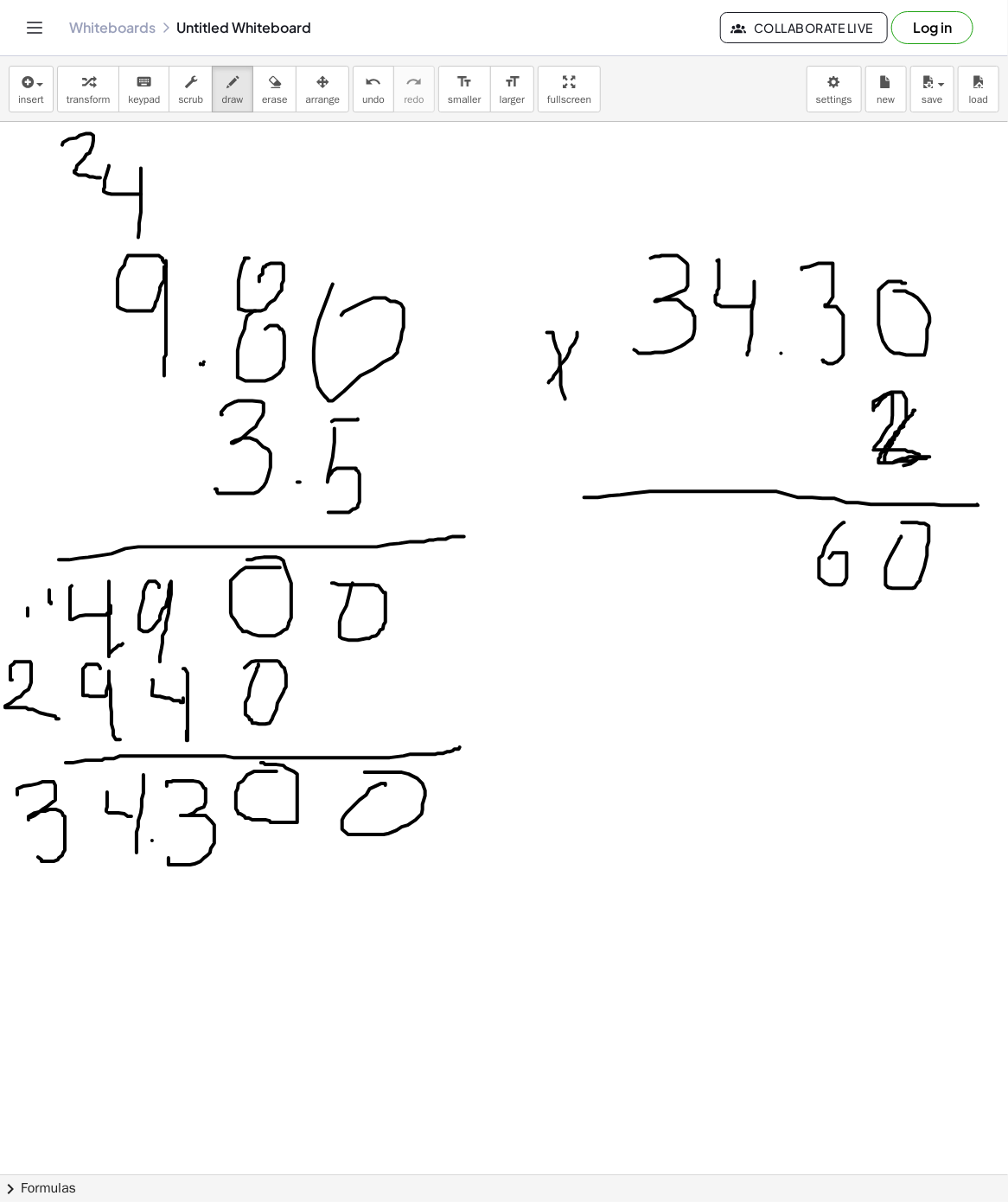 drag, startPoint x: 845, startPoint y: 525, endPoint x: 826, endPoint y: 568, distance: 47.011 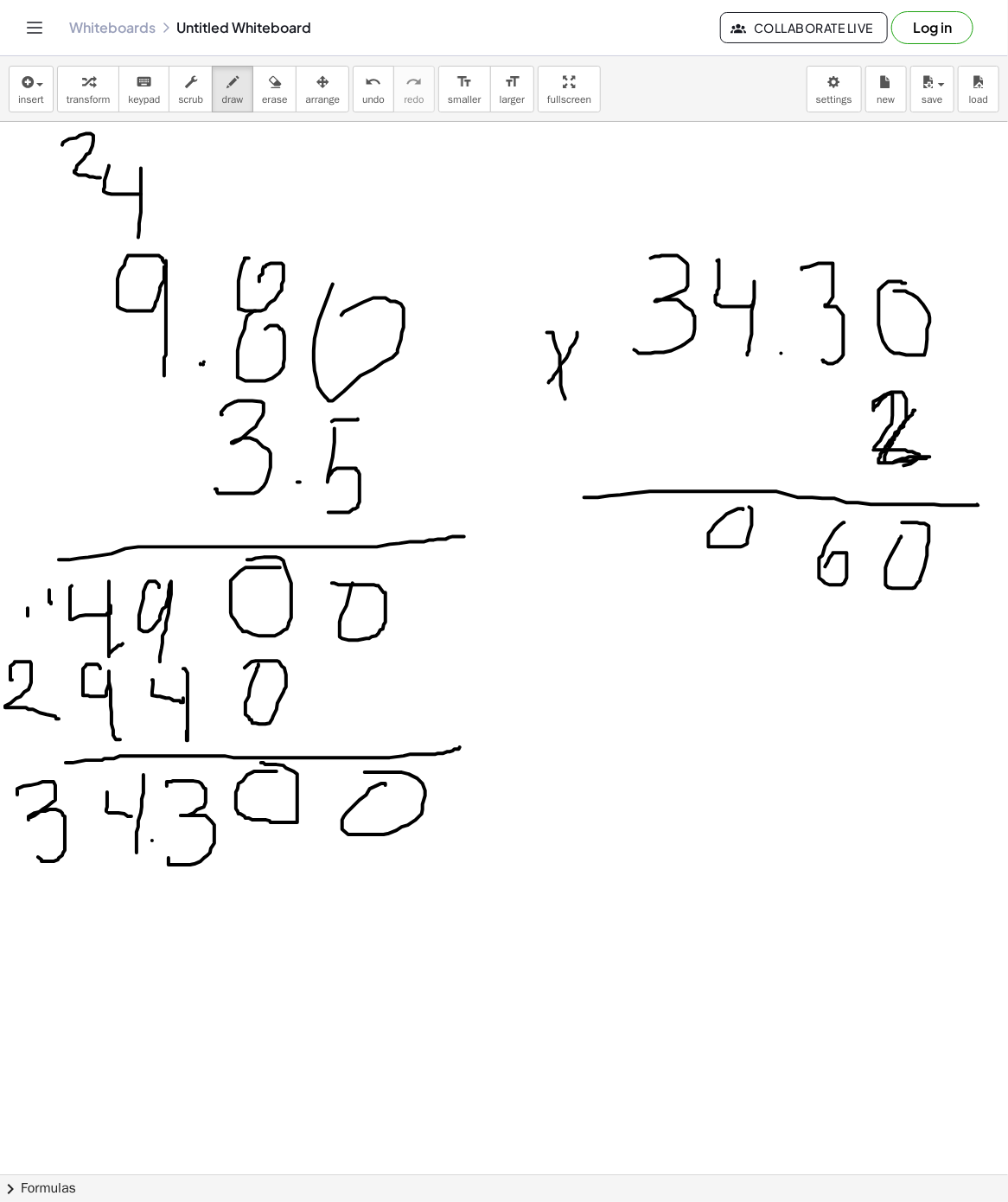 drag, startPoint x: 743, startPoint y: 511, endPoint x: 736, endPoint y: 540, distance: 29.83287 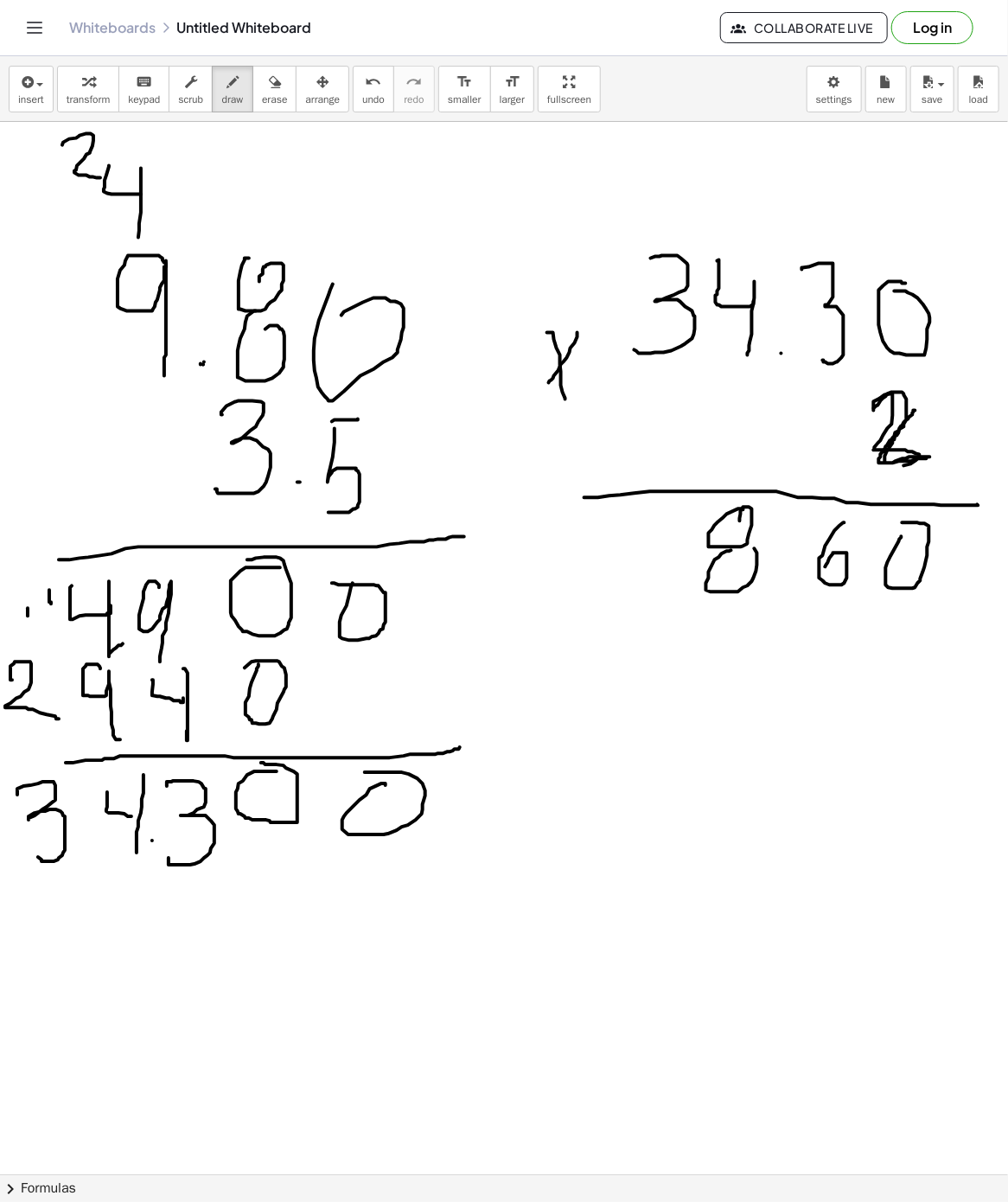 drag, startPoint x: 731, startPoint y: 552, endPoint x: 727, endPoint y: 543, distance: 9.84886 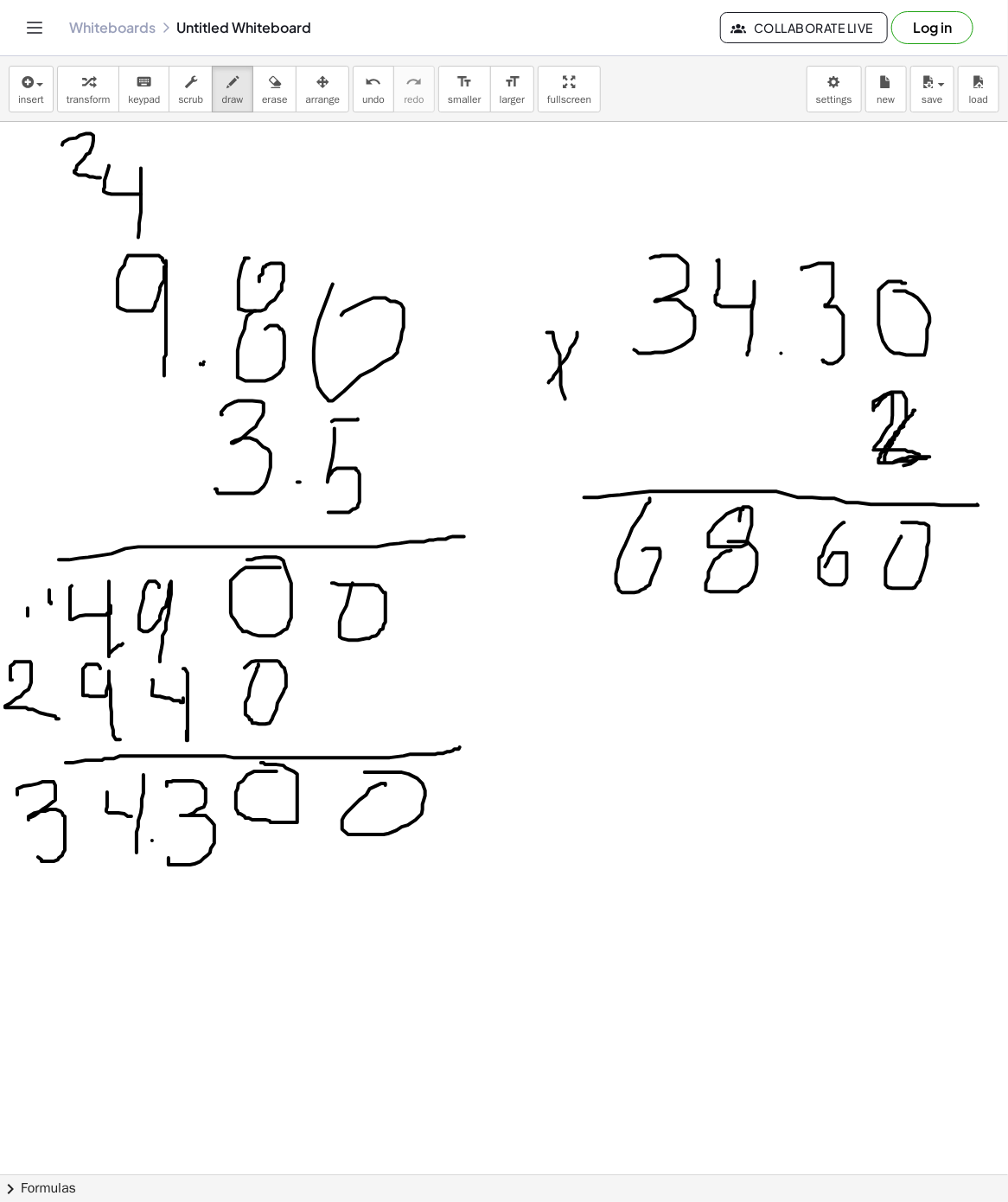 drag, startPoint x: 650, startPoint y: 500, endPoint x: 630, endPoint y: 576, distance: 78.58753 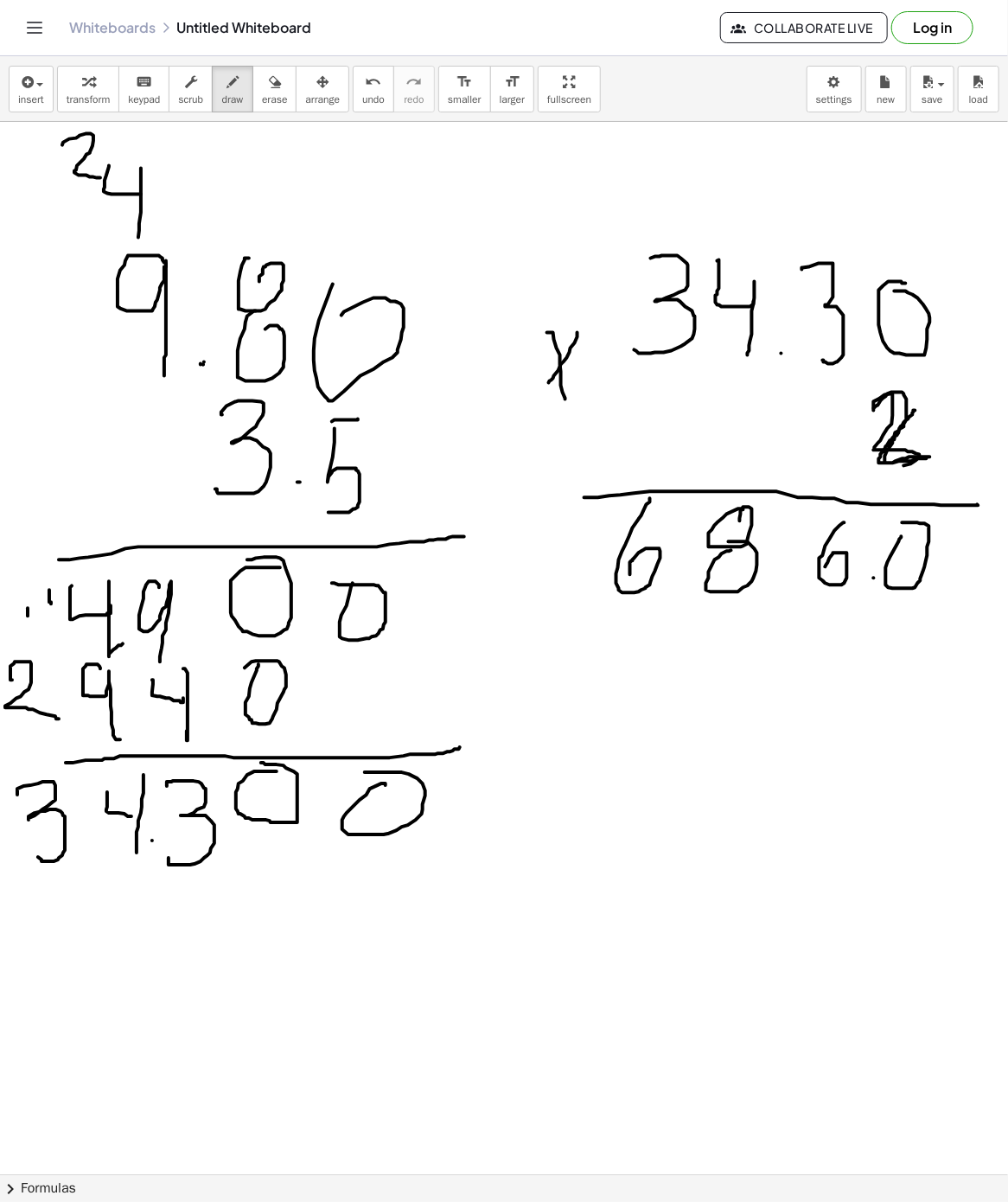 click at bounding box center [504, 1174] 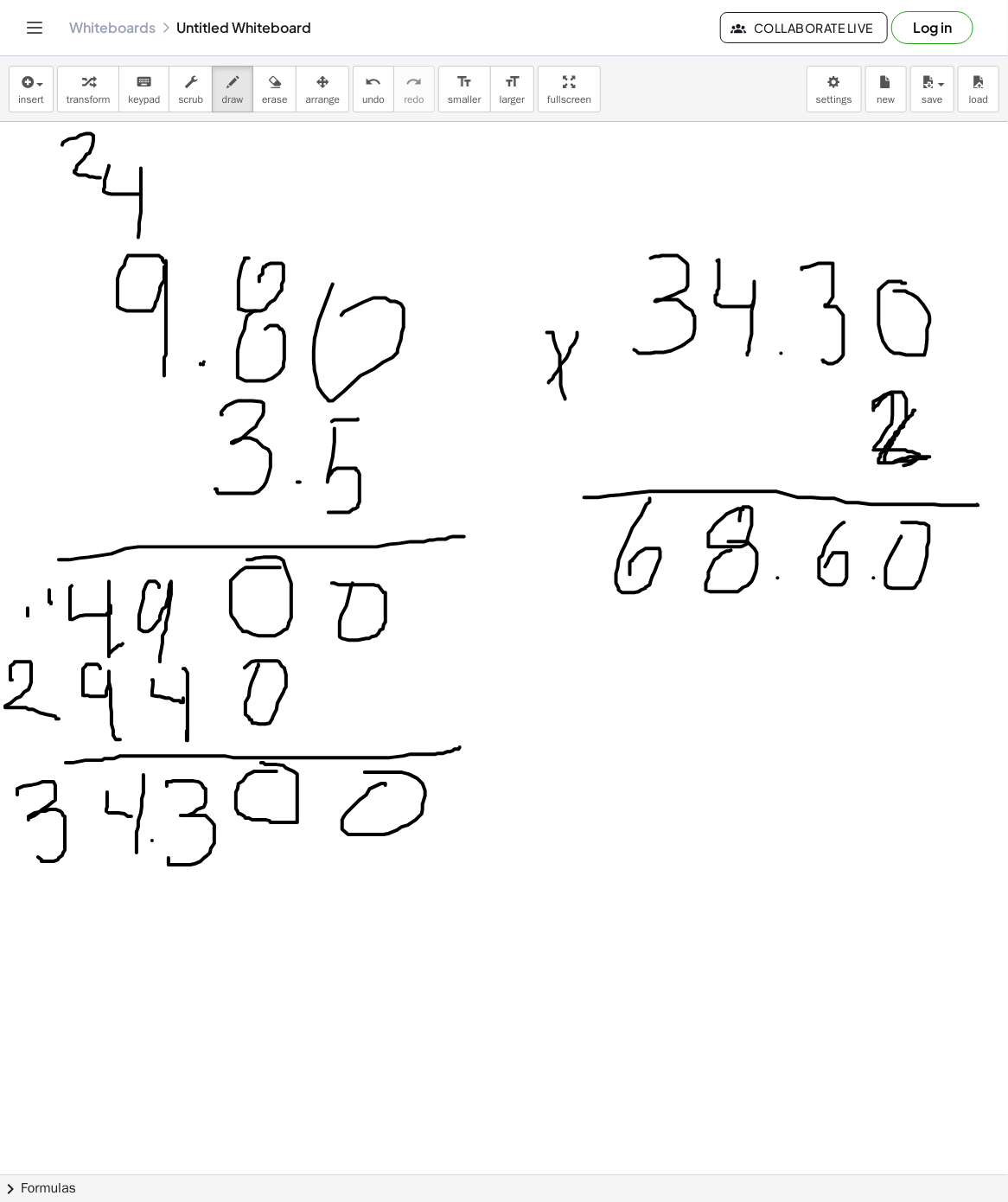 click at bounding box center [504, 1174] 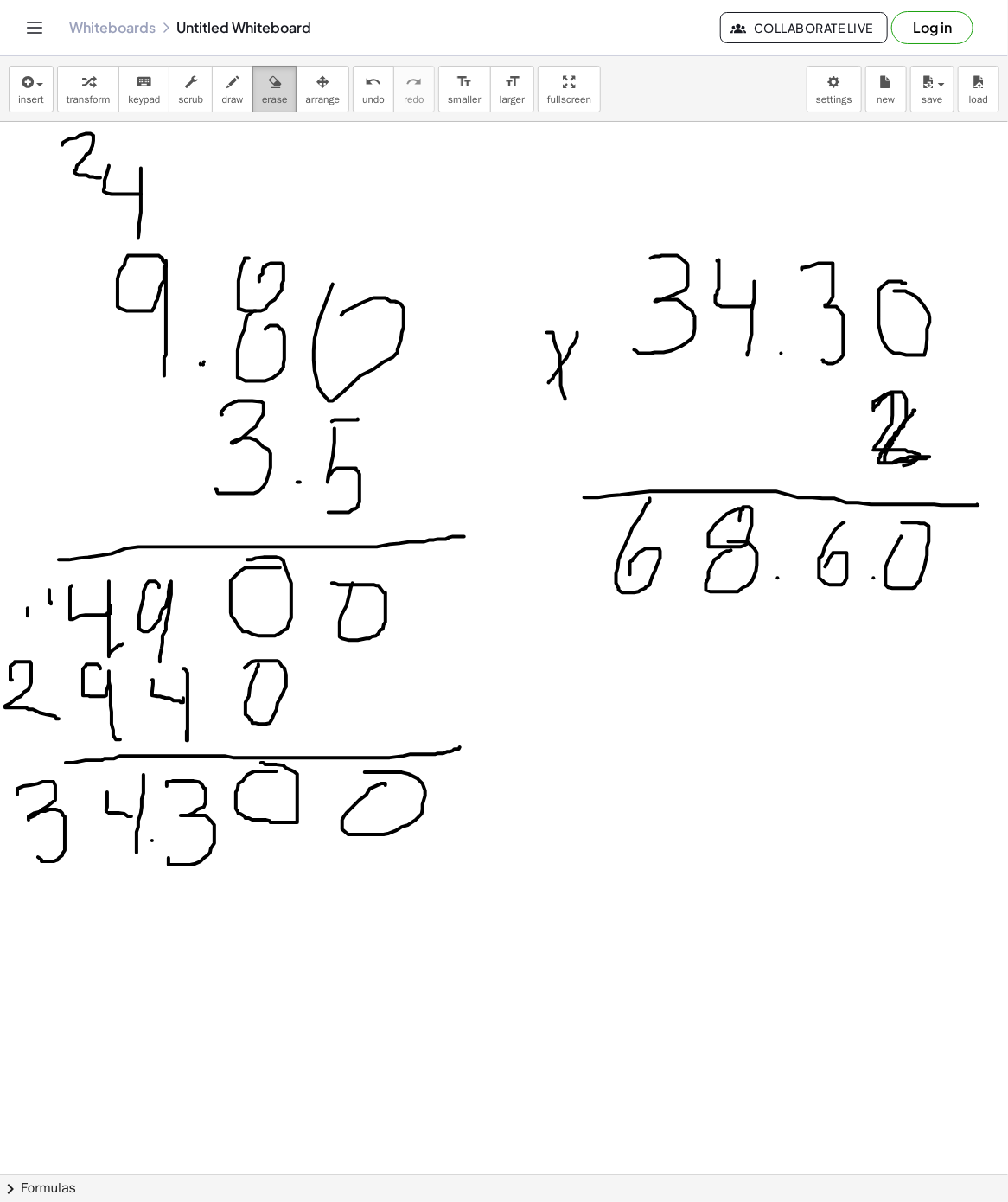 drag, startPoint x: 289, startPoint y: 88, endPoint x: 243, endPoint y: 175, distance: 98.4124 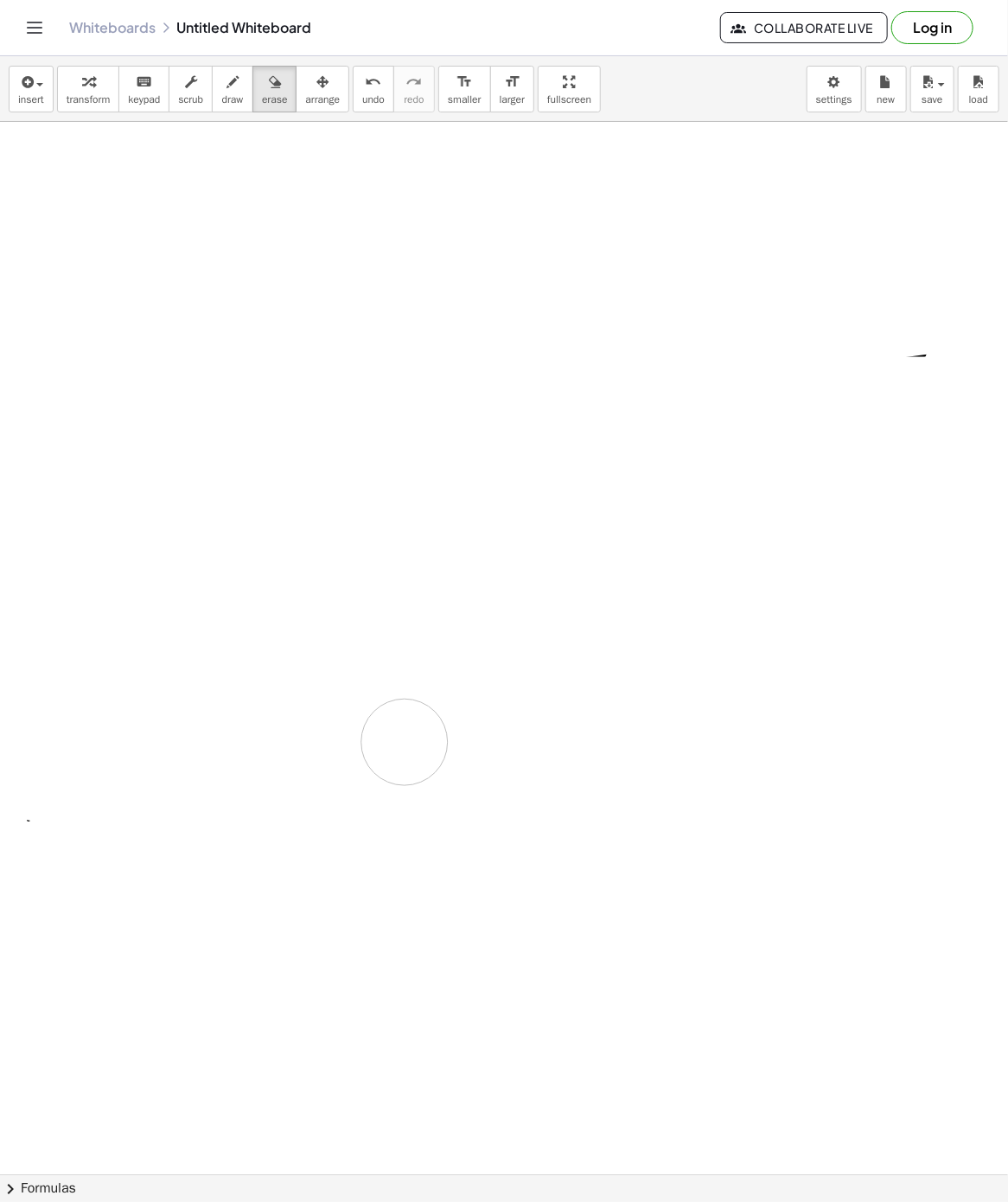 drag, startPoint x: 258, startPoint y: 234, endPoint x: 91, endPoint y: 545, distance: 353.00142 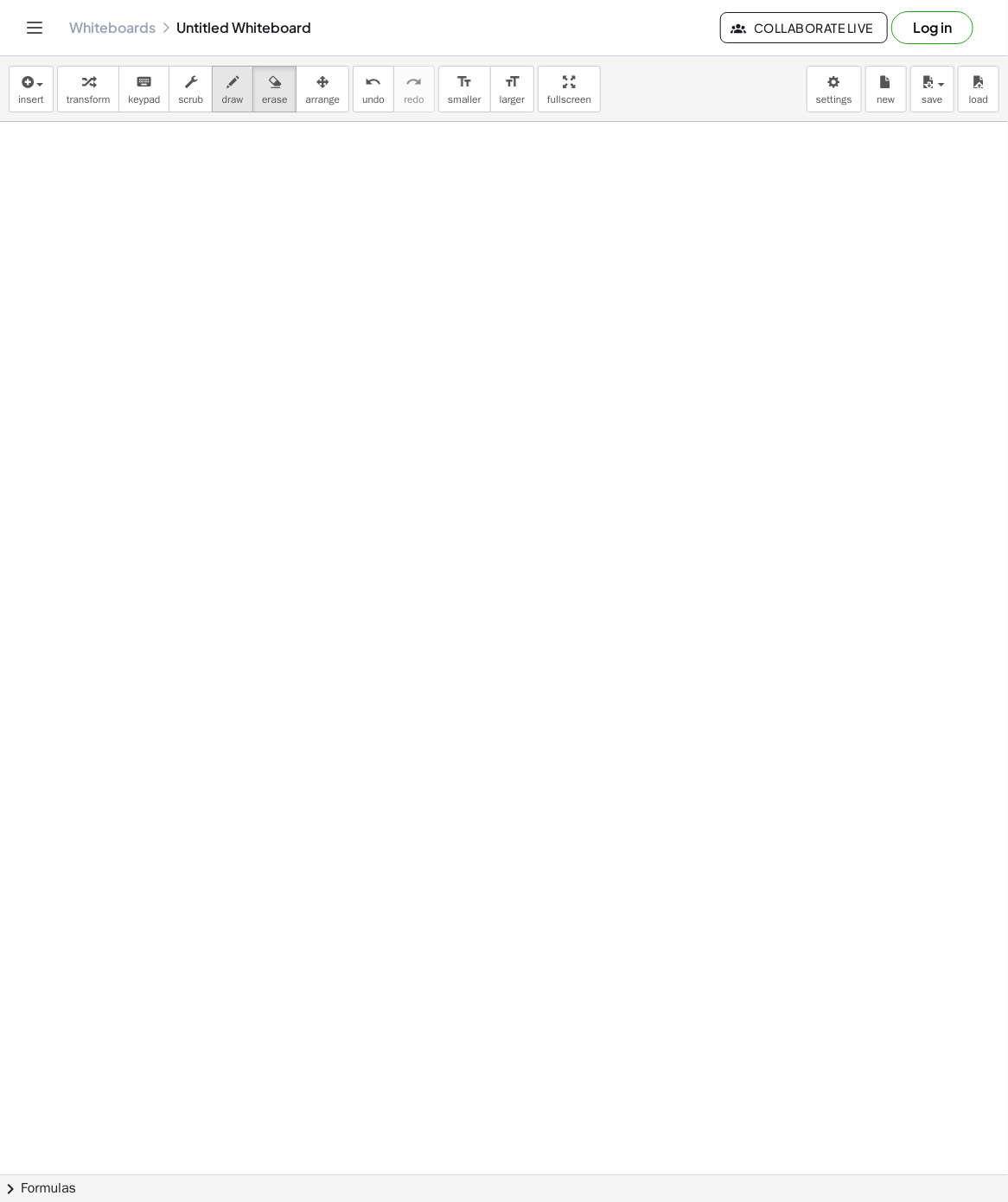 drag, startPoint x: 243, startPoint y: 99, endPoint x: 235, endPoint y: 107, distance: 11.313708 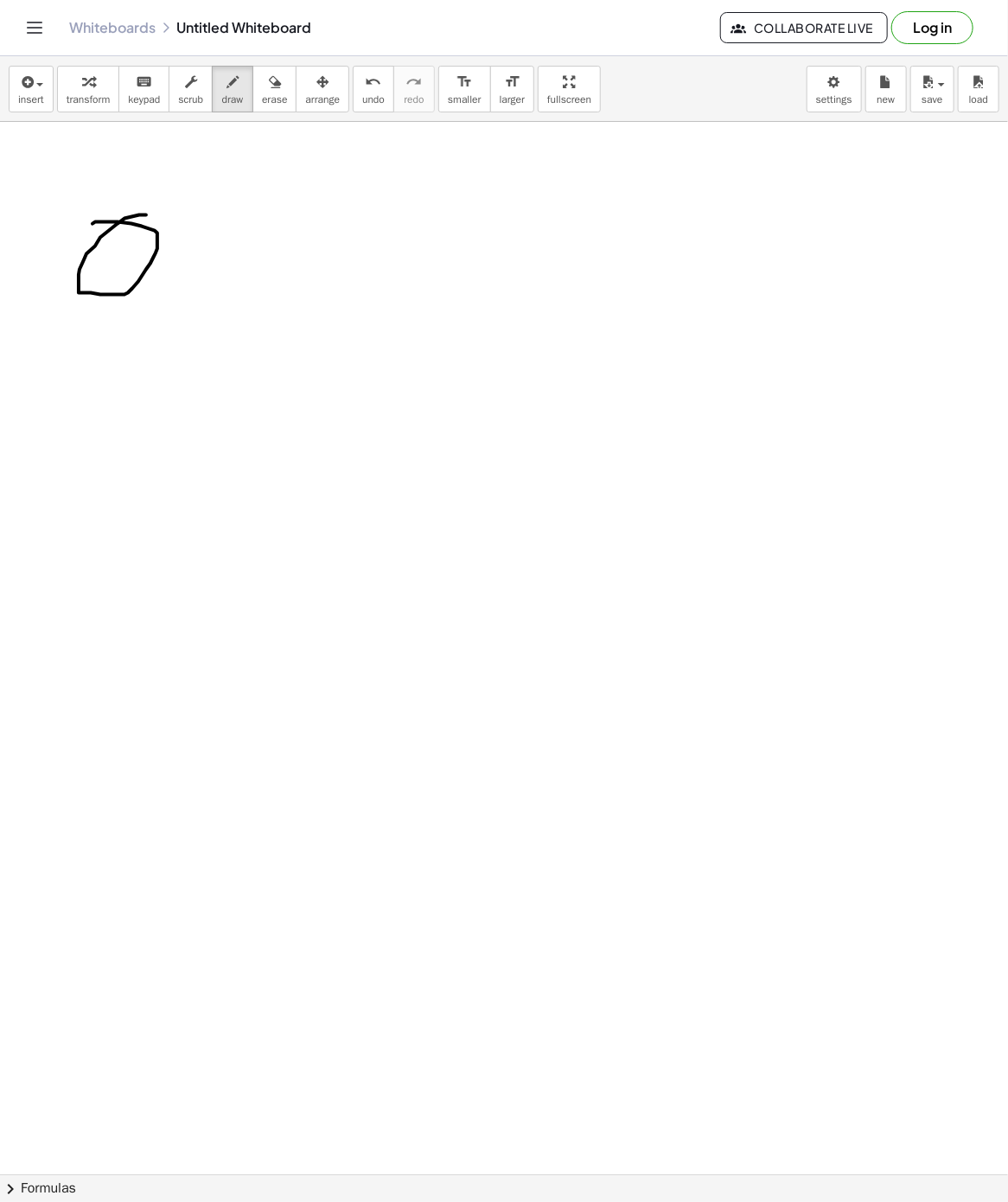 drag, startPoint x: 139, startPoint y: 216, endPoint x: 113, endPoint y: 254, distance: 46.04346 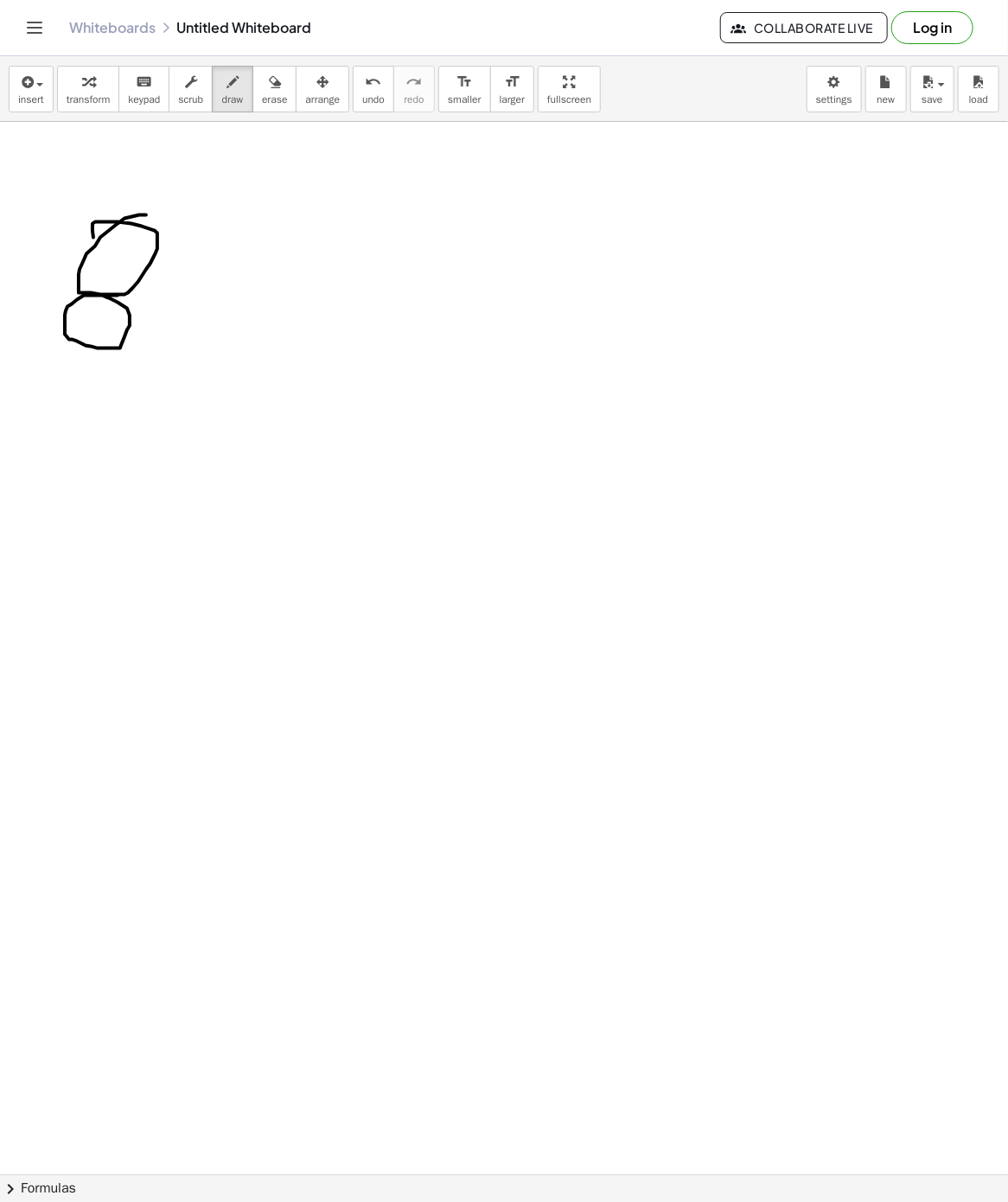 drag, startPoint x: 98, startPoint y: 297, endPoint x: 86, endPoint y: 296, distance: 12.041595 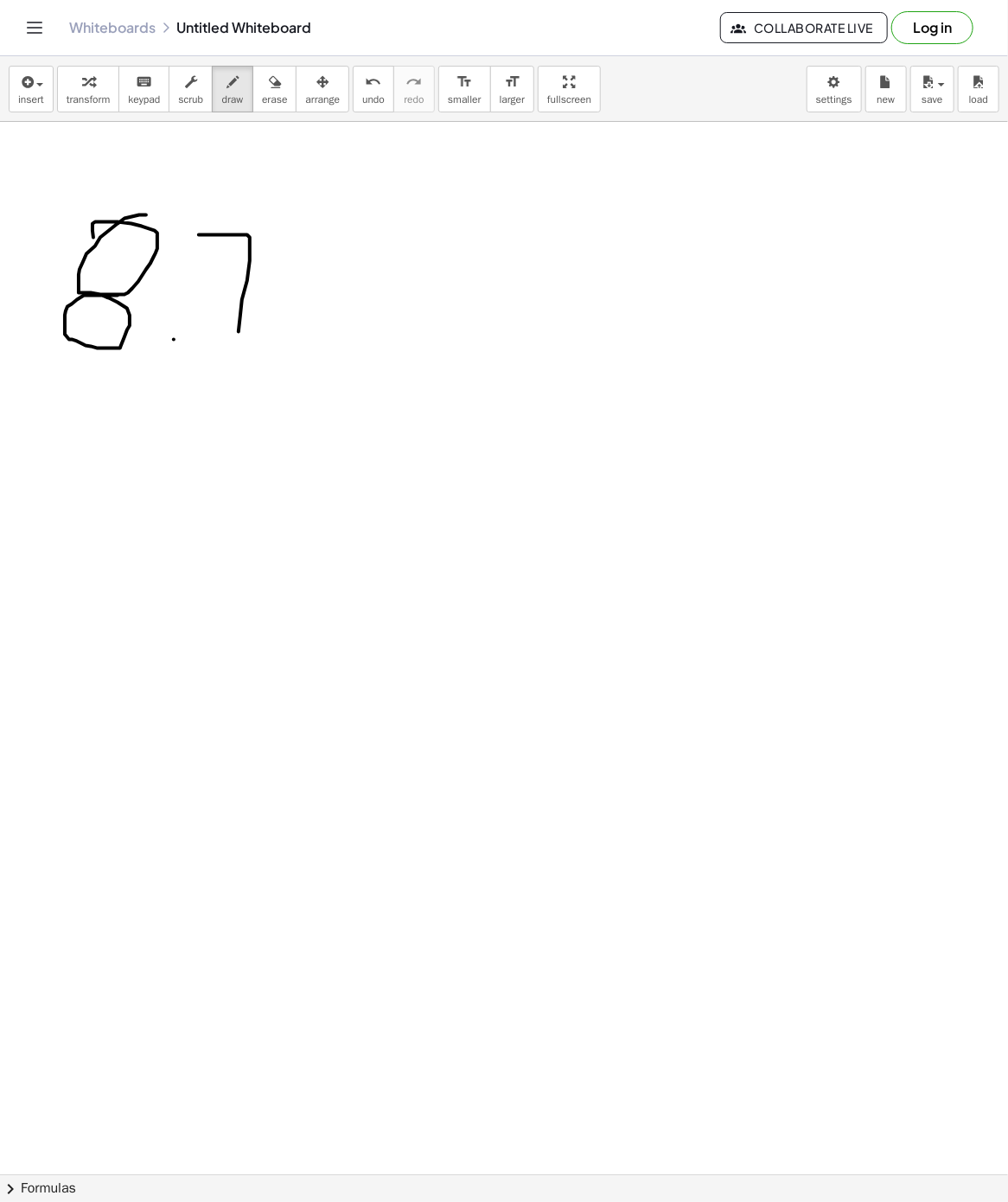 drag, startPoint x: 201, startPoint y: 236, endPoint x: 233, endPoint y: 354, distance: 122.26201 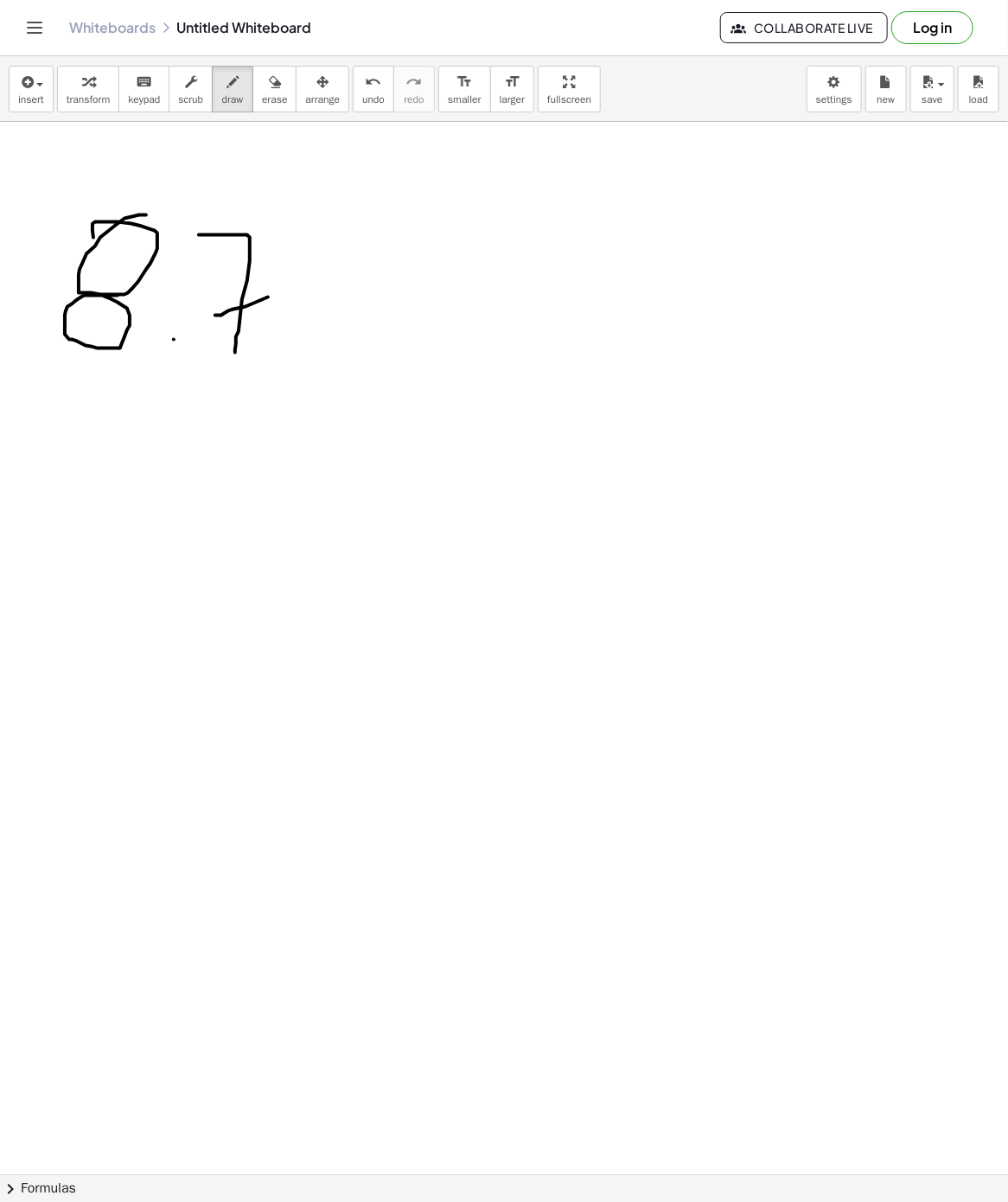drag, startPoint x: 214, startPoint y: 317, endPoint x: 294, endPoint y: 285, distance: 86.16264 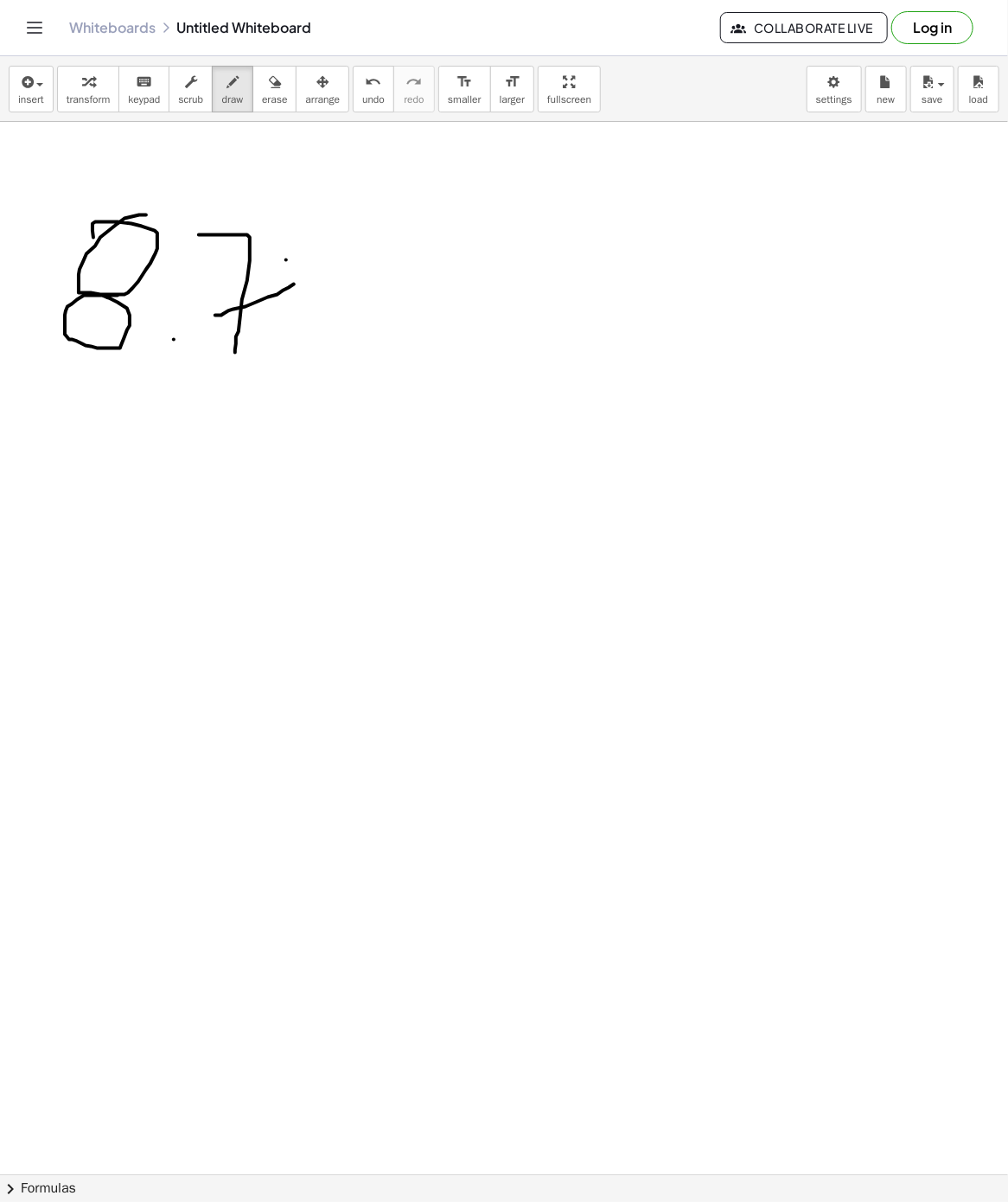 drag, startPoint x: 286, startPoint y: 262, endPoint x: 339, endPoint y: 239, distance: 57.77543 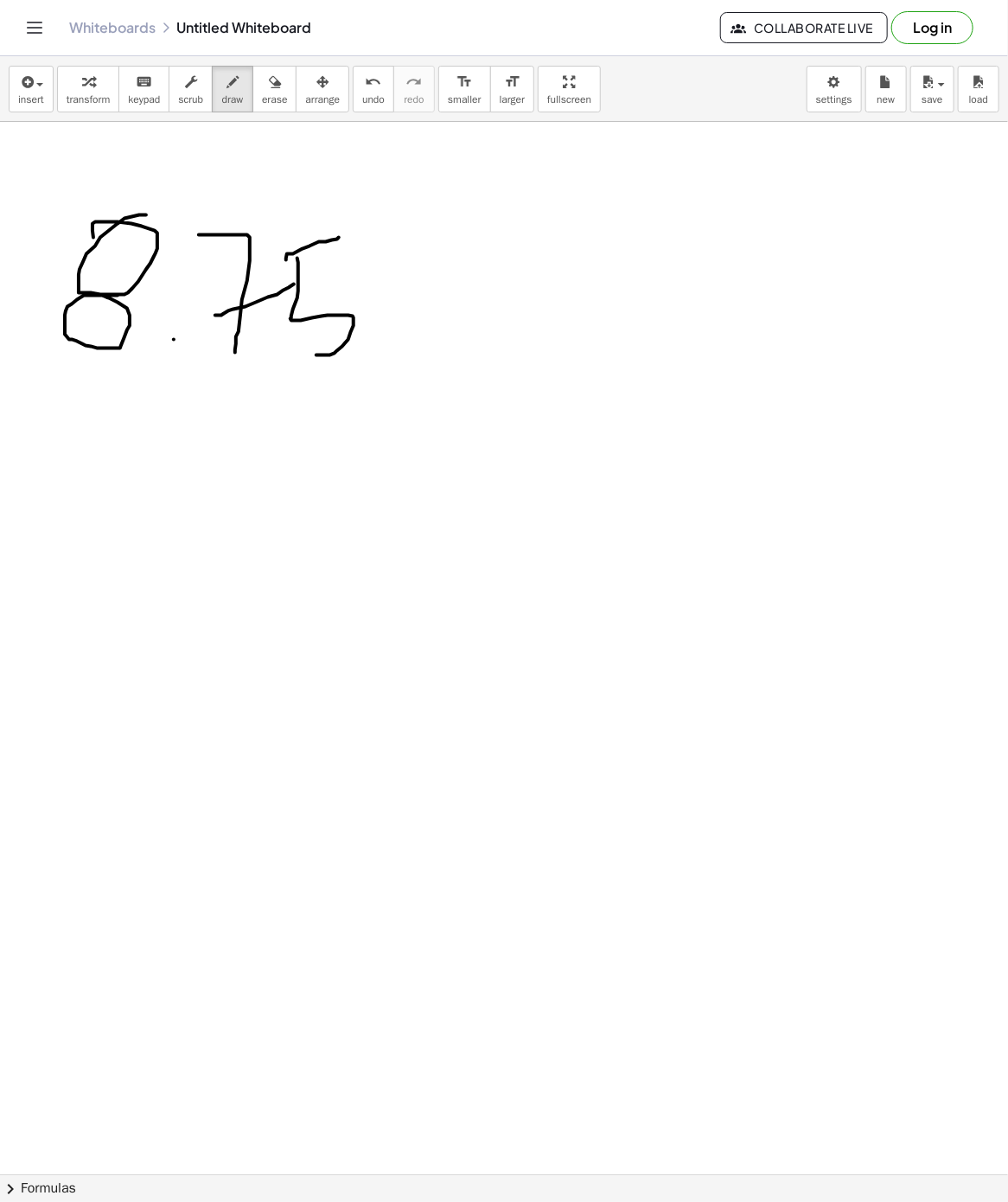 drag, startPoint x: 298, startPoint y: 259, endPoint x: 316, endPoint y: 356, distance: 98.655968 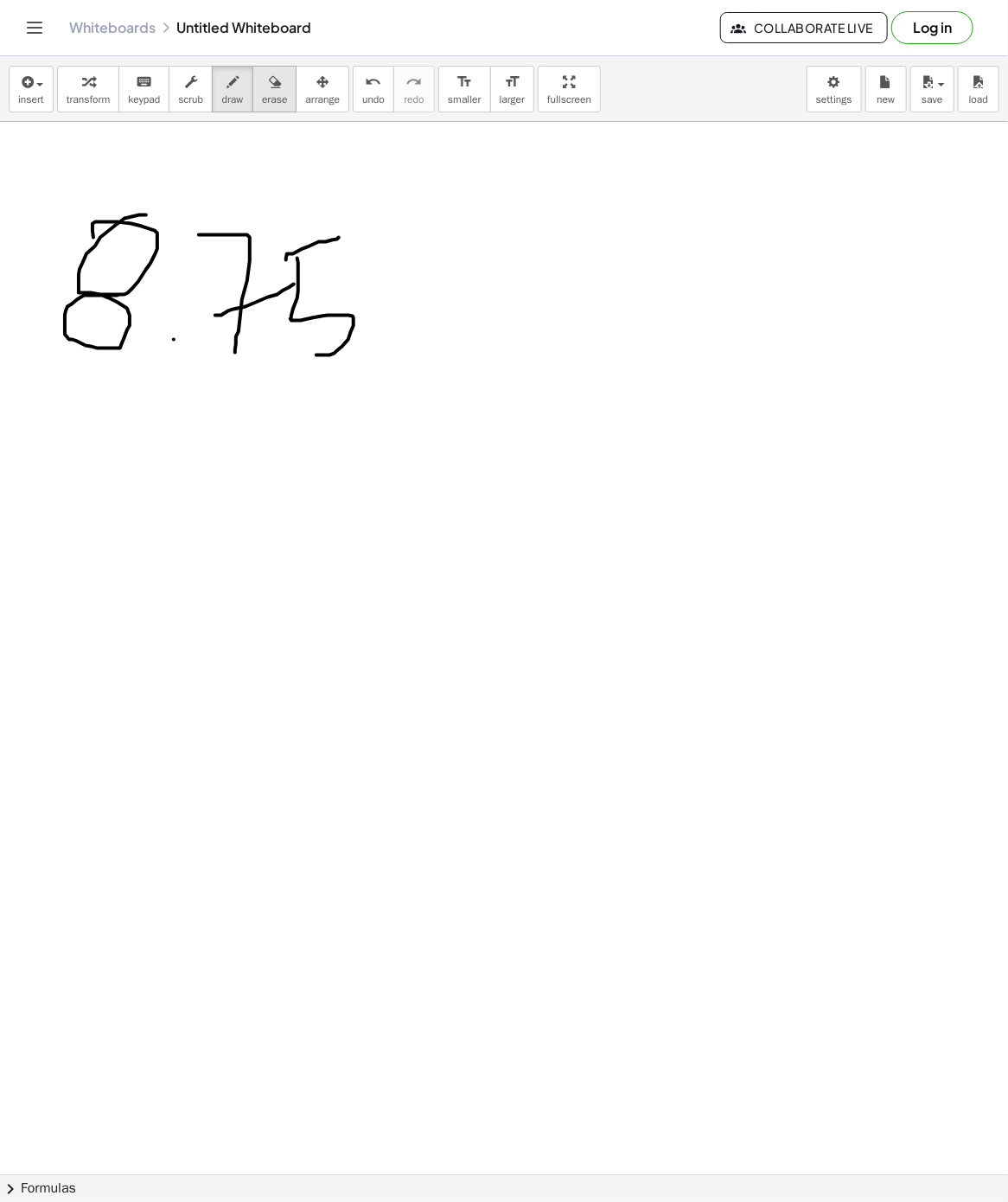 click on "erase" at bounding box center [274, 99] 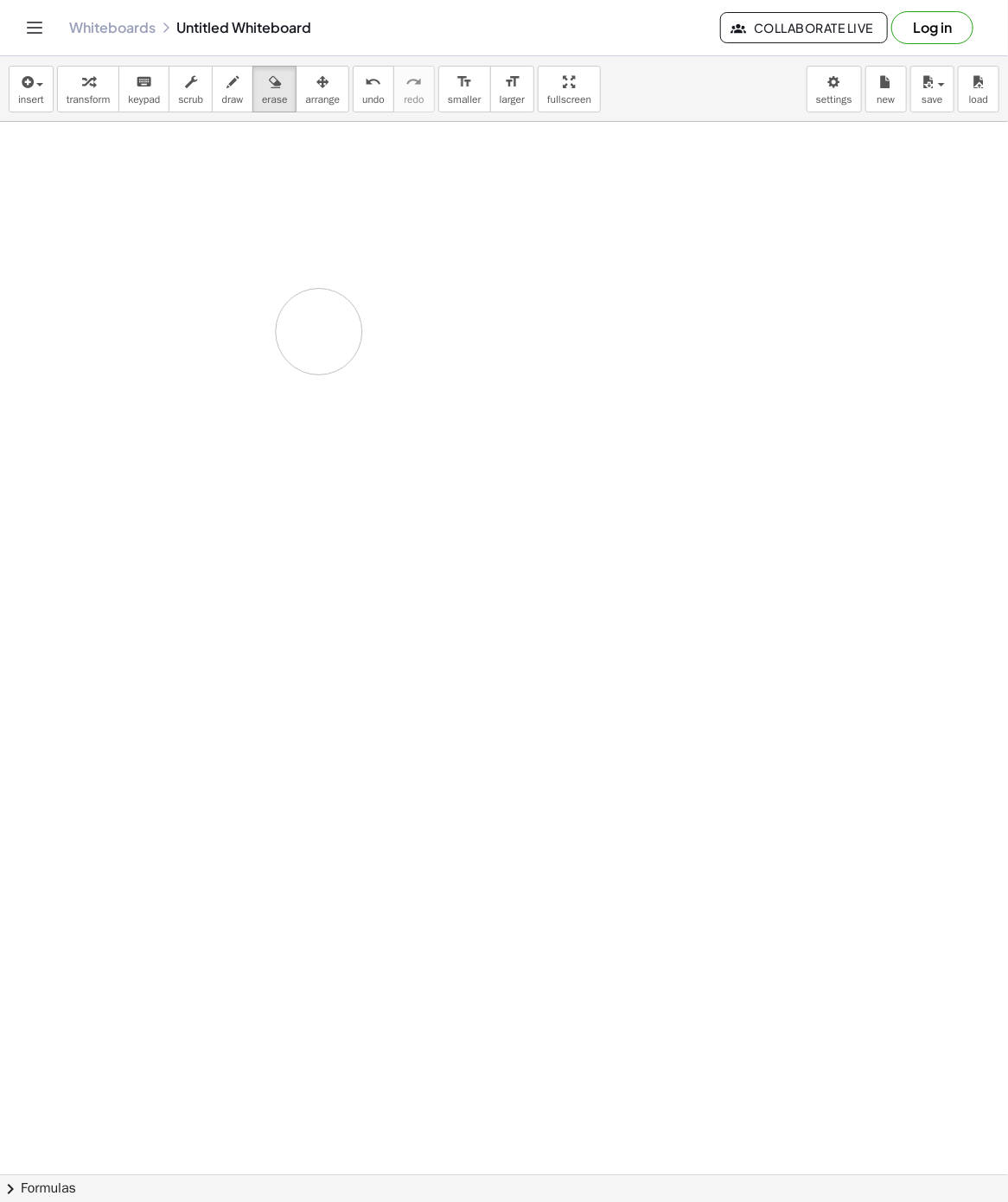drag, startPoint x: 182, startPoint y: 185, endPoint x: 325, endPoint y: 324, distance: 199.42417 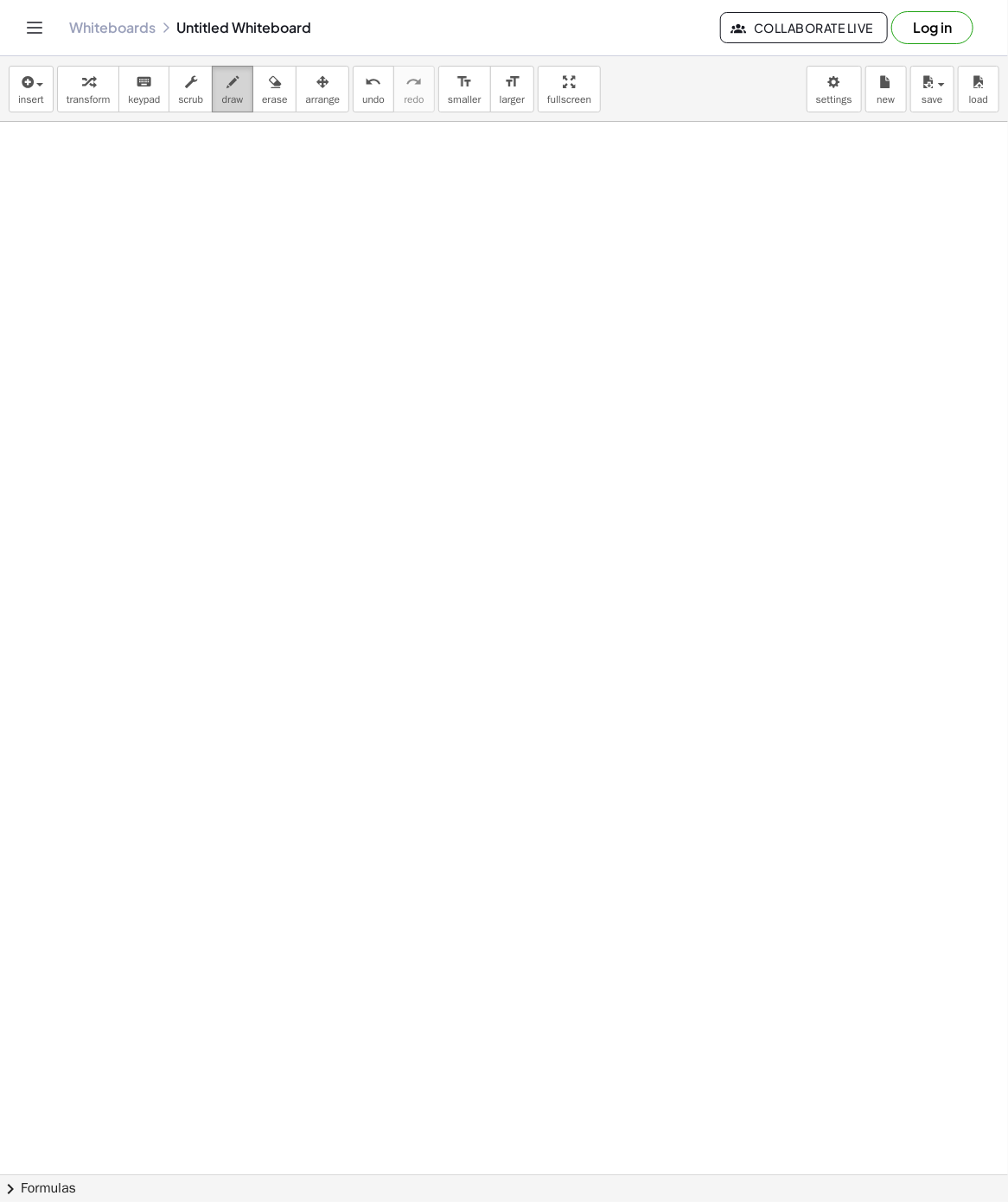 click at bounding box center (233, 81) 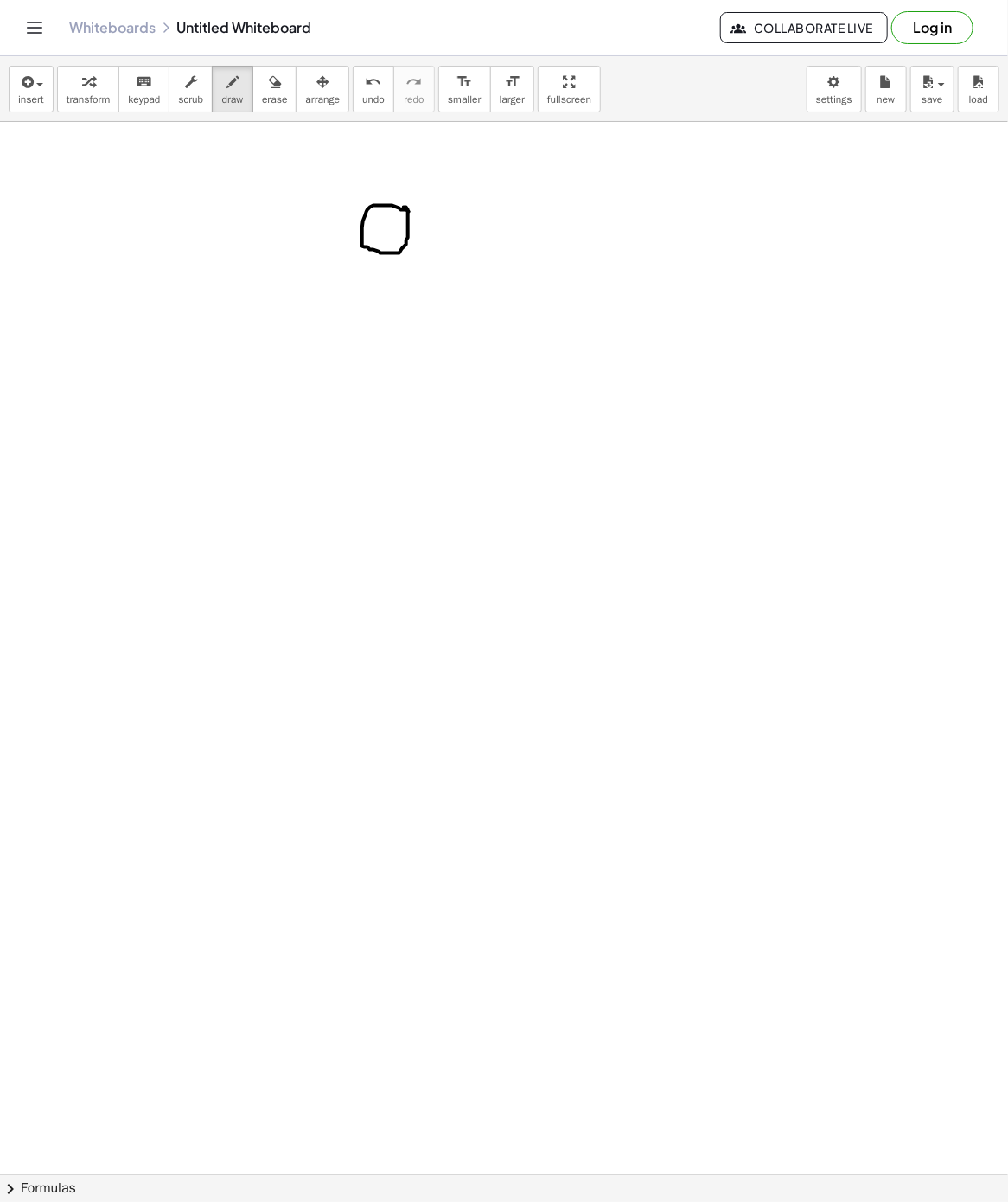drag, startPoint x: 409, startPoint y: 213, endPoint x: 379, endPoint y: 230, distance: 34.481879 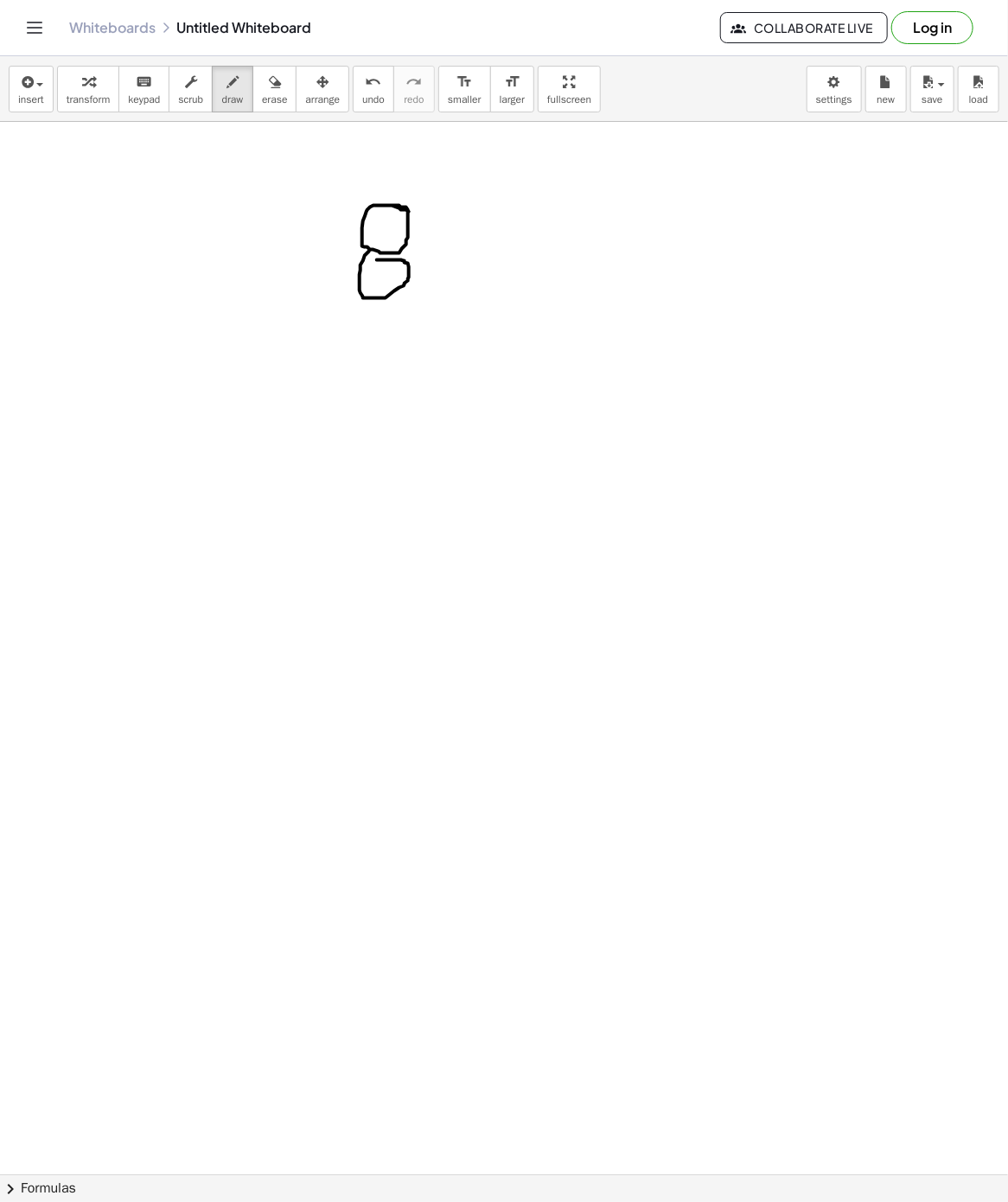 drag, startPoint x: 369, startPoint y: 253, endPoint x: 376, endPoint y: 261, distance: 10.630146 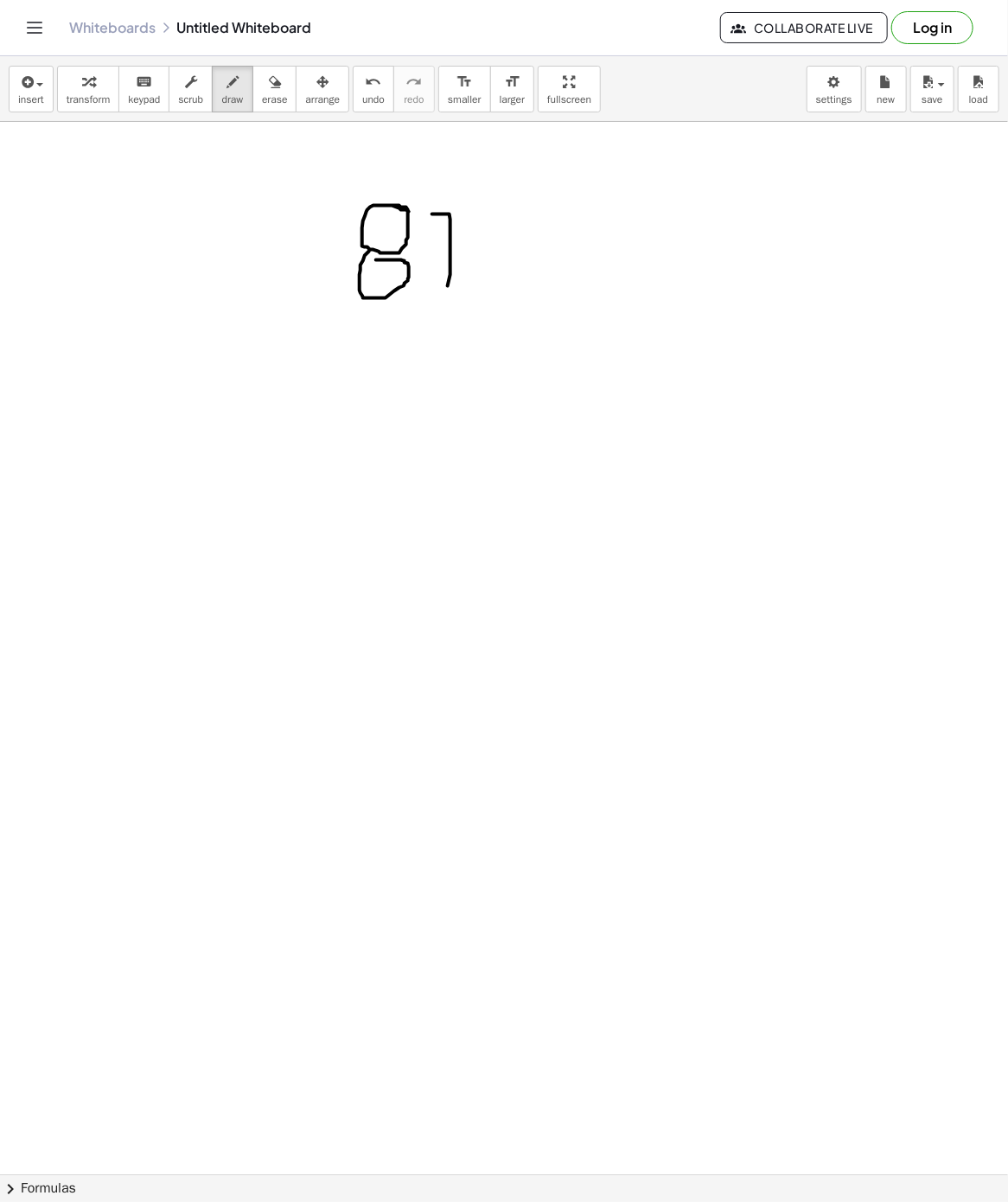 drag, startPoint x: 432, startPoint y: 215, endPoint x: 446, endPoint y: 299, distance: 85.15868 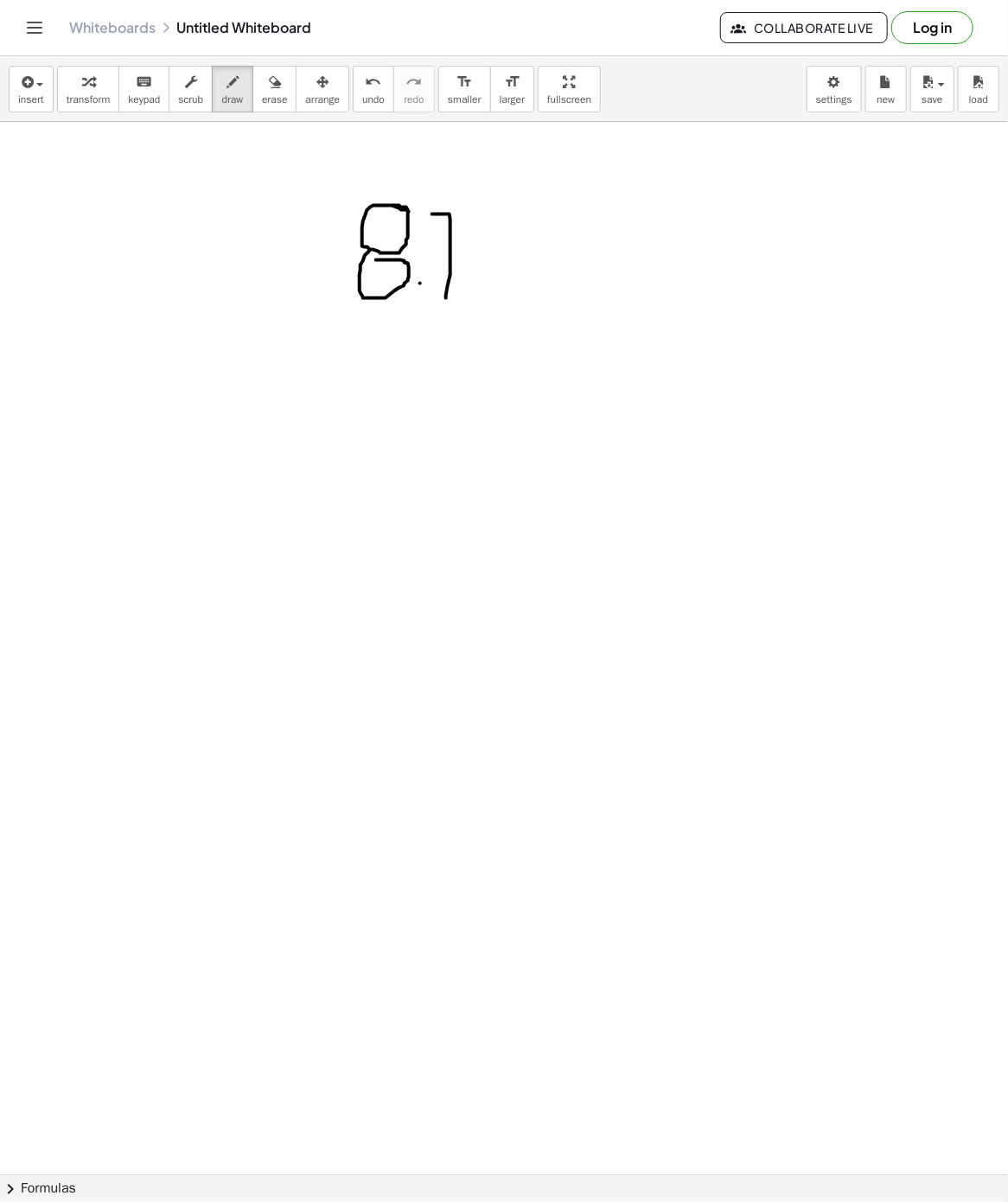 click at bounding box center (504, 1174) 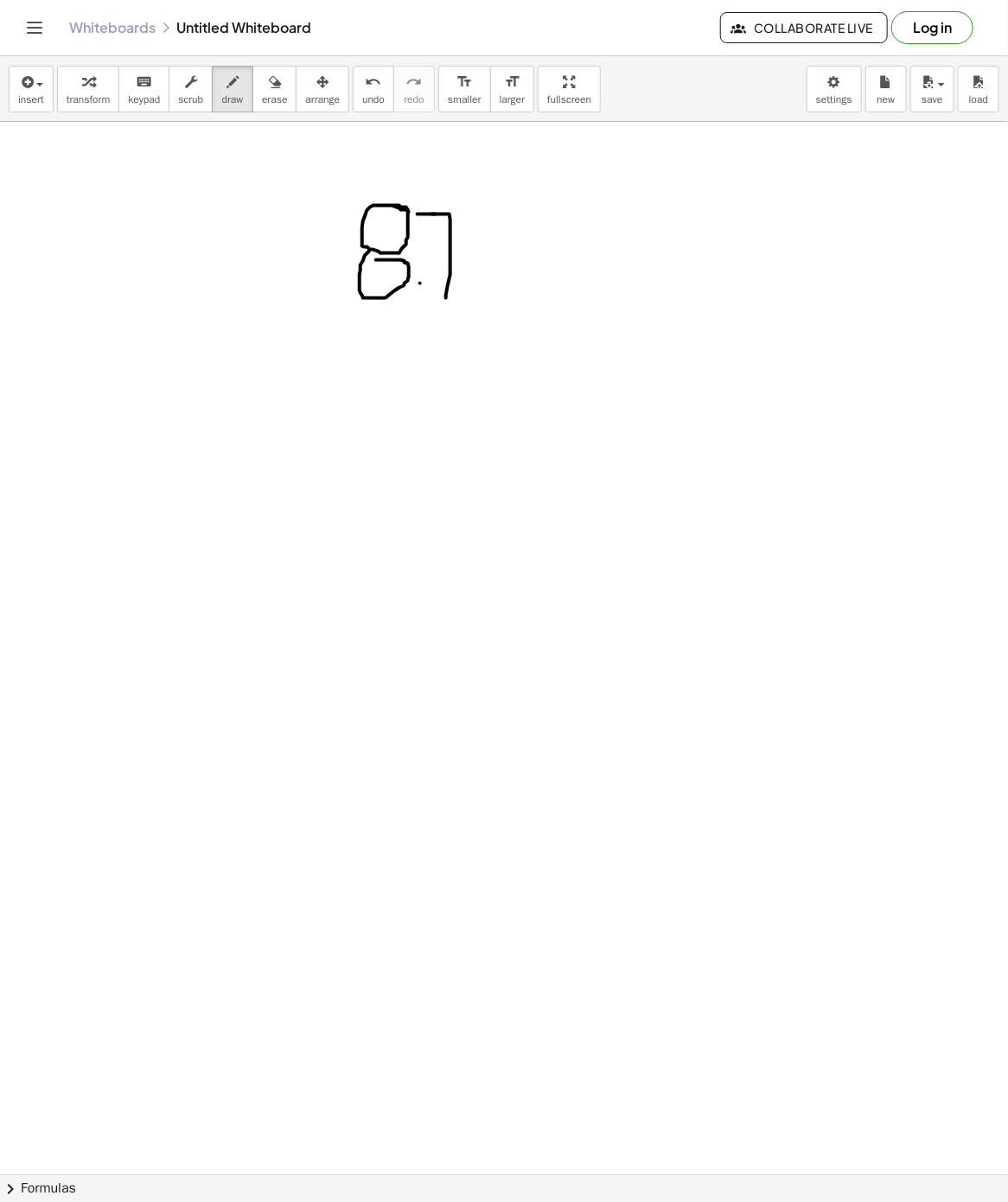 drag, startPoint x: 418, startPoint y: 215, endPoint x: 436, endPoint y: 215, distance: 18 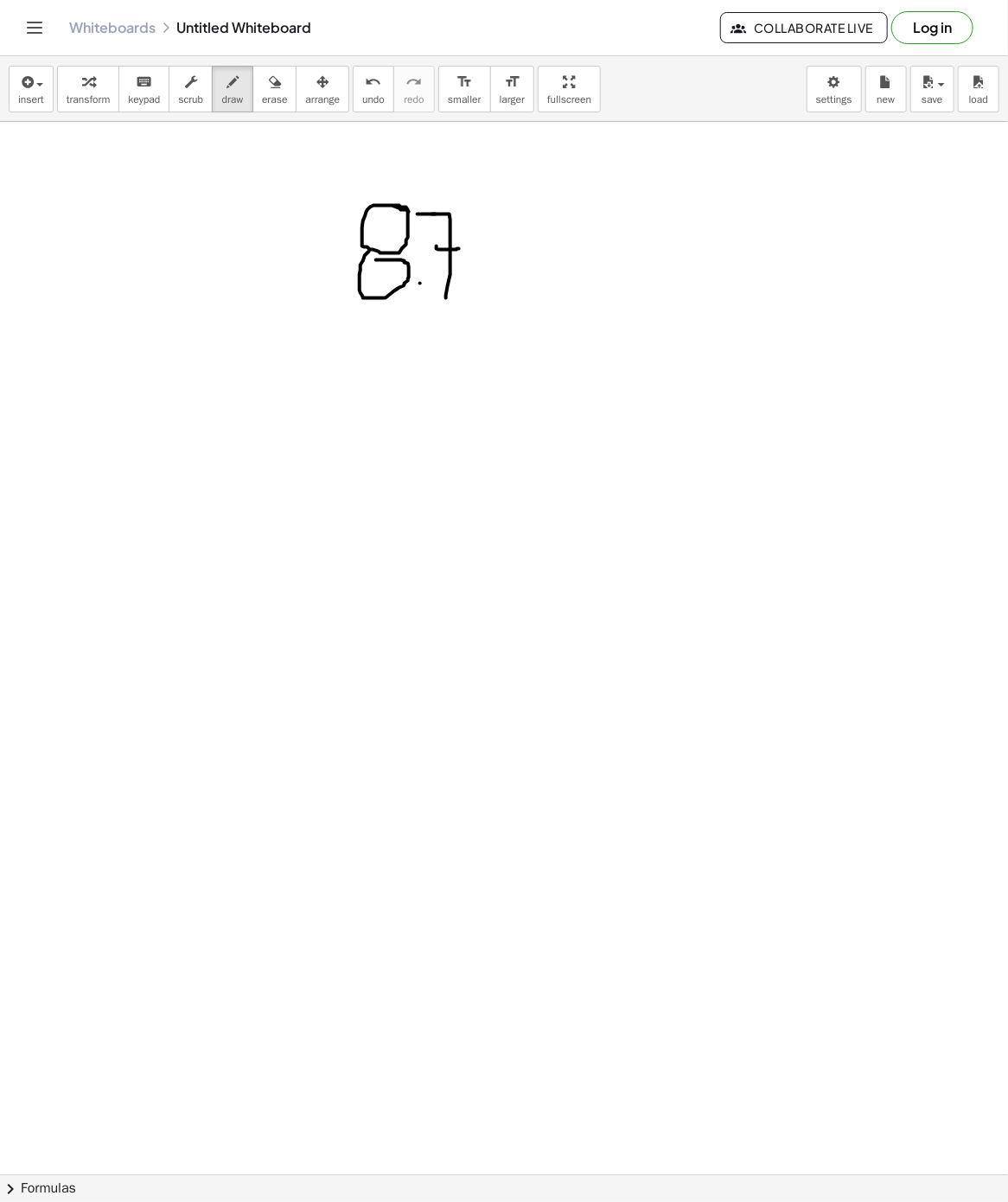 drag, startPoint x: 437, startPoint y: 247, endPoint x: 459, endPoint y: 250, distance: 22.203603 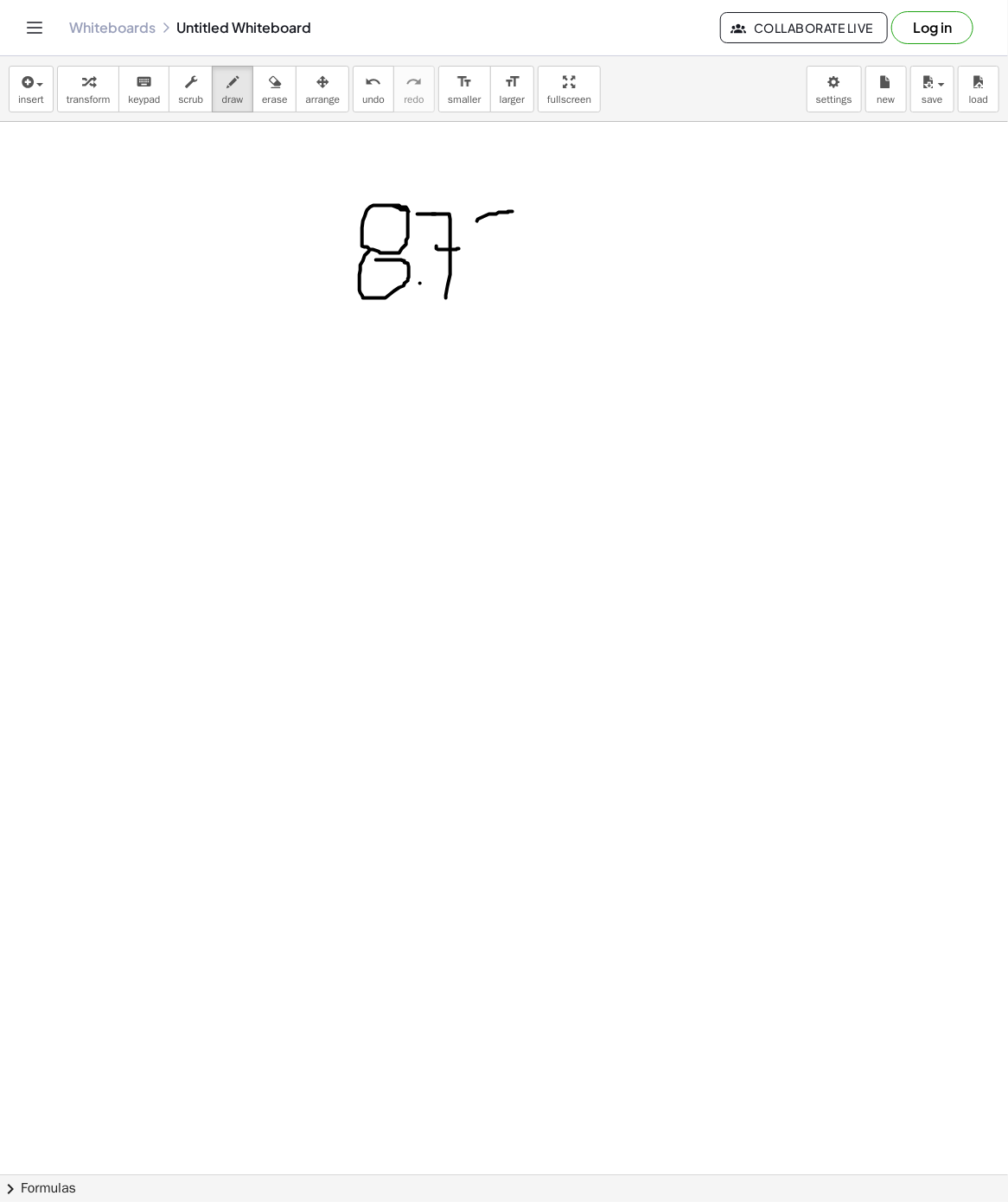 drag, startPoint x: 478, startPoint y: 221, endPoint x: 513, endPoint y: 213, distance: 36 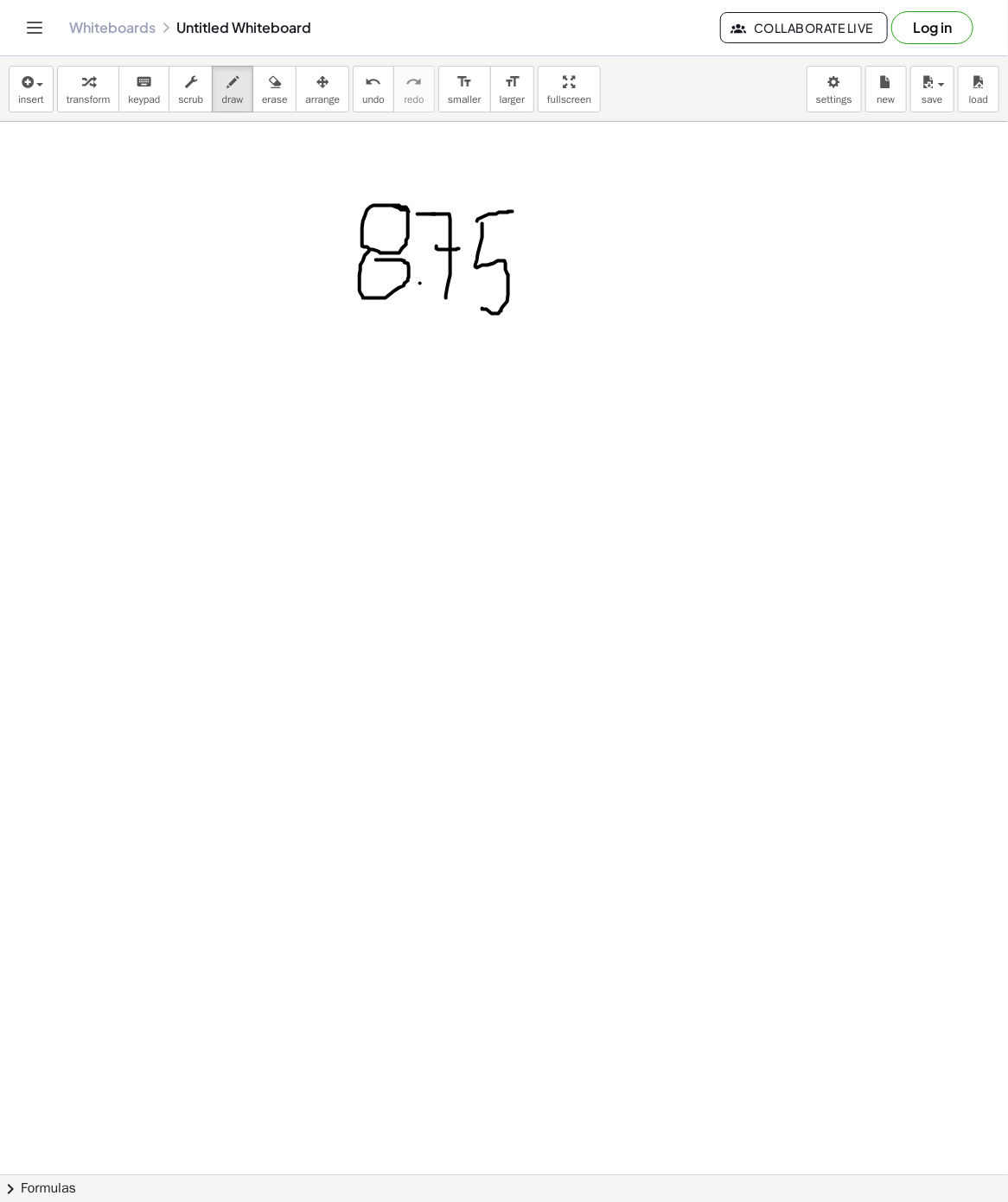 drag, startPoint x: 482, startPoint y: 225, endPoint x: 478, endPoint y: 306, distance: 81.09871 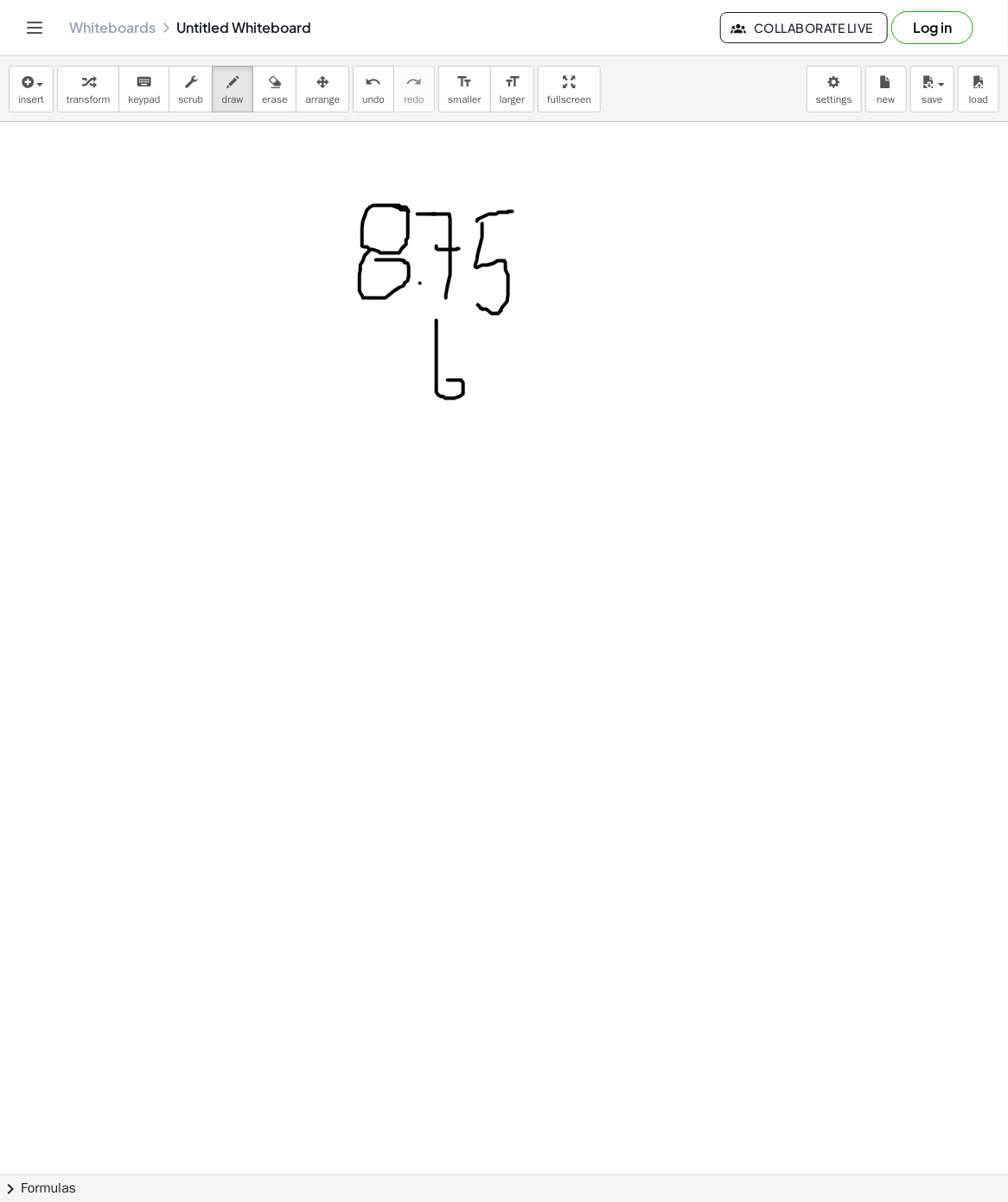 drag, startPoint x: 437, startPoint y: 322, endPoint x: 448, endPoint y: 381, distance: 60.01666 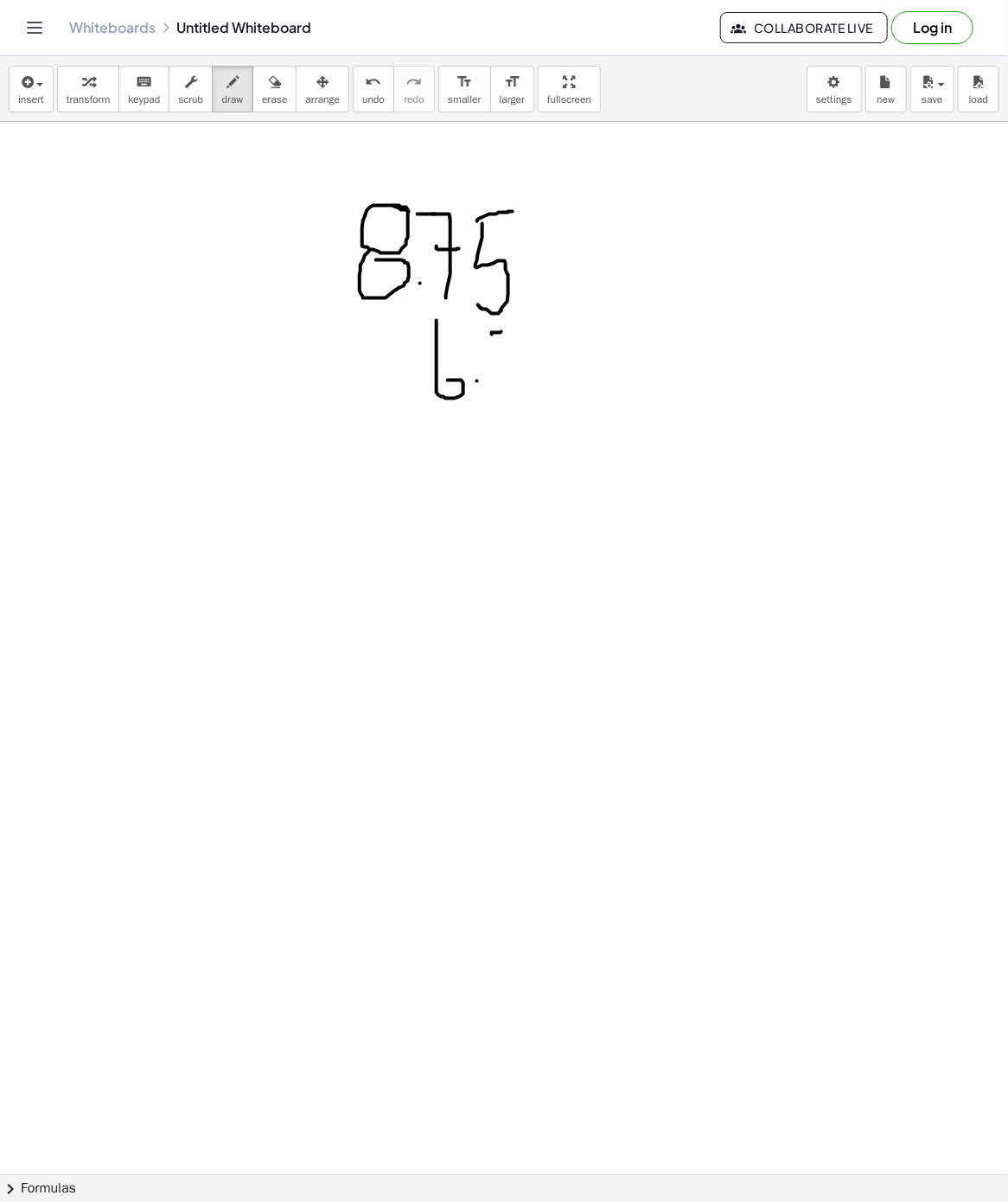 drag, startPoint x: 491, startPoint y: 336, endPoint x: 513, endPoint y: 331, distance: 22.561028 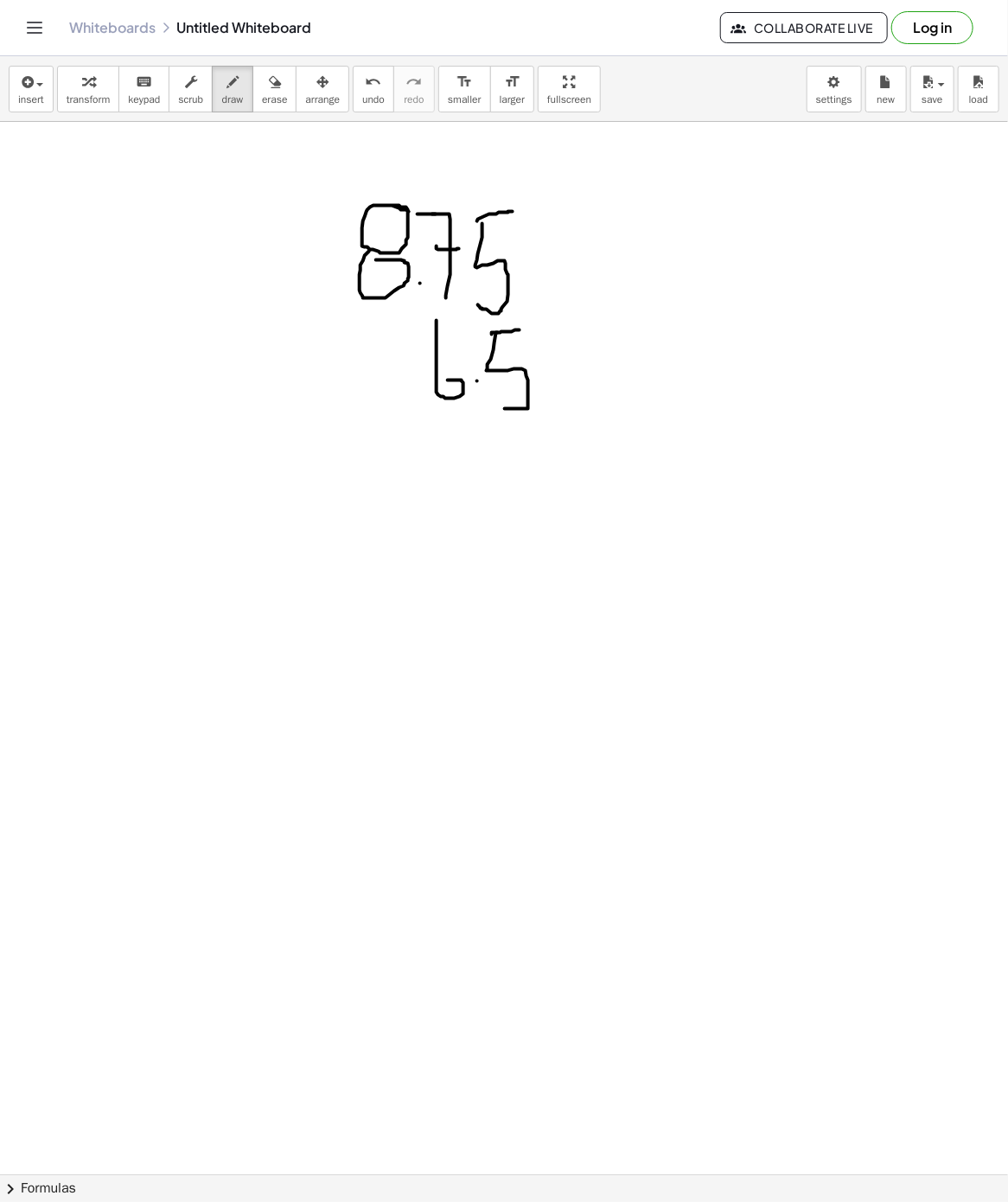 drag, startPoint x: 498, startPoint y: 334, endPoint x: 501, endPoint y: 410, distance: 76.05919 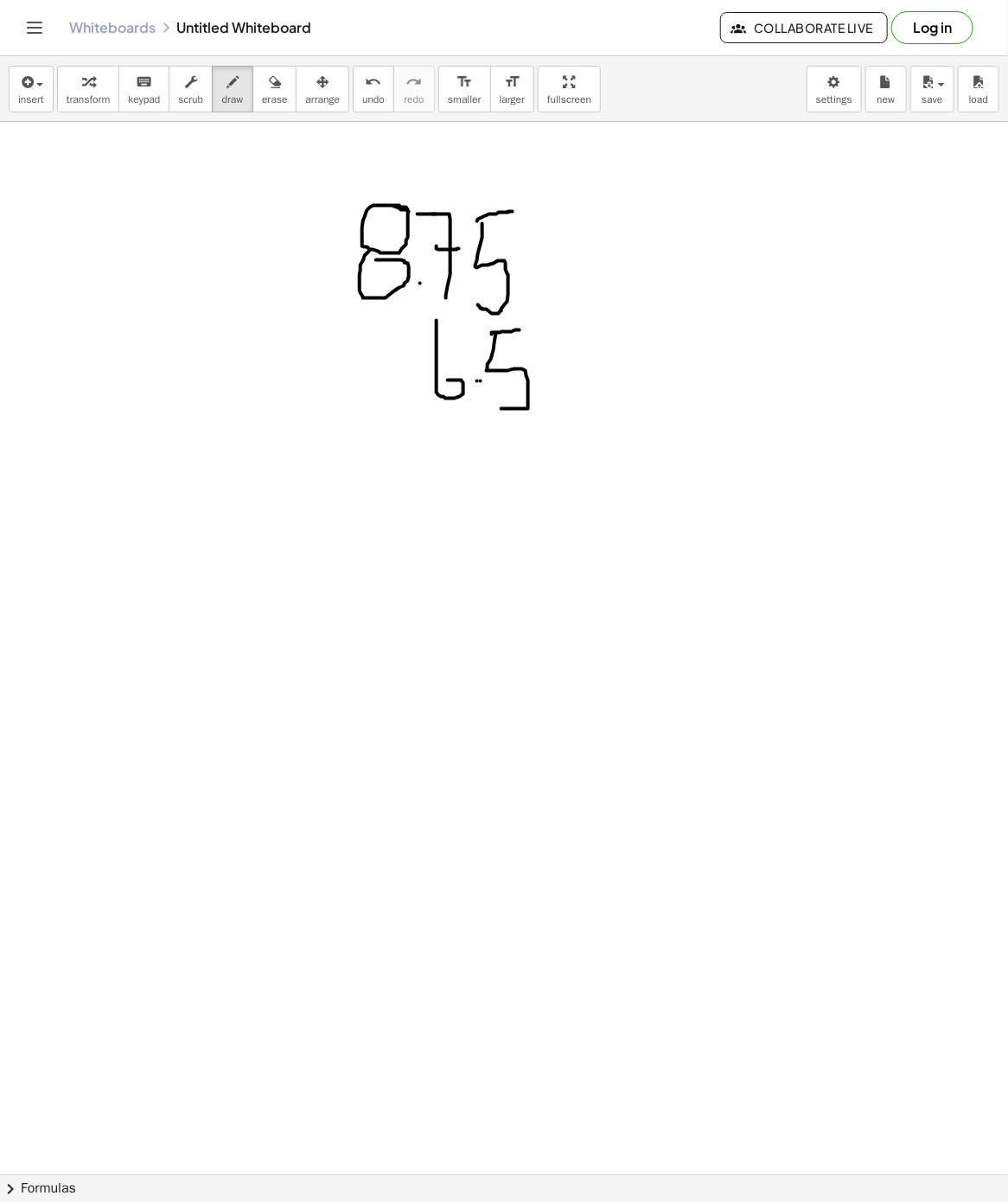 click at bounding box center (504, 1174) 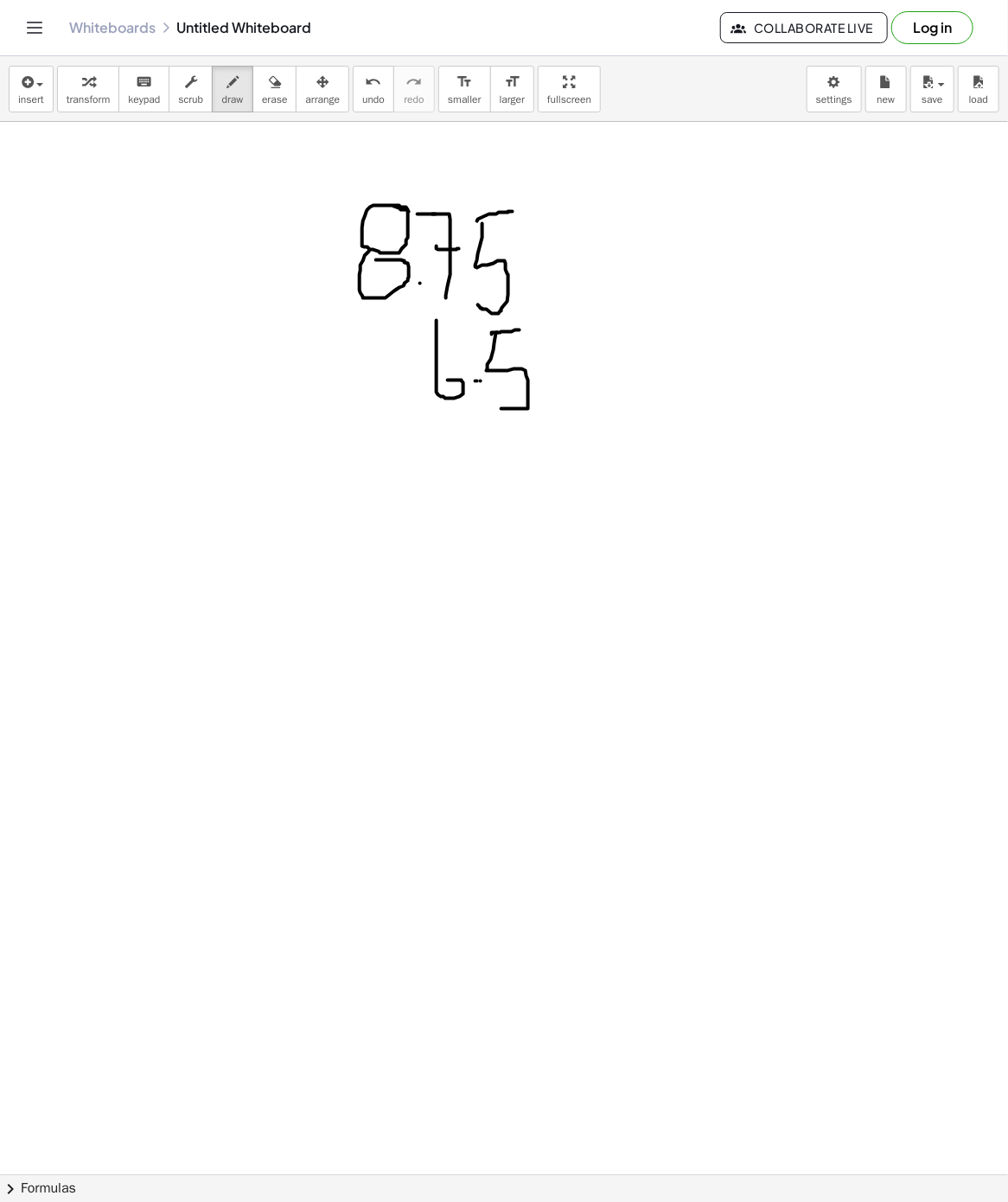 click at bounding box center [504, 1174] 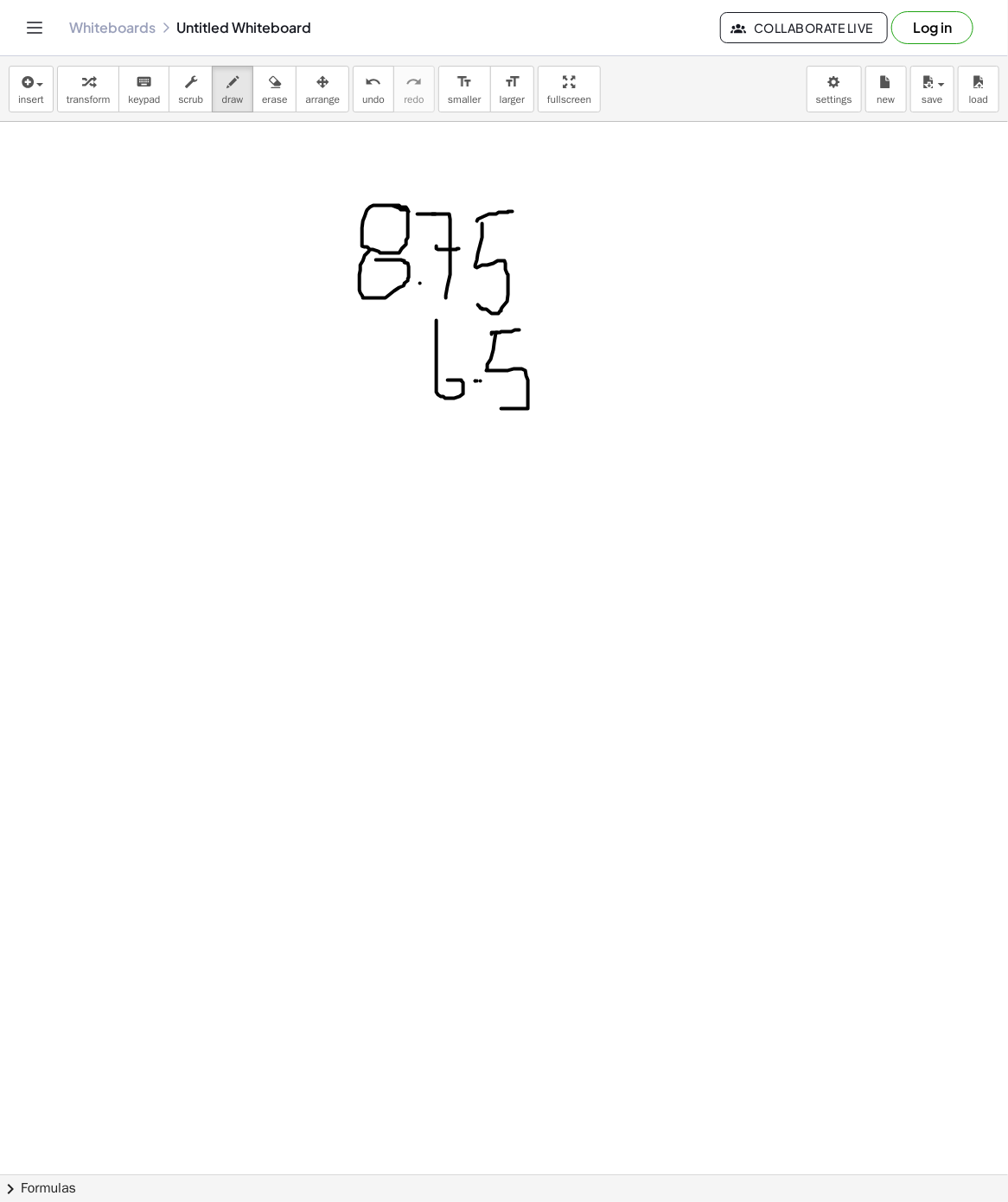 click at bounding box center (504, 1174) 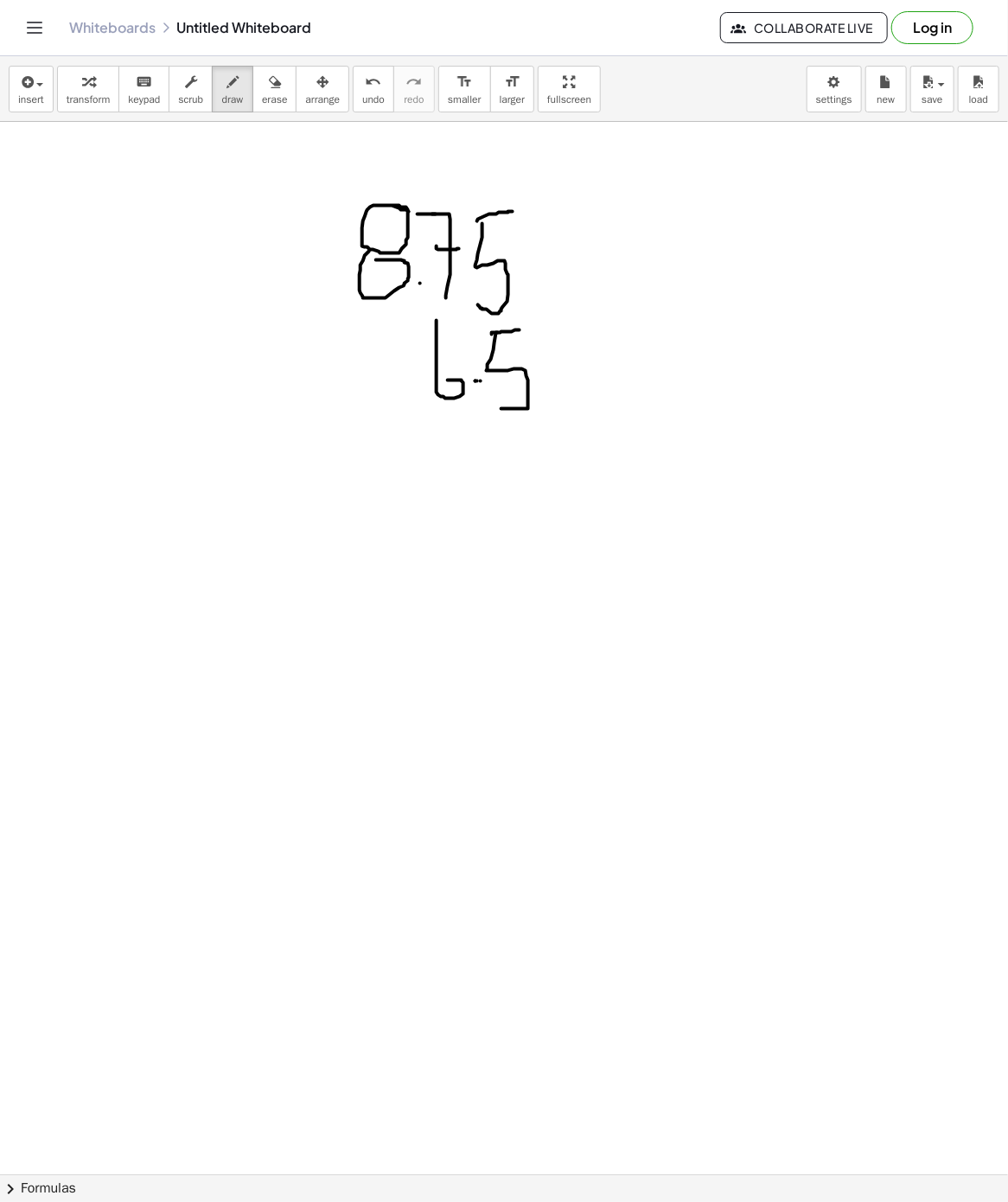 click at bounding box center (504, 1174) 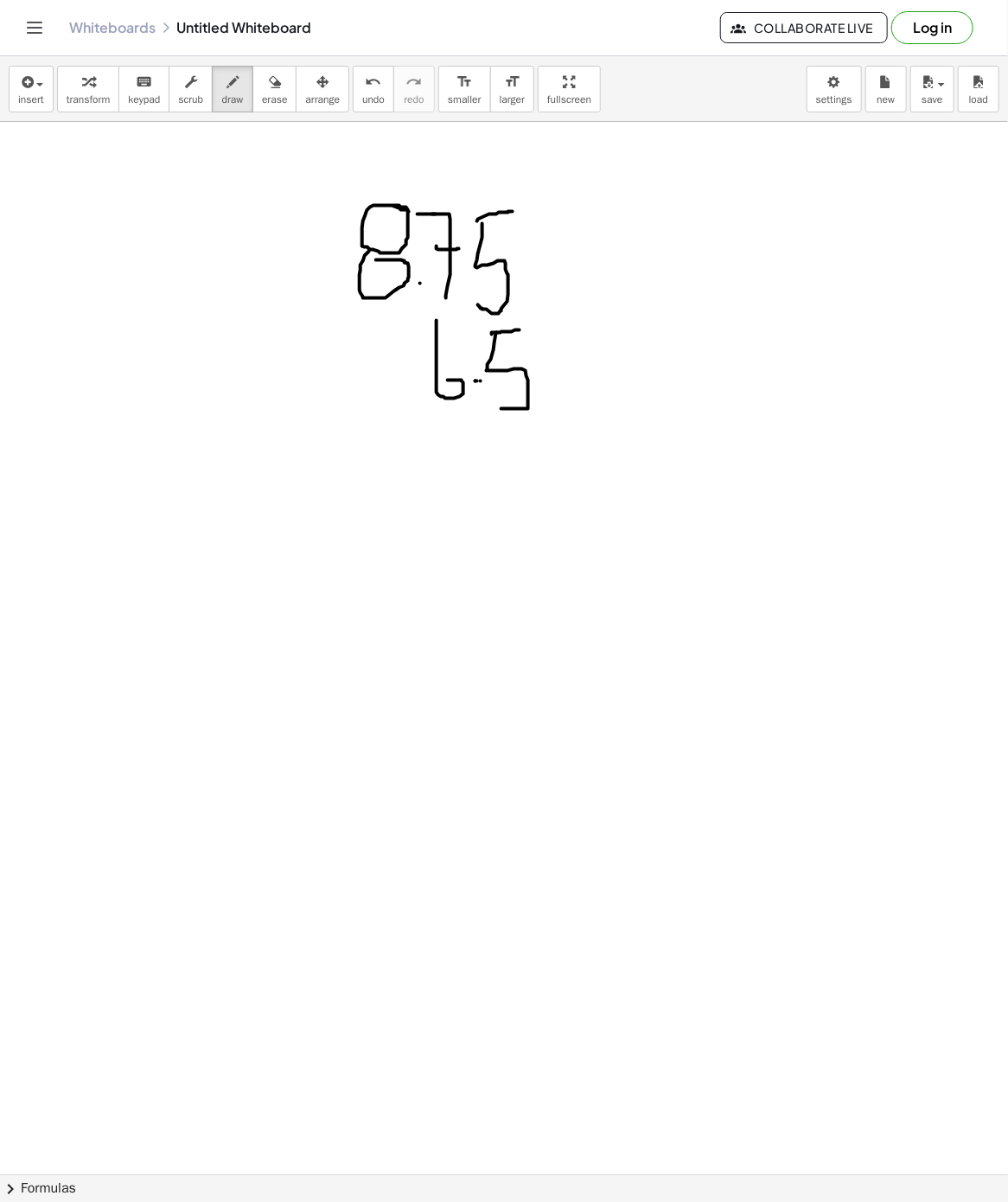 click at bounding box center [504, 1174] 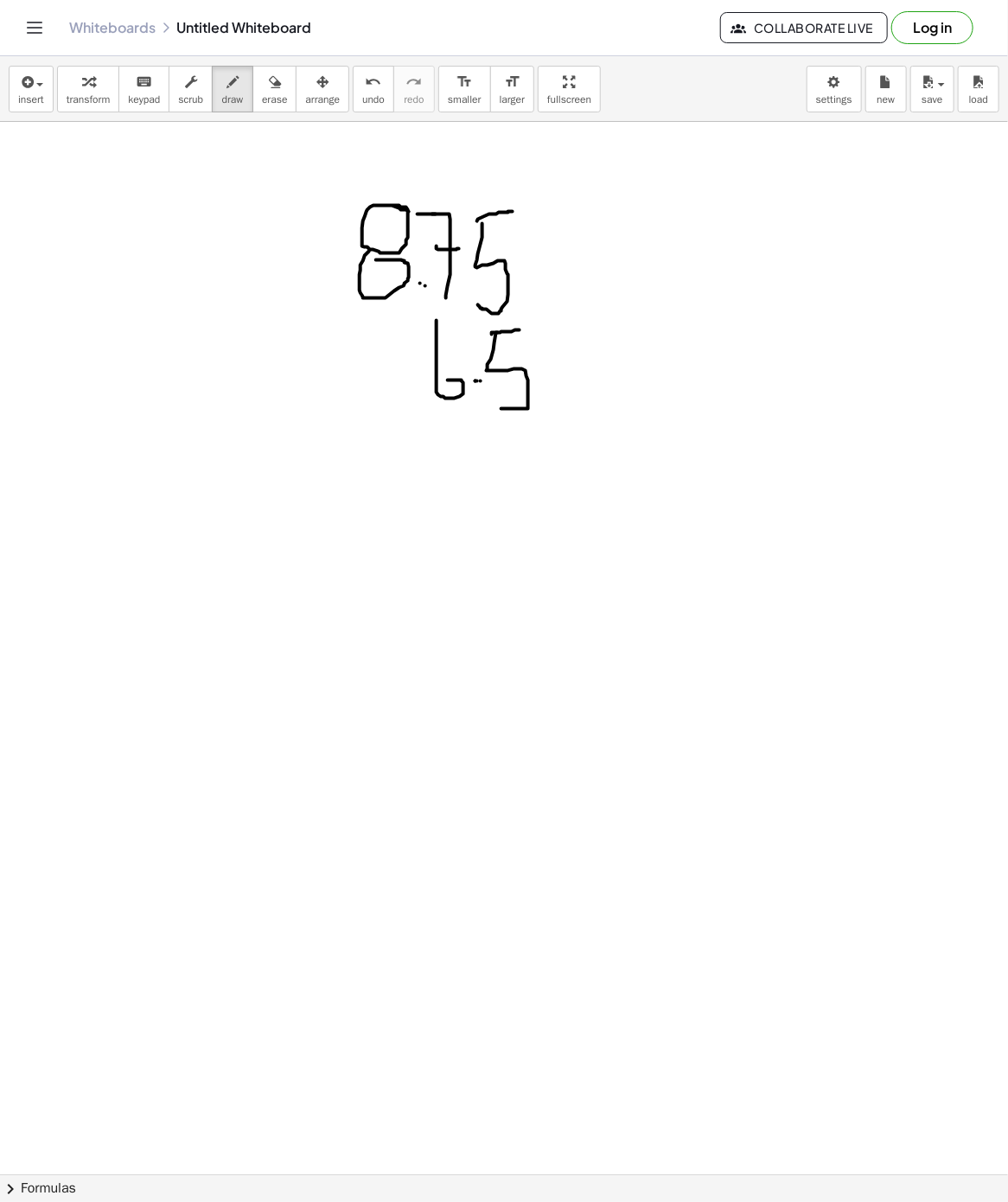 click at bounding box center (504, 1174) 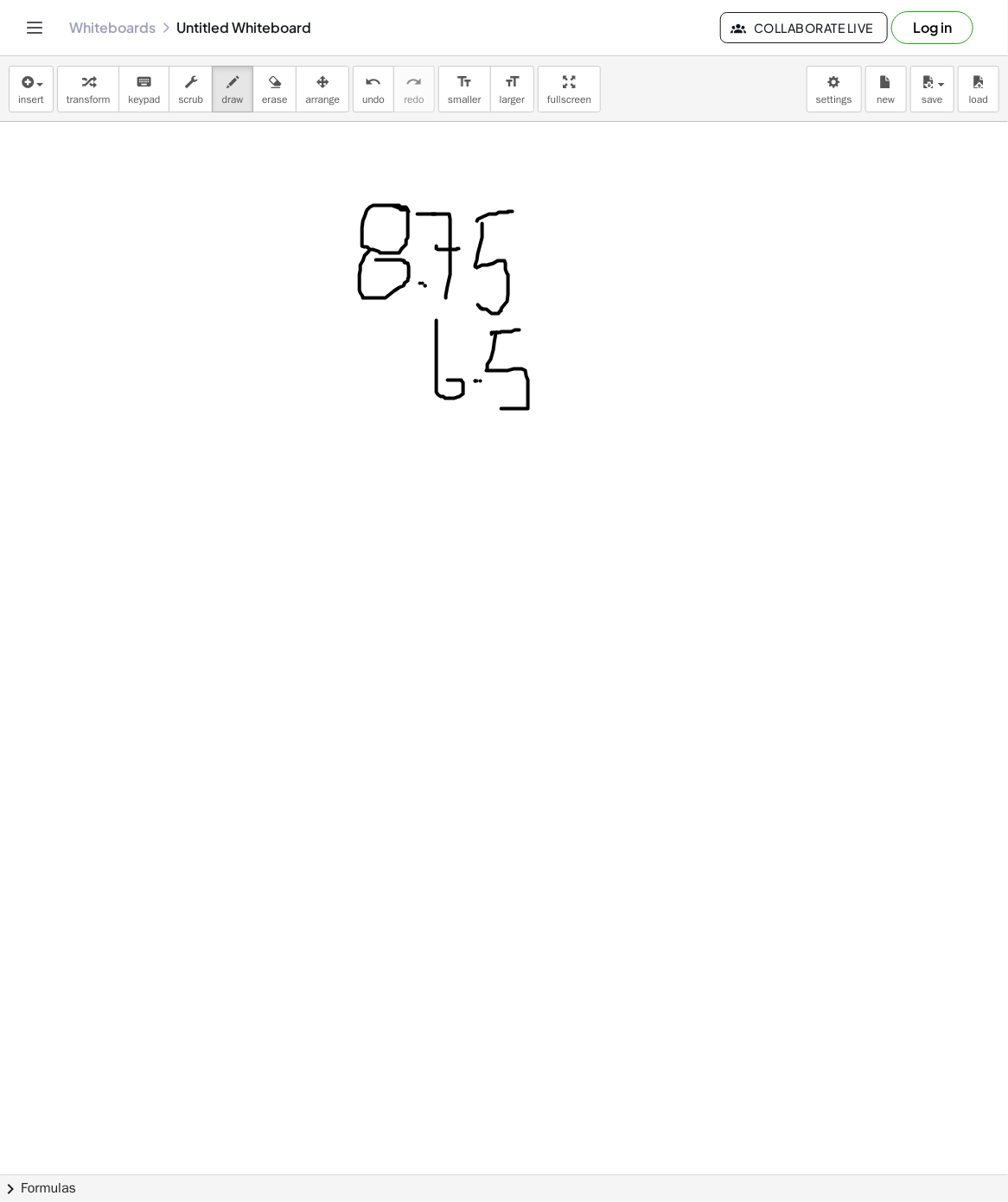 click at bounding box center [504, 1174] 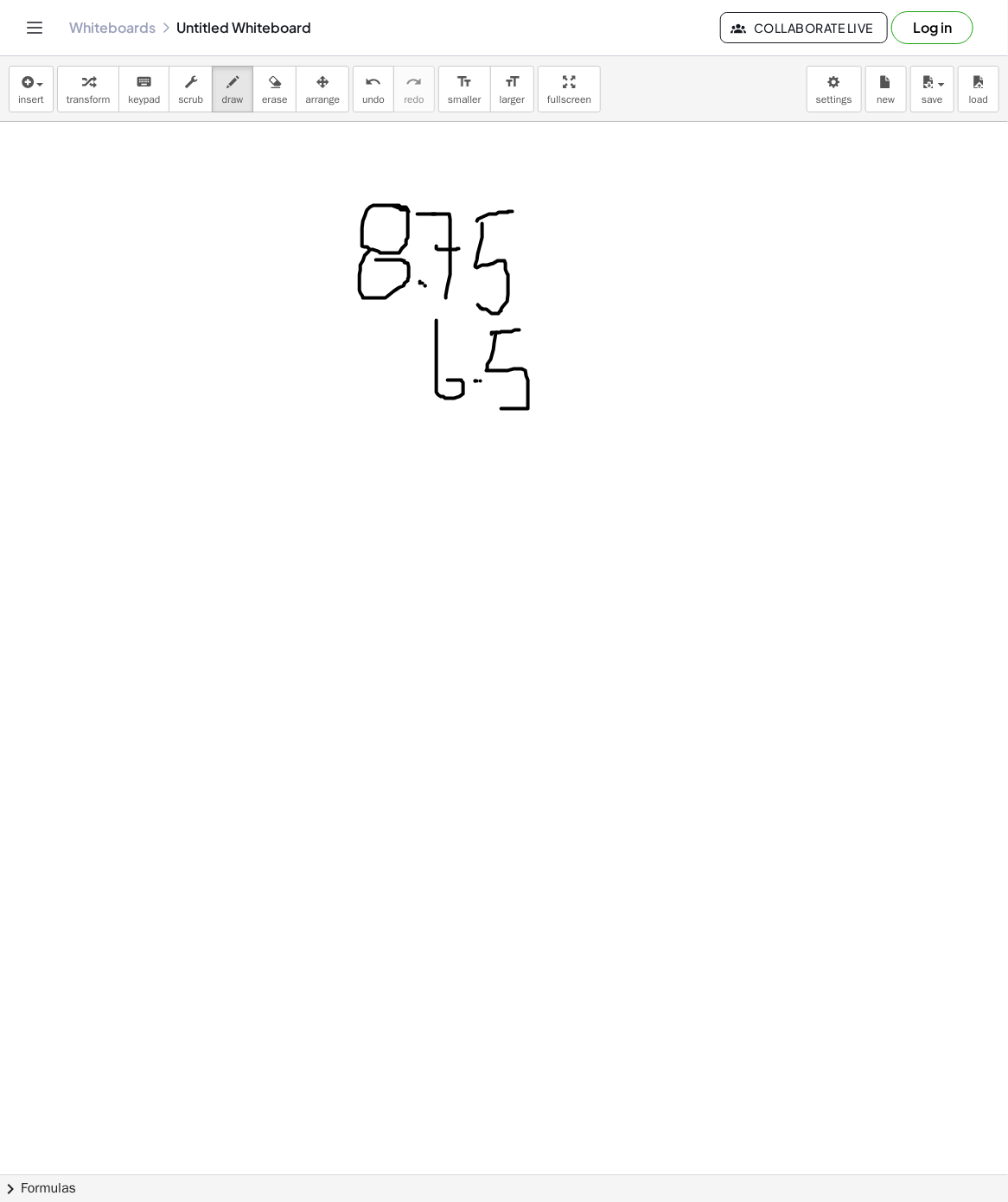 click at bounding box center [504, 1174] 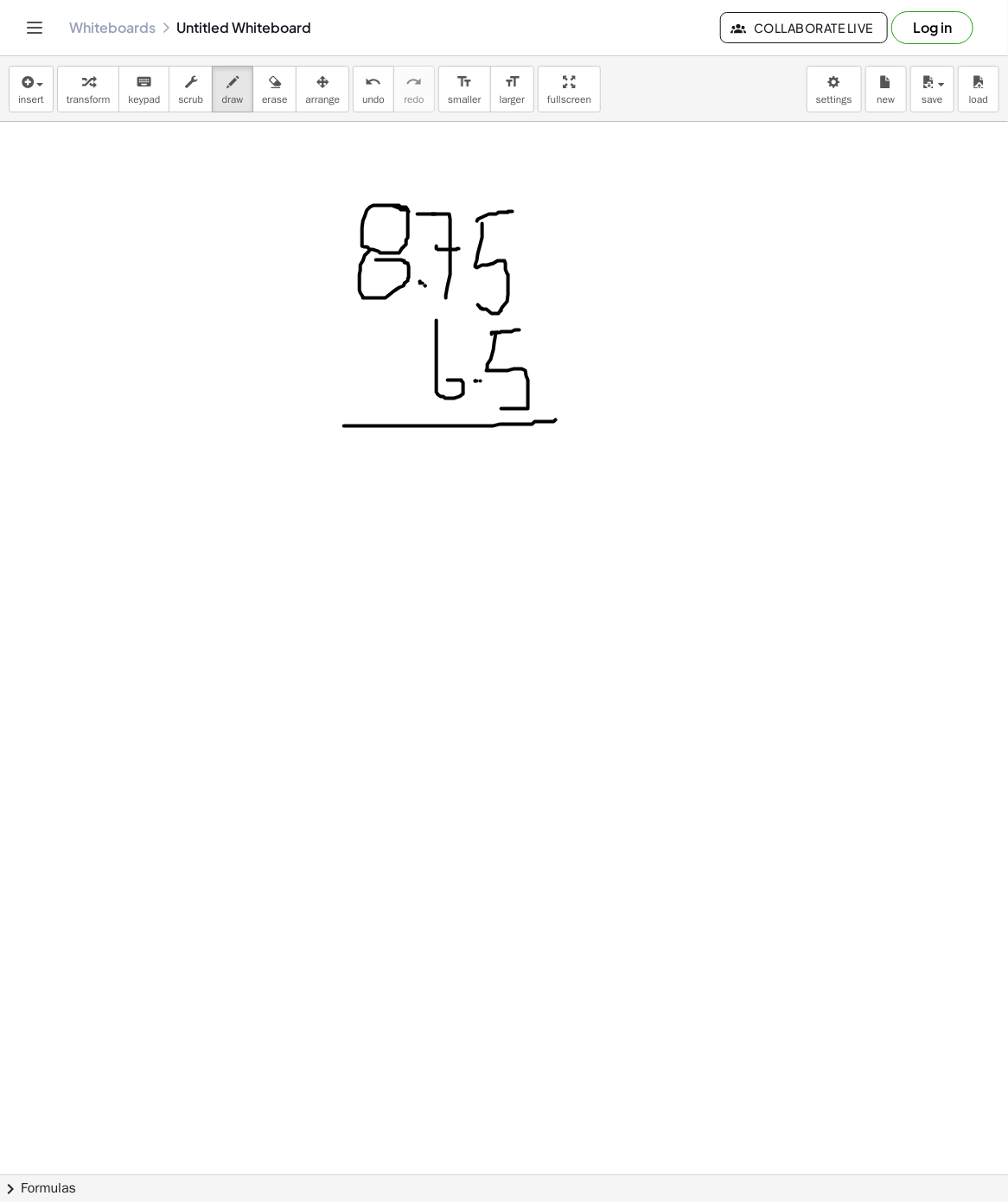 drag, startPoint x: 376, startPoint y: 427, endPoint x: 563, endPoint y: 420, distance: 187.131 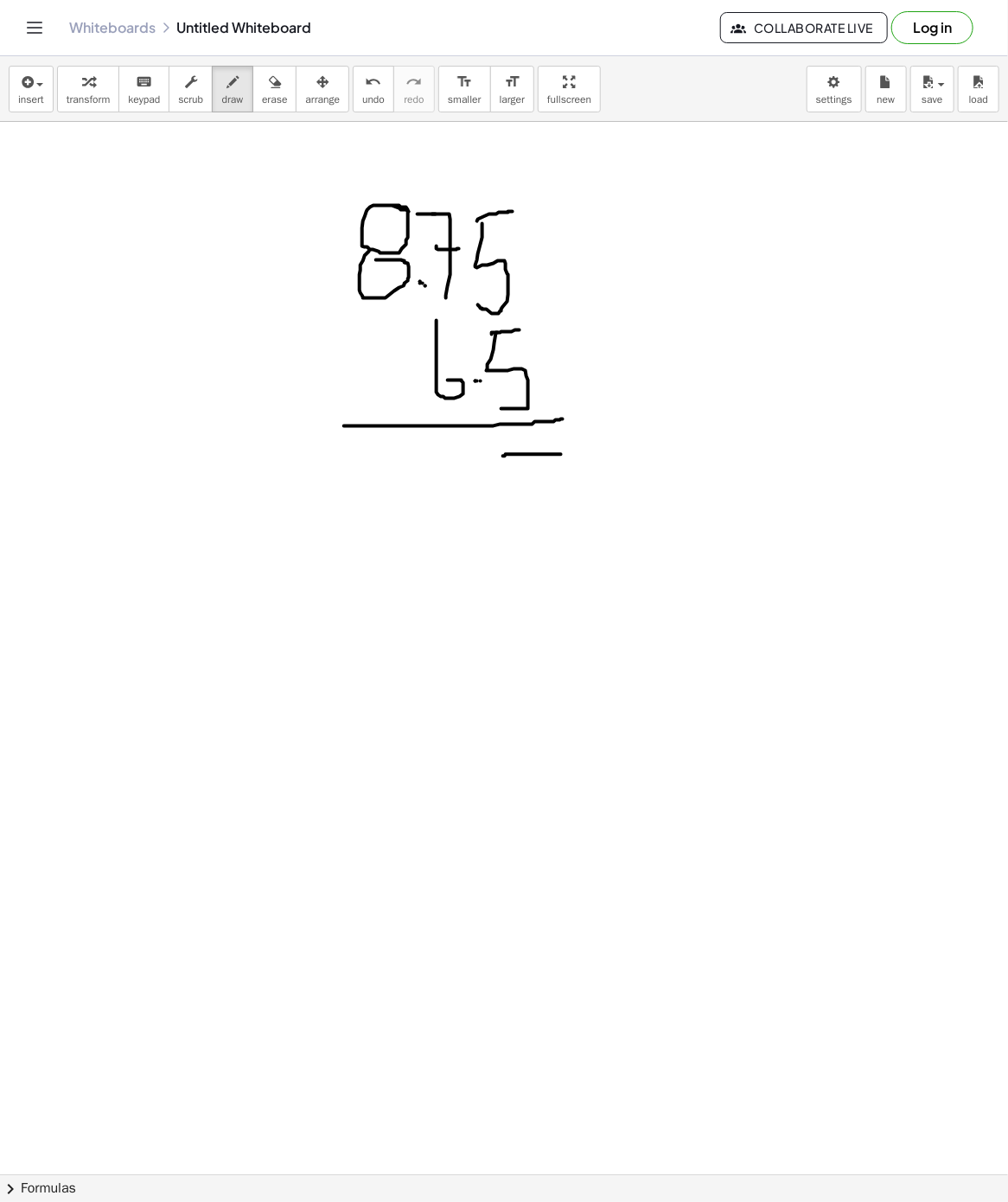 drag, startPoint x: 513, startPoint y: 456, endPoint x: 561, endPoint y: 456, distance: 48 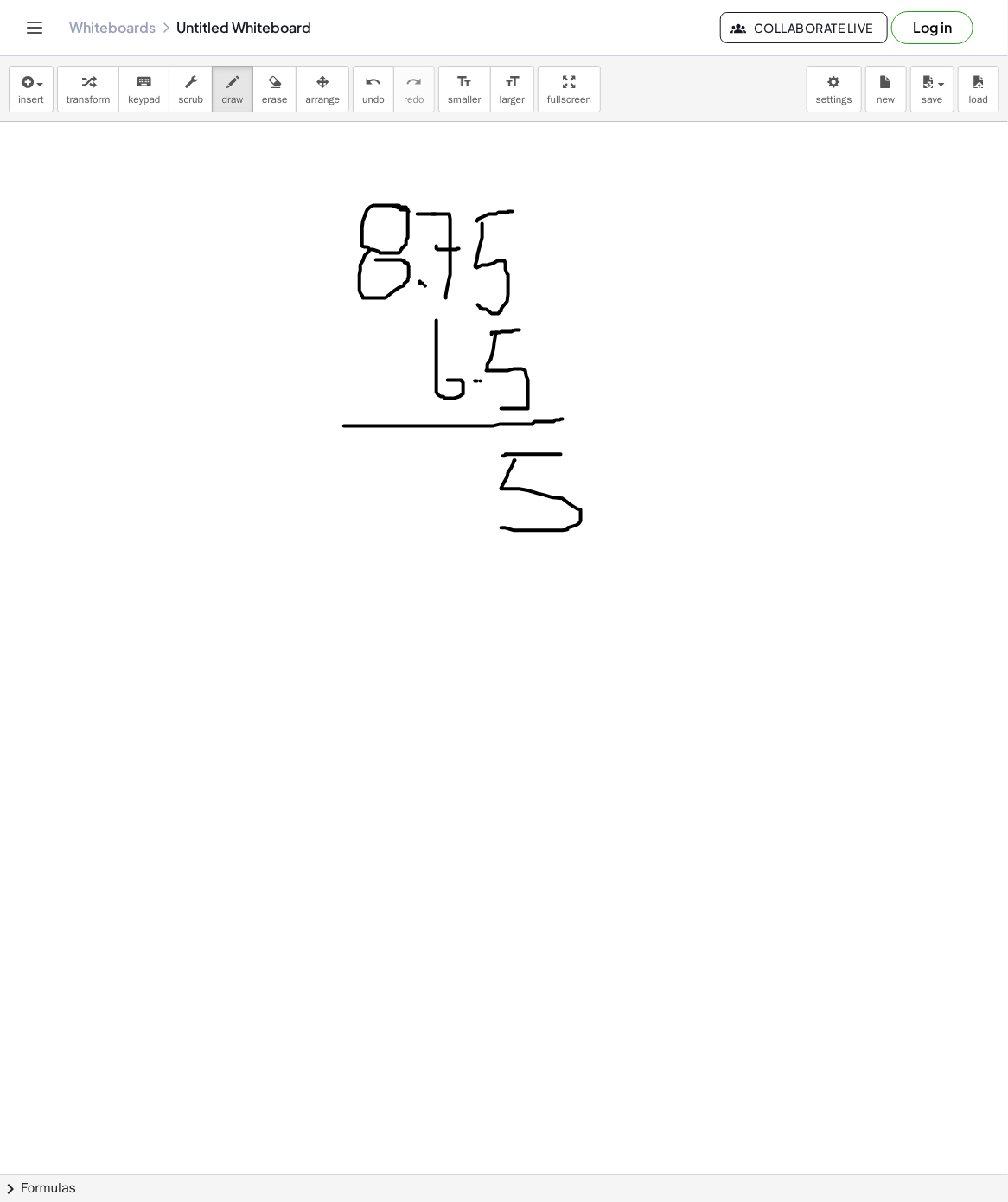 drag, startPoint x: 515, startPoint y: 463, endPoint x: 506, endPoint y: 488, distance: 26.570661 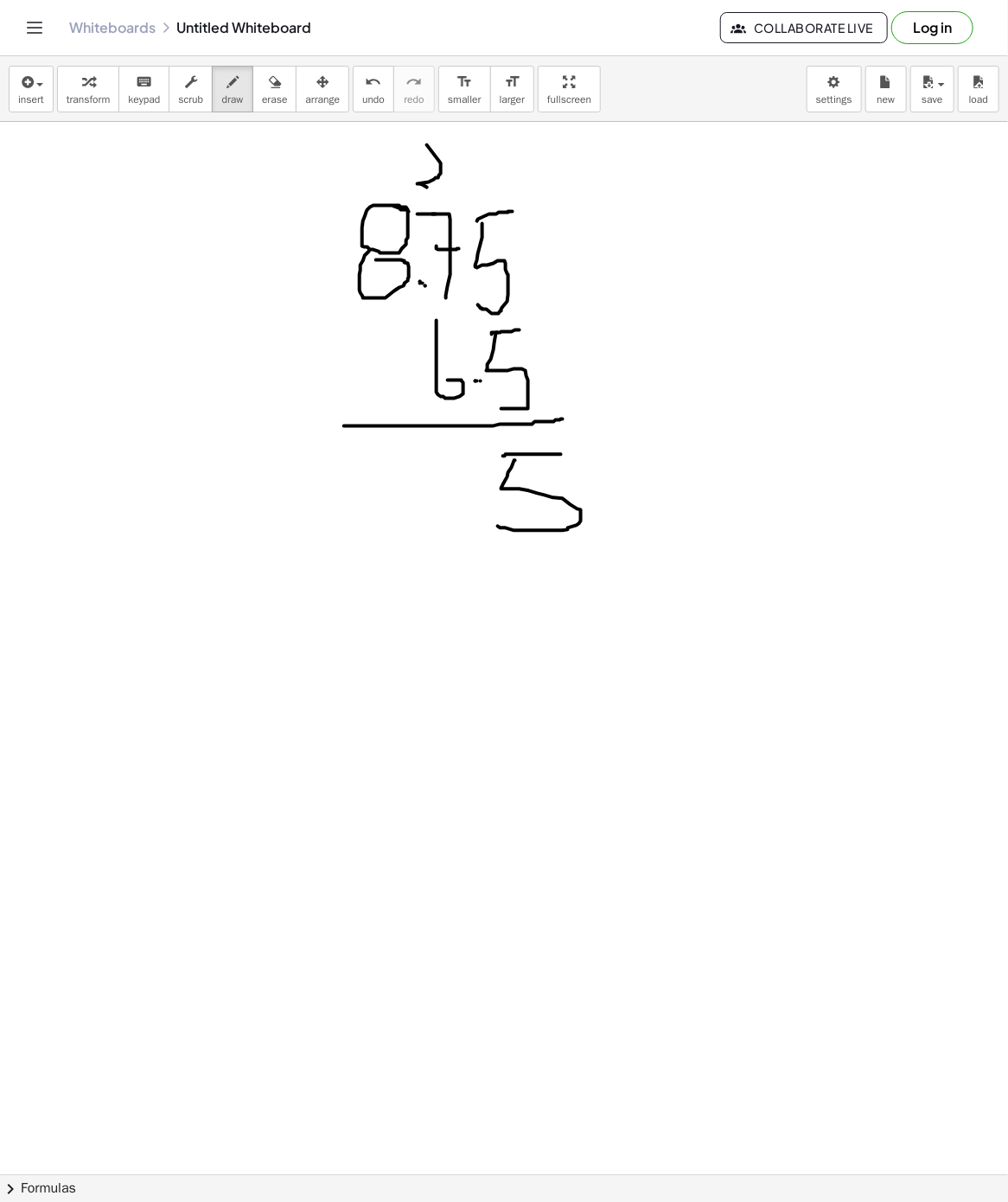 drag, startPoint x: 427, startPoint y: 146, endPoint x: 448, endPoint y: 190, distance: 48.754487 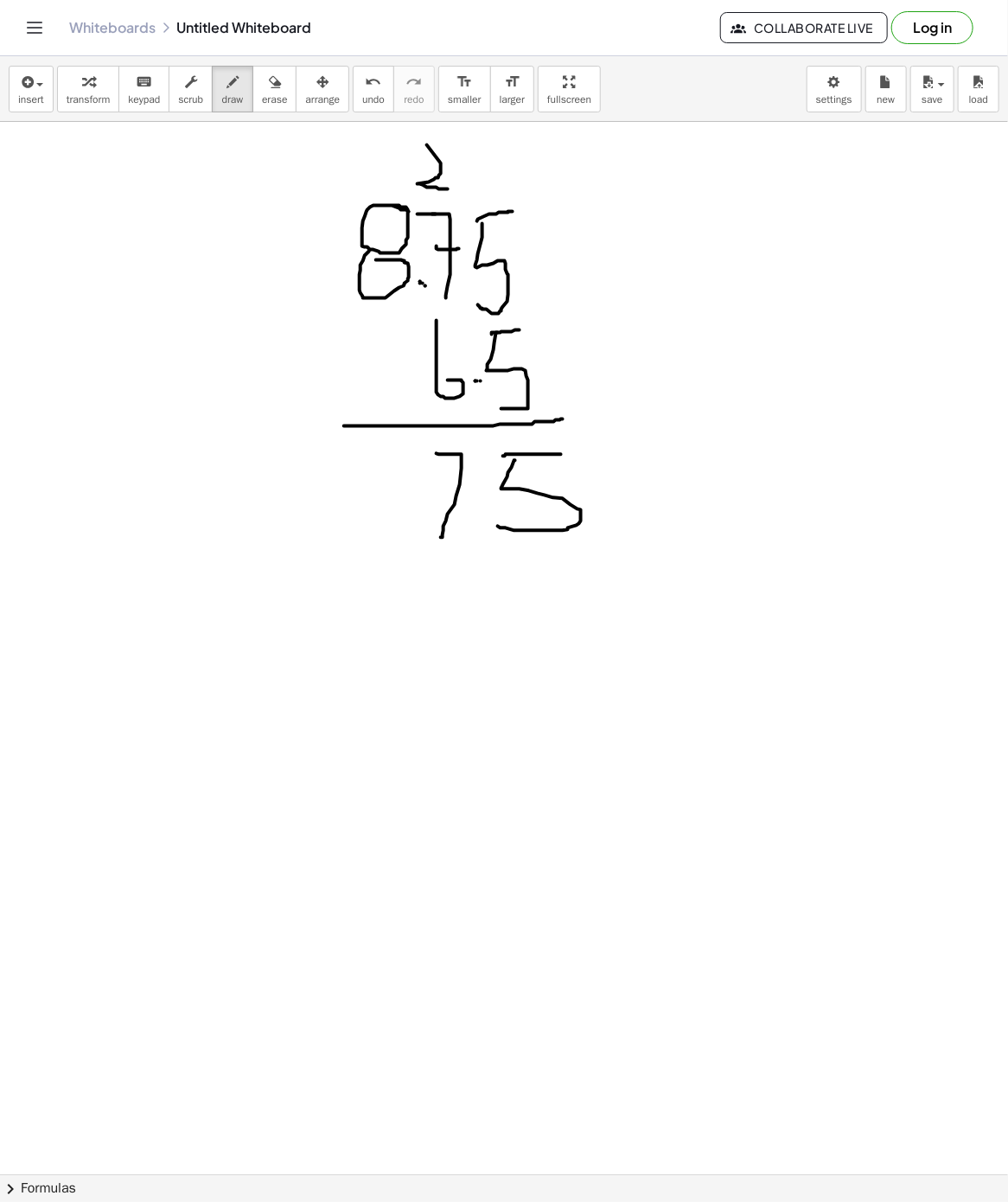 drag, startPoint x: 437, startPoint y: 455, endPoint x: 441, endPoint y: 539, distance: 84.095184 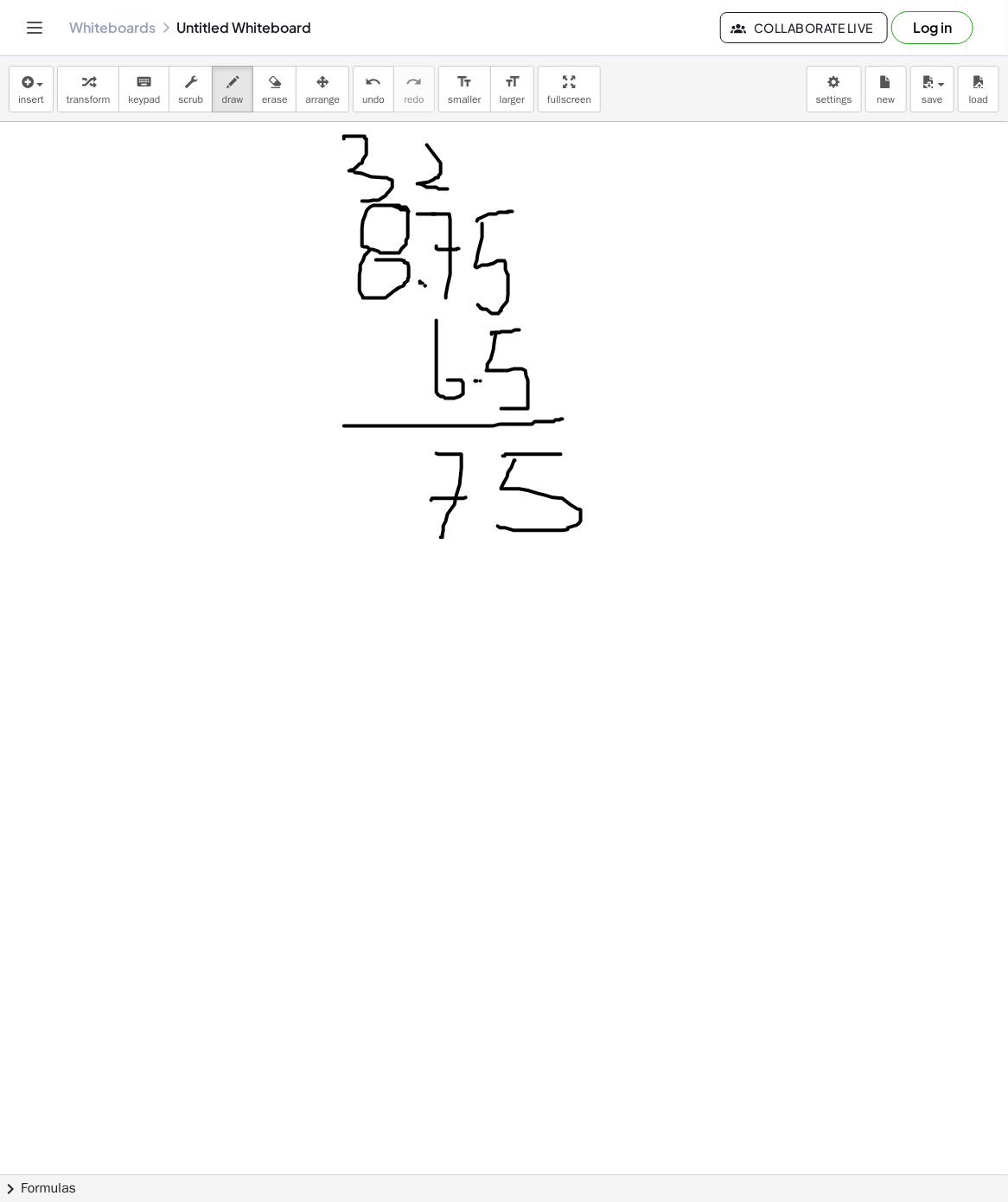 drag, startPoint x: 344, startPoint y: 140, endPoint x: 354, endPoint y: 202, distance: 62.801274 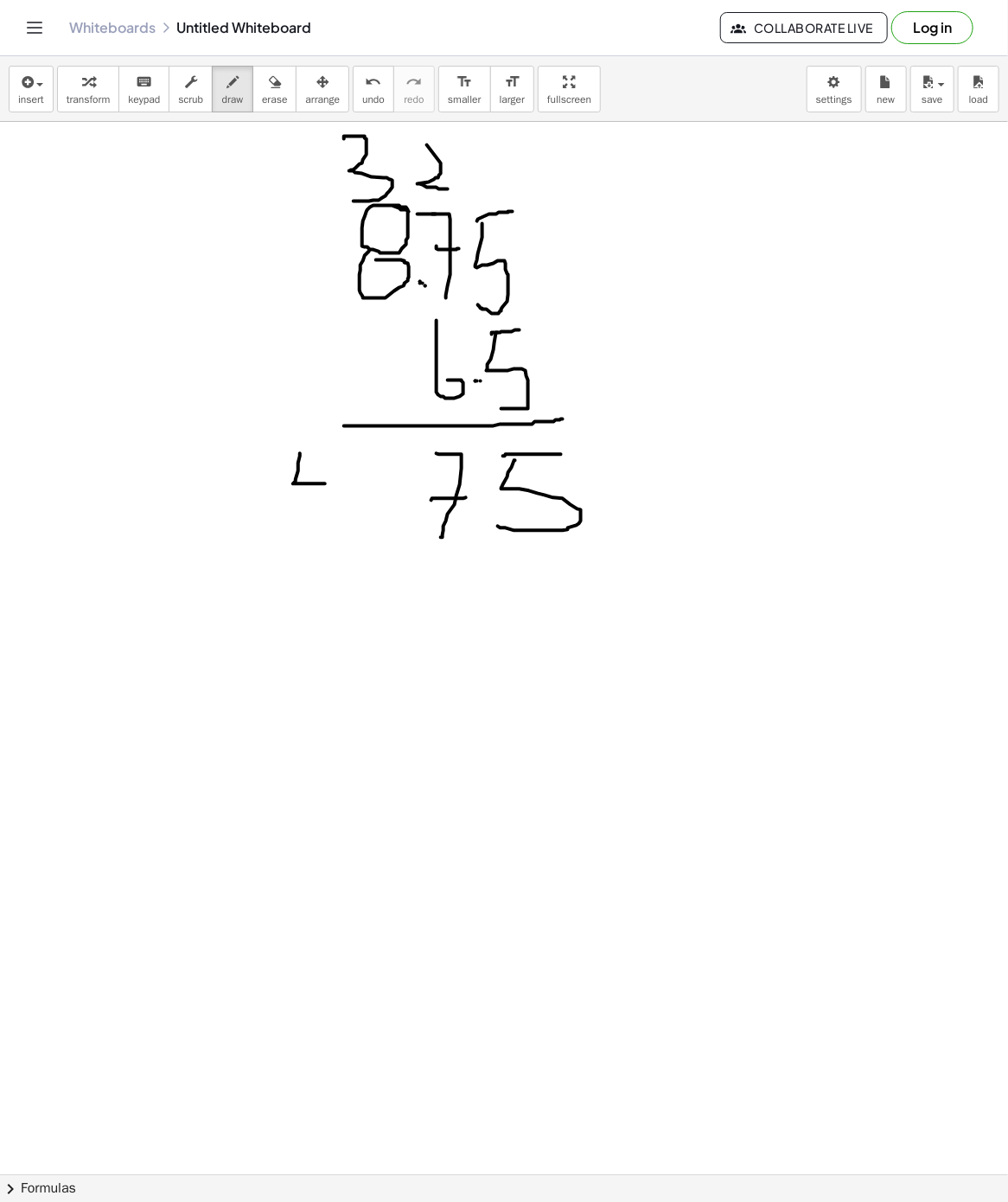 drag, startPoint x: 300, startPoint y: 456, endPoint x: 326, endPoint y: 476, distance: 32.802439 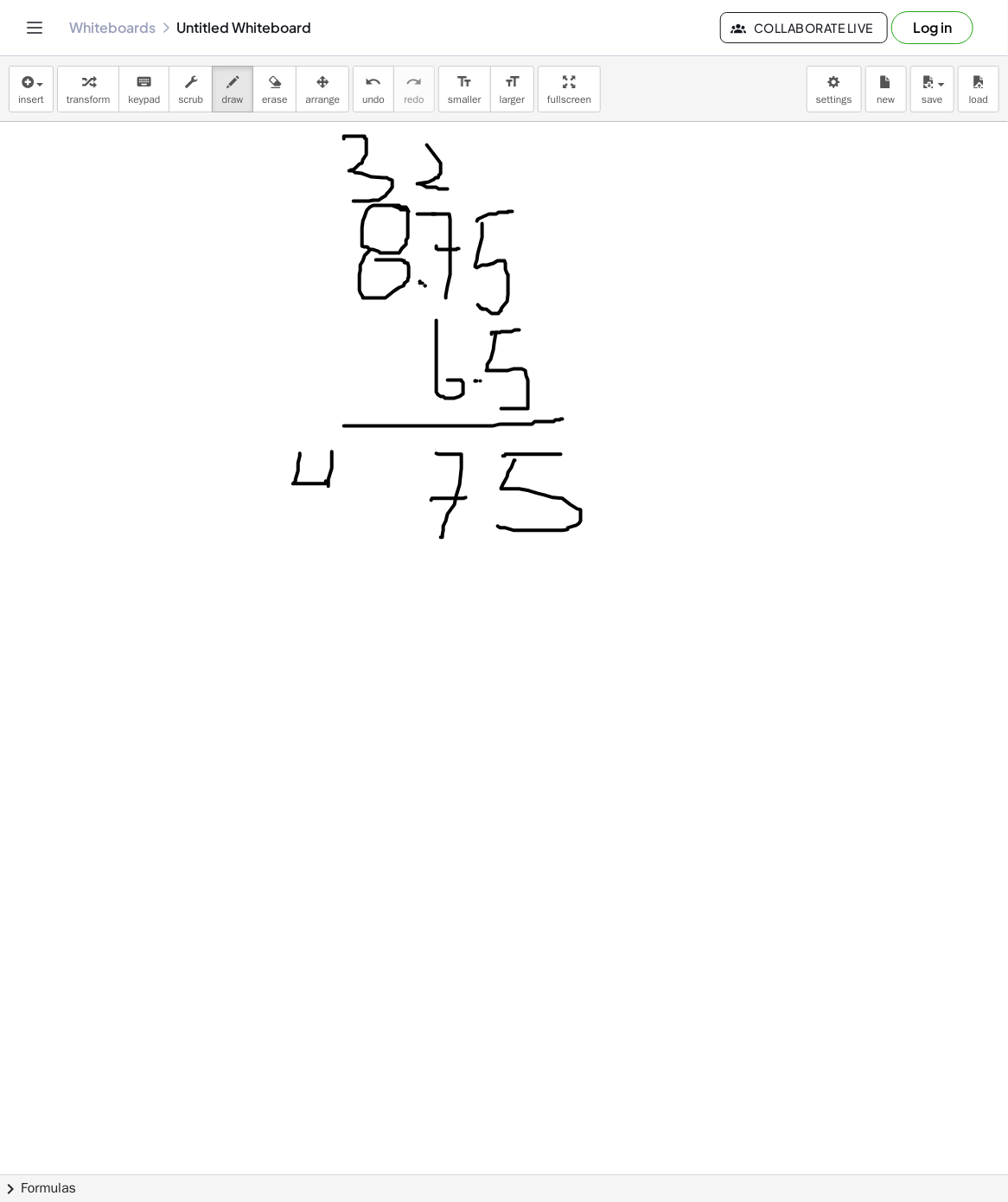 drag, startPoint x: 329, startPoint y: 481, endPoint x: 353, endPoint y: 497, distance: 28.84441 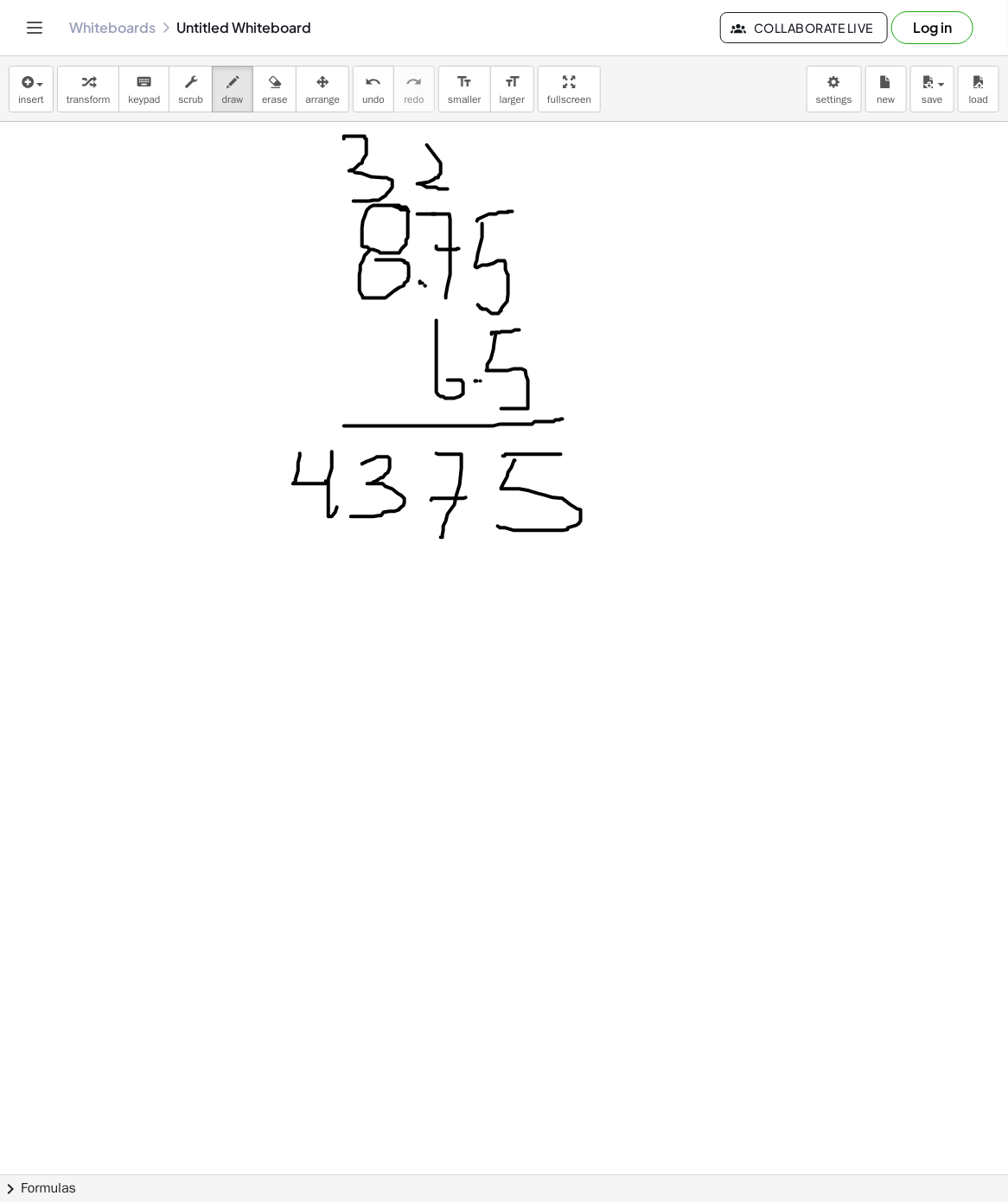 drag, startPoint x: 362, startPoint y: 465, endPoint x: 351, endPoint y: 518, distance: 54.129474 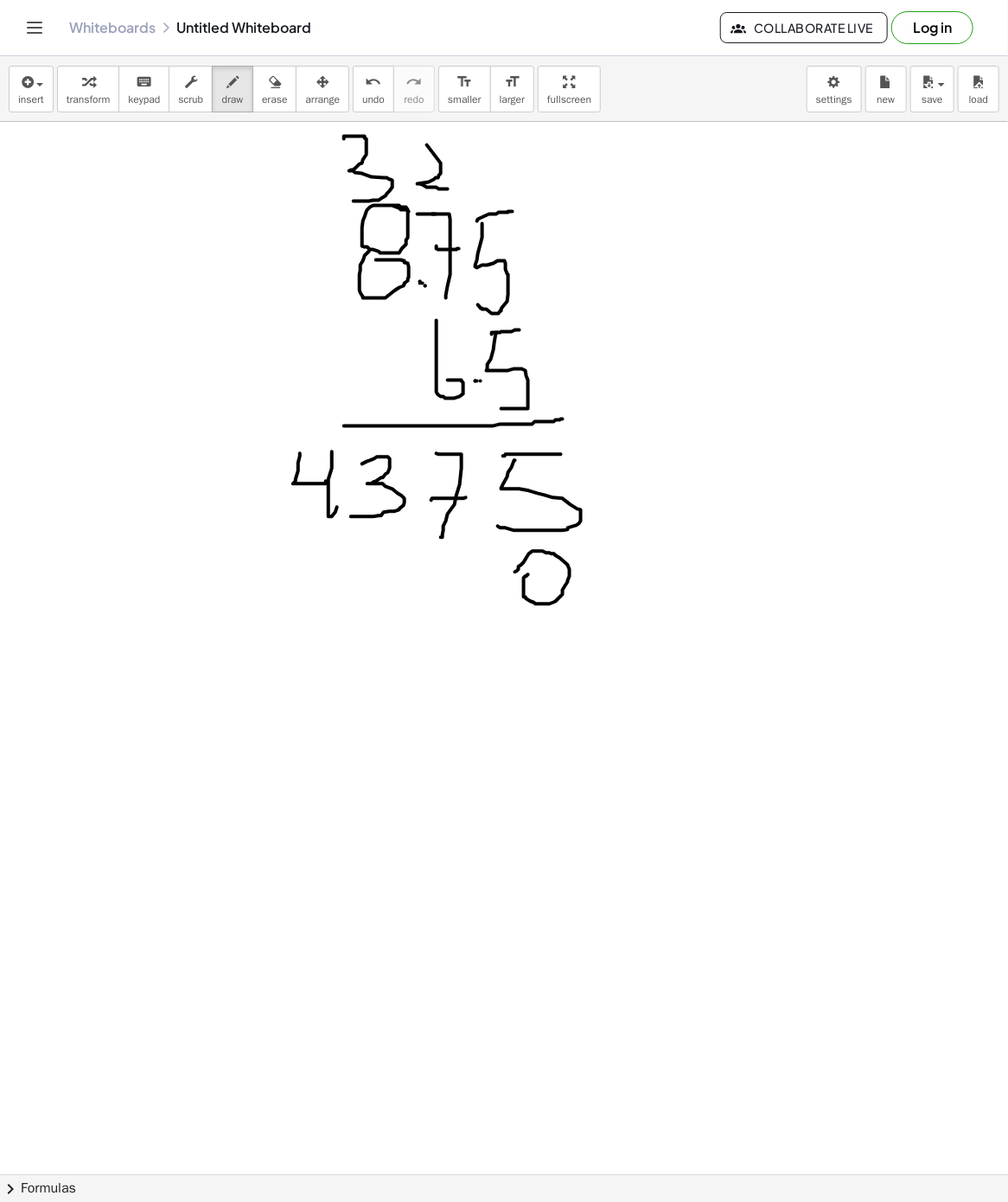 drag, startPoint x: 528, startPoint y: 576, endPoint x: 515, endPoint y: 573, distance: 13.341664 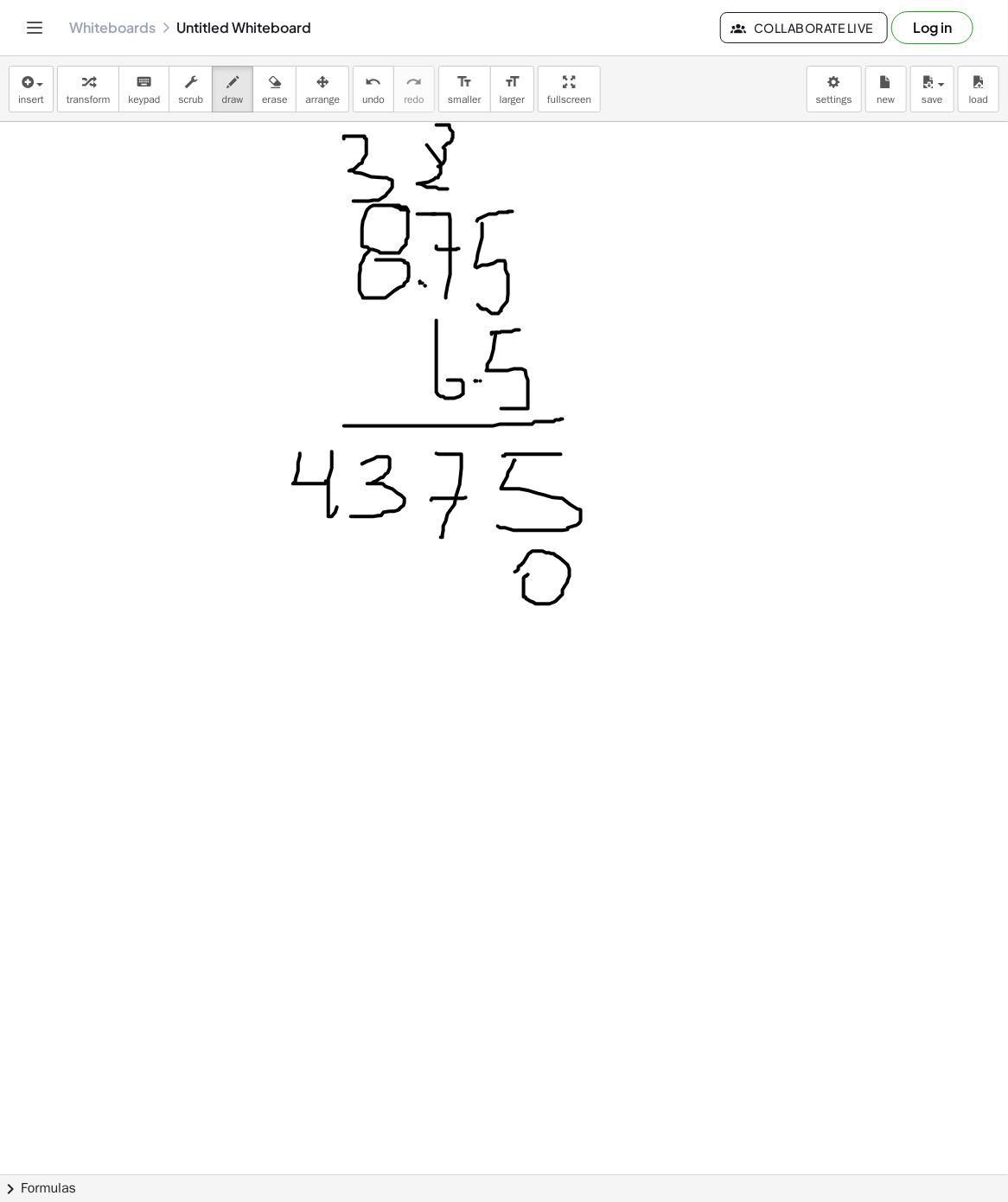drag, startPoint x: 437, startPoint y: 126, endPoint x: 434, endPoint y: 168, distance: 42.10701 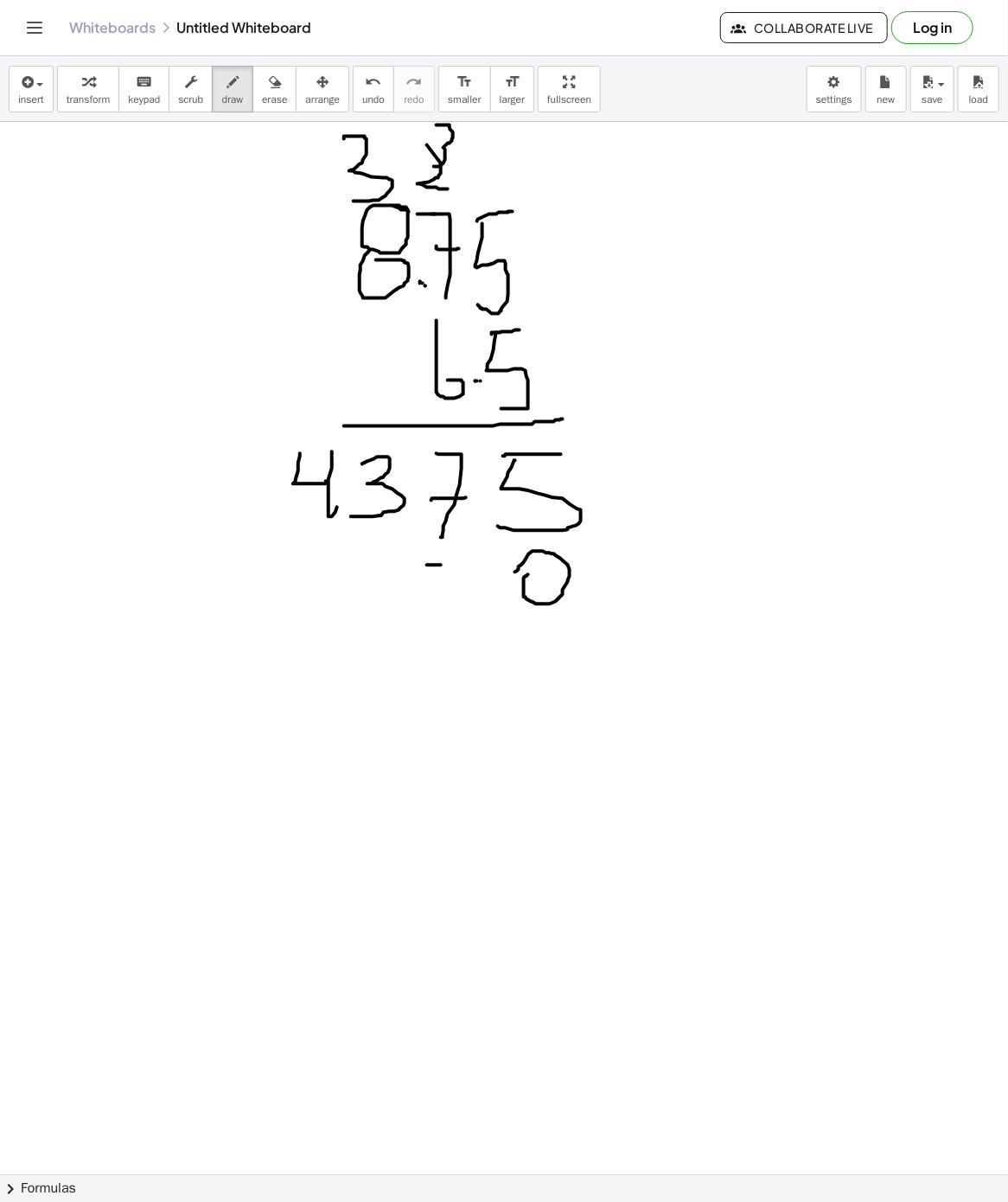 drag, startPoint x: 427, startPoint y: 566, endPoint x: 459, endPoint y: 566, distance: 32 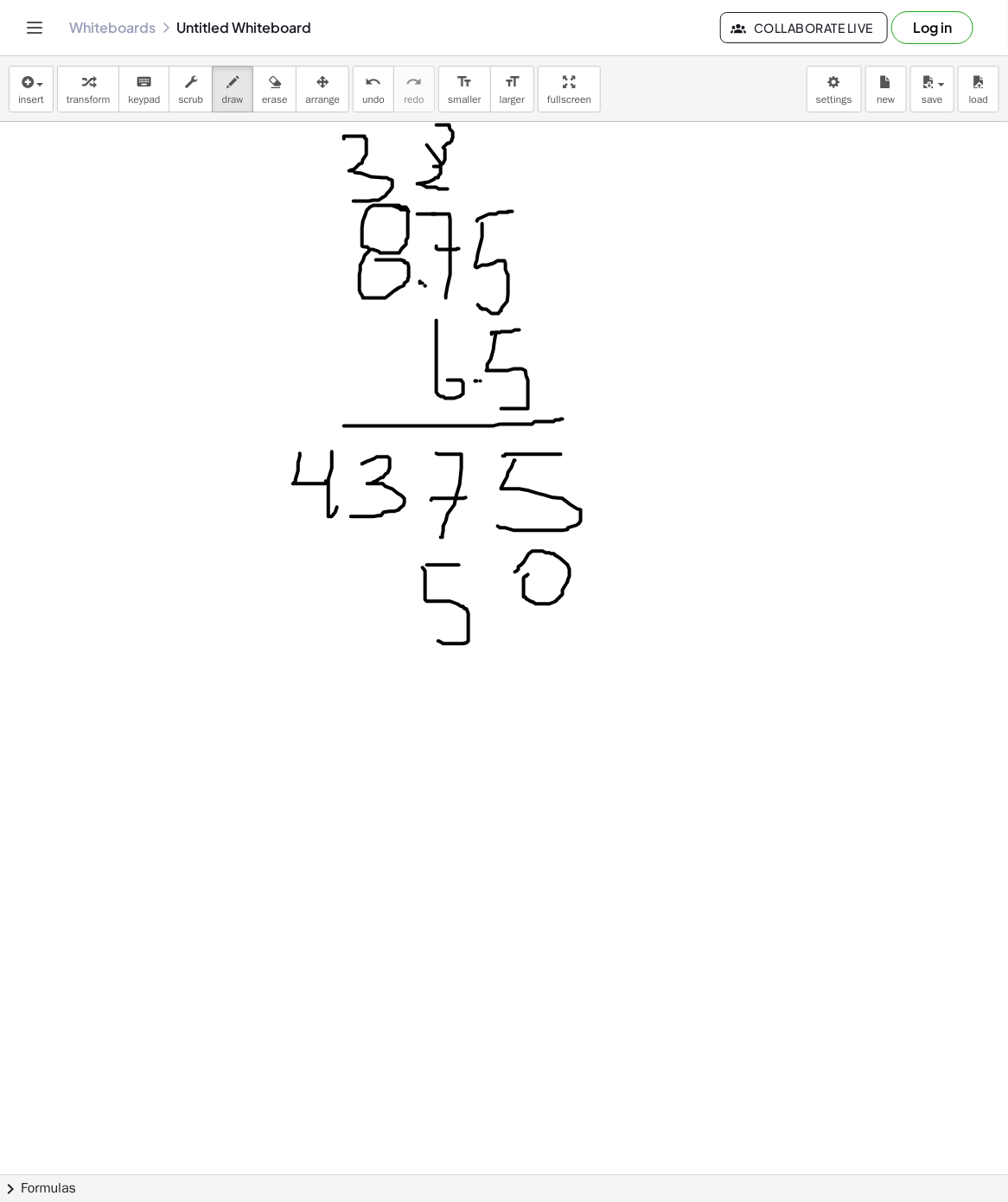 drag, startPoint x: 425, startPoint y: 573, endPoint x: 436, endPoint y: 642, distance: 69.8713 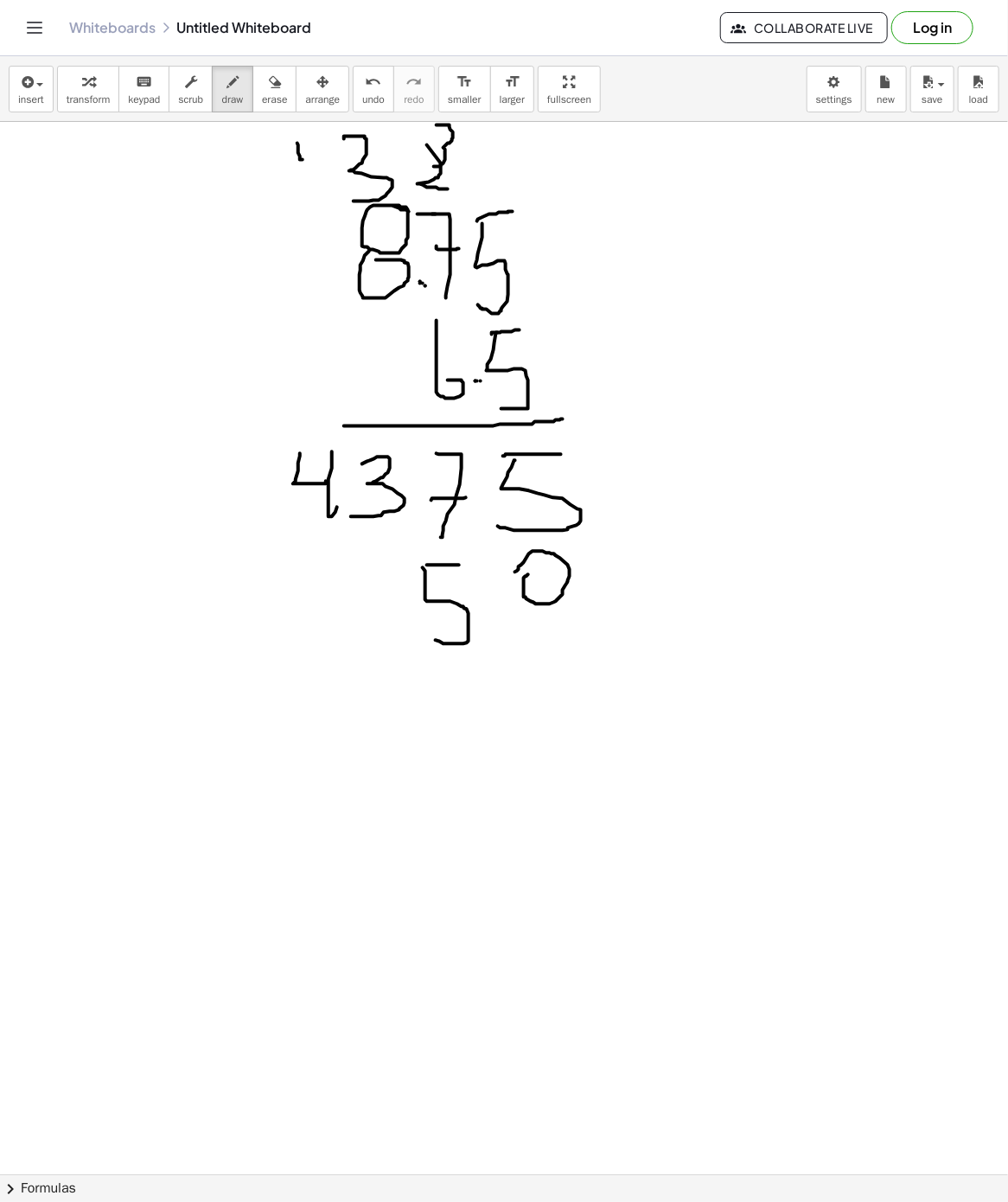 drag, startPoint x: 297, startPoint y: 144, endPoint x: 319, endPoint y: 147, distance: 22.203603 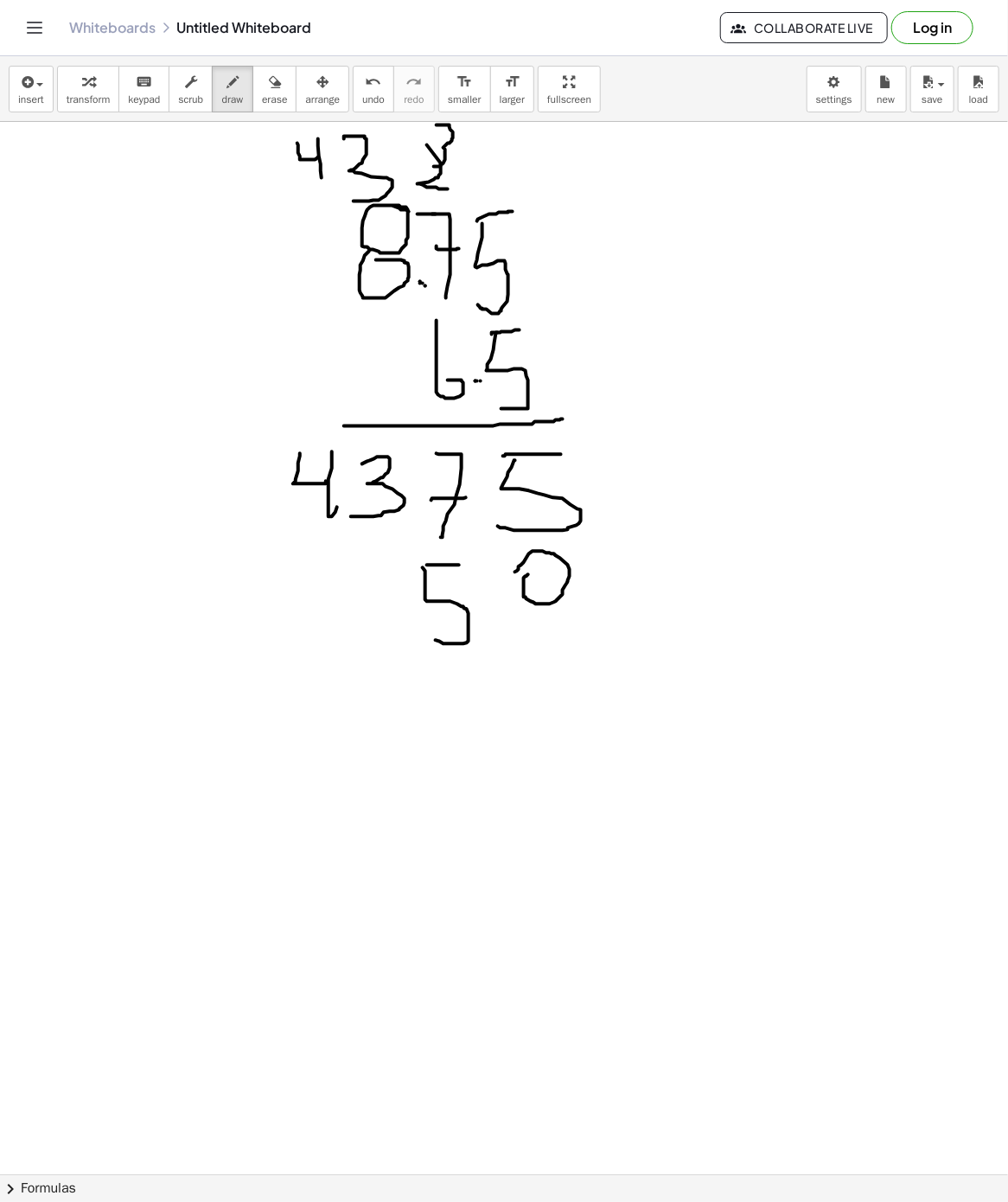 drag, startPoint x: 321, startPoint y: 165, endPoint x: 323, endPoint y: 195, distance: 30.066593 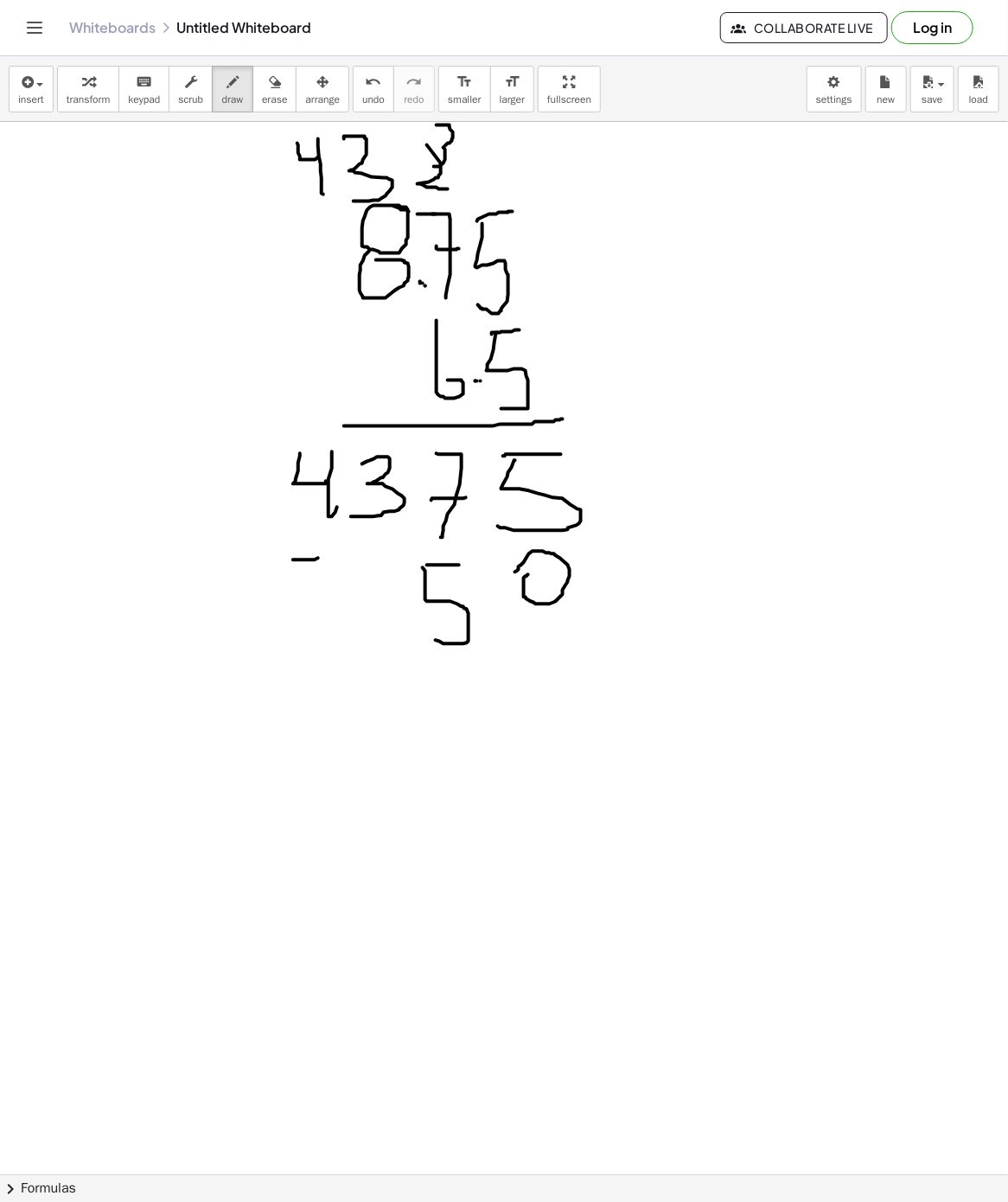 drag, startPoint x: 293, startPoint y: 561, endPoint x: 325, endPoint y: 559, distance: 32.062439 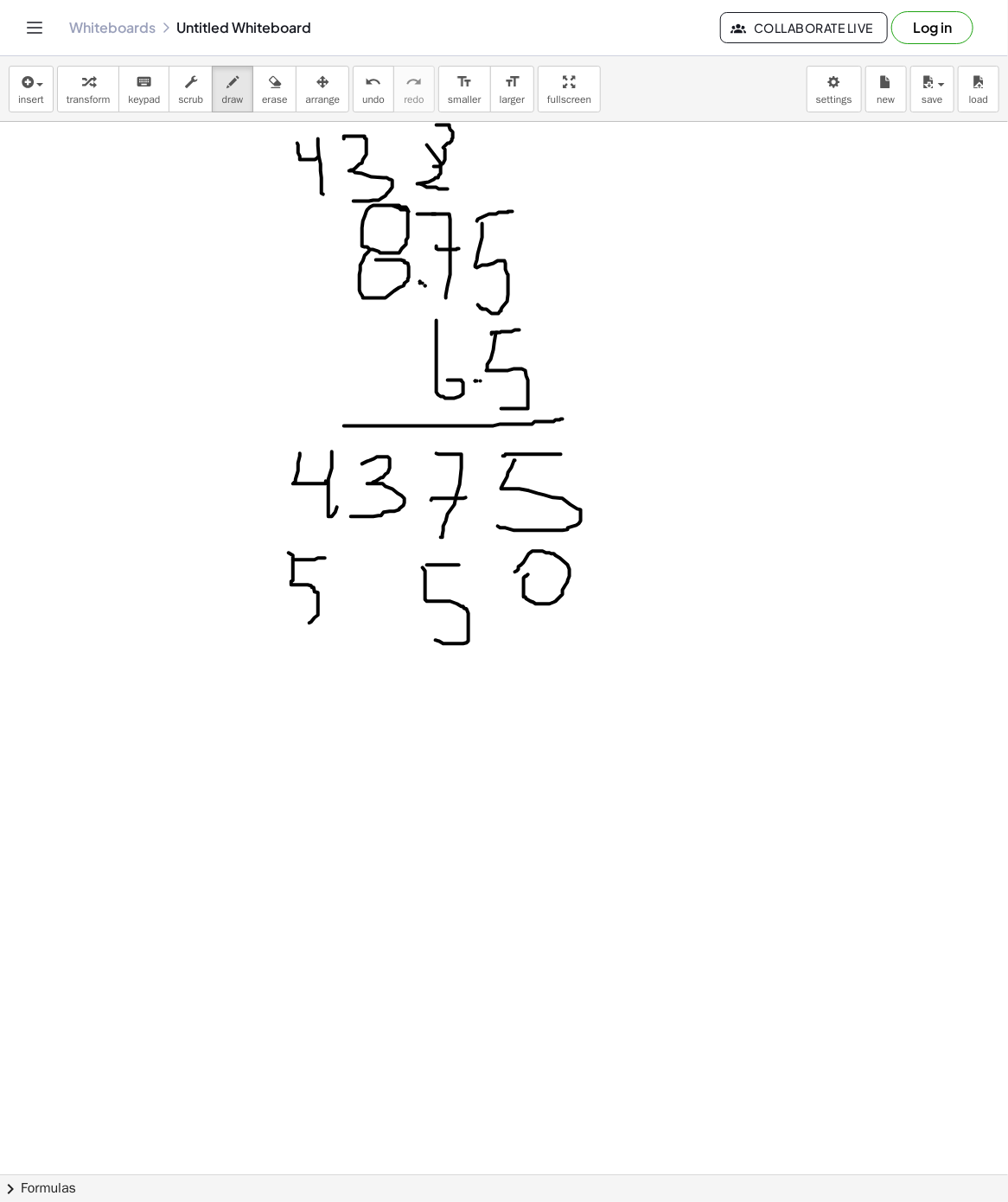 drag, startPoint x: 289, startPoint y: 554, endPoint x: 291, endPoint y: 624, distance: 70.028566 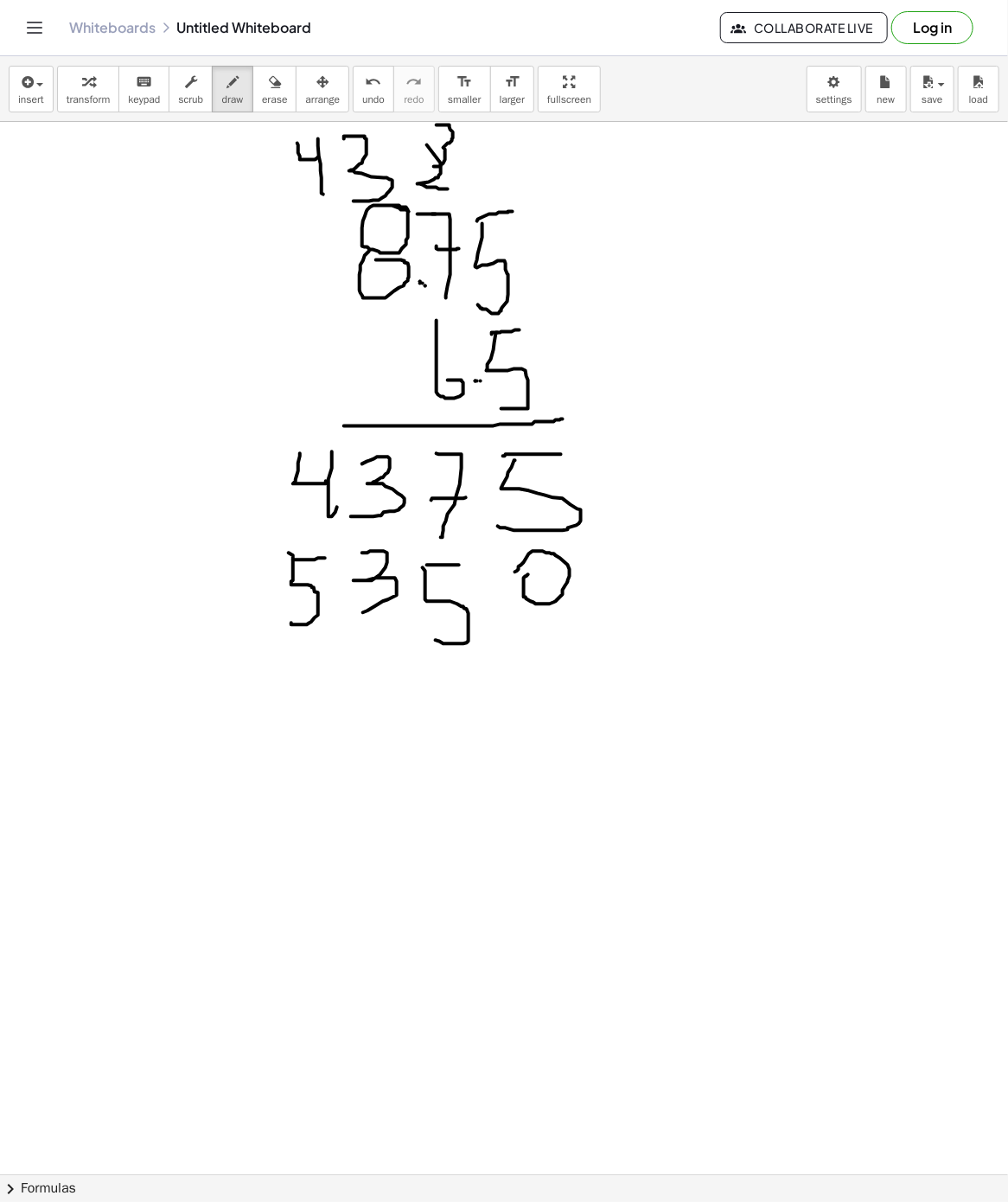 drag, startPoint x: 362, startPoint y: 554, endPoint x: 360, endPoint y: 614, distance: 60.033324 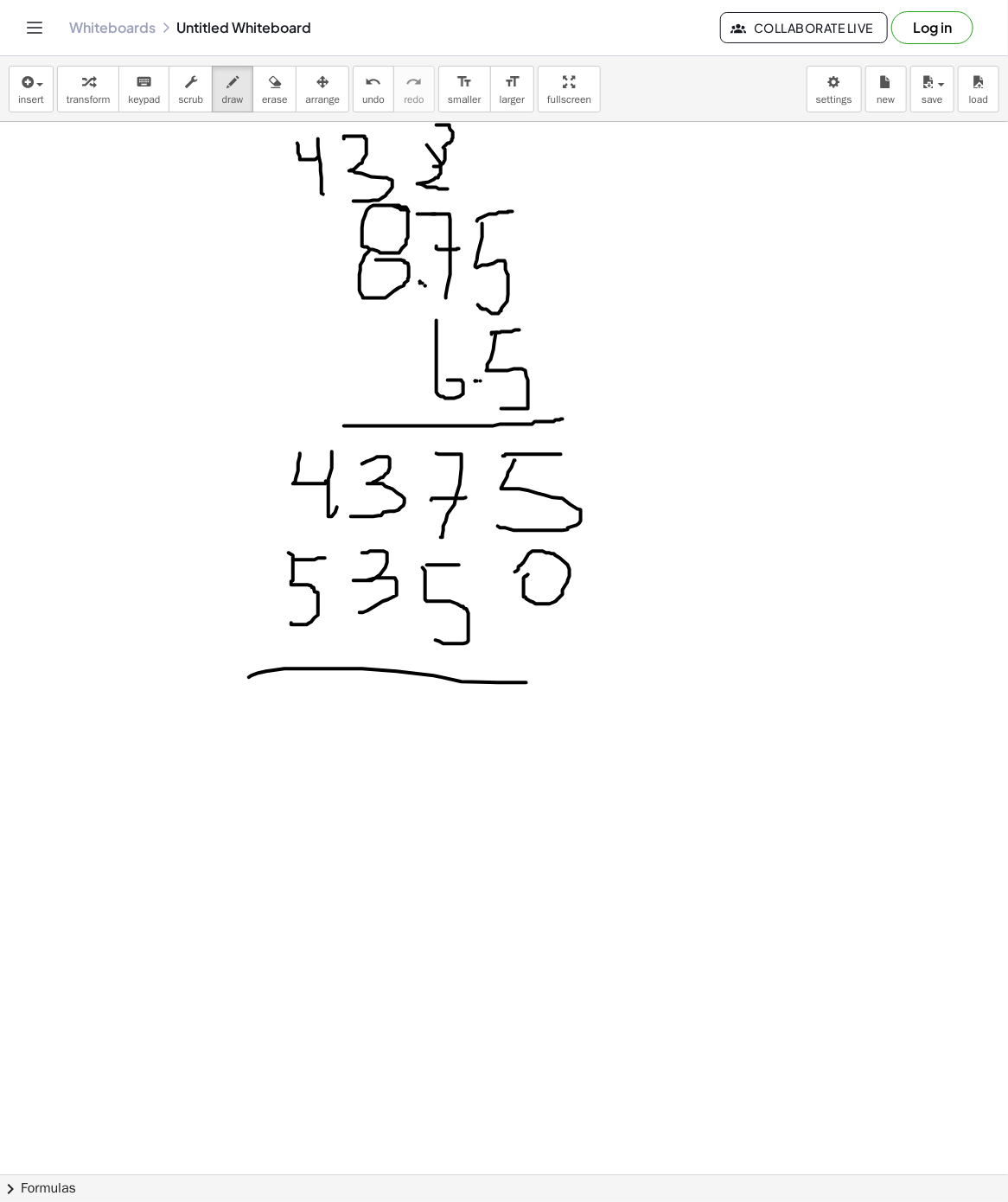 drag, startPoint x: 362, startPoint y: 670, endPoint x: 722, endPoint y: 691, distance: 360.61198 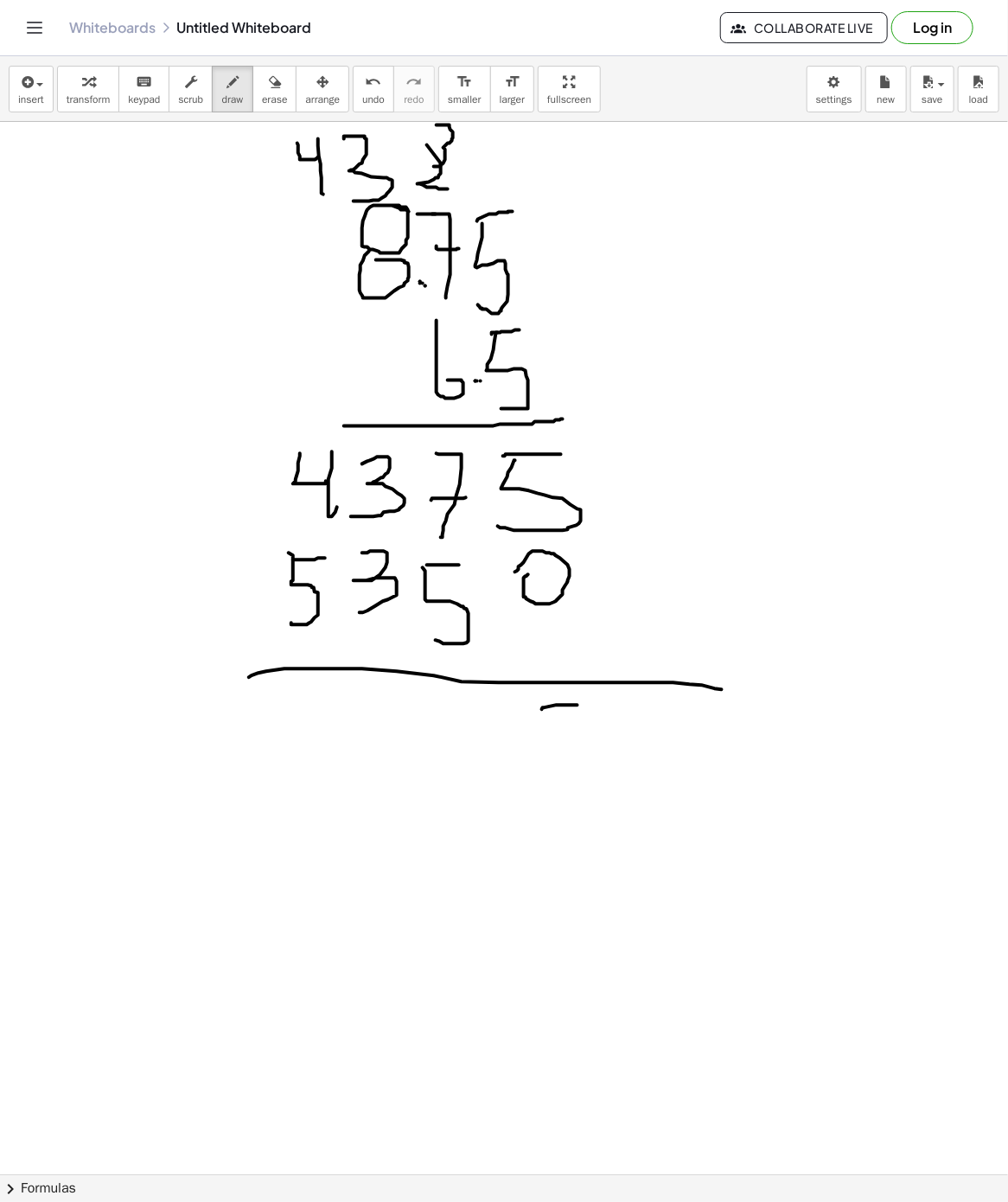 drag, startPoint x: 543, startPoint y: 709, endPoint x: 577, endPoint y: 706, distance: 34.132096 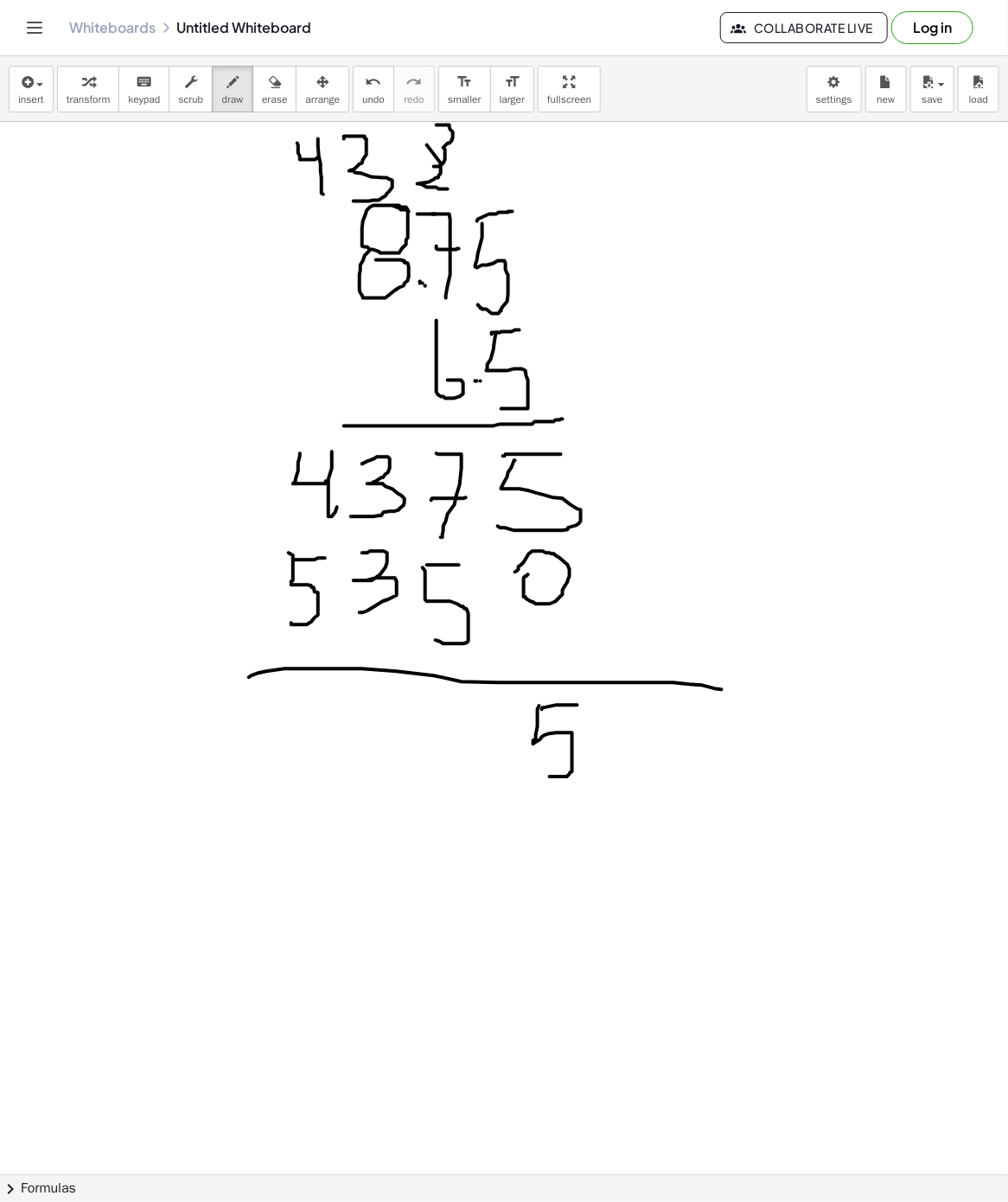 drag, startPoint x: 540, startPoint y: 707, endPoint x: 550, endPoint y: 778, distance: 71.70077 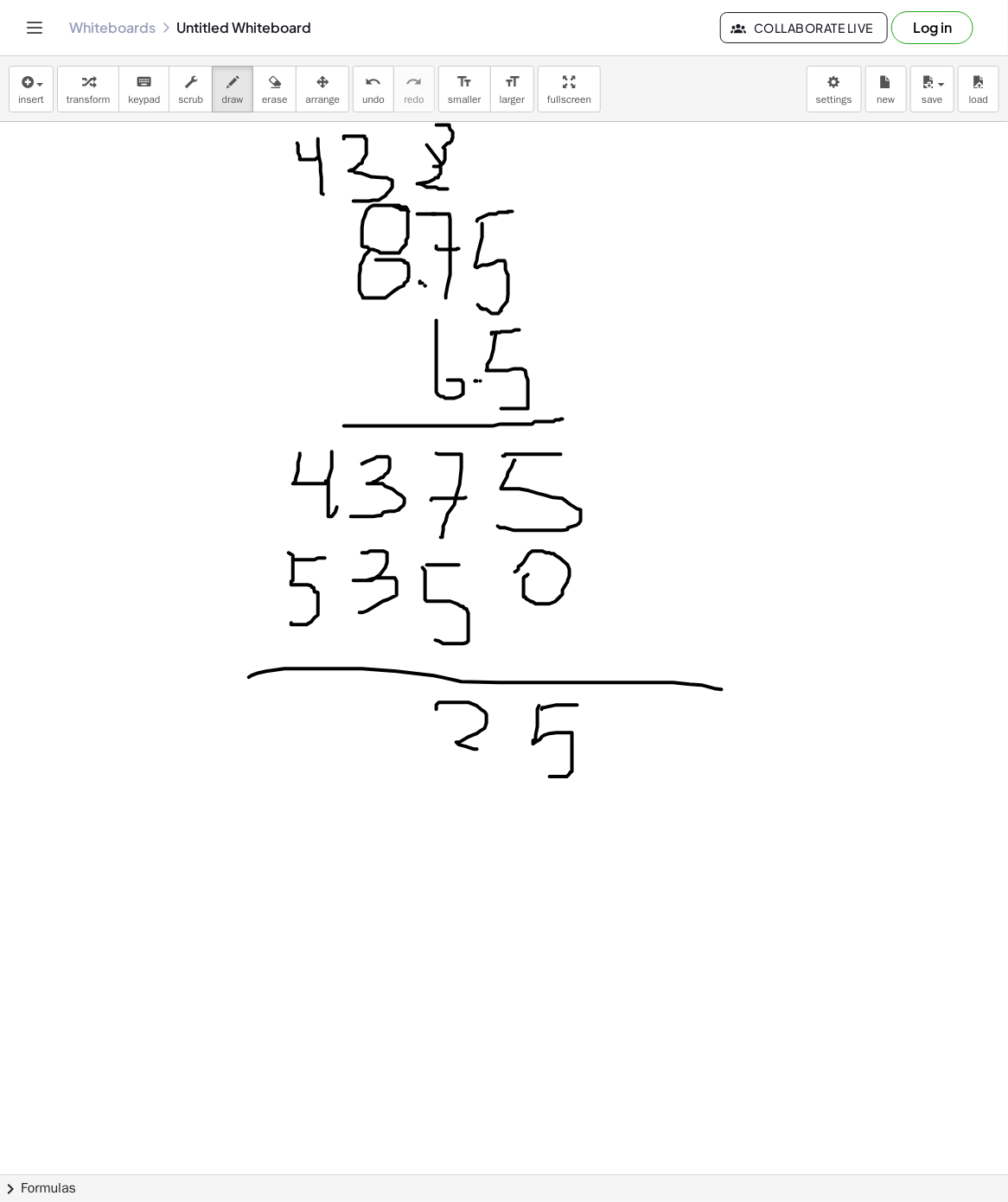 drag, startPoint x: 437, startPoint y: 711, endPoint x: 477, endPoint y: 751, distance: 56.56854 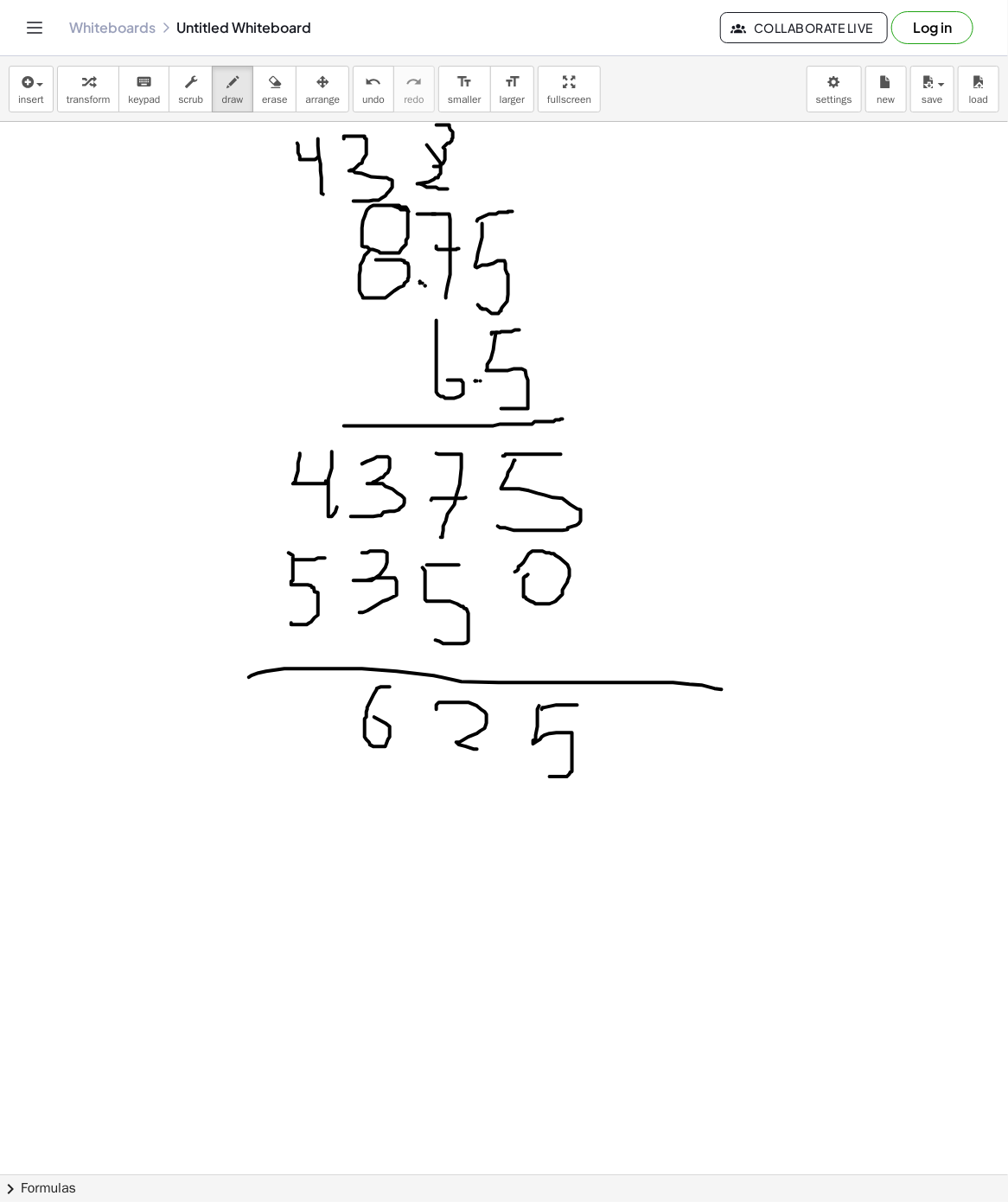 drag, startPoint x: 377, startPoint y: 690, endPoint x: 367, endPoint y: 727, distance: 38.32754 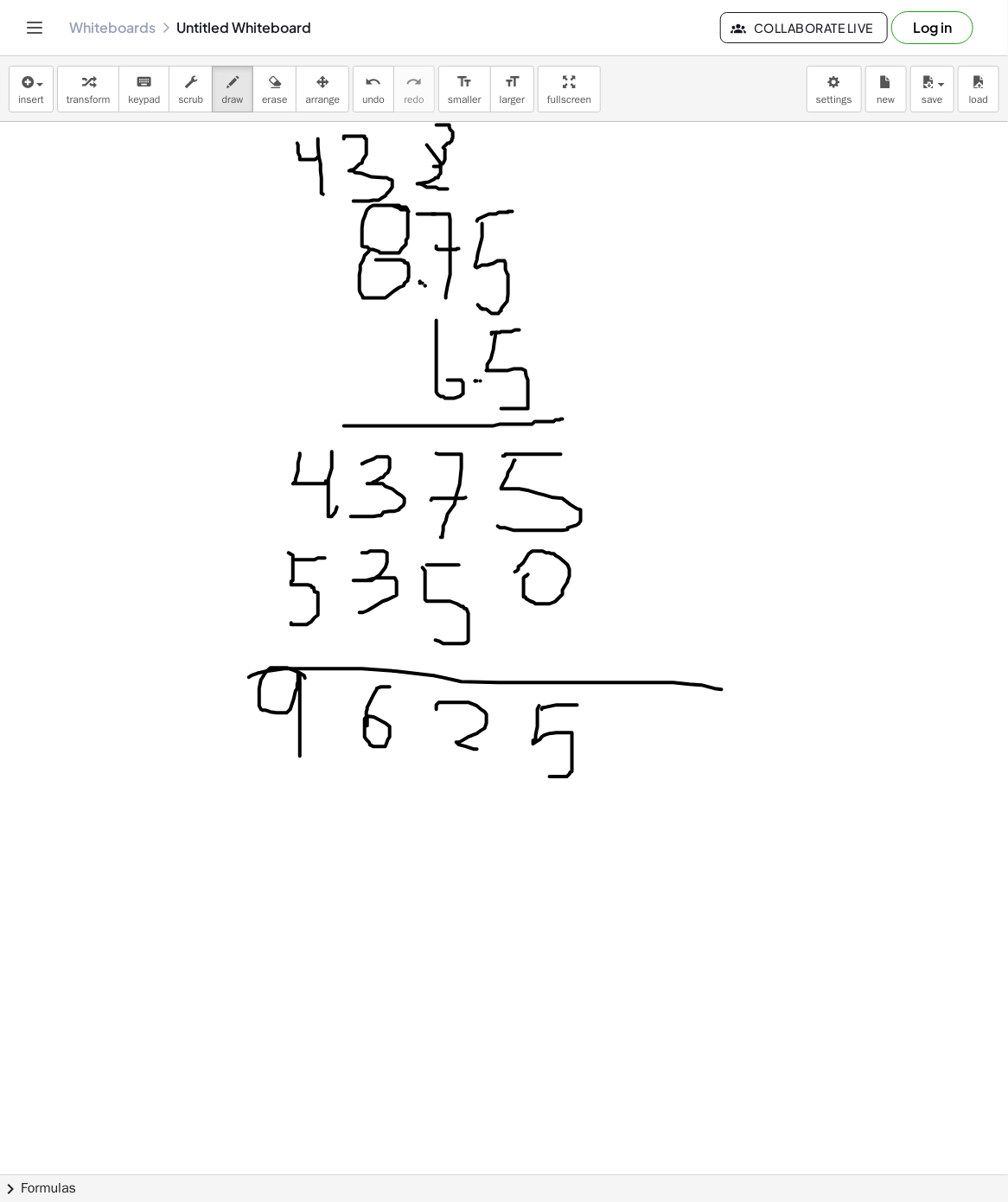 drag, startPoint x: 294, startPoint y: 672, endPoint x: 360, endPoint y: 752, distance: 103.71114 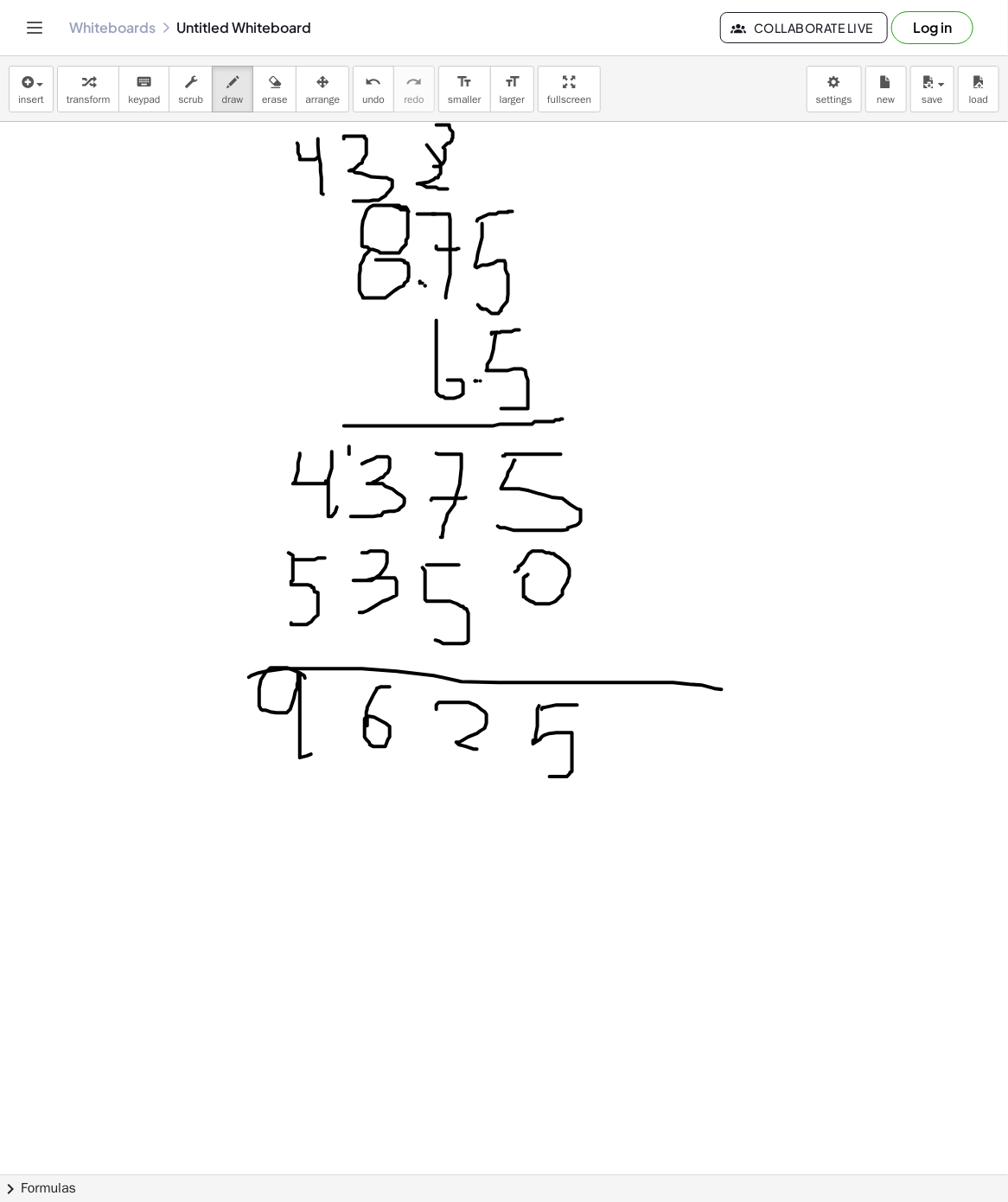 drag, startPoint x: 349, startPoint y: 448, endPoint x: 349, endPoint y: 460, distance: 12 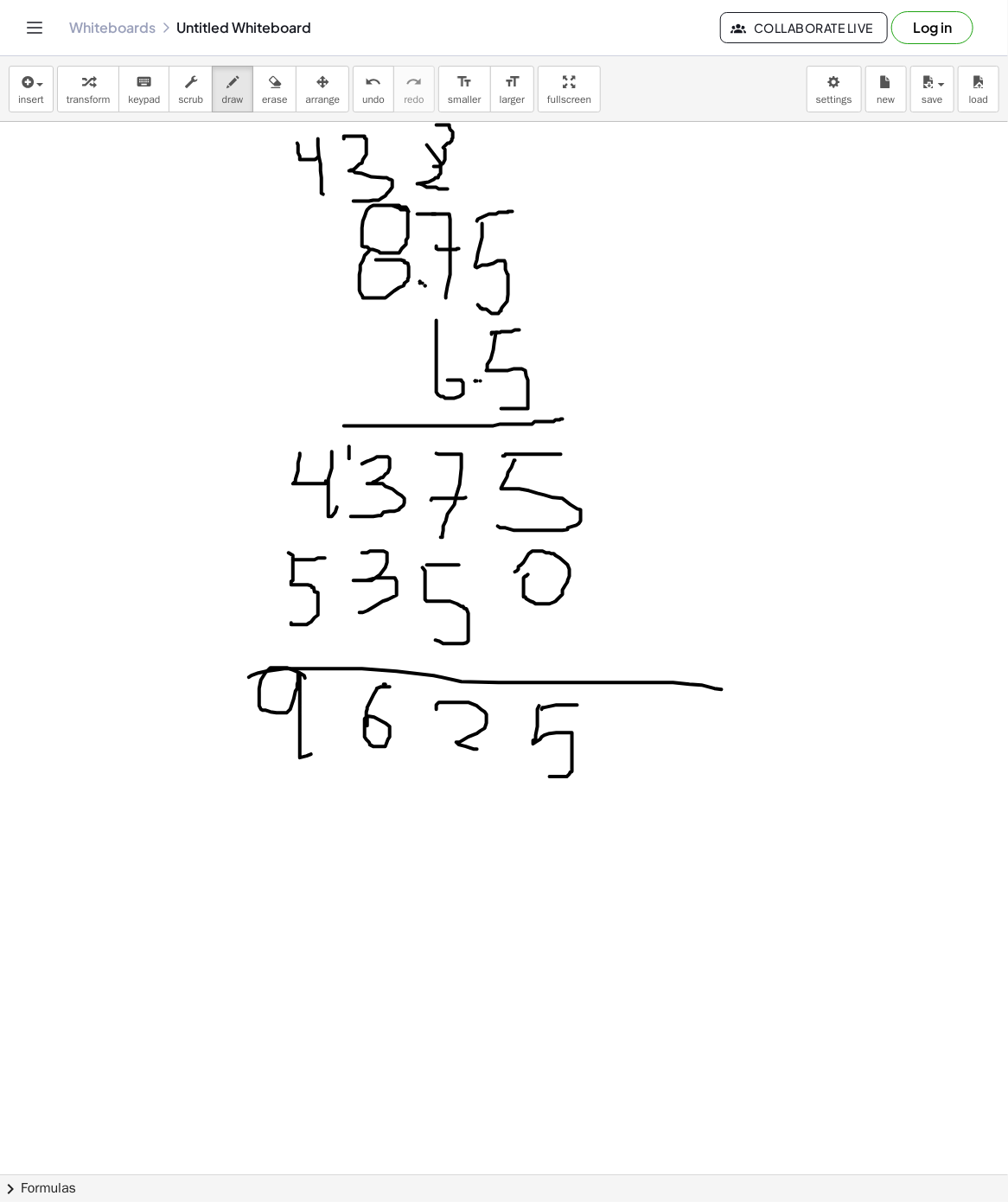 click at bounding box center [504, 1174] 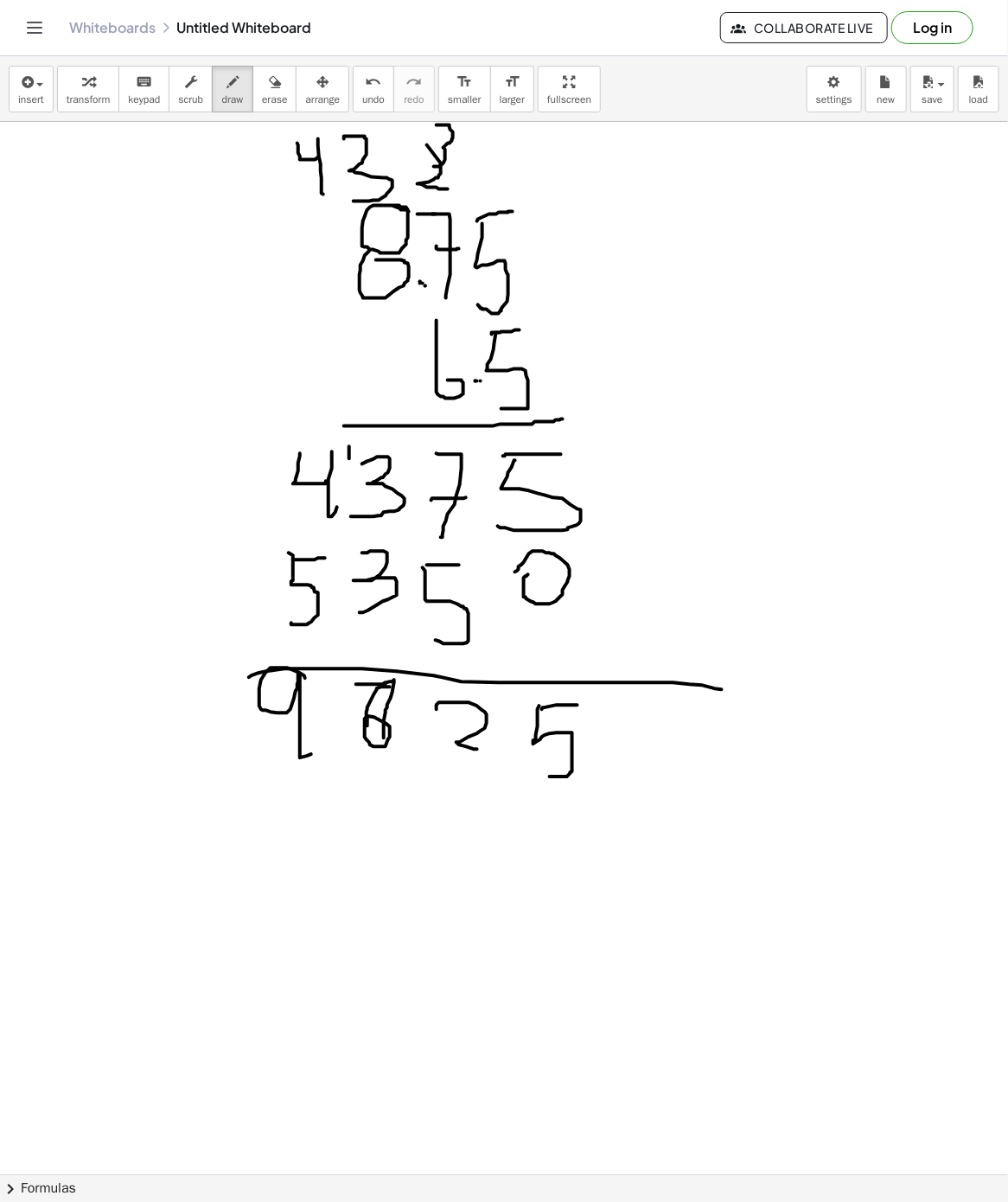 drag, startPoint x: 356, startPoint y: 686, endPoint x: 381, endPoint y: 742, distance: 61.32699 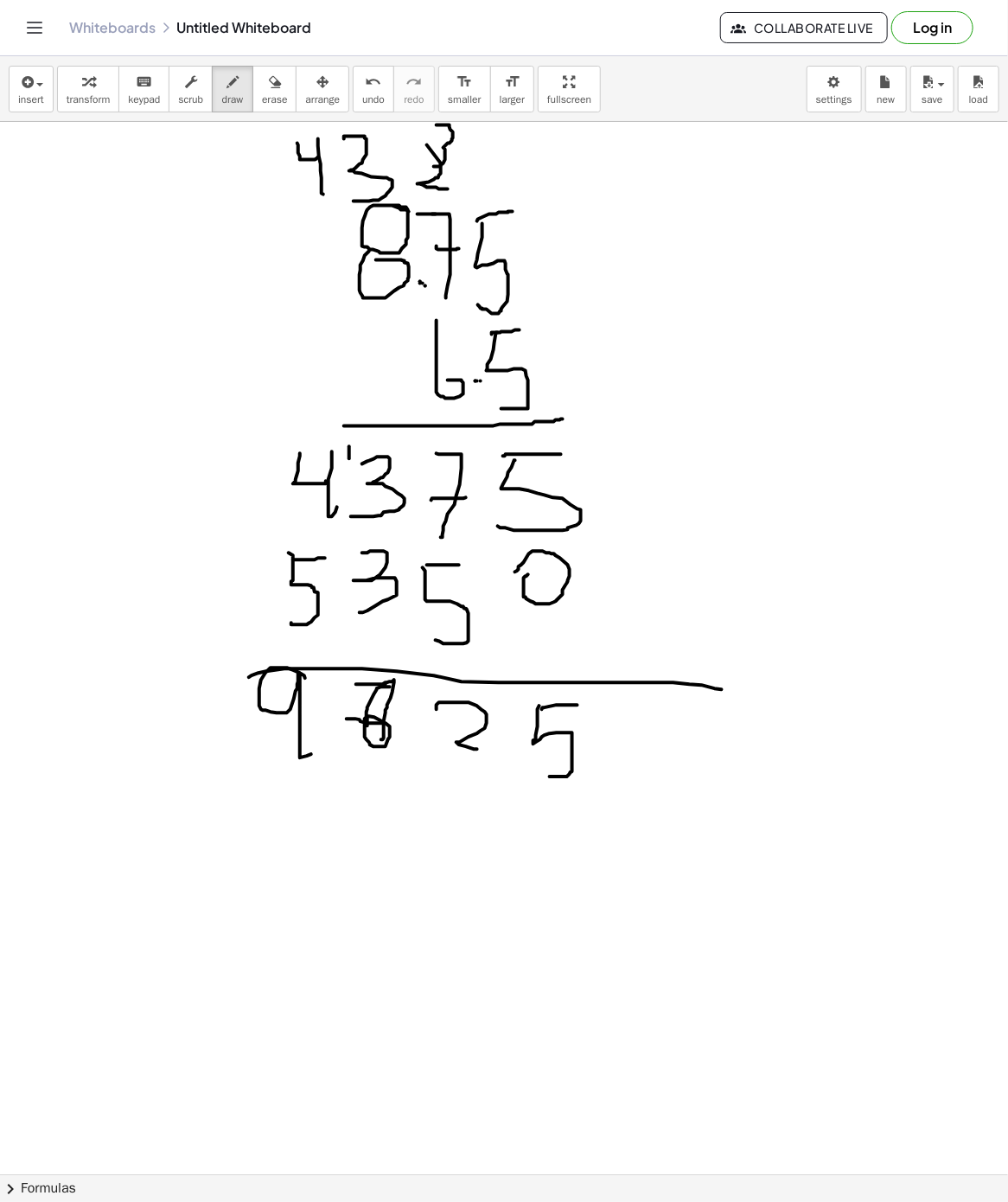 drag, startPoint x: 347, startPoint y: 720, endPoint x: 384, endPoint y: 725, distance: 37.336309 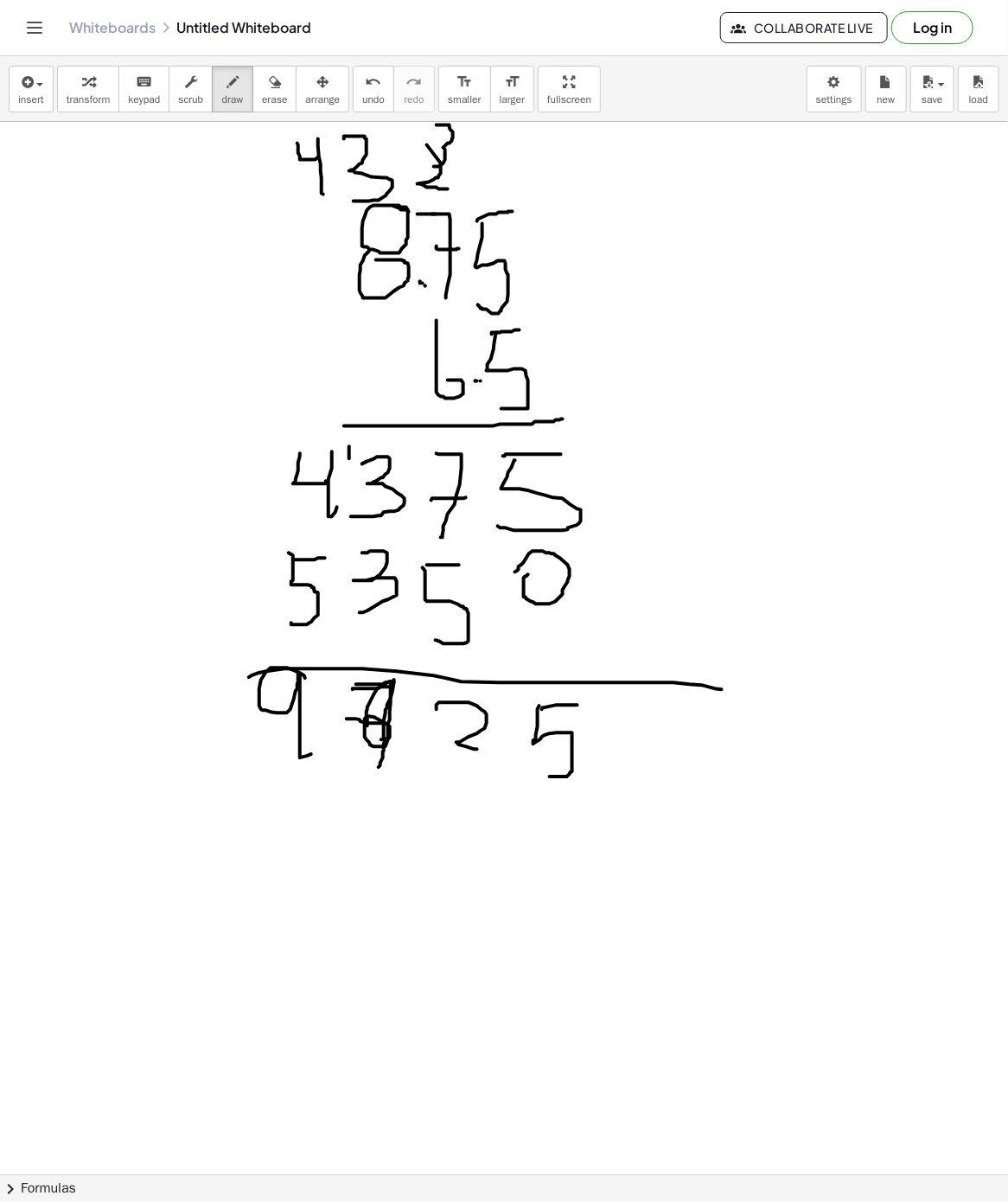 drag, startPoint x: 353, startPoint y: 690, endPoint x: 379, endPoint y: 769, distance: 83.168504 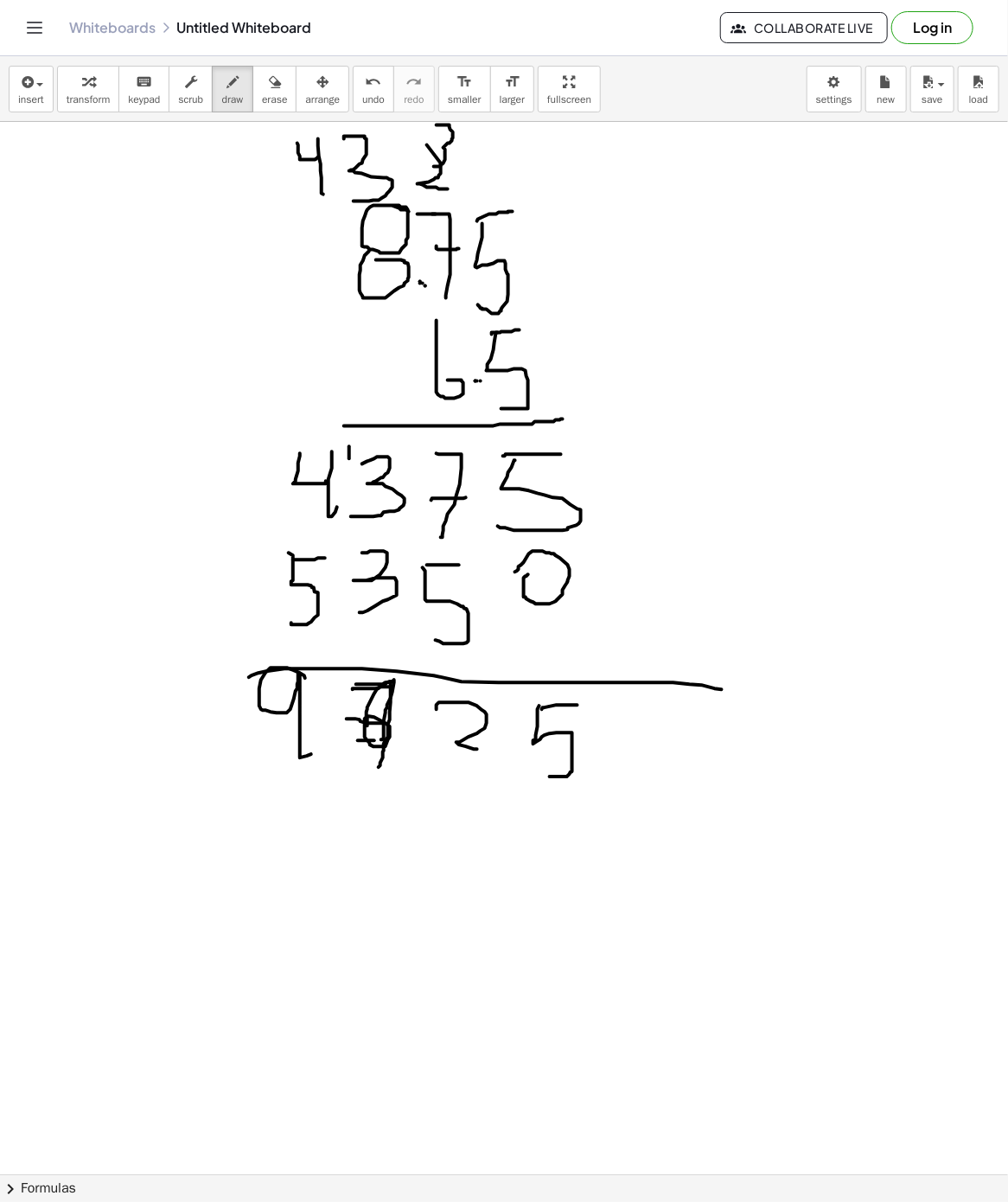 drag, startPoint x: 358, startPoint y: 742, endPoint x: 374, endPoint y: 742, distance: 16 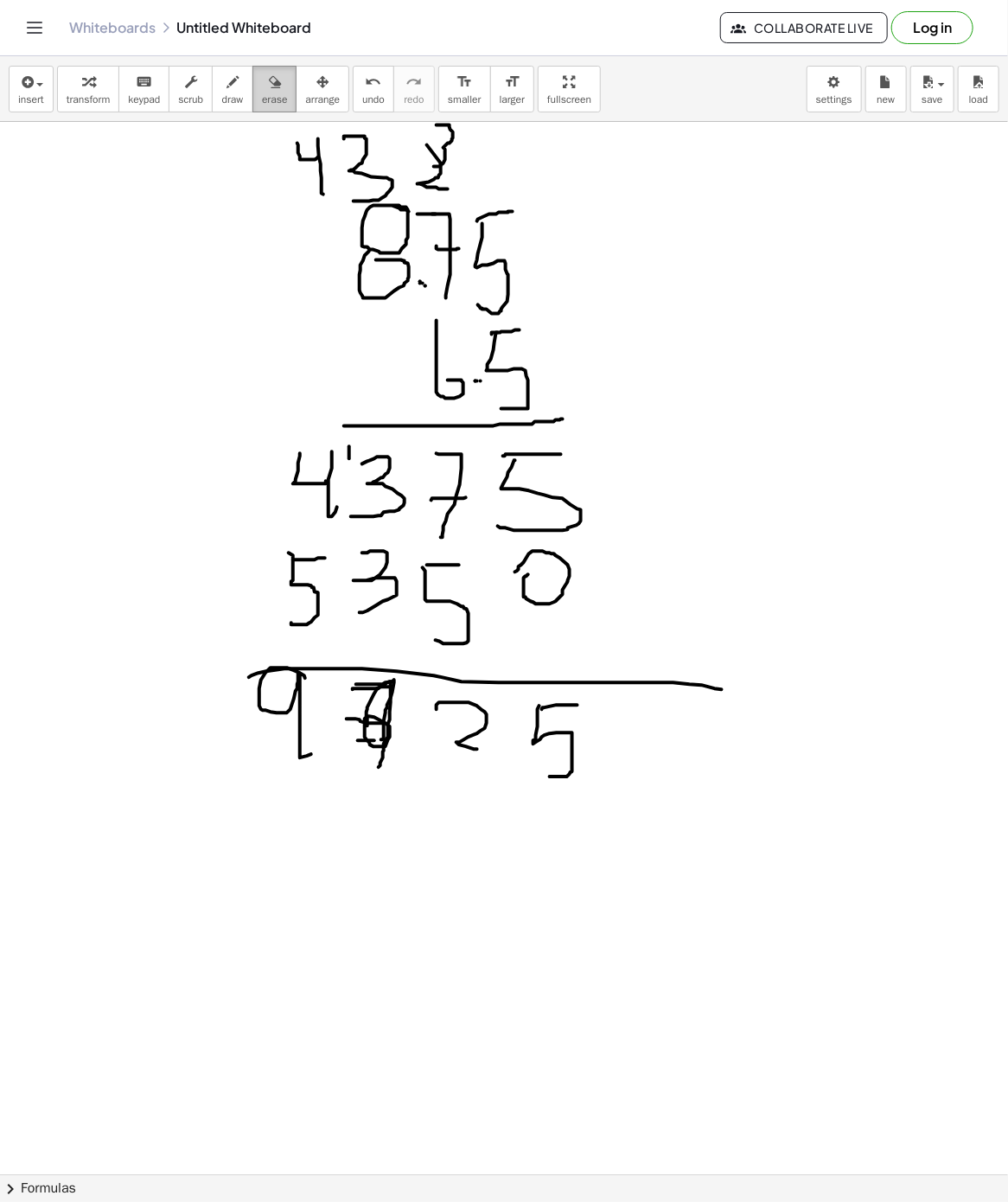 click on "erase" at bounding box center (274, 99) 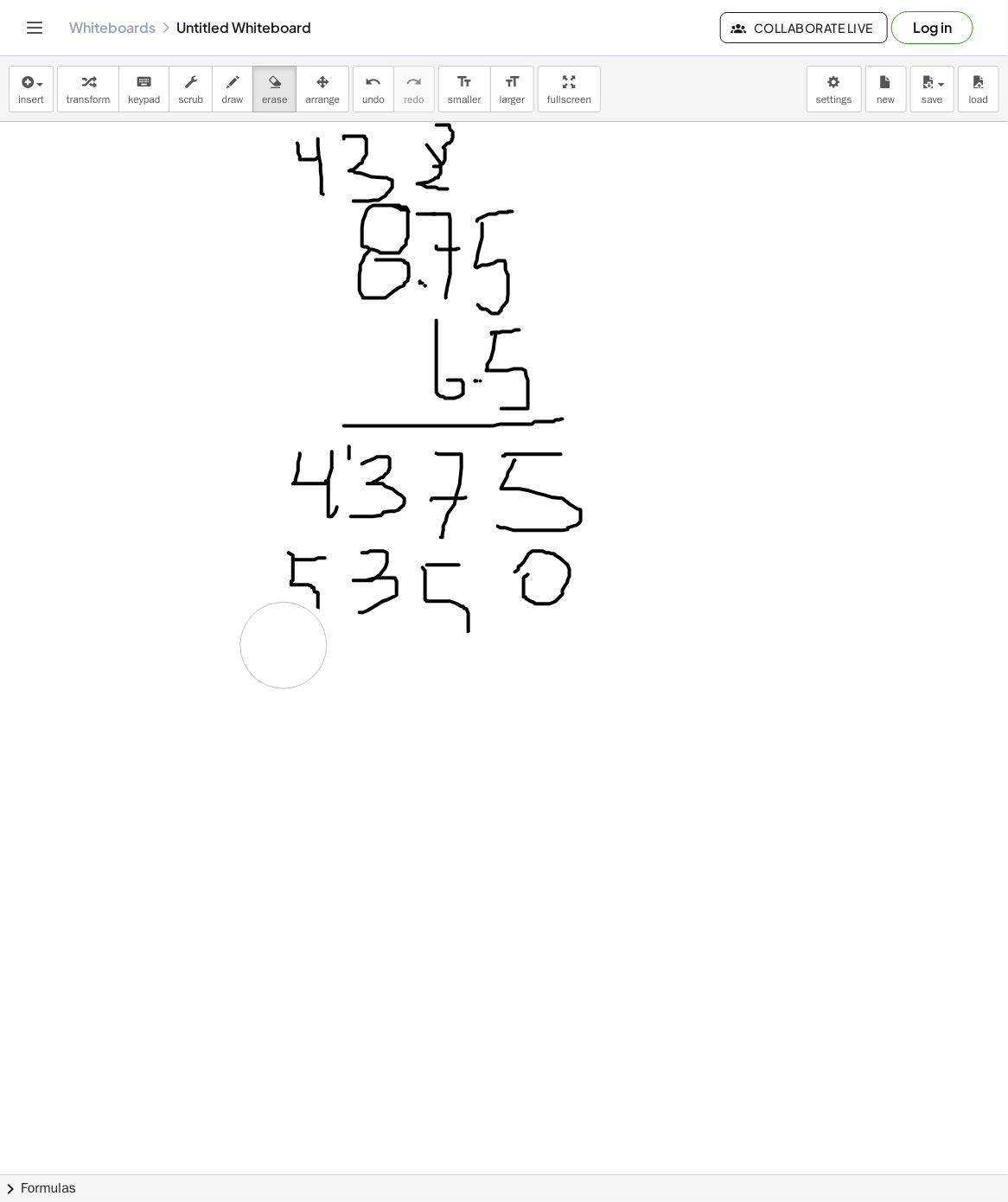 drag, startPoint x: 291, startPoint y: 707, endPoint x: 271, endPoint y: 672, distance: 40.311289 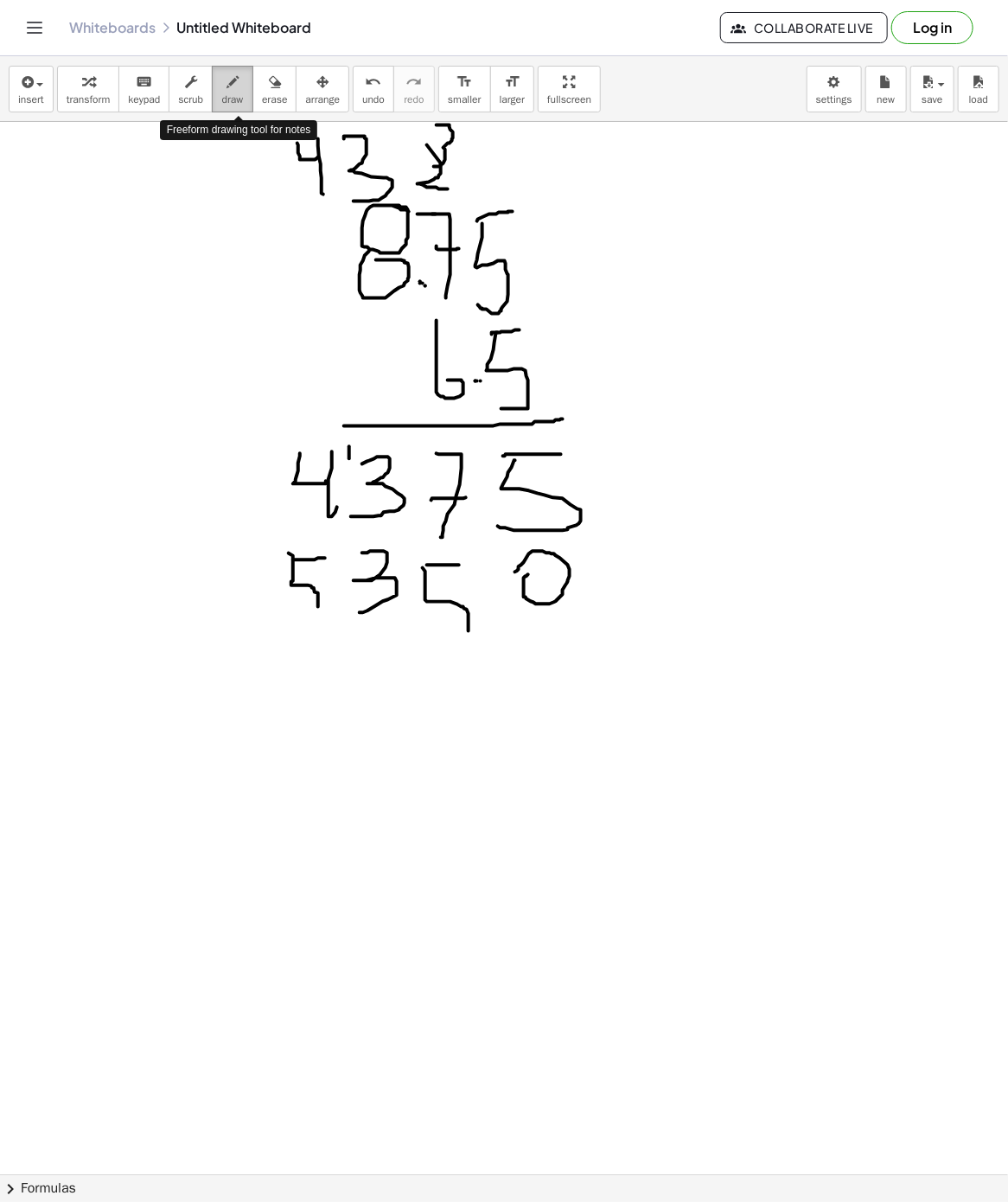 click on "draw" at bounding box center (233, 99) 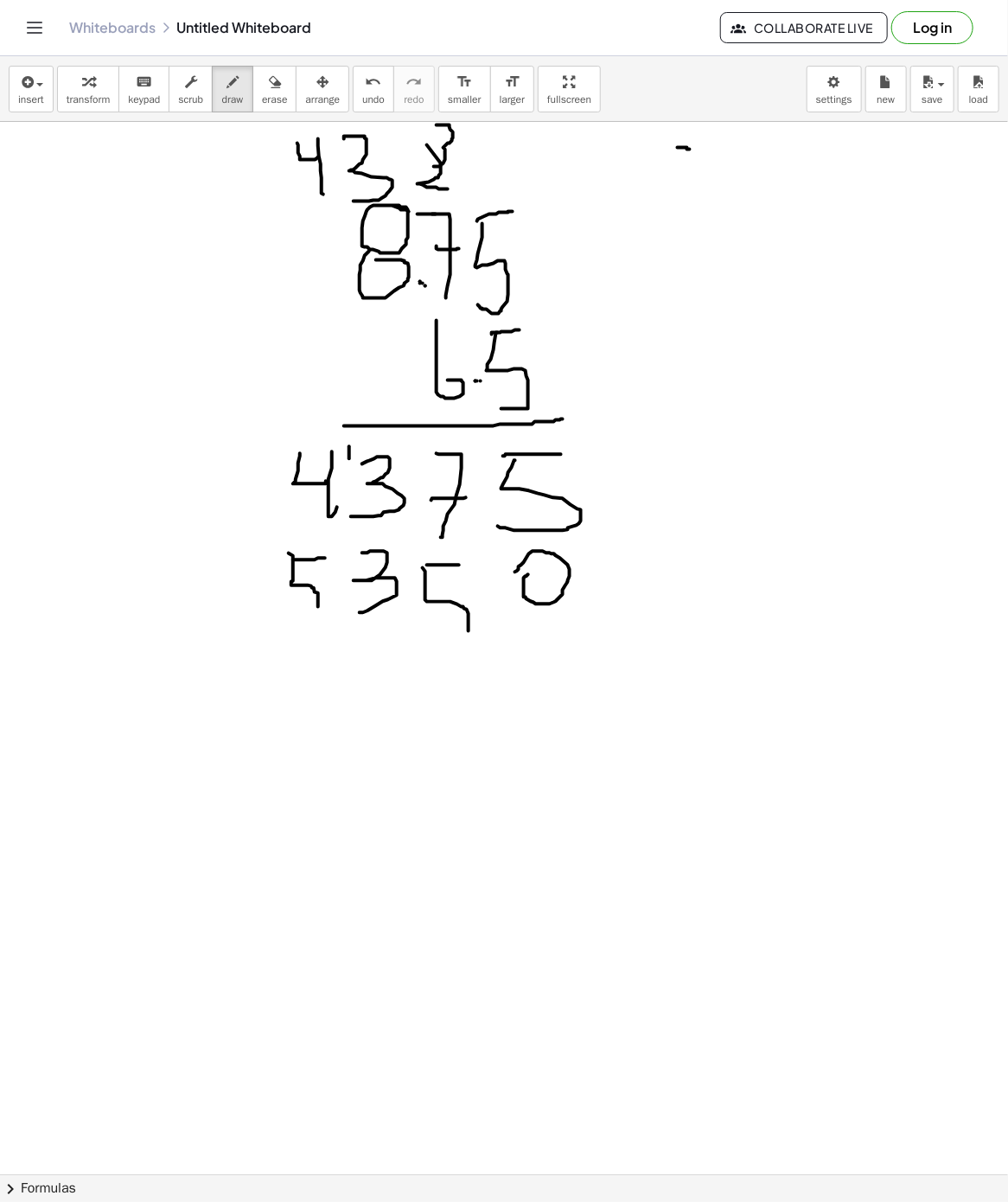 click at bounding box center (504, 1174) 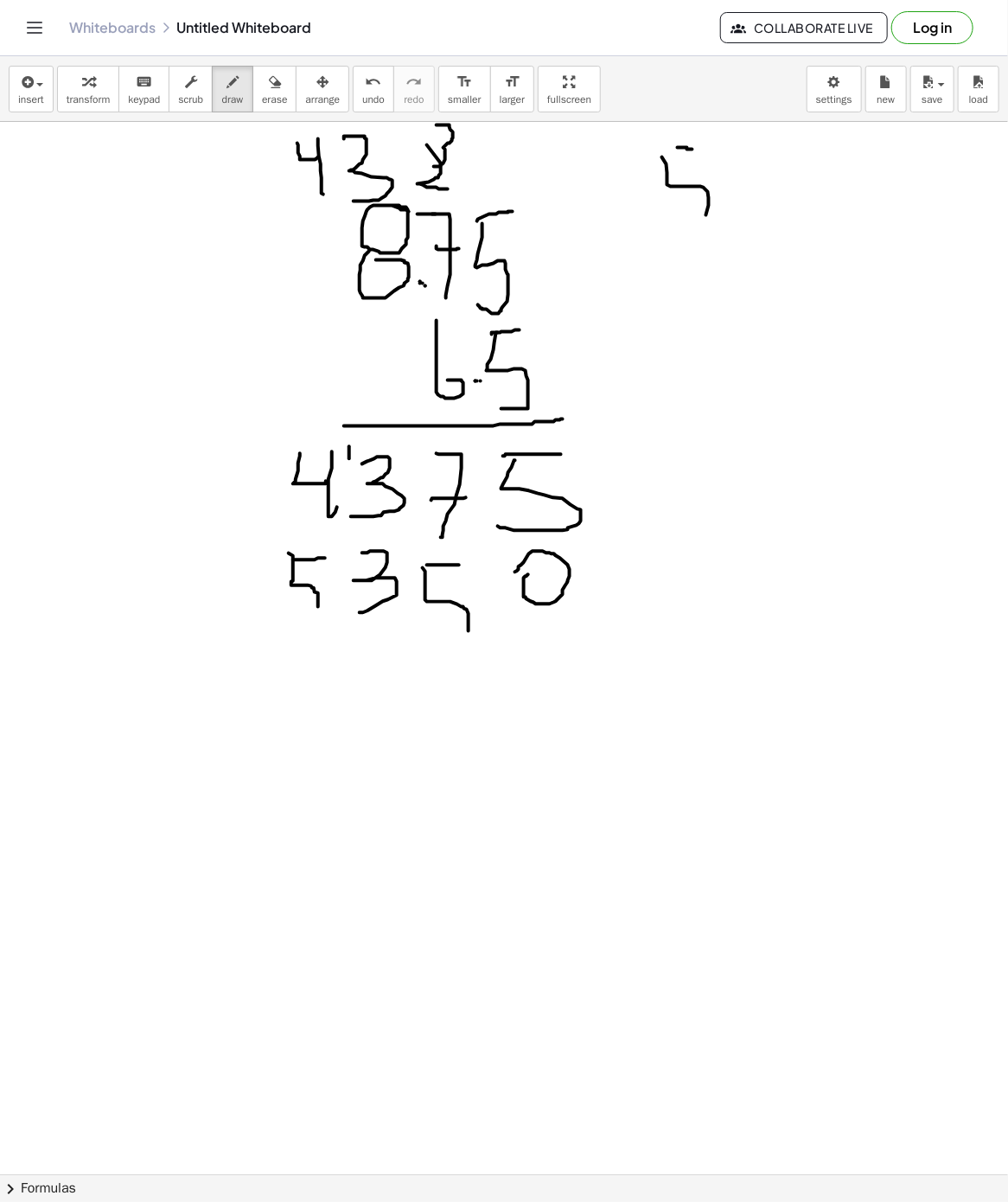 drag, startPoint x: 662, startPoint y: 158, endPoint x: 667, endPoint y: 215, distance: 57.218878 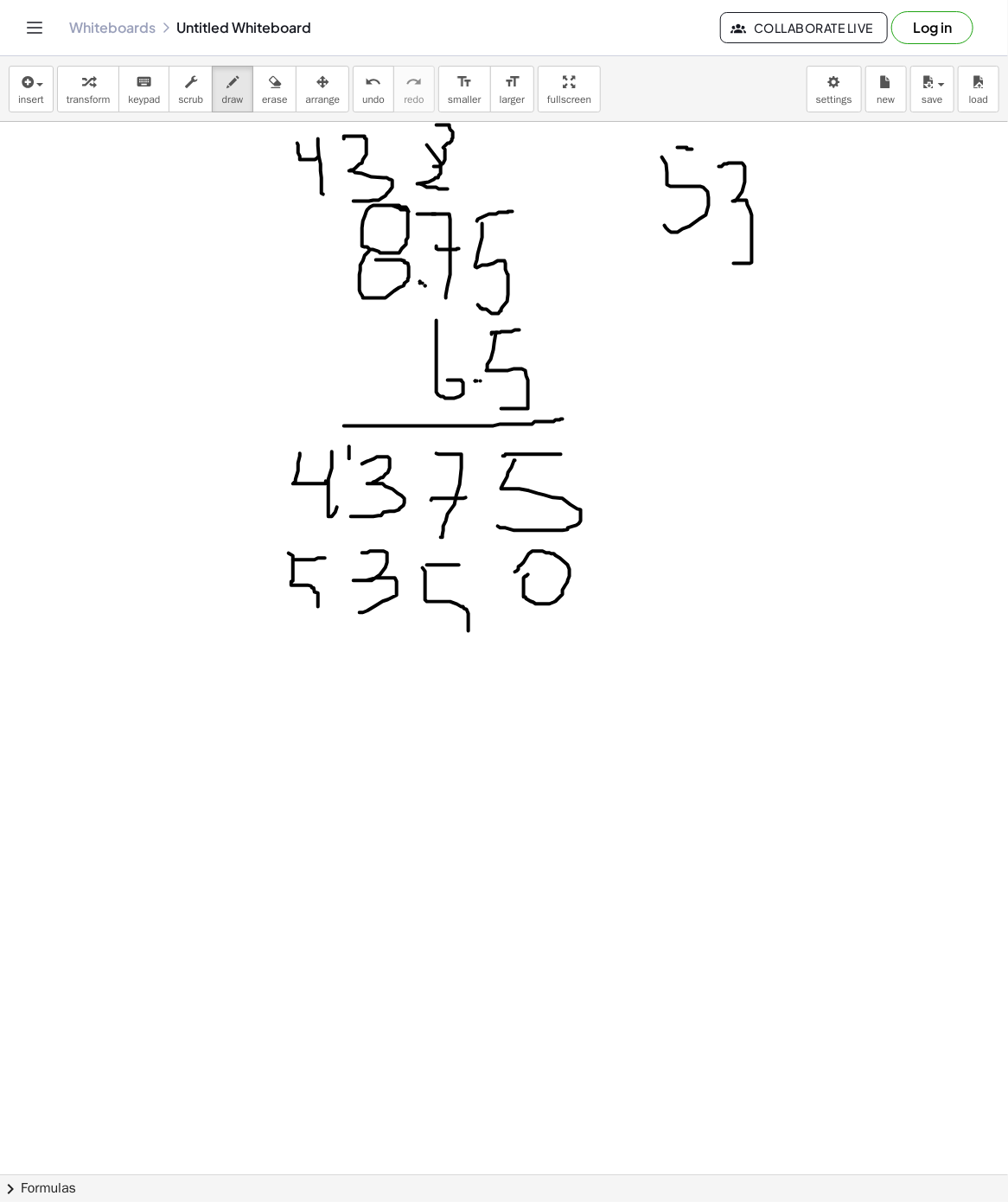 drag, startPoint x: 729, startPoint y: 164, endPoint x: 734, endPoint y: 265, distance: 101.12369 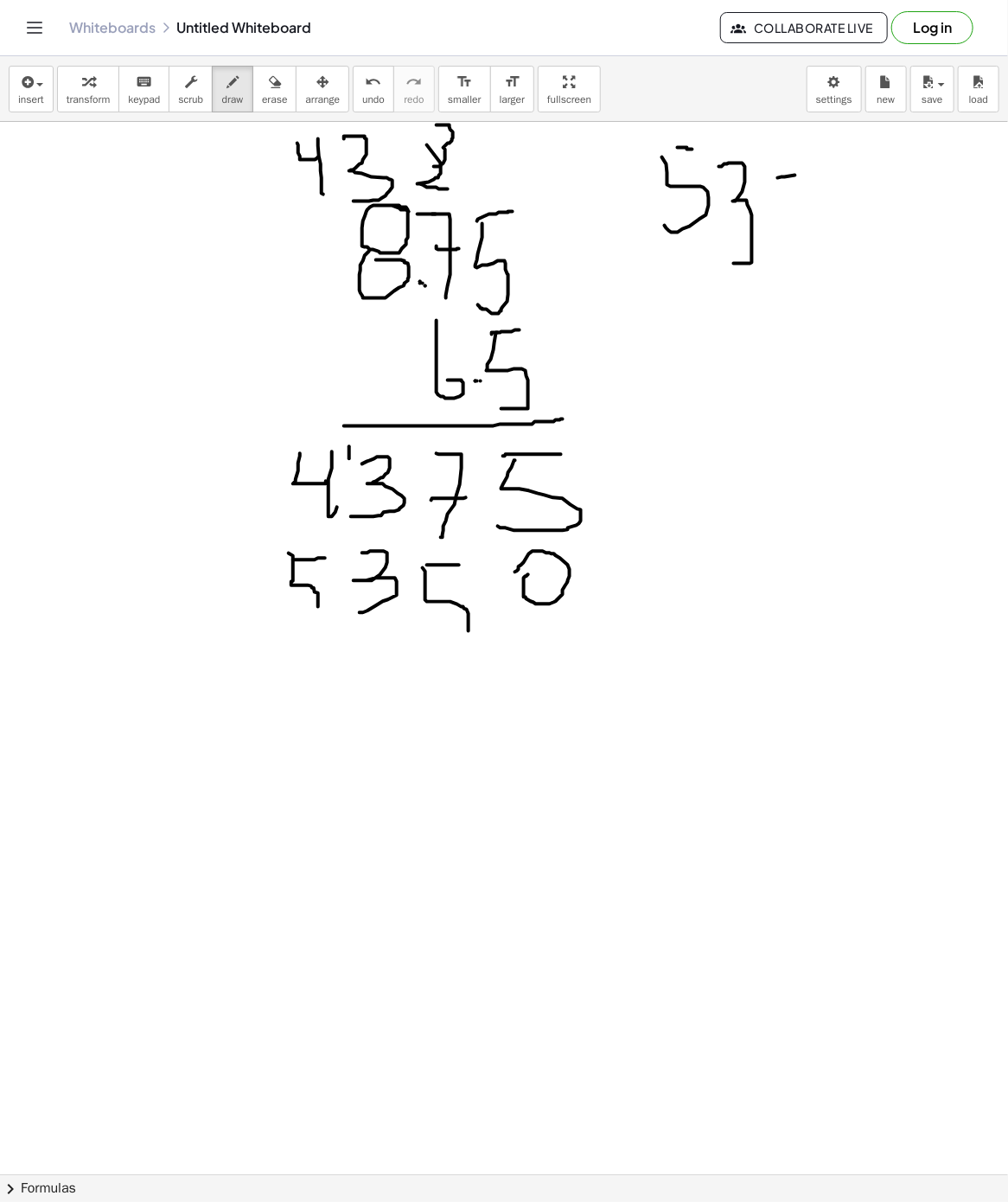 drag, startPoint x: 778, startPoint y: 179, endPoint x: 813, endPoint y: 171, distance: 36 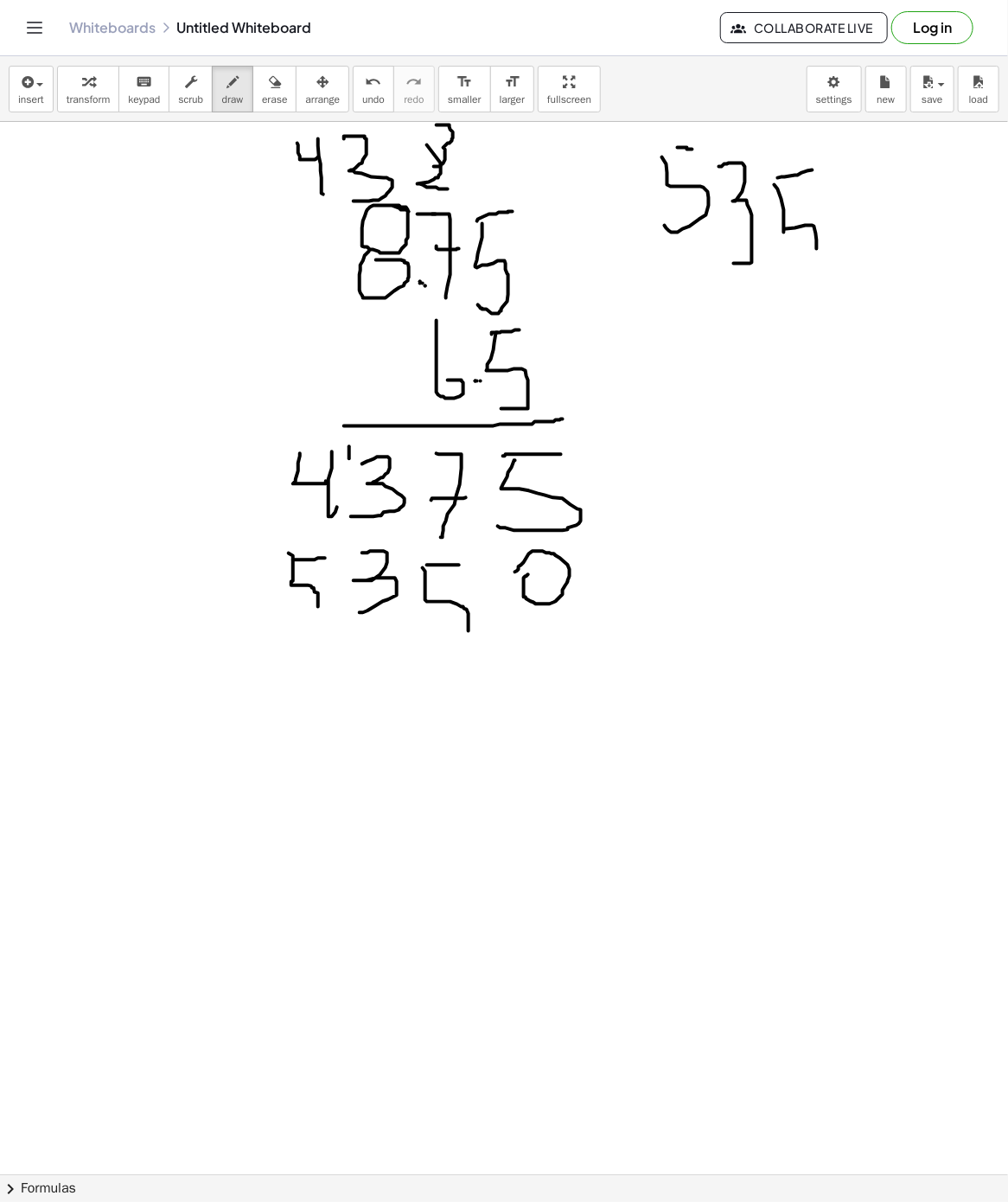 drag, startPoint x: 784, startPoint y: 232, endPoint x: 816, endPoint y: 243, distance: 33.837849 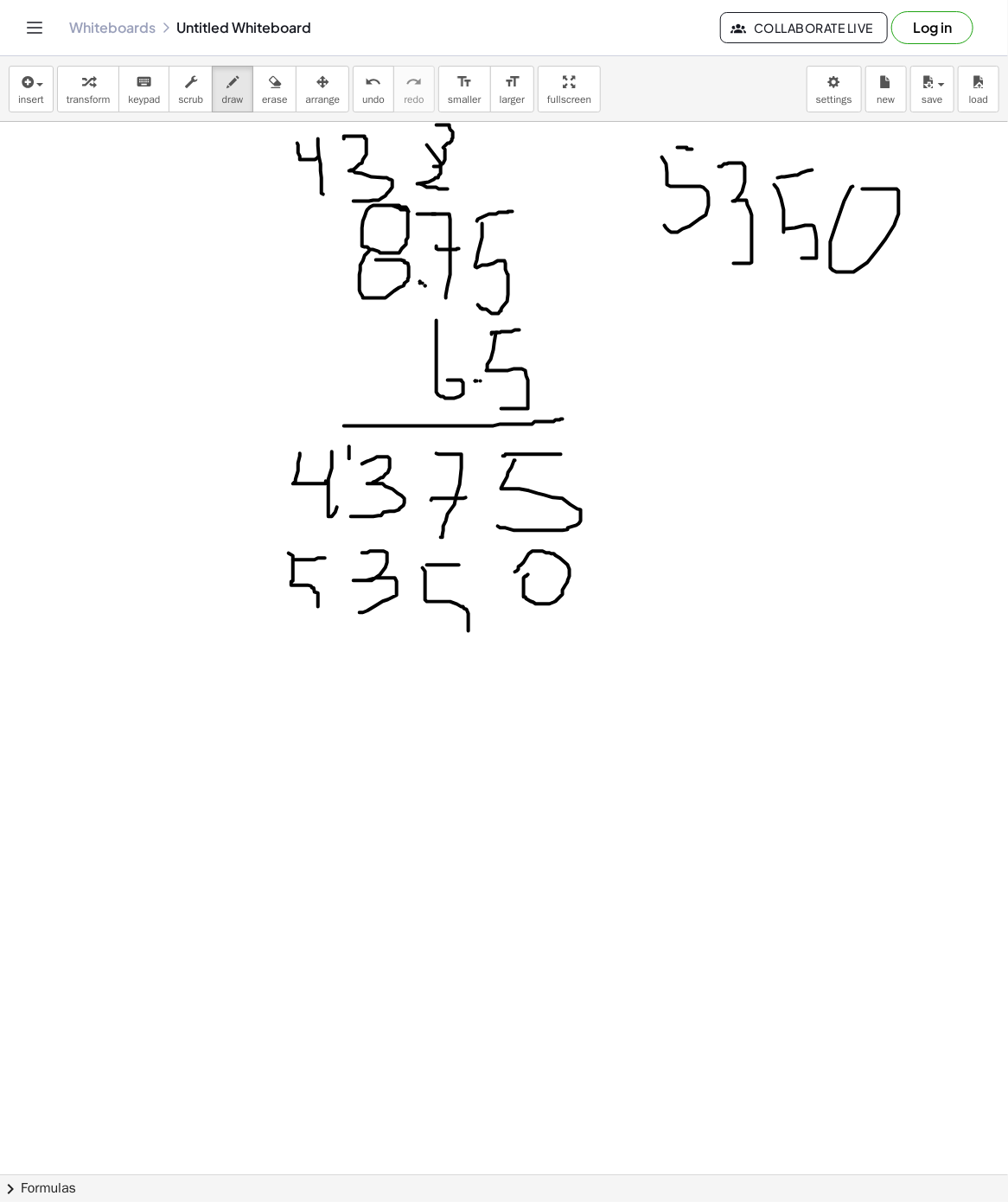drag, startPoint x: 853, startPoint y: 188, endPoint x: 861, endPoint y: 192, distance: 8.94427 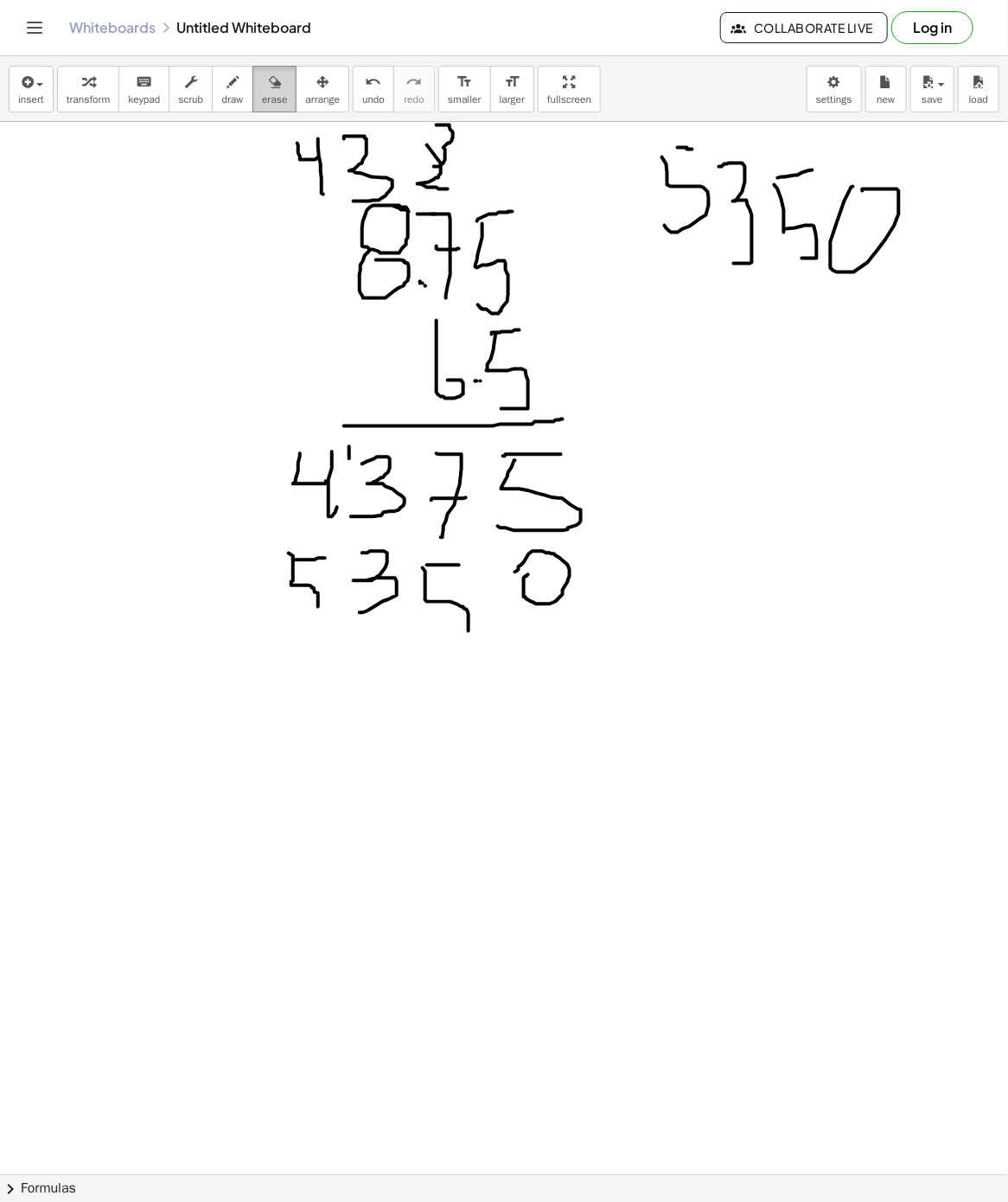 click at bounding box center (275, 82) 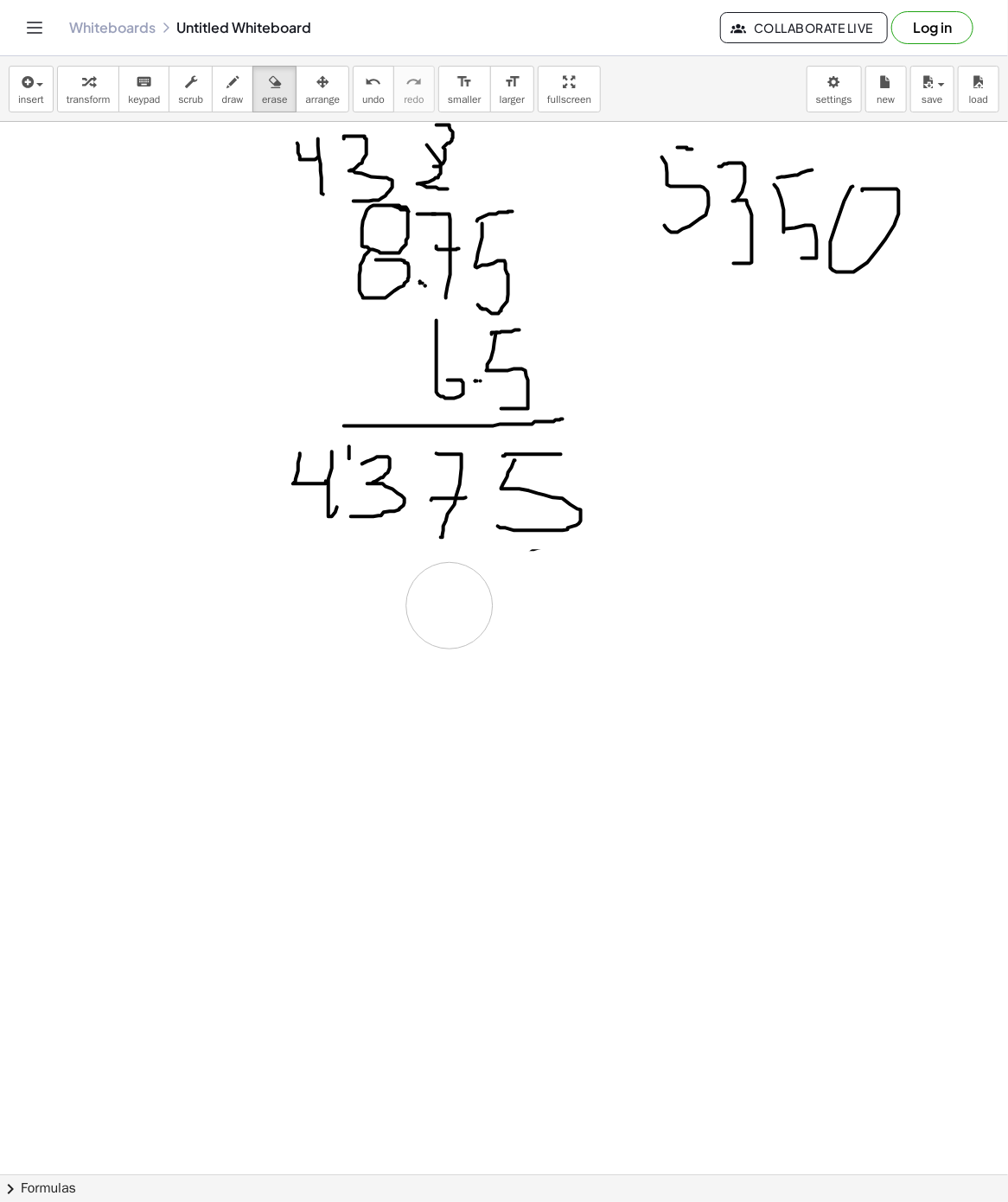 drag, startPoint x: 296, startPoint y: 591, endPoint x: 443, endPoint y: 611, distance: 148.35431 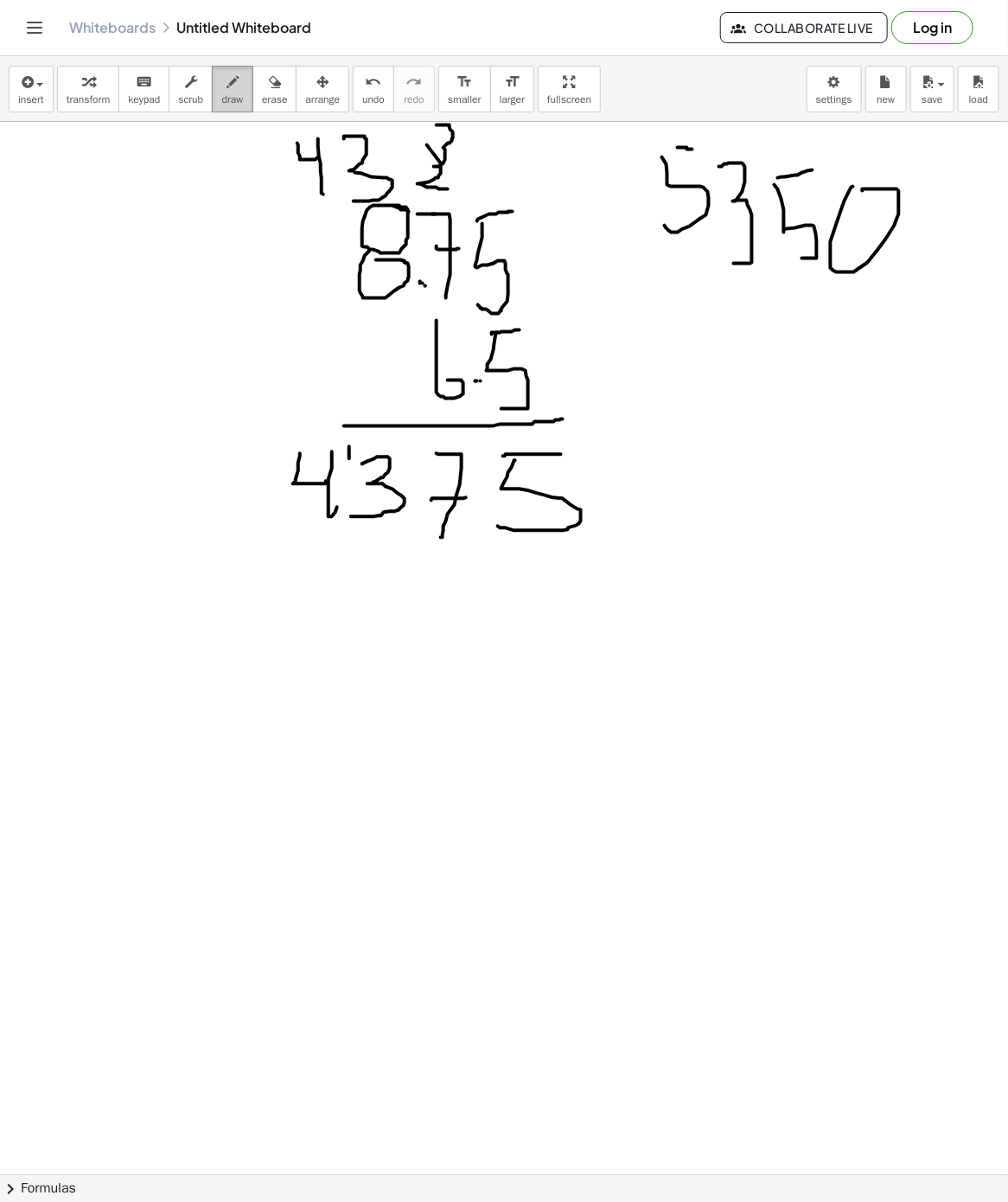 click on "draw" at bounding box center [233, 99] 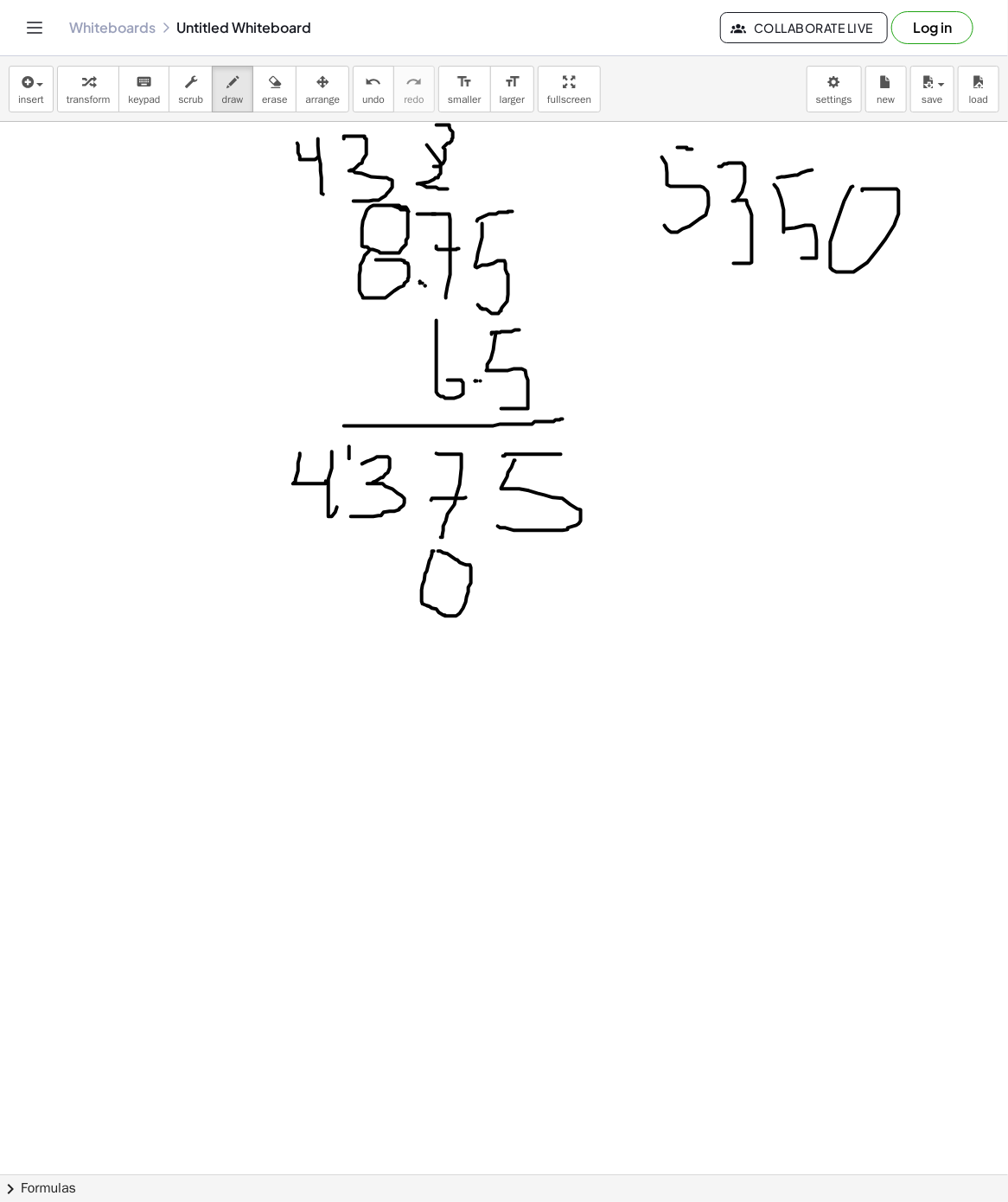 click at bounding box center (504, 1174) 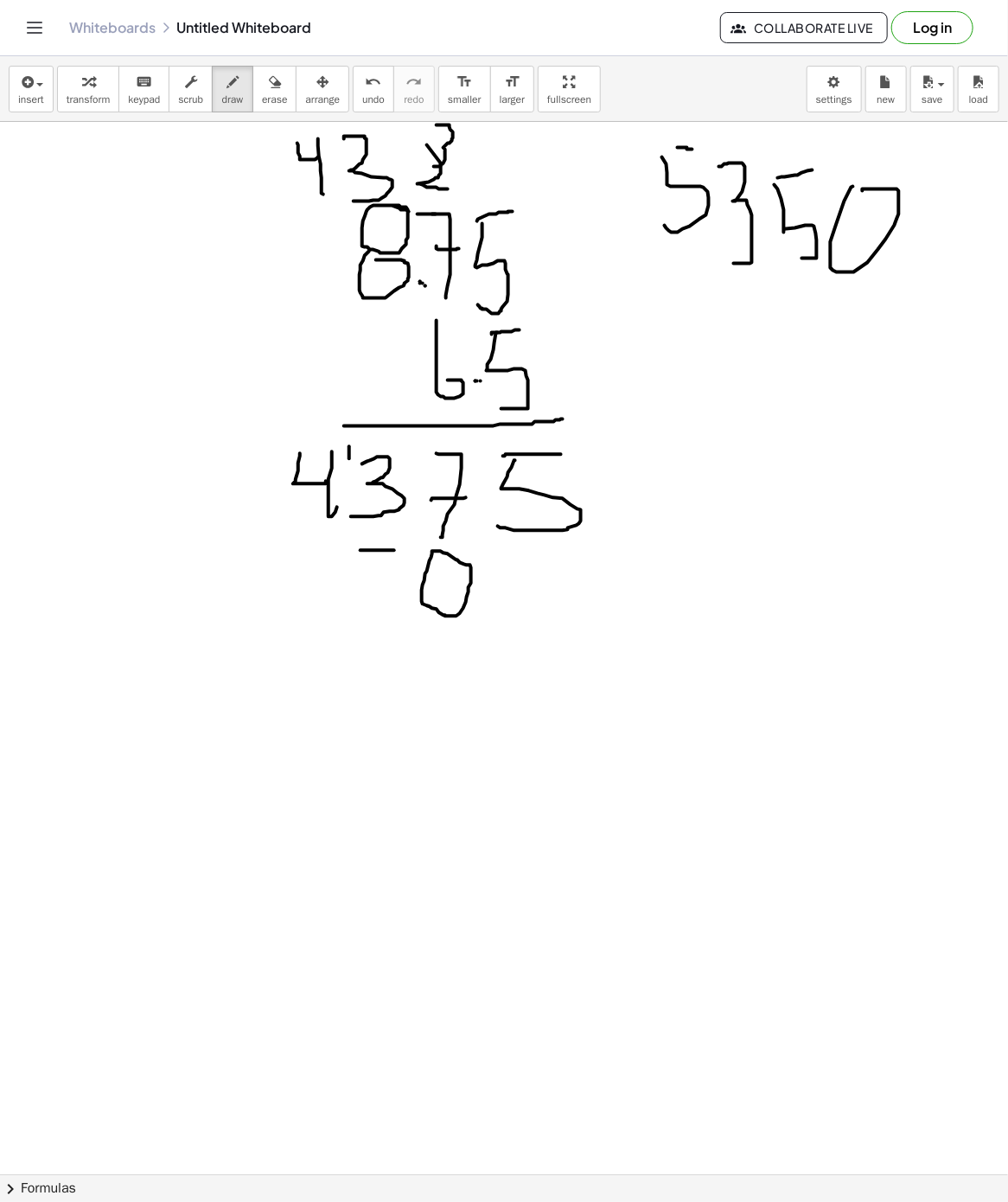 drag, startPoint x: 360, startPoint y: 552, endPoint x: 395, endPoint y: 554, distance: 35.057096 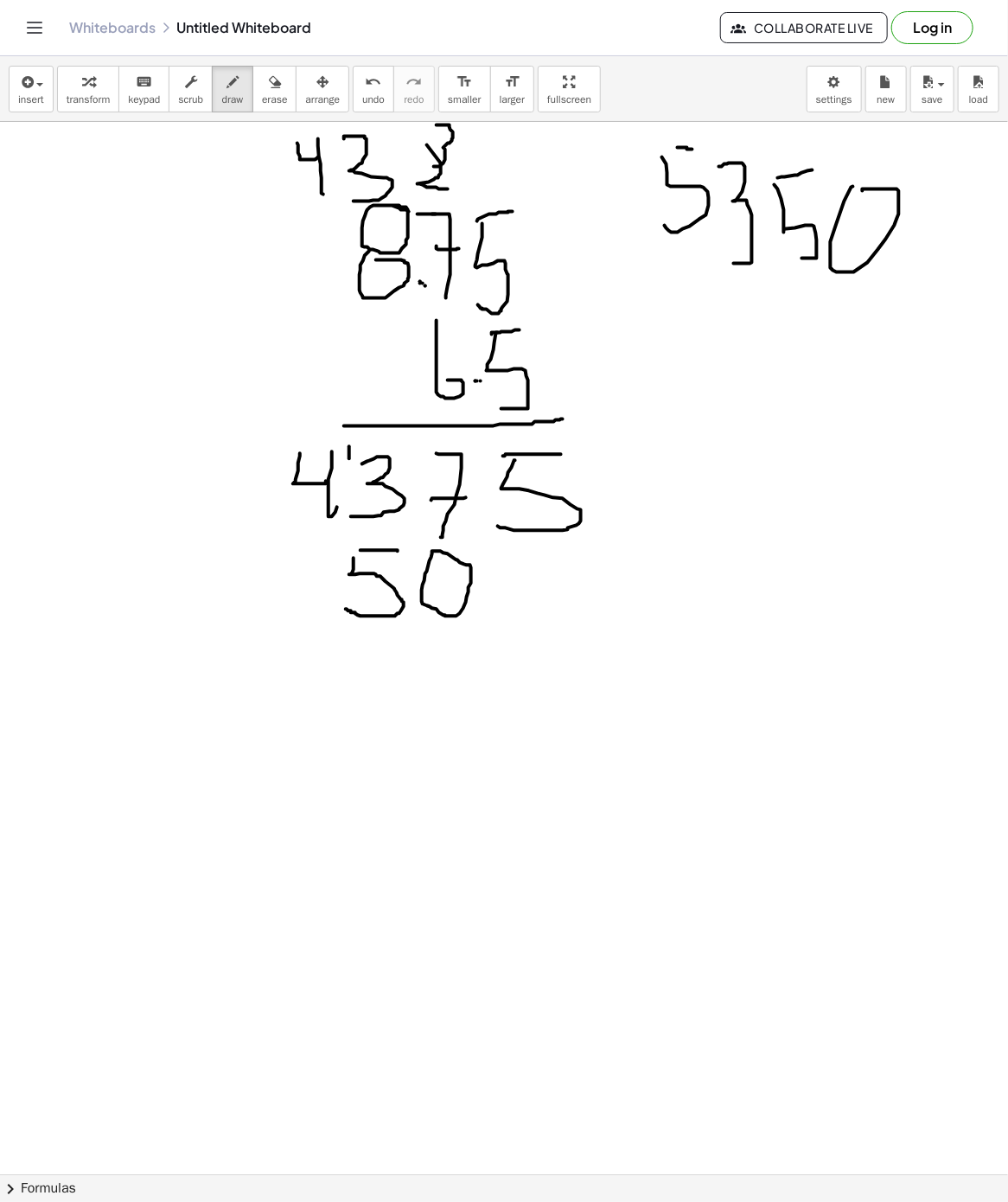 drag, startPoint x: 354, startPoint y: 559, endPoint x: 346, endPoint y: 611, distance: 52.611786 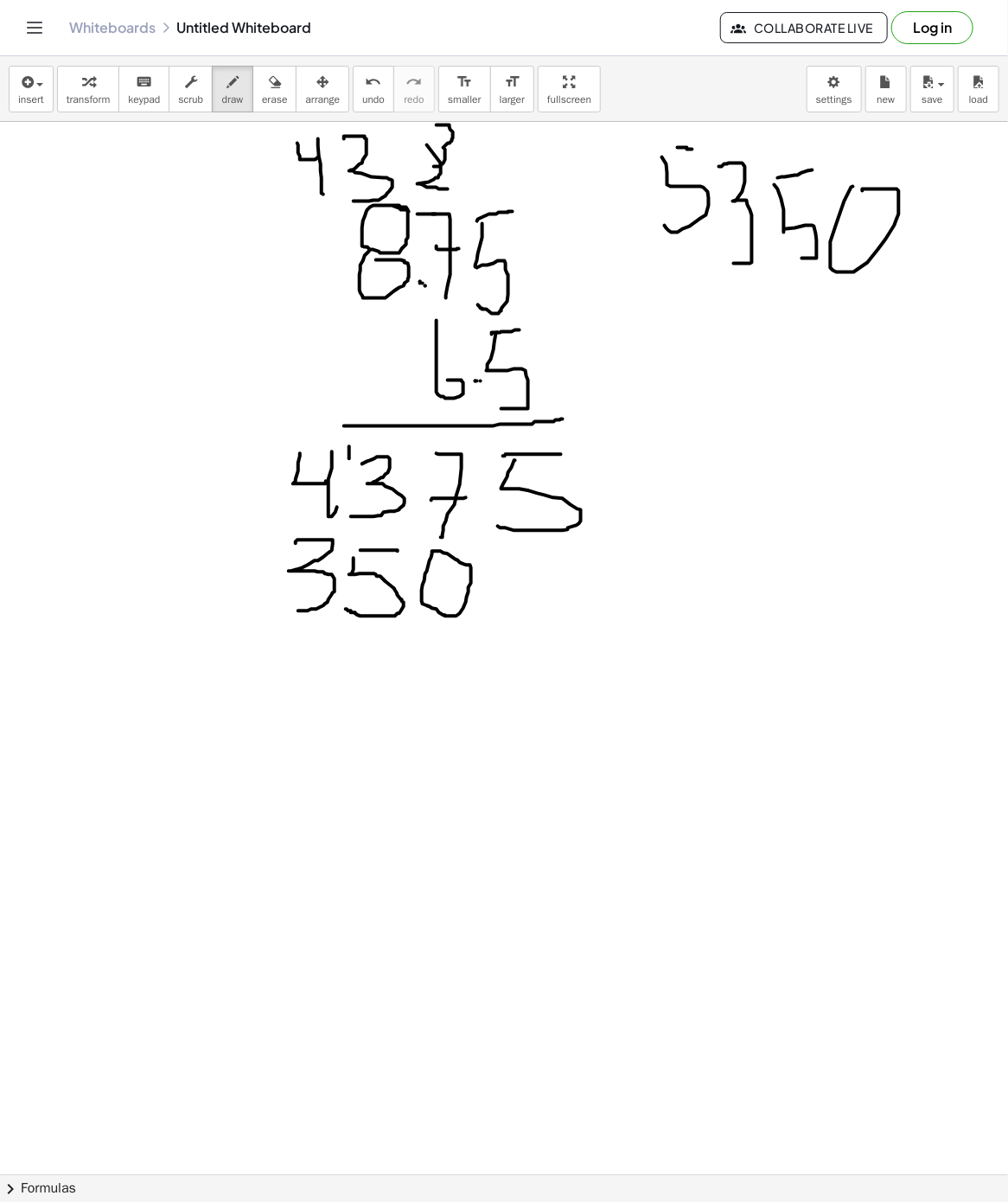 drag, startPoint x: 296, startPoint y: 546, endPoint x: 298, endPoint y: 612, distance: 66.0303 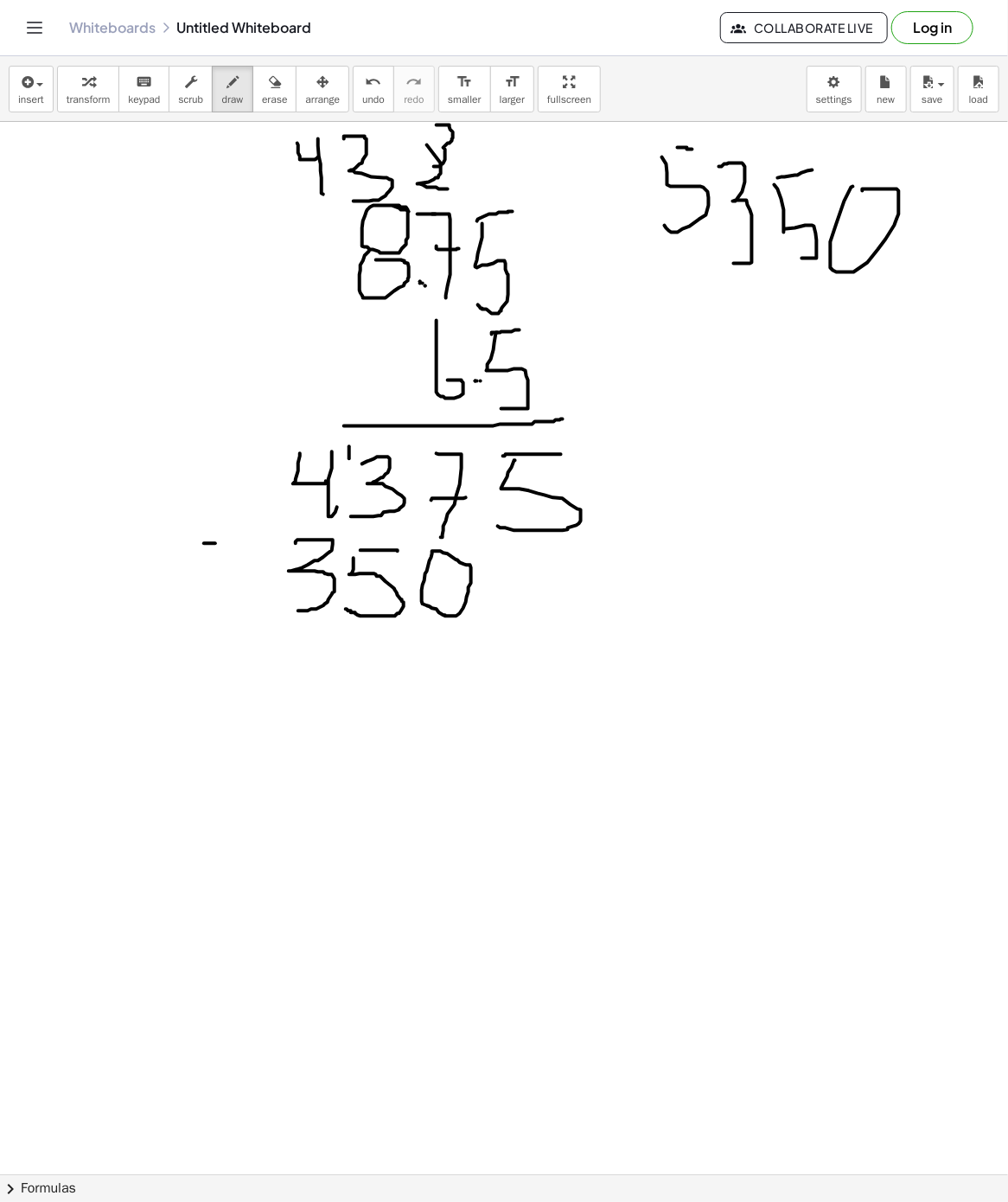 drag, startPoint x: 204, startPoint y: 545, endPoint x: 242, endPoint y: 545, distance: 38 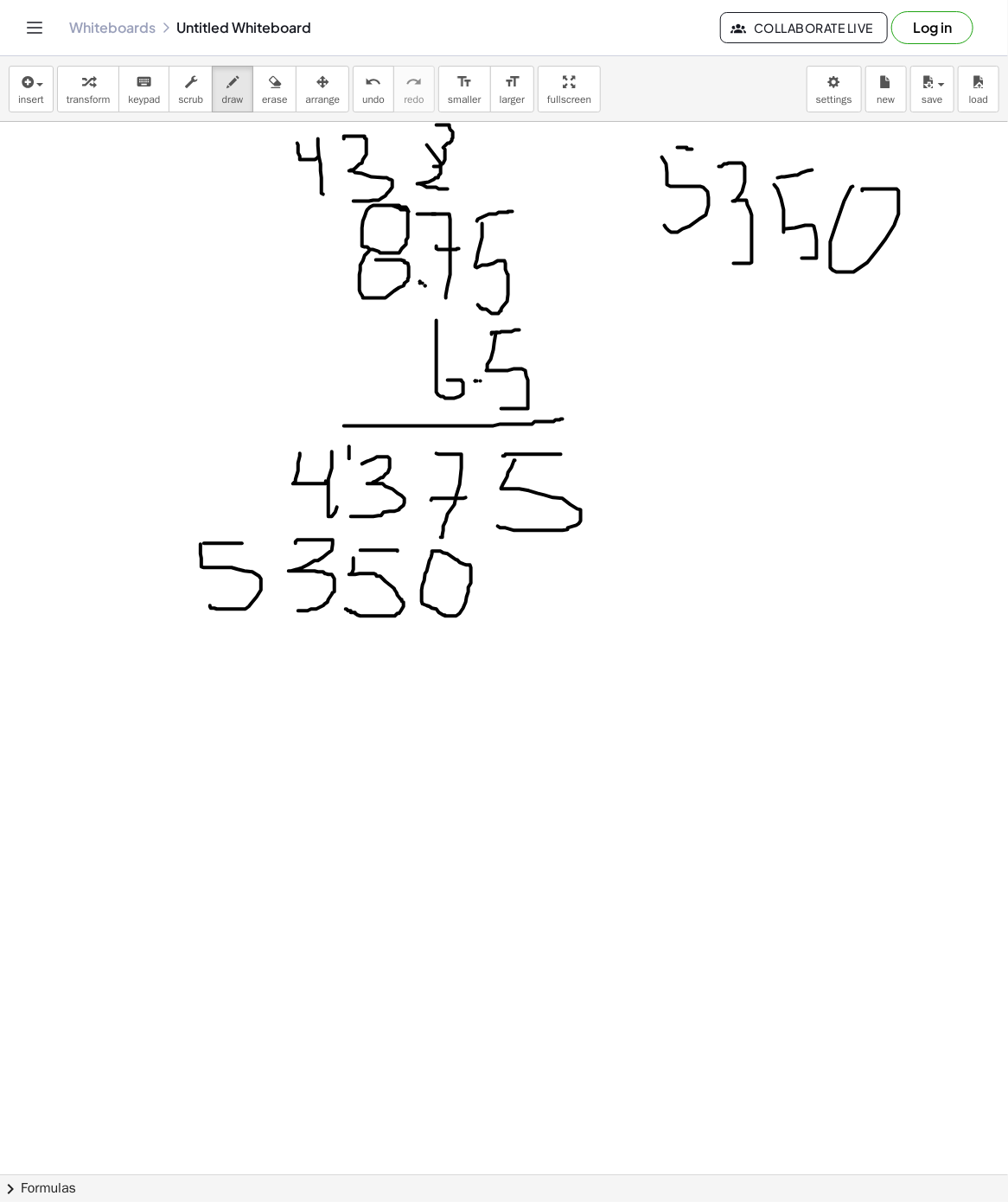 drag, startPoint x: 201, startPoint y: 555, endPoint x: 208, endPoint y: 607, distance: 52.469038 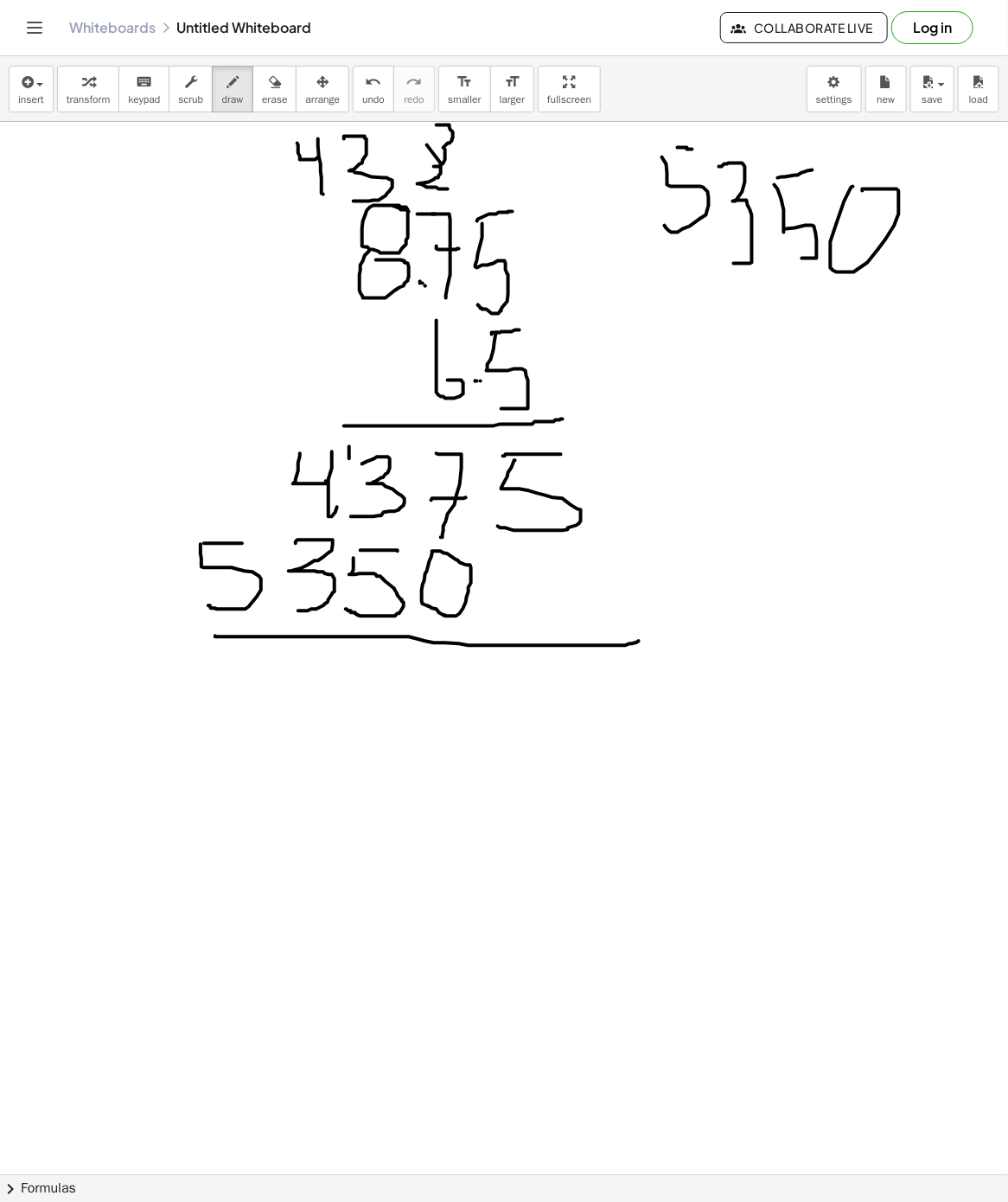 drag, startPoint x: 215, startPoint y: 637, endPoint x: 639, endPoint y: 643, distance: 424.04245 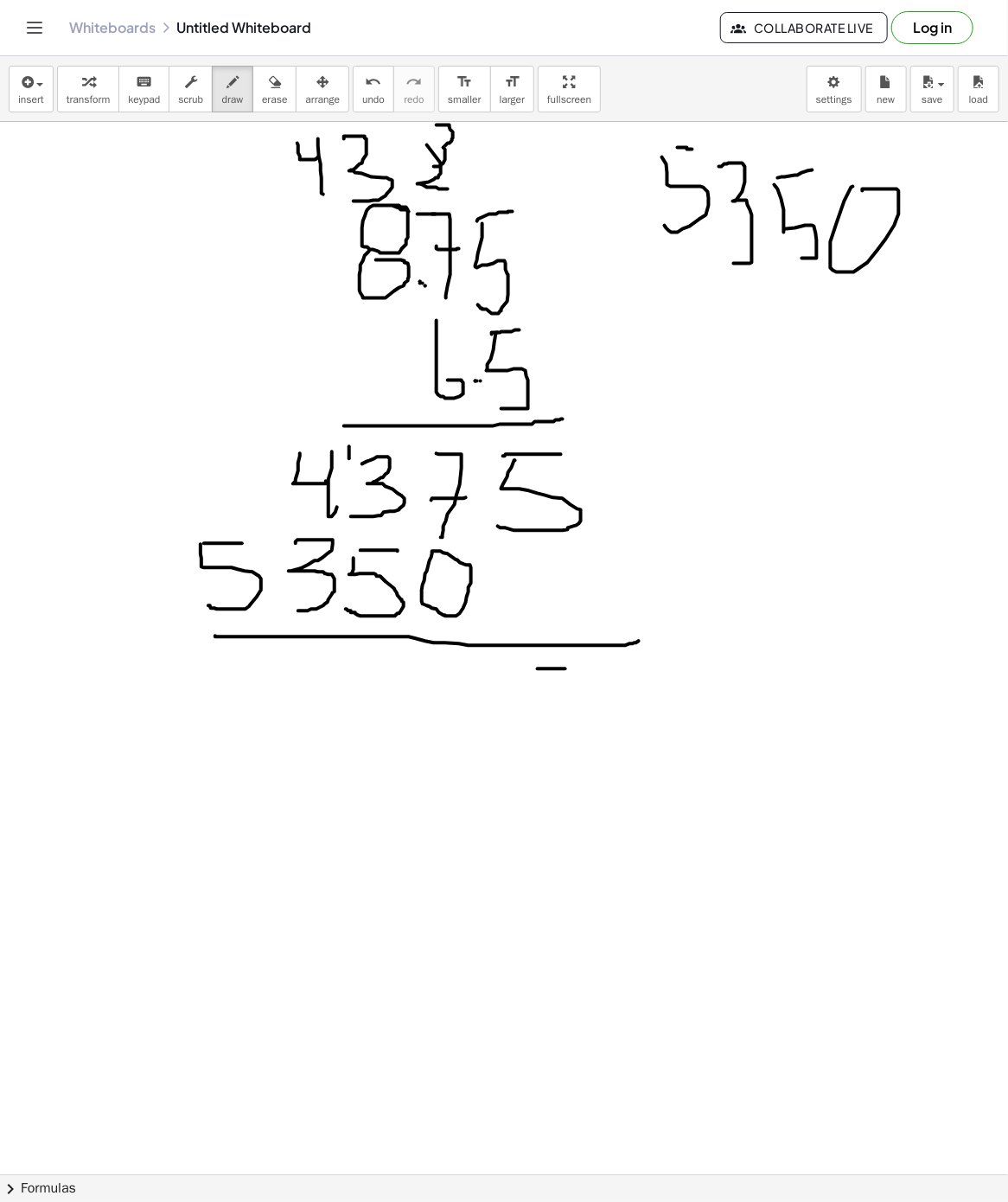 drag, startPoint x: 538, startPoint y: 670, endPoint x: 563, endPoint y: 672, distance: 25.079872 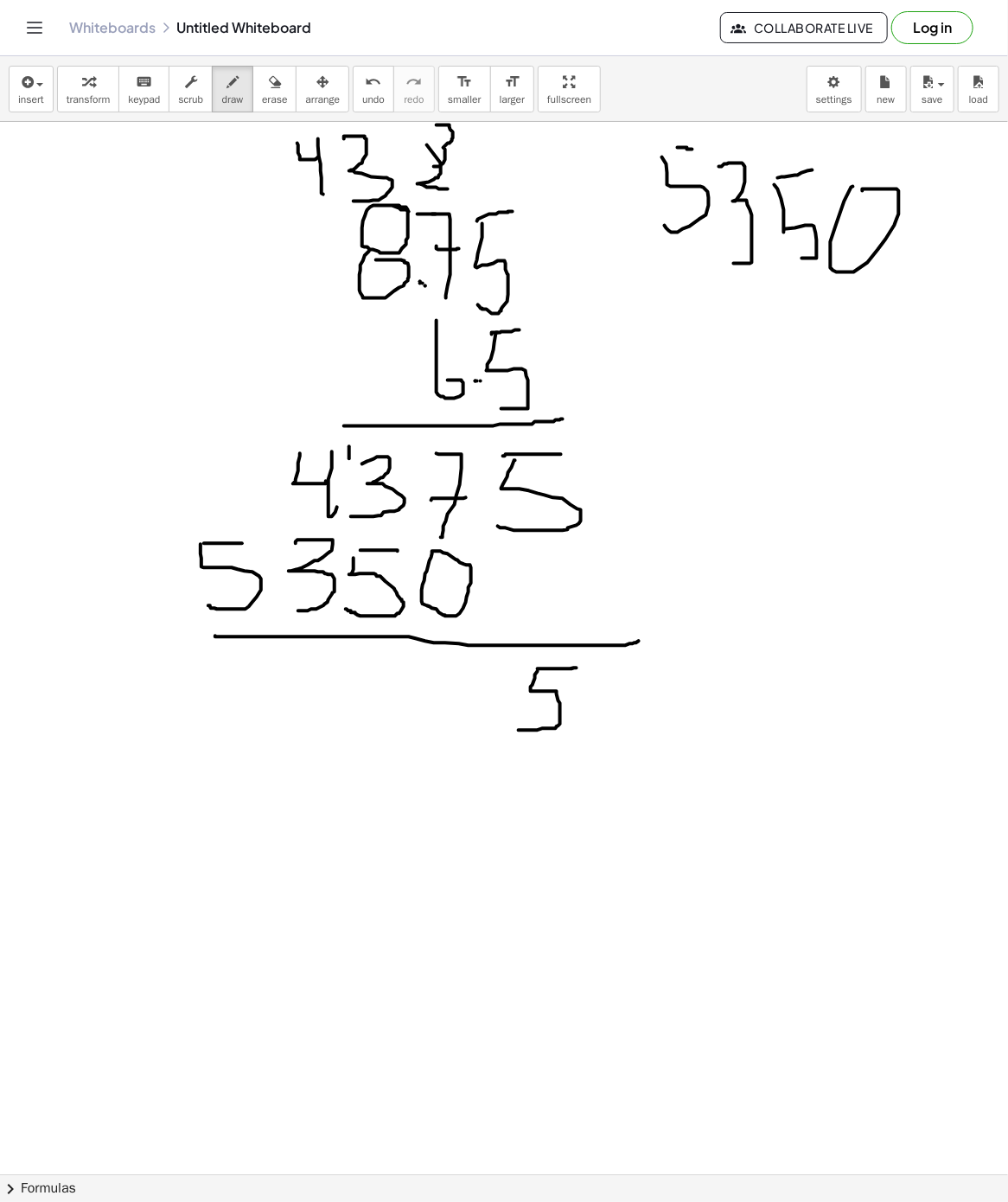 drag, startPoint x: 538, startPoint y: 673, endPoint x: 519, endPoint y: 732, distance: 61.983869 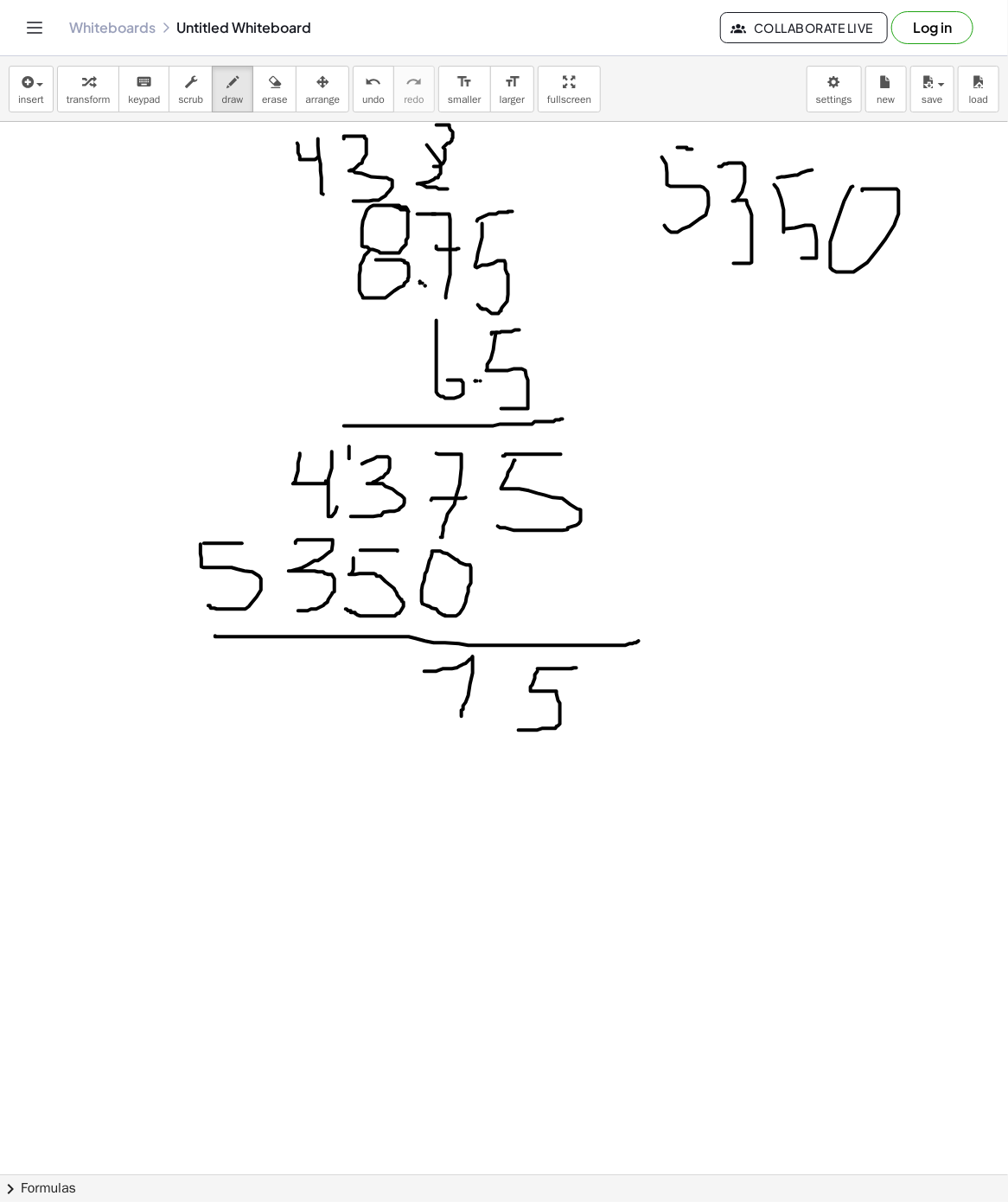 drag, startPoint x: 437, startPoint y: 673, endPoint x: 446, endPoint y: 711, distance: 39.05125 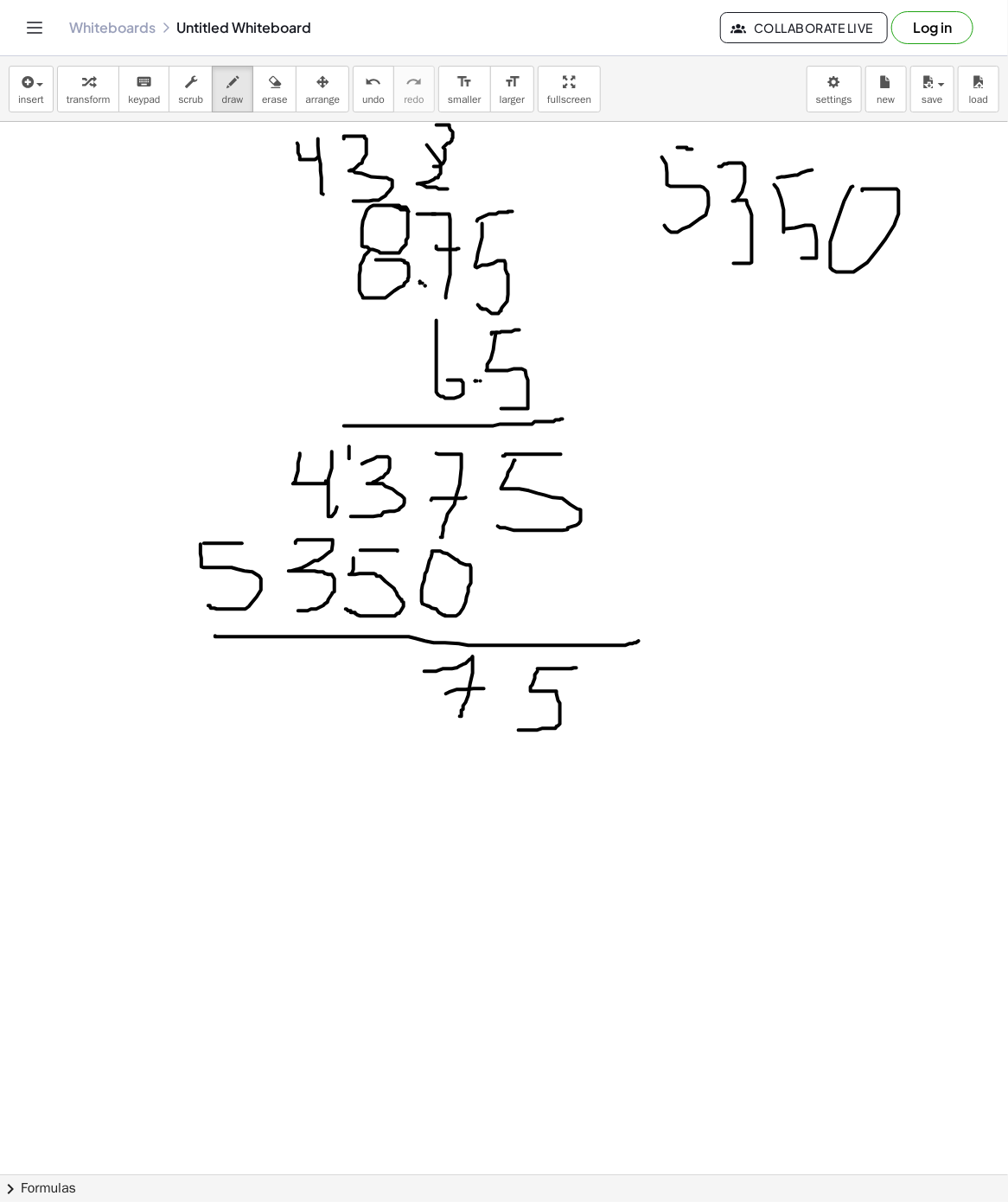 click at bounding box center [504, 1174] 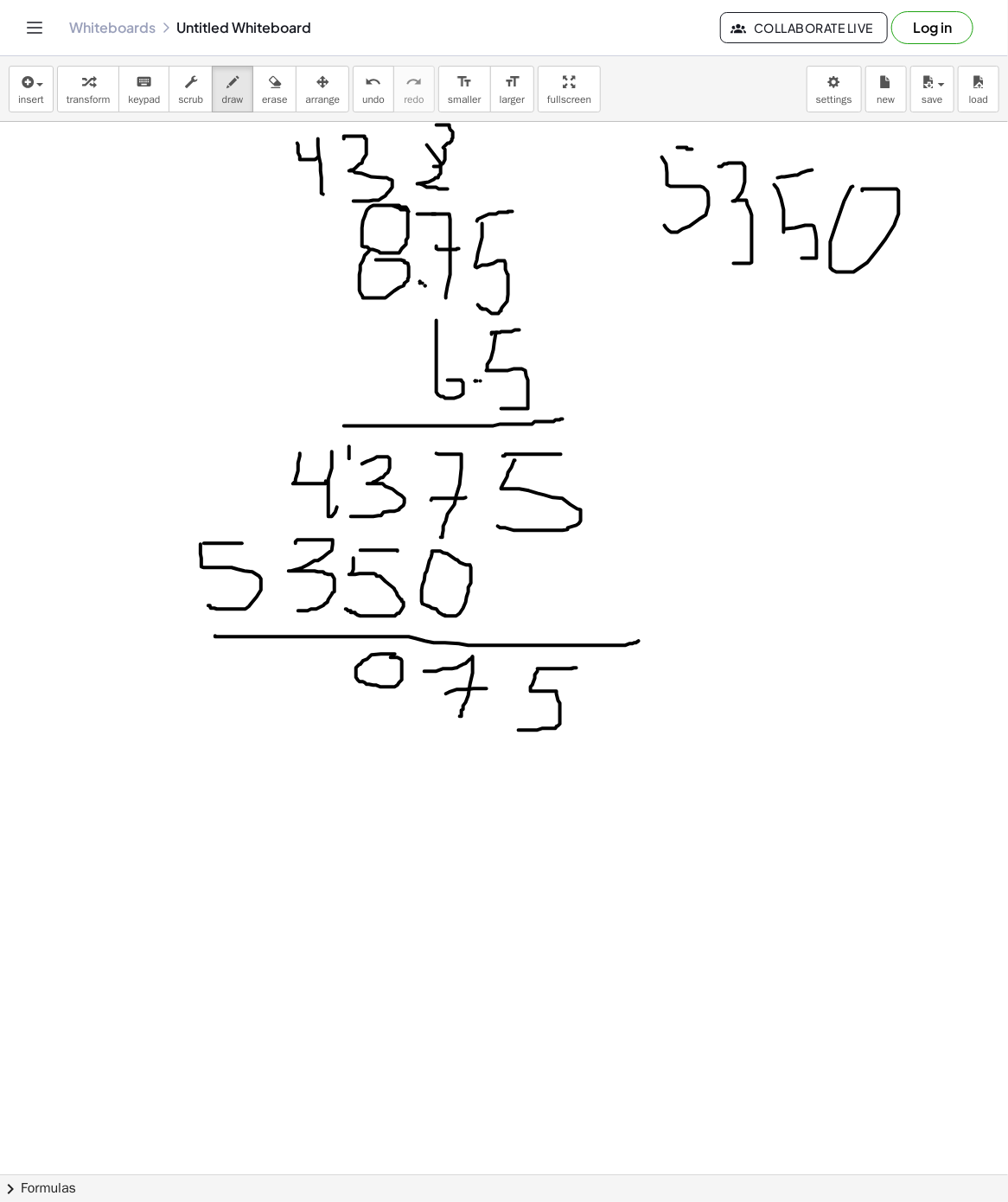 click at bounding box center (504, 1174) 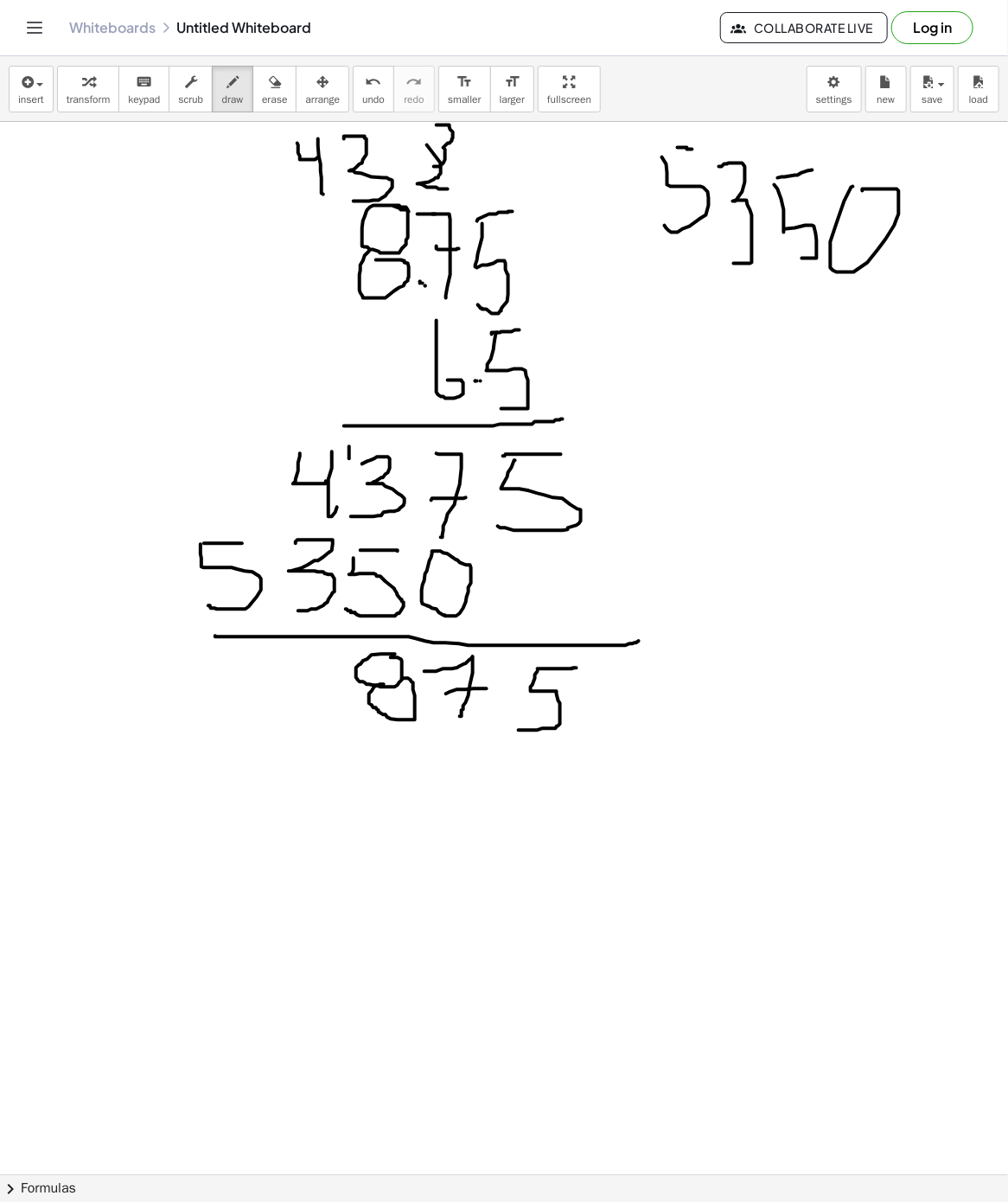 drag, startPoint x: 384, startPoint y: 686, endPoint x: 394, endPoint y: 680, distance: 11.661904 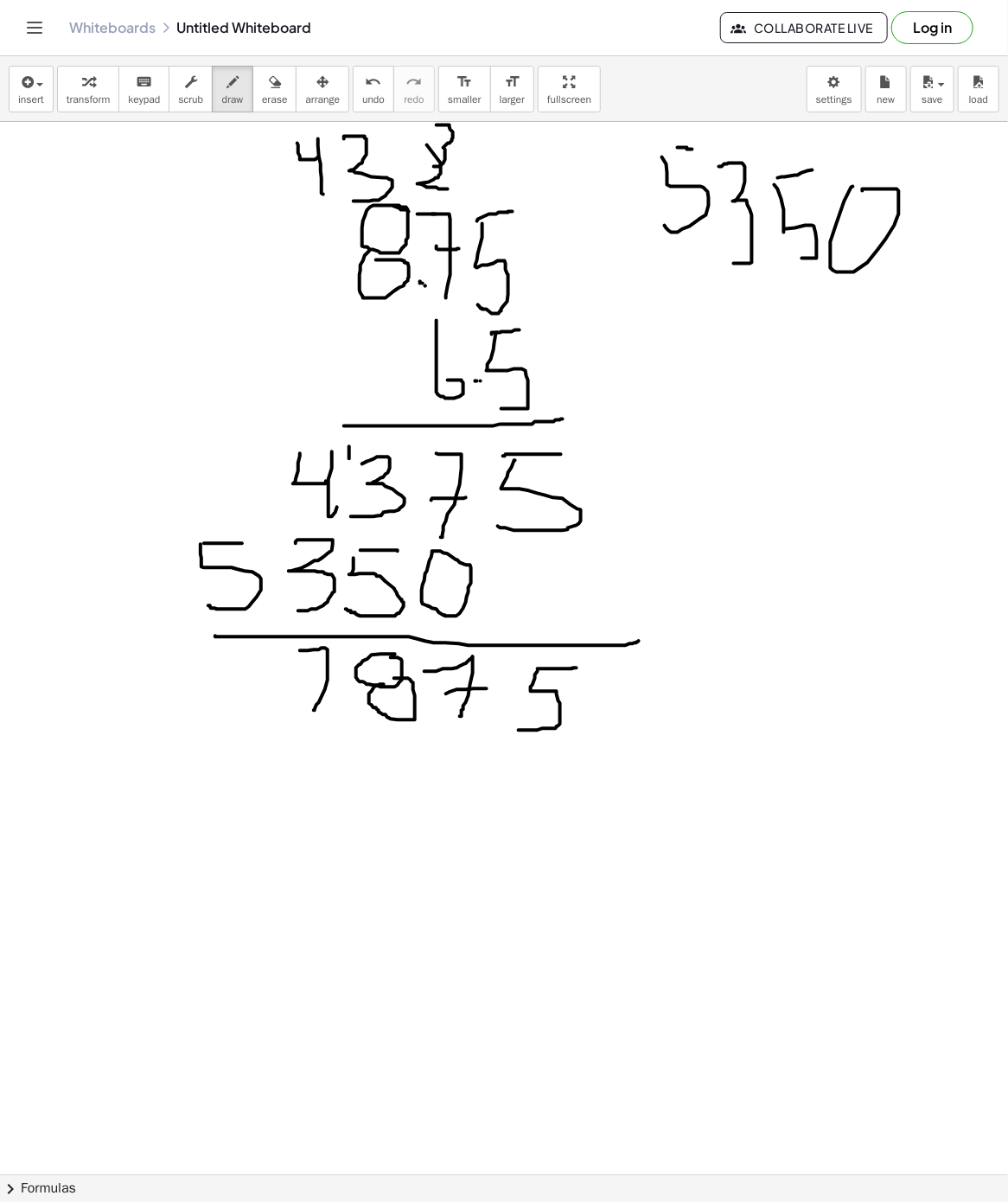 drag, startPoint x: 300, startPoint y: 652, endPoint x: 287, endPoint y: 698, distance: 47.801674 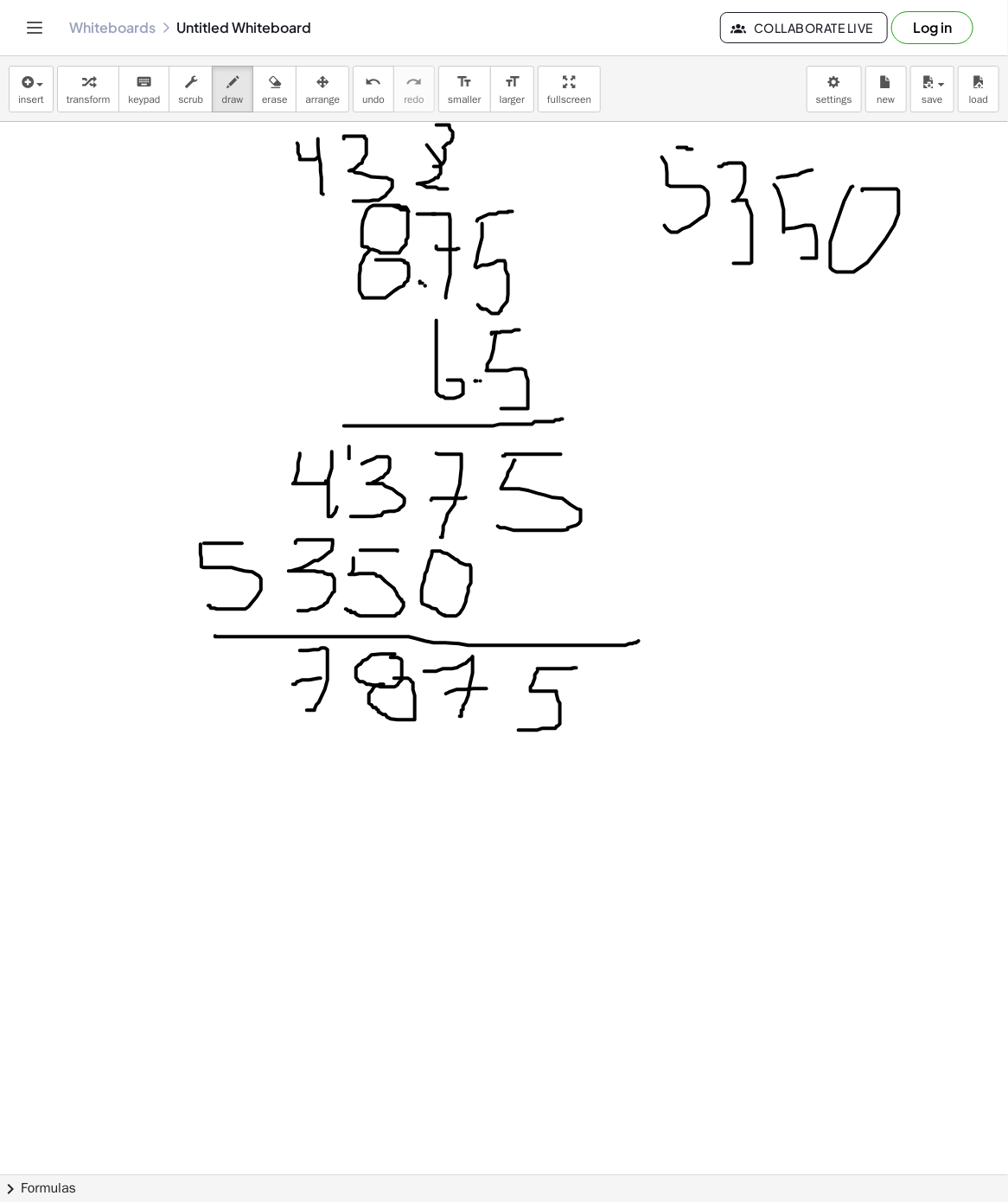 drag, startPoint x: 303, startPoint y: 681, endPoint x: 325, endPoint y: 680, distance: 22.022716 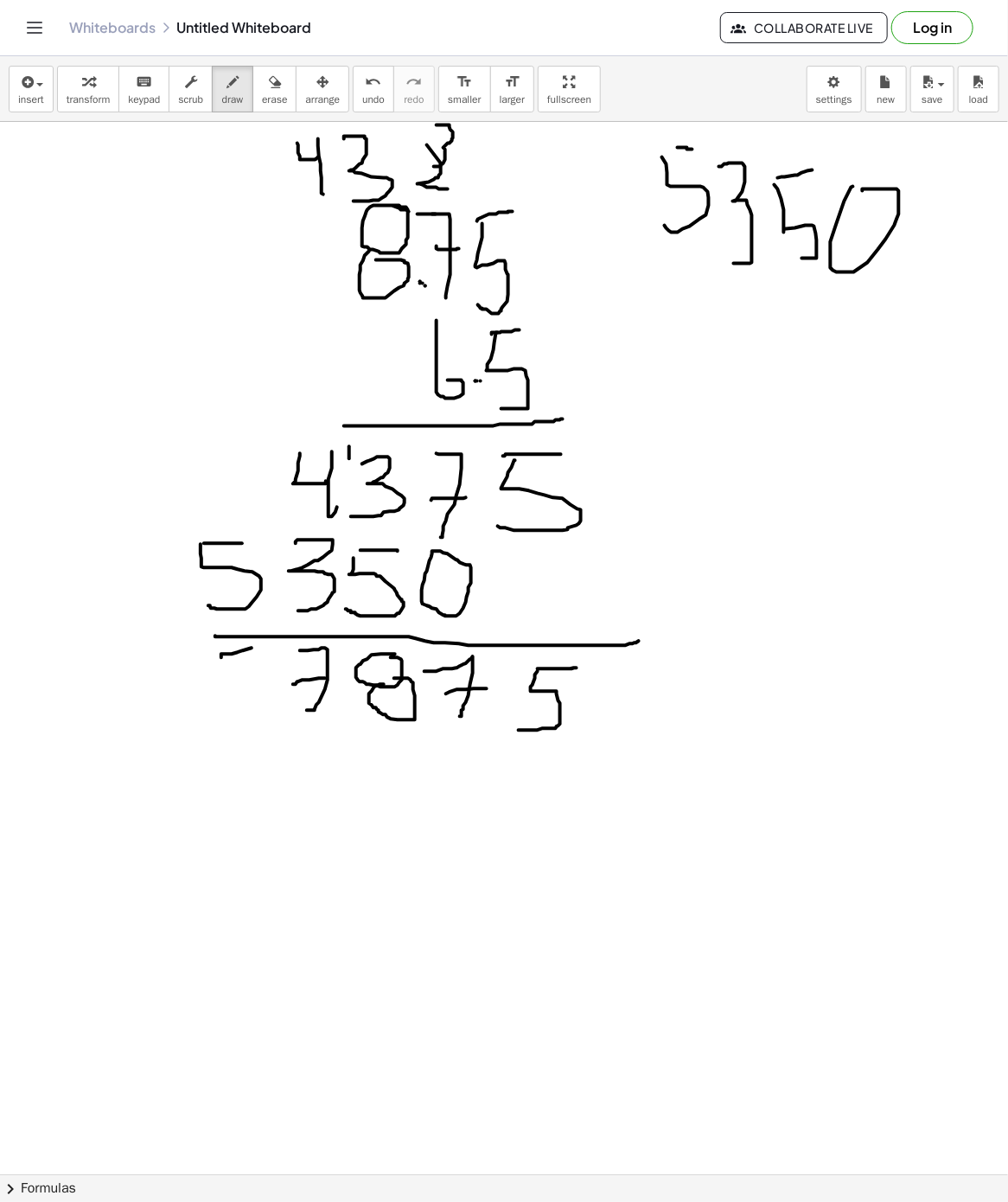 click at bounding box center (504, 1174) 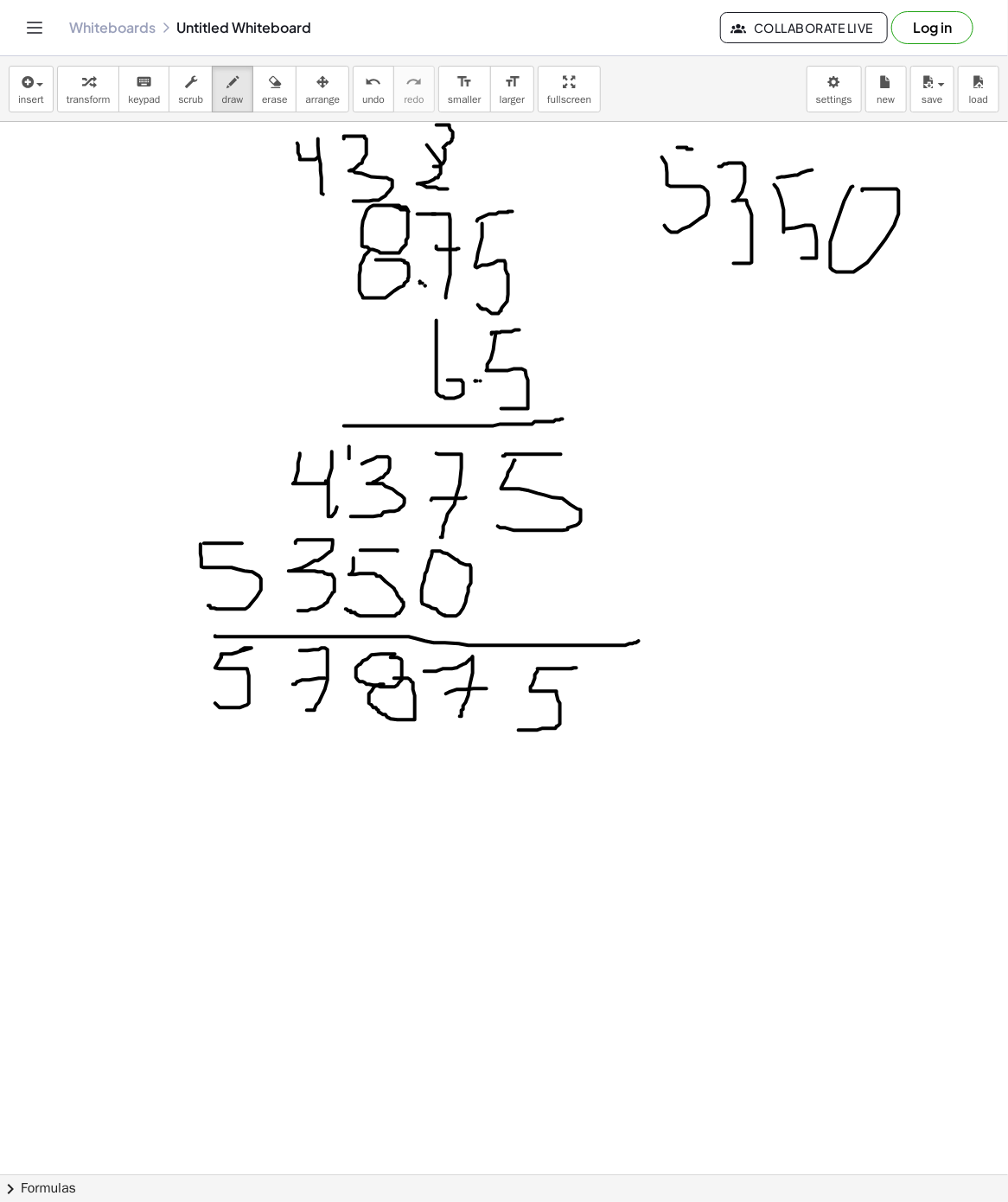 drag, startPoint x: 222, startPoint y: 656, endPoint x: 214, endPoint y: 705, distance: 49.648766 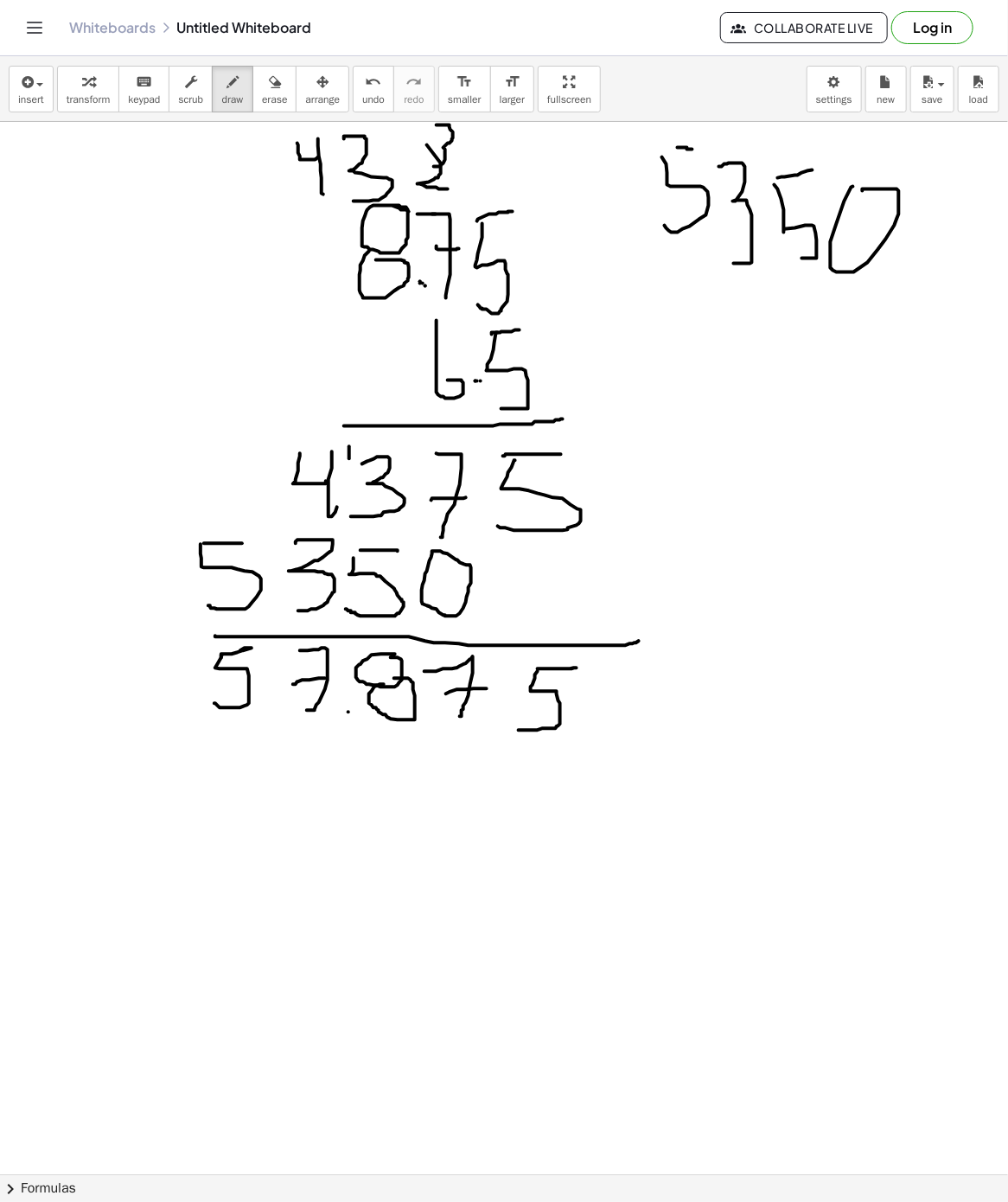 click at bounding box center (504, 1174) 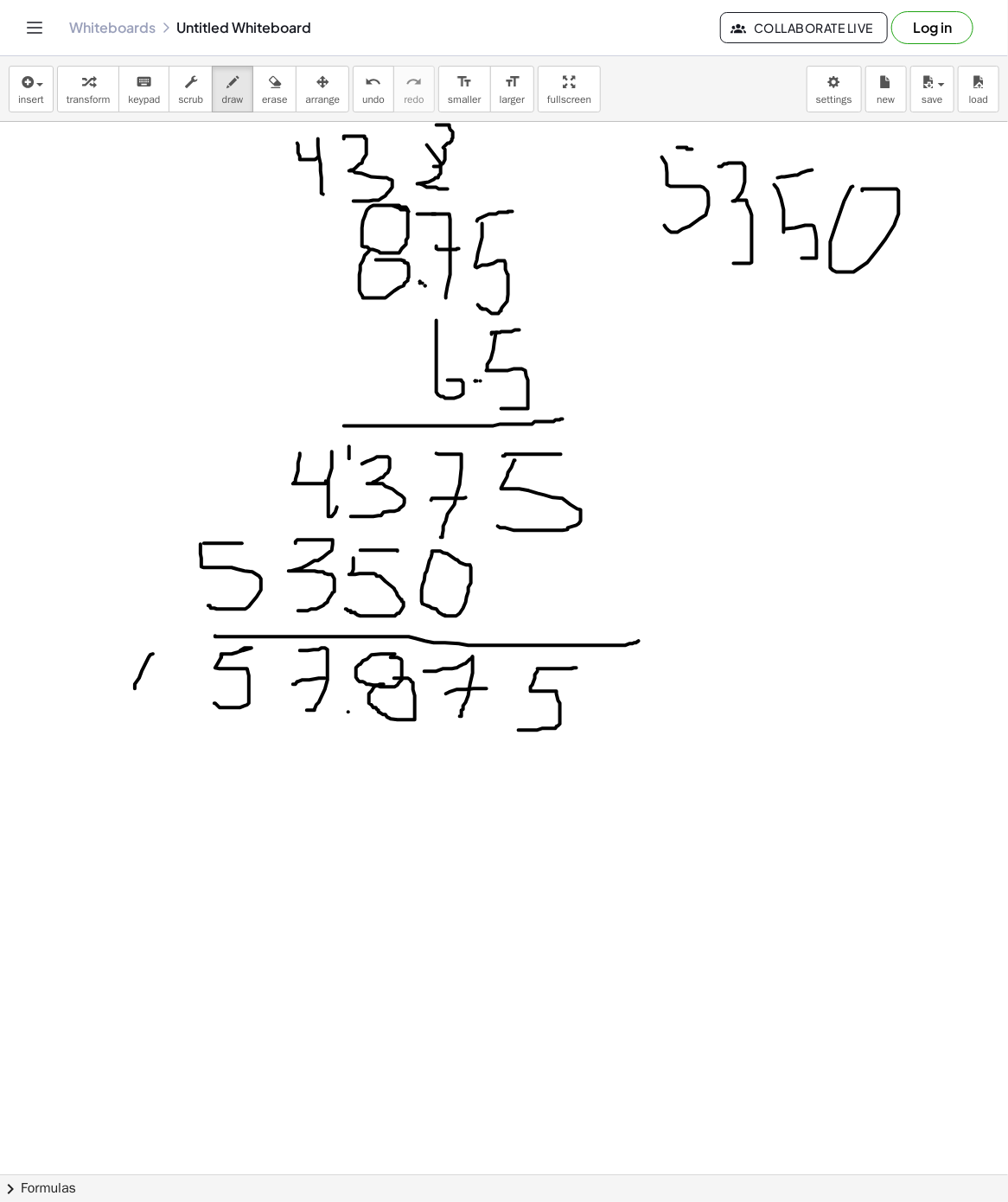 drag, startPoint x: 153, startPoint y: 655, endPoint x: 132, endPoint y: 700, distance: 49.658836 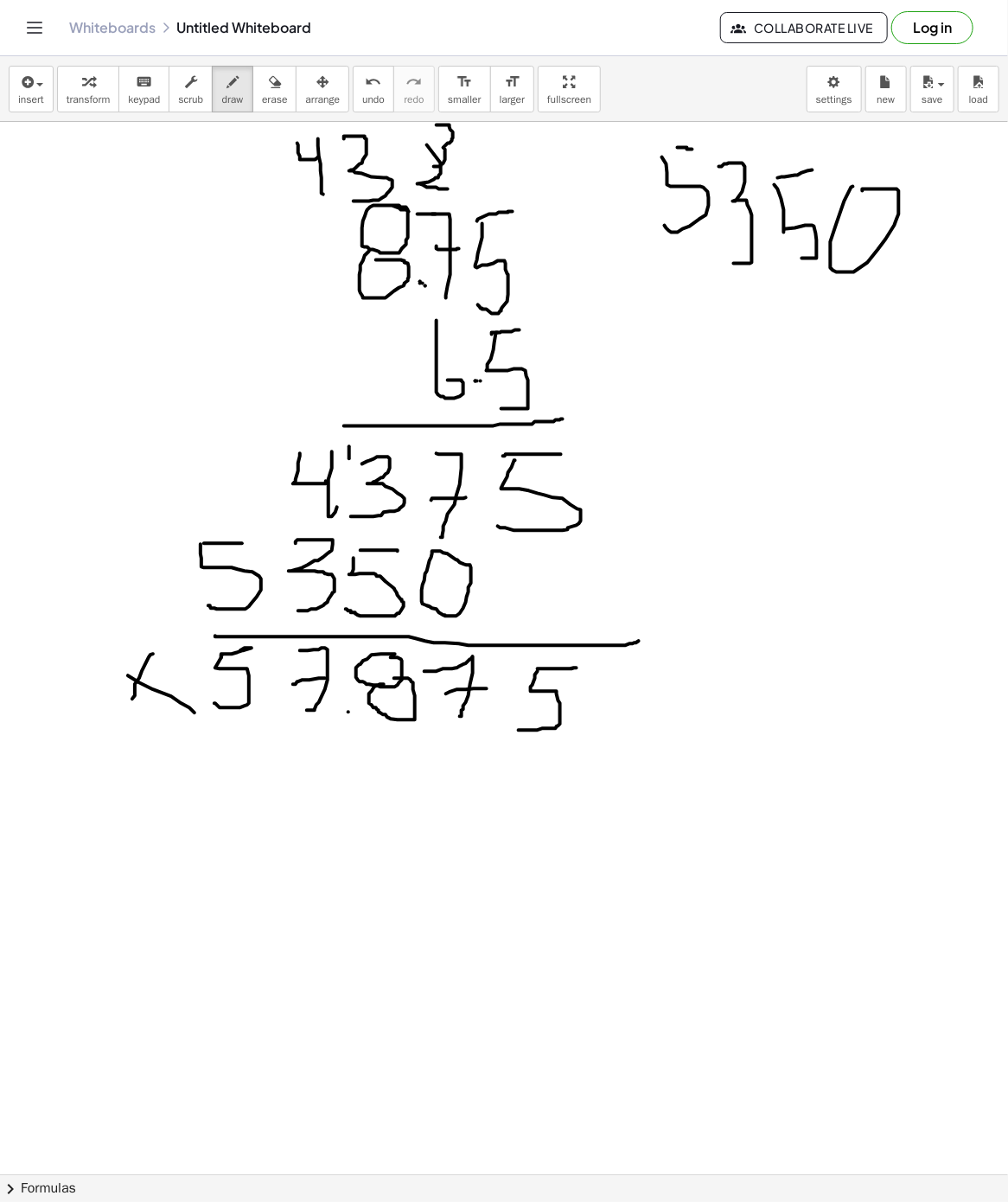 drag, startPoint x: 171, startPoint y: 698, endPoint x: 207, endPoint y: 725, distance: 45 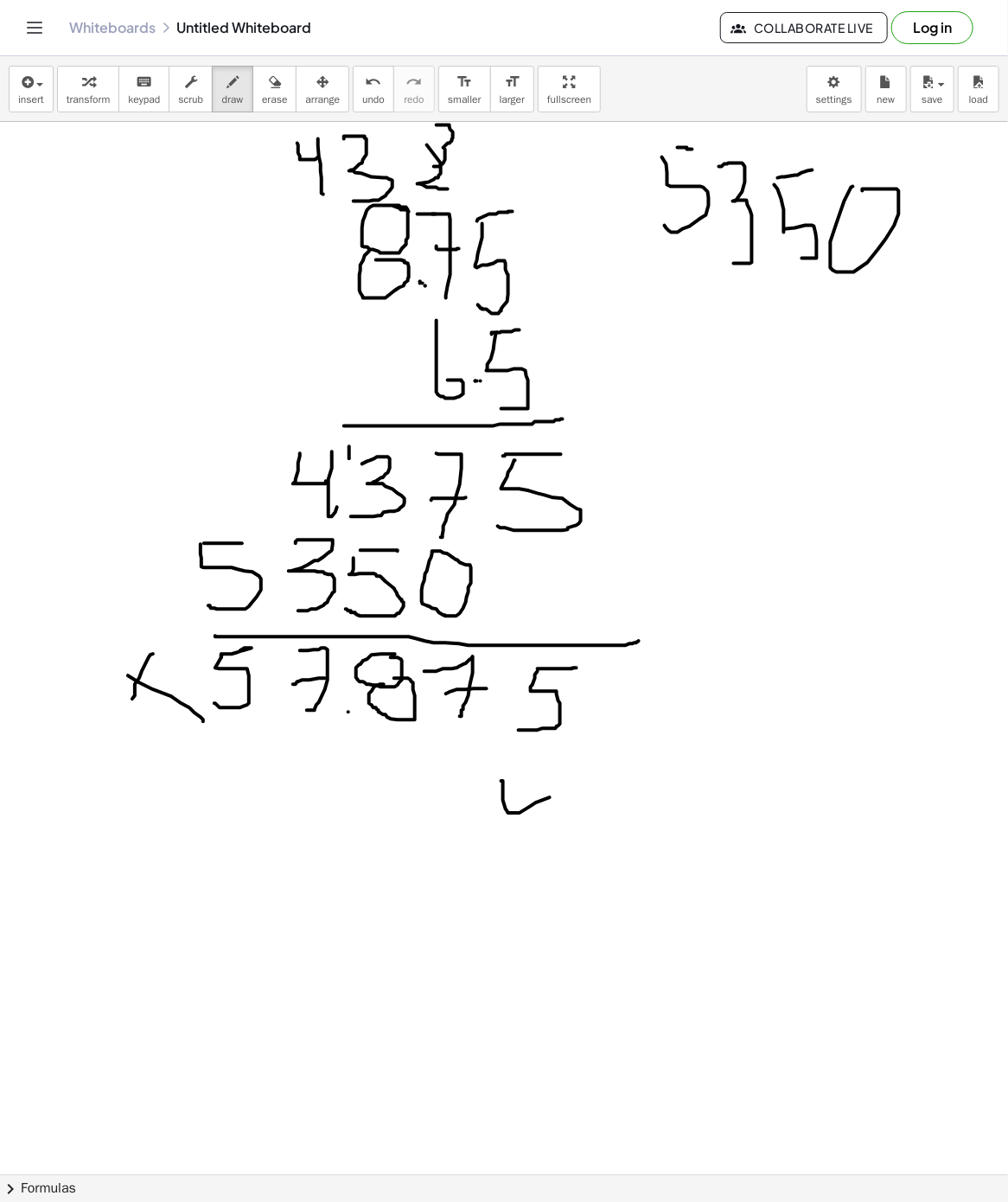 drag, startPoint x: 508, startPoint y: 815, endPoint x: 550, endPoint y: 774, distance: 58.69412 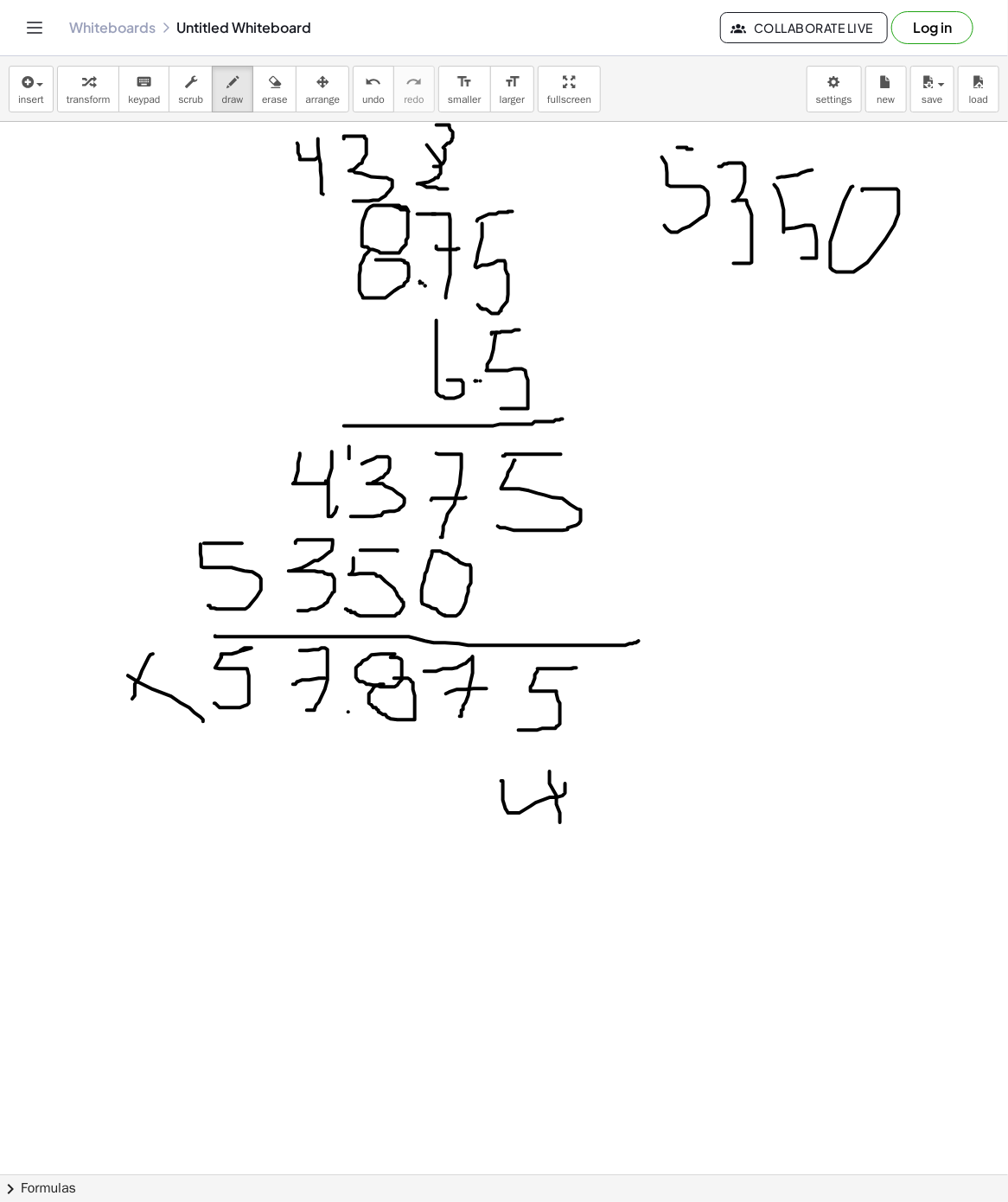 drag, startPoint x: 550, startPoint y: 774, endPoint x: 547, endPoint y: 835, distance: 61.073726 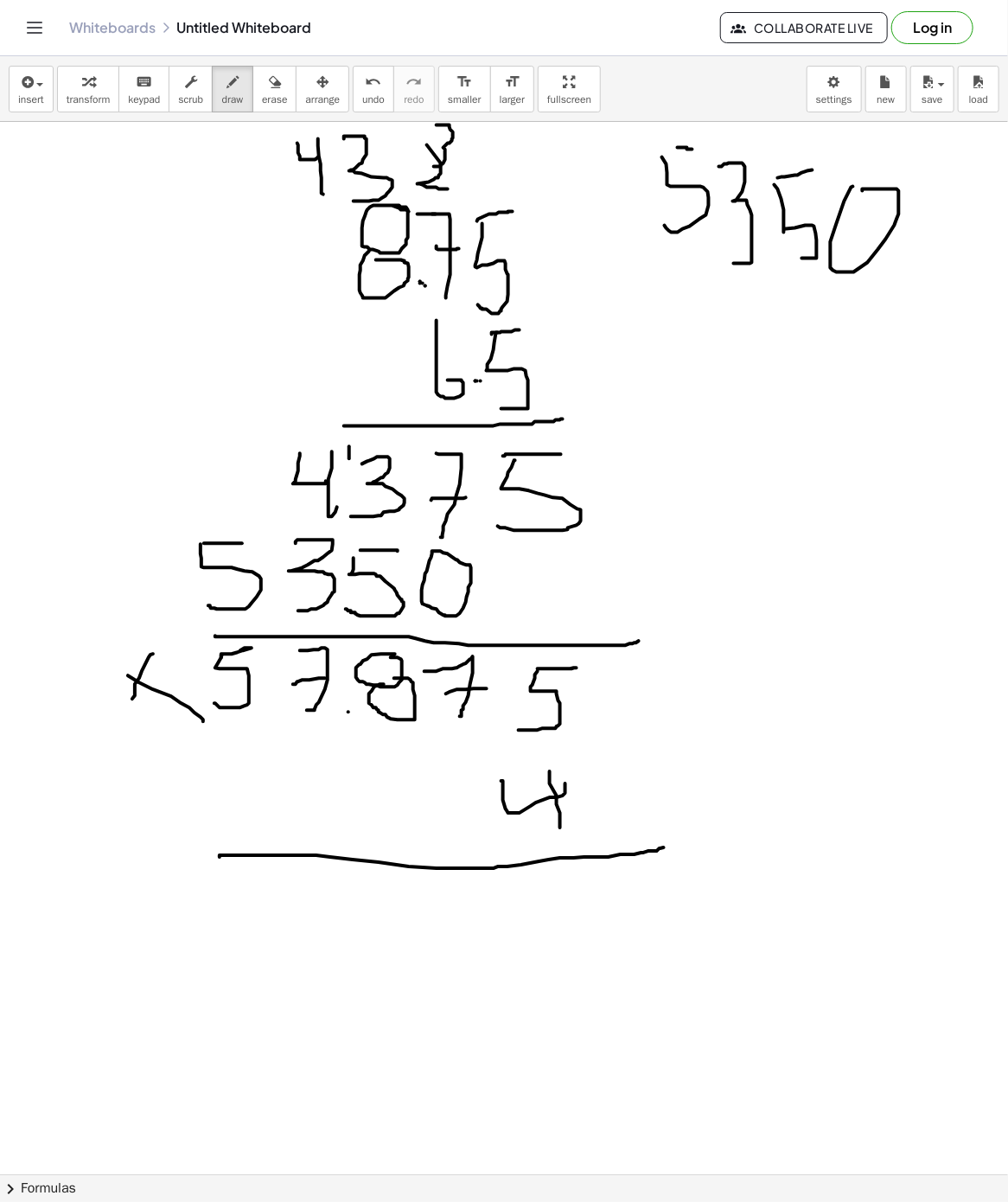 drag, startPoint x: 286, startPoint y: 857, endPoint x: 664, endPoint y: 849, distance: 378.08465 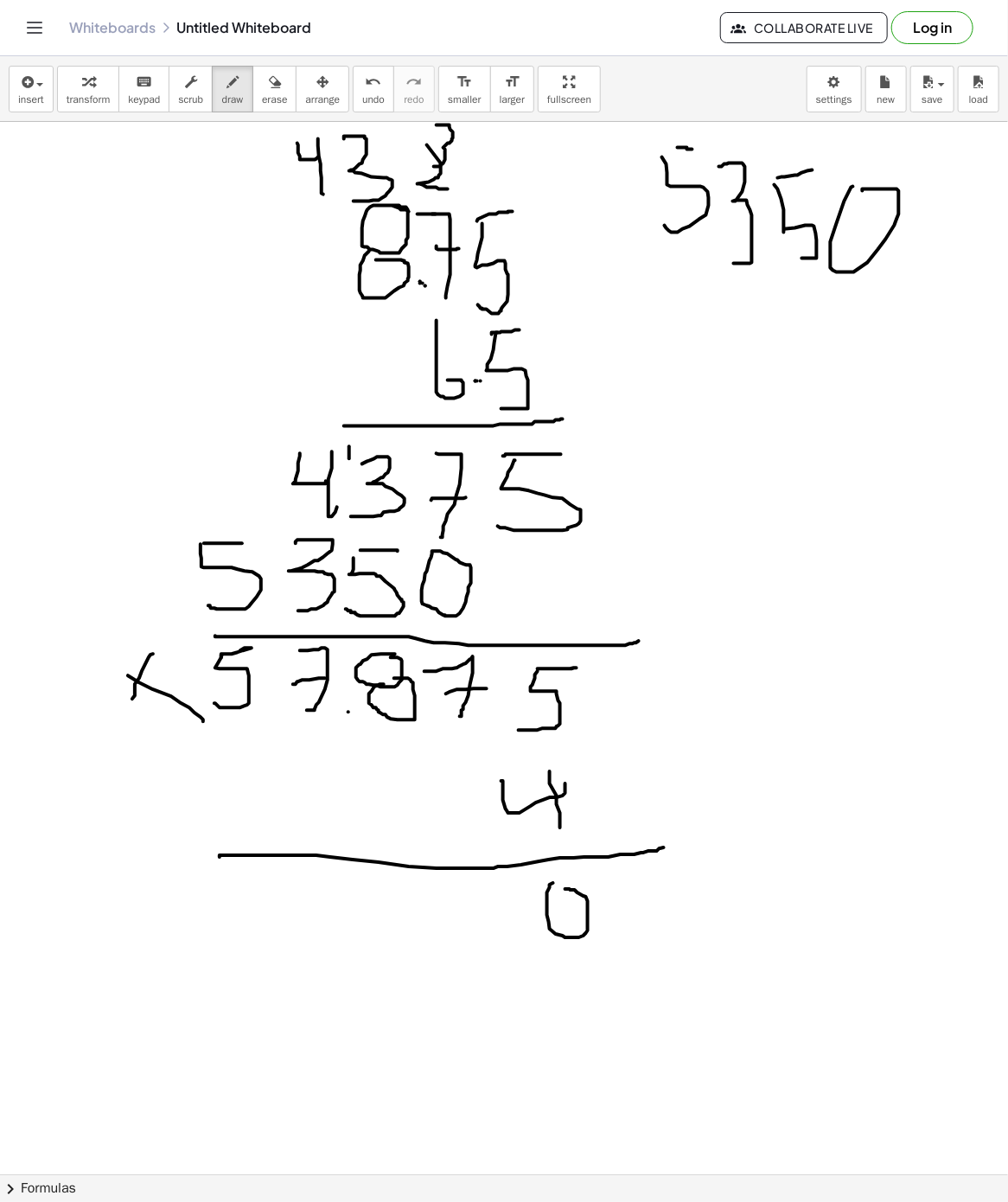 drag, startPoint x: 547, startPoint y: 910, endPoint x: 565, endPoint y: 891, distance: 26.172505 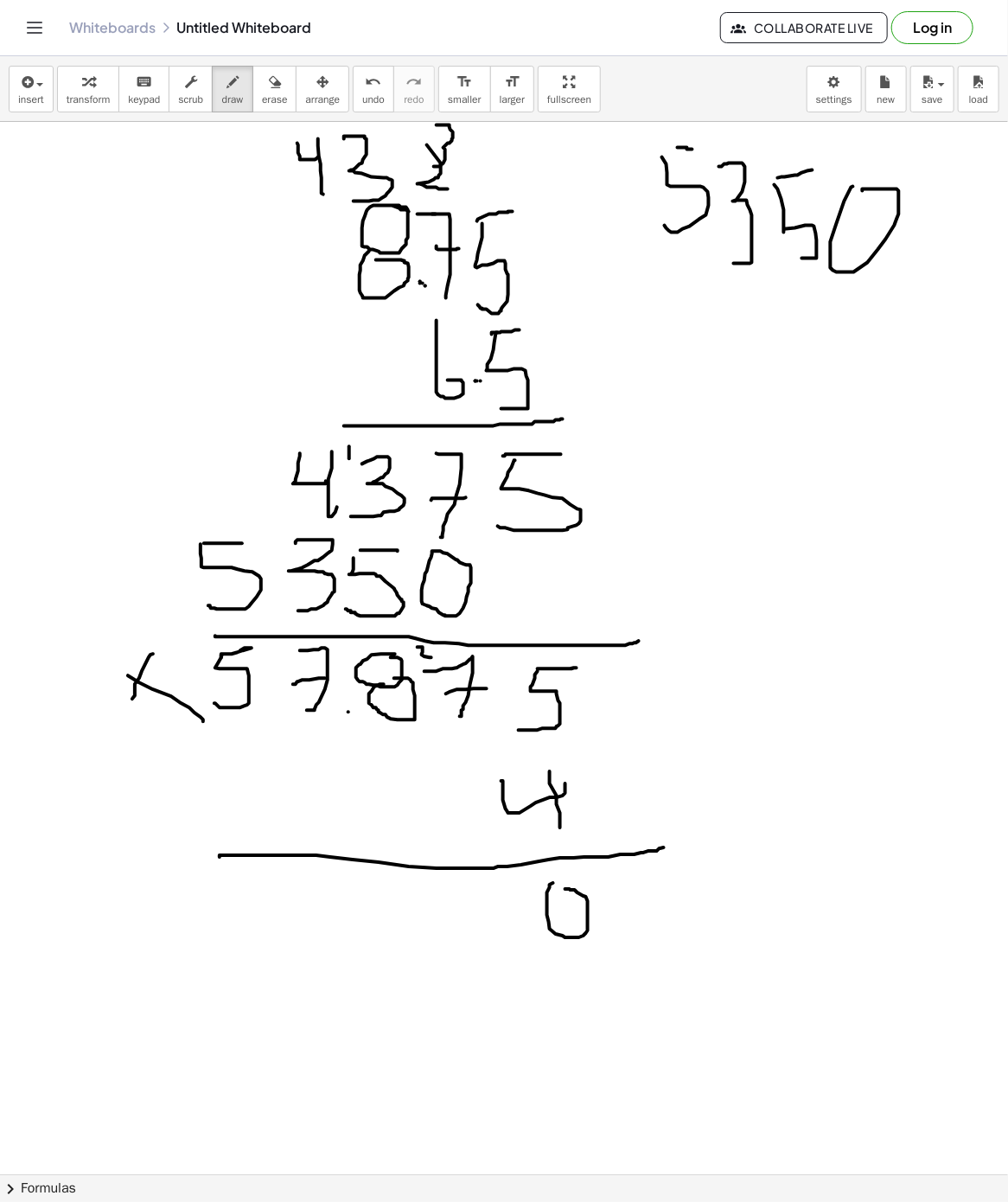 drag, startPoint x: 418, startPoint y: 649, endPoint x: 431, endPoint y: 659, distance: 16 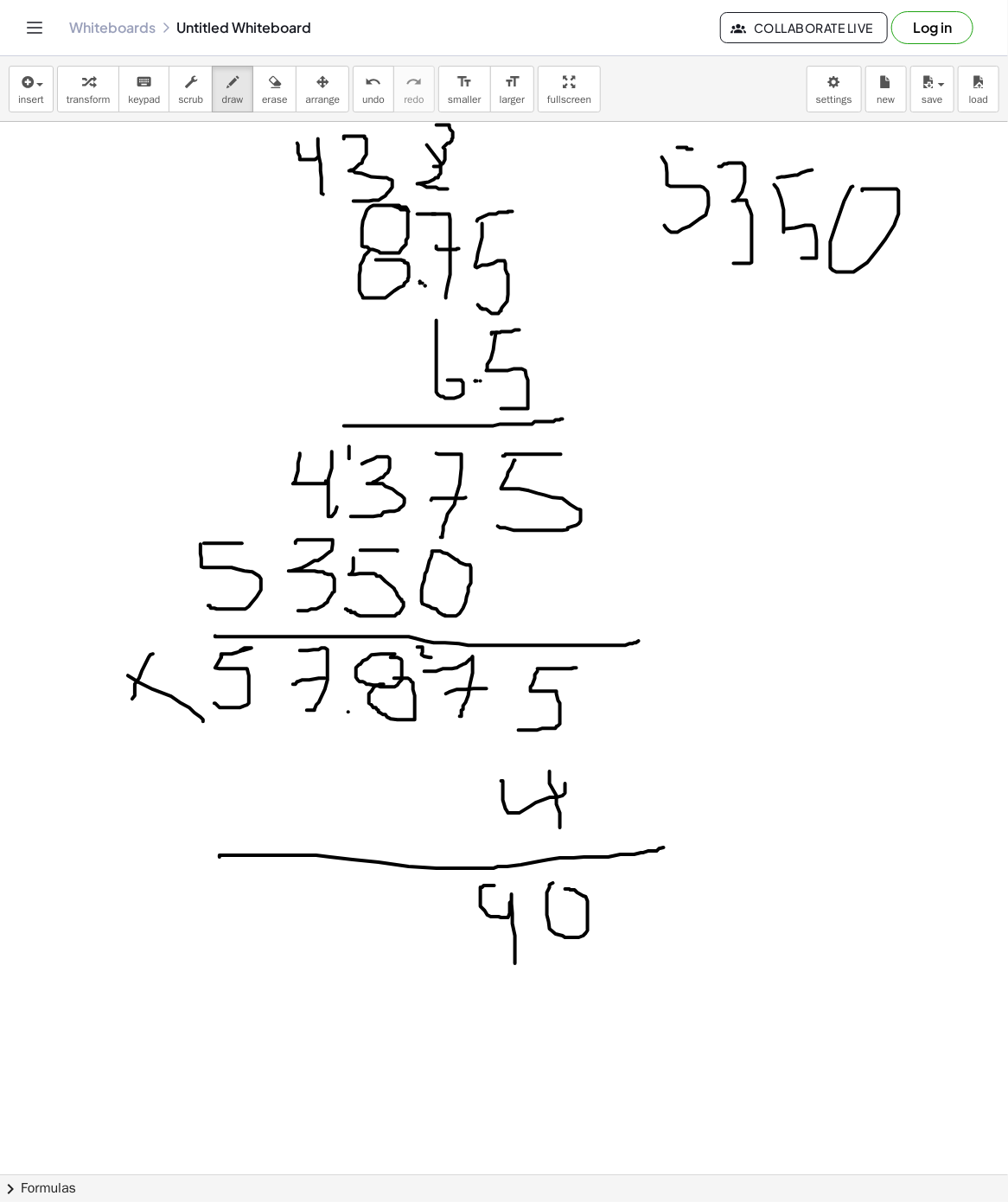 drag, startPoint x: 494, startPoint y: 887, endPoint x: 519, endPoint y: 924, distance: 44.6542 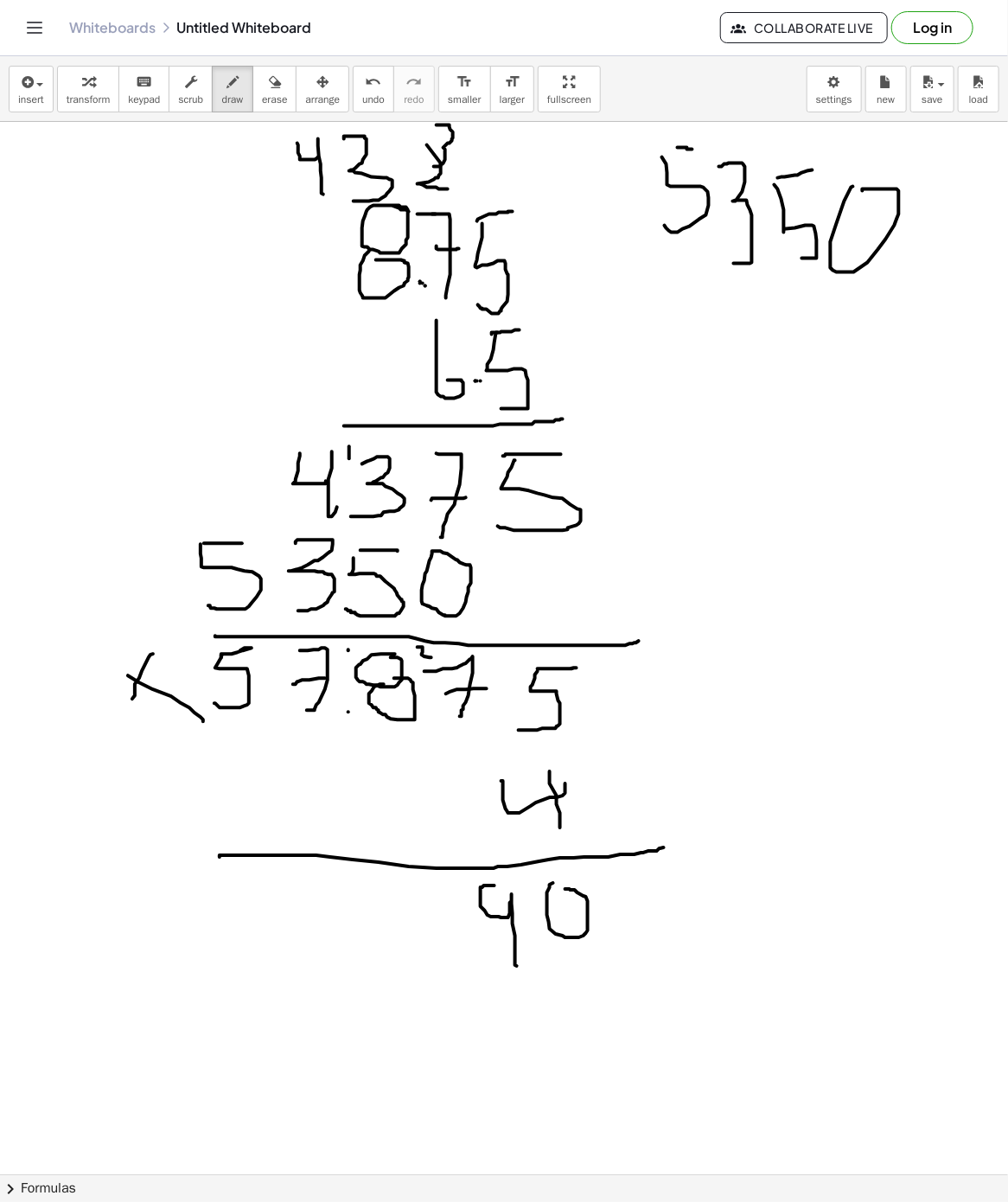click at bounding box center [504, 1174] 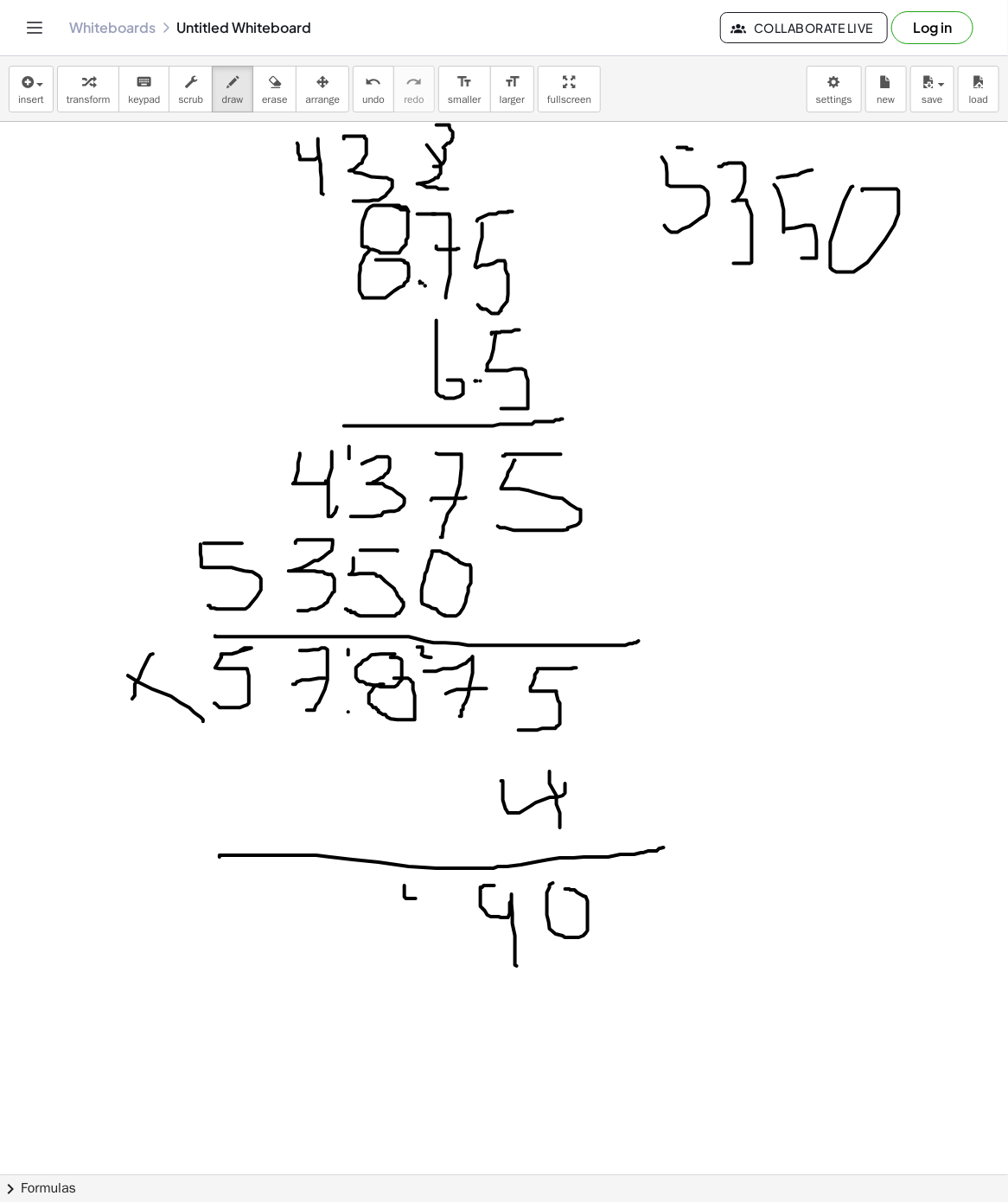 drag, startPoint x: 405, startPoint y: 887, endPoint x: 429, endPoint y: 901, distance: 27.78489 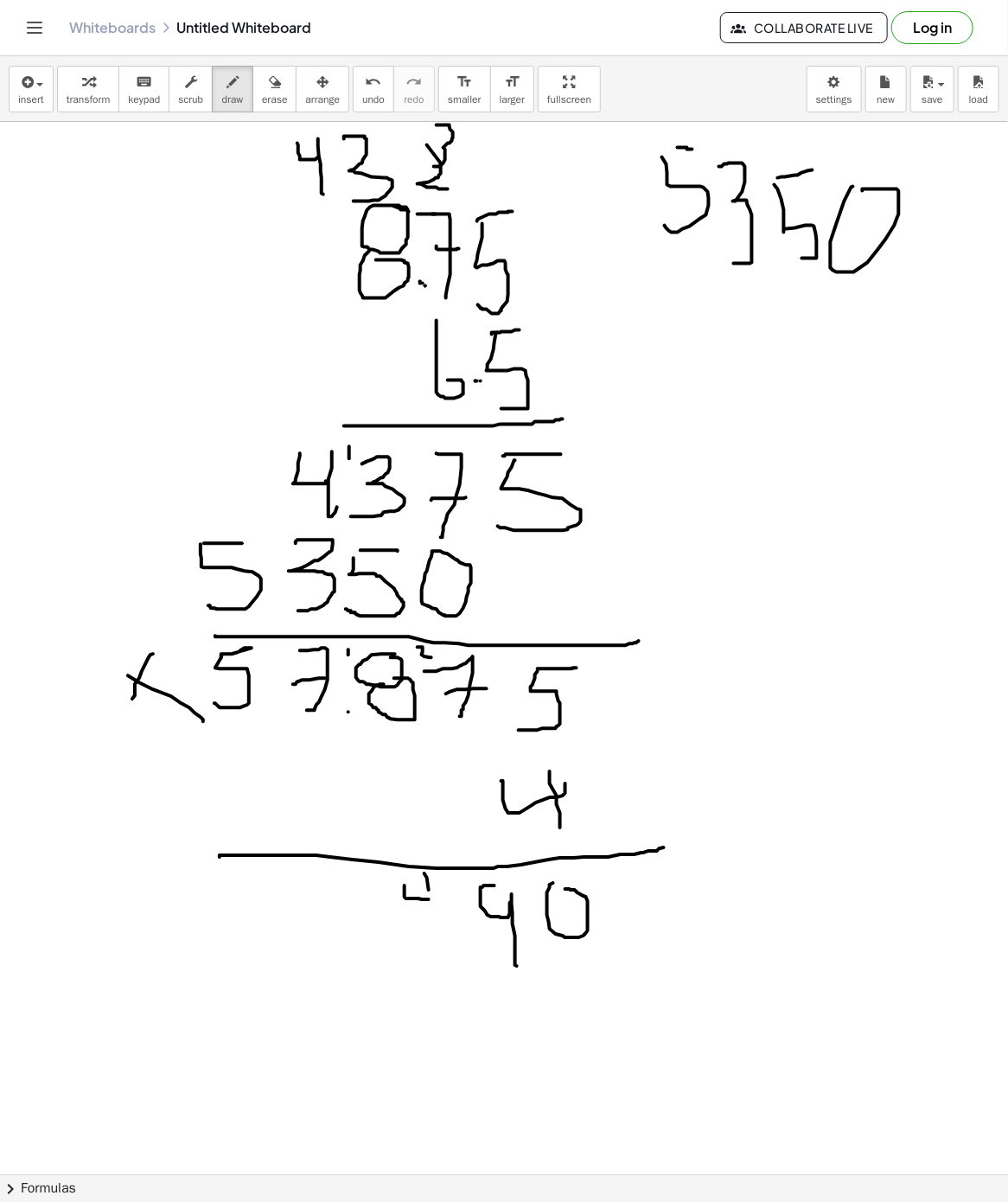 drag, startPoint x: 424, startPoint y: 875, endPoint x: 434, endPoint y: 925, distance: 50.9902 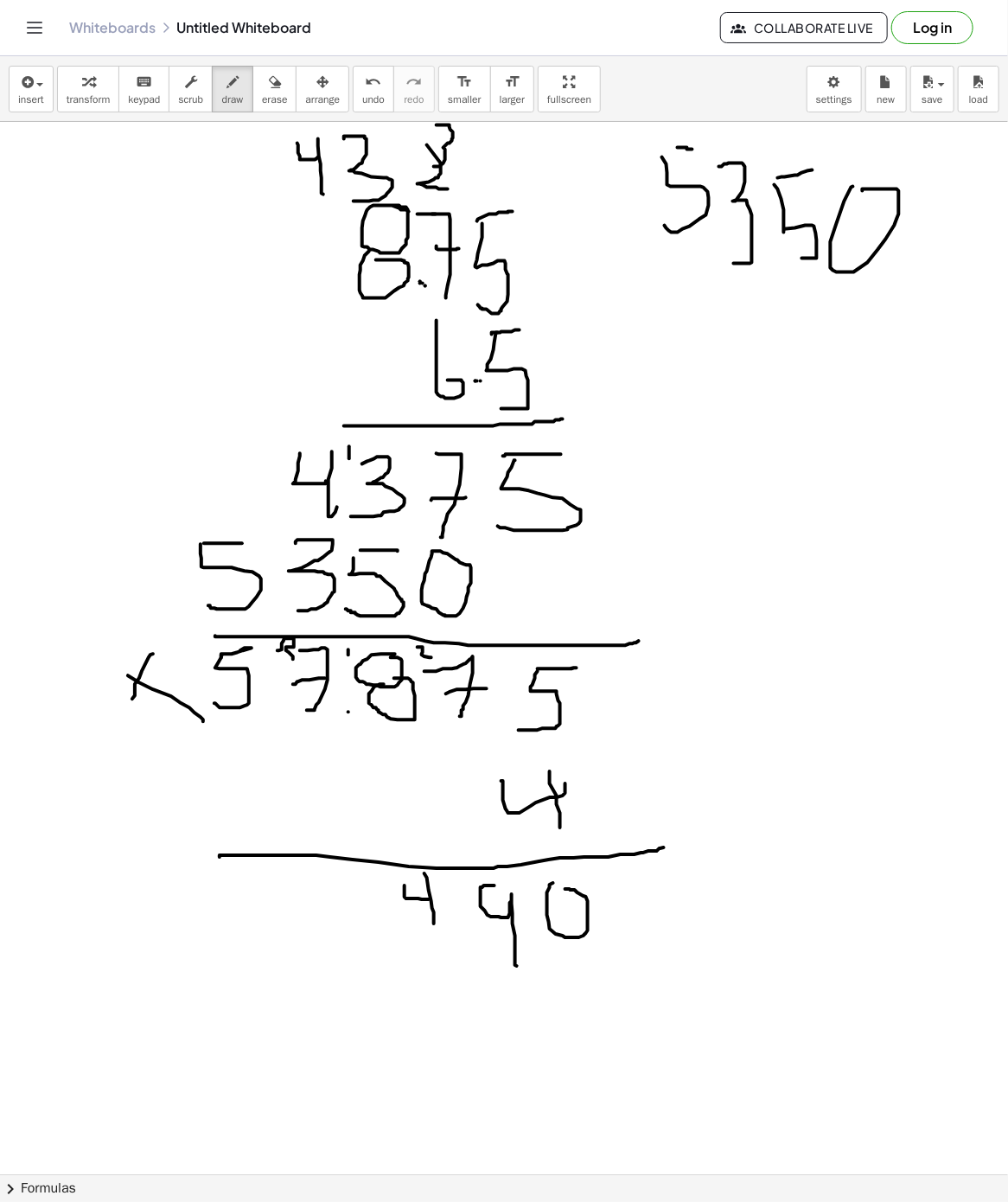 drag, startPoint x: 278, startPoint y: 652, endPoint x: 286, endPoint y: 672, distance: 21.540659 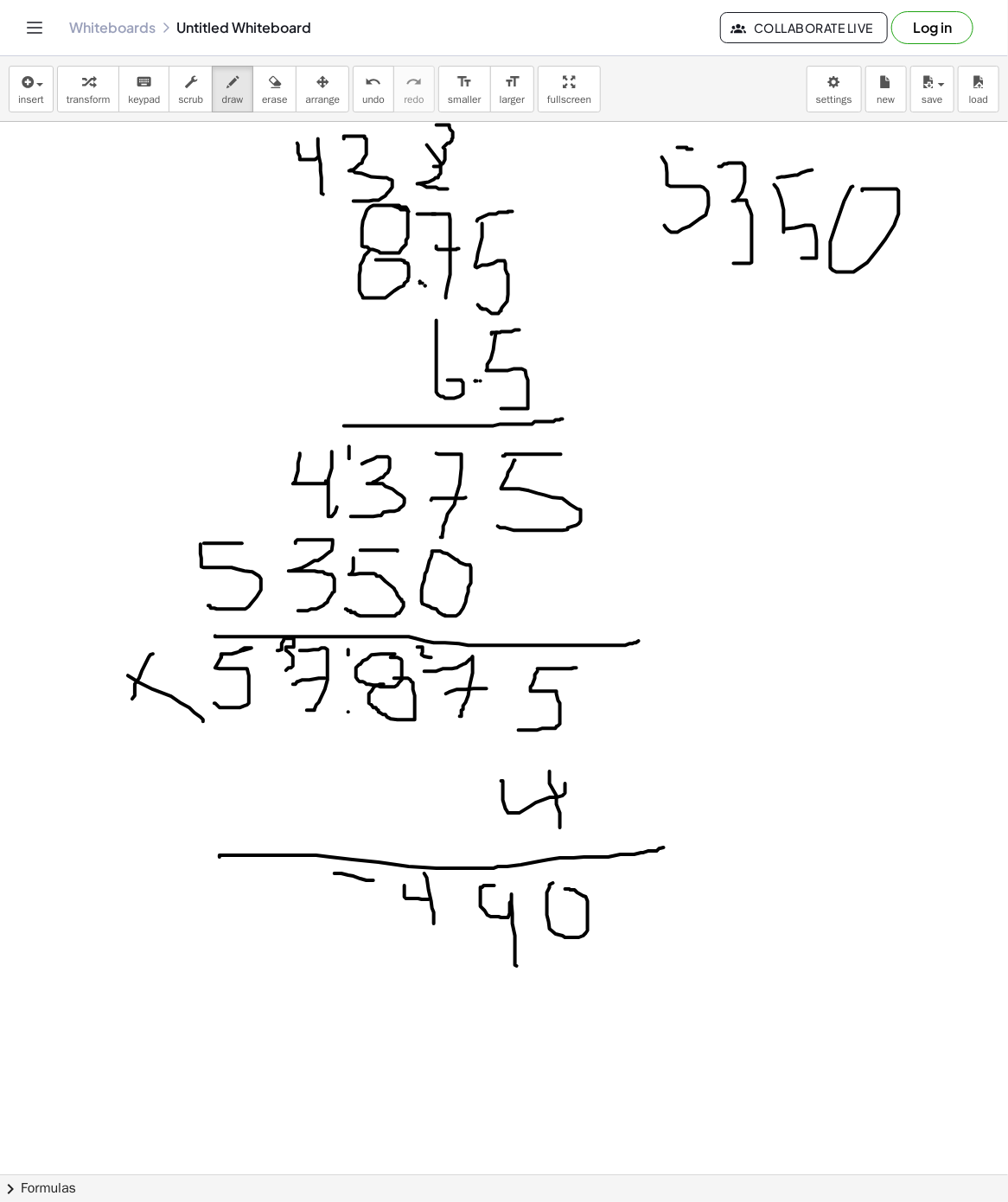 drag, startPoint x: 335, startPoint y: 875, endPoint x: 355, endPoint y: 961, distance: 88.29496 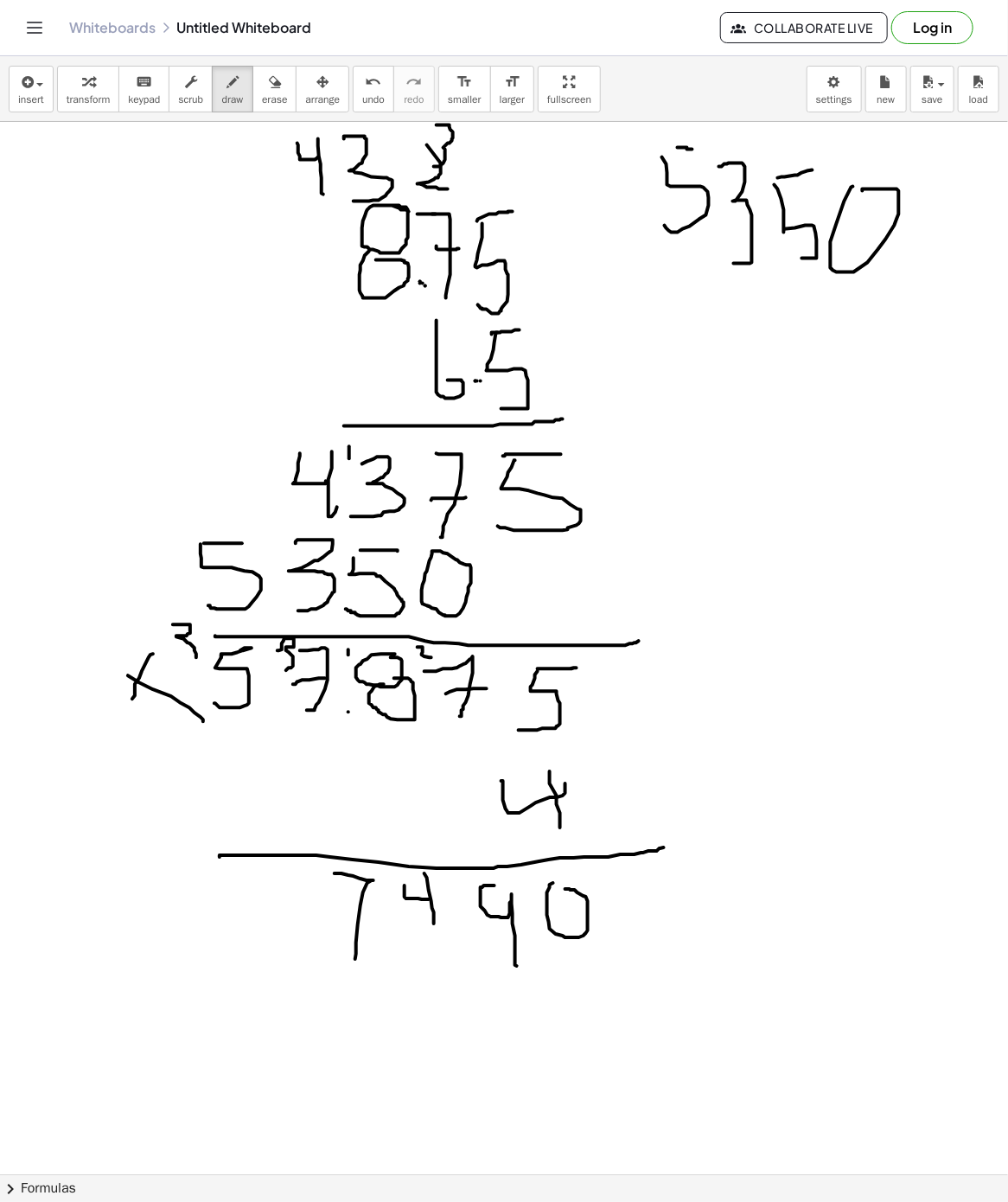 drag, startPoint x: 174, startPoint y: 626, endPoint x: 183, endPoint y: 661, distance: 36.138622 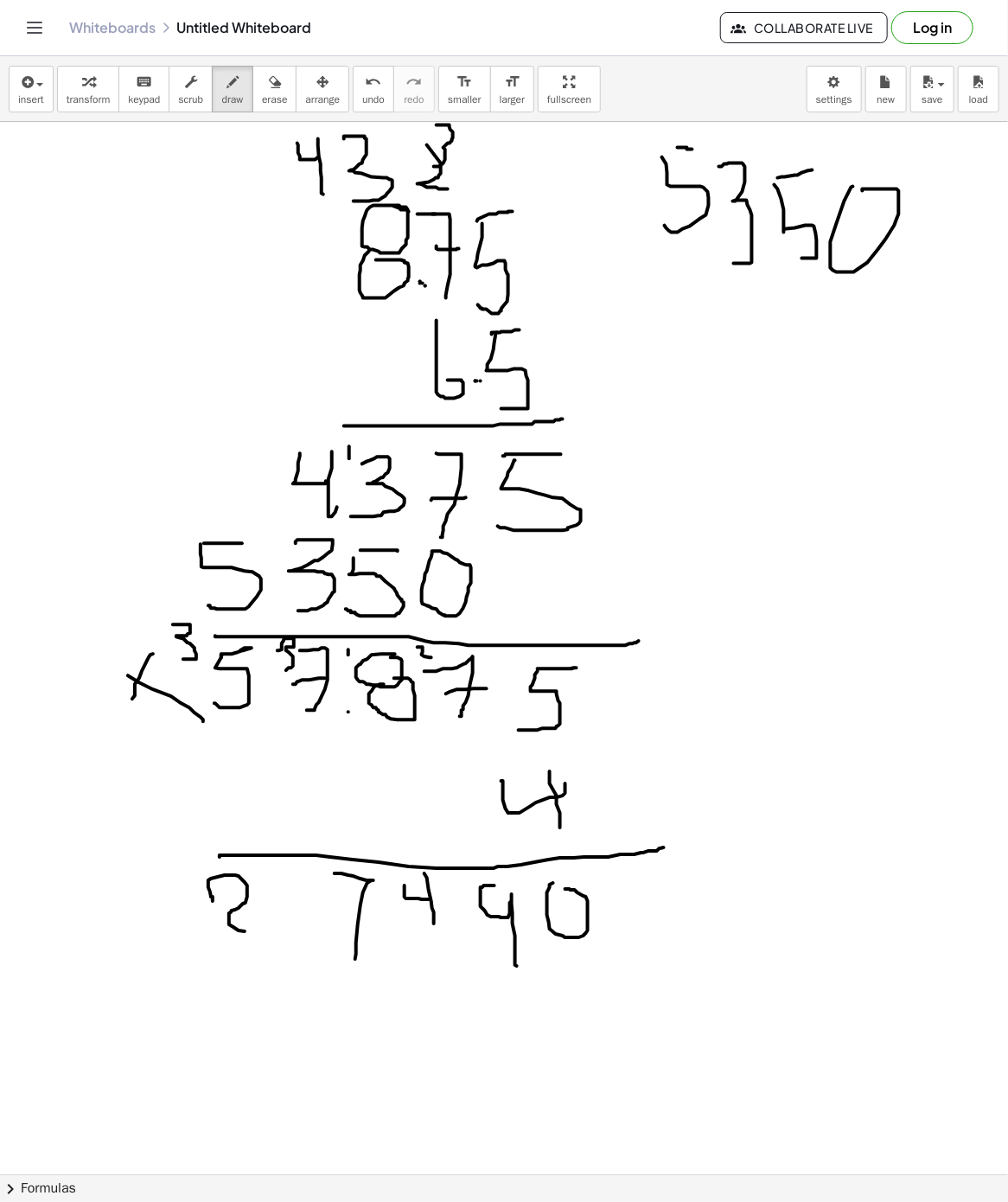 drag, startPoint x: 213, startPoint y: 903, endPoint x: 265, endPoint y: 935, distance: 61.05735 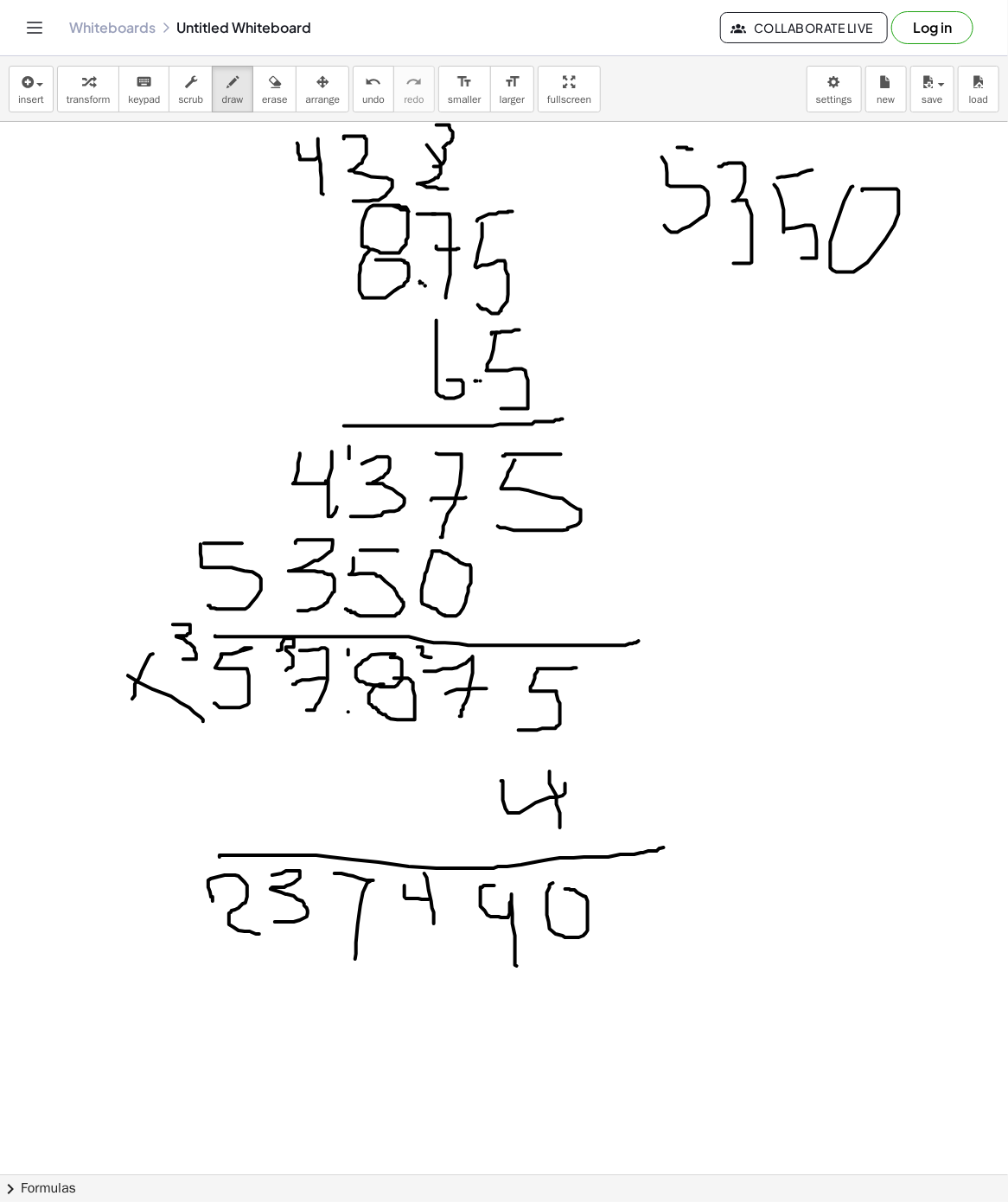 drag, startPoint x: 272, startPoint y: 877, endPoint x: 275, endPoint y: 924, distance: 47.09565 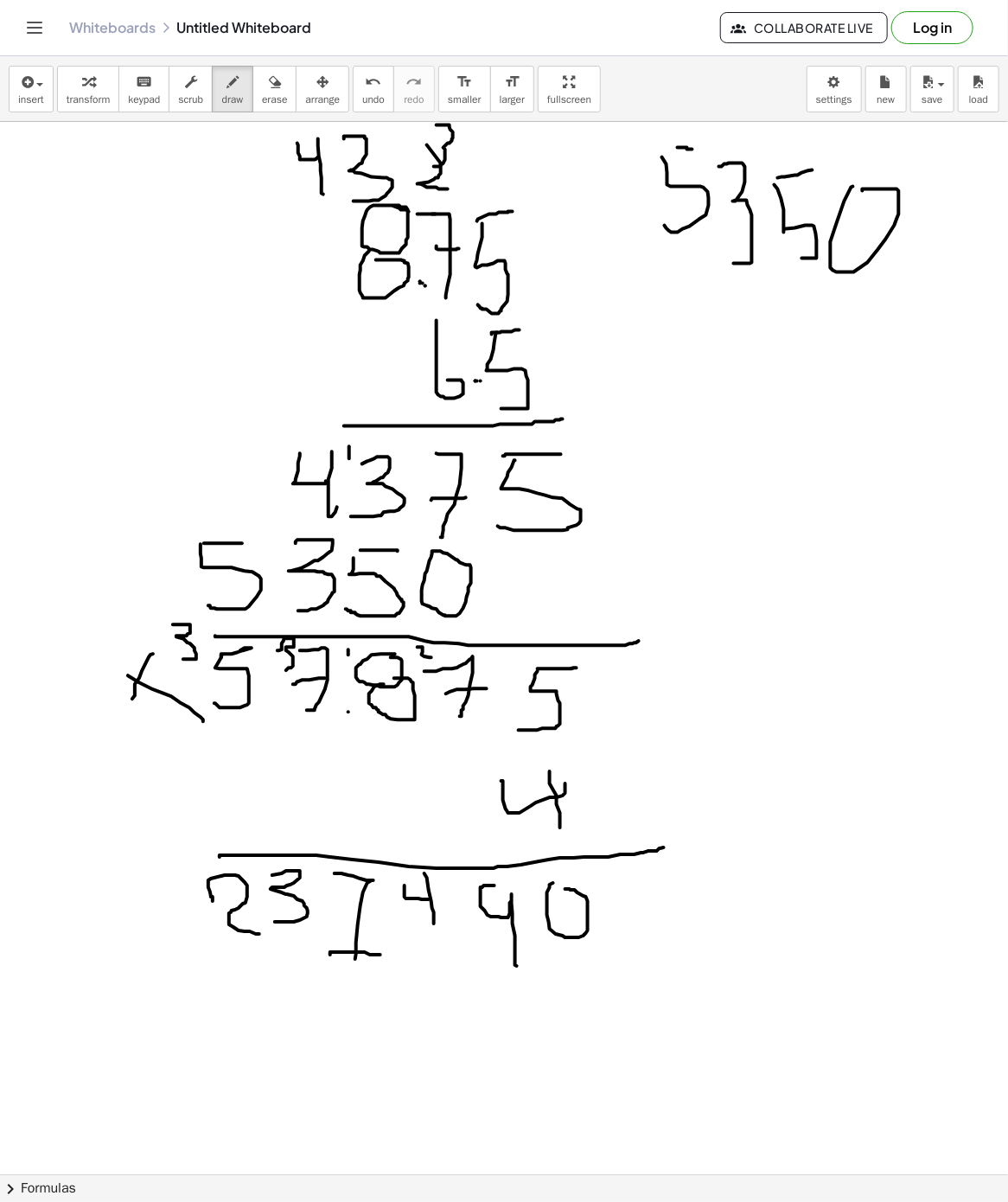 drag, startPoint x: 330, startPoint y: 956, endPoint x: 380, endPoint y: 956, distance: 50 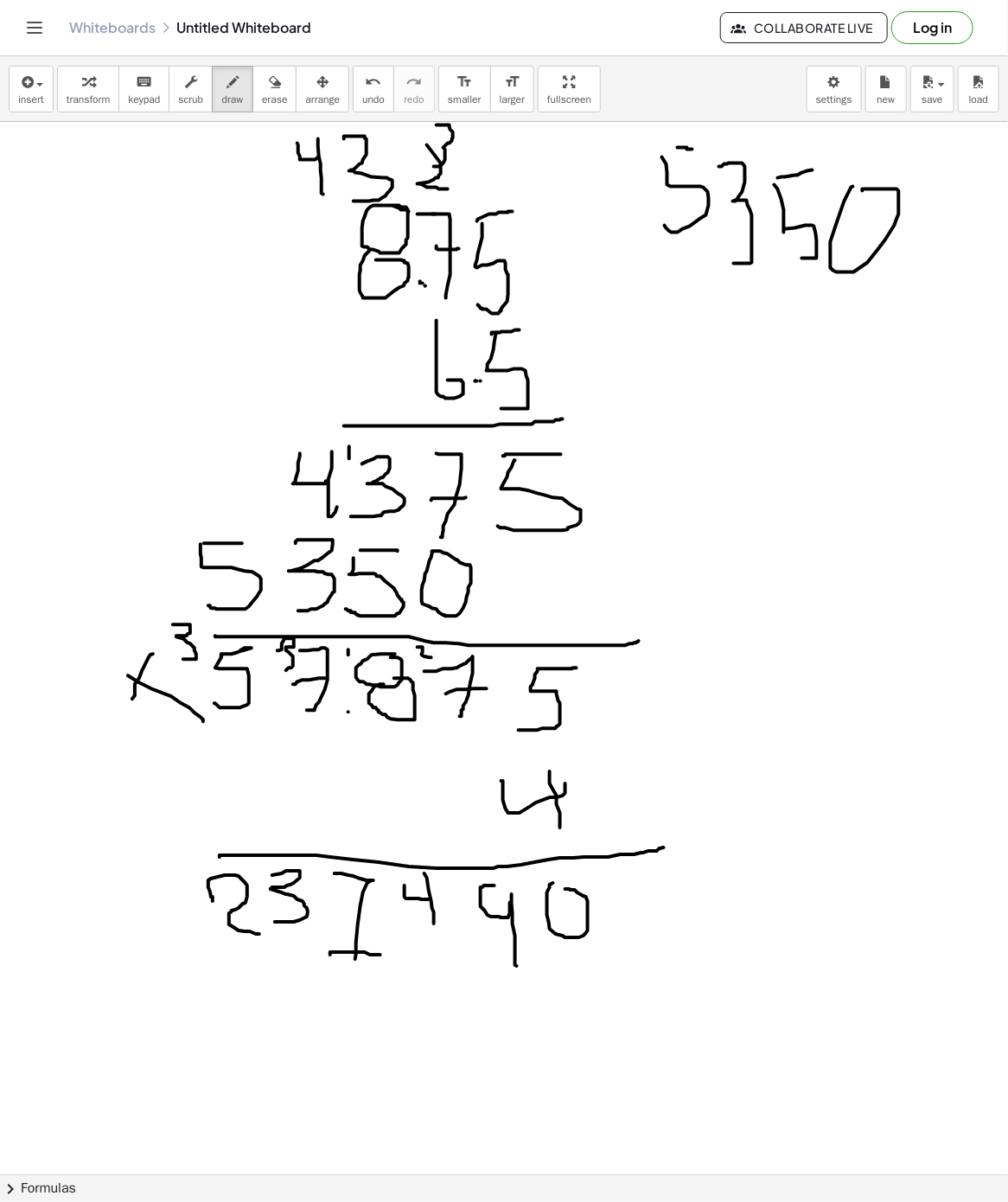 click at bounding box center (504, 1174) 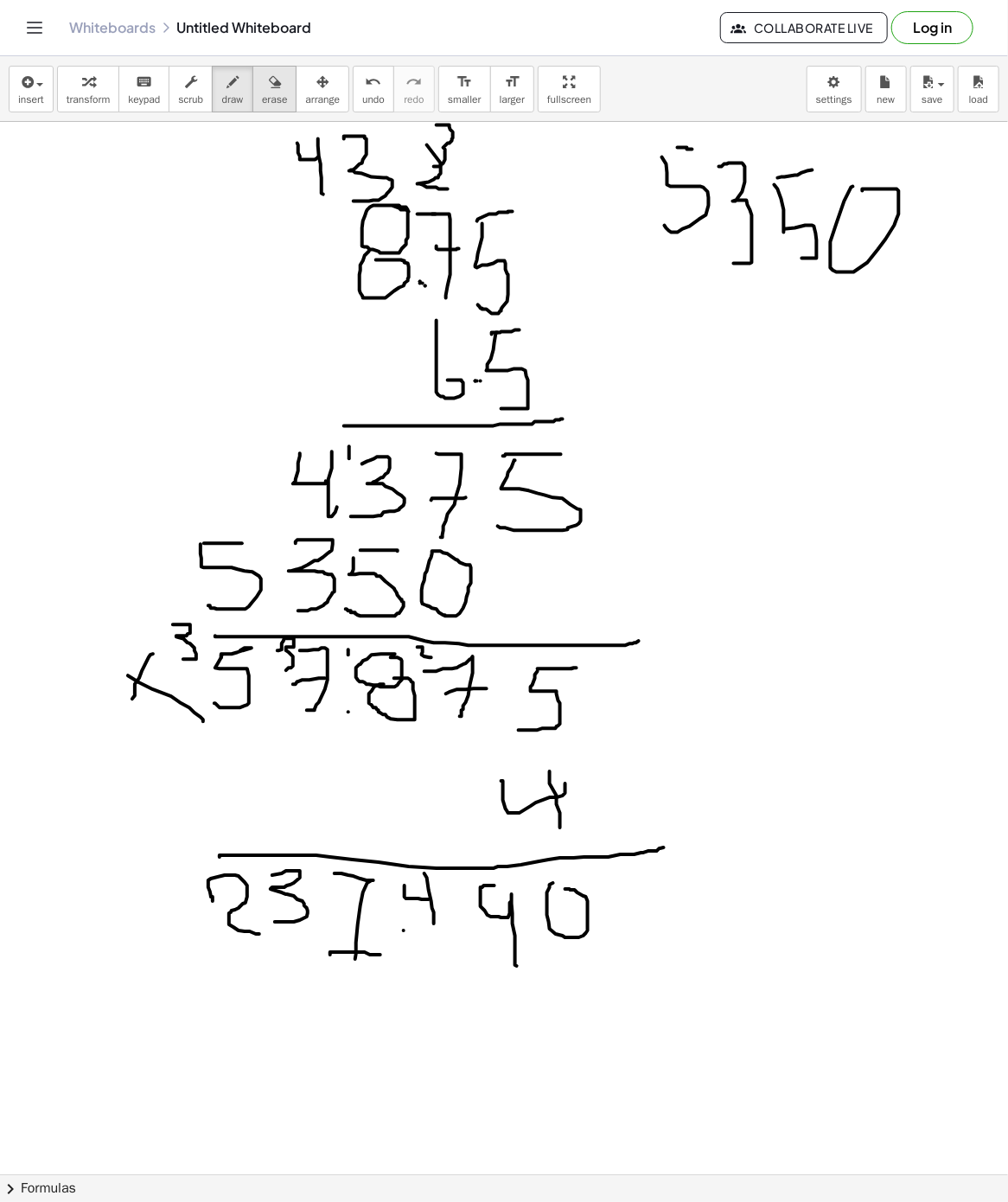 click on "erase" at bounding box center [274, 89] 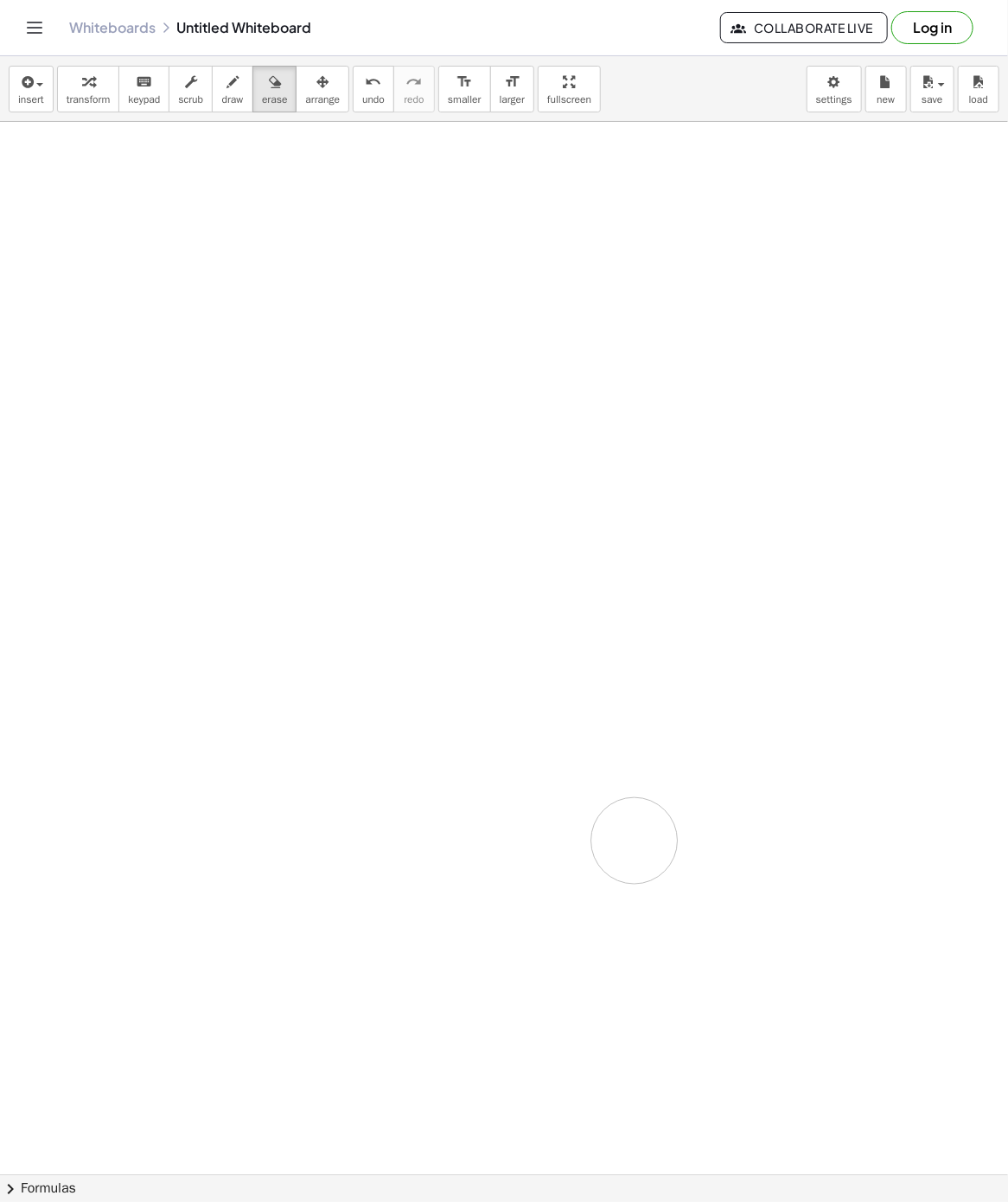 drag, startPoint x: 464, startPoint y: 193, endPoint x: 635, endPoint y: 842, distance: 671.1498 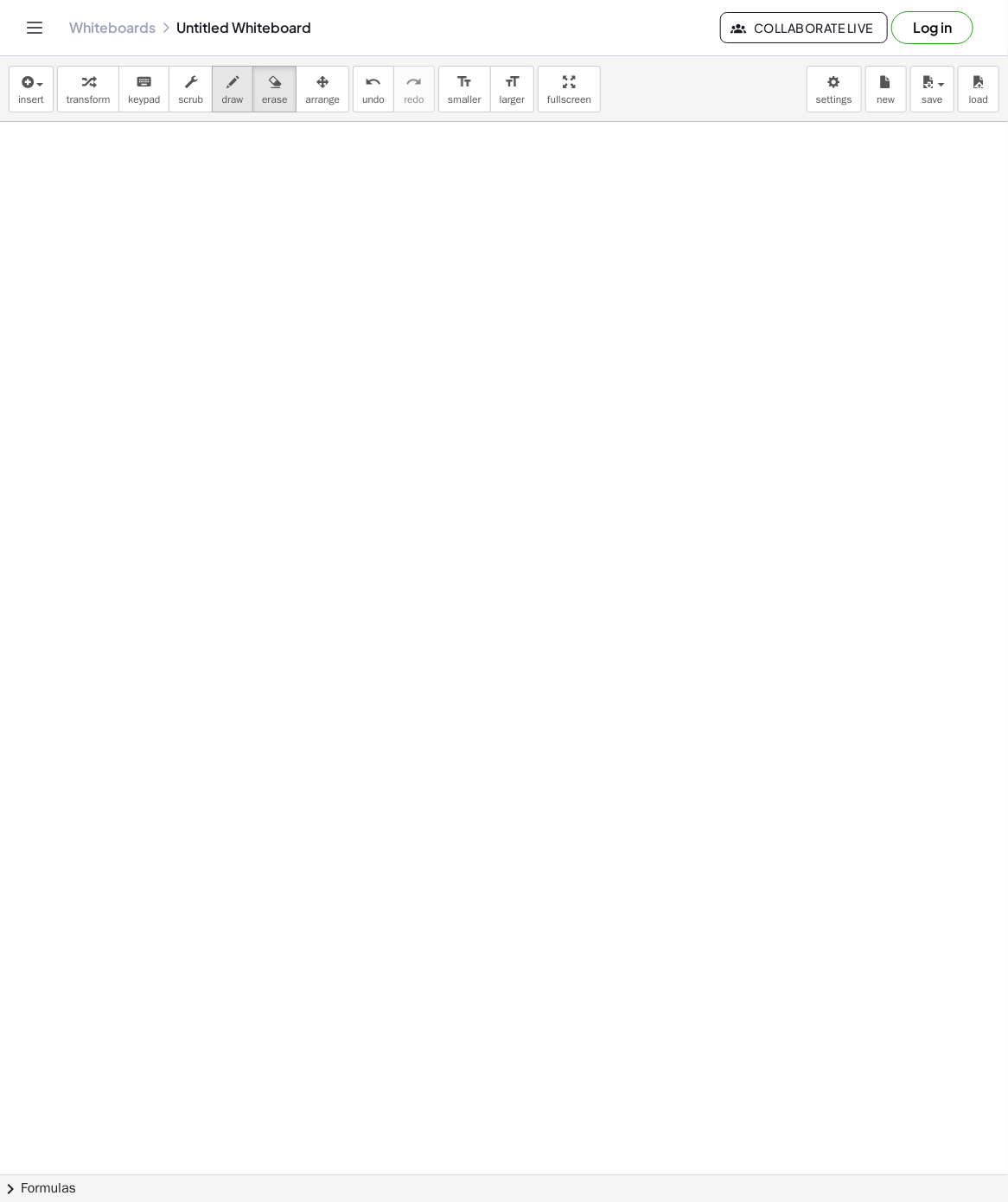 click on "draw" at bounding box center (233, 99) 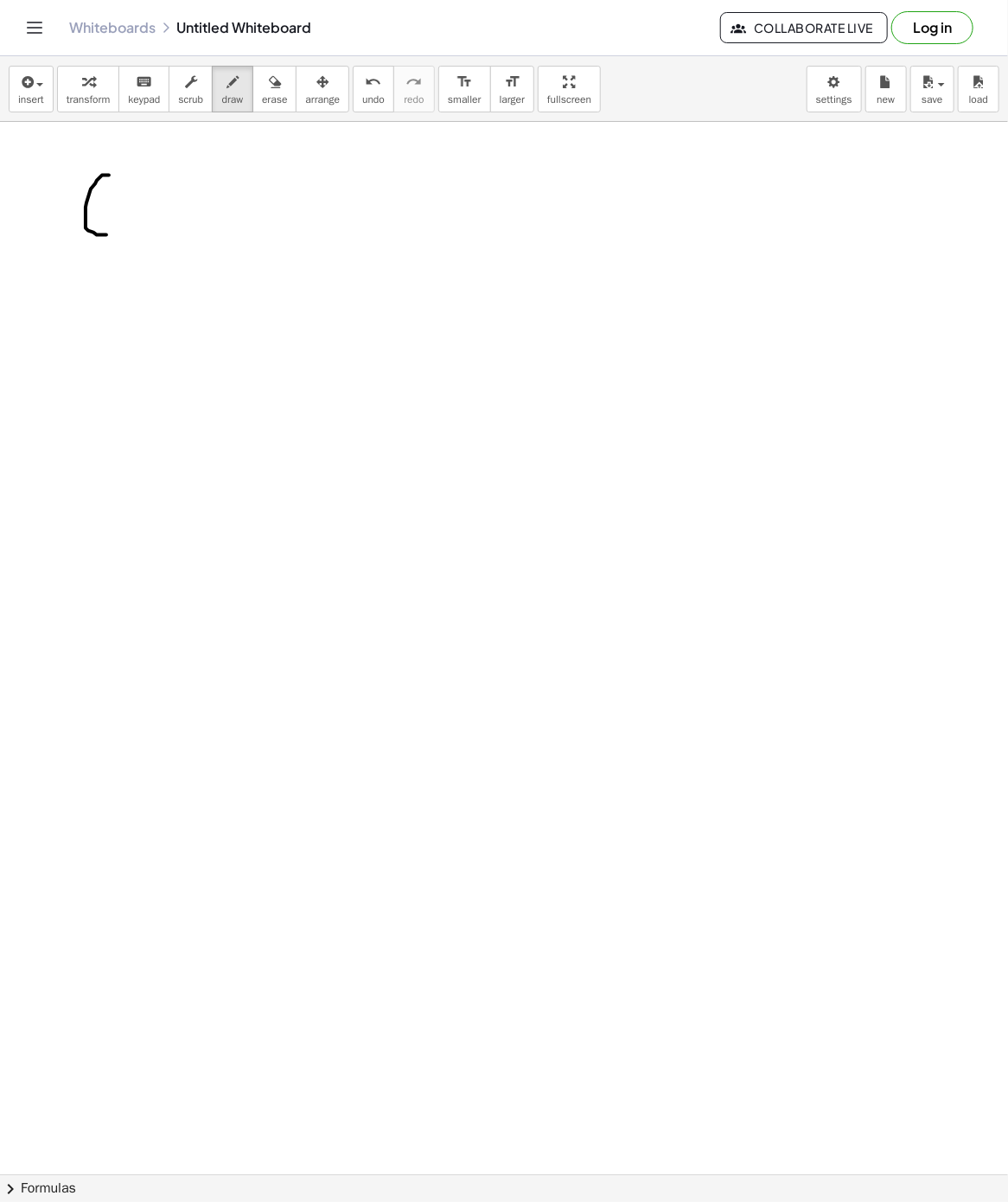 drag, startPoint x: 104, startPoint y: 176, endPoint x: 121, endPoint y: 179, distance: 17.26268 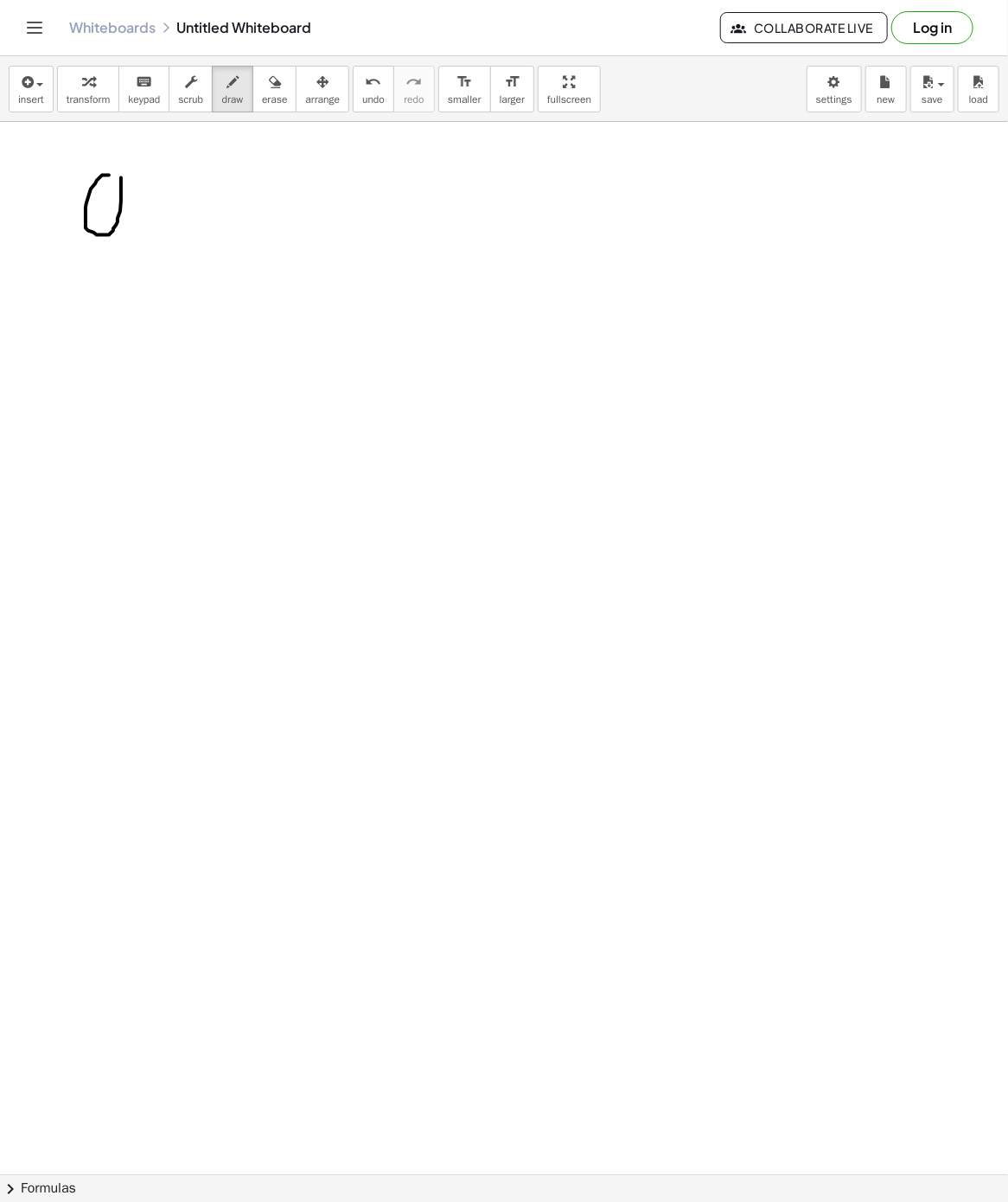 click at bounding box center (504, 1174) 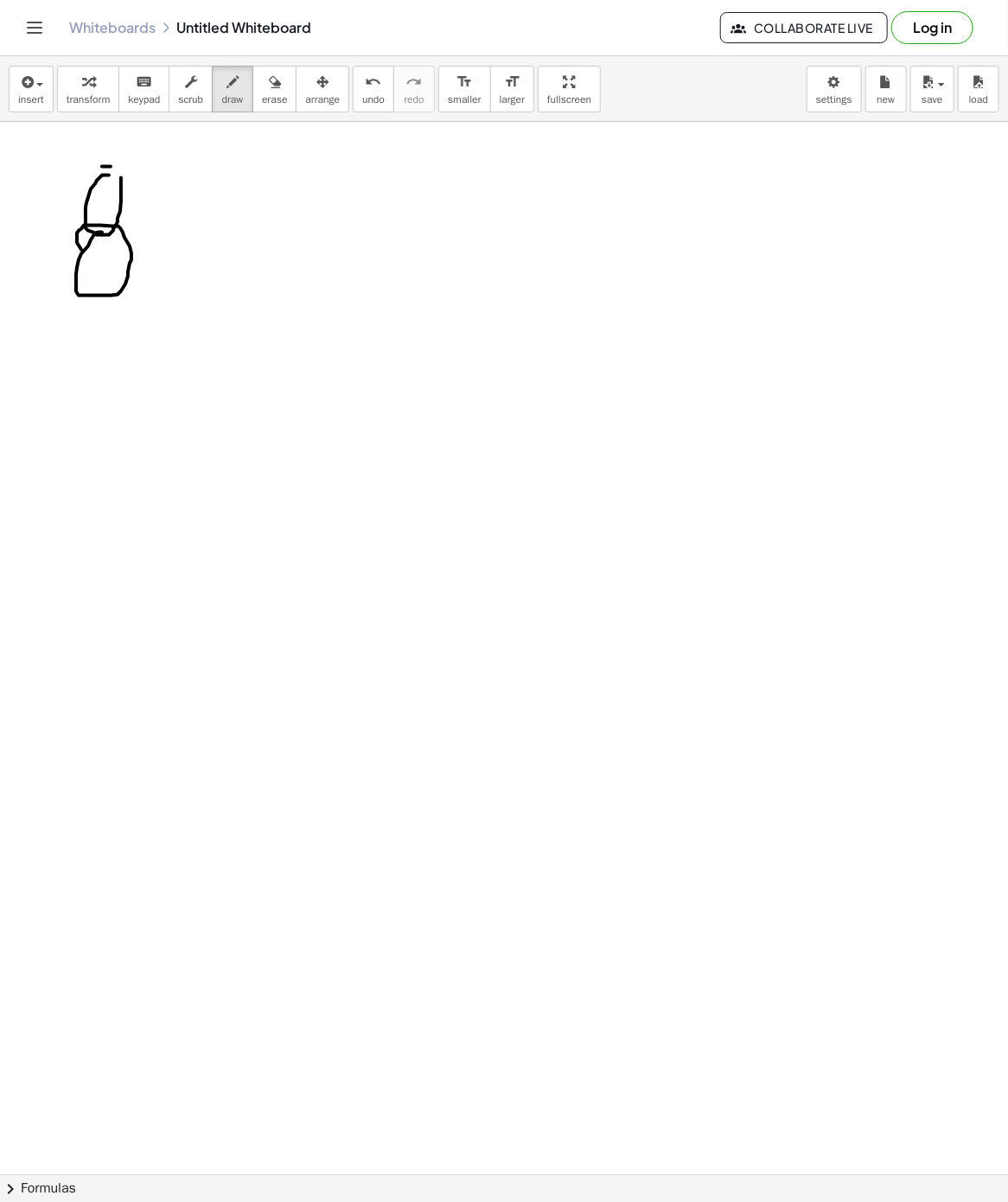 drag, startPoint x: 100, startPoint y: 233, endPoint x: 118, endPoint y: 268, distance: 39.35734 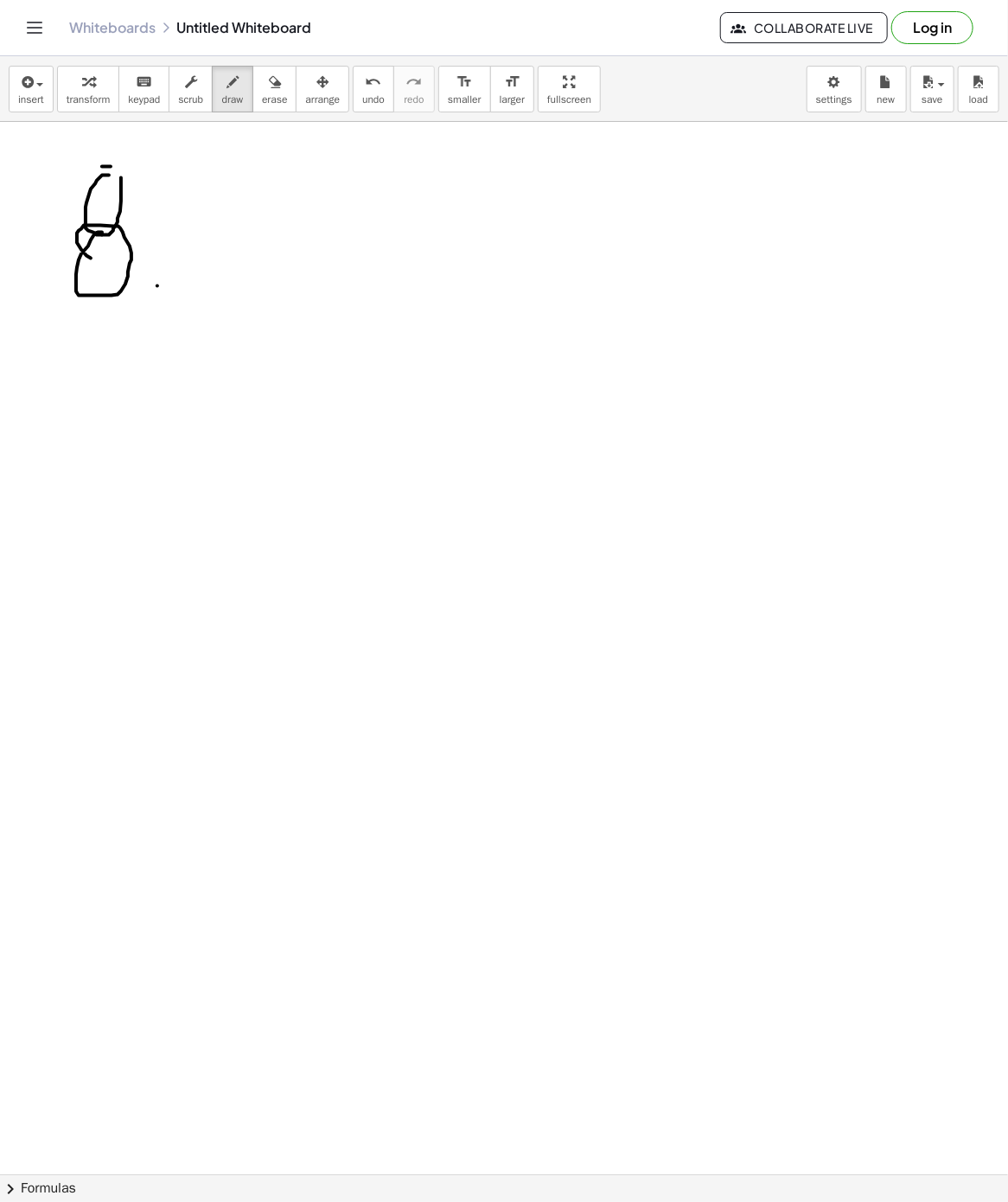 click at bounding box center (504, 1174) 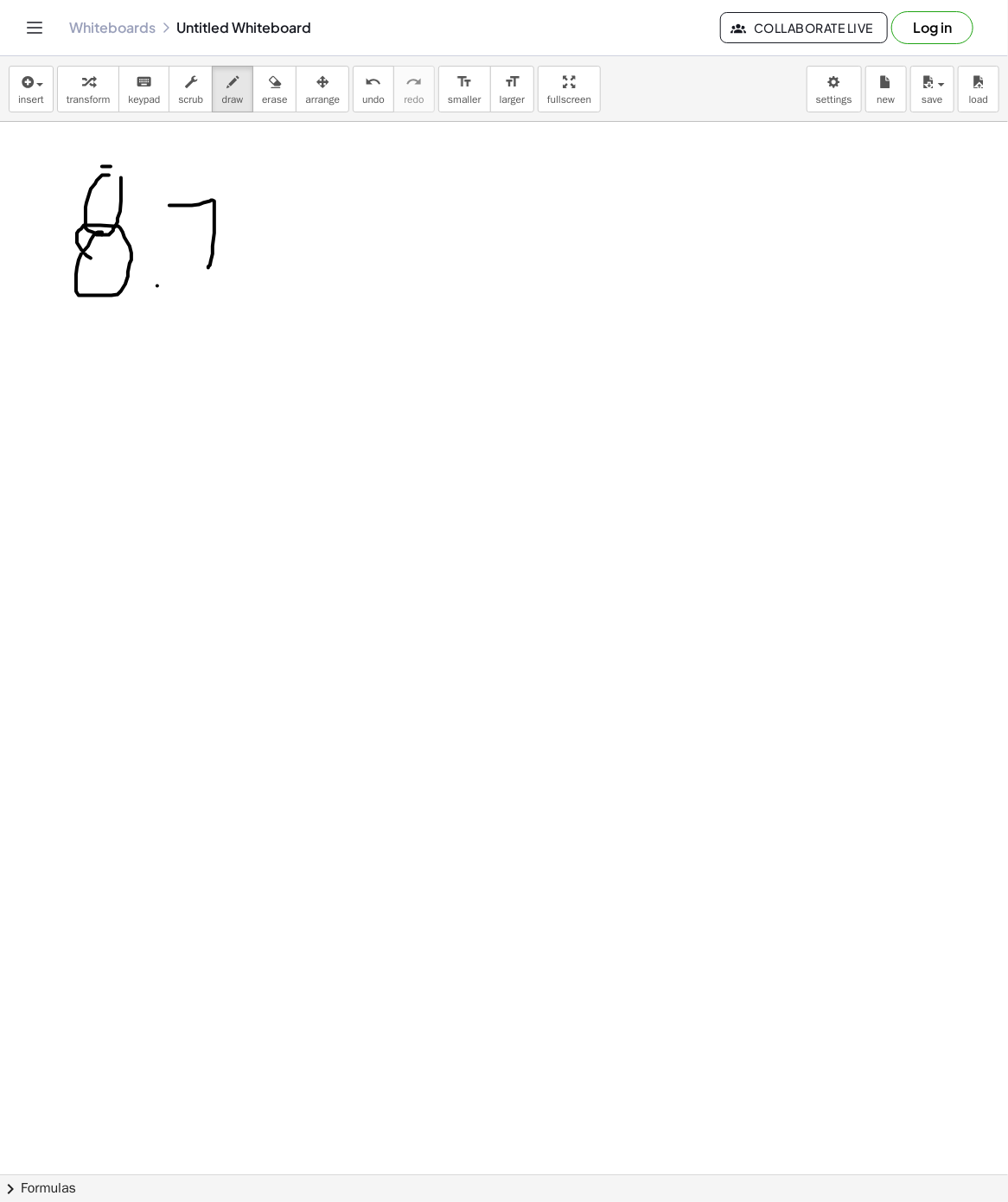 drag, startPoint x: 169, startPoint y: 207, endPoint x: 208, endPoint y: 269, distance: 73.24616 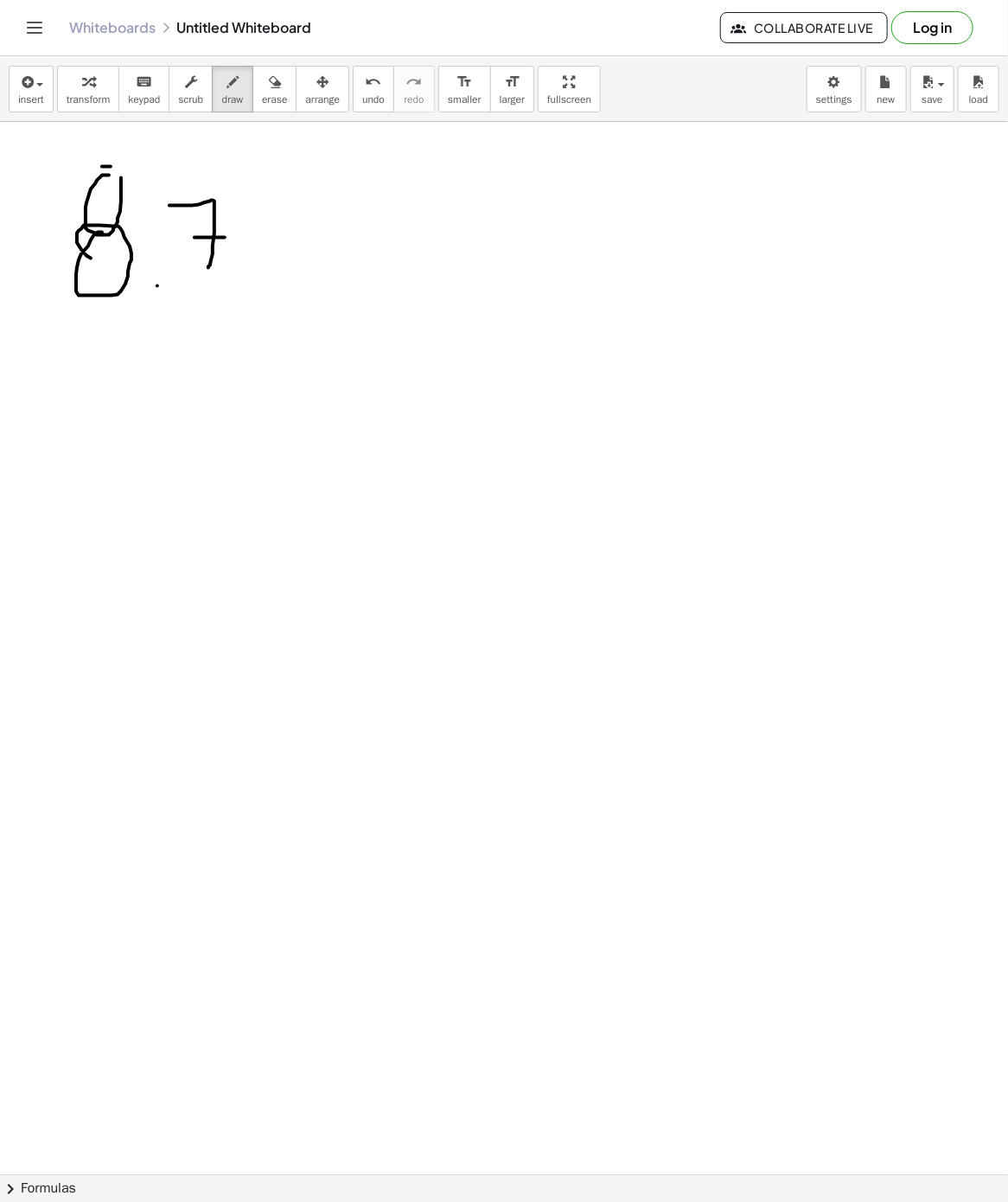 drag, startPoint x: 225, startPoint y: 239, endPoint x: 242, endPoint y: 234, distance: 17.720045 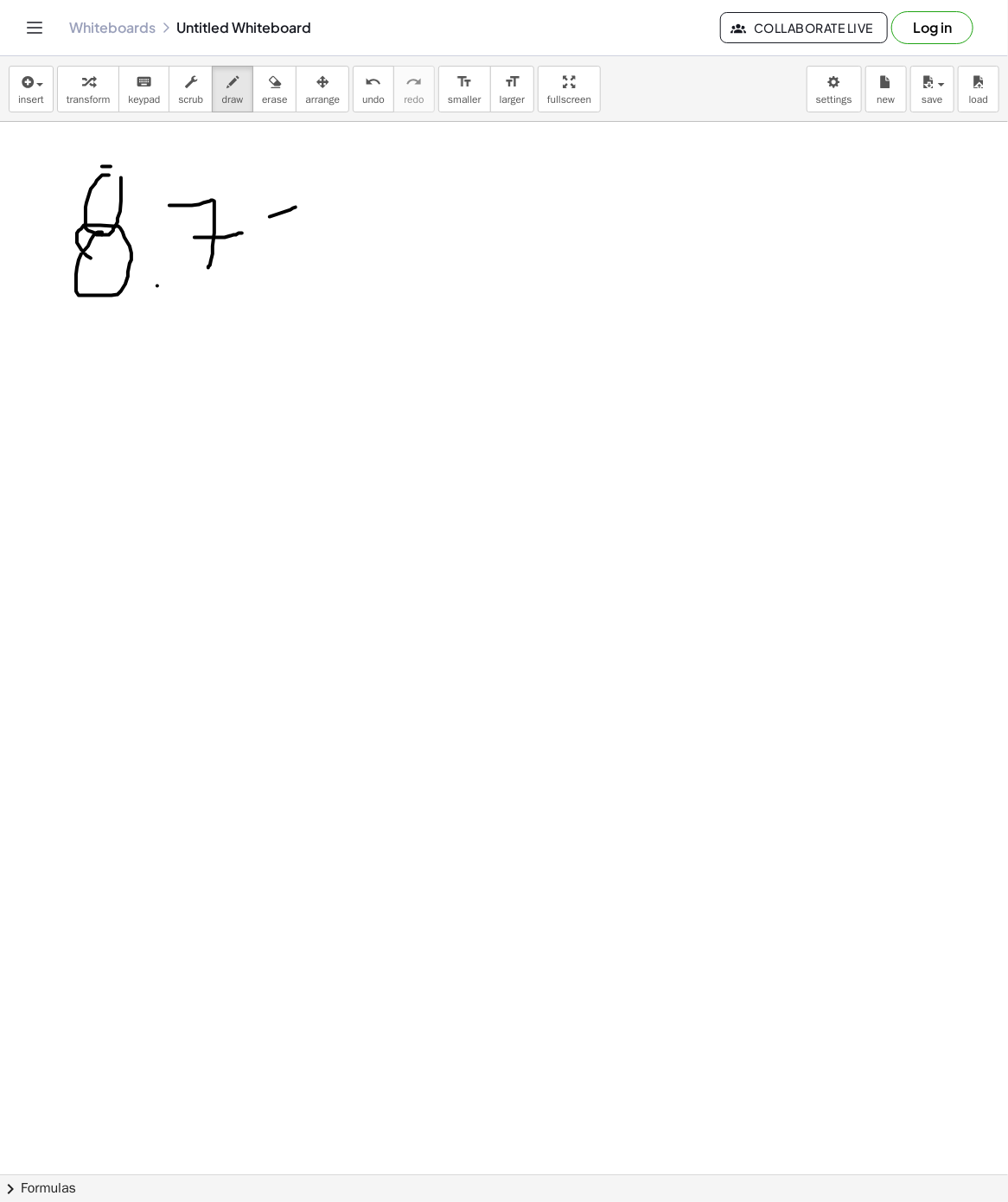 drag, startPoint x: 290, startPoint y: 211, endPoint x: 298, endPoint y: 207, distance: 8.94427 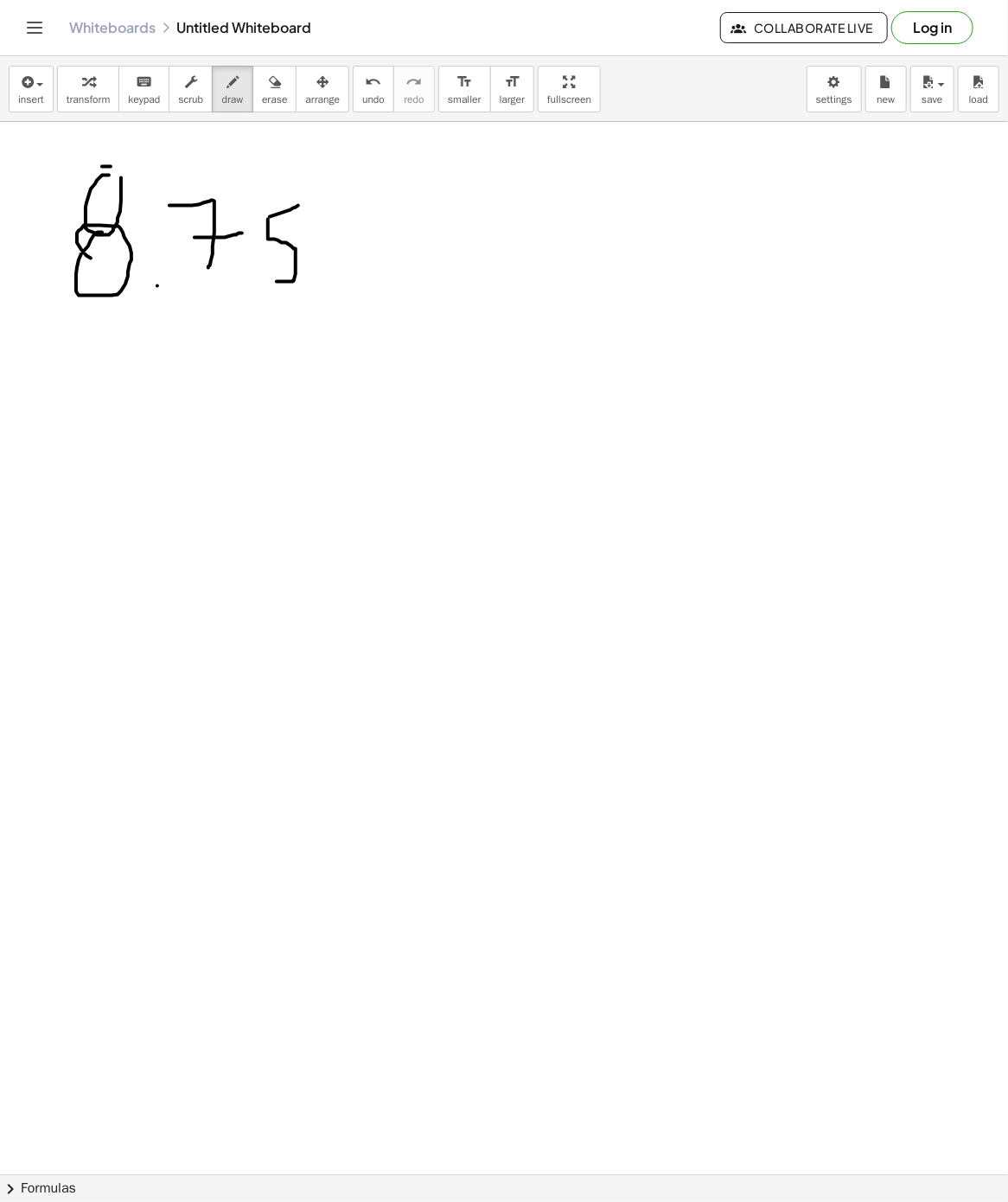 drag, startPoint x: 268, startPoint y: 221, endPoint x: 277, endPoint y: 283, distance: 62.64982 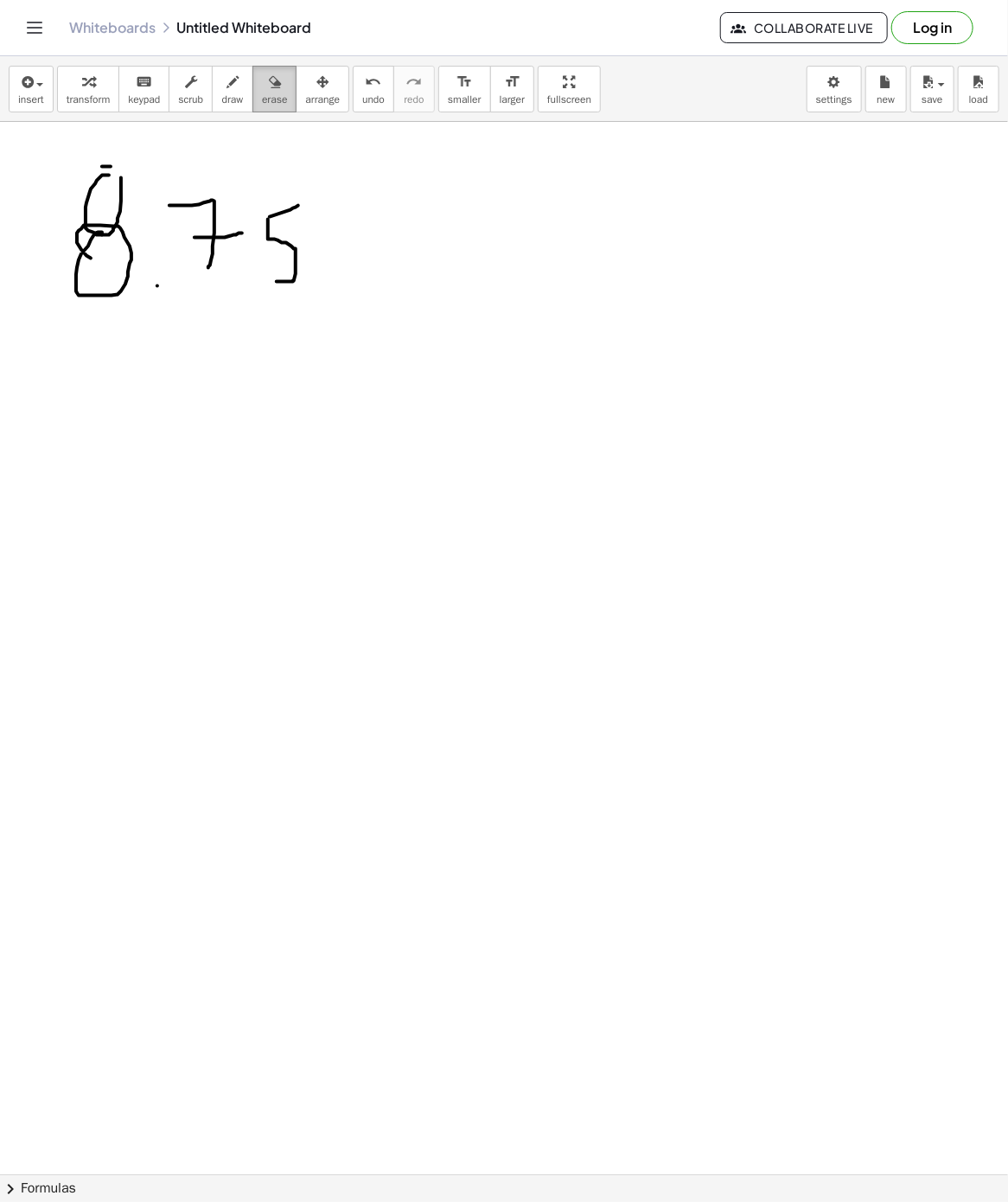 click at bounding box center (275, 82) 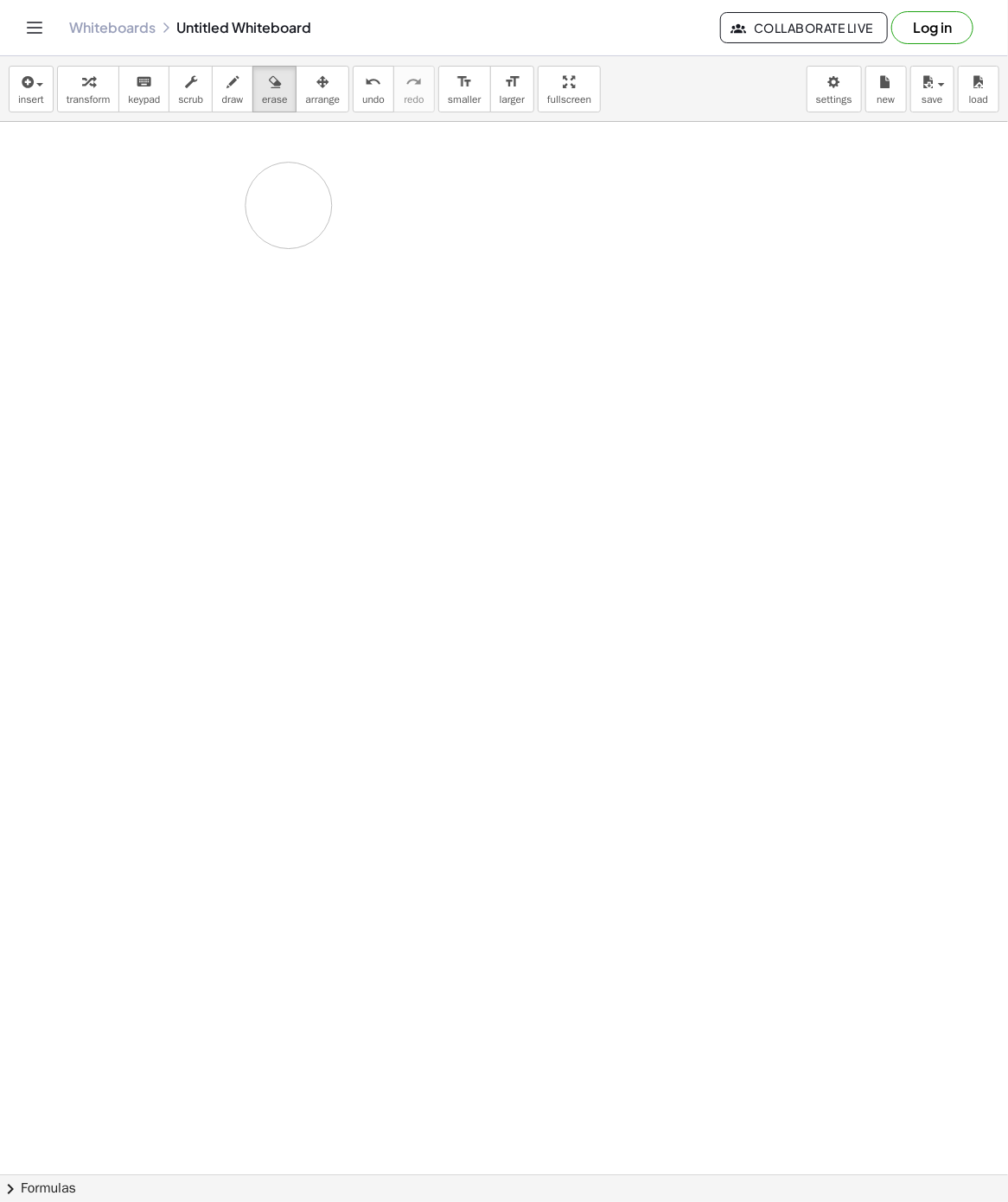drag, startPoint x: 222, startPoint y: 189, endPoint x: 286, endPoint y: 207, distance: 66.483081 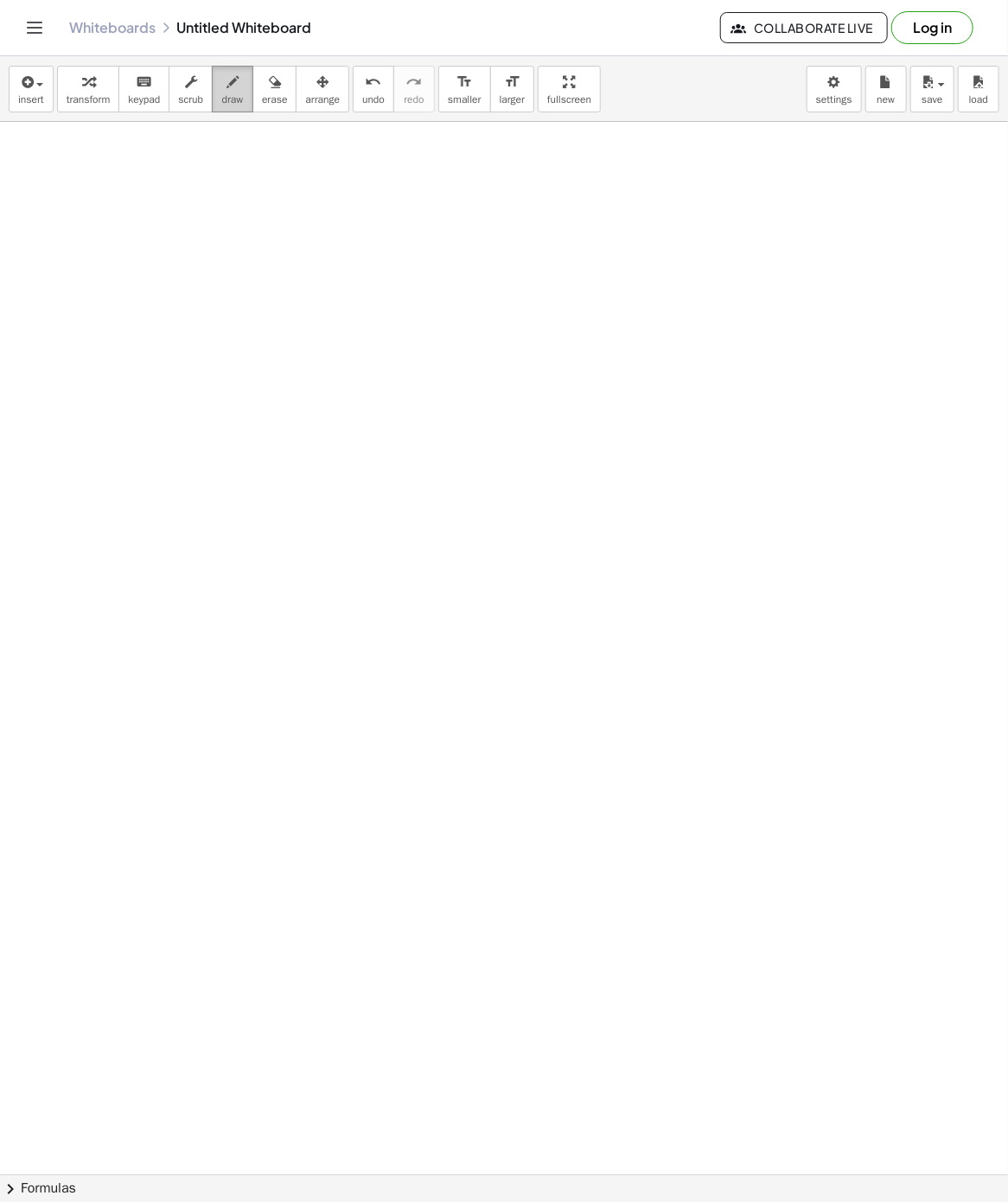click on "draw" at bounding box center [233, 99] 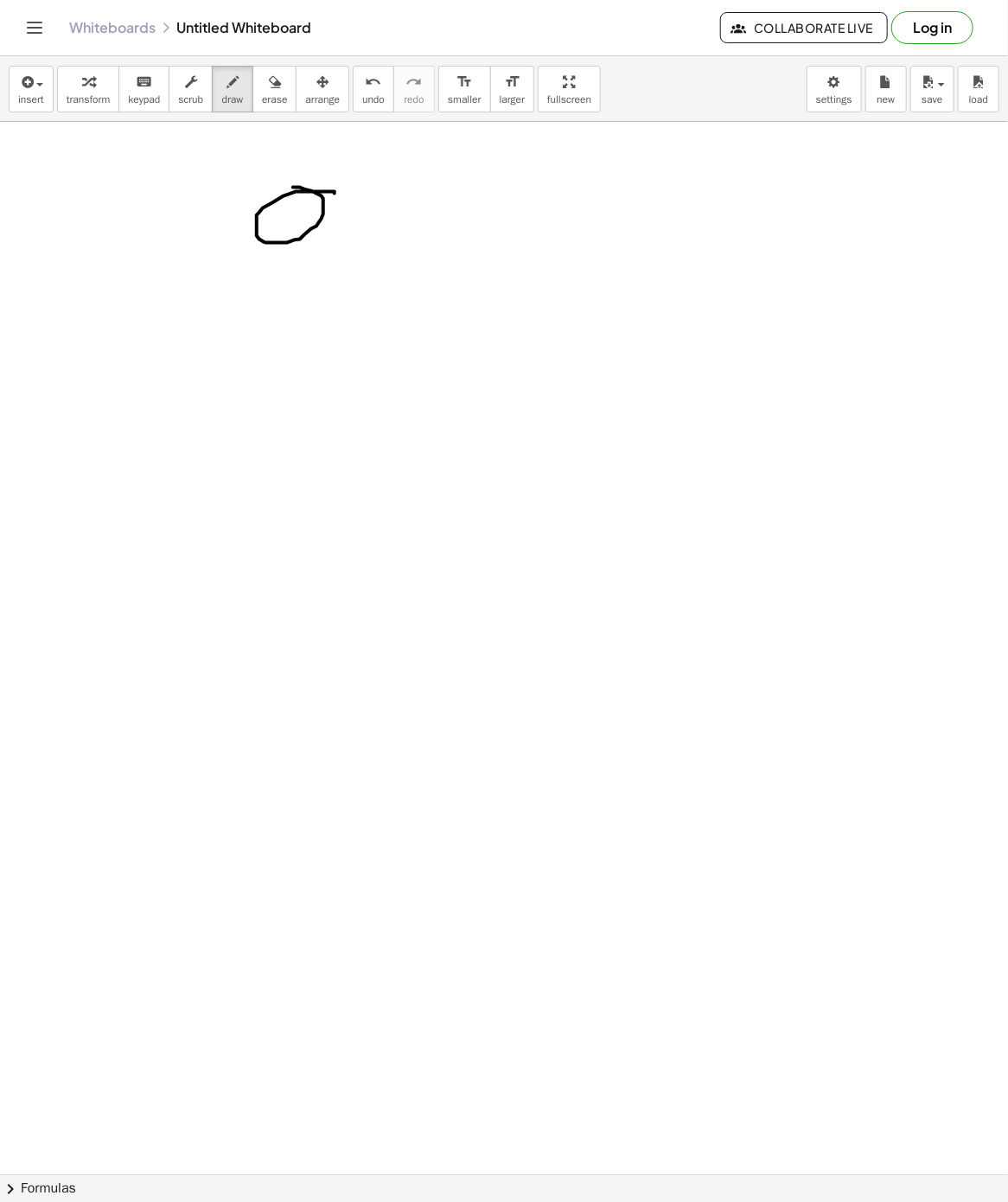 drag, startPoint x: 335, startPoint y: 195, endPoint x: 303, endPoint y: 240, distance: 55.21775 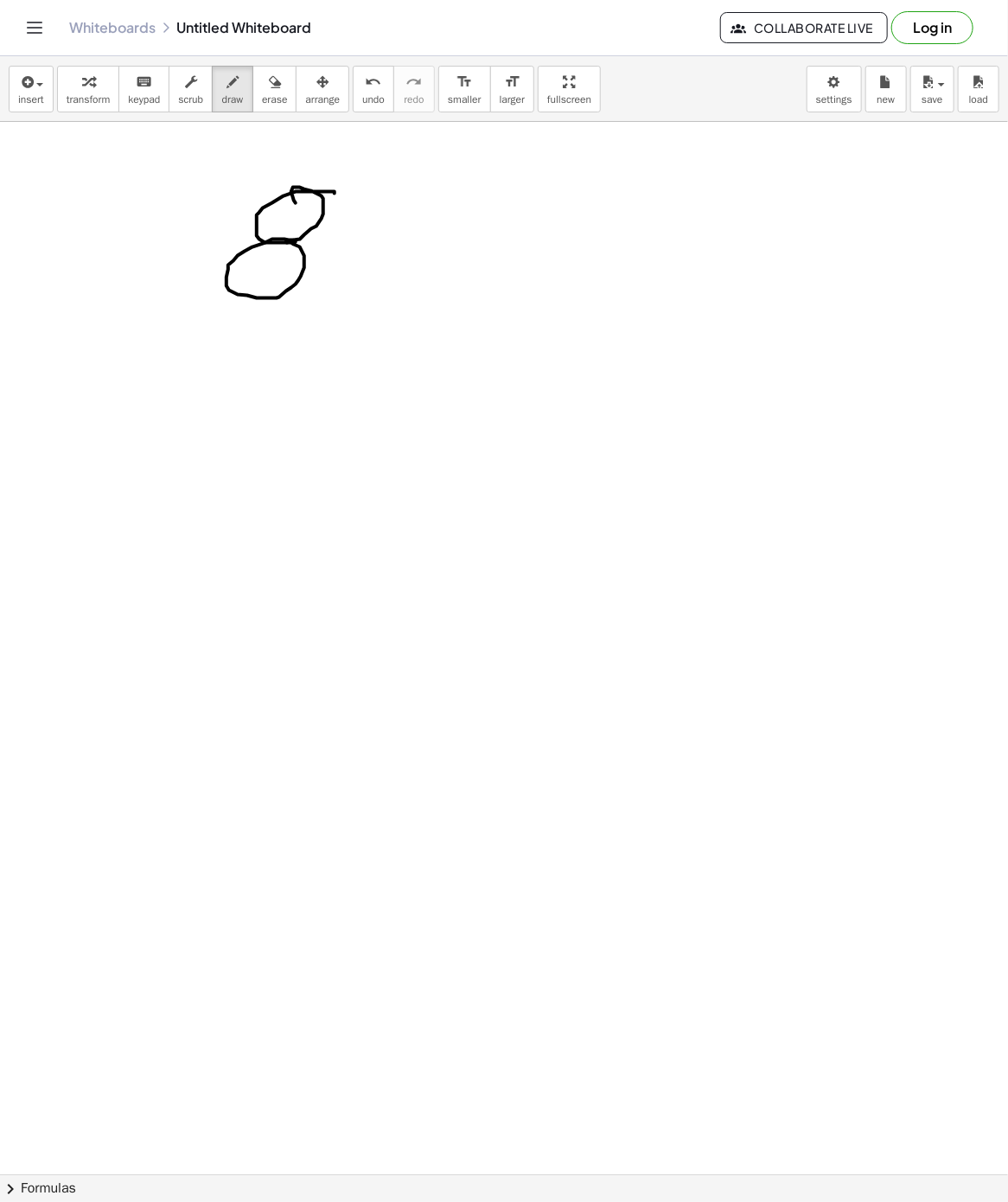drag, startPoint x: 296, startPoint y: 243, endPoint x: 322, endPoint y: 280, distance: 45.22168 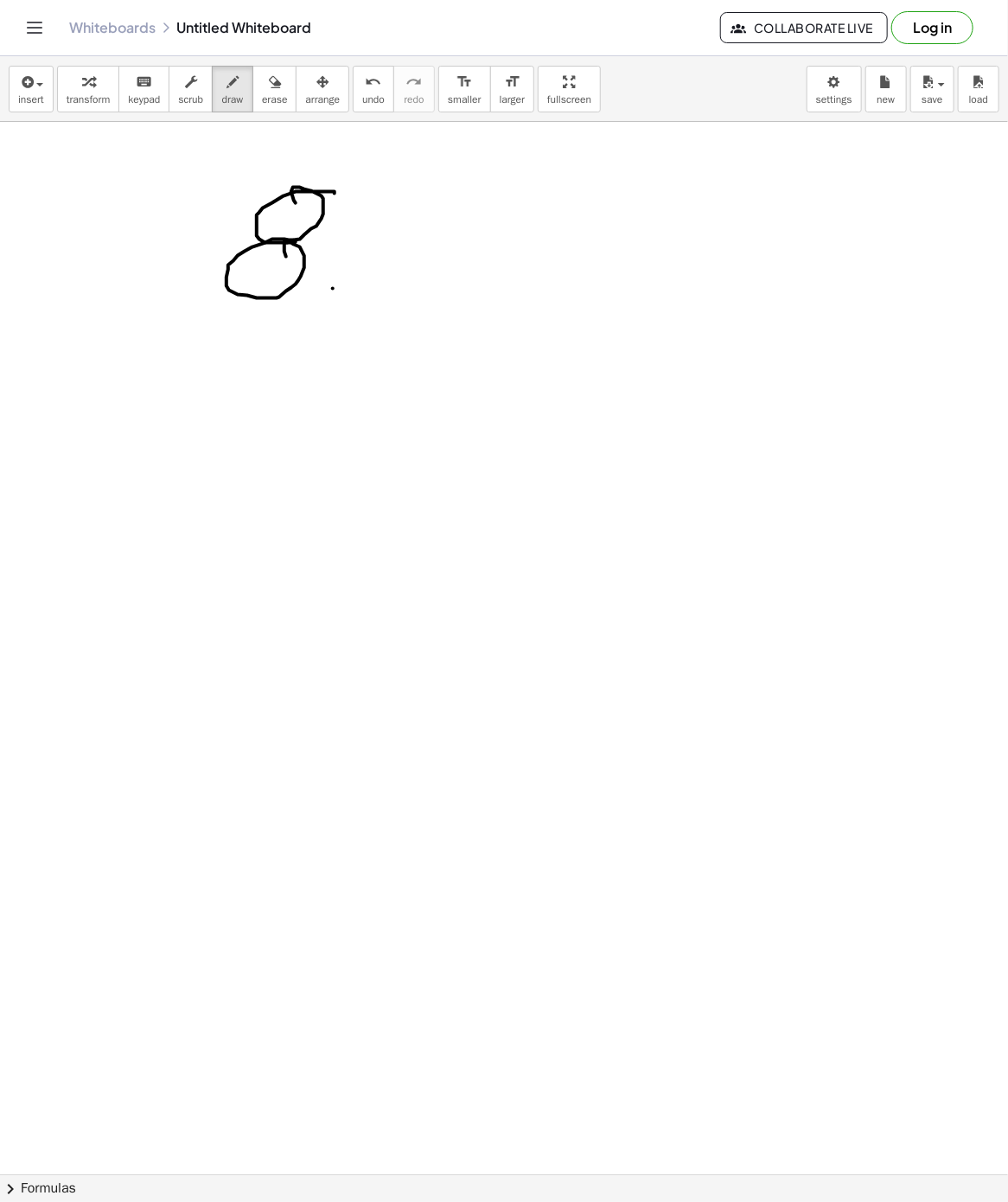 click at bounding box center [504, 1174] 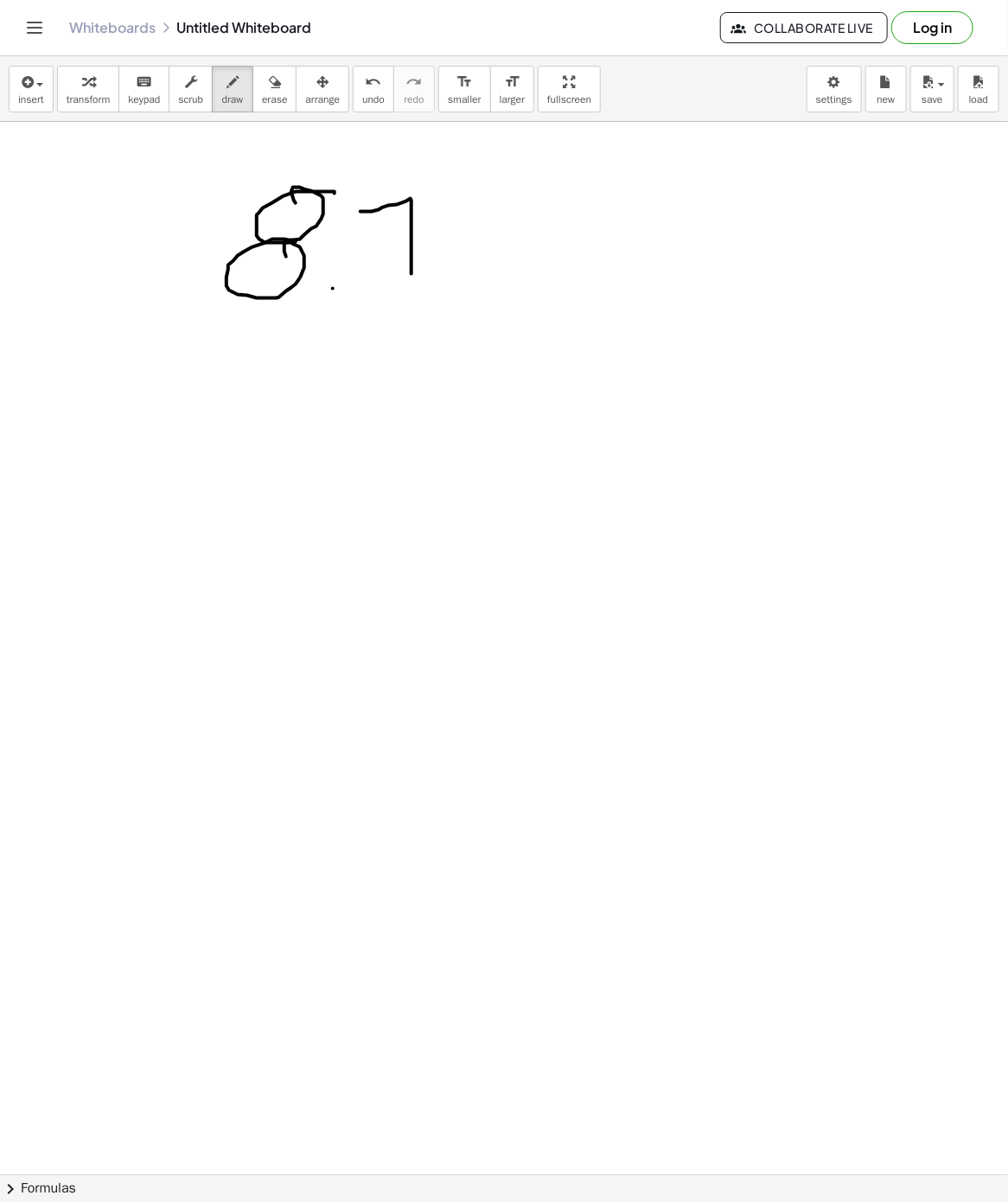drag, startPoint x: 360, startPoint y: 213, endPoint x: 404, endPoint y: 278, distance: 78.49204 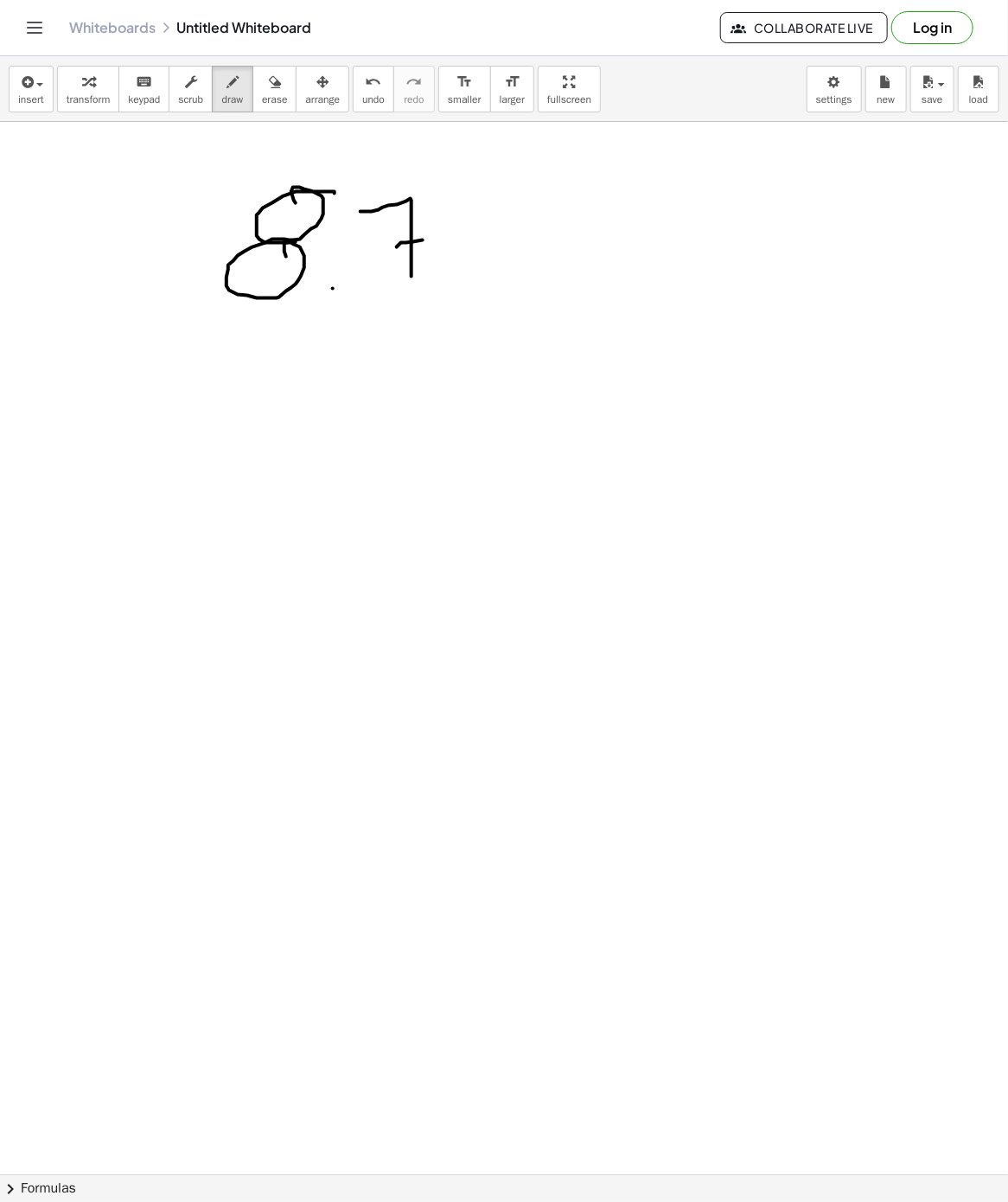 drag, startPoint x: 397, startPoint y: 248, endPoint x: 432, endPoint y: 239, distance: 36.13862 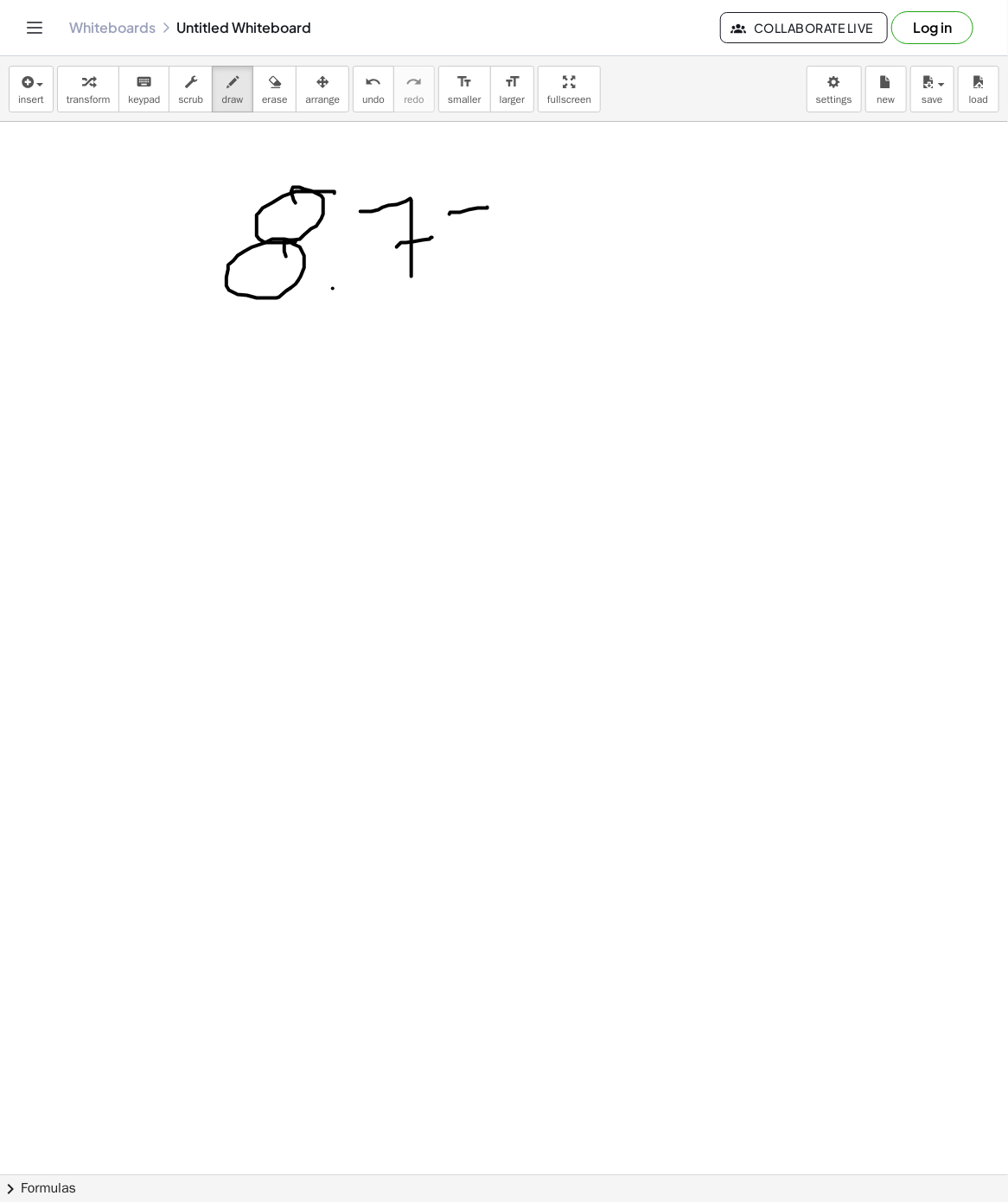 drag, startPoint x: 450, startPoint y: 215, endPoint x: 488, endPoint y: 208, distance: 38.63936 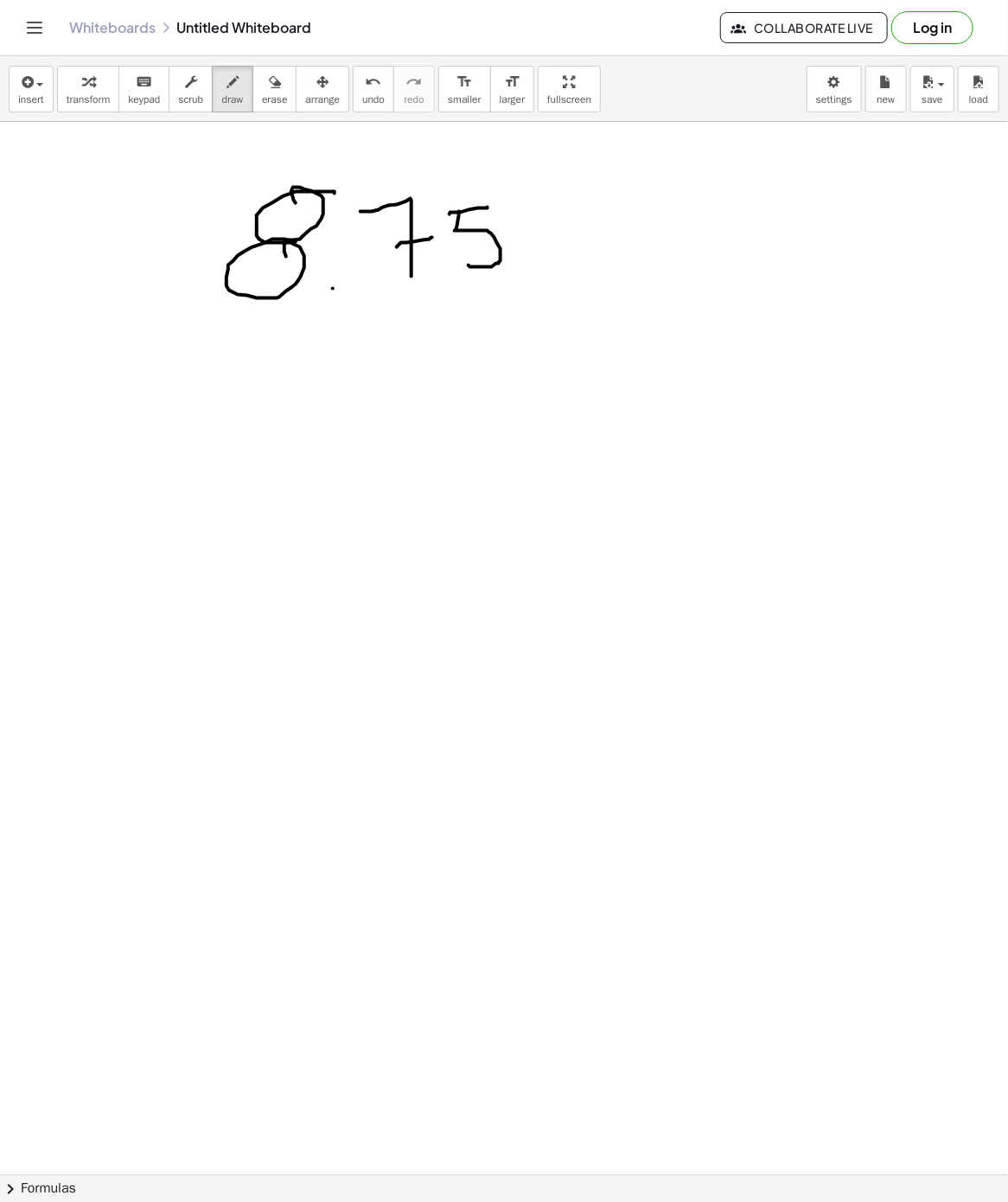 drag, startPoint x: 460, startPoint y: 213, endPoint x: 467, endPoint y: 266, distance: 53.46 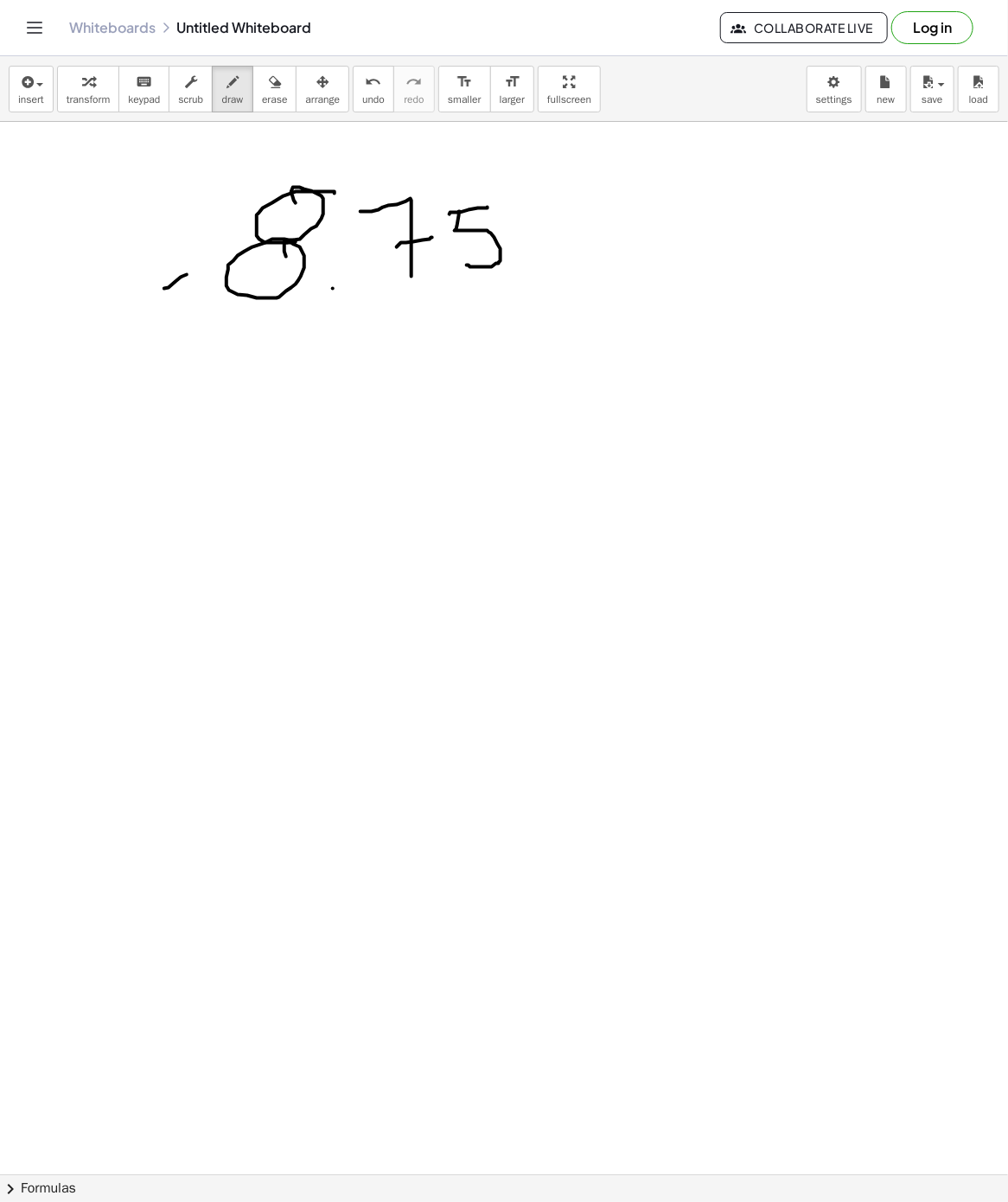 drag, startPoint x: 182, startPoint y: 278, endPoint x: 164, endPoint y: 290, distance: 21.63331 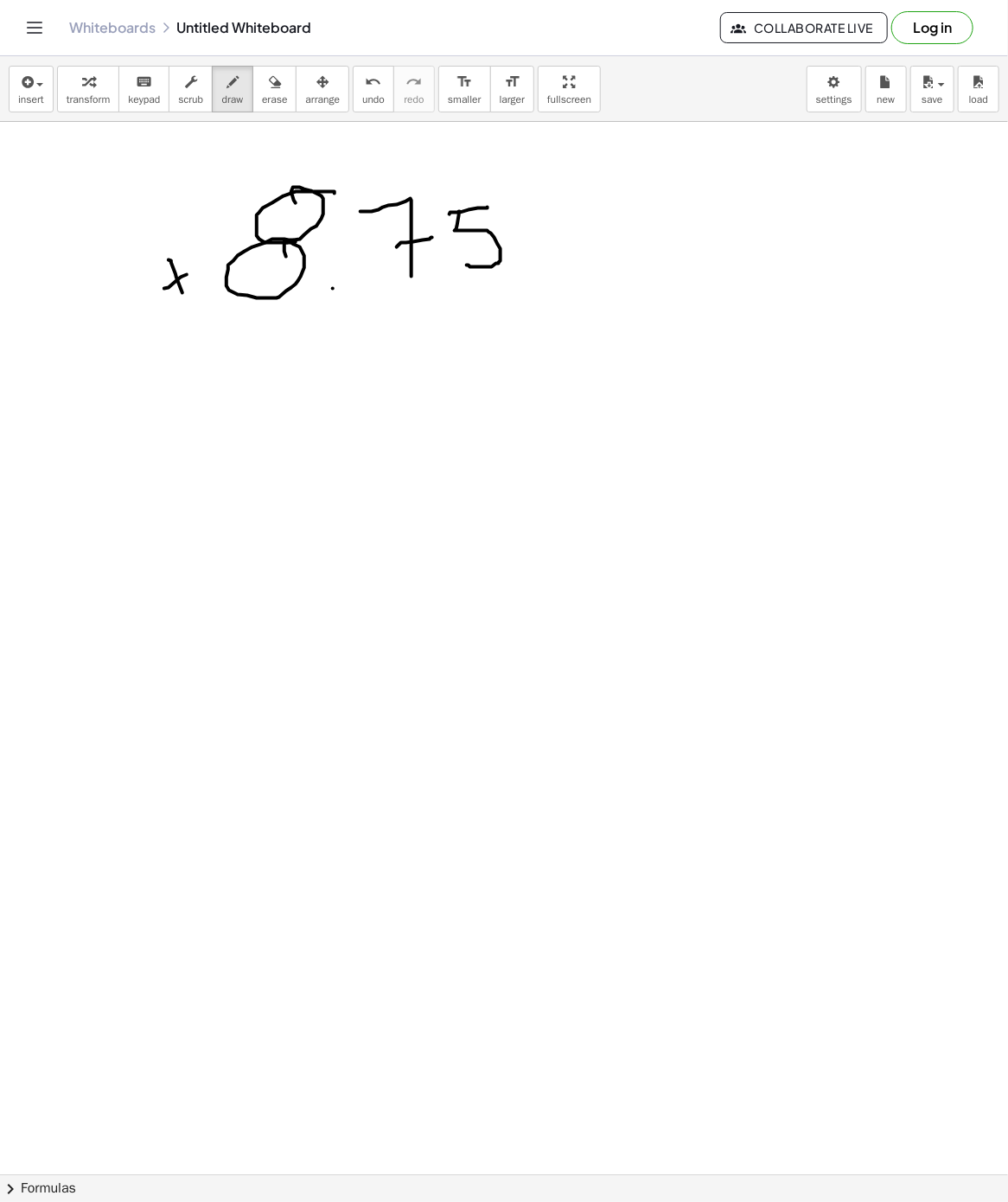 drag, startPoint x: 171, startPoint y: 264, endPoint x: 233, endPoint y: 324, distance: 86.27862 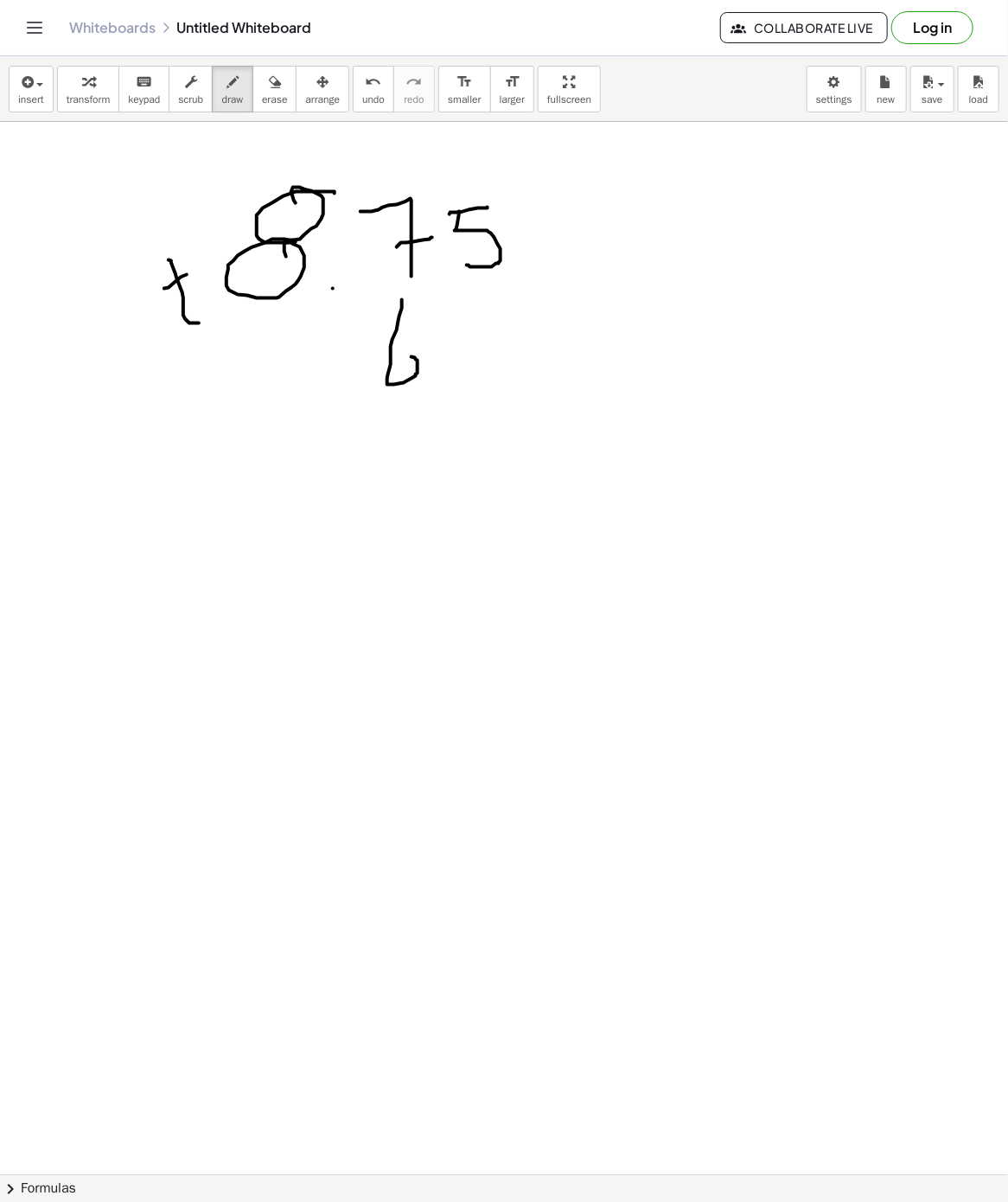 drag, startPoint x: 402, startPoint y: 301, endPoint x: 408, endPoint y: 361, distance: 60.29925 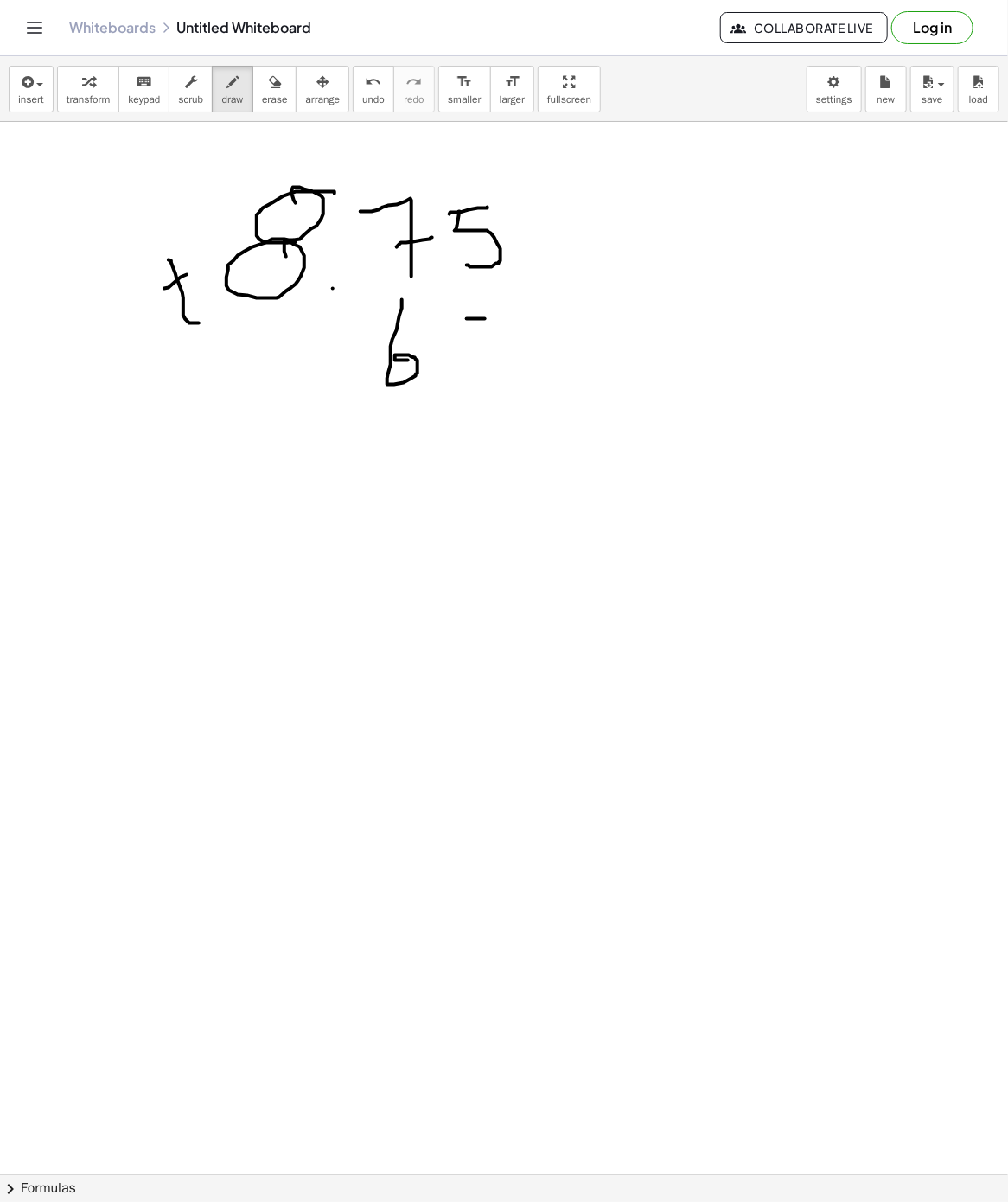 drag, startPoint x: 467, startPoint y: 320, endPoint x: 487, endPoint y: 320, distance: 20 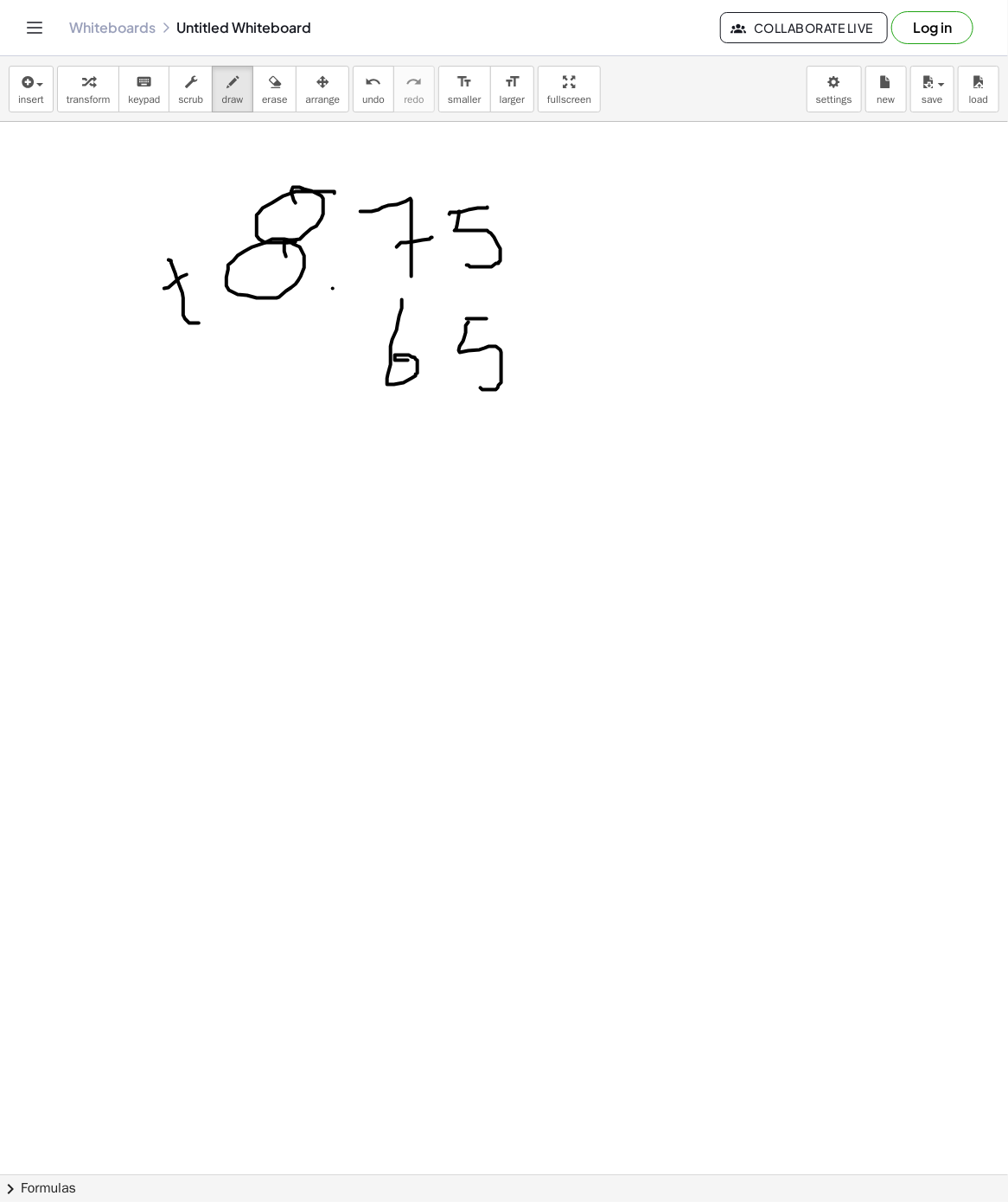 drag, startPoint x: 469, startPoint y: 323, endPoint x: 464, endPoint y: 387, distance: 64.195015 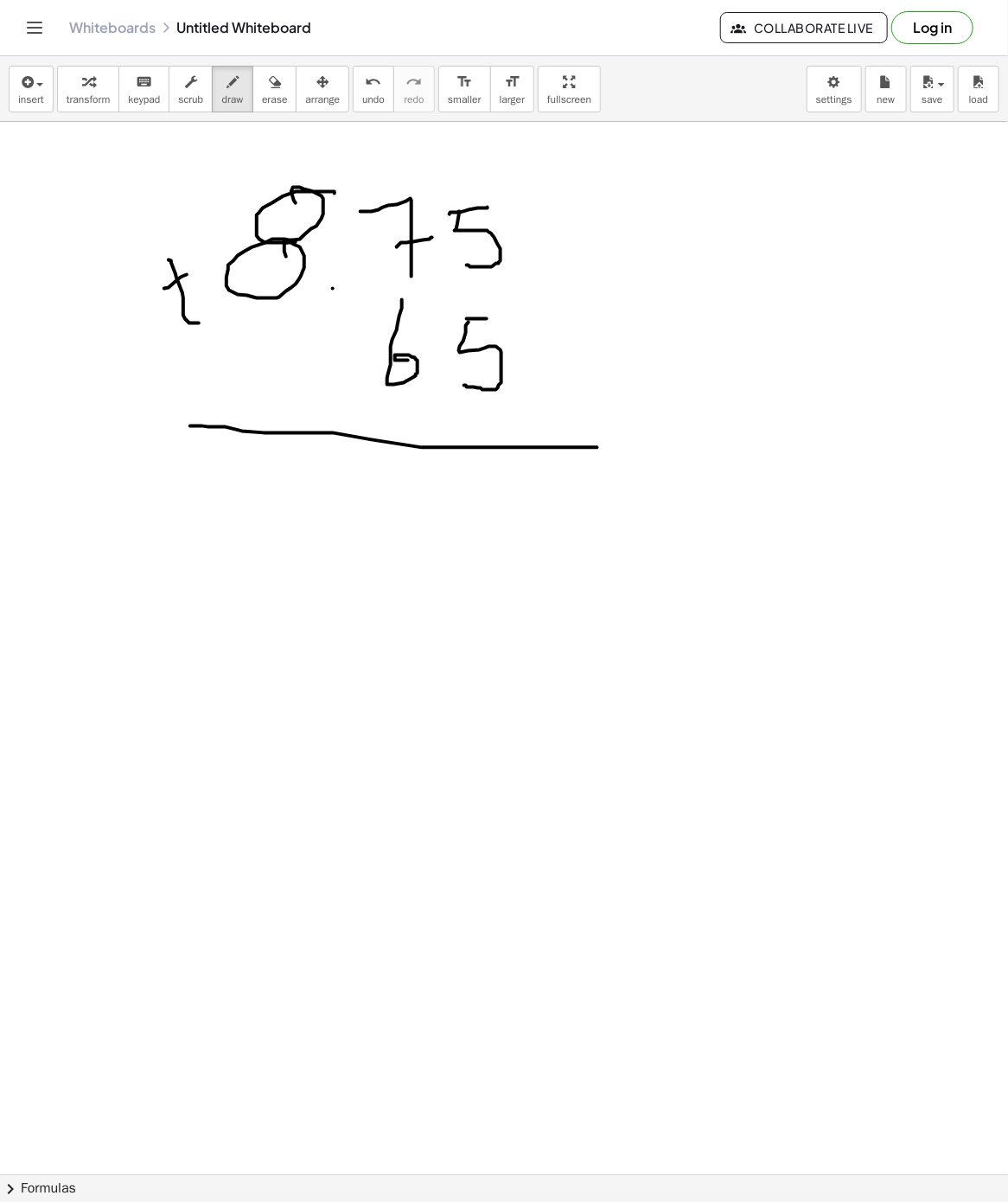 drag, startPoint x: 190, startPoint y: 427, endPoint x: 597, endPoint y: 449, distance: 407.59416 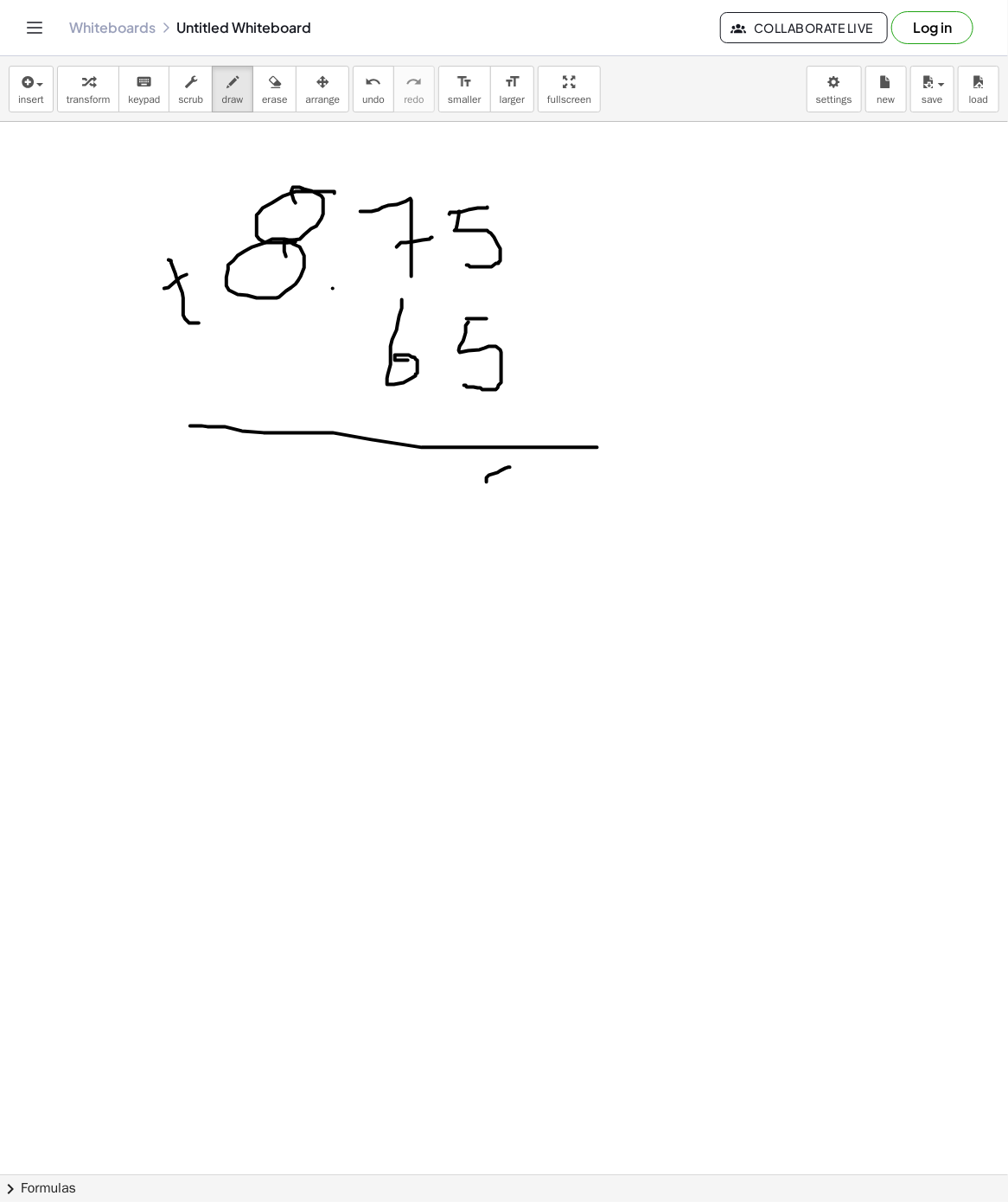 drag, startPoint x: 487, startPoint y: 483, endPoint x: 510, endPoint y: 470, distance: 26.41969 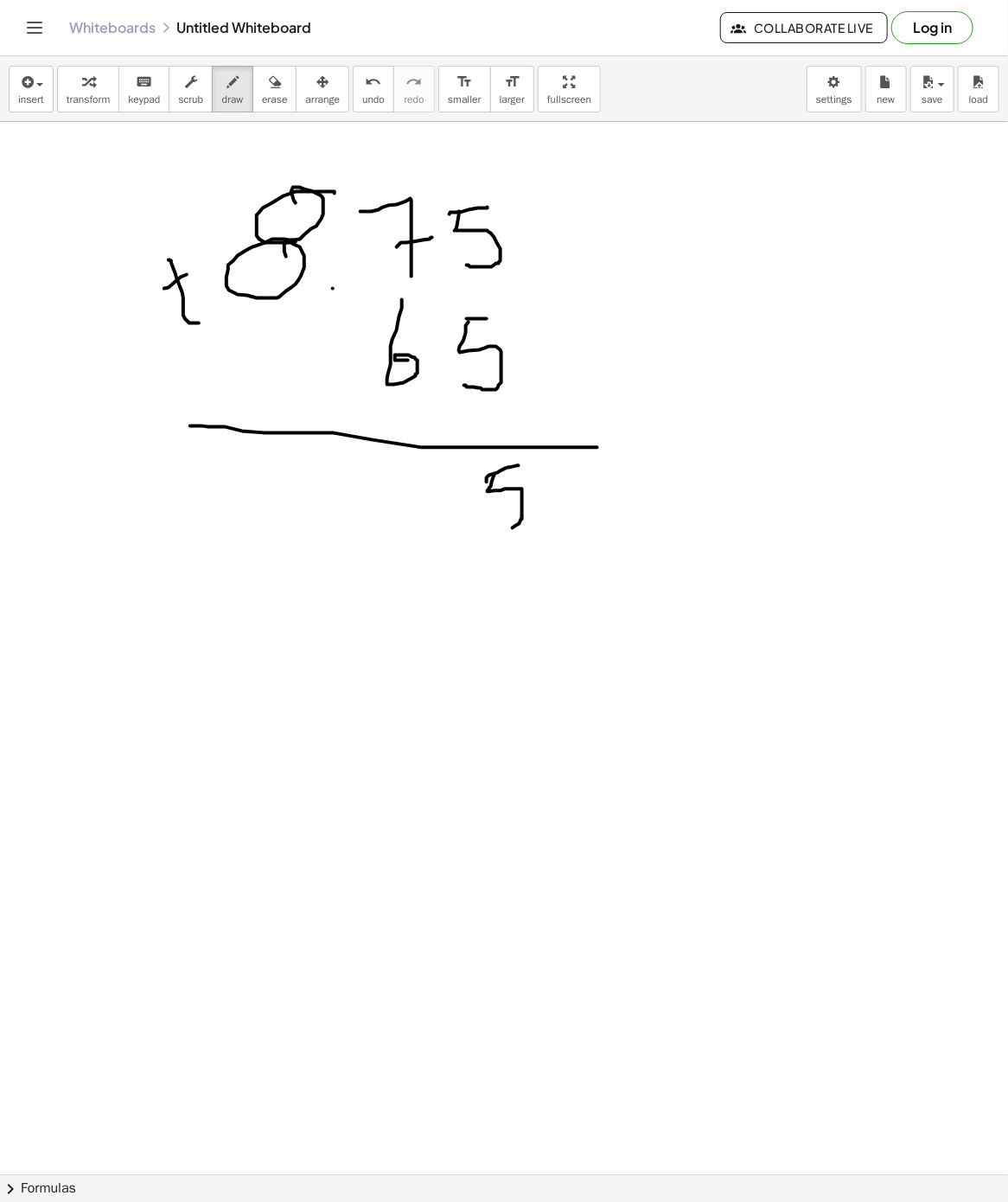 drag, startPoint x: 494, startPoint y: 478, endPoint x: 494, endPoint y: 529, distance: 51 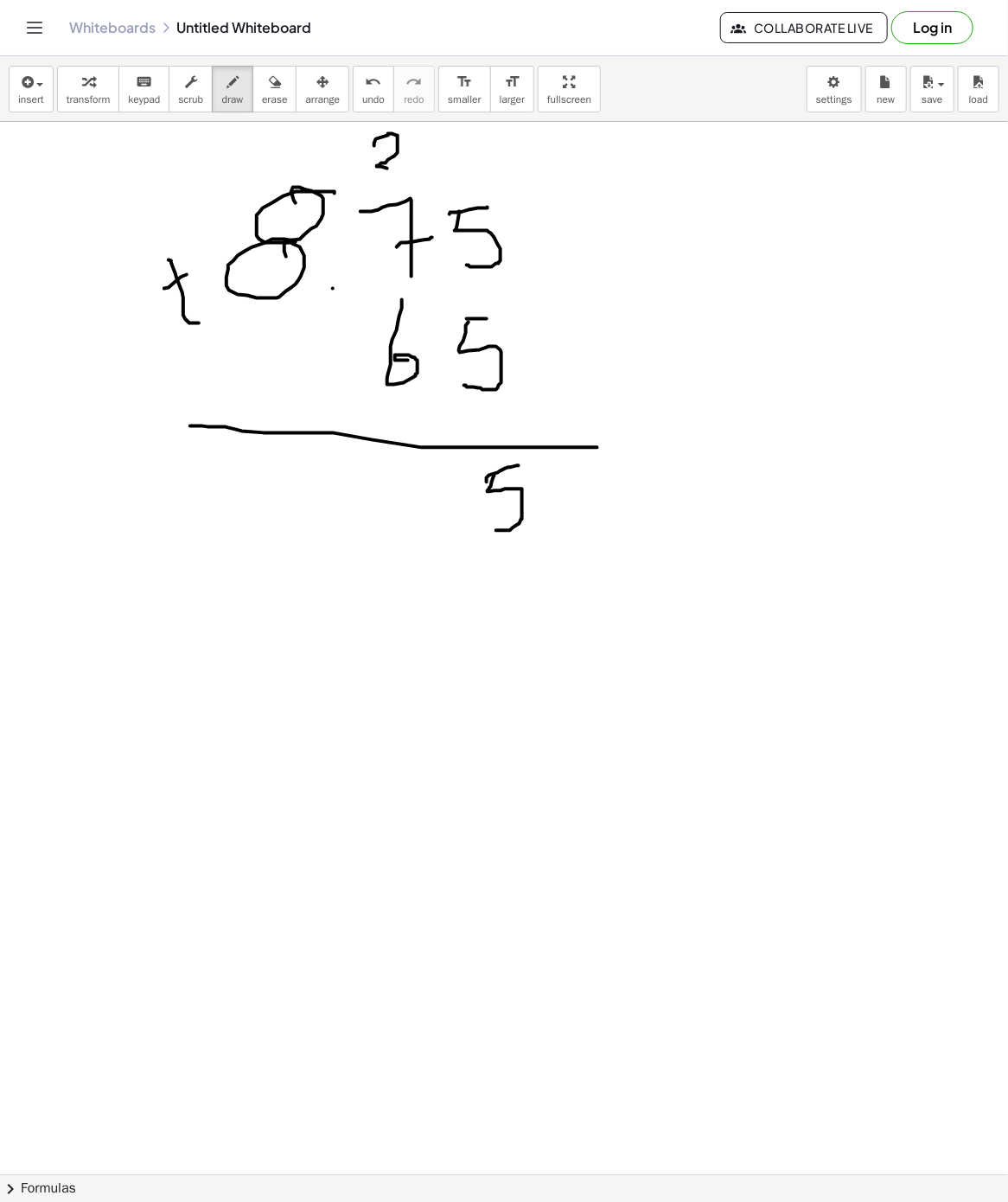 drag, startPoint x: 374, startPoint y: 147, endPoint x: 401, endPoint y: 171, distance: 36.124784 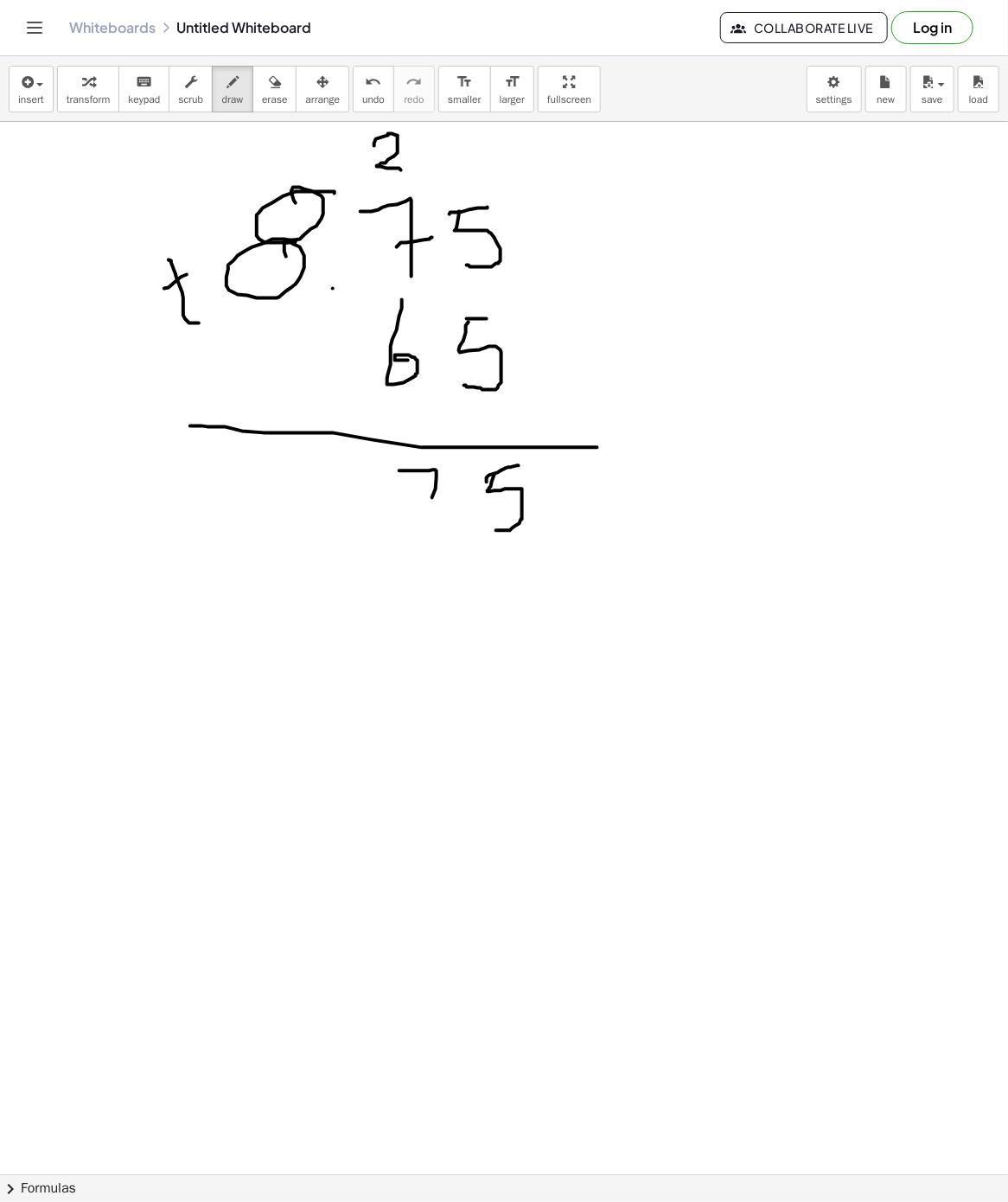 drag, startPoint x: 399, startPoint y: 472, endPoint x: 423, endPoint y: 525, distance: 58.18075 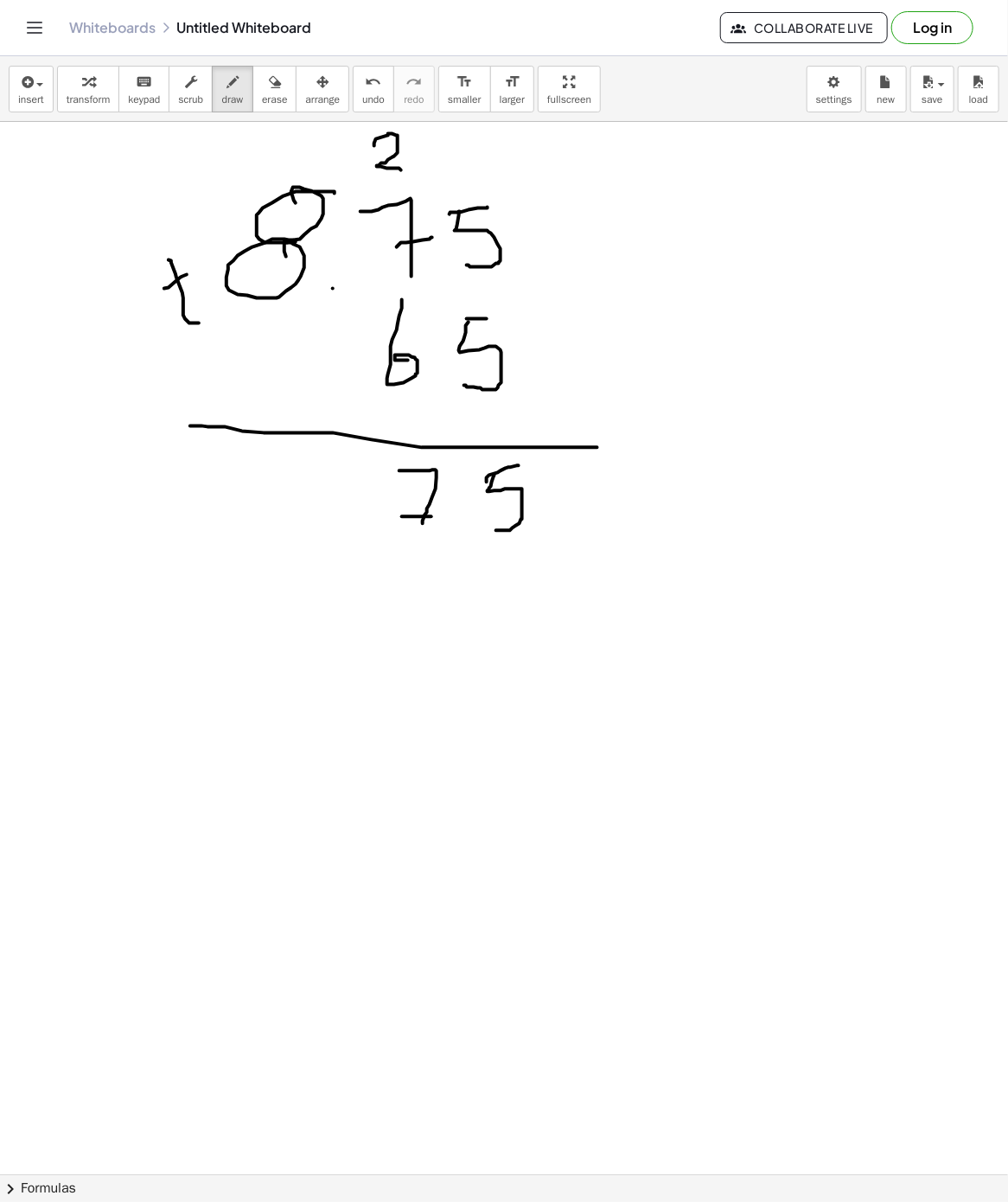 drag, startPoint x: 402, startPoint y: 518, endPoint x: 431, endPoint y: 518, distance: 29 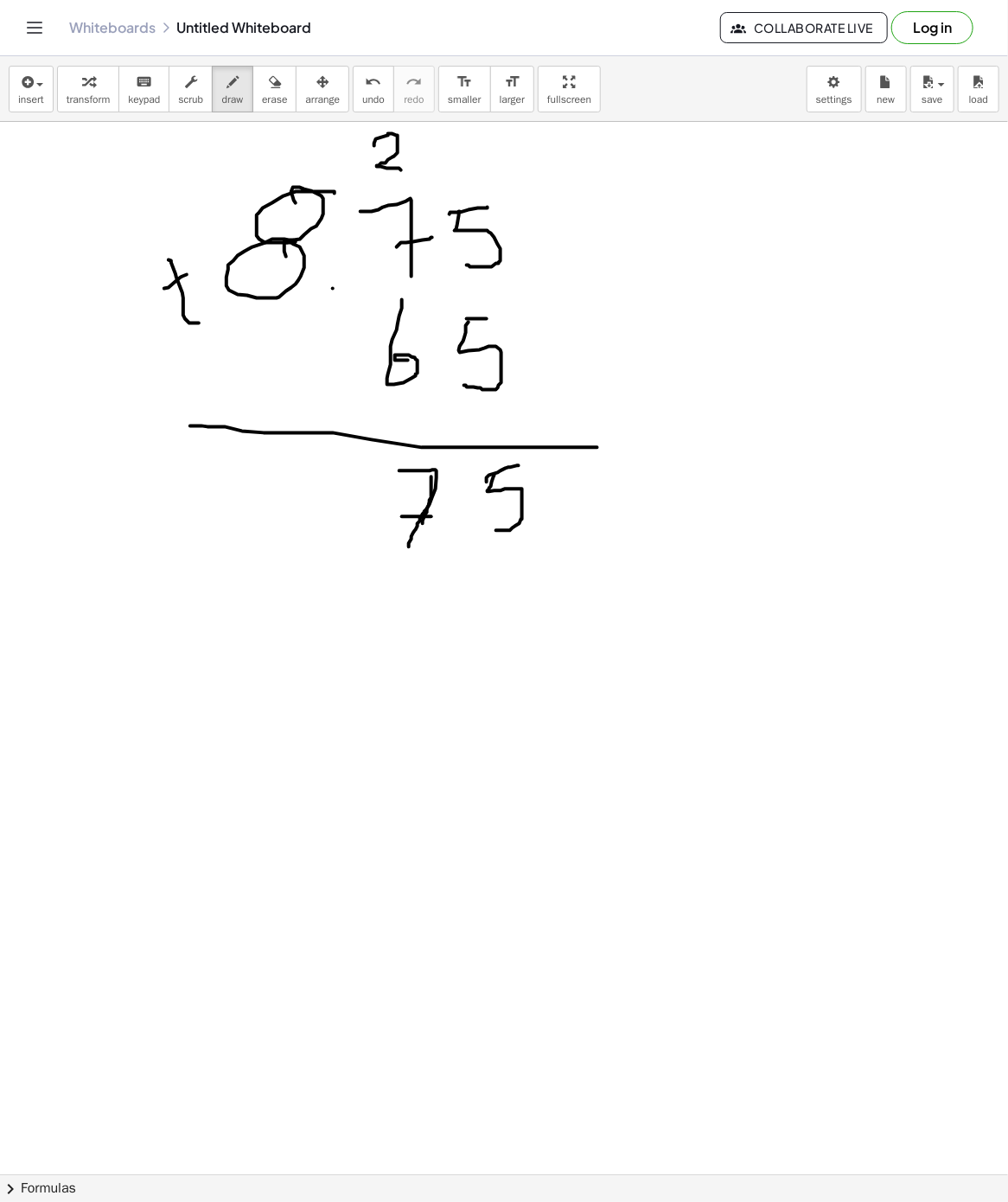 drag, startPoint x: 431, startPoint y: 478, endPoint x: 409, endPoint y: 548, distance: 73.37575 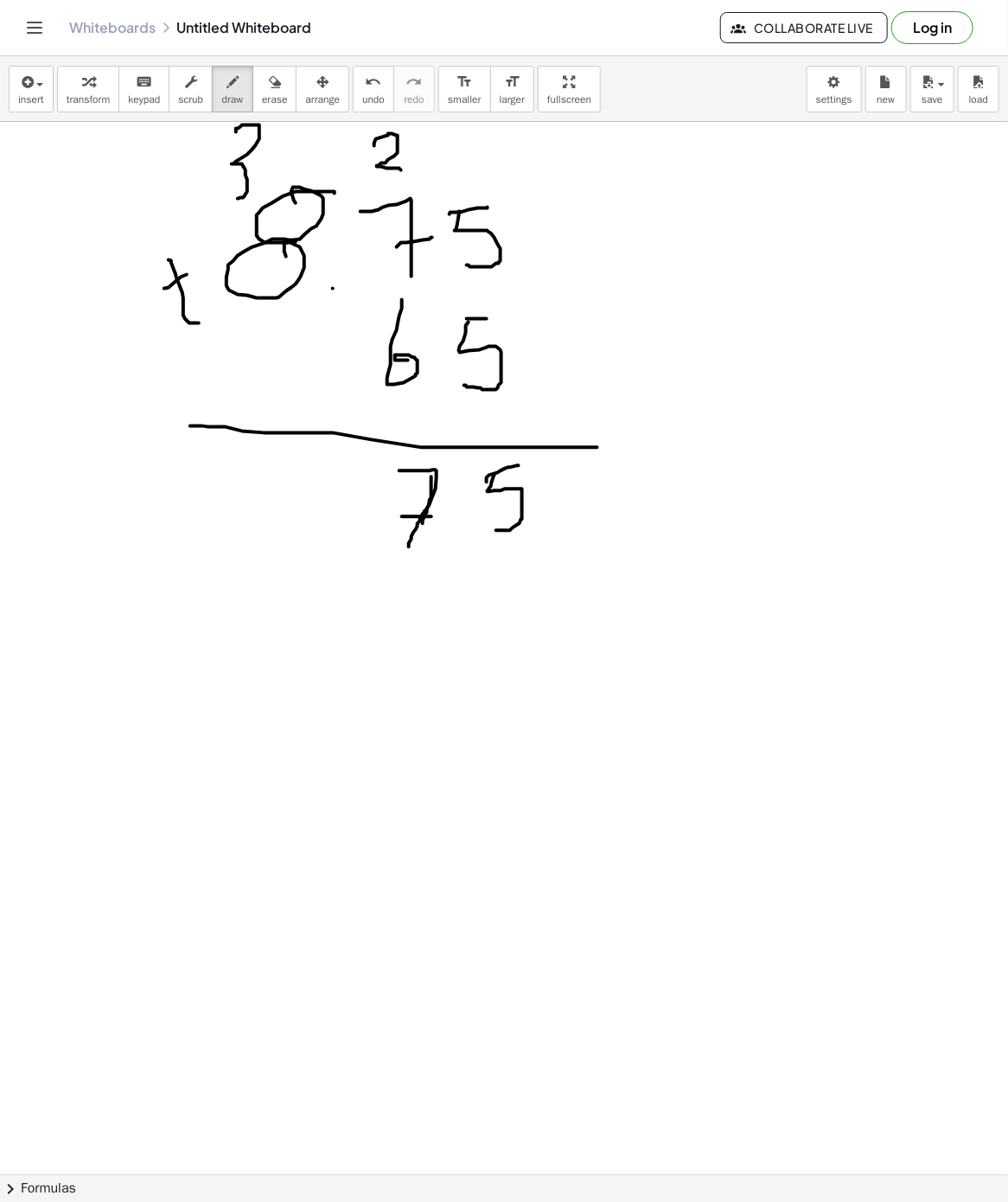 drag, startPoint x: 236, startPoint y: 132, endPoint x: 238, endPoint y: 200, distance: 68.029405 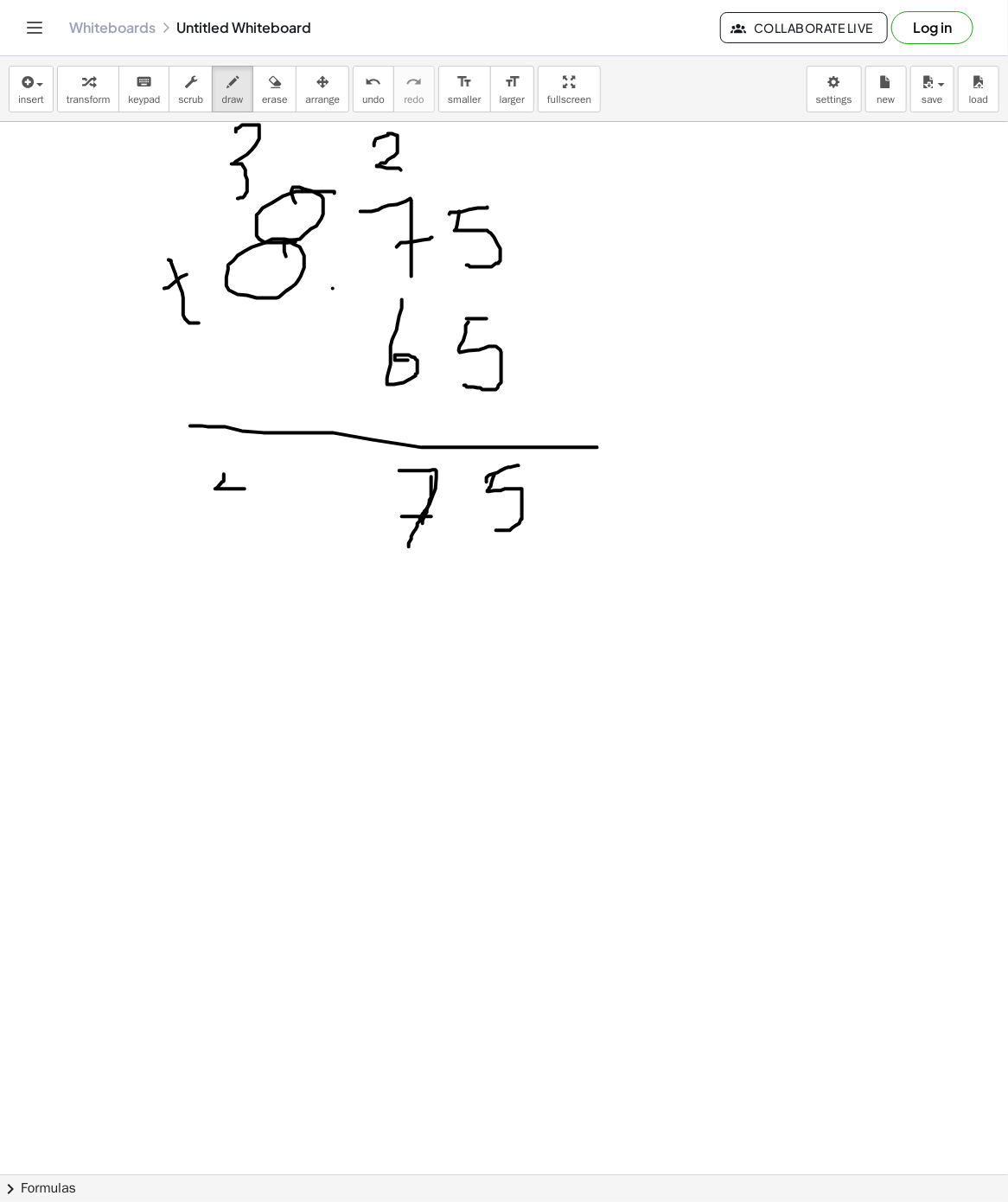 drag, startPoint x: 224, startPoint y: 476, endPoint x: 252, endPoint y: 478, distance: 28.07134 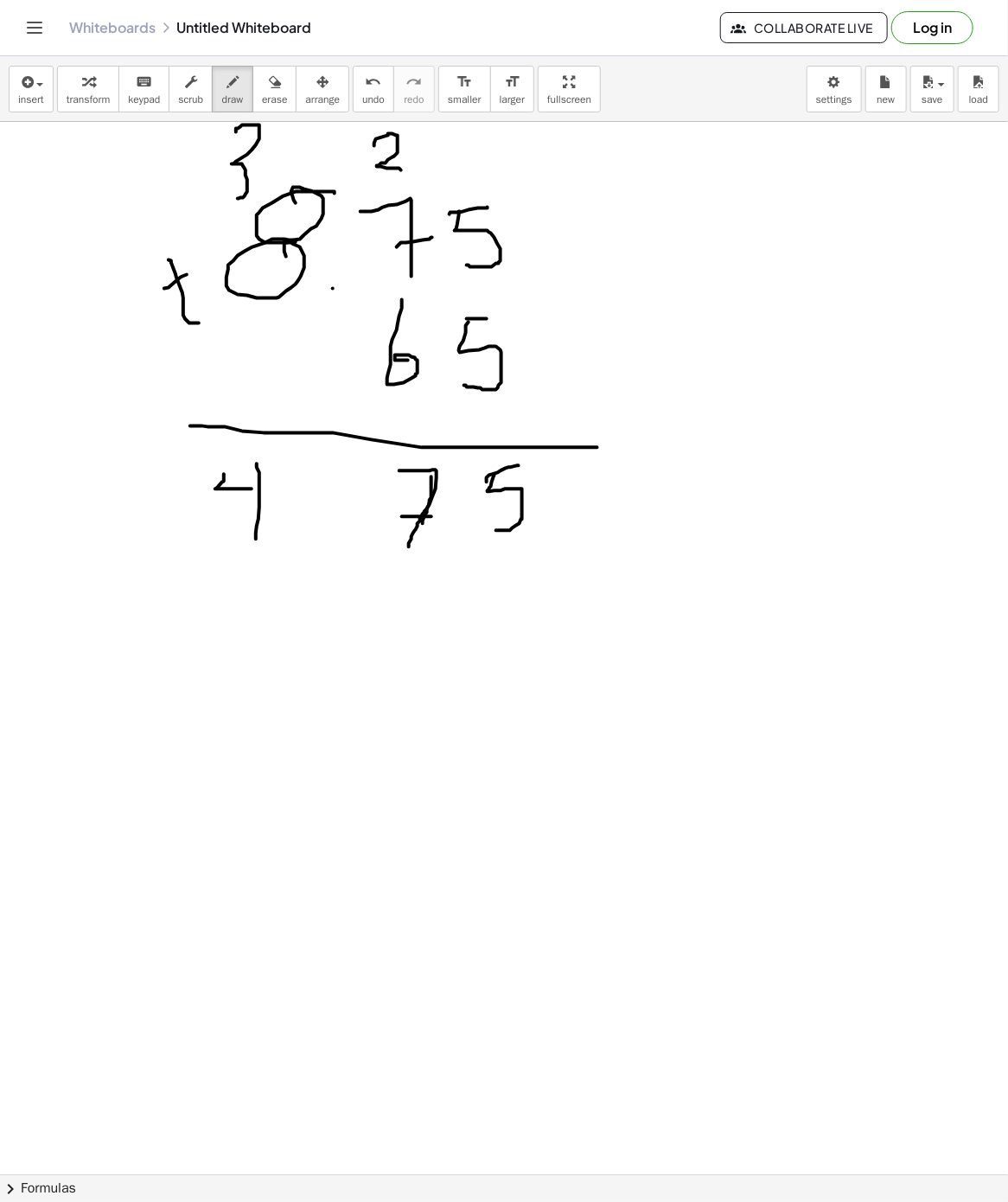 drag, startPoint x: 257, startPoint y: 465, endPoint x: 254, endPoint y: 543, distance: 78.05767 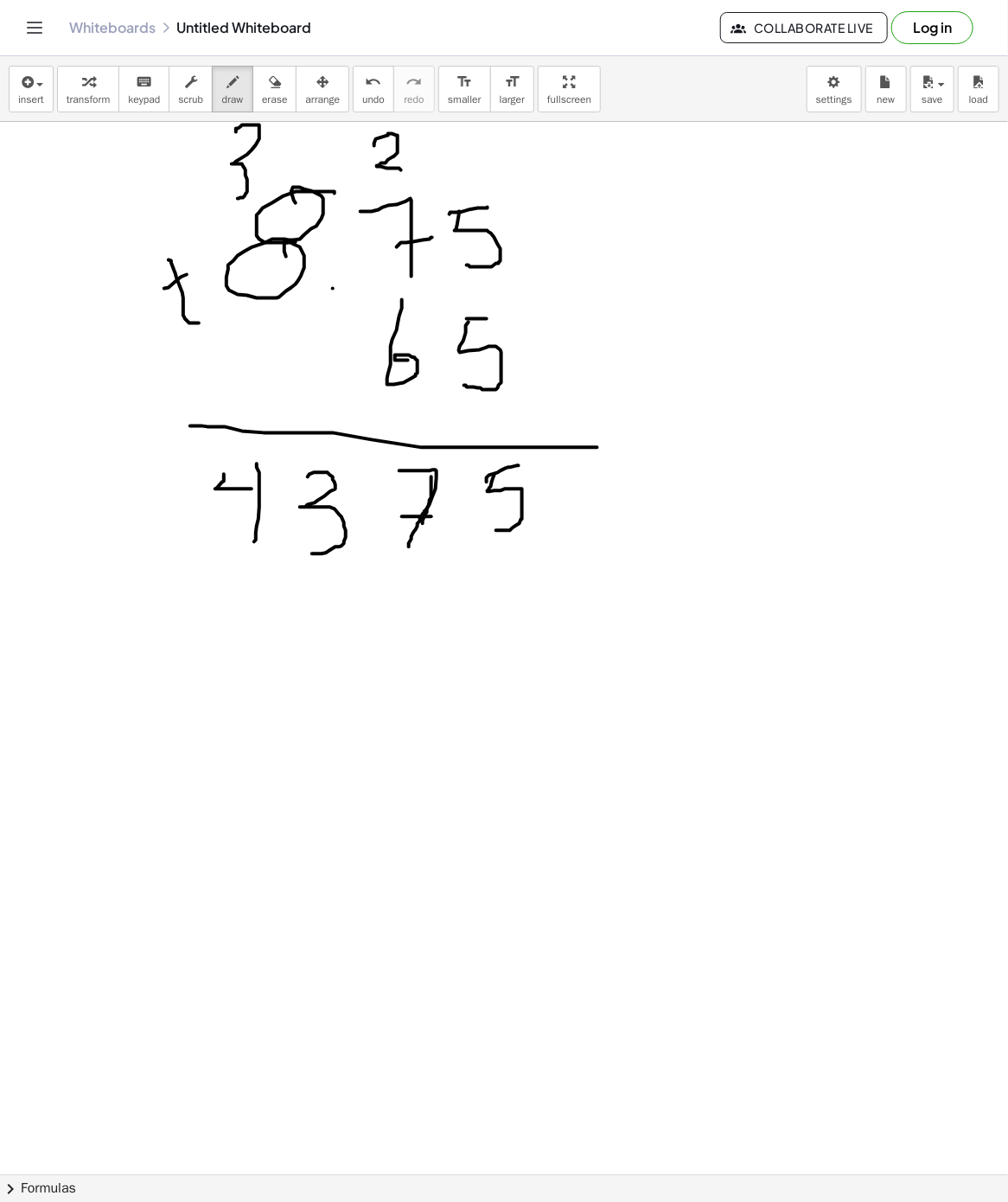 drag, startPoint x: 308, startPoint y: 478, endPoint x: 304, endPoint y: 559, distance: 81.09871 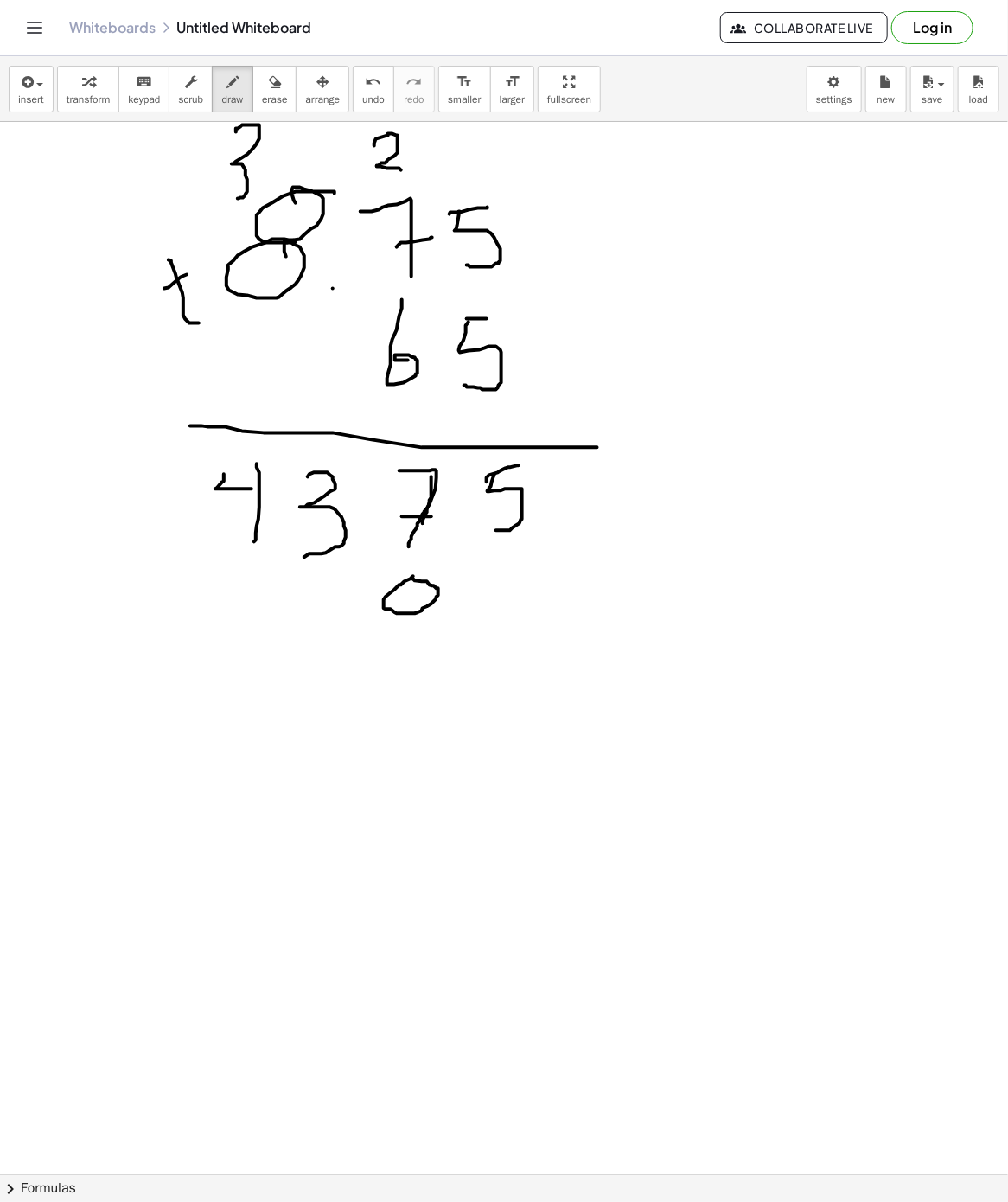 click at bounding box center (504, 1174) 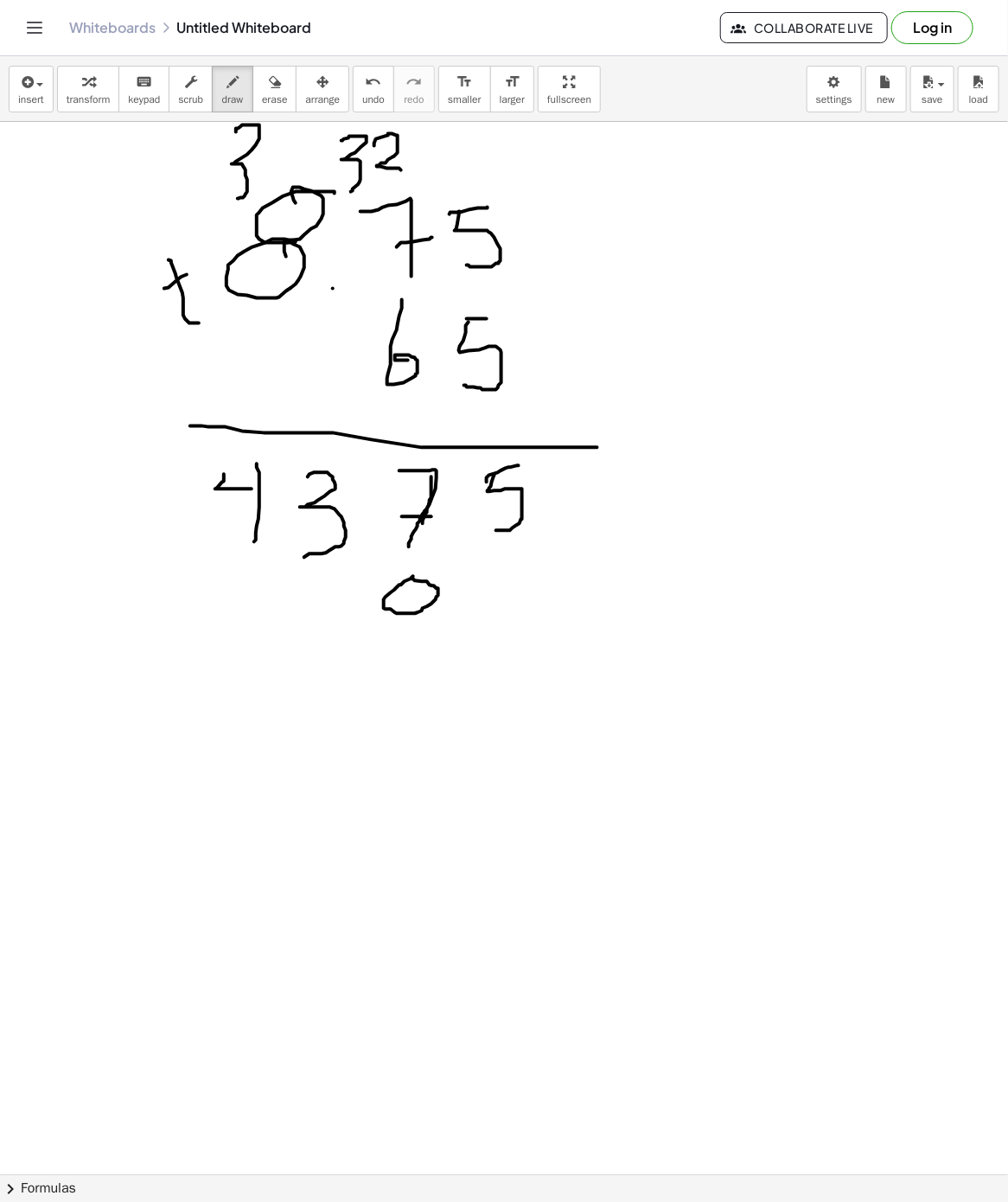 drag, startPoint x: 349, startPoint y: 137, endPoint x: 351, endPoint y: 193, distance: 56.0357 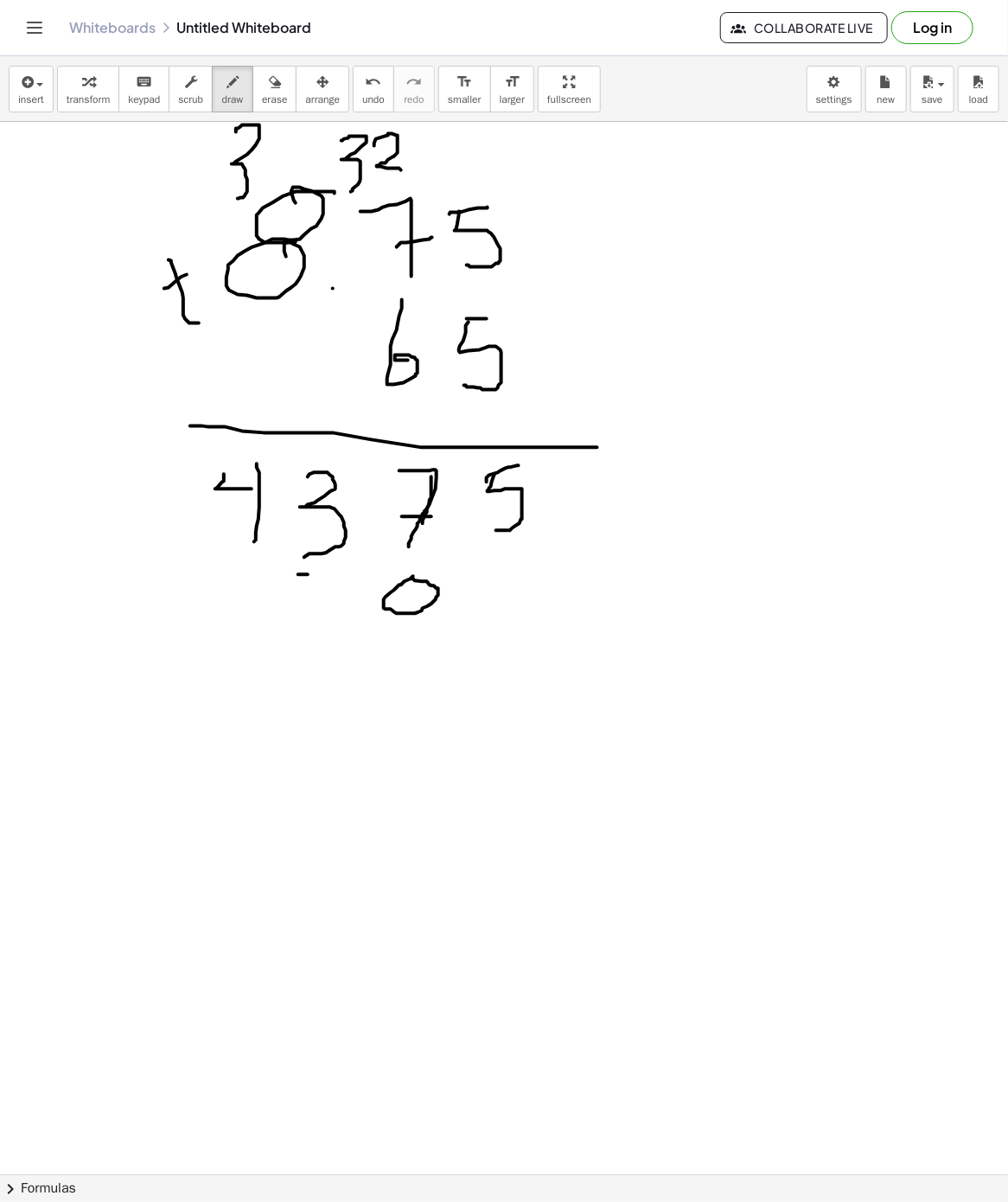 drag, startPoint x: 298, startPoint y: 576, endPoint x: 341, endPoint y: 576, distance: 43 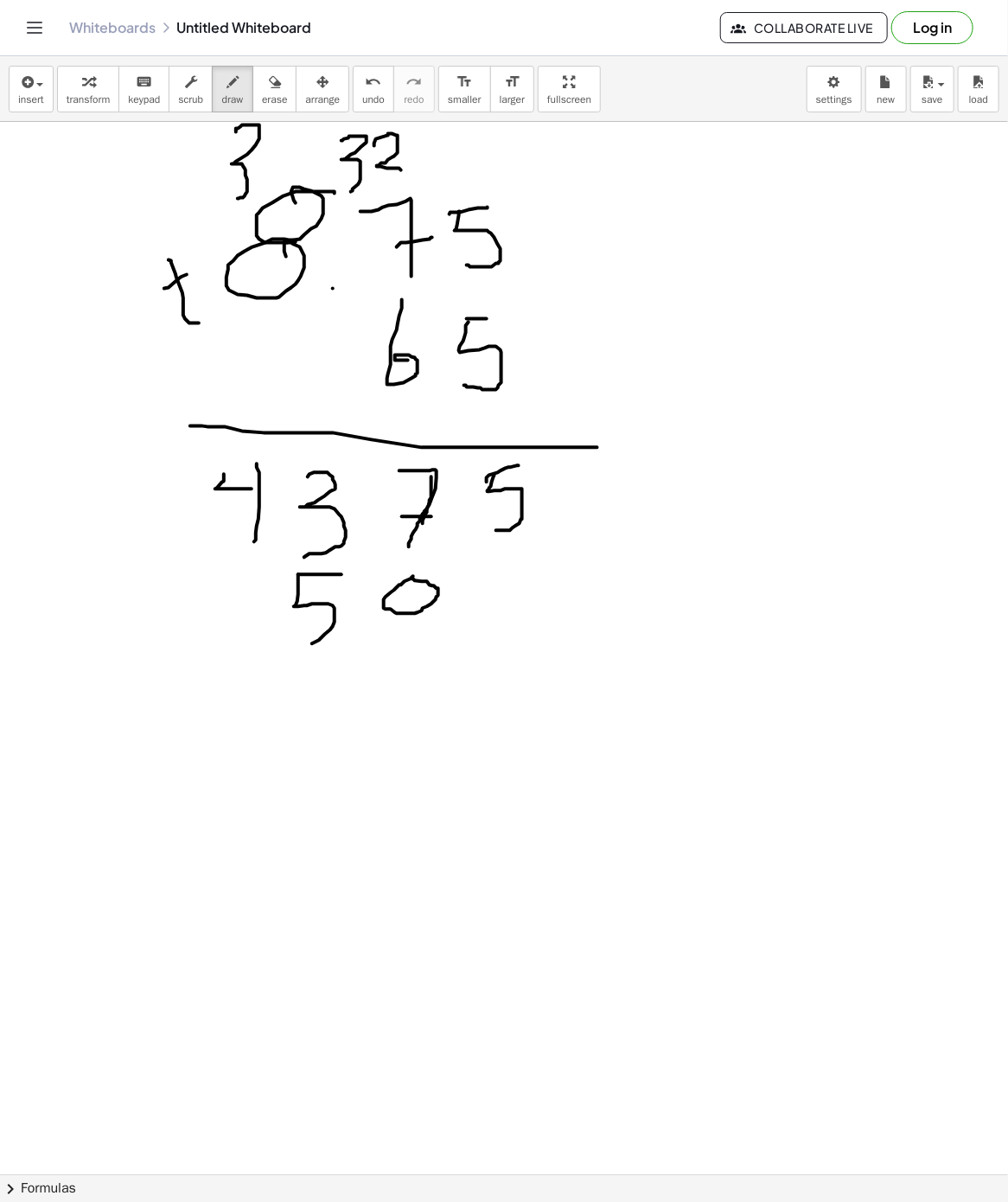 drag, startPoint x: 298, startPoint y: 576, endPoint x: 298, endPoint y: 645, distance: 69 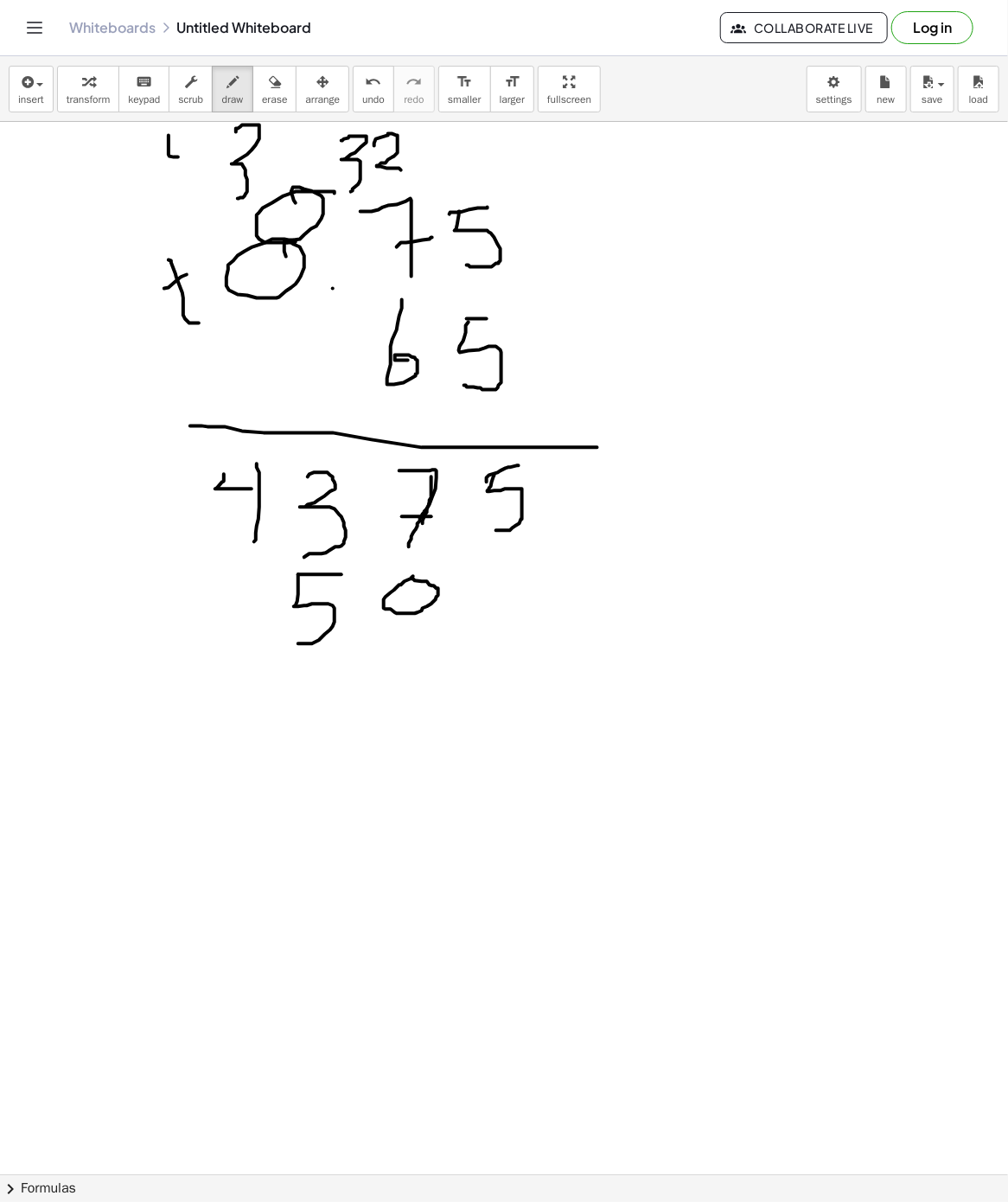 drag, startPoint x: 169, startPoint y: 137, endPoint x: 189, endPoint y: 160, distance: 30.479501 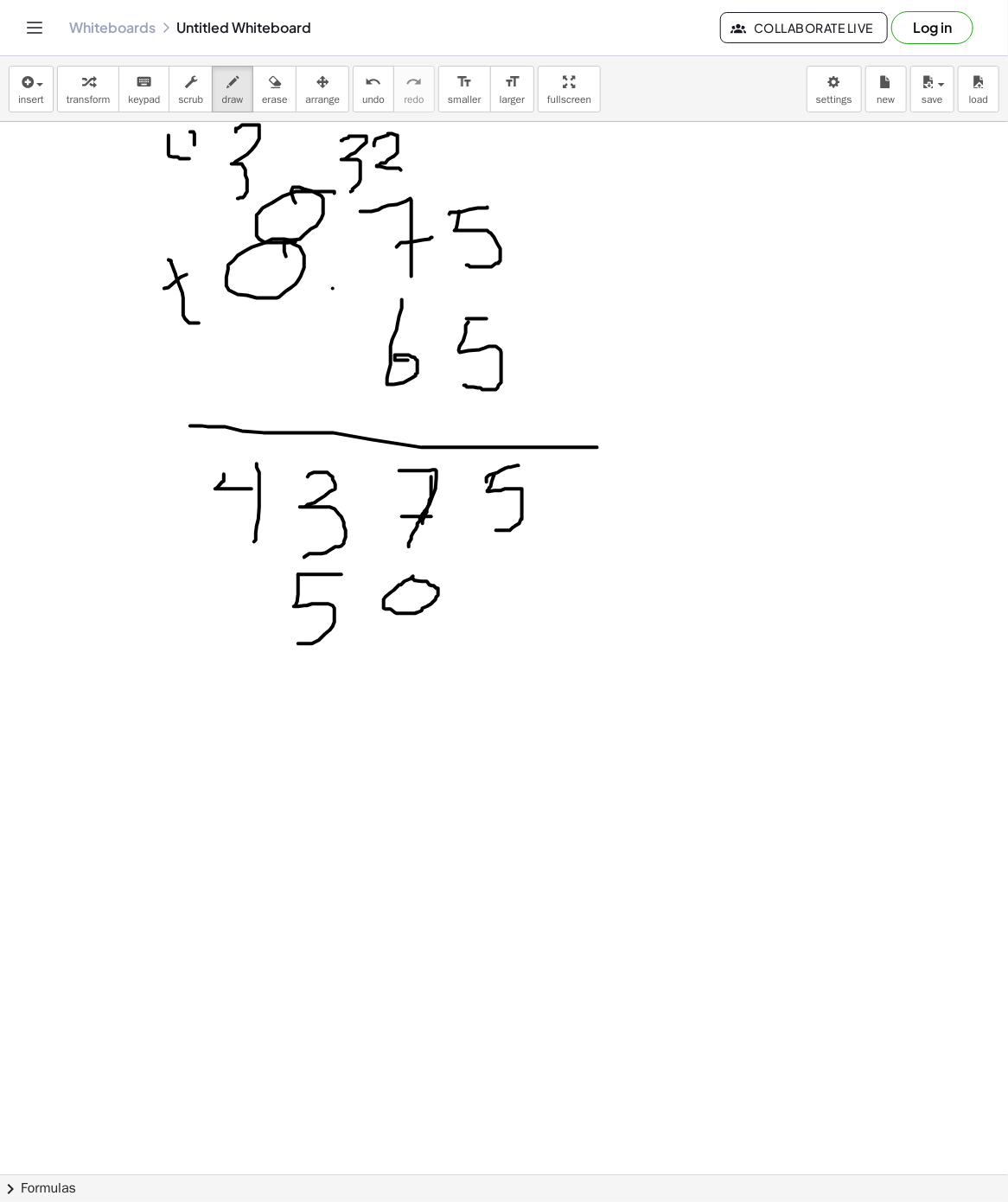 drag, startPoint x: 195, startPoint y: 137, endPoint x: 195, endPoint y: 190, distance: 53 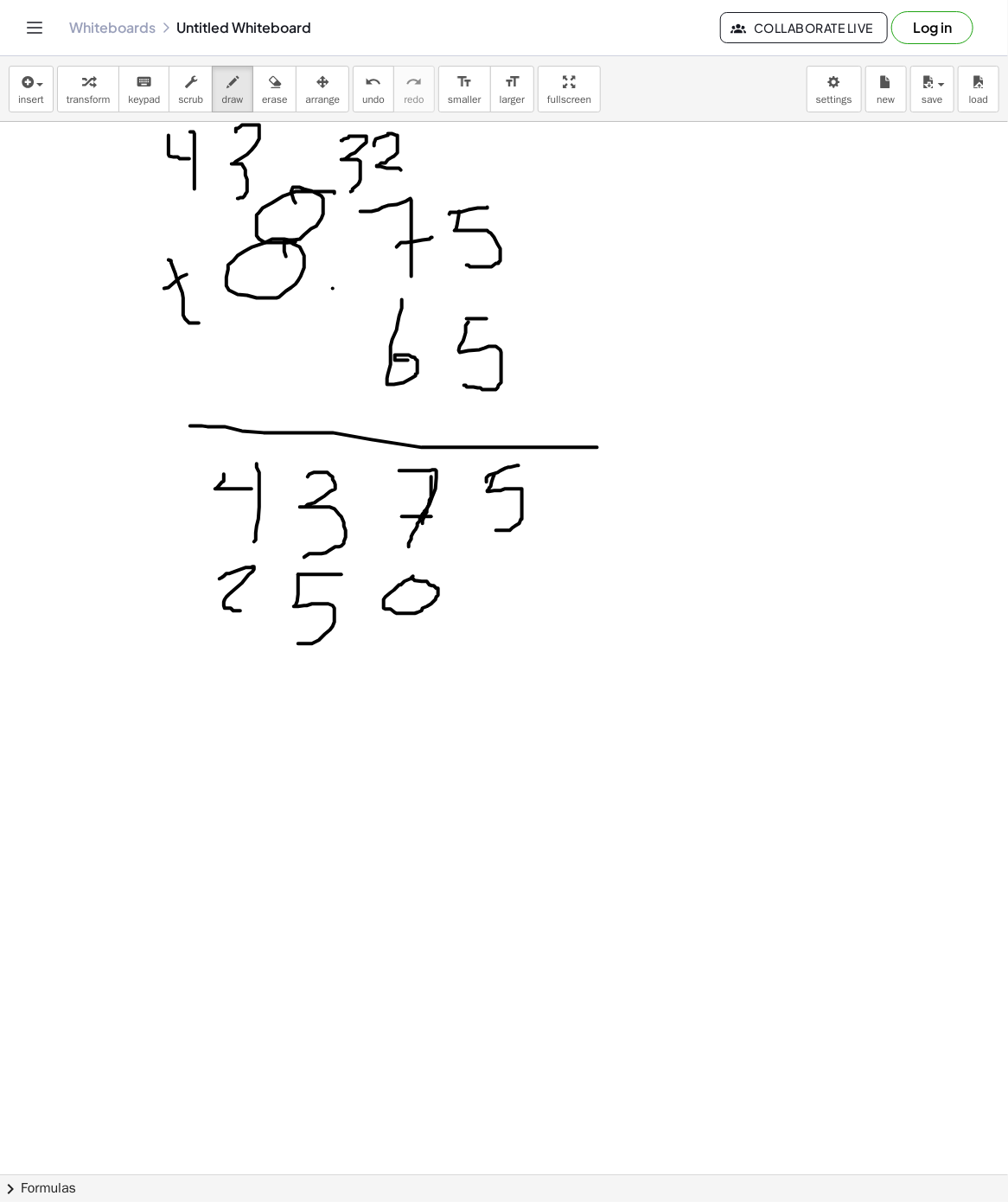 drag, startPoint x: 224, startPoint y: 578, endPoint x: 261, endPoint y: 612, distance: 50.249378 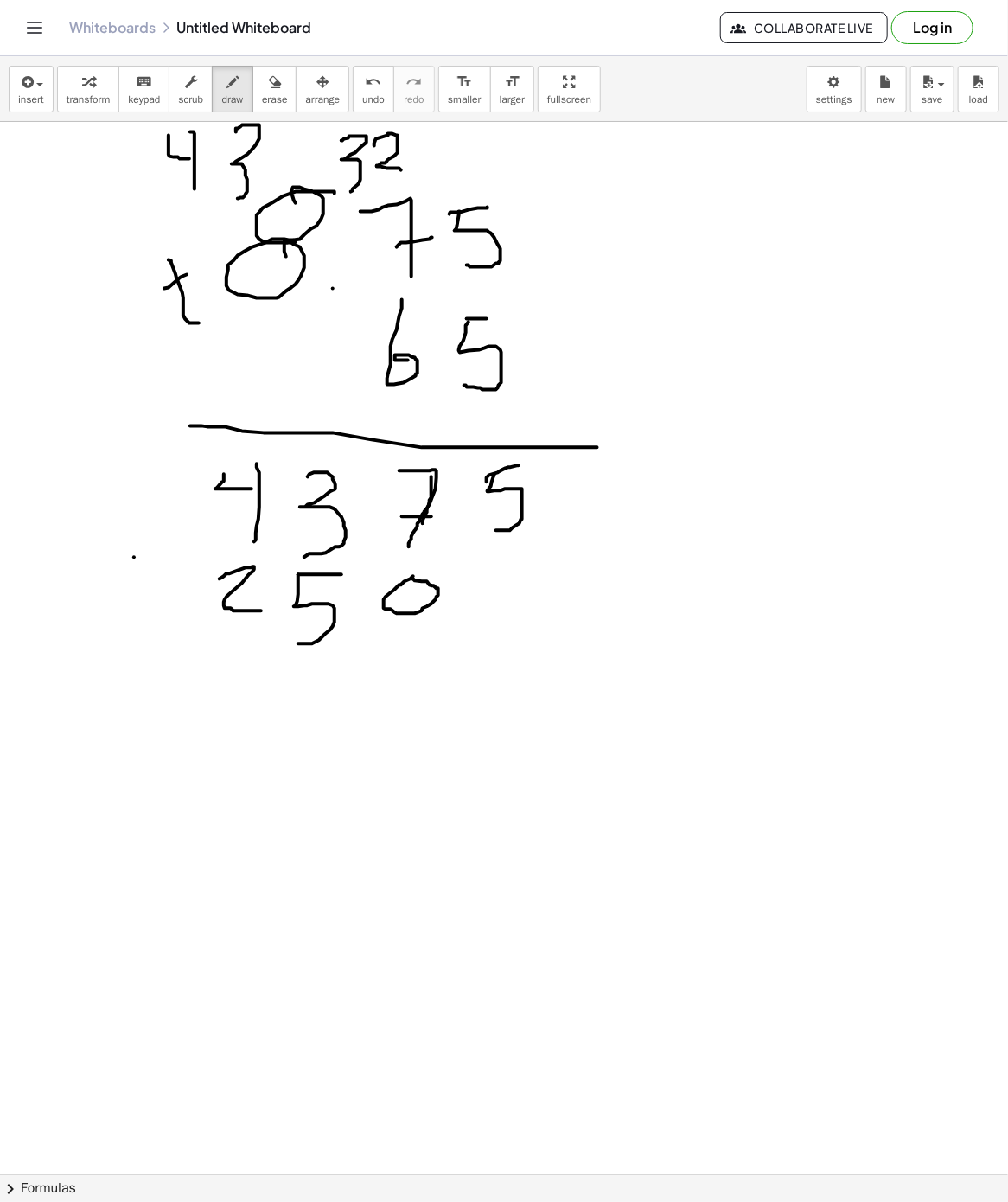 drag, startPoint x: 134, startPoint y: 559, endPoint x: 160, endPoint y: 557, distance: 26.07681 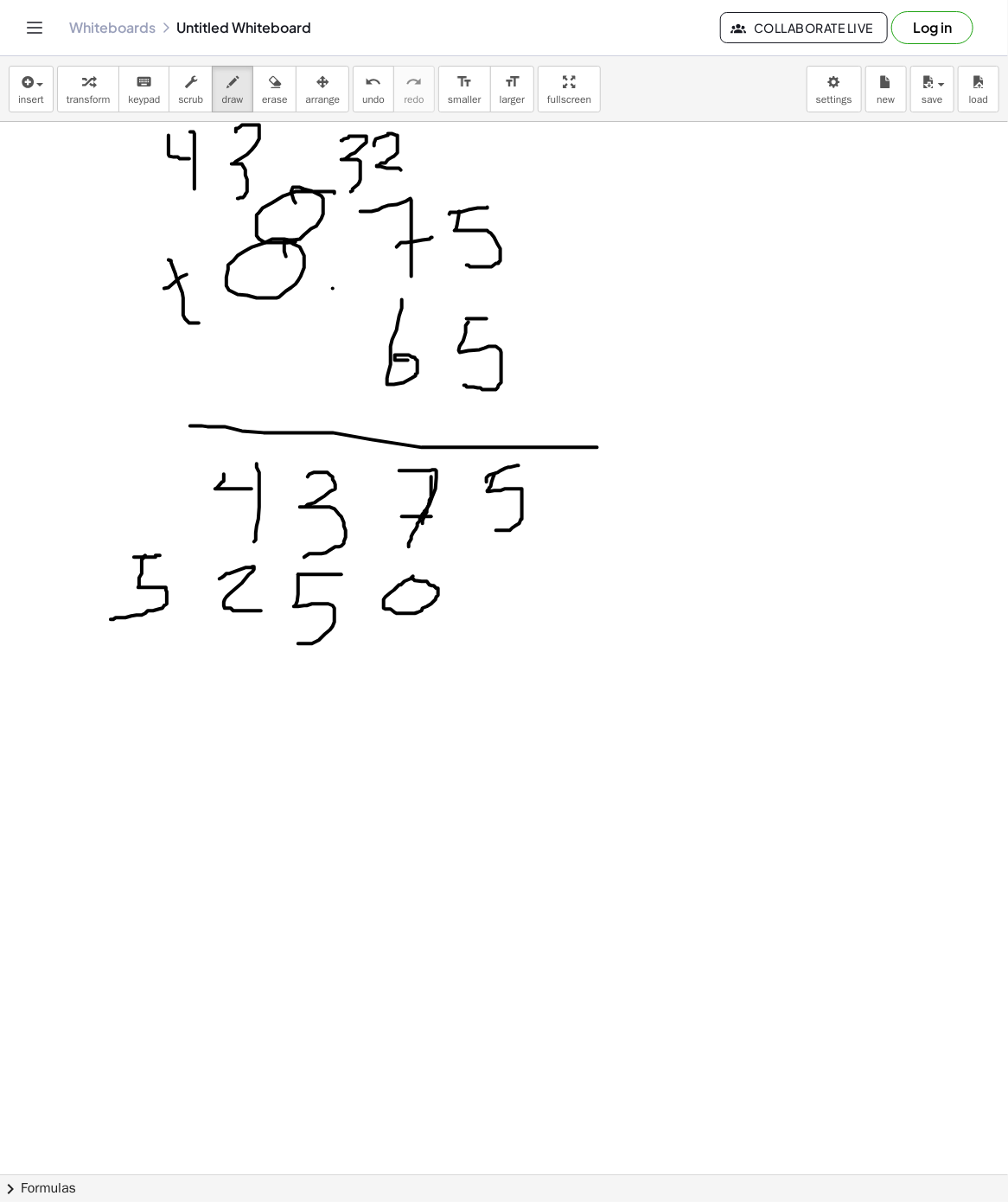 drag, startPoint x: 142, startPoint y: 562, endPoint x: 127, endPoint y: 630, distance: 69.63476 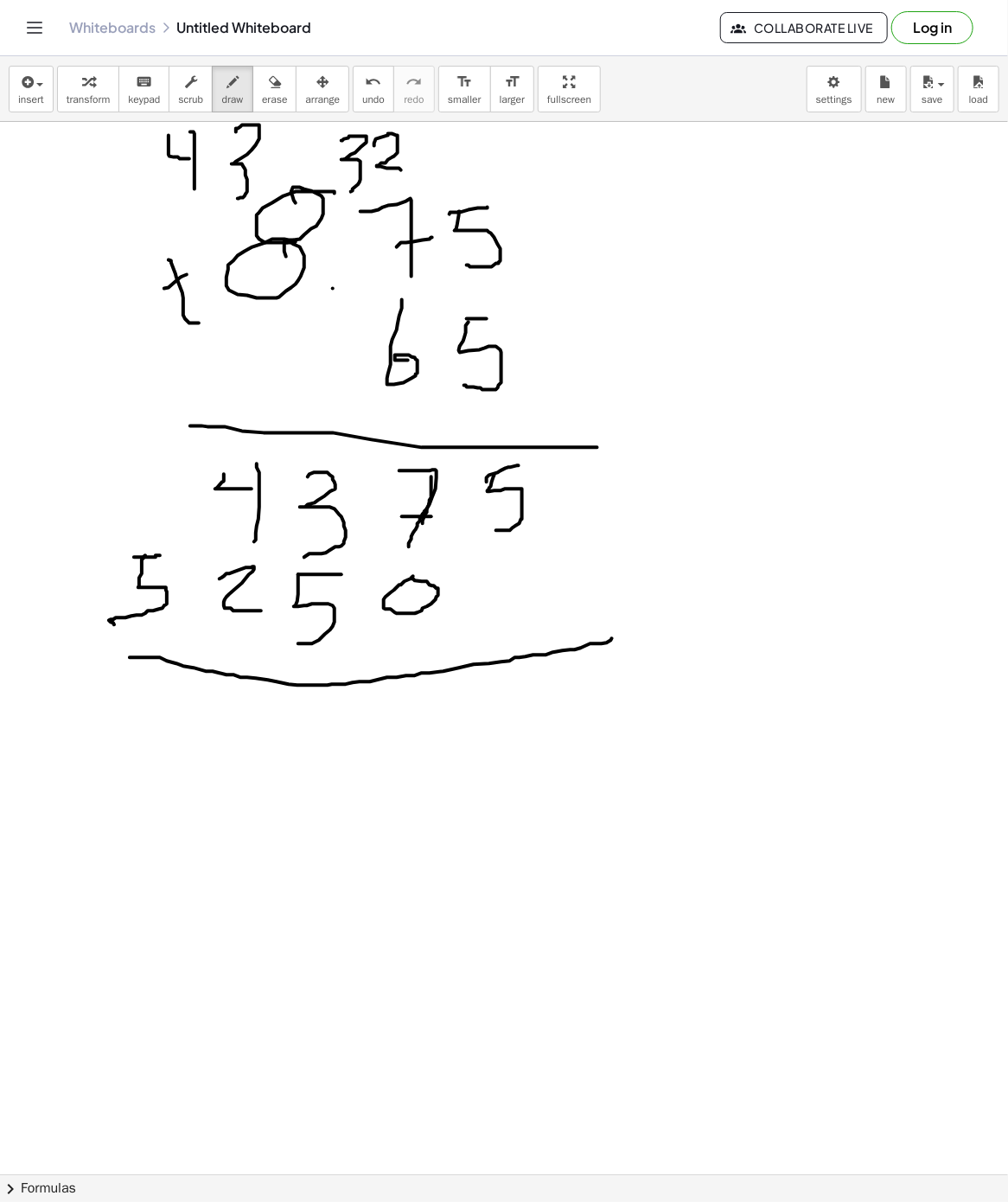 drag, startPoint x: 130, startPoint y: 659, endPoint x: 612, endPoint y: 640, distance: 482.37434 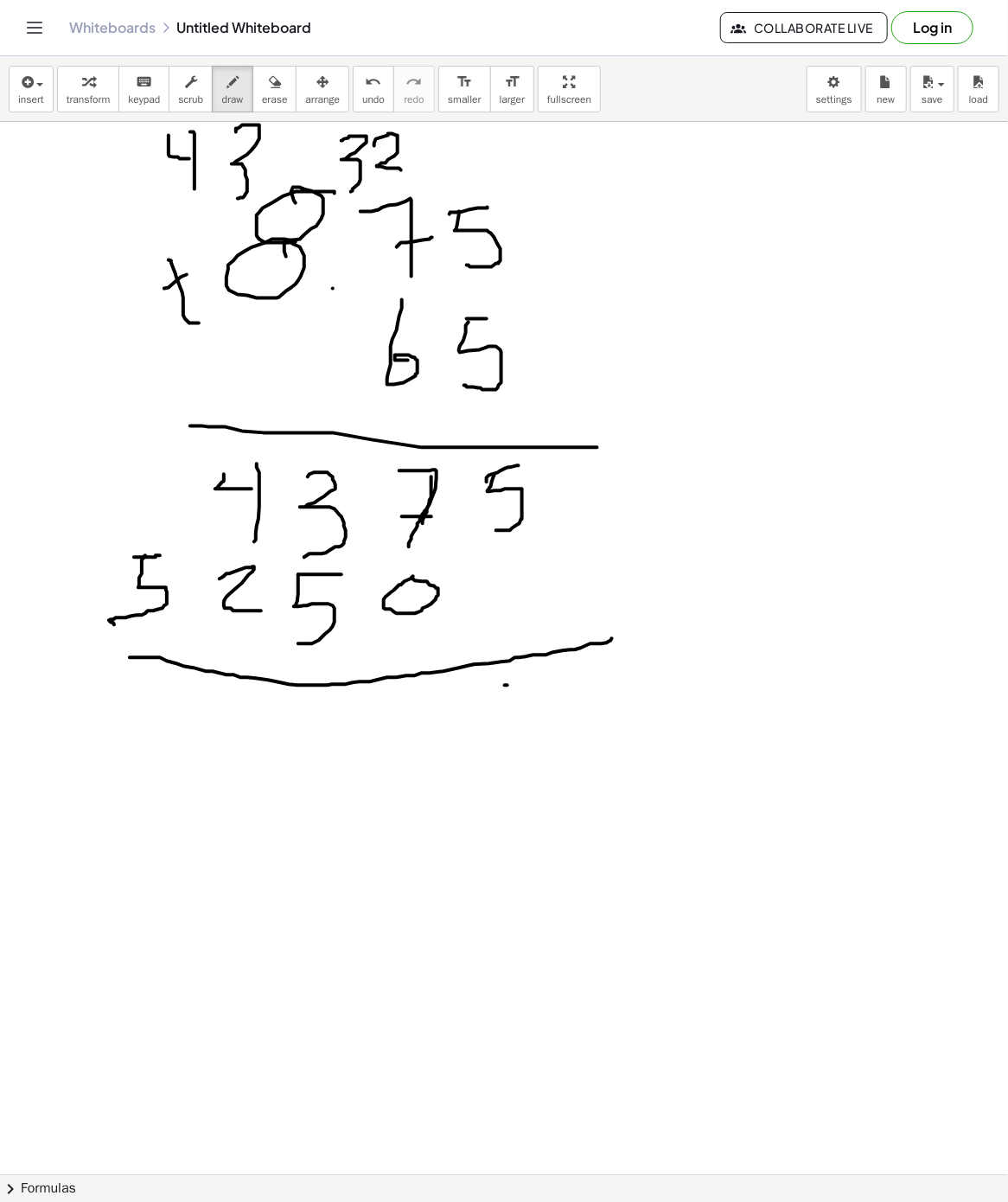 drag, startPoint x: 507, startPoint y: 687, endPoint x: 542, endPoint y: 687, distance: 35 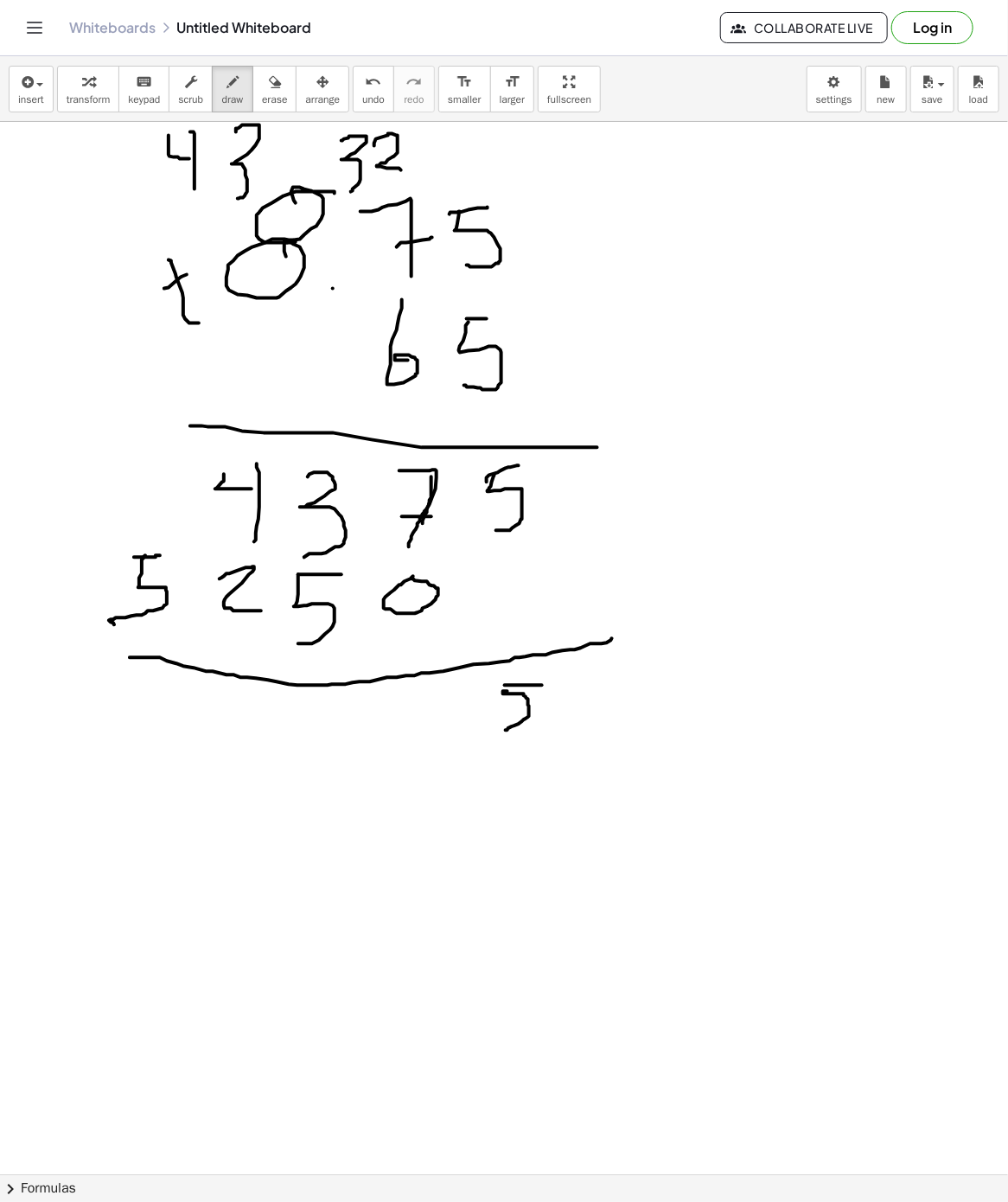 drag, startPoint x: 507, startPoint y: 693, endPoint x: 505, endPoint y: 732, distance: 39.051248 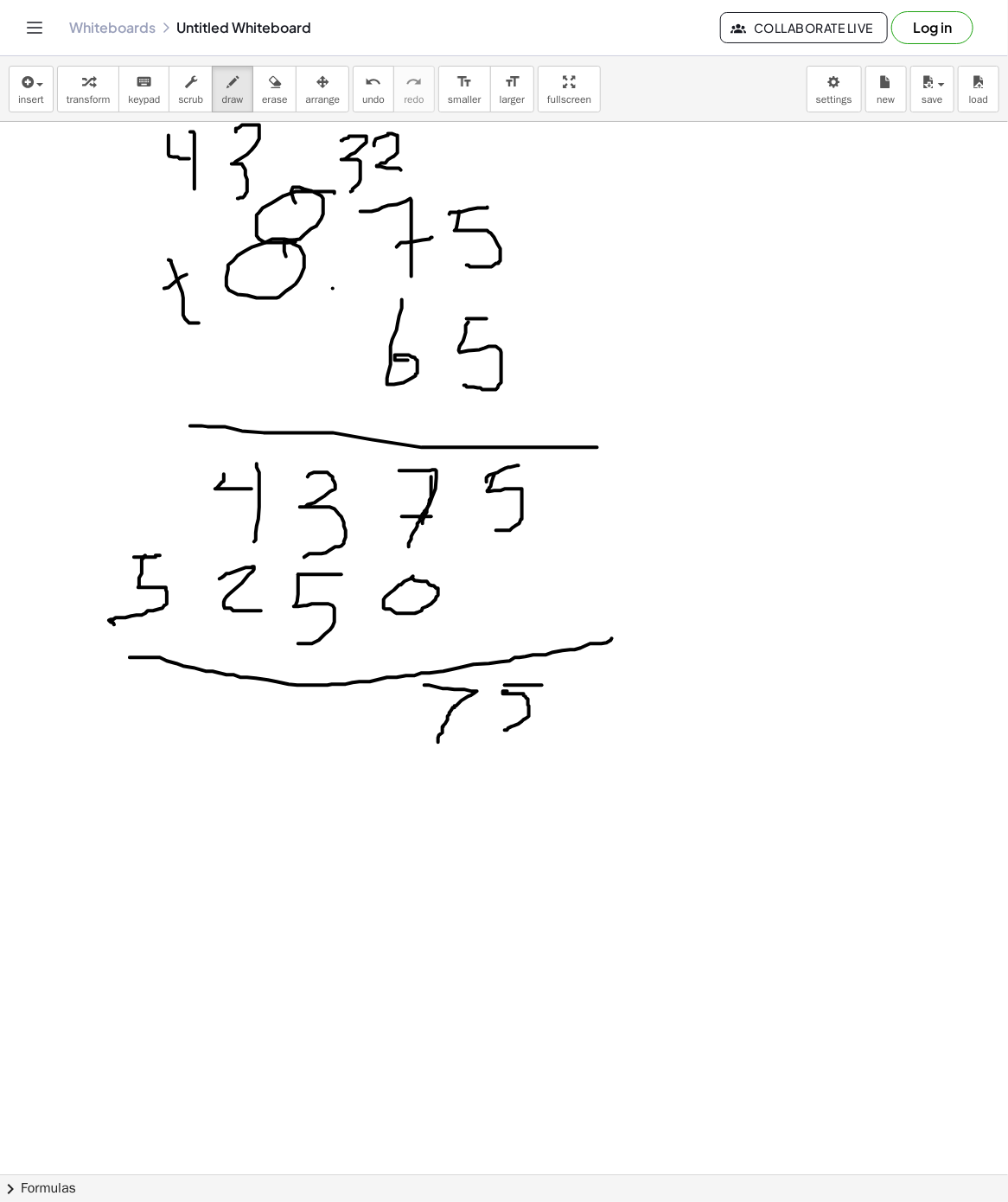 drag, startPoint x: 424, startPoint y: 687, endPoint x: 434, endPoint y: 755, distance: 68.731361 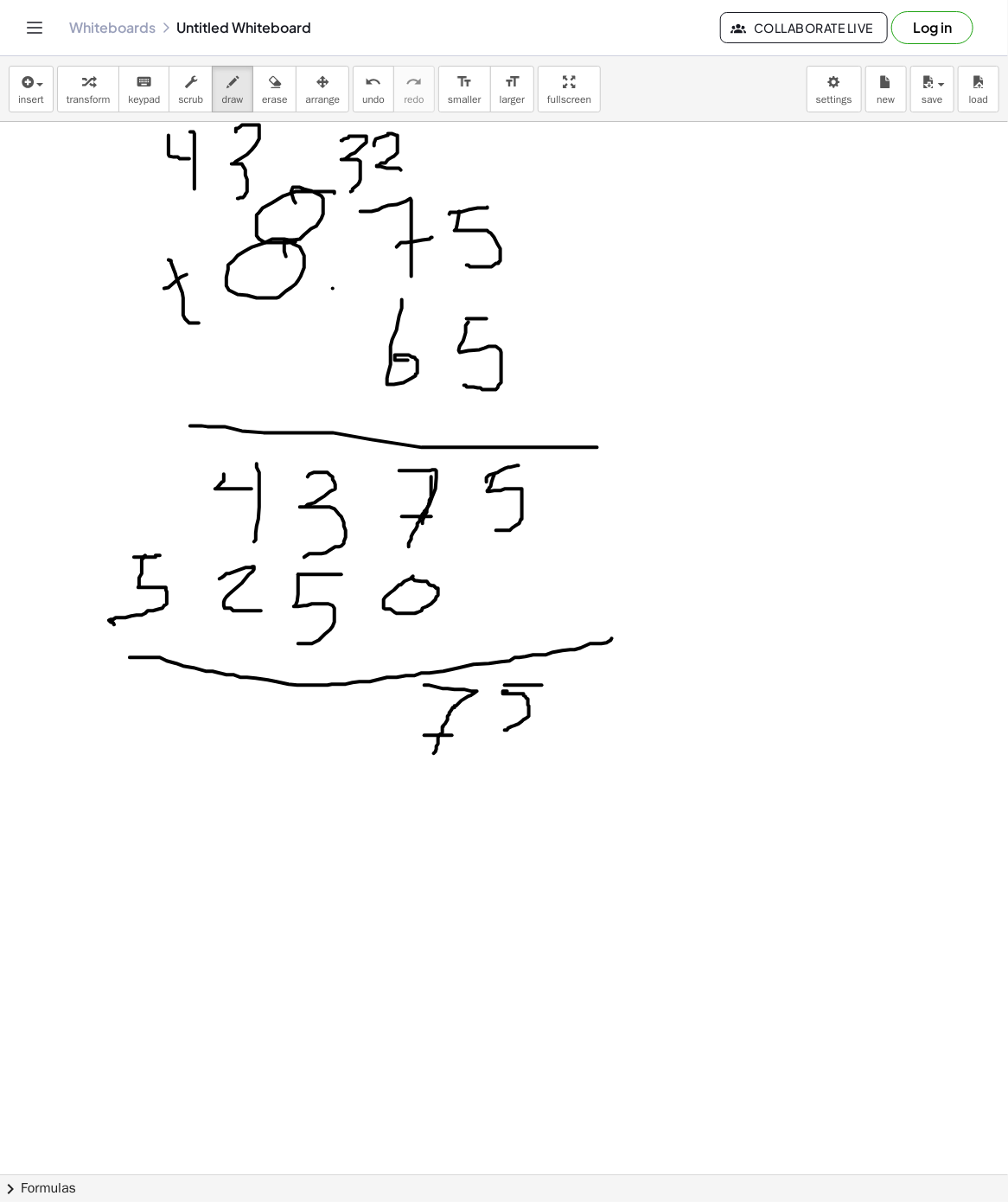 drag, startPoint x: 424, startPoint y: 737, endPoint x: 452, endPoint y: 737, distance: 28 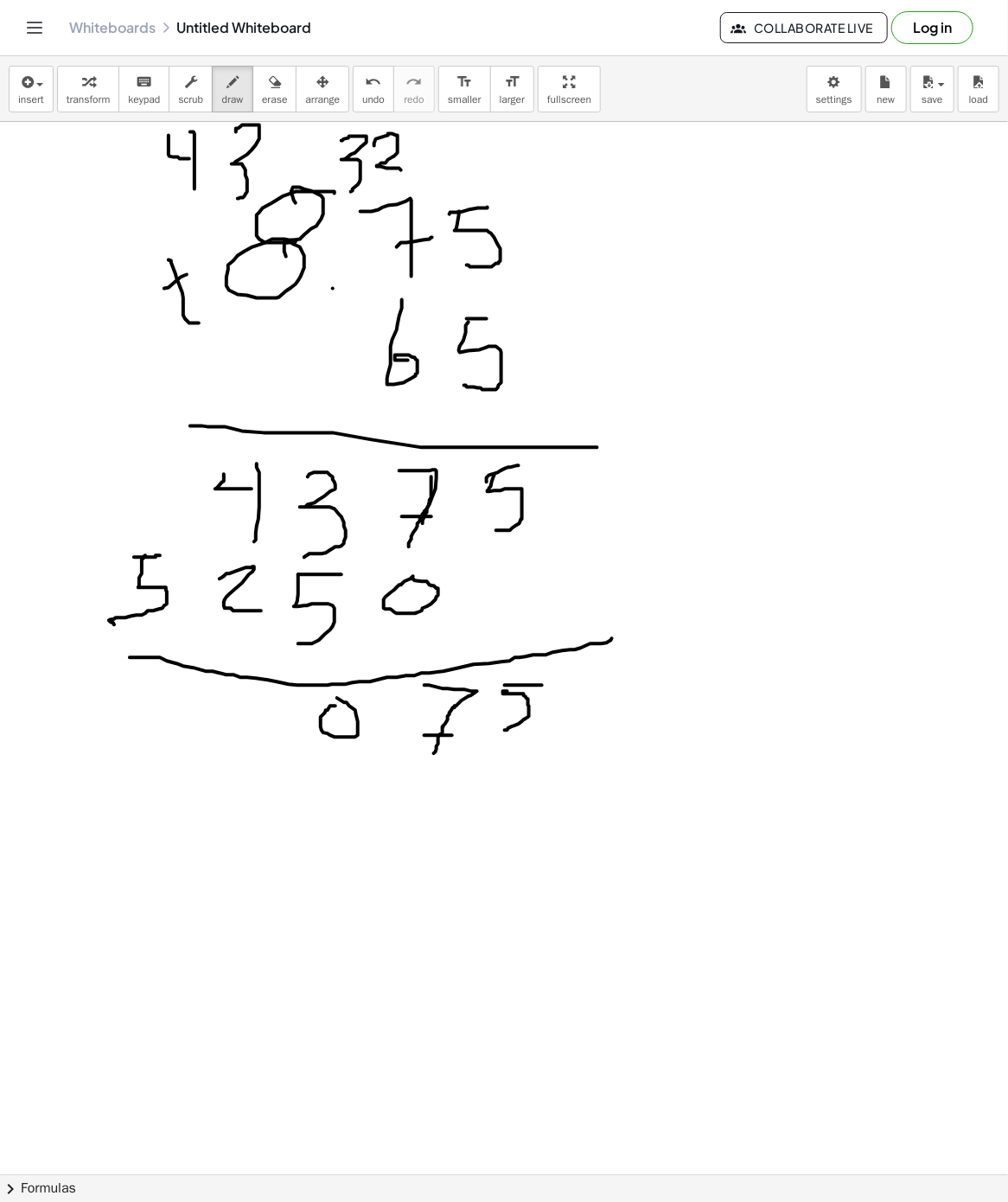 click at bounding box center (504, 1174) 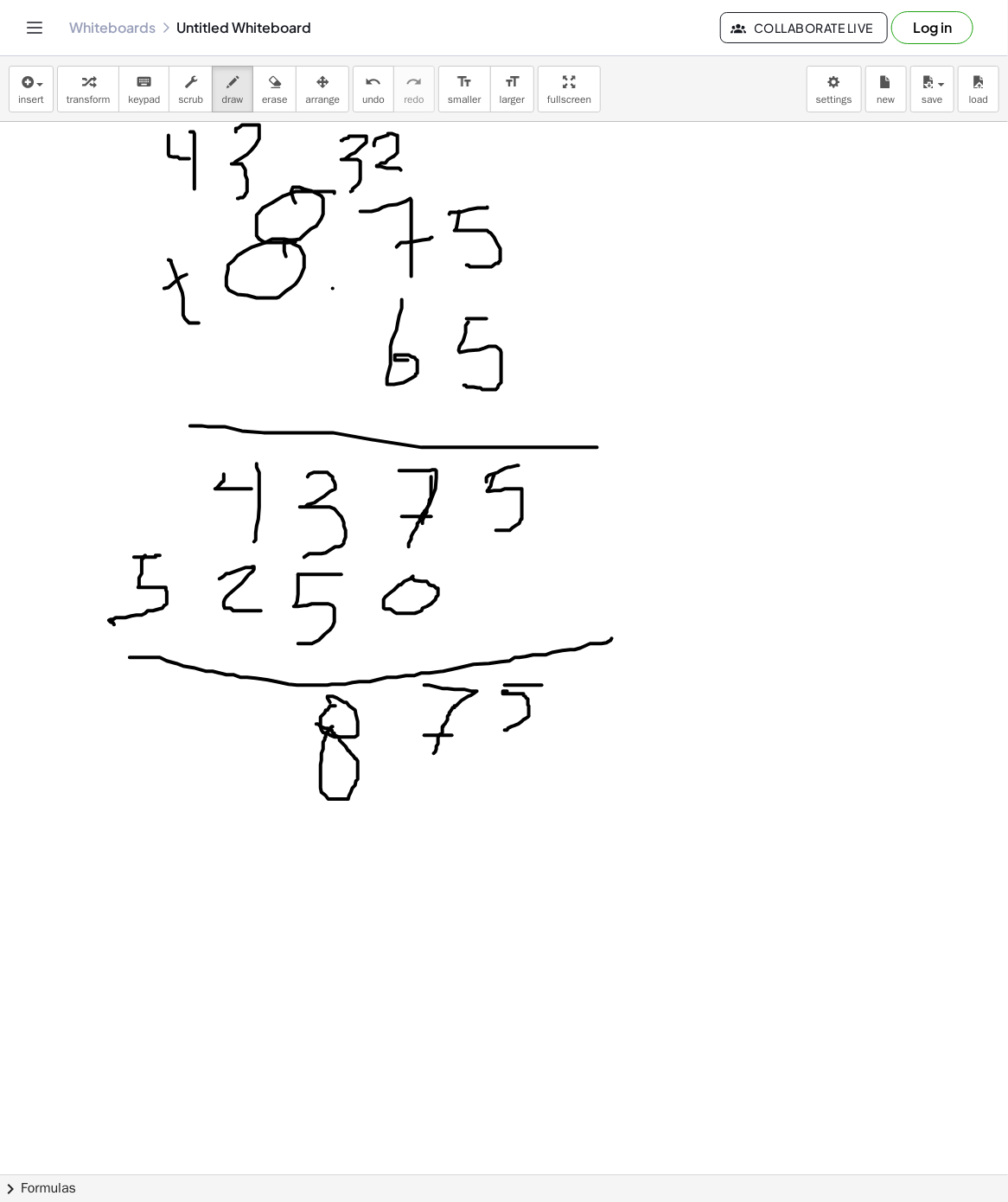 drag, startPoint x: 326, startPoint y: 735, endPoint x: 316, endPoint y: 726, distance: 13.453624 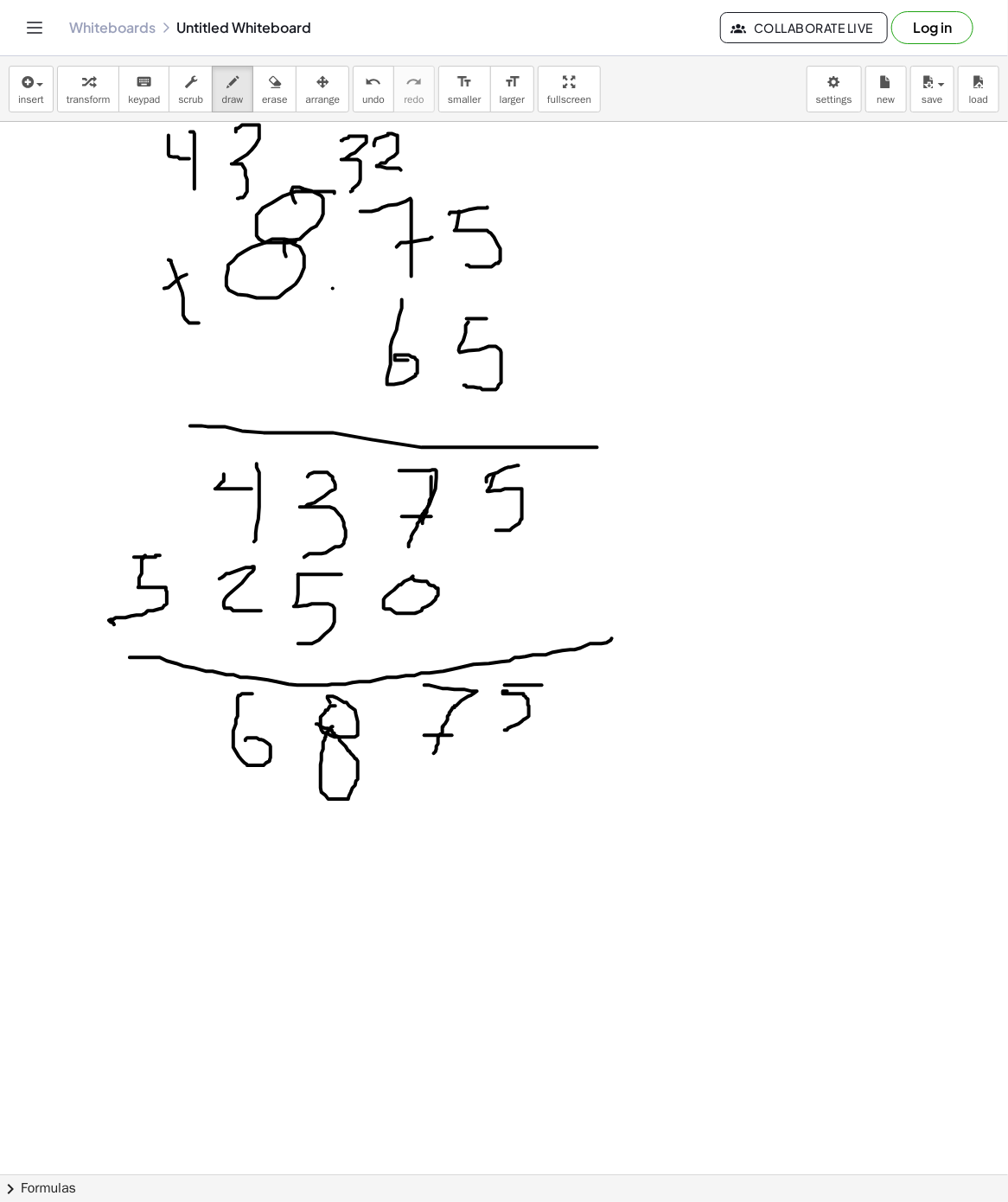 drag, startPoint x: 250, startPoint y: 695, endPoint x: 233, endPoint y: 735, distance: 43.46263 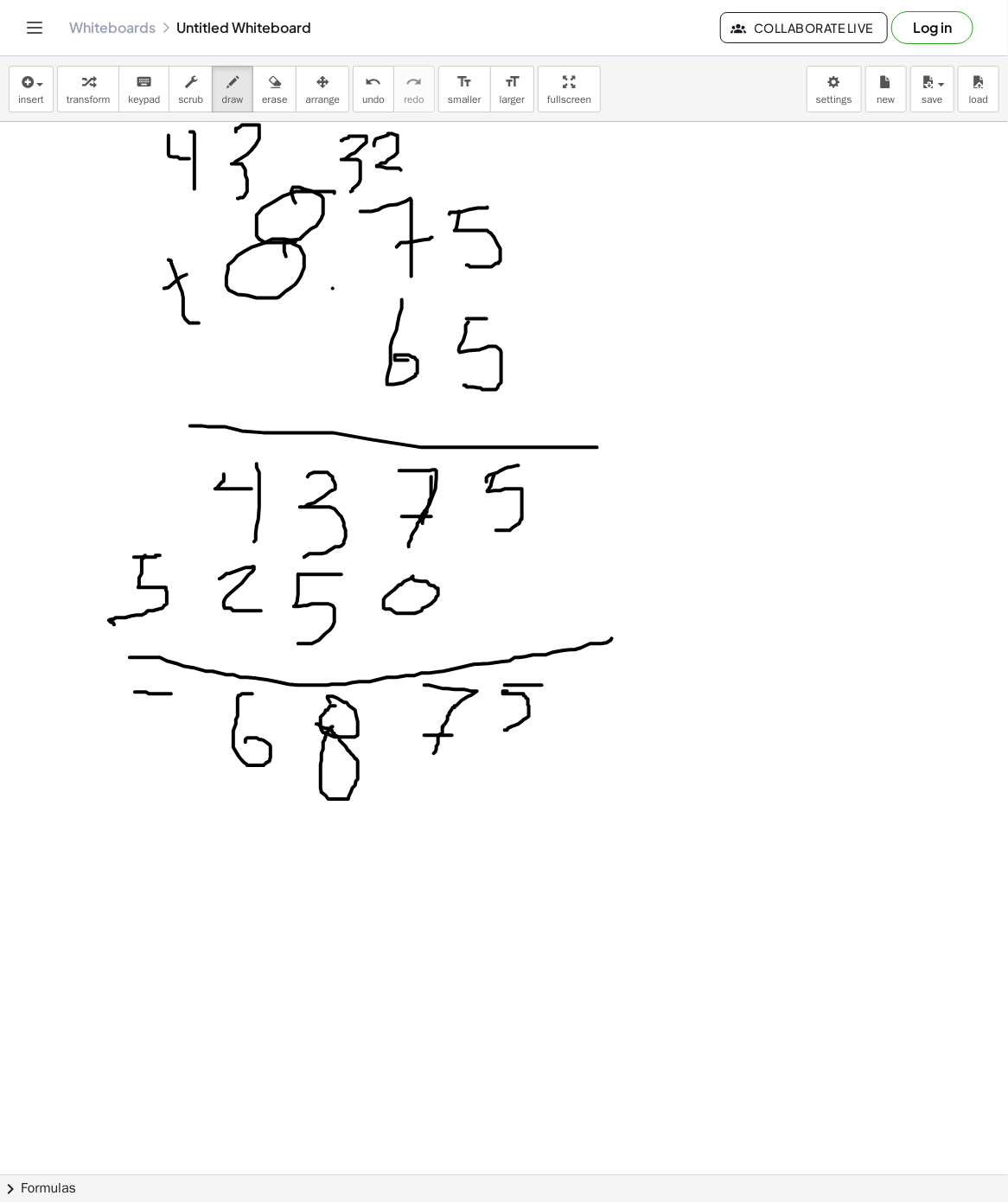 drag, startPoint x: 135, startPoint y: 694, endPoint x: 171, endPoint y: 695, distance: 36.013886 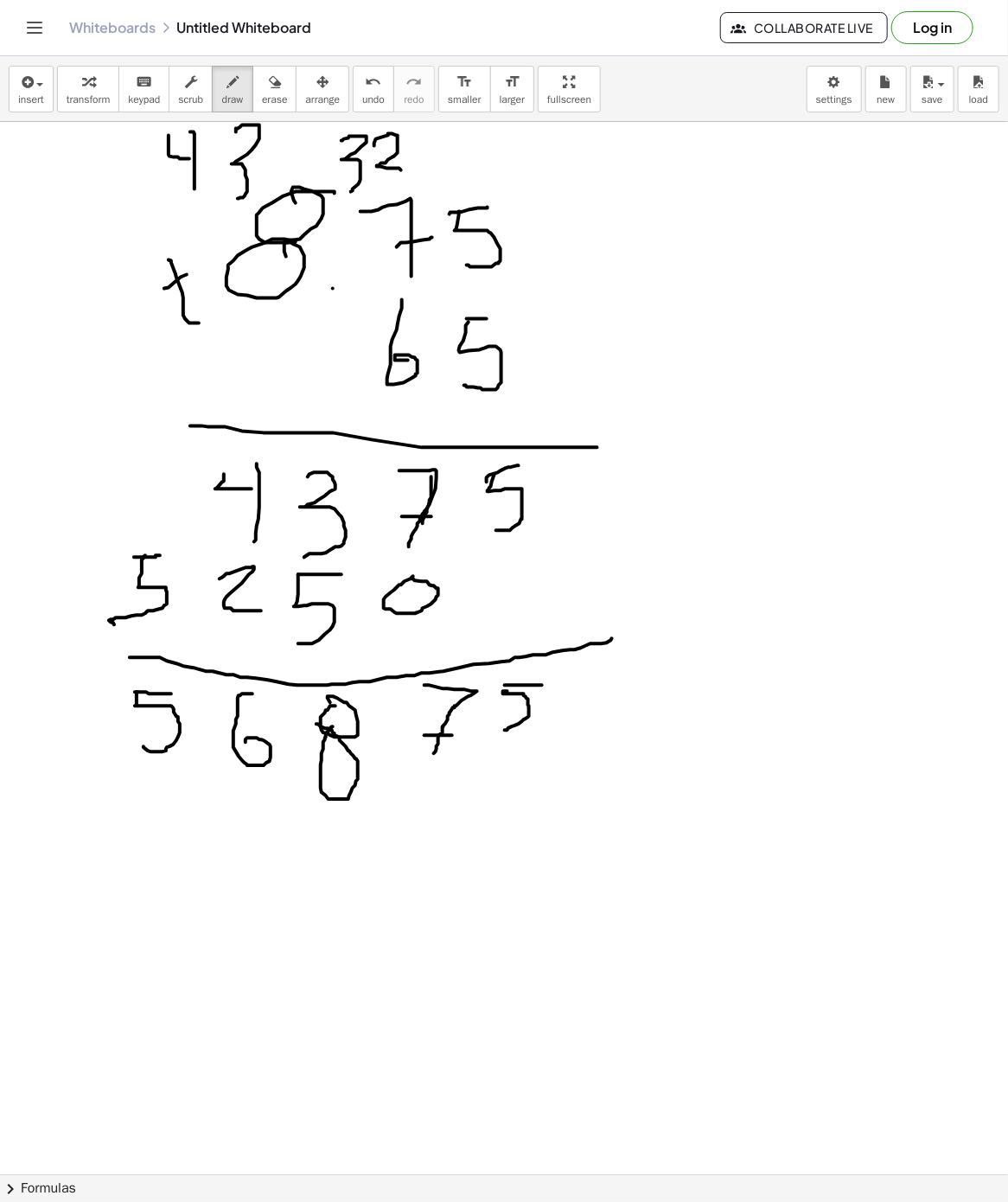 drag, startPoint x: 139, startPoint y: 694, endPoint x: 142, endPoint y: 748, distance: 54.08327 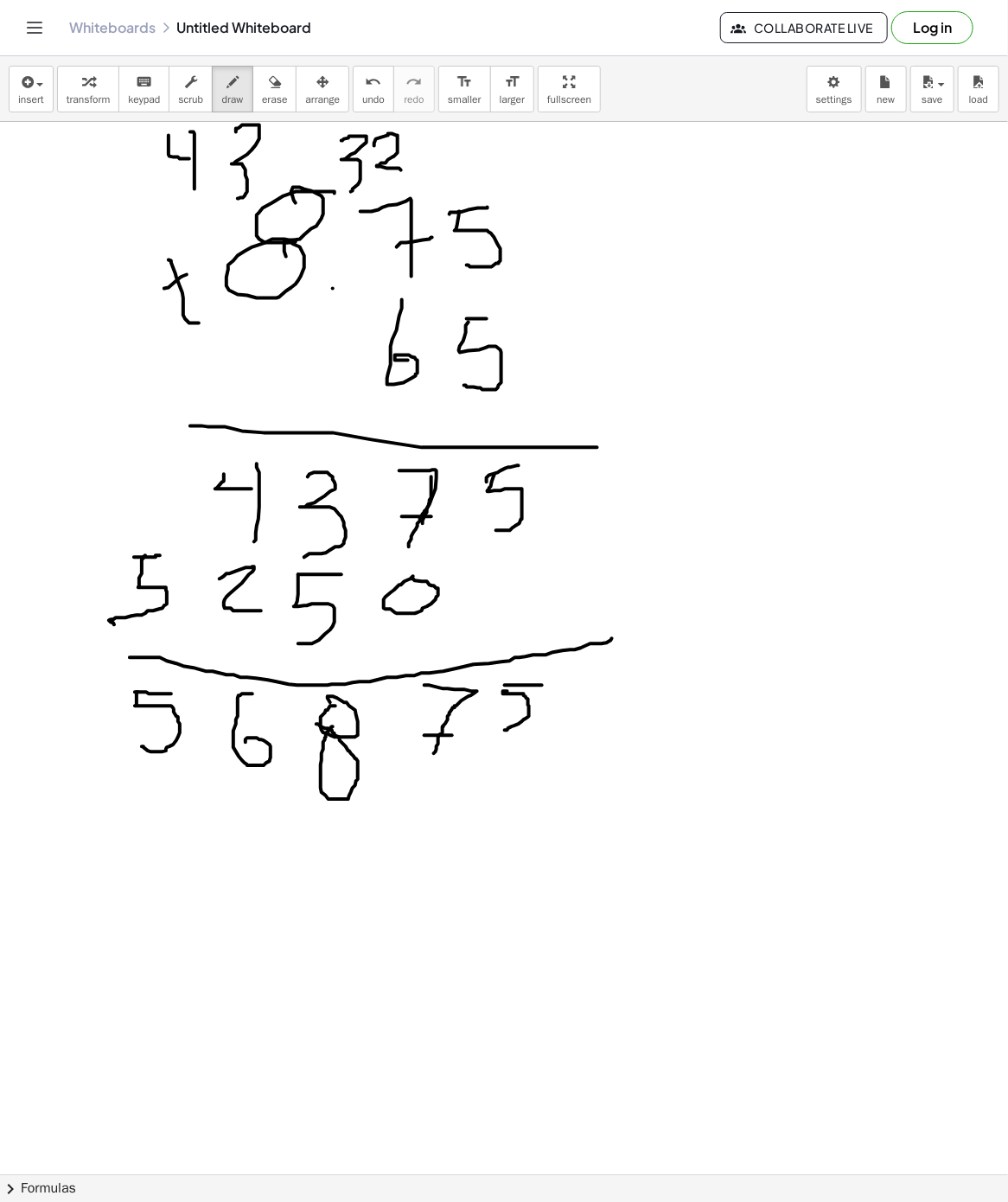 click at bounding box center [504, 1174] 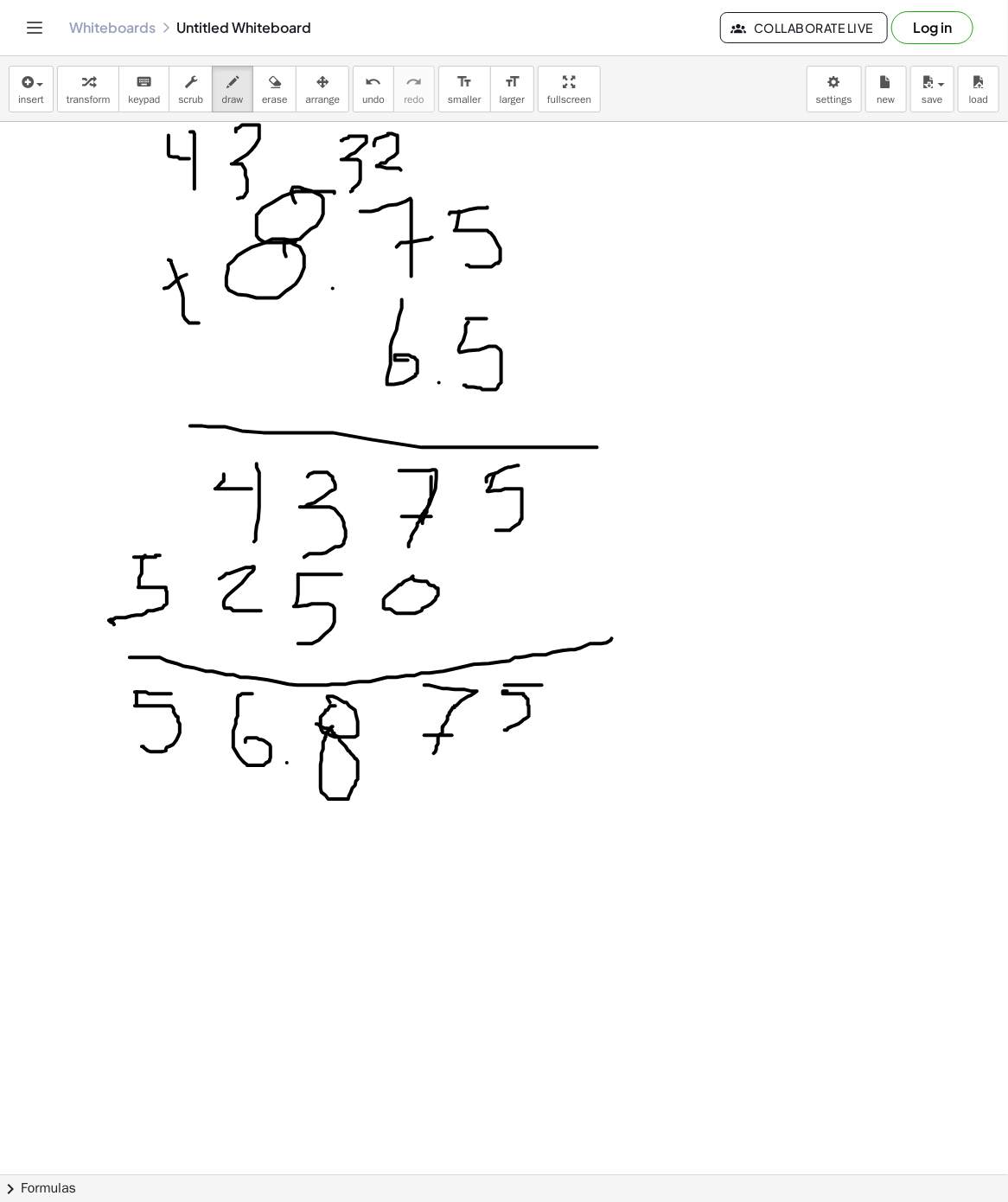 click at bounding box center (504, 1174) 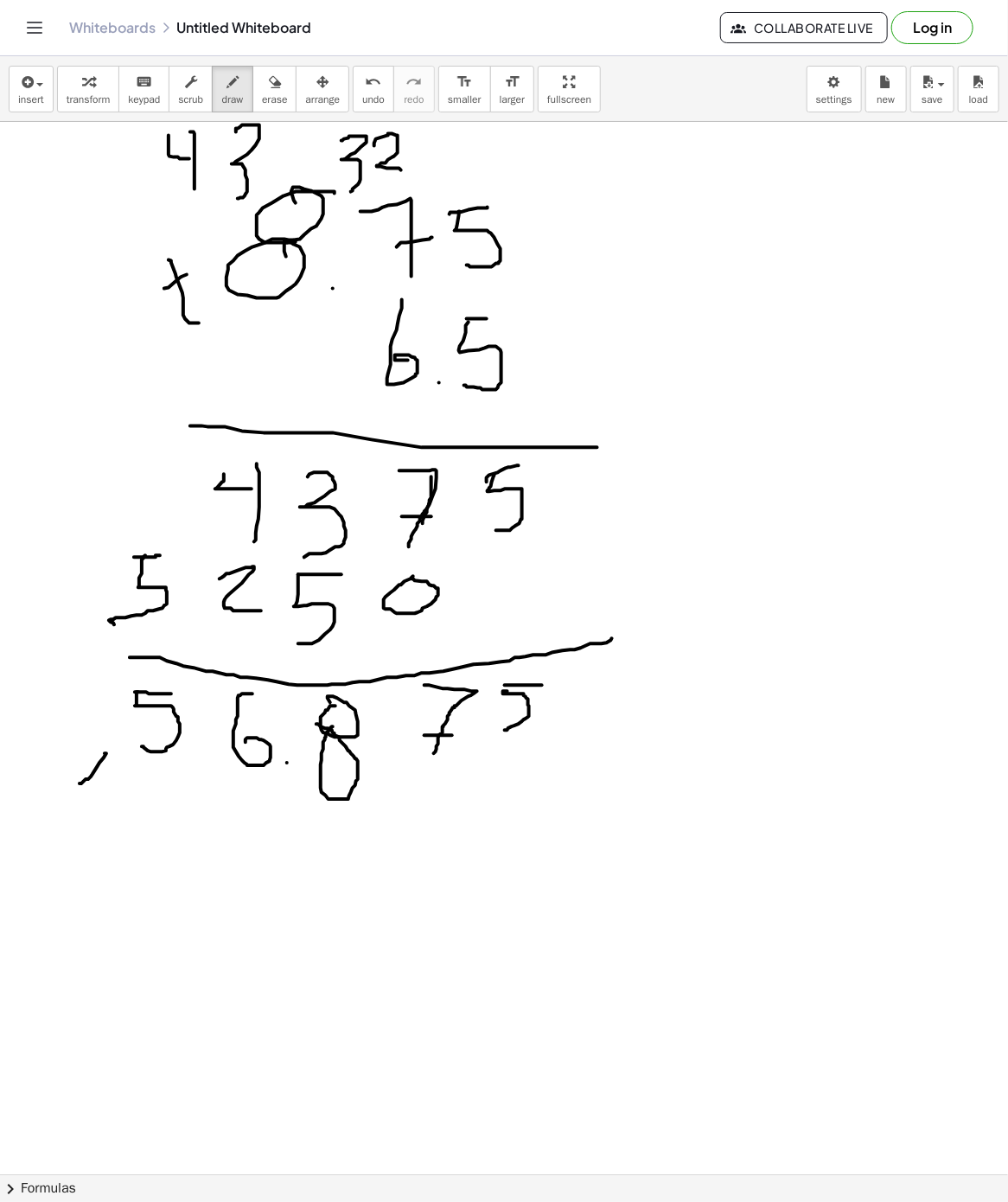 drag, startPoint x: 105, startPoint y: 755, endPoint x: 80, endPoint y: 785, distance: 39.051248 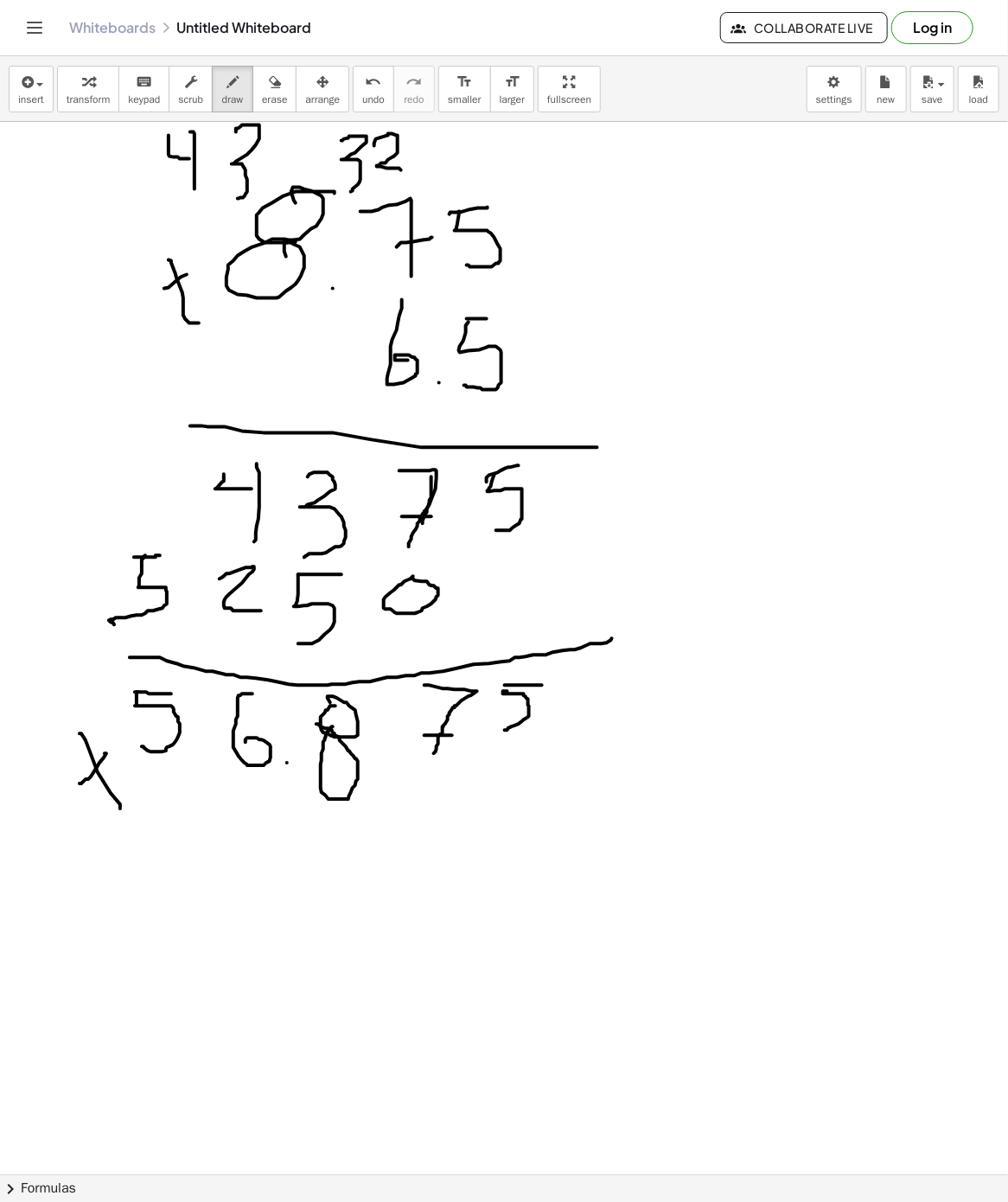 drag, startPoint x: 90, startPoint y: 753, endPoint x: 123, endPoint y: 810, distance: 65.8635 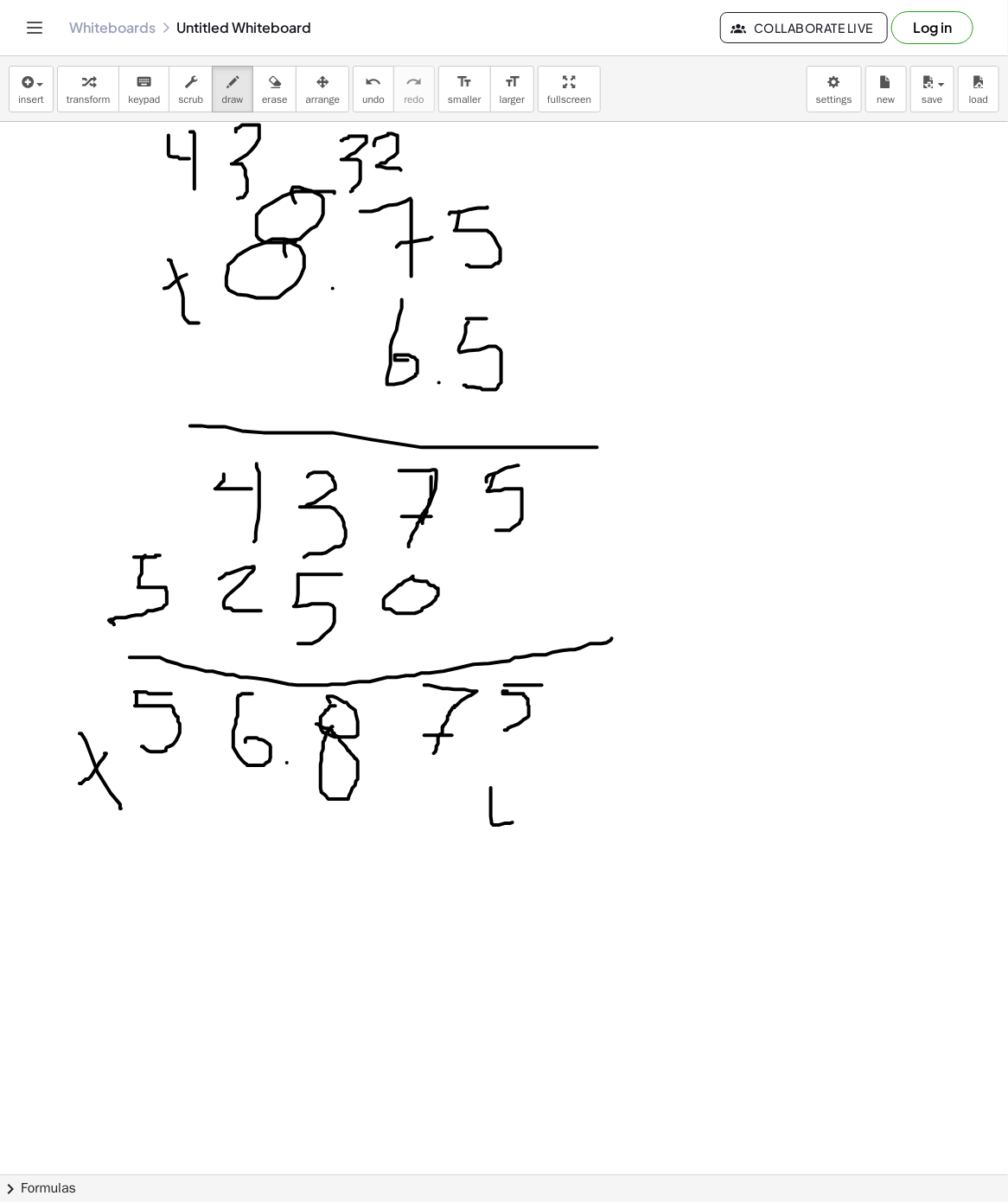 drag, startPoint x: 492, startPoint y: 824, endPoint x: 517, endPoint y: 820, distance: 25.317978 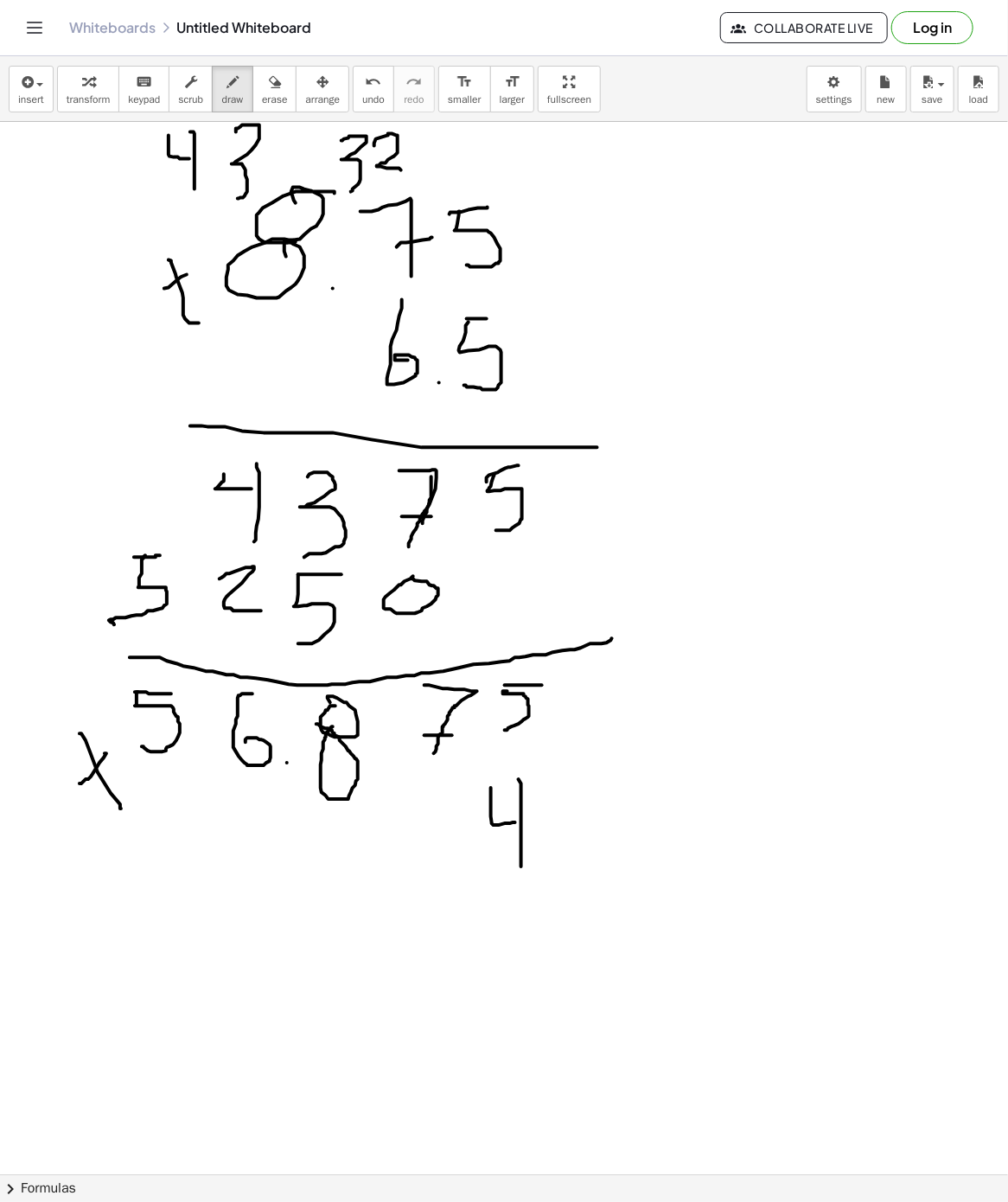 drag, startPoint x: 519, startPoint y: 781, endPoint x: 501, endPoint y: 868, distance: 88.84256 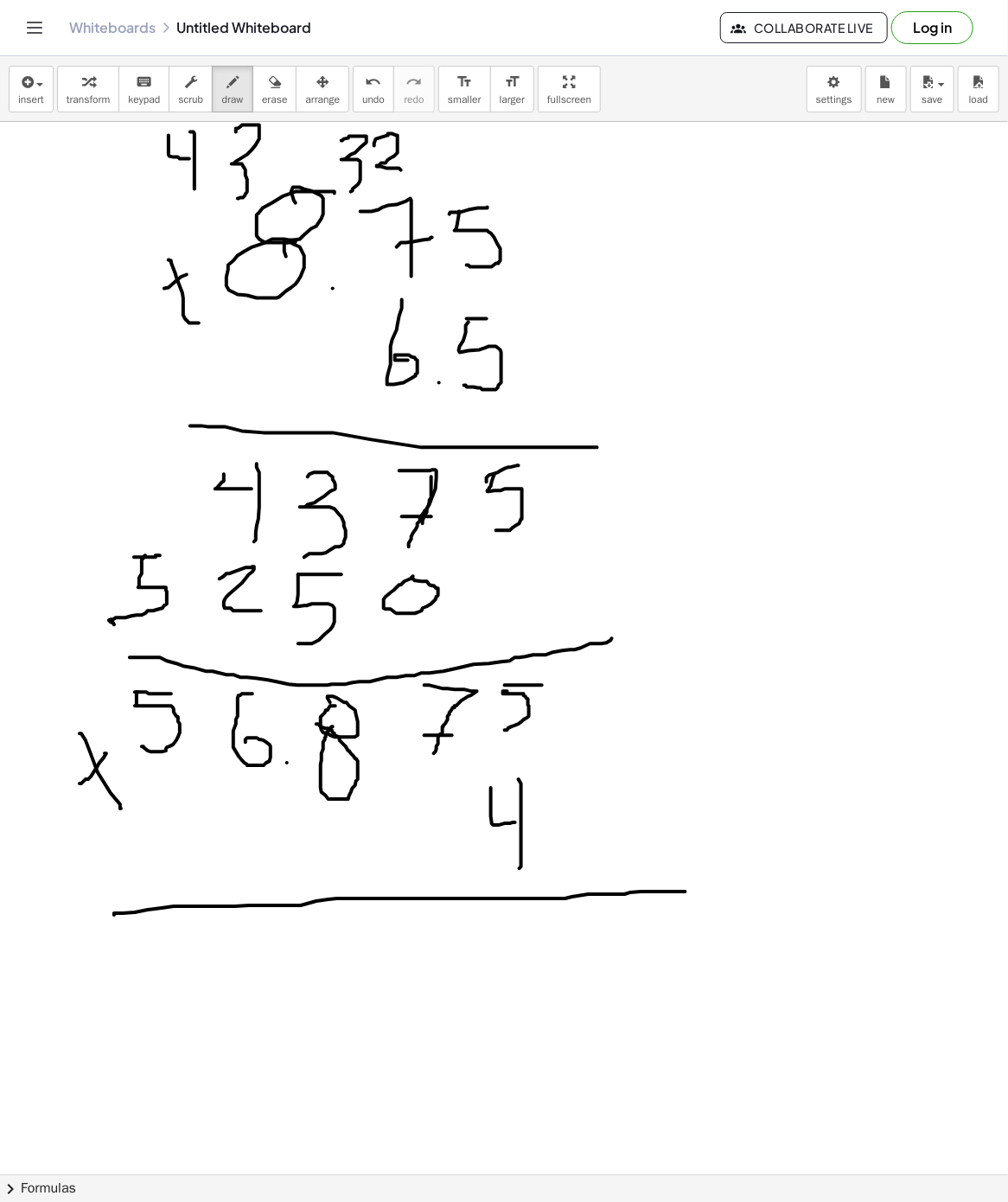 drag, startPoint x: 114, startPoint y: 917, endPoint x: 686, endPoint y: 893, distance: 572.5033 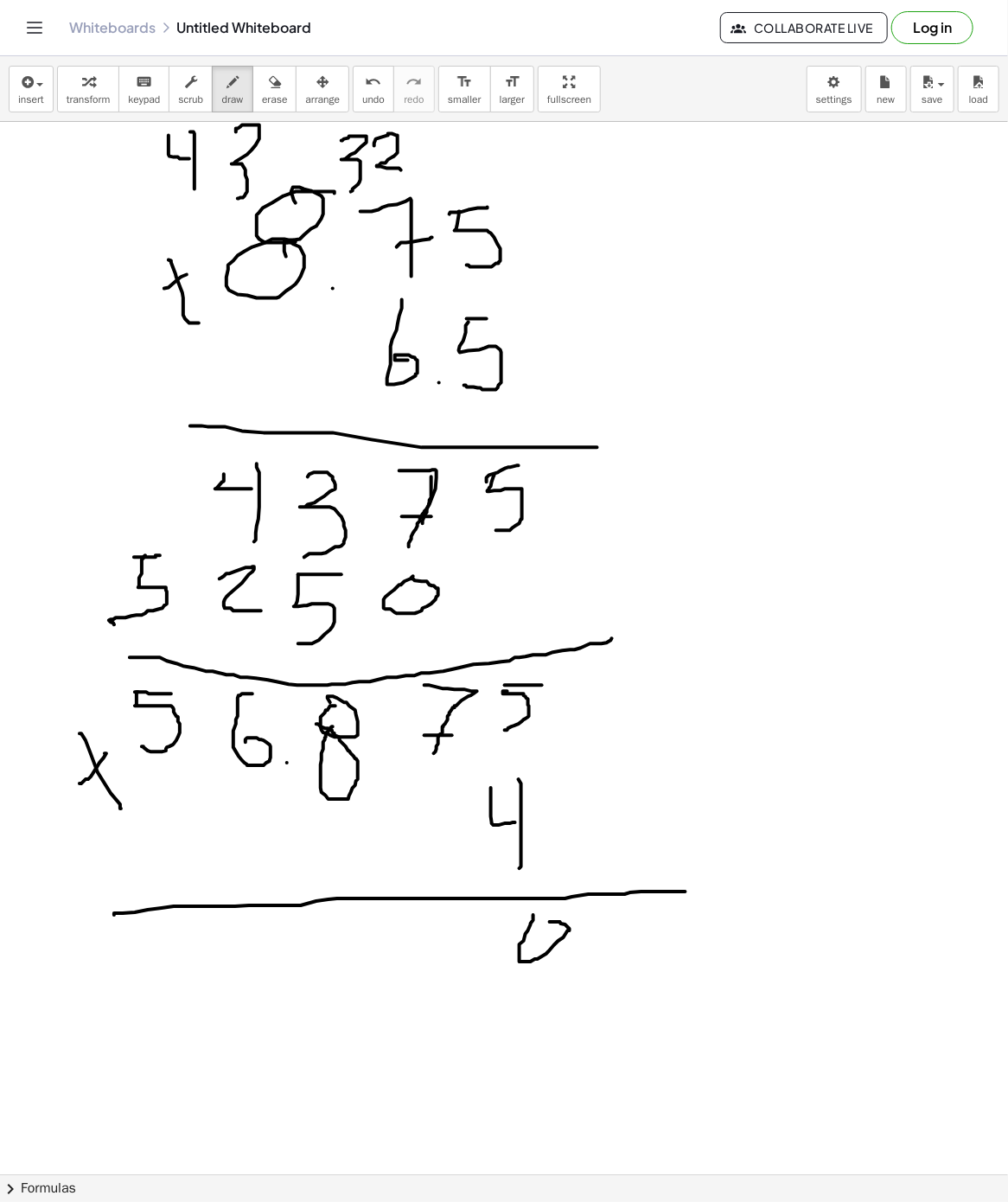 click at bounding box center (504, 1174) 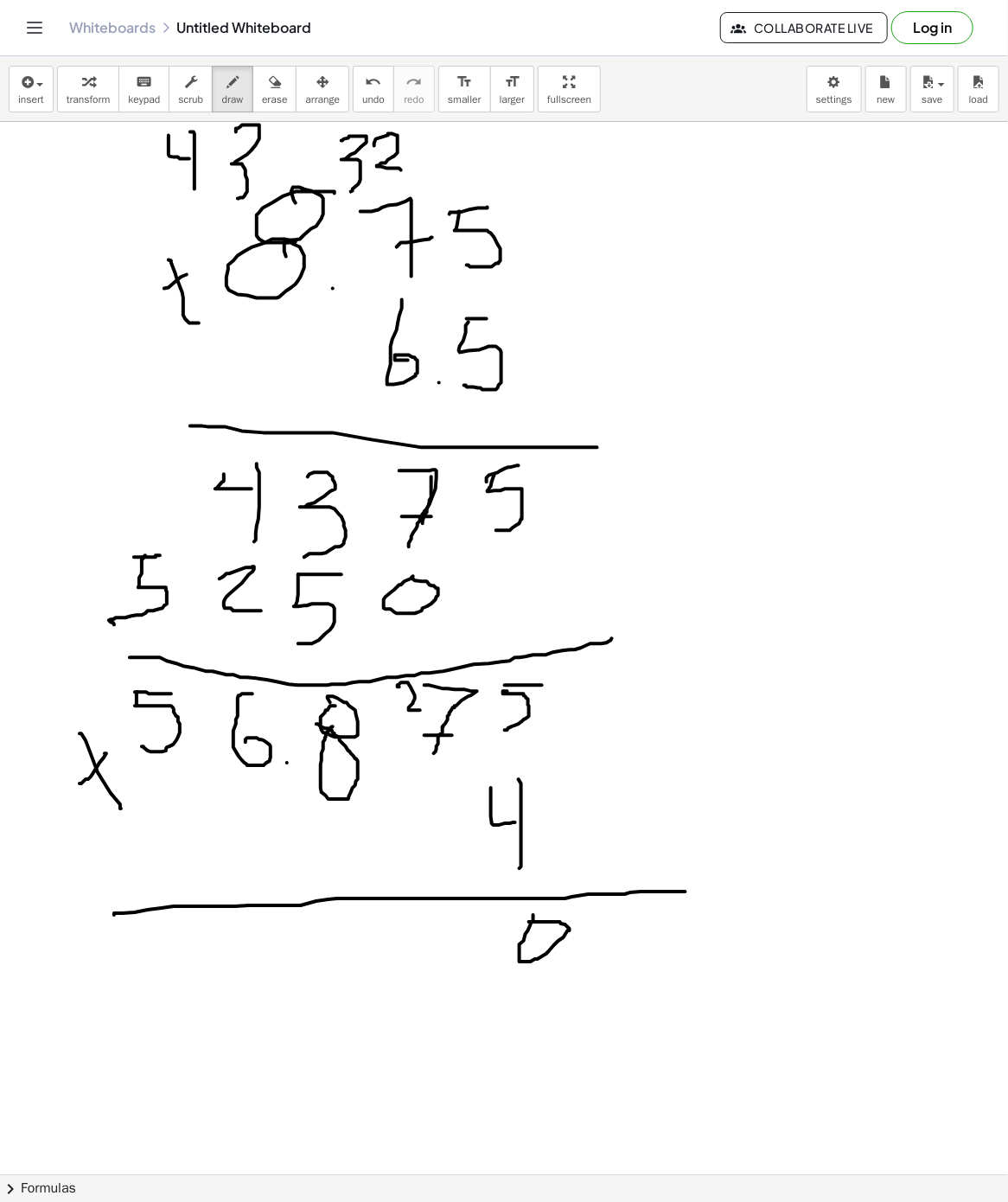drag, startPoint x: 399, startPoint y: 688, endPoint x: 420, endPoint y: 712, distance: 31.890437 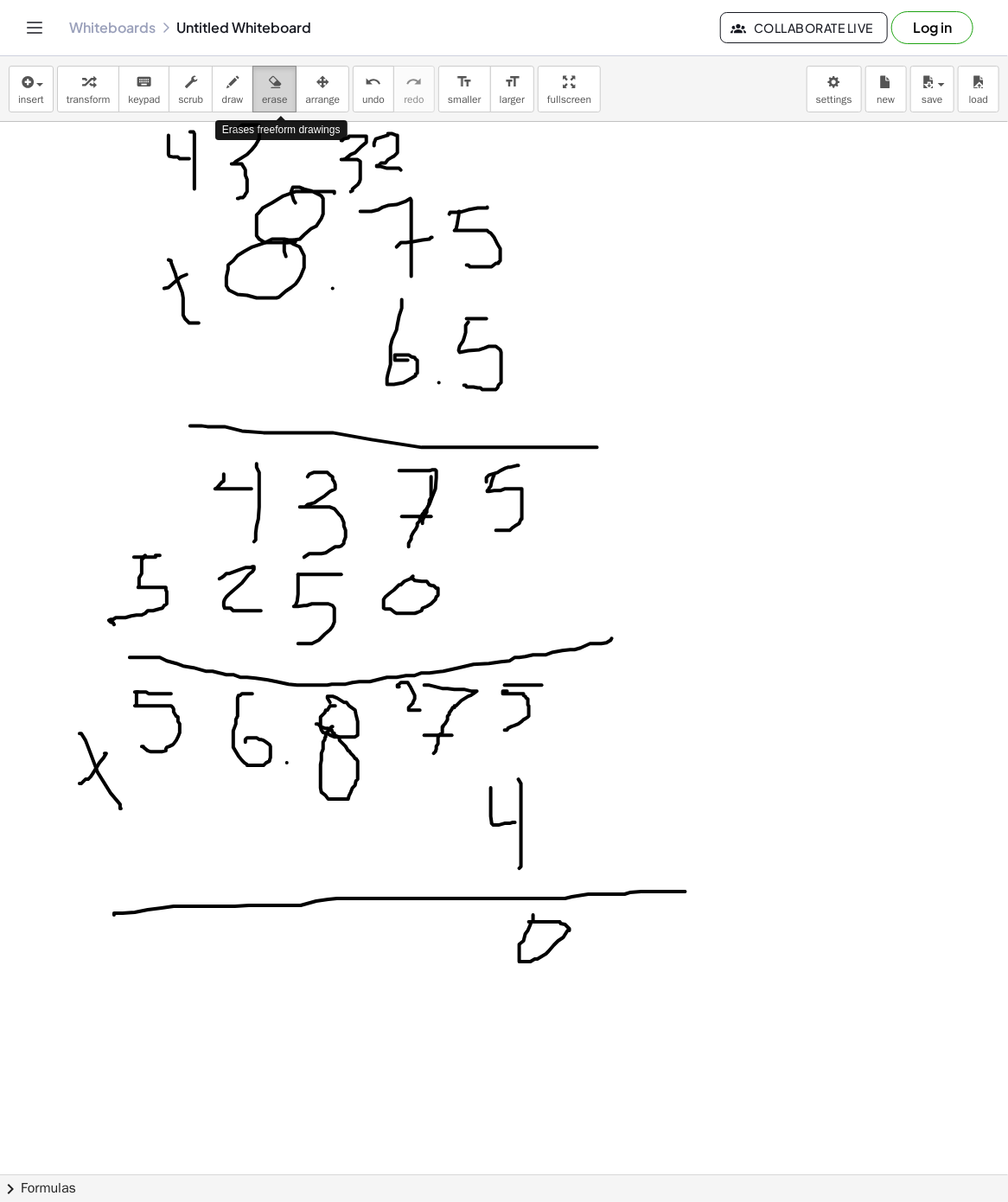 click at bounding box center [275, 82] 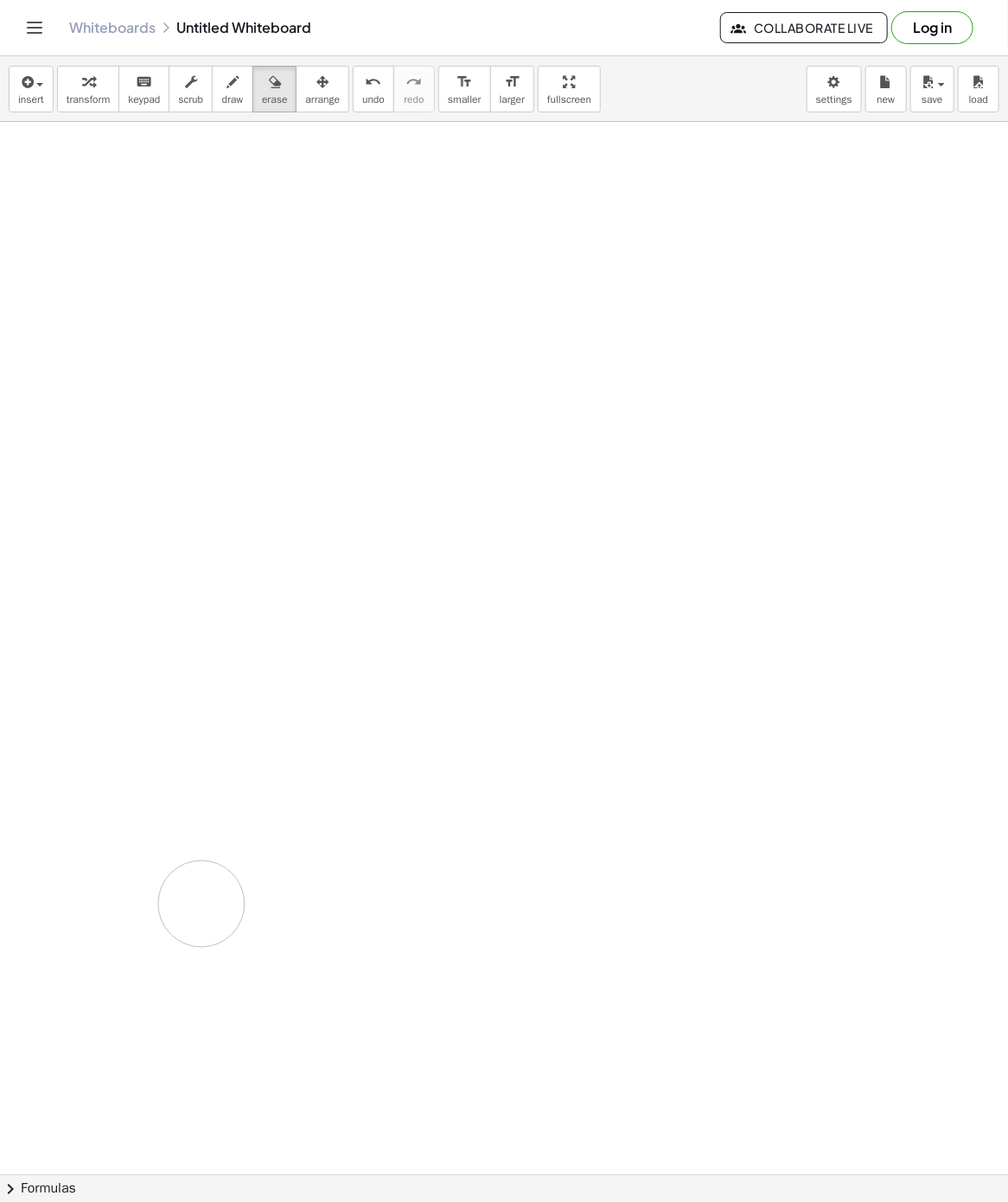drag, startPoint x: 380, startPoint y: 192, endPoint x: 478, endPoint y: 770, distance: 586.24909 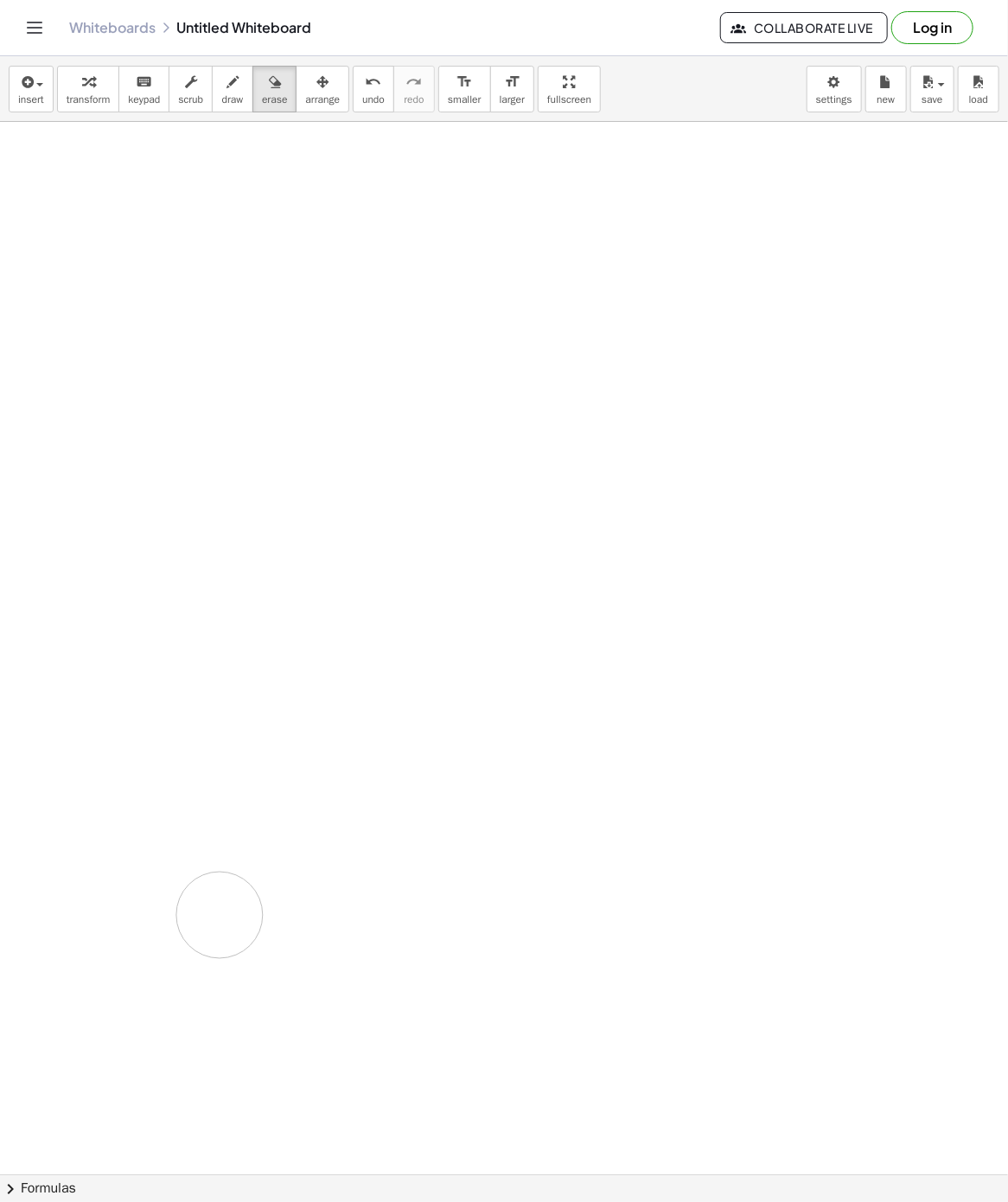 drag, startPoint x: 123, startPoint y: 361, endPoint x: 225, endPoint y: 849, distance: 498.5459 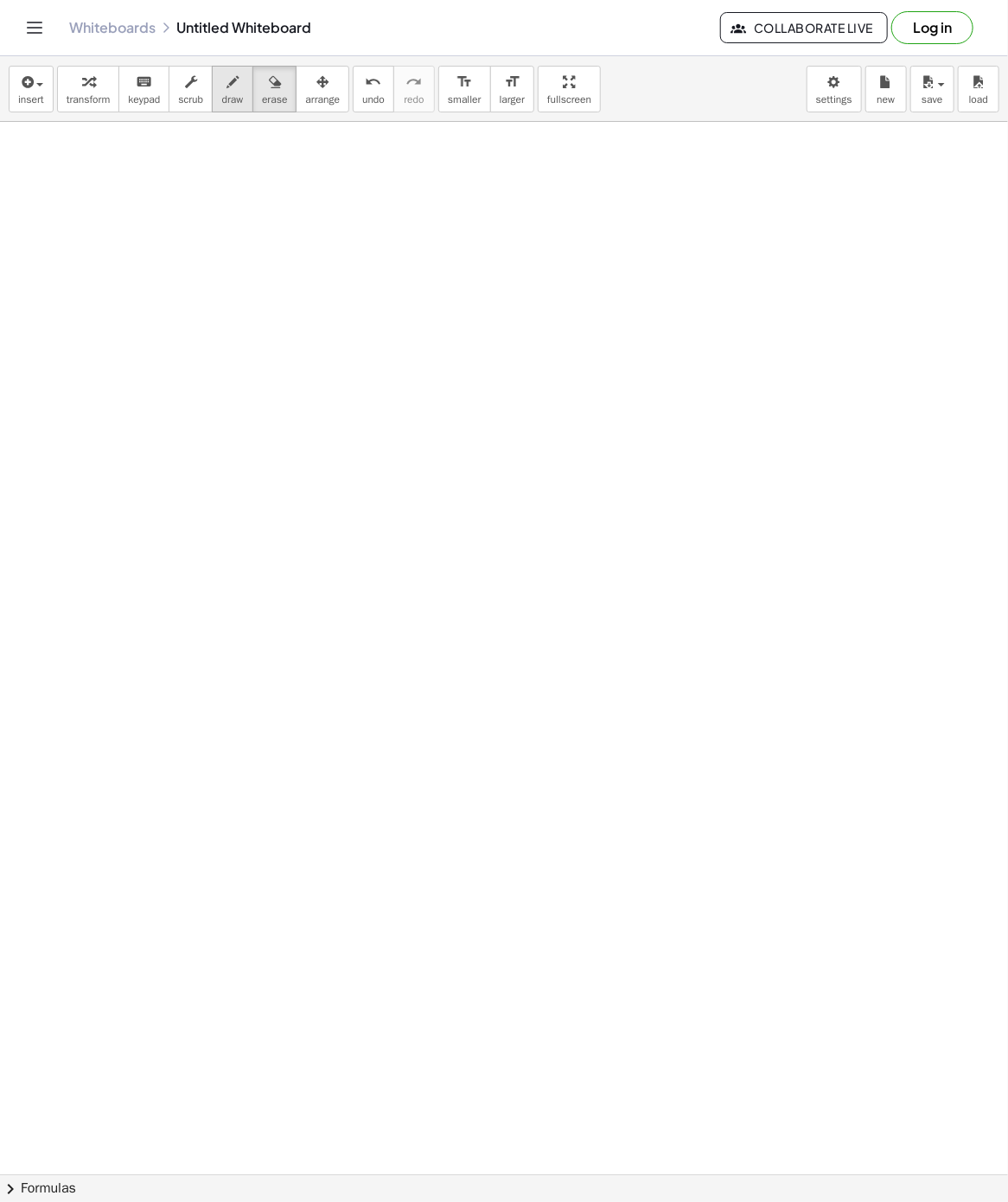 click at bounding box center [233, 82] 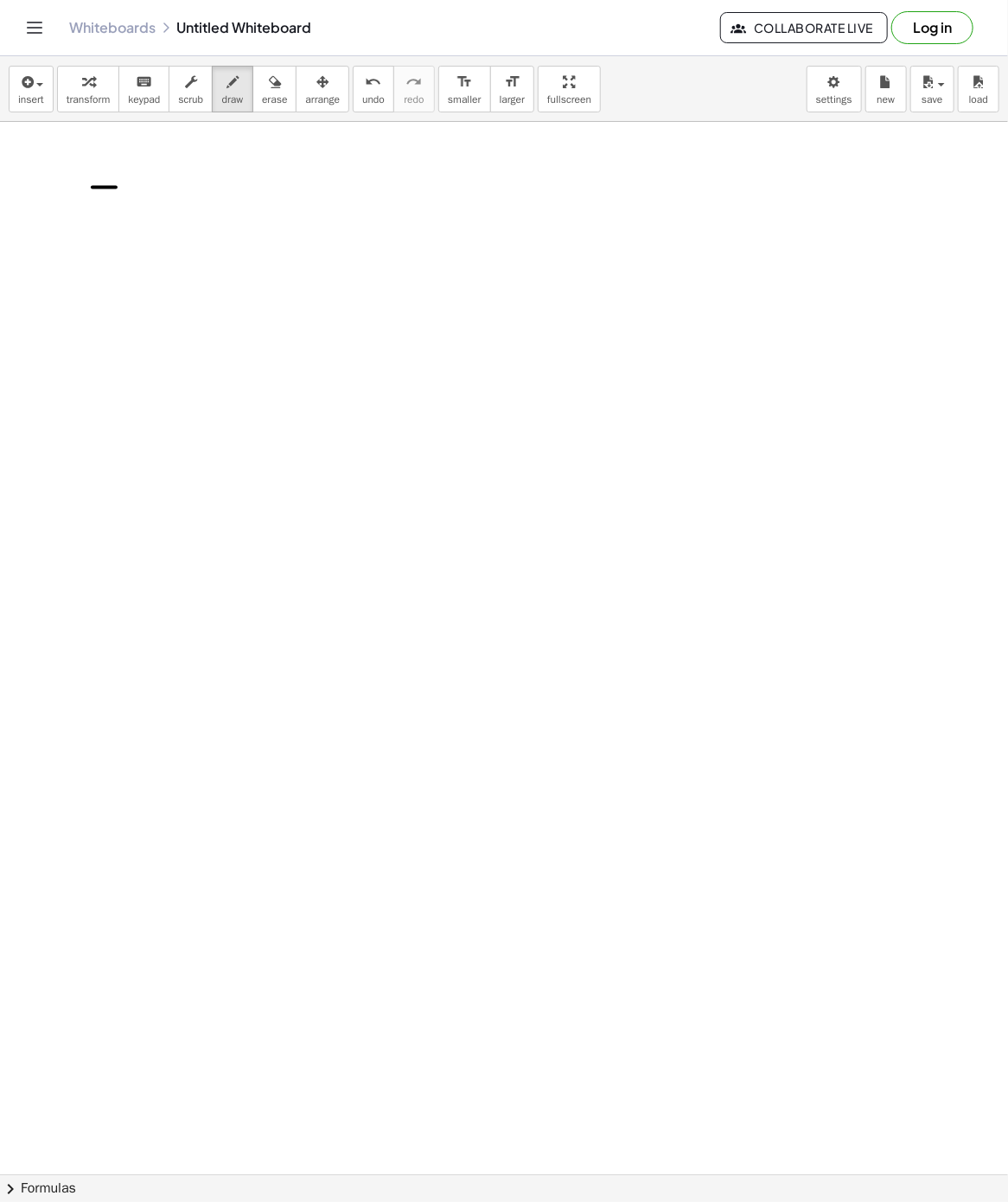 drag, startPoint x: 93, startPoint y: 189, endPoint x: 116, endPoint y: 189, distance: 23 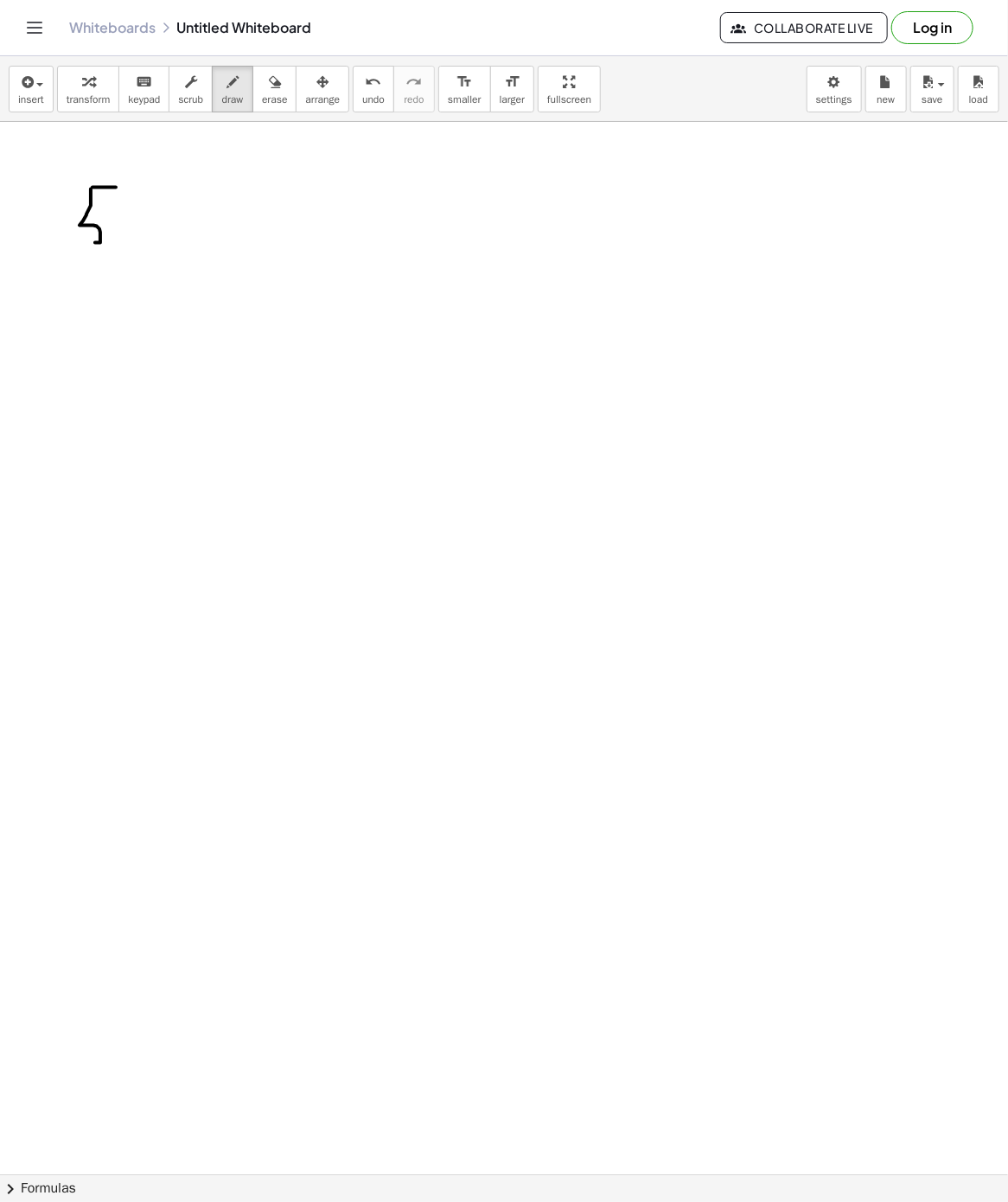 drag, startPoint x: 80, startPoint y: 227, endPoint x: 81, endPoint y: 244, distance: 17.02939 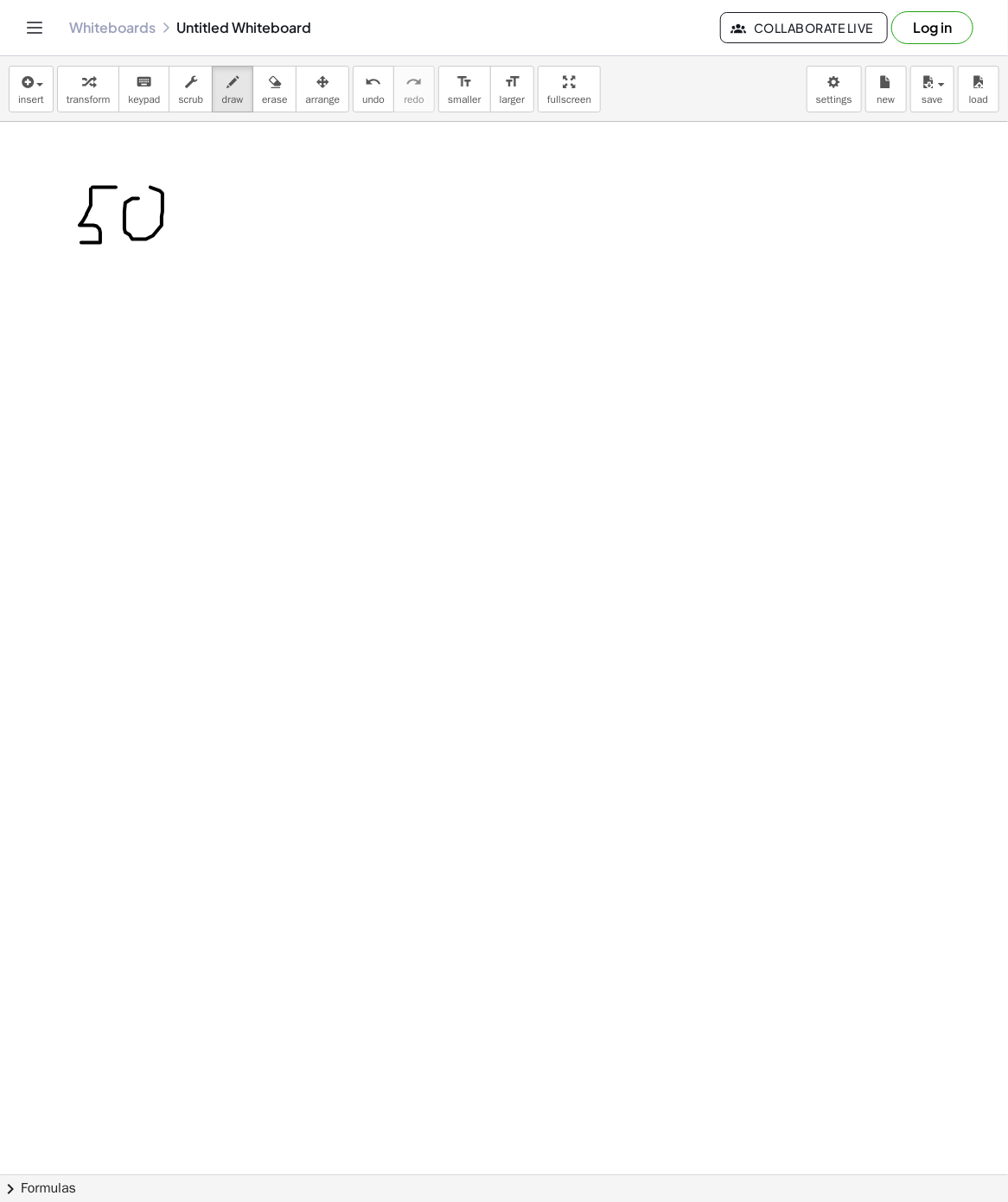 drag, startPoint x: 125, startPoint y: 204, endPoint x: 171, endPoint y: 211, distance: 46.52956 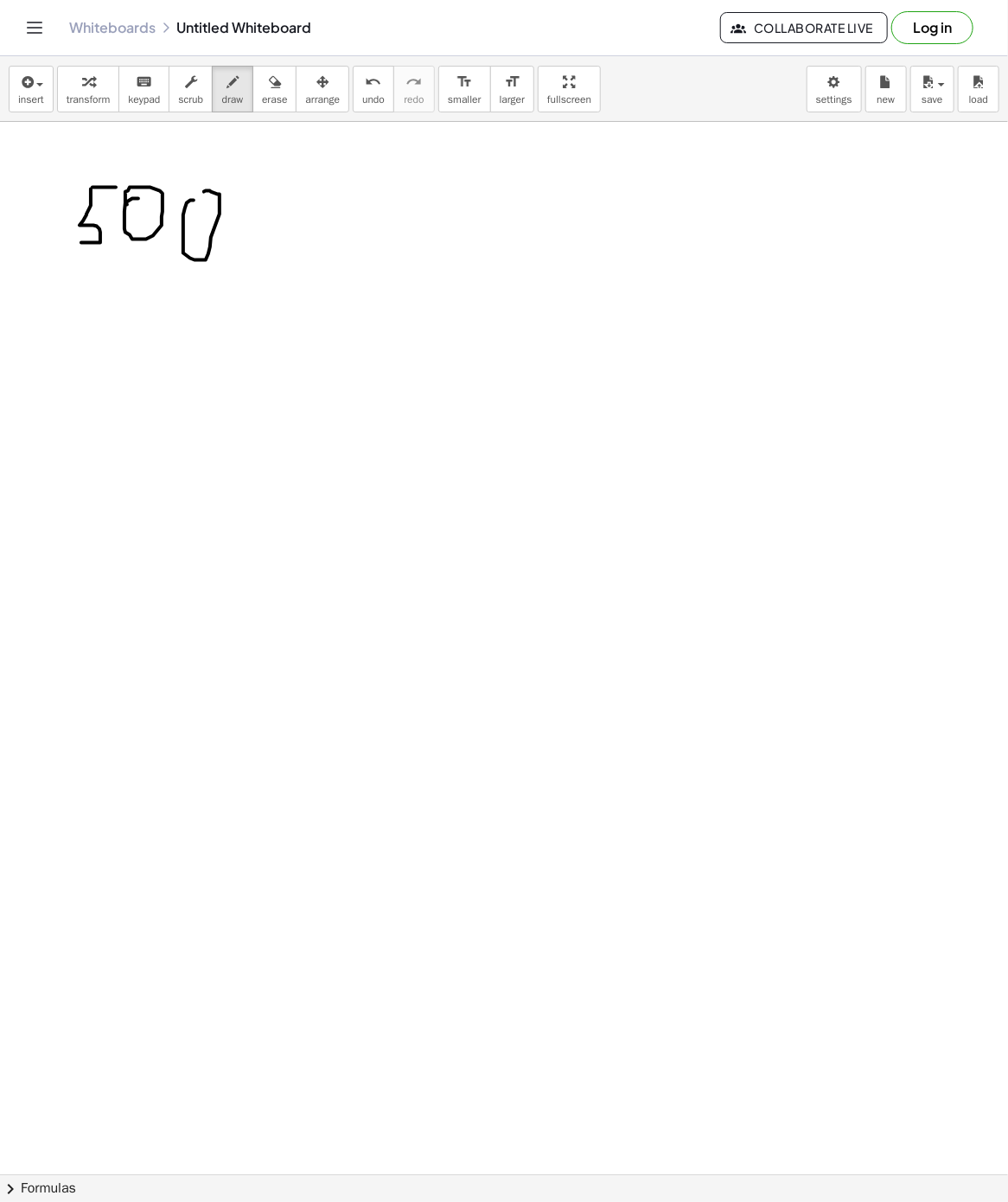 drag, startPoint x: 190, startPoint y: 201, endPoint x: 211, endPoint y: 208, distance: 22.135944 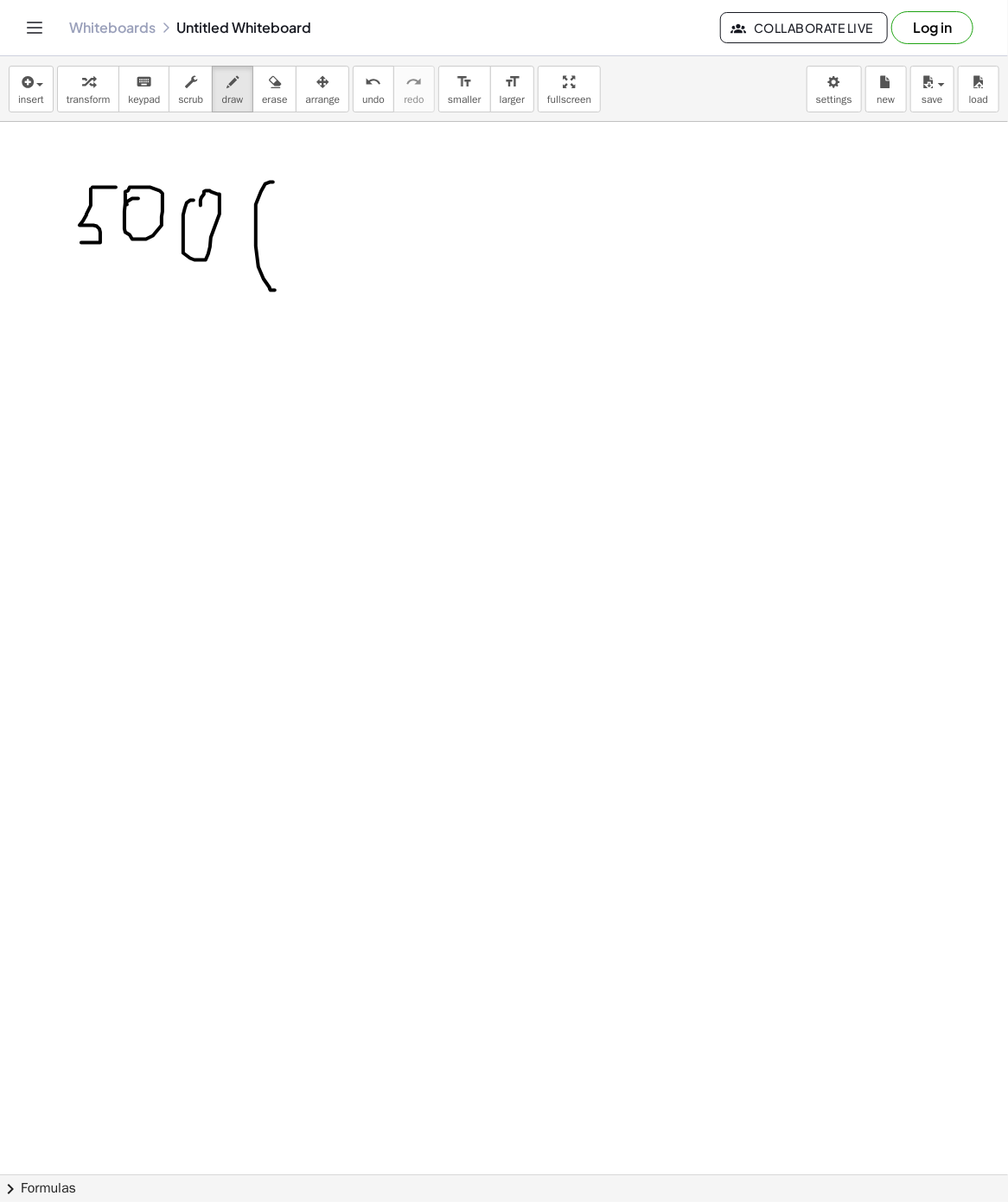 drag, startPoint x: 273, startPoint y: 183, endPoint x: 289, endPoint y: 276, distance: 94.366308 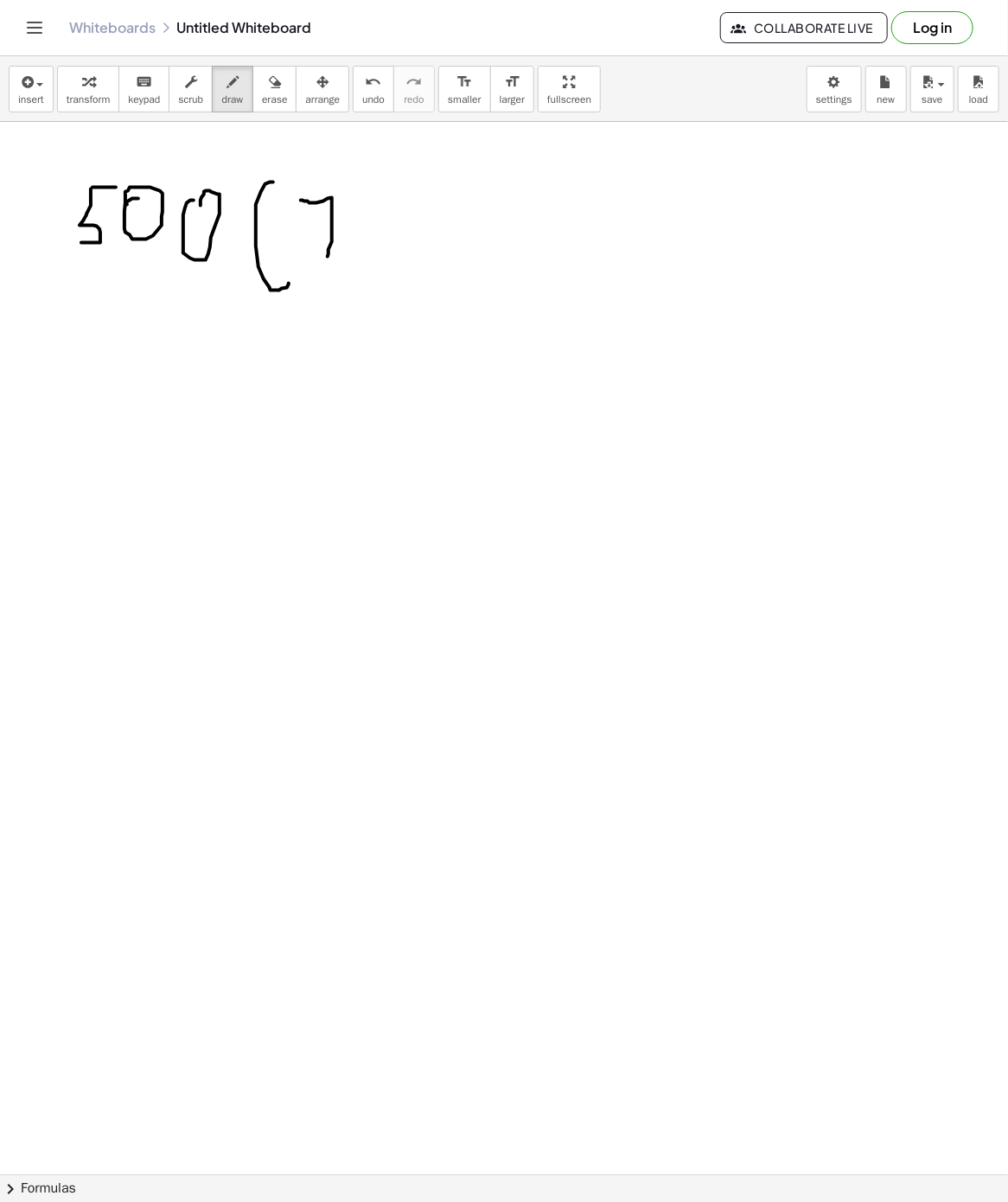 drag, startPoint x: 301, startPoint y: 201, endPoint x: 328, endPoint y: 258, distance: 63.071388 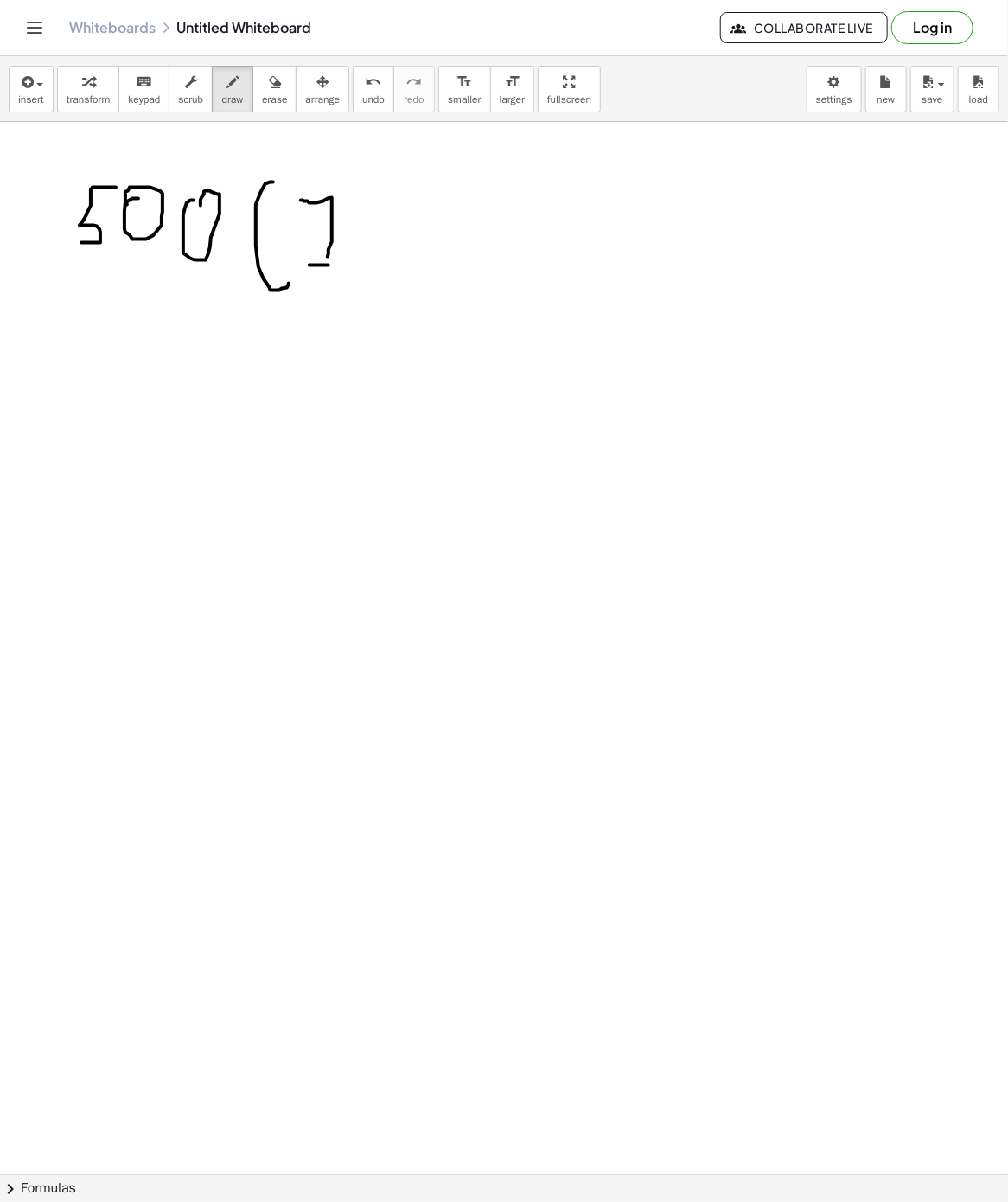 drag, startPoint x: 309, startPoint y: 266, endPoint x: 353, endPoint y: 262, distance: 44.18144 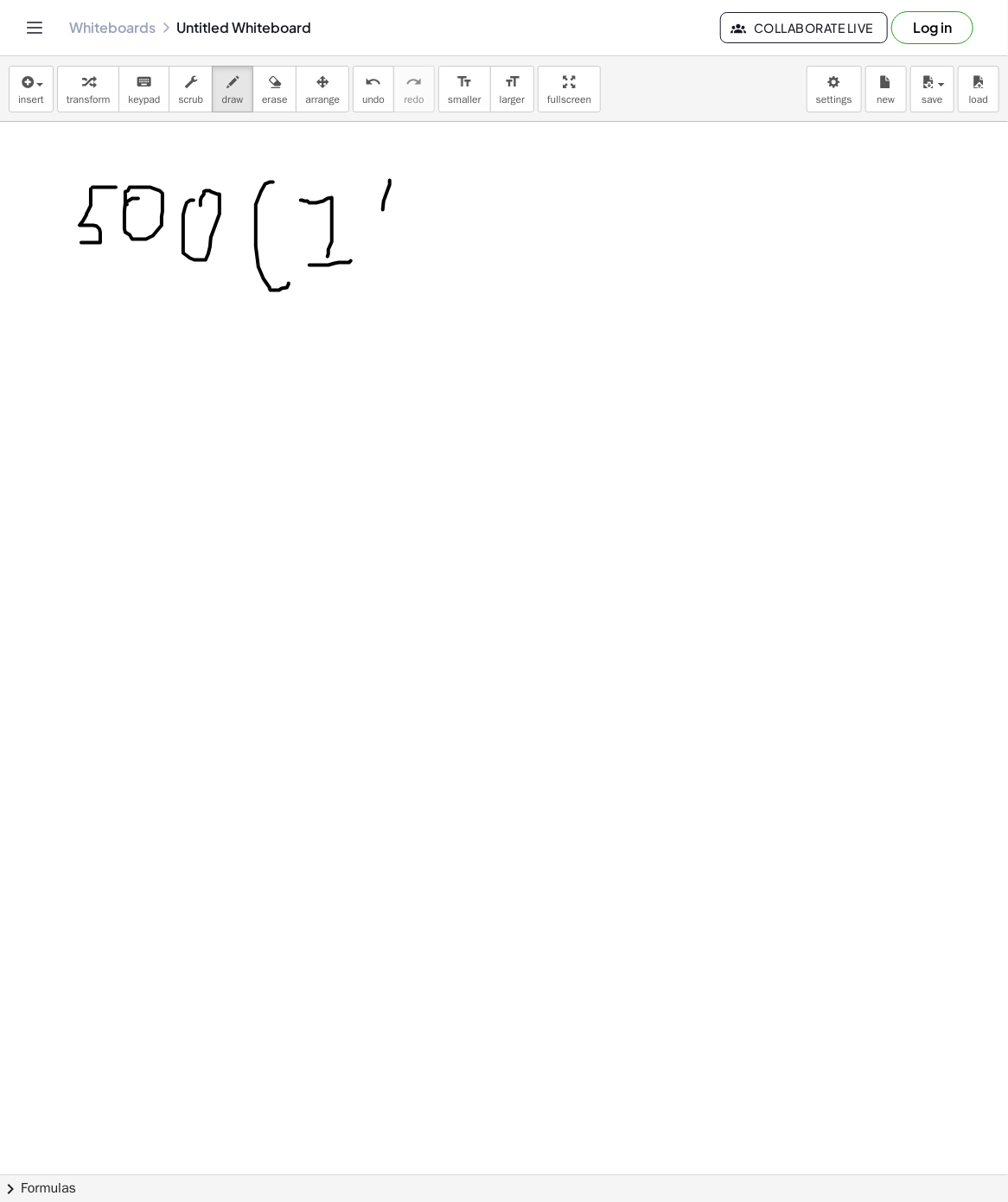 drag, startPoint x: 390, startPoint y: 182, endPoint x: 374, endPoint y: 237, distance: 57.28001 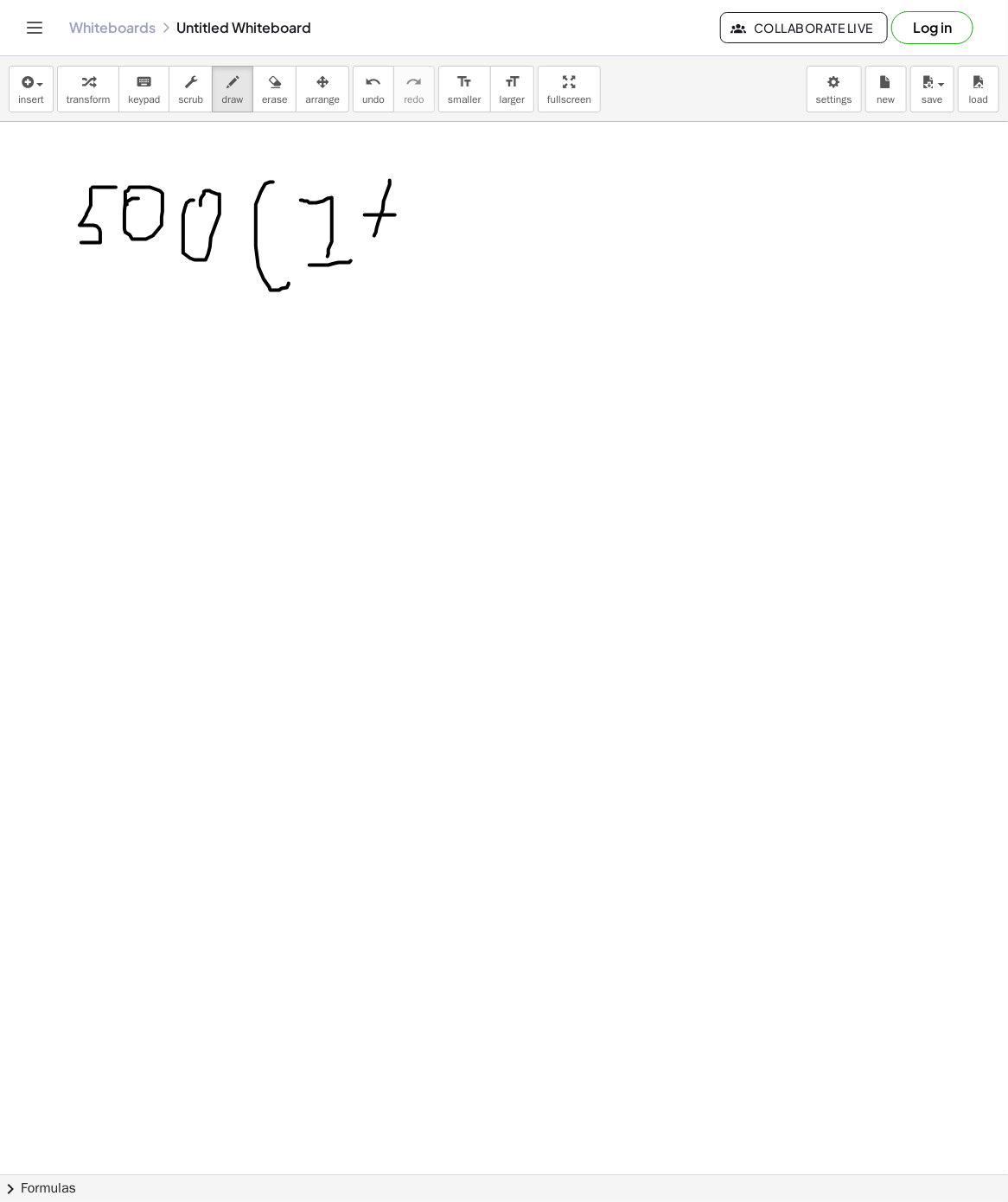 drag, startPoint x: 395, startPoint y: 216, endPoint x: 404, endPoint y: 215, distance: 9.055385 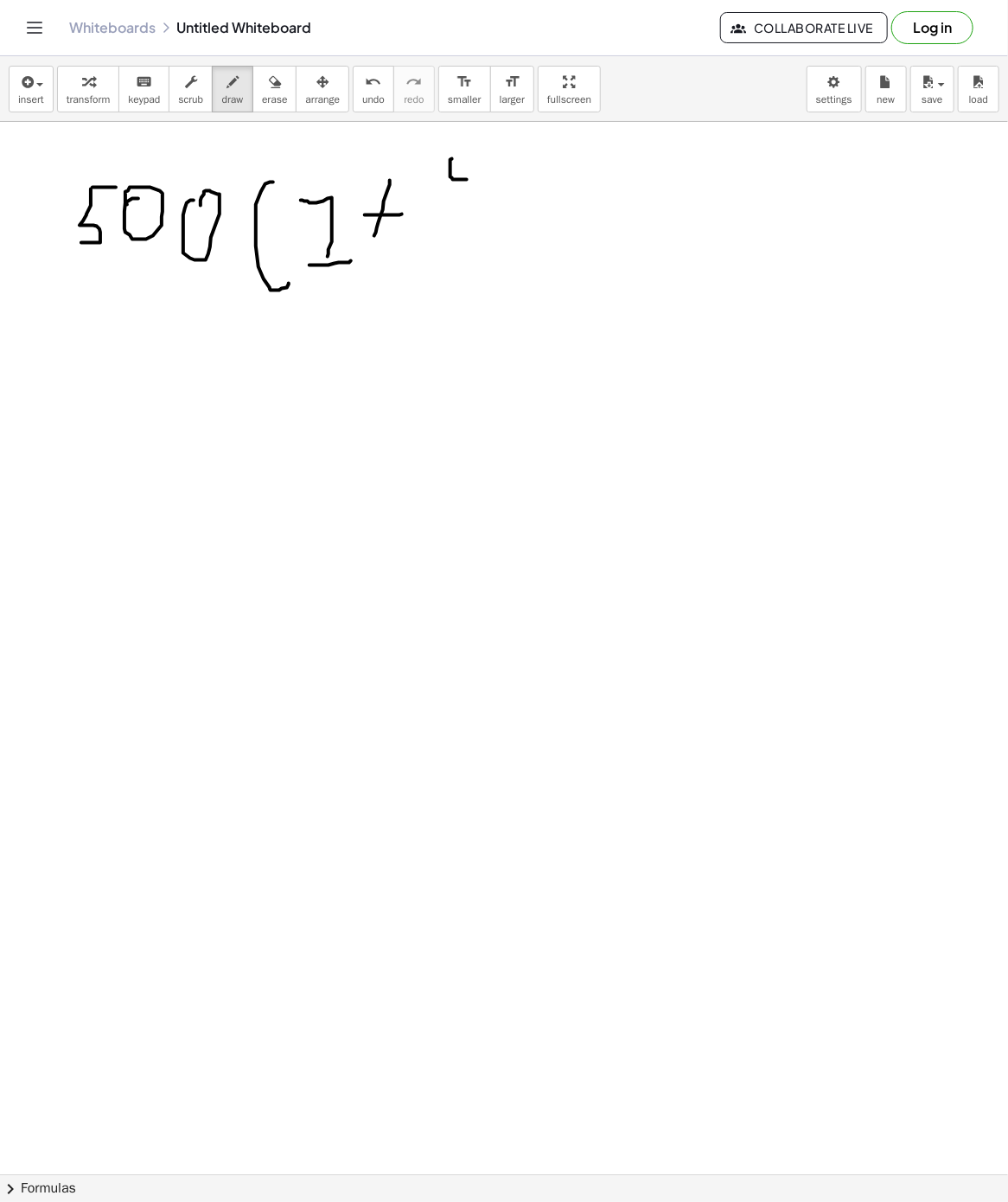 drag, startPoint x: 452, startPoint y: 160, endPoint x: 467, endPoint y: 181, distance: 25.806976 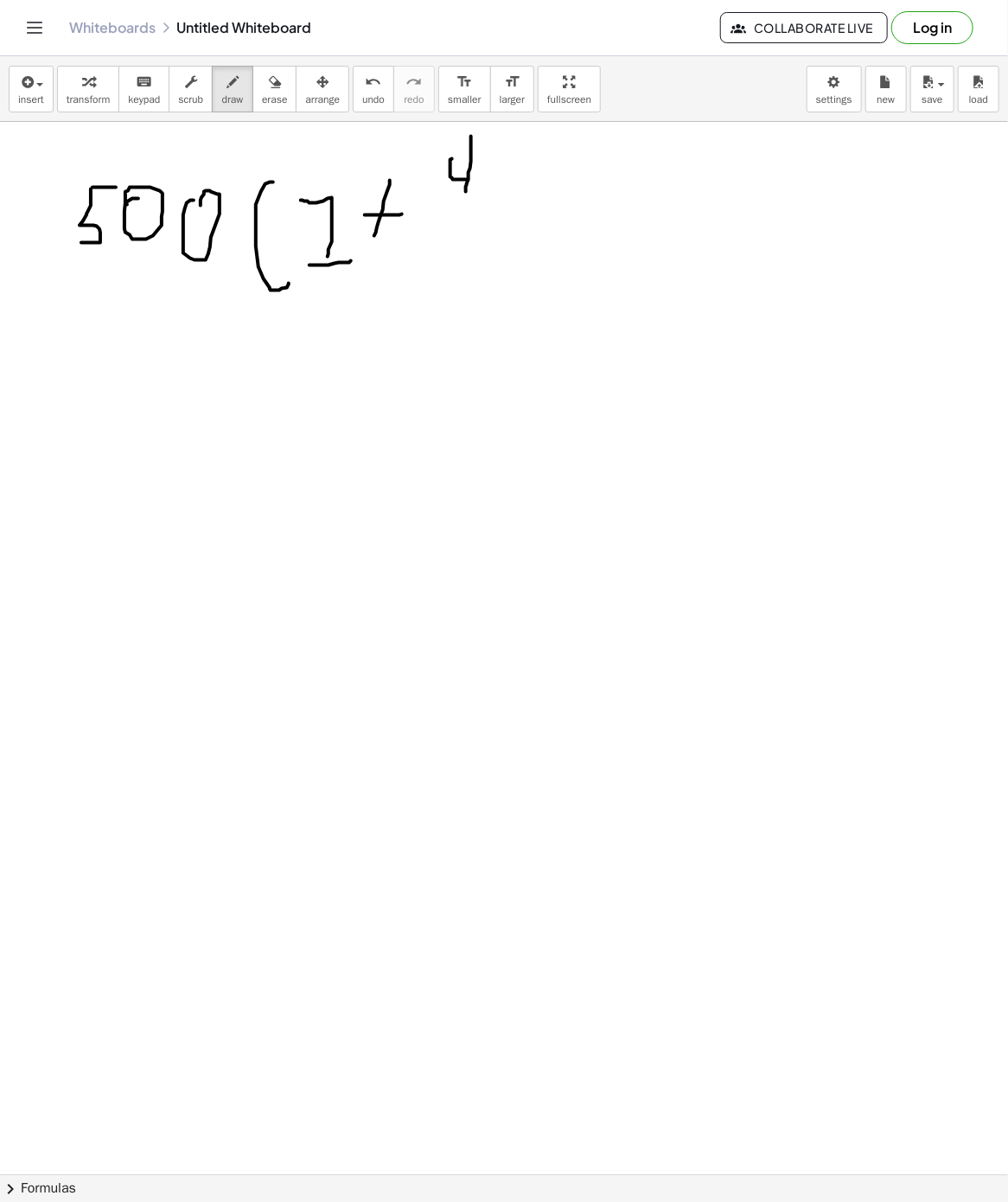 drag, startPoint x: 471, startPoint y: 137, endPoint x: 466, endPoint y: 201, distance: 64.19502 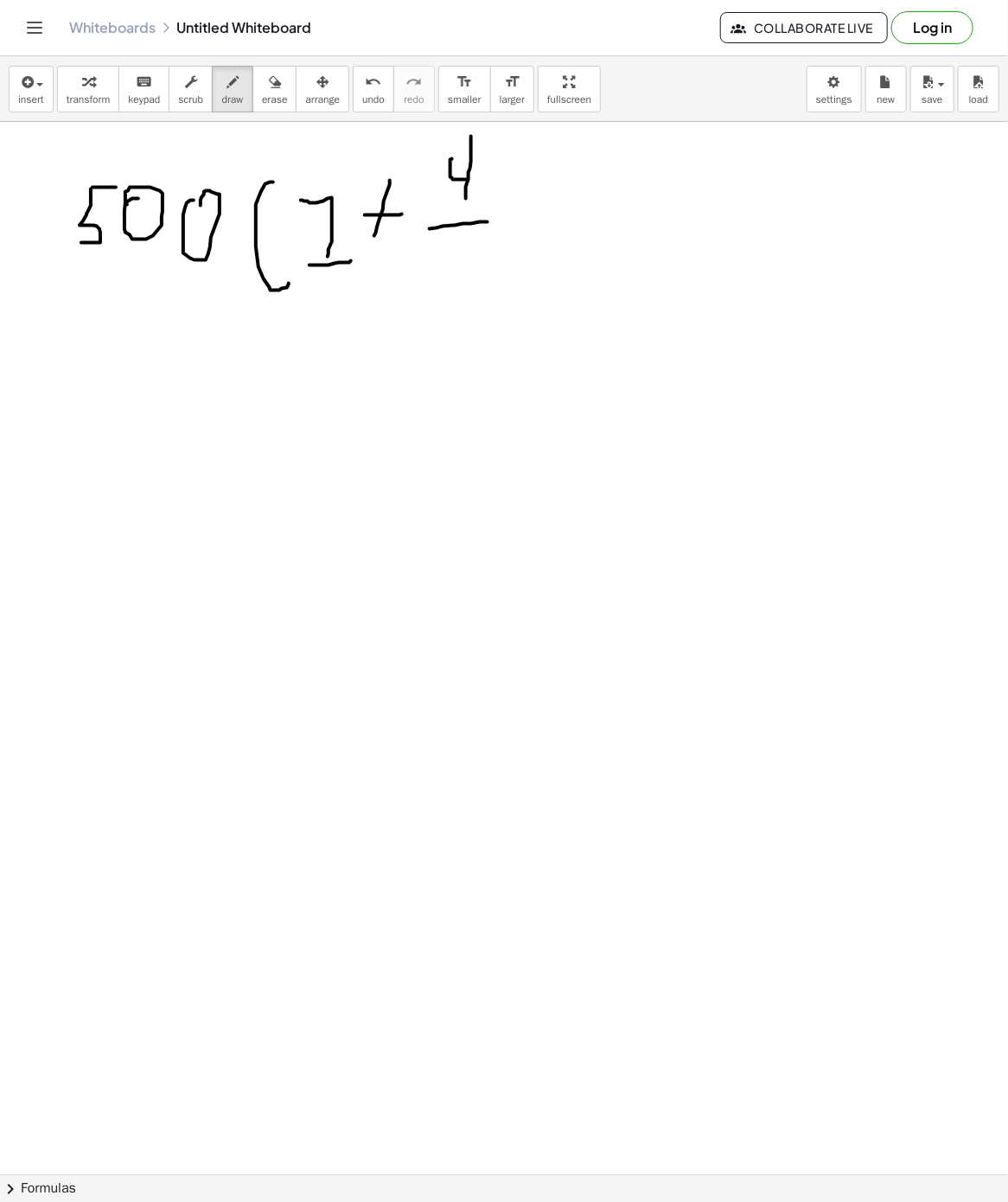 drag, startPoint x: 430, startPoint y: 230, endPoint x: 485, endPoint y: 223, distance: 55.44367 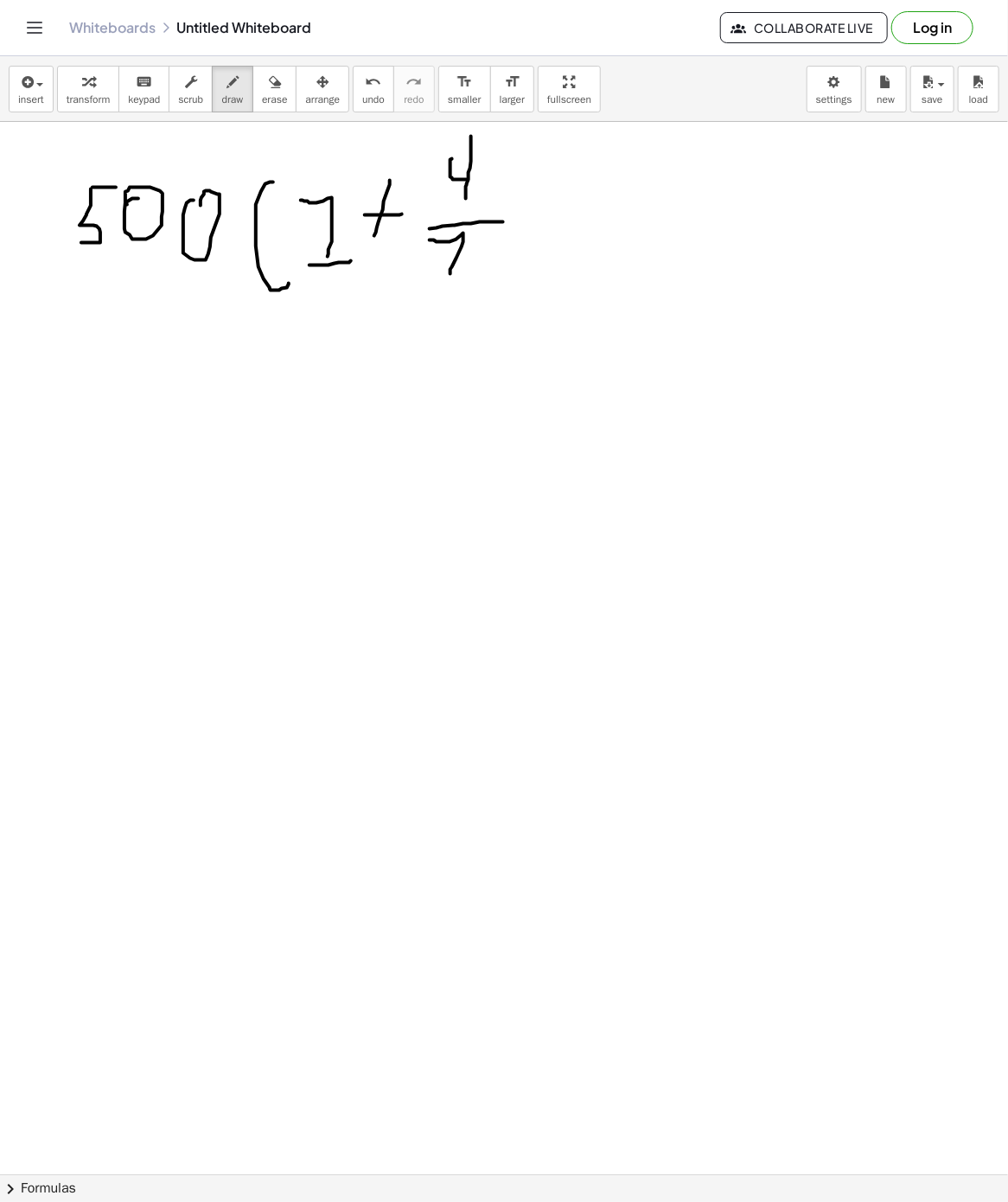 drag, startPoint x: 429, startPoint y: 241, endPoint x: 478, endPoint y: 250, distance: 49.819675 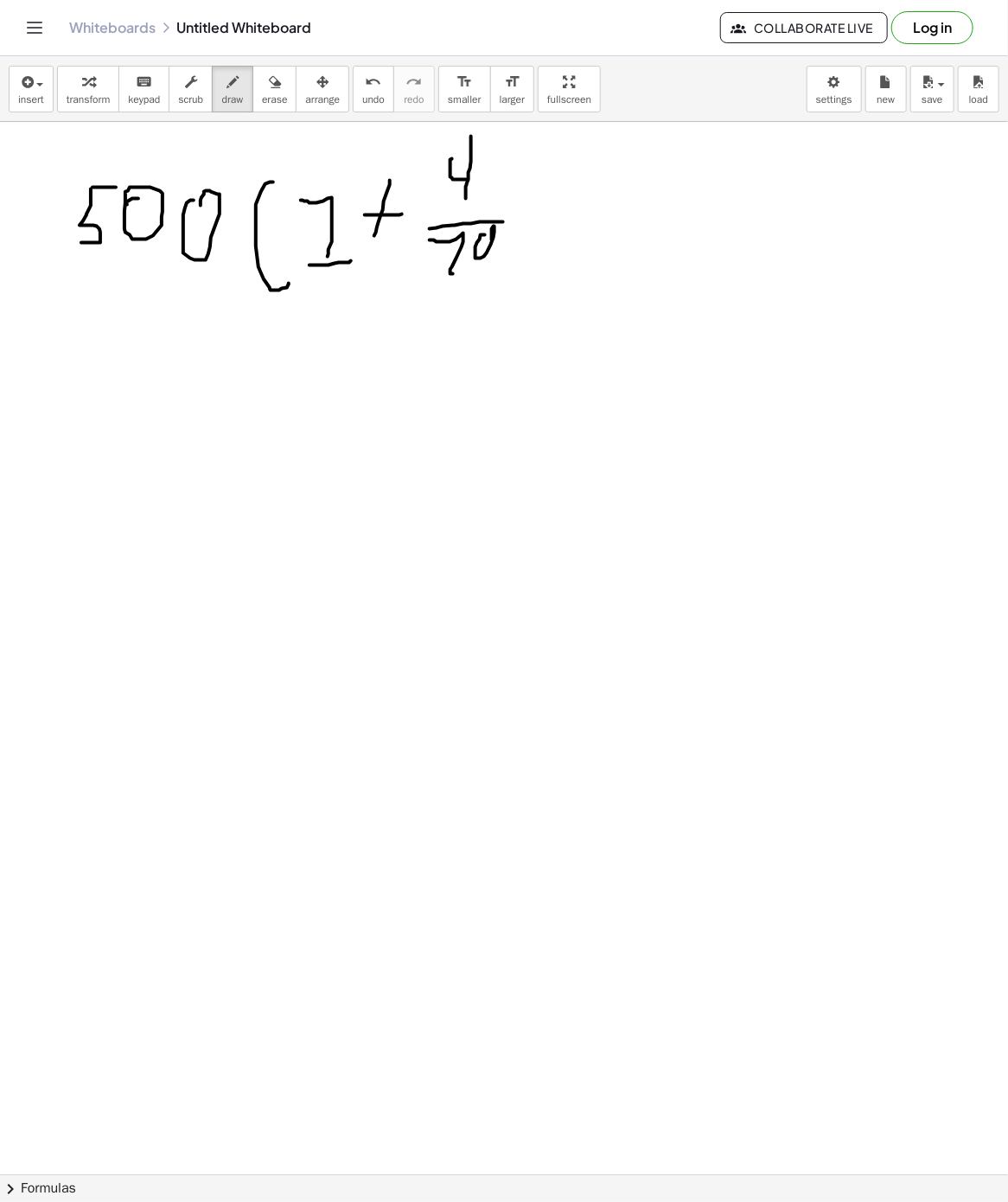 click at bounding box center [504, 1174] 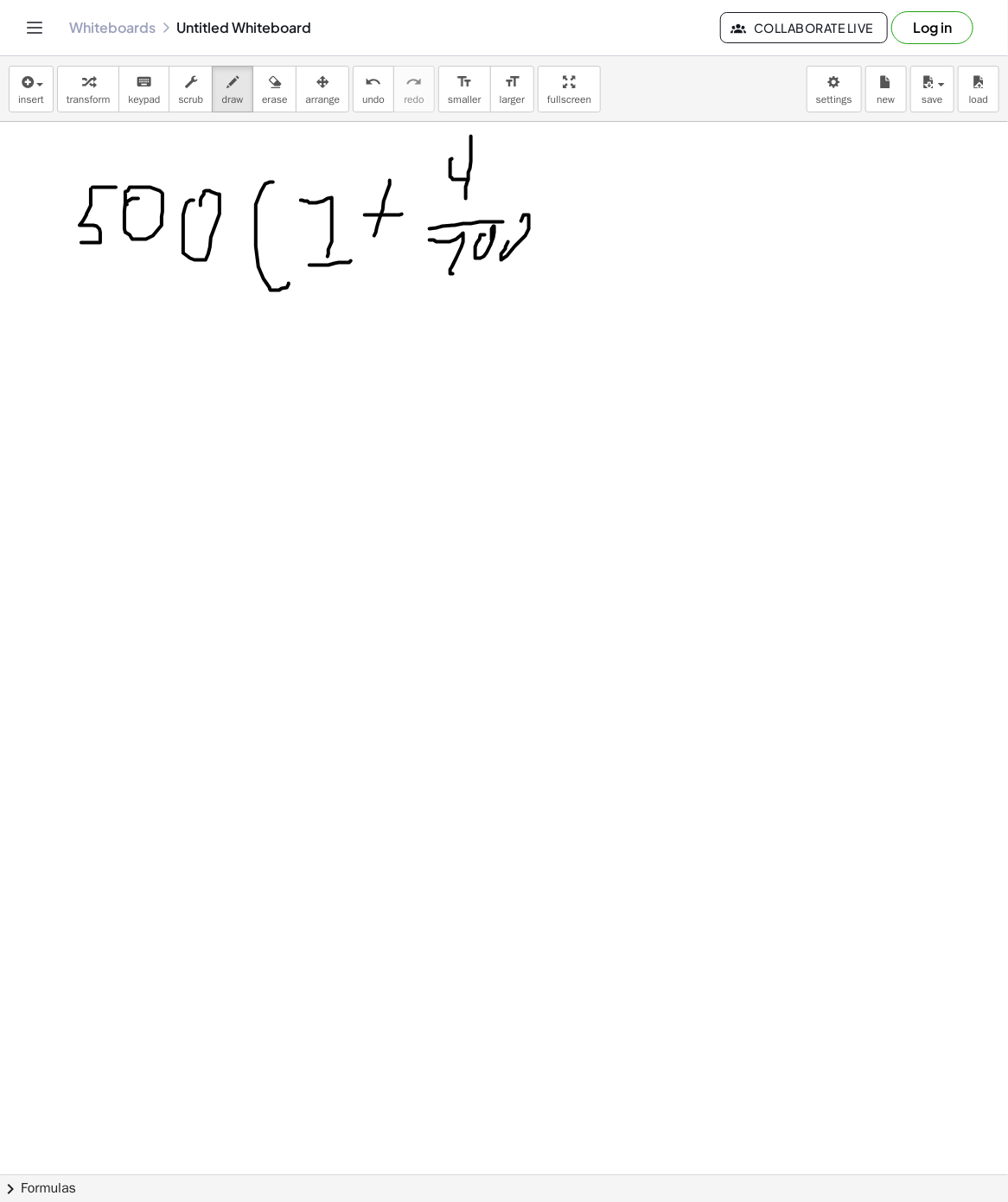 drag, startPoint x: 508, startPoint y: 243, endPoint x: 521, endPoint y: 223, distance: 23.85372 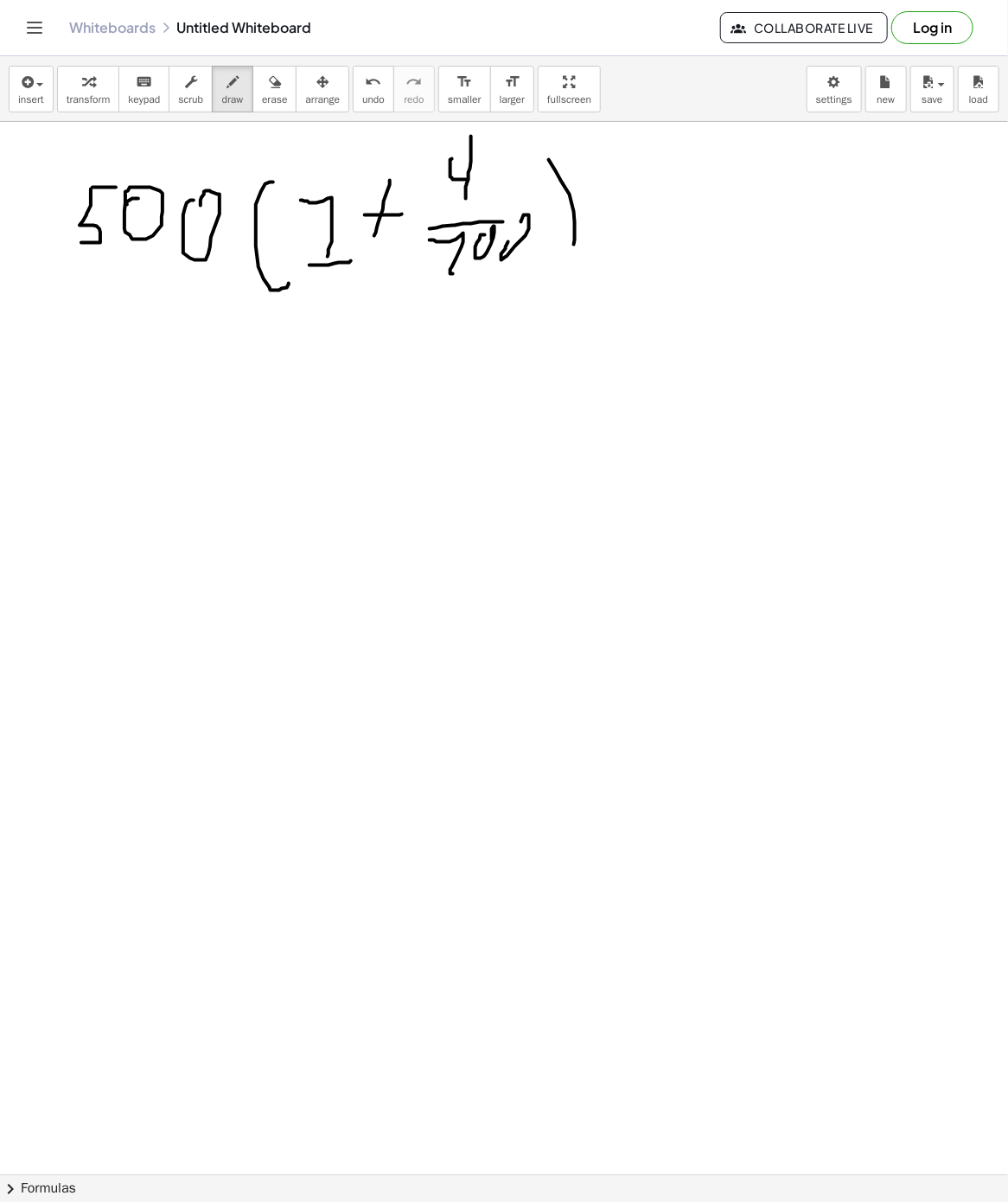 drag, startPoint x: 575, startPoint y: 233, endPoint x: 597, endPoint y: 208, distance: 33.301652 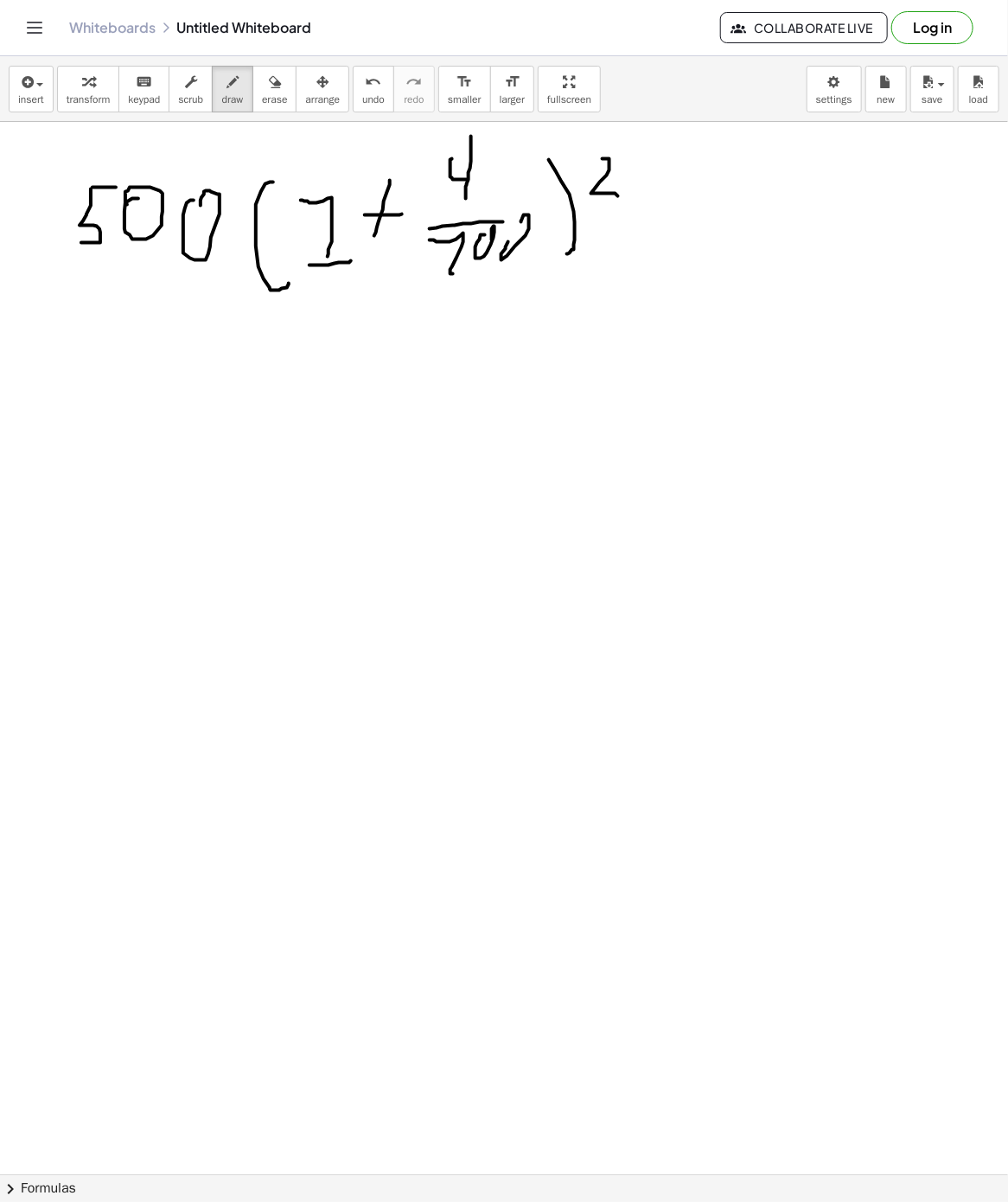 drag, startPoint x: 609, startPoint y: 160, endPoint x: 618, endPoint y: 197, distance: 38.07887 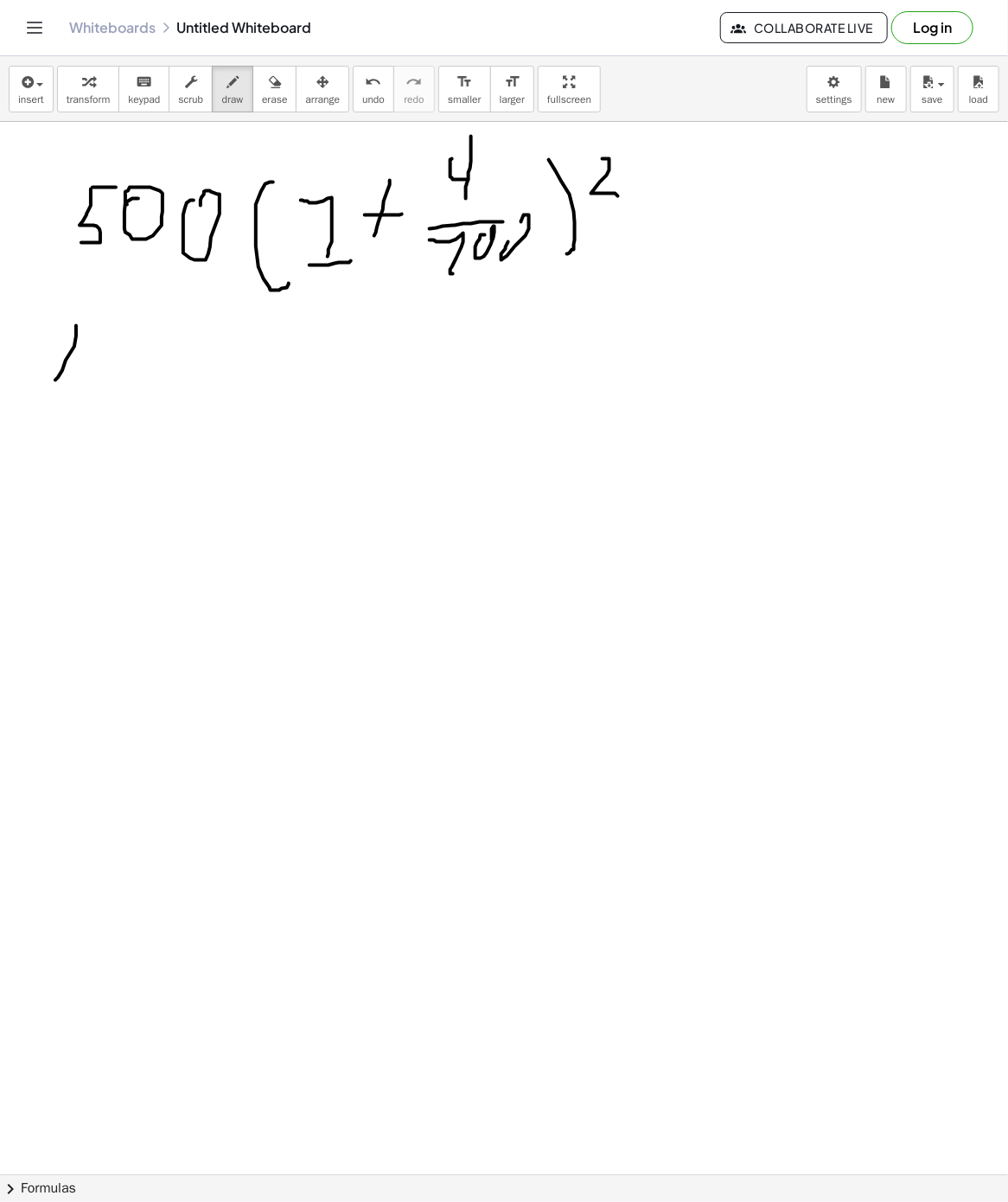drag, startPoint x: 58, startPoint y: 379, endPoint x: 63, endPoint y: 356, distance: 23.537205 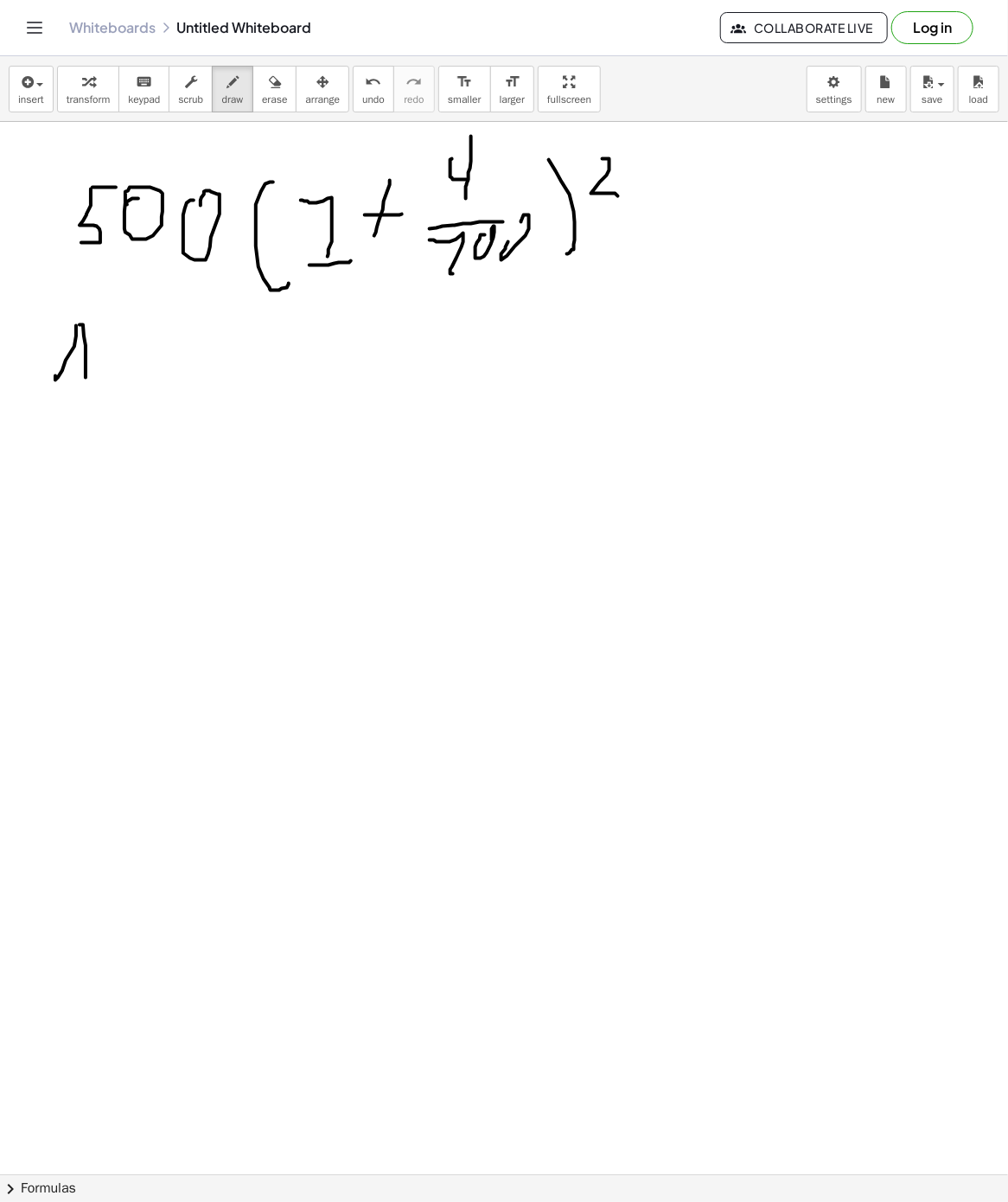 drag, startPoint x: 86, startPoint y: 372, endPoint x: 73, endPoint y: 382, distance: 16.401219 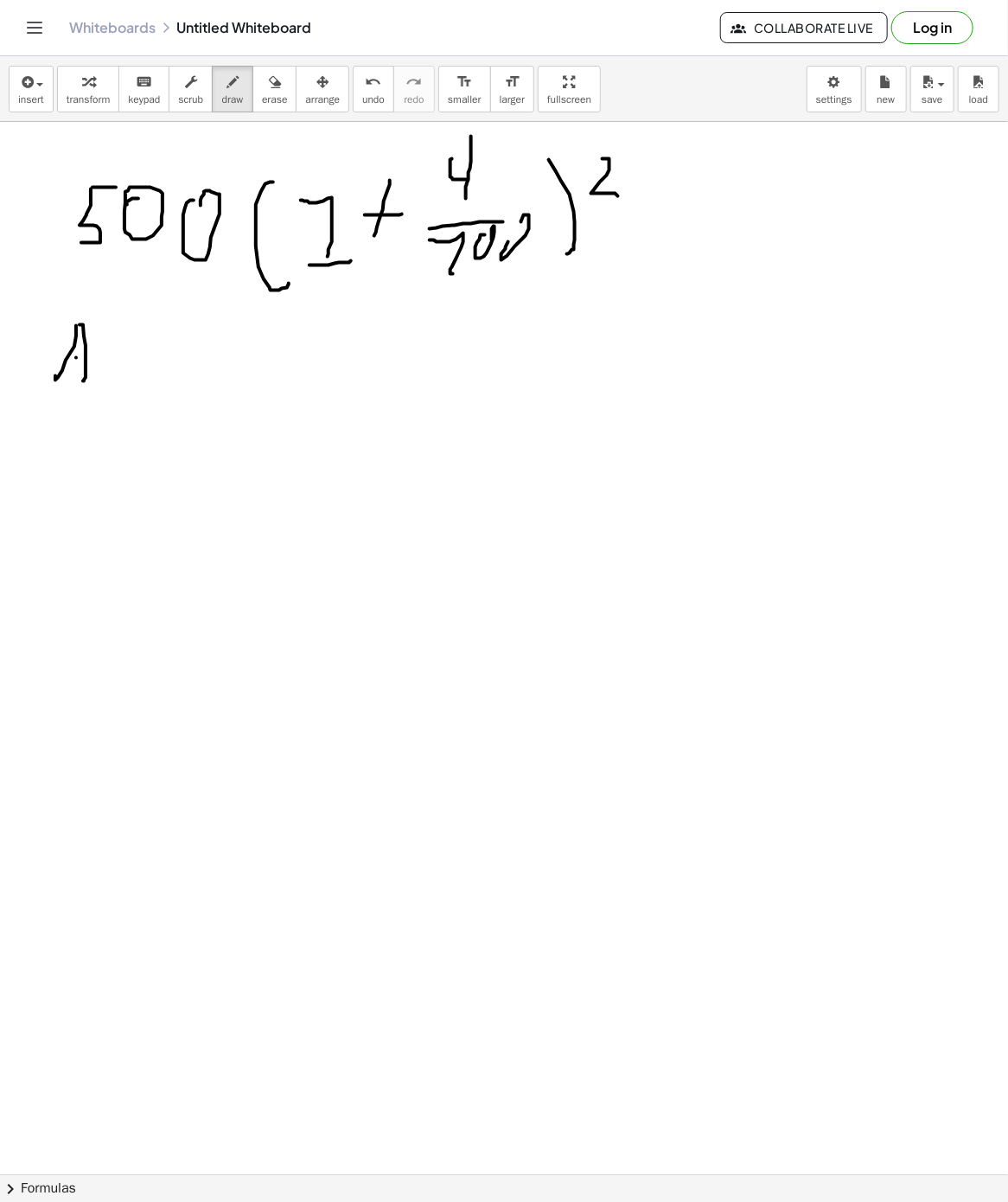 drag, startPoint x: 76, startPoint y: 358, endPoint x: 102, endPoint y: 370, distance: 28.635642 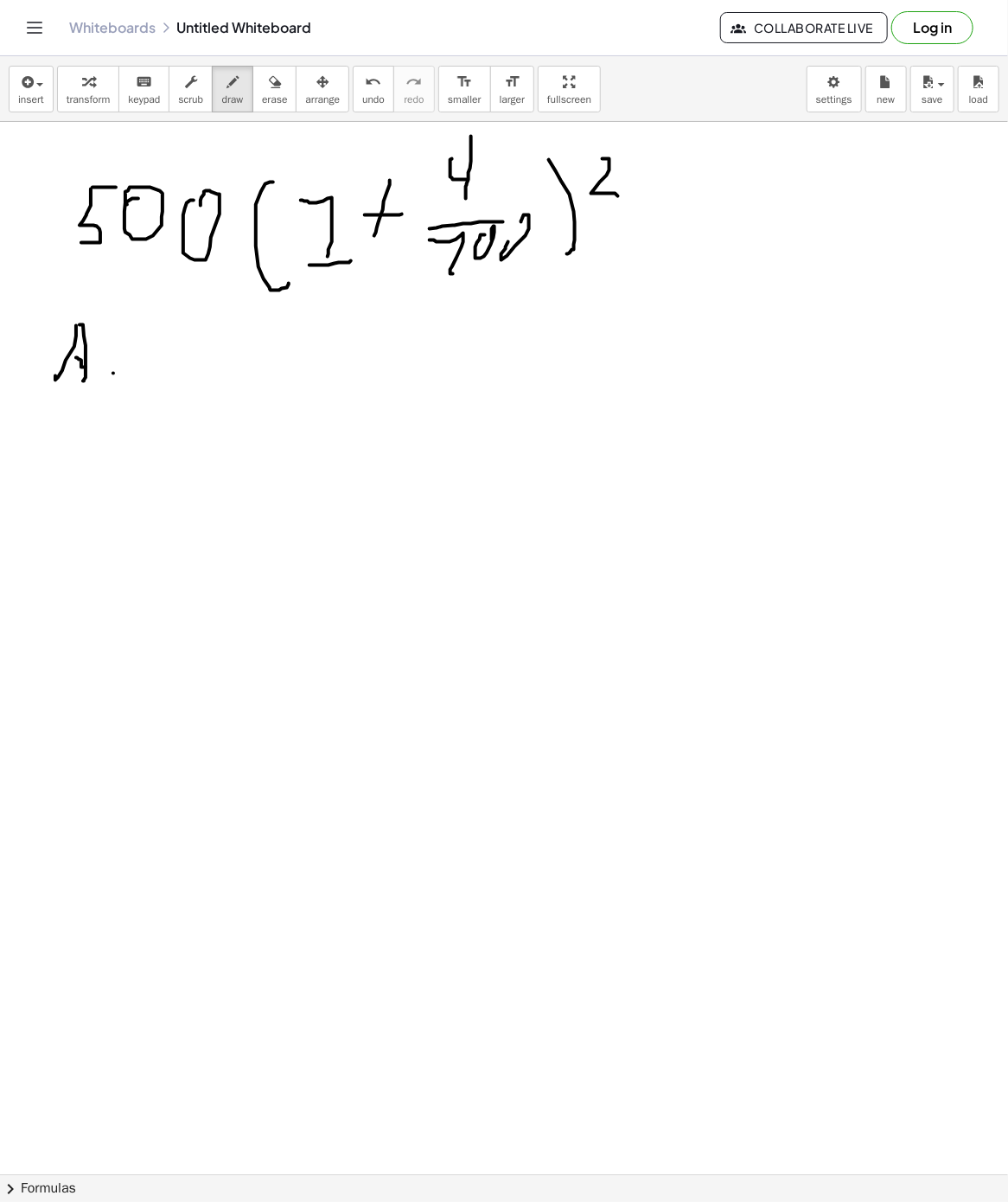 drag, startPoint x: 113, startPoint y: 374, endPoint x: 131, endPoint y: 374, distance: 18 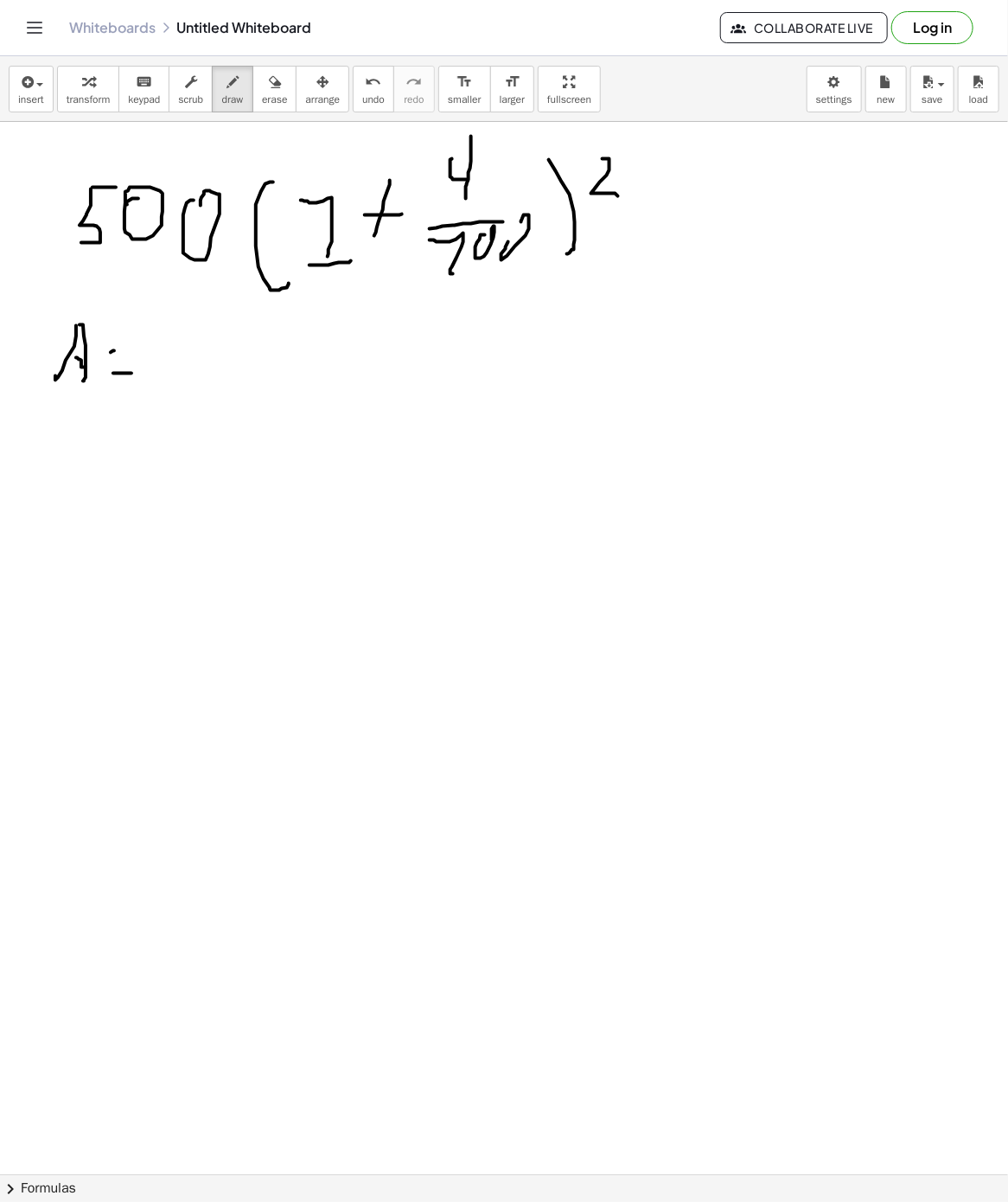 drag, startPoint x: 114, startPoint y: 352, endPoint x: 159, endPoint y: 345, distance: 45.54119 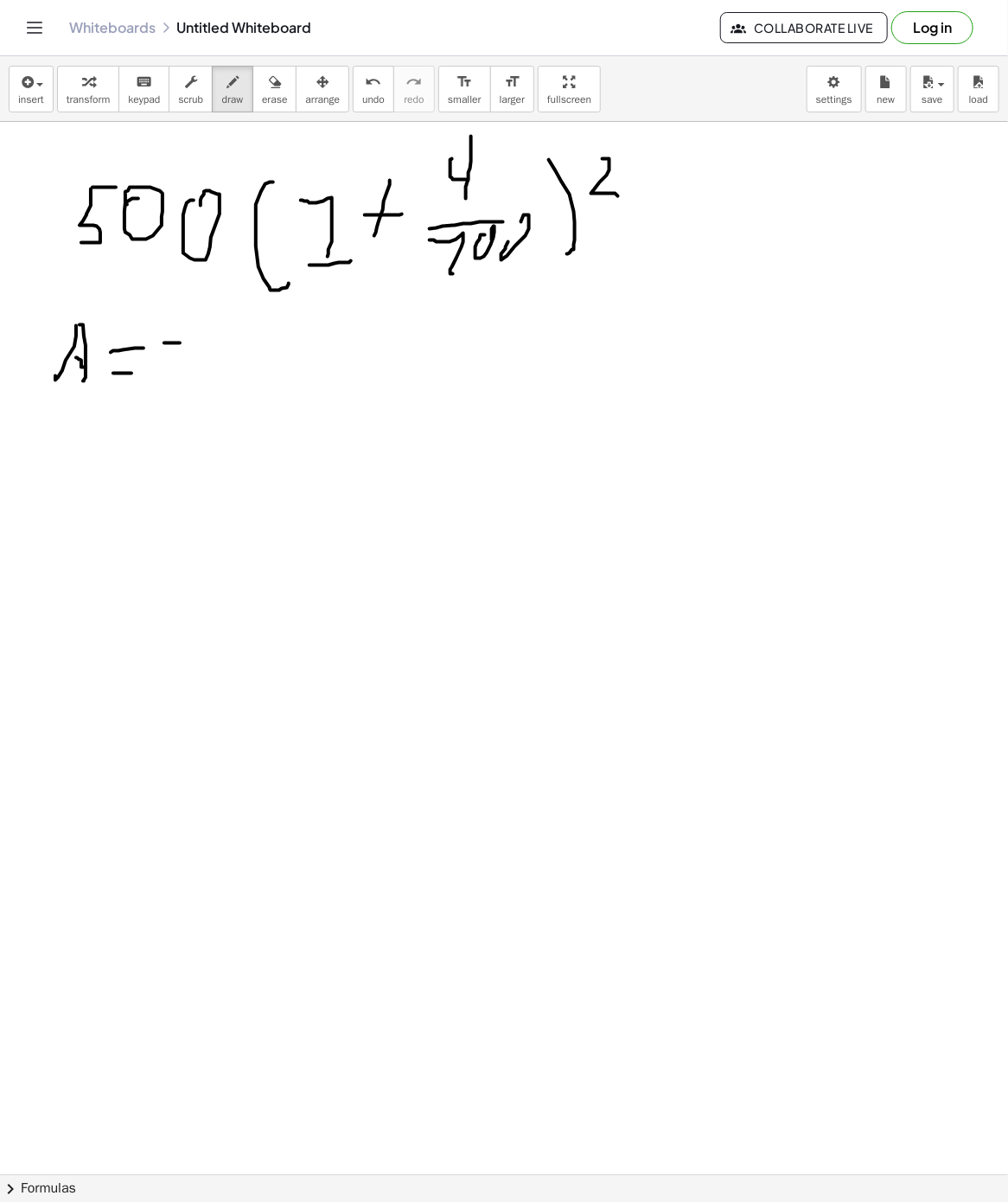 drag, startPoint x: 164, startPoint y: 344, endPoint x: 182, endPoint y: 344, distance: 18 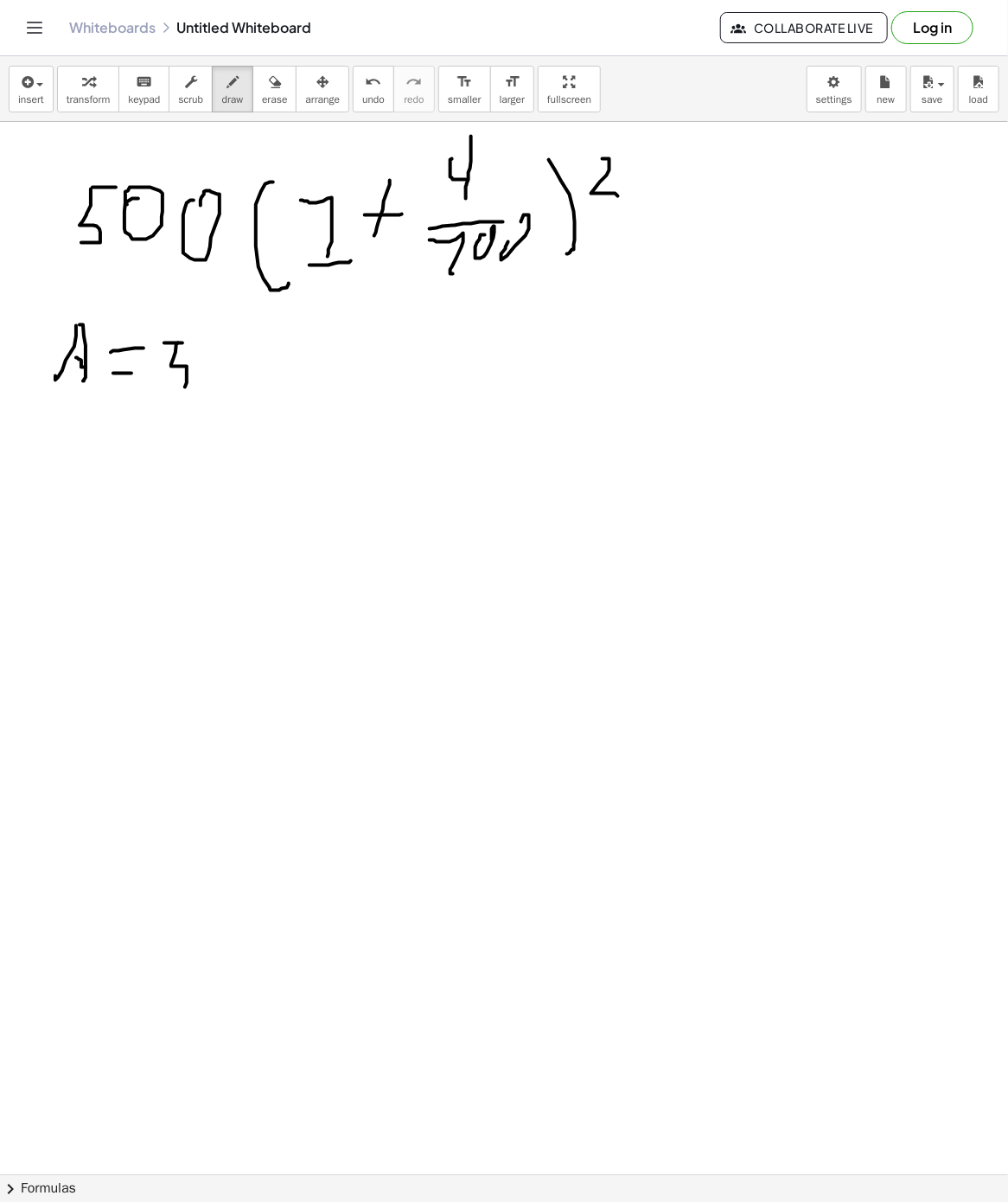 drag, startPoint x: 178, startPoint y: 344, endPoint x: 174, endPoint y: 380, distance: 36.221541 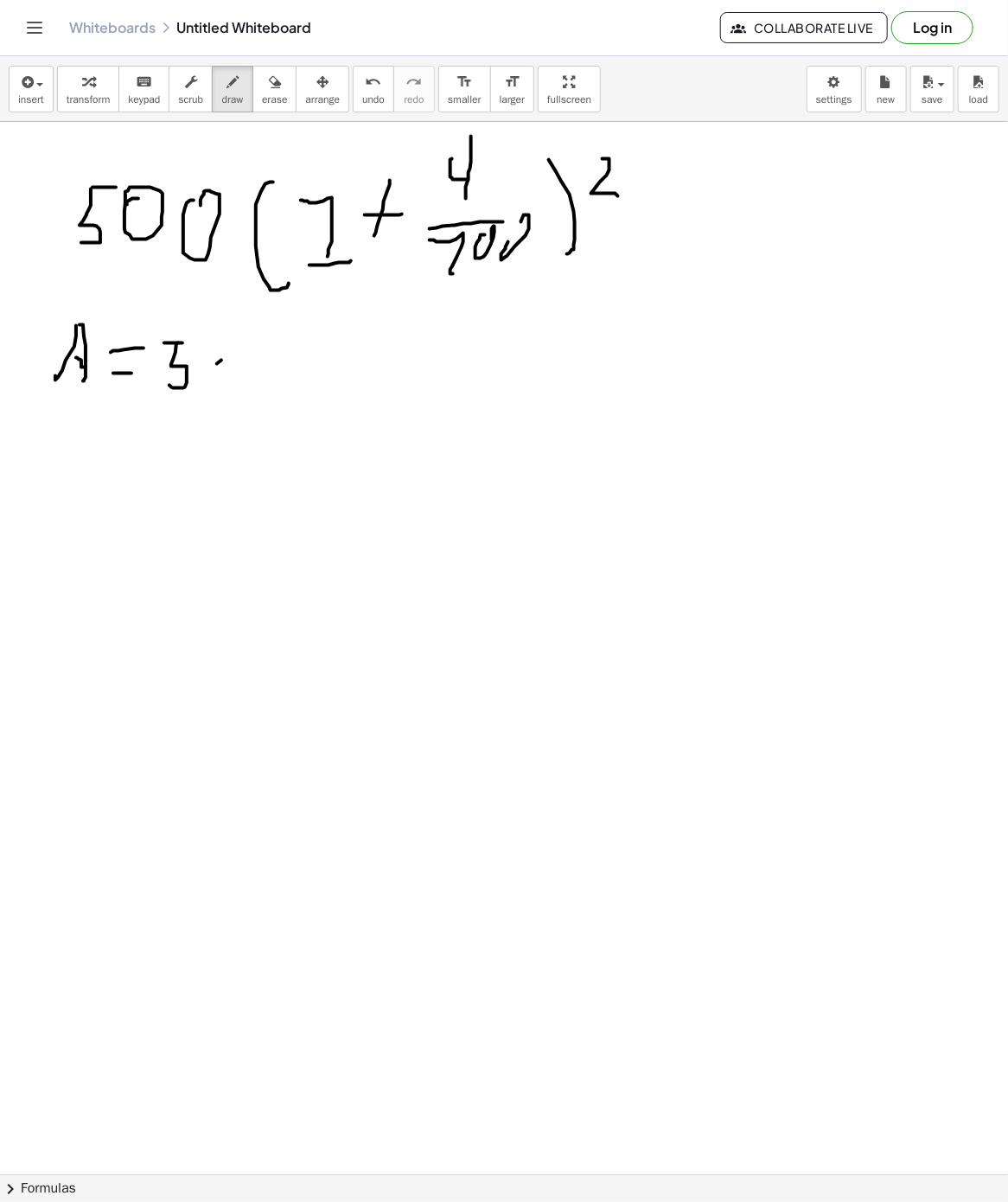 drag, startPoint x: 217, startPoint y: 365, endPoint x: 240, endPoint y: 377, distance: 25.942244 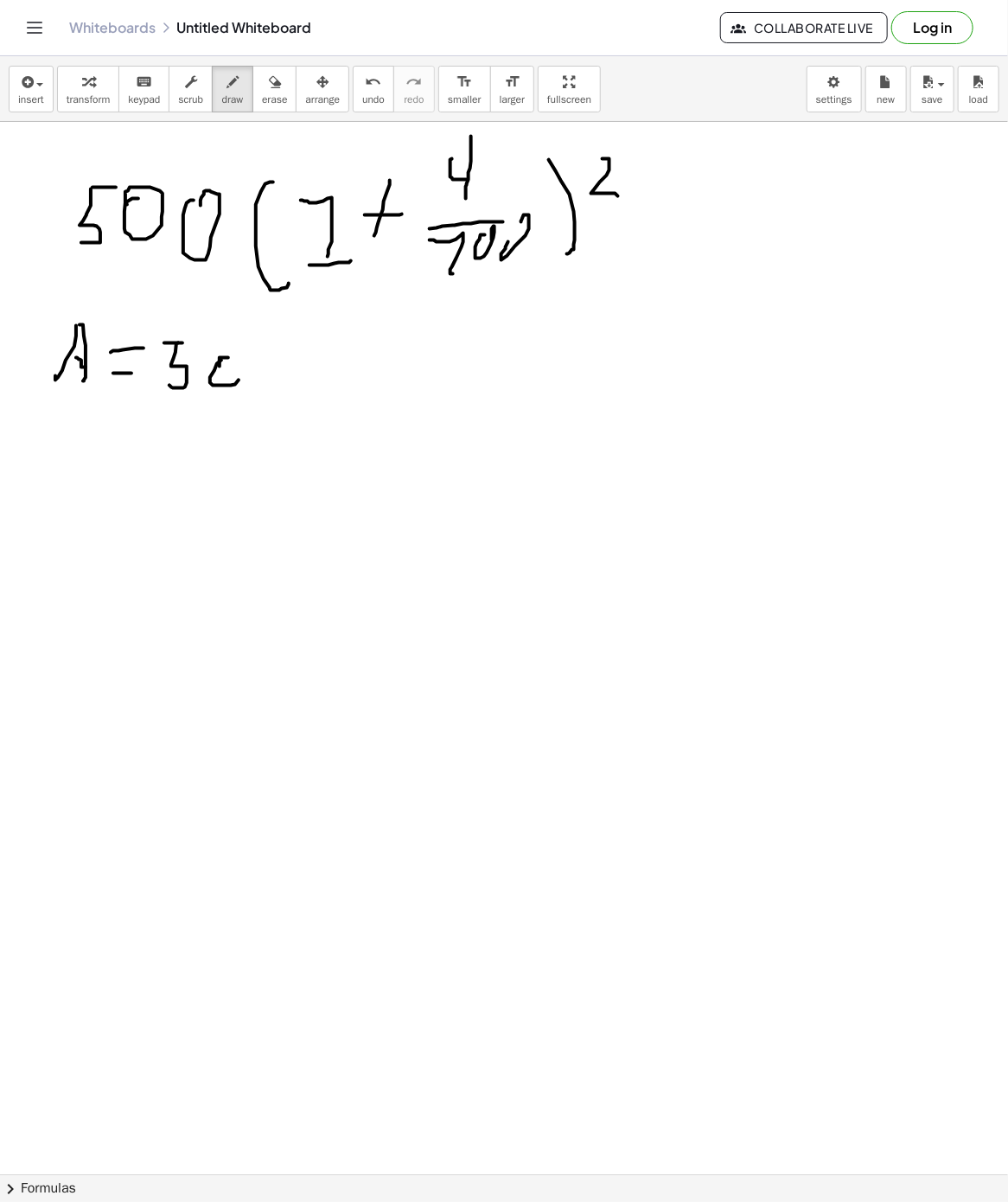 drag, startPoint x: 224, startPoint y: 359, endPoint x: 220, endPoint y: 368, distance: 9.84886 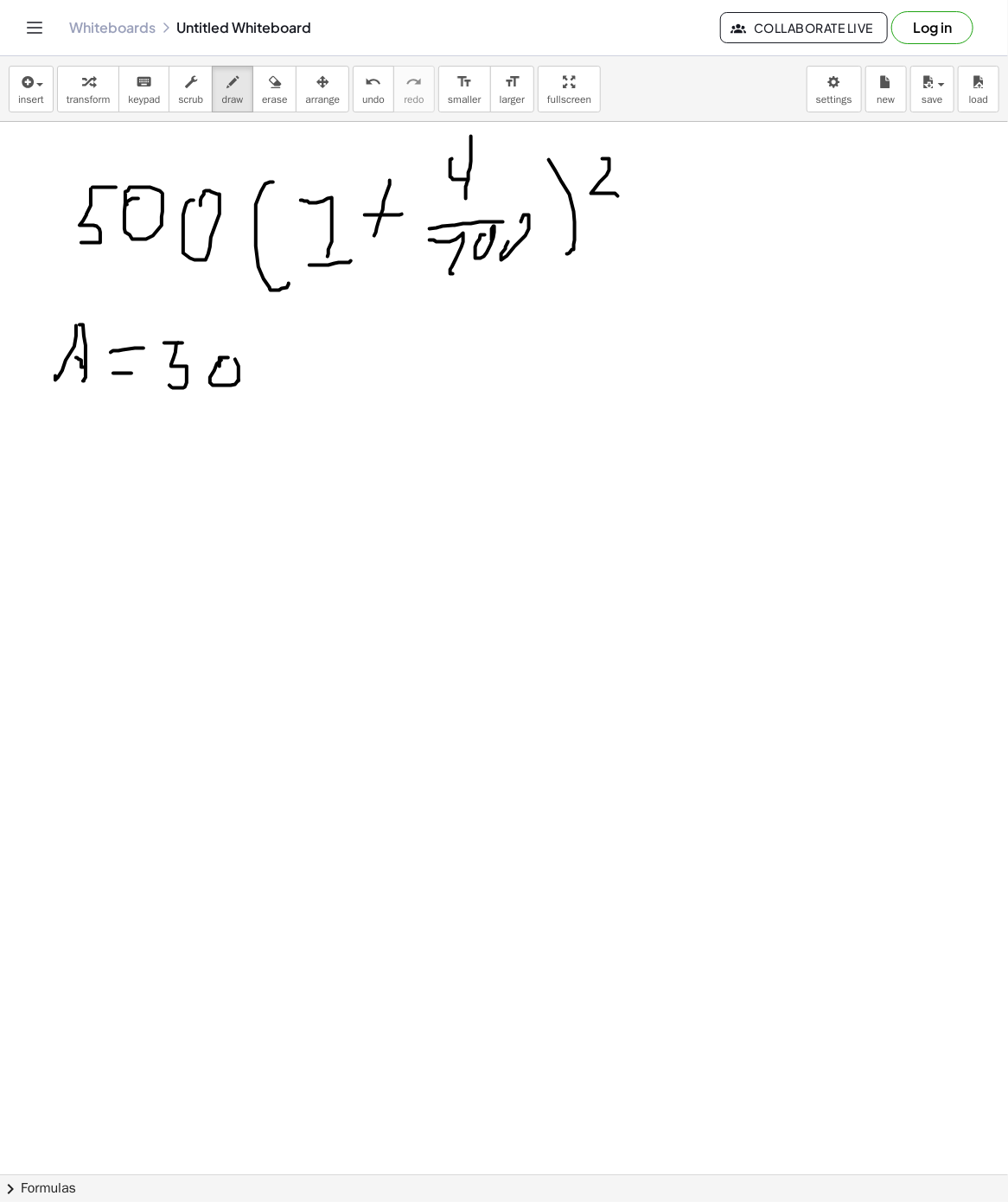 drag, startPoint x: 235, startPoint y: 361, endPoint x: 238, endPoint y: 382, distance: 21.213203 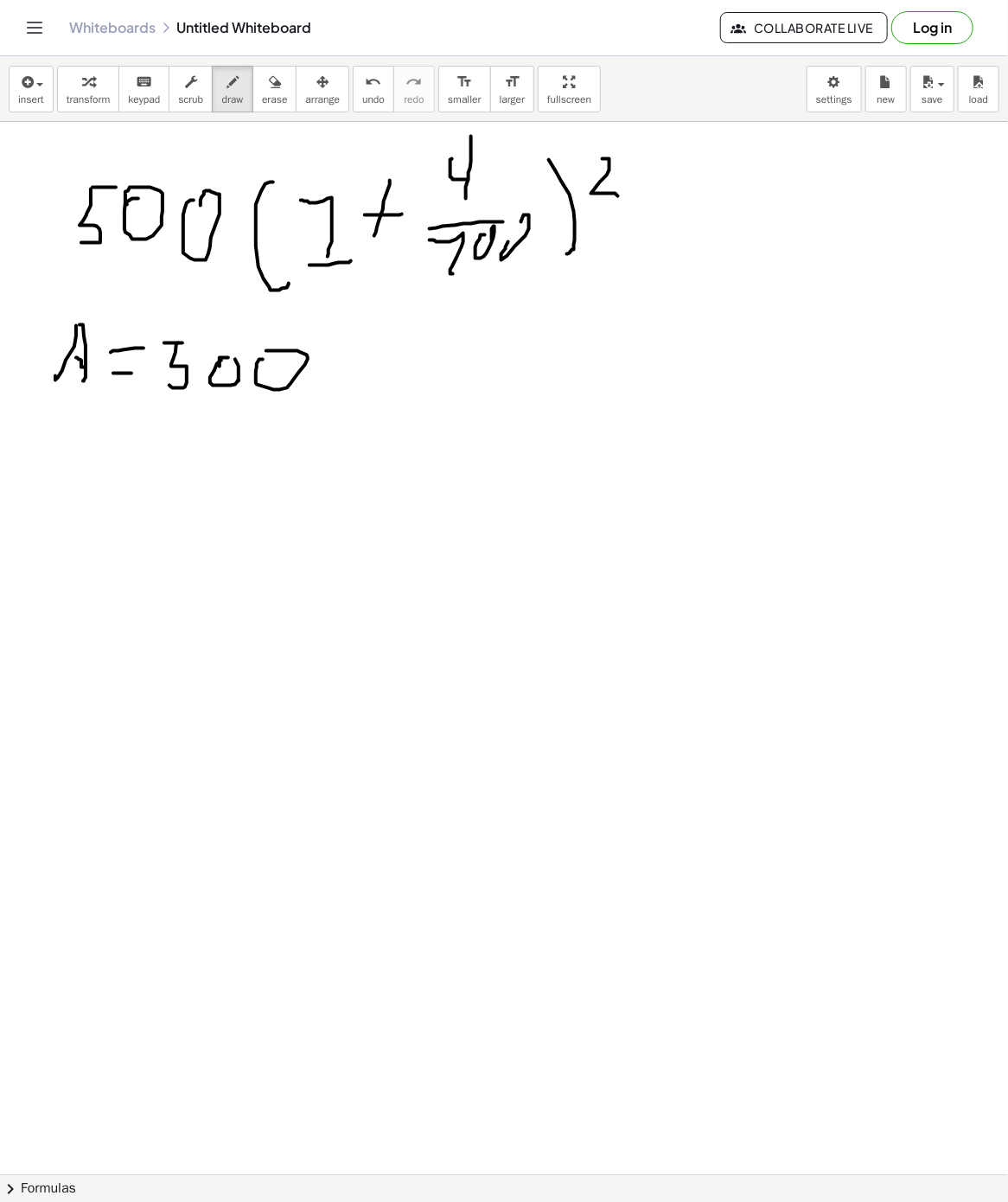 drag, startPoint x: 256, startPoint y: 373, endPoint x: 266, endPoint y: 352, distance: 23.259407 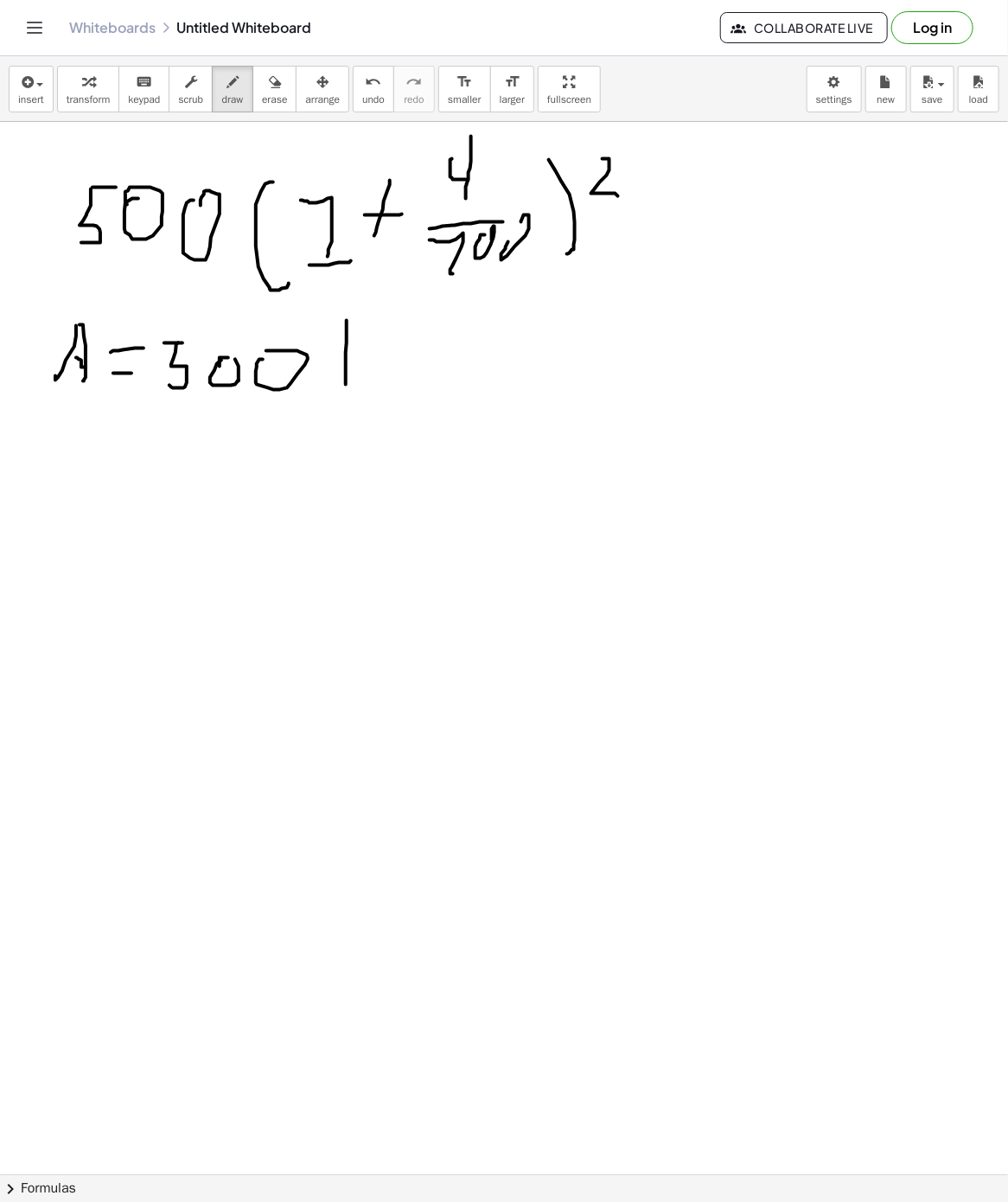 drag, startPoint x: 347, startPoint y: 322, endPoint x: 353, endPoint y: 403, distance: 81.22192 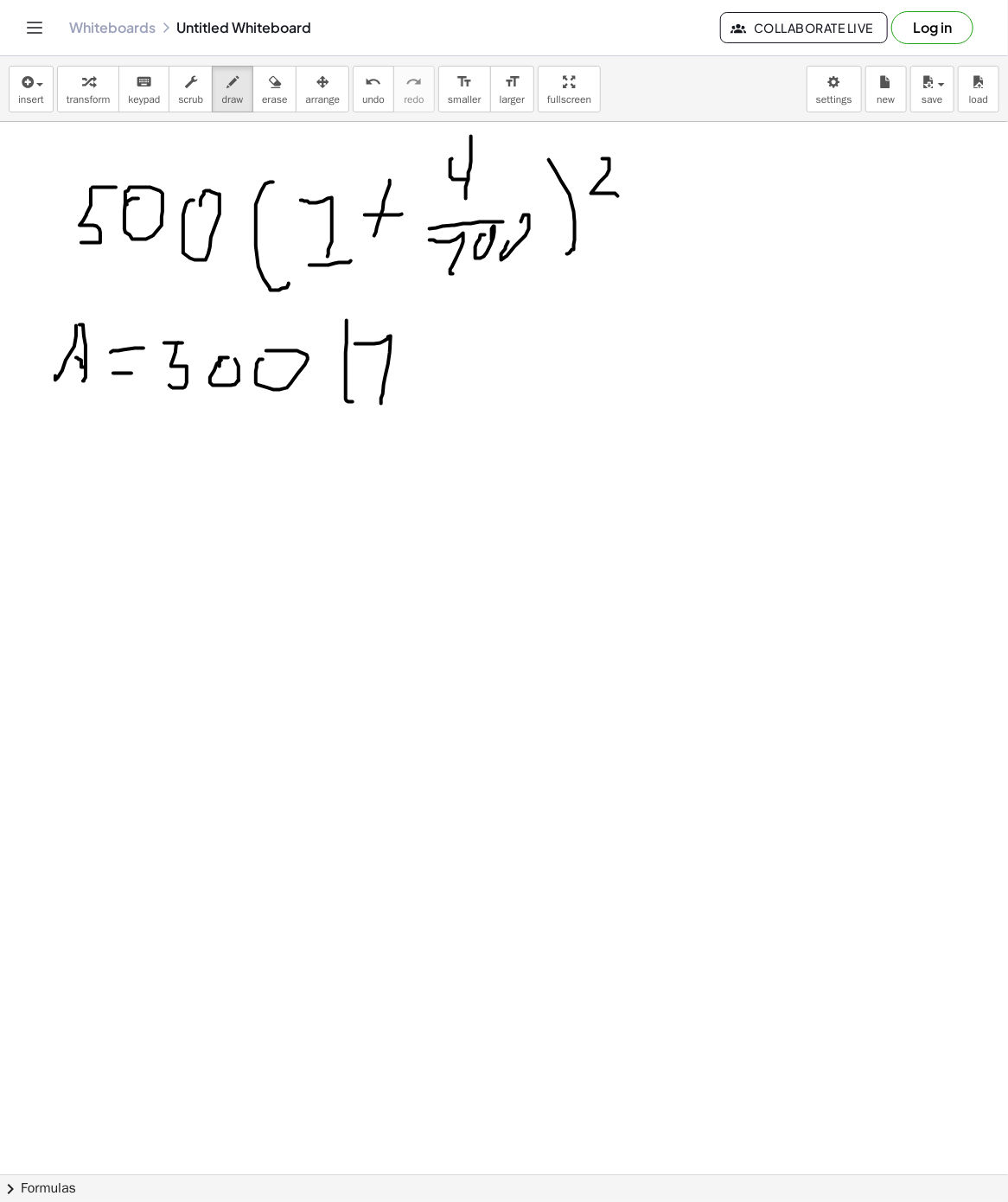 drag, startPoint x: 374, startPoint y: 345, endPoint x: 376, endPoint y: 403, distance: 58.03447 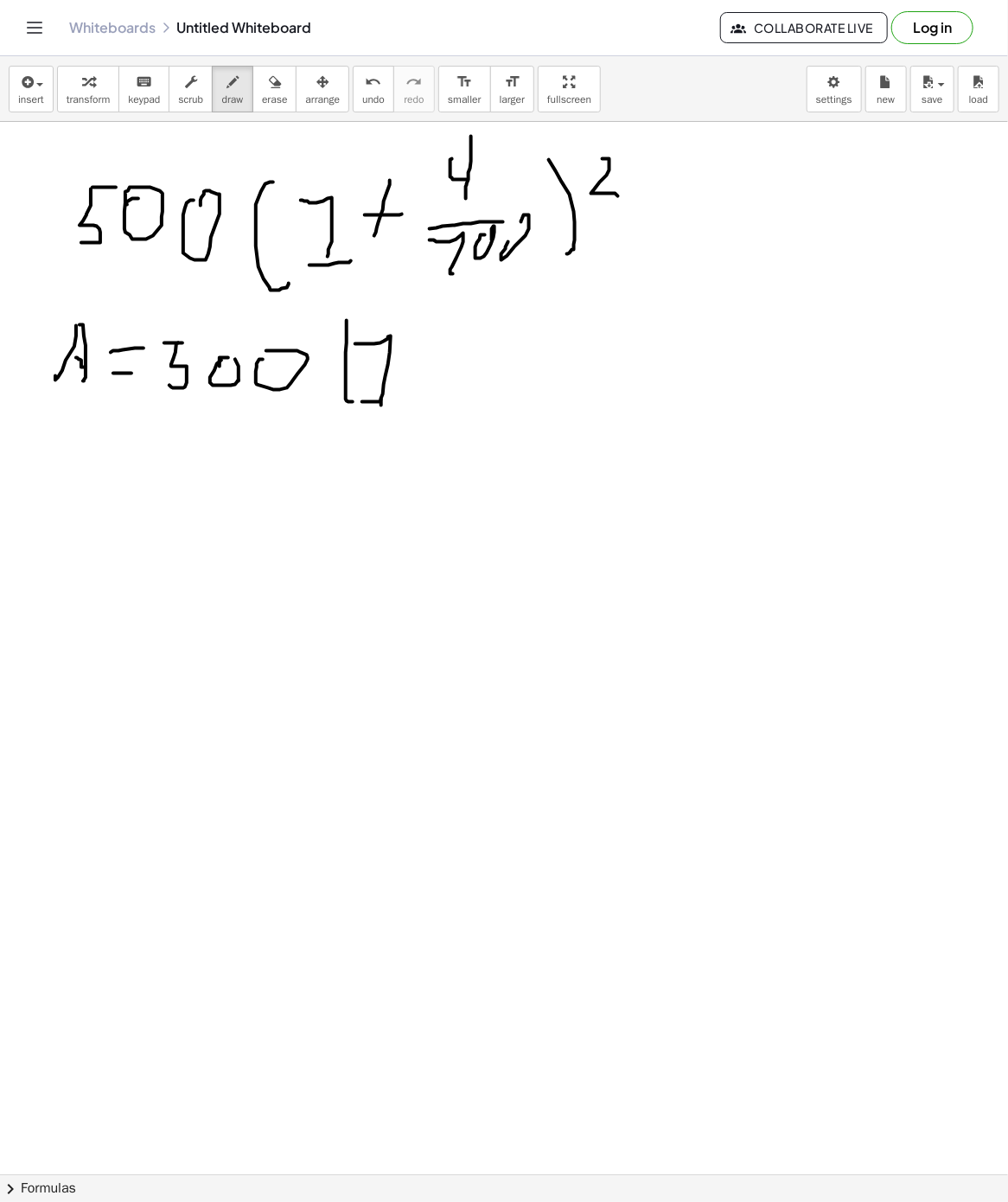 drag, startPoint x: 362, startPoint y: 403, endPoint x: 392, endPoint y: 398, distance: 30.413813 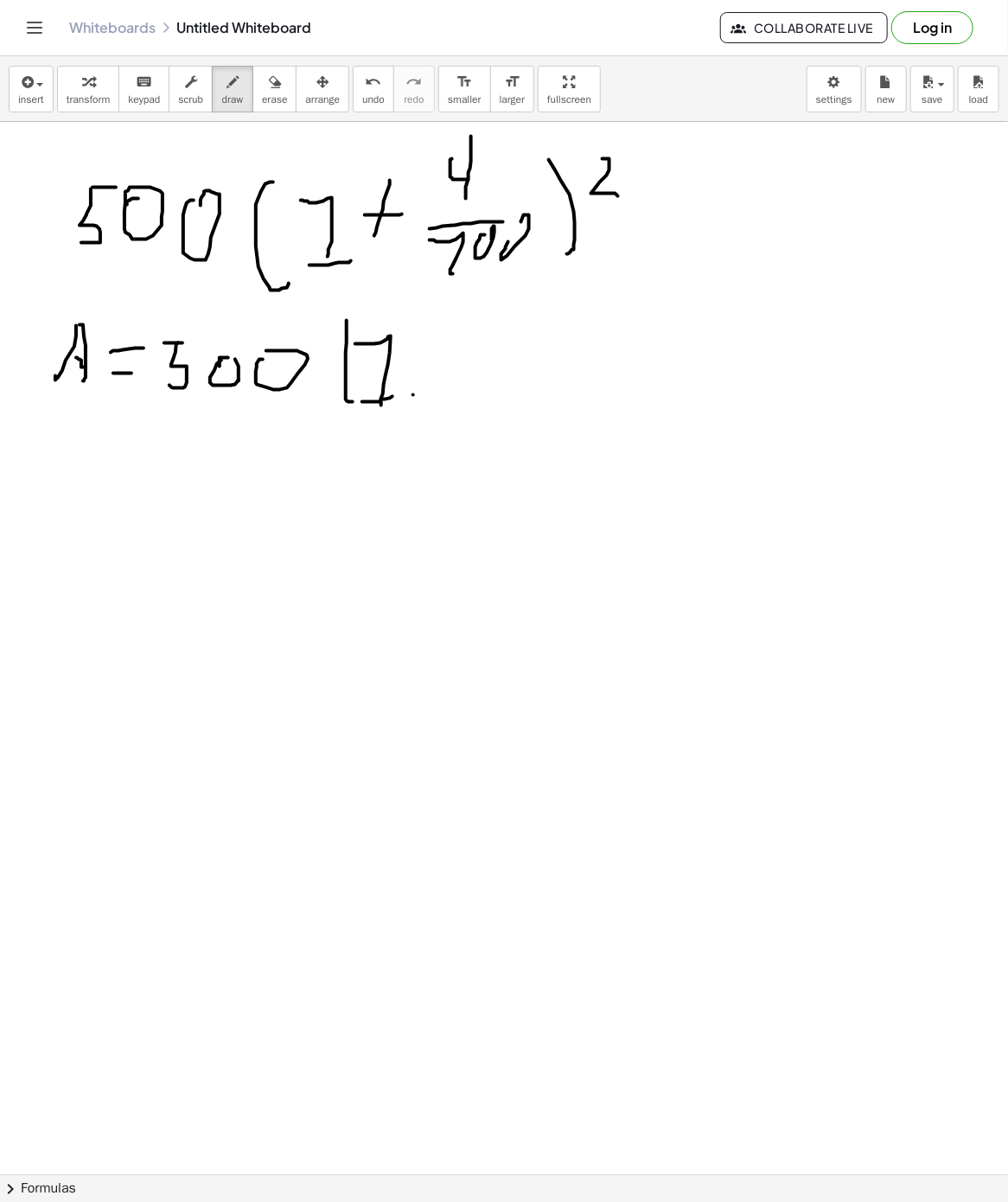 click at bounding box center (504, 1174) 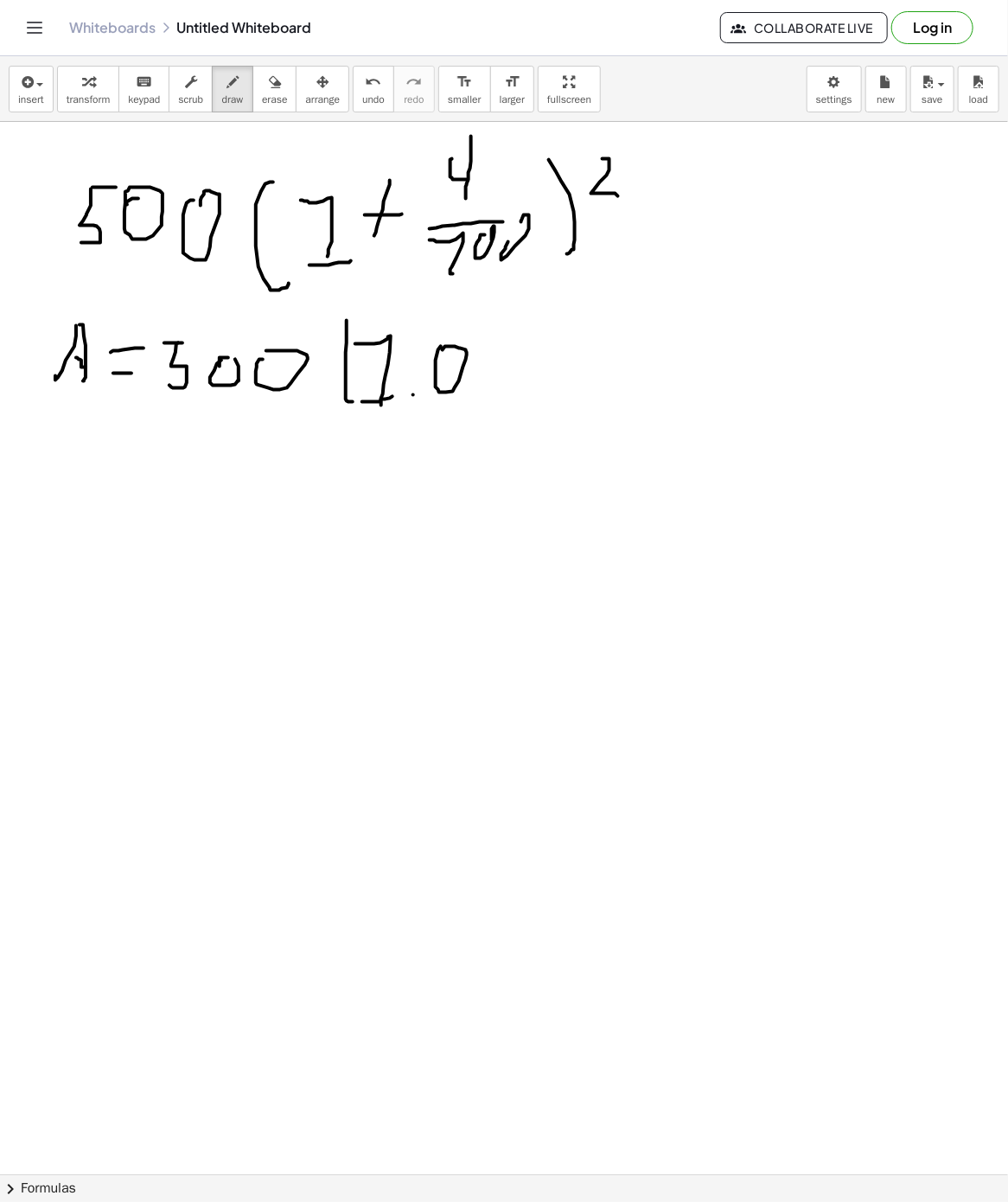 click at bounding box center (504, 1174) 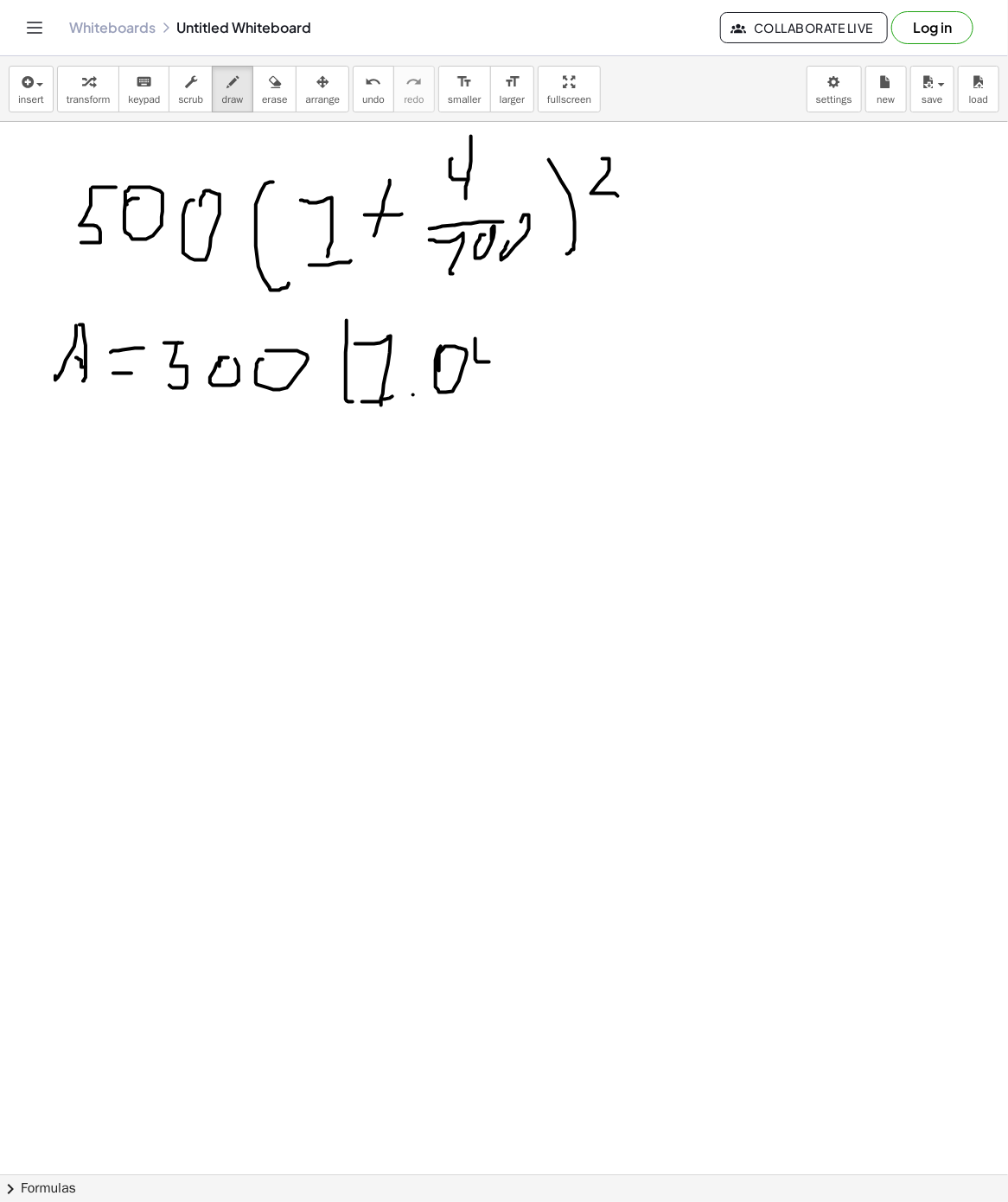 click at bounding box center (504, 1174) 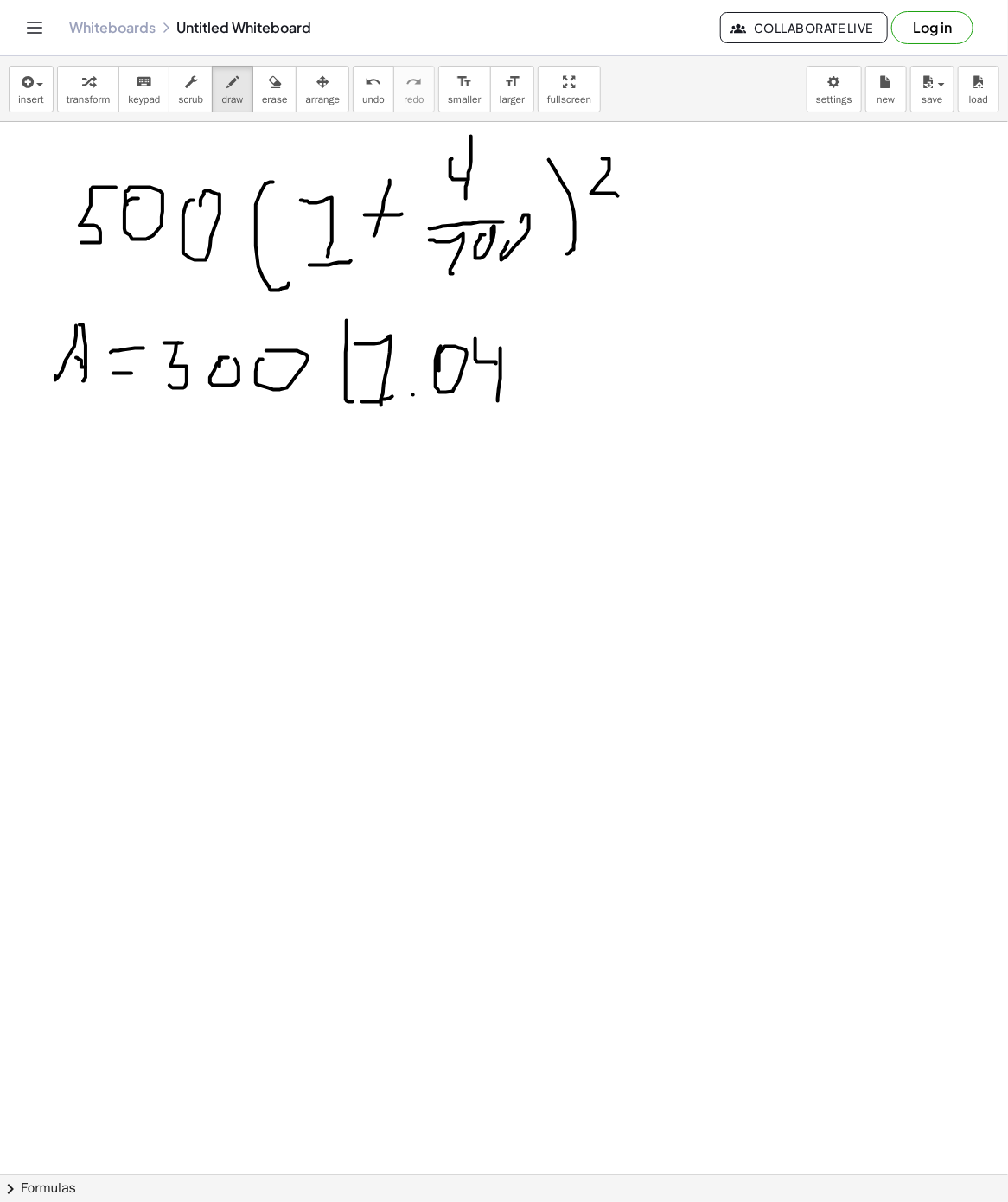 click at bounding box center [504, 1174] 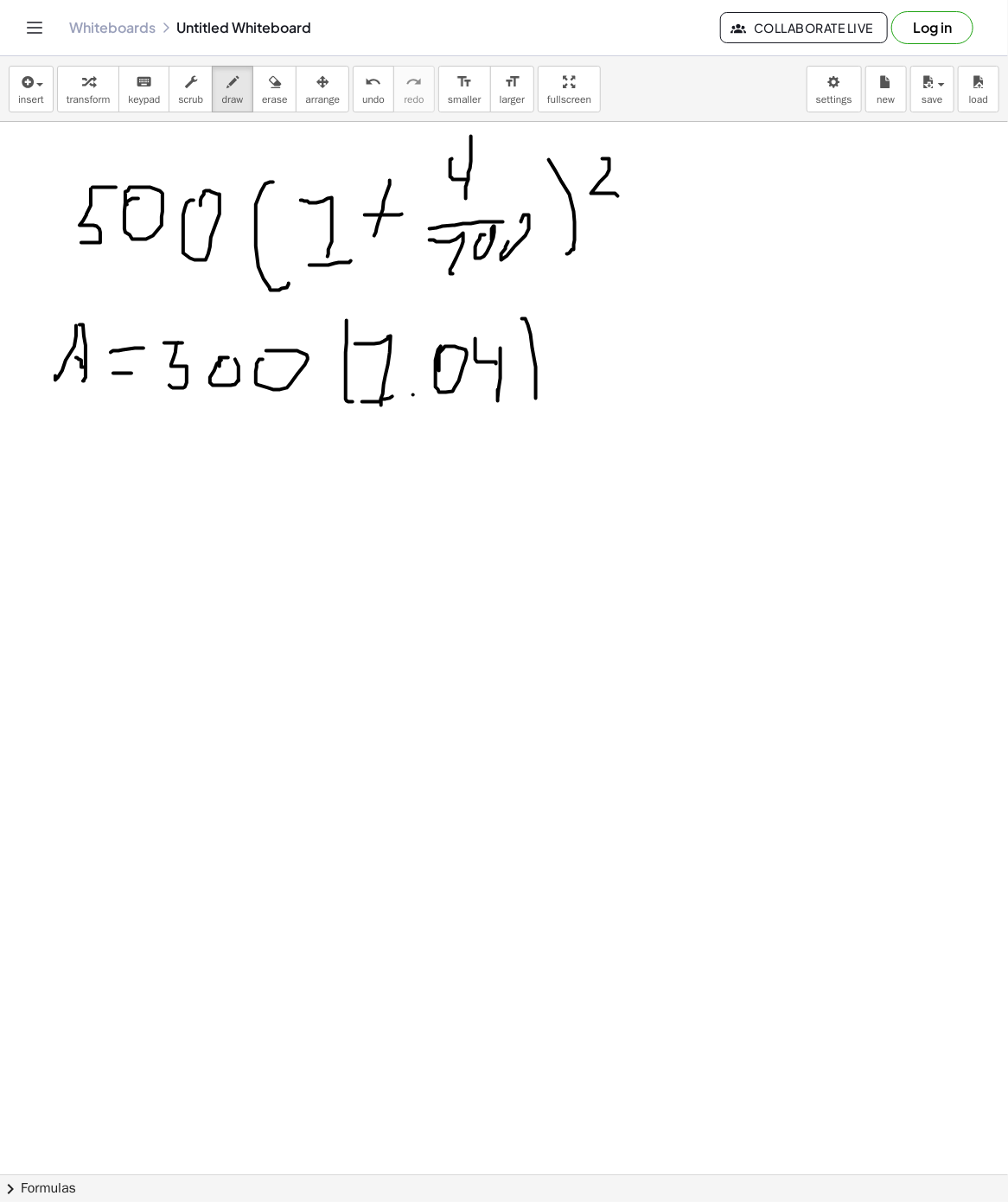 click at bounding box center [504, 1174] 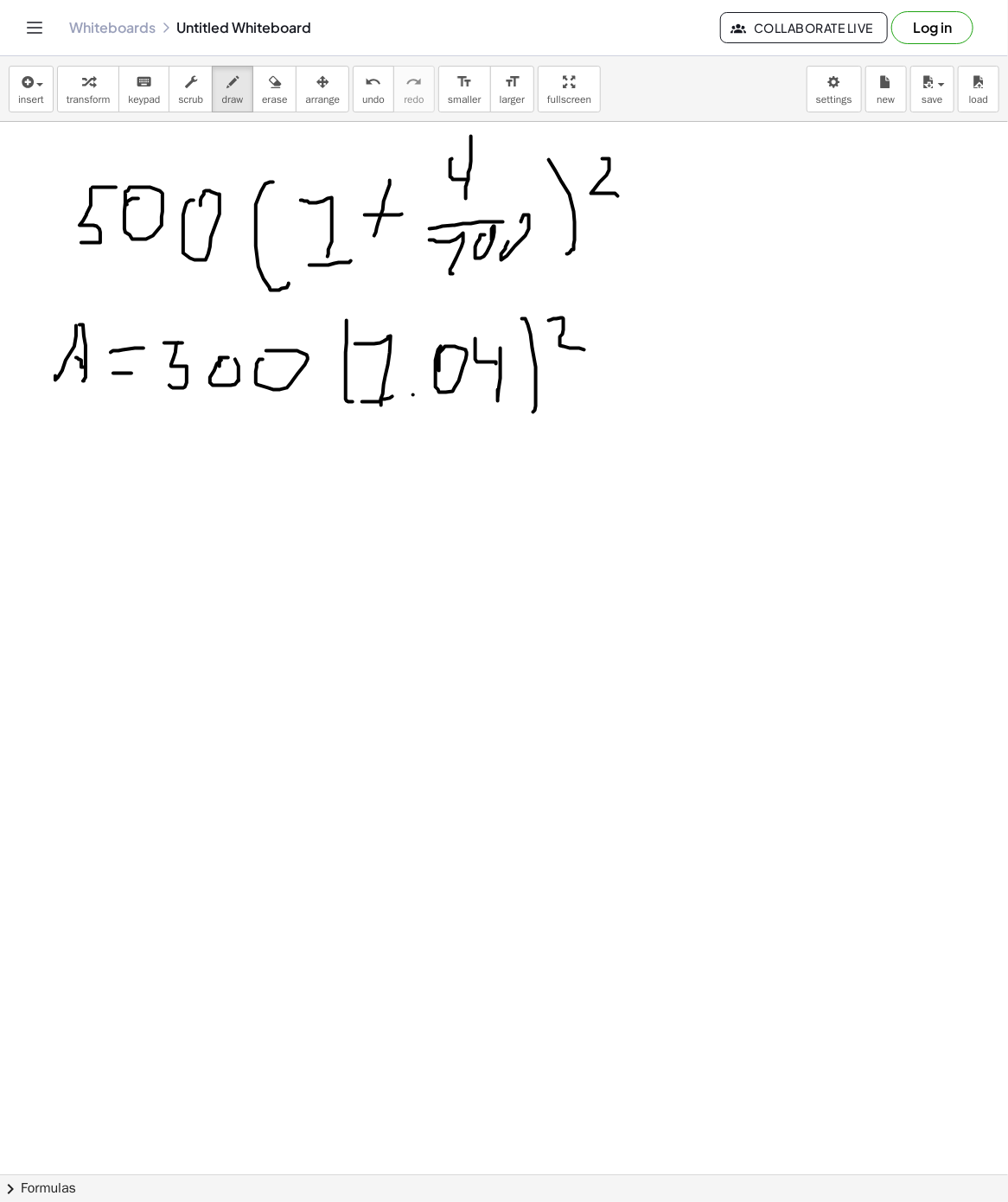 click at bounding box center (504, 1174) 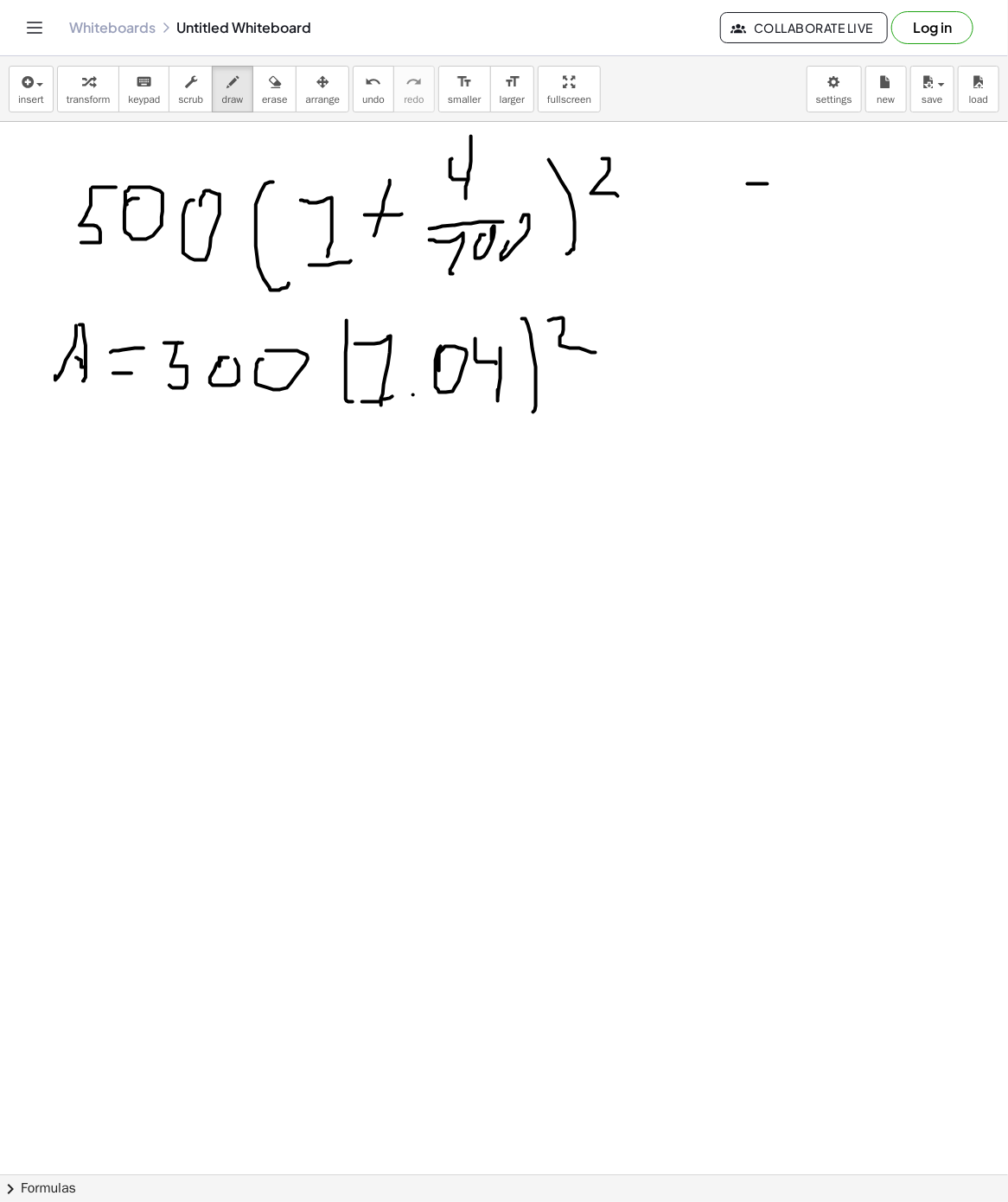 click at bounding box center (504, 1174) 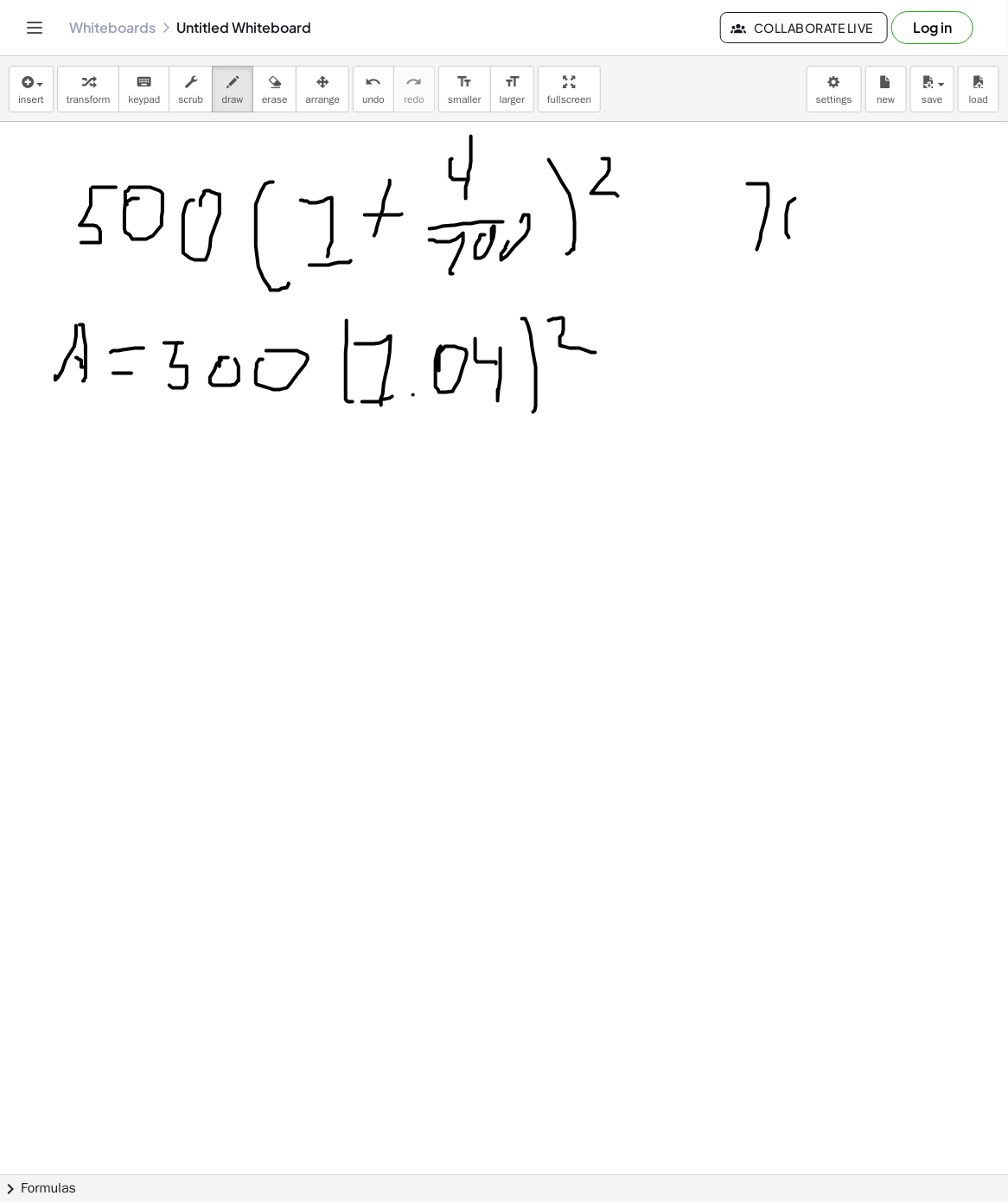 click at bounding box center (504, 1174) 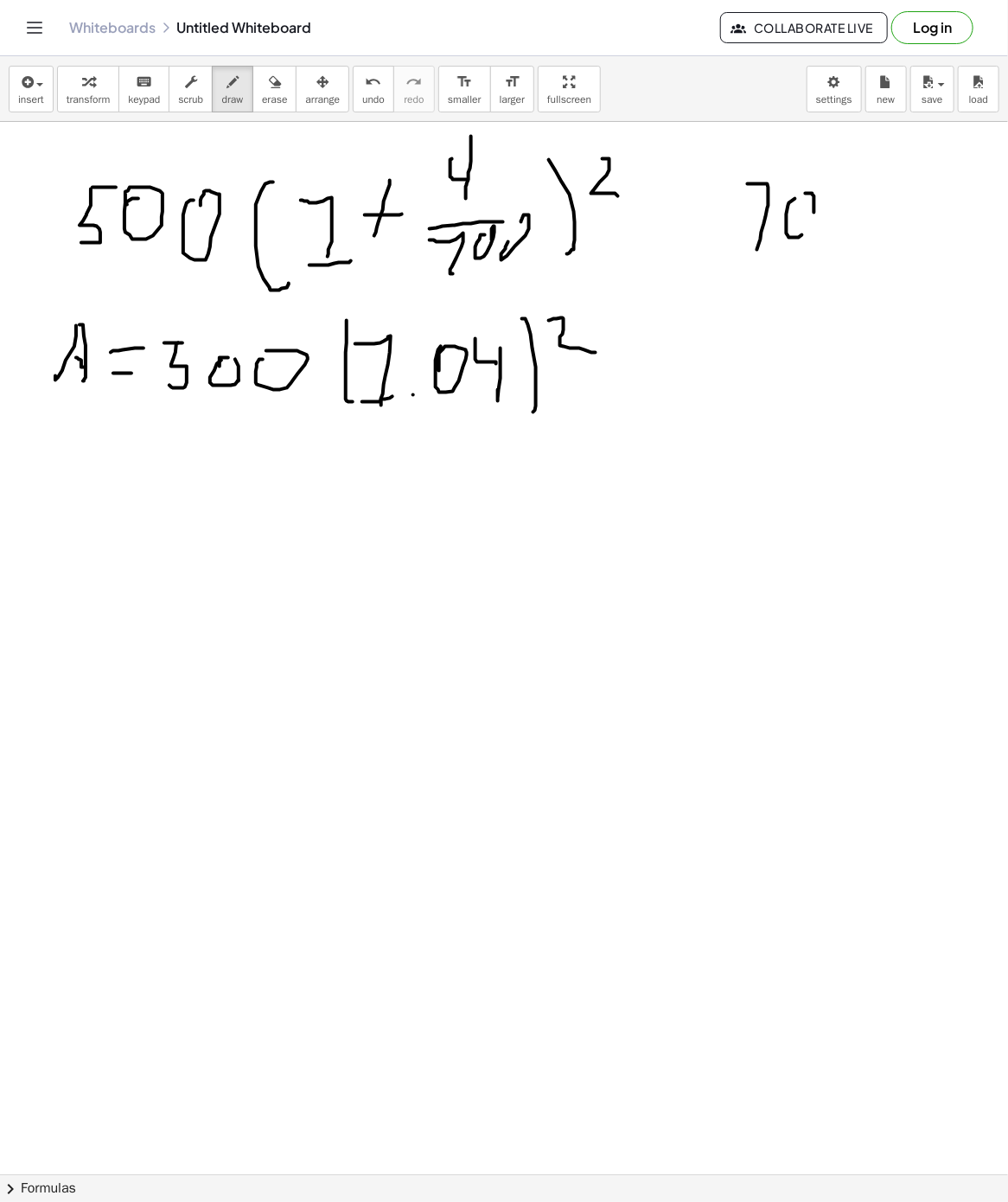 click at bounding box center (504, 1174) 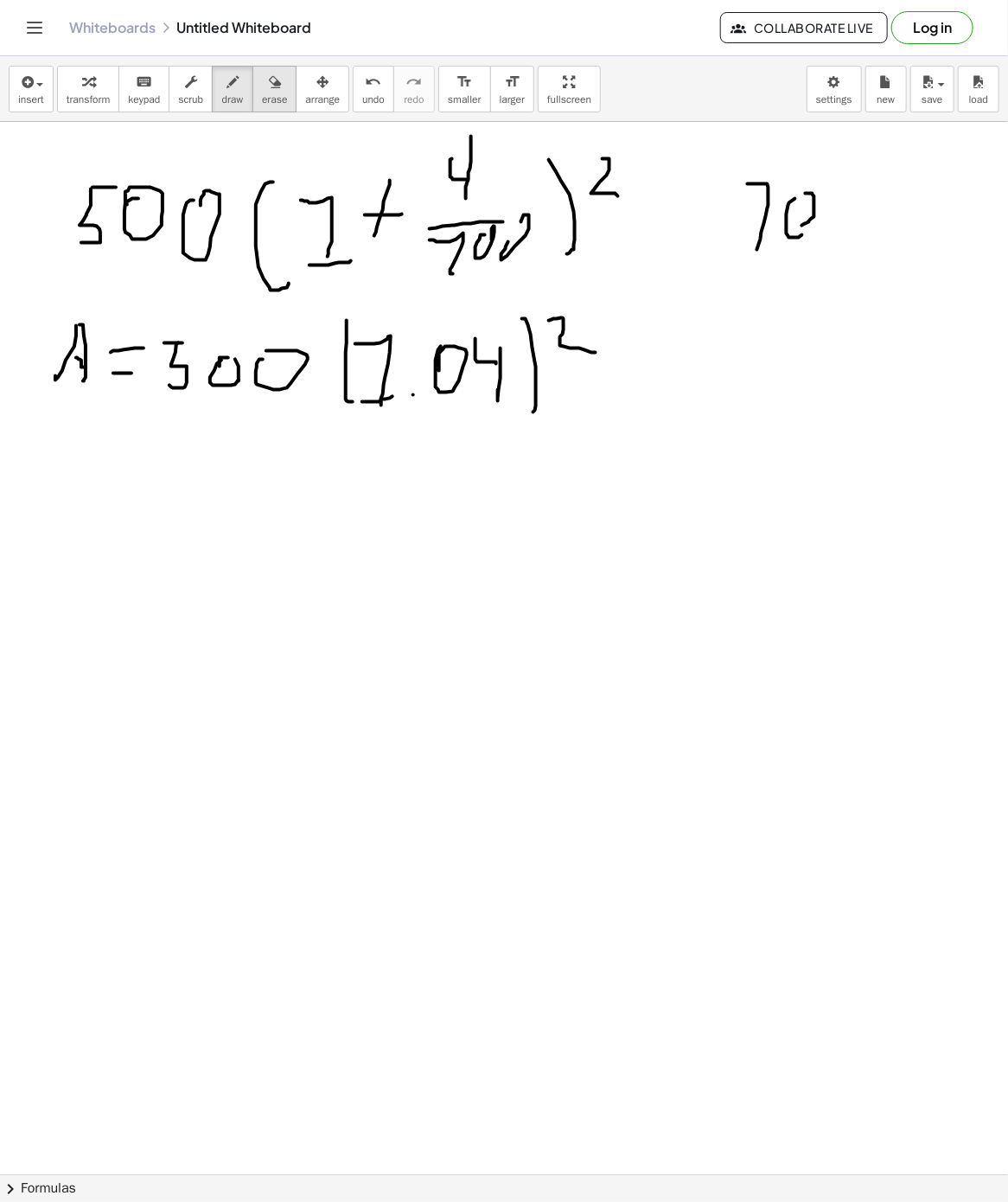 click on "erase" at bounding box center (274, 99) 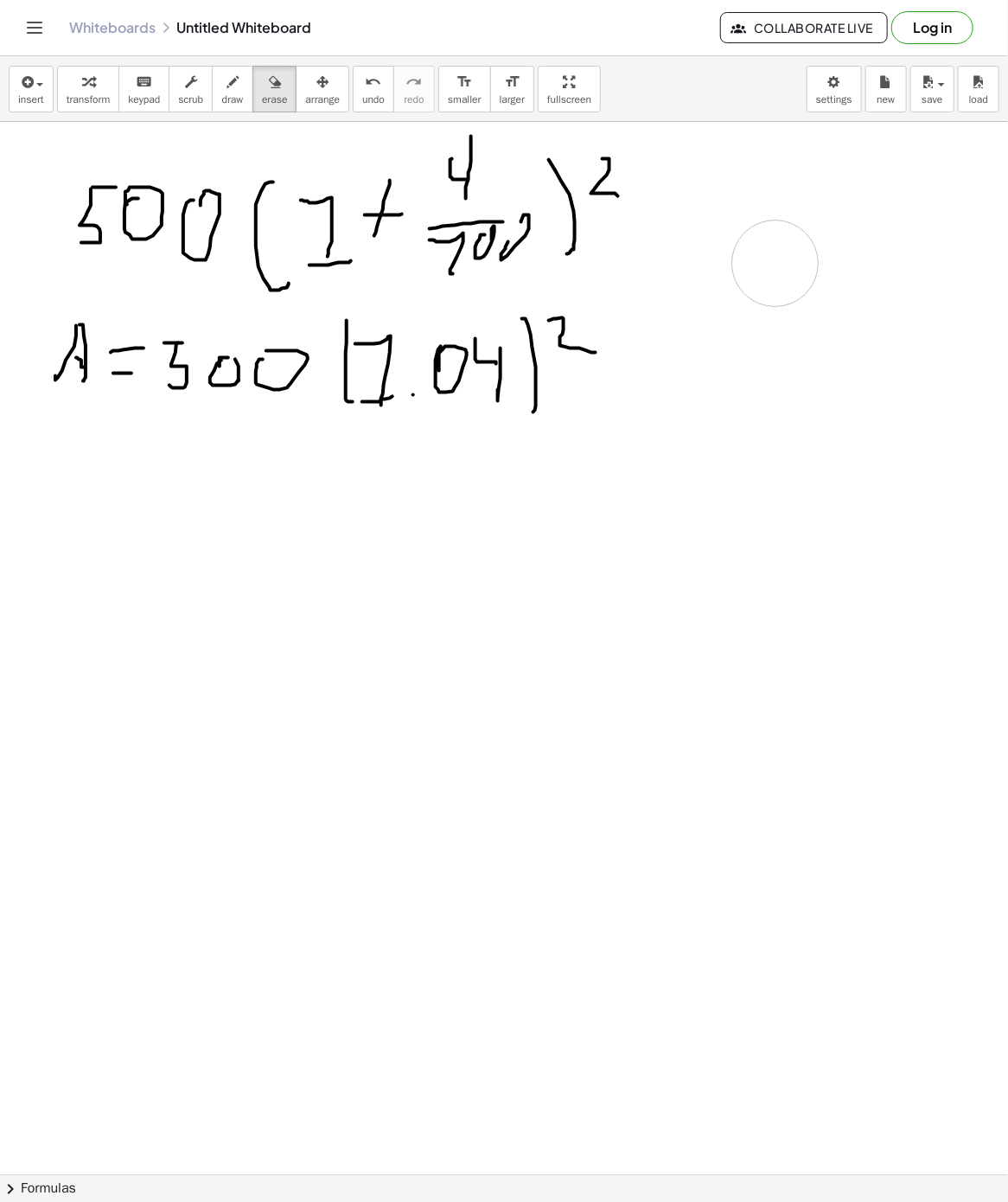 click at bounding box center [504, 1174] 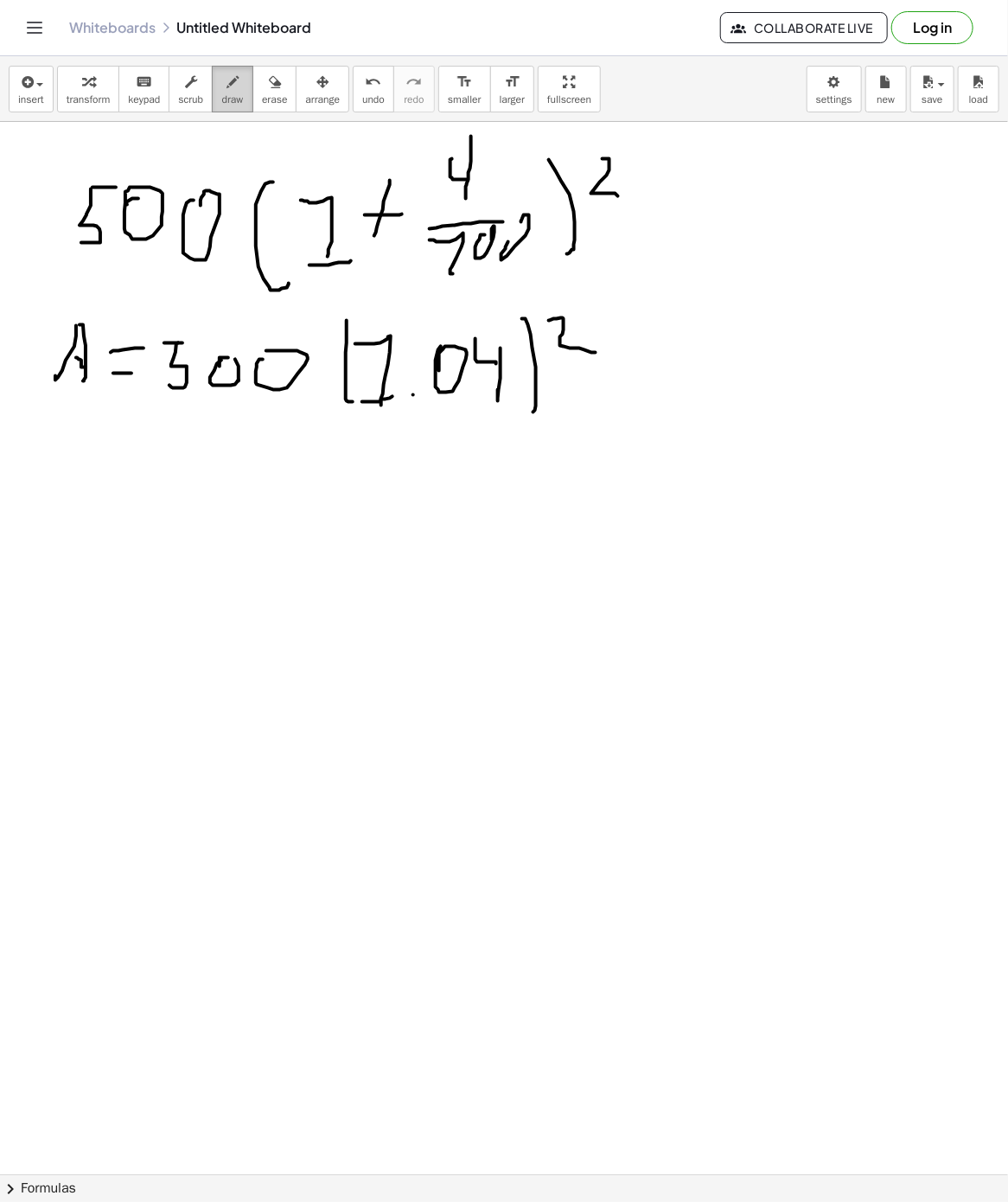 click on "draw" at bounding box center [233, 99] 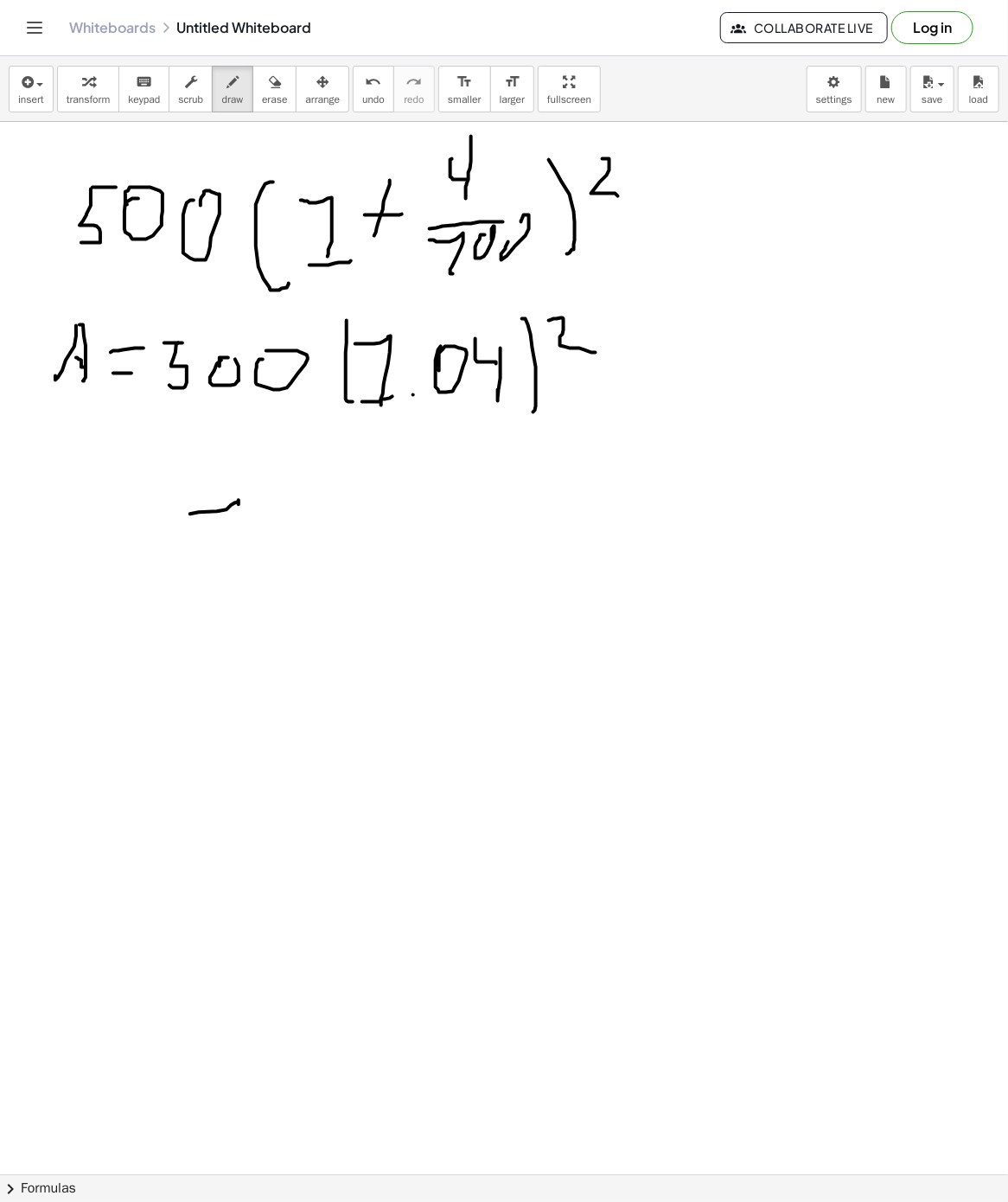 click at bounding box center (504, 1174) 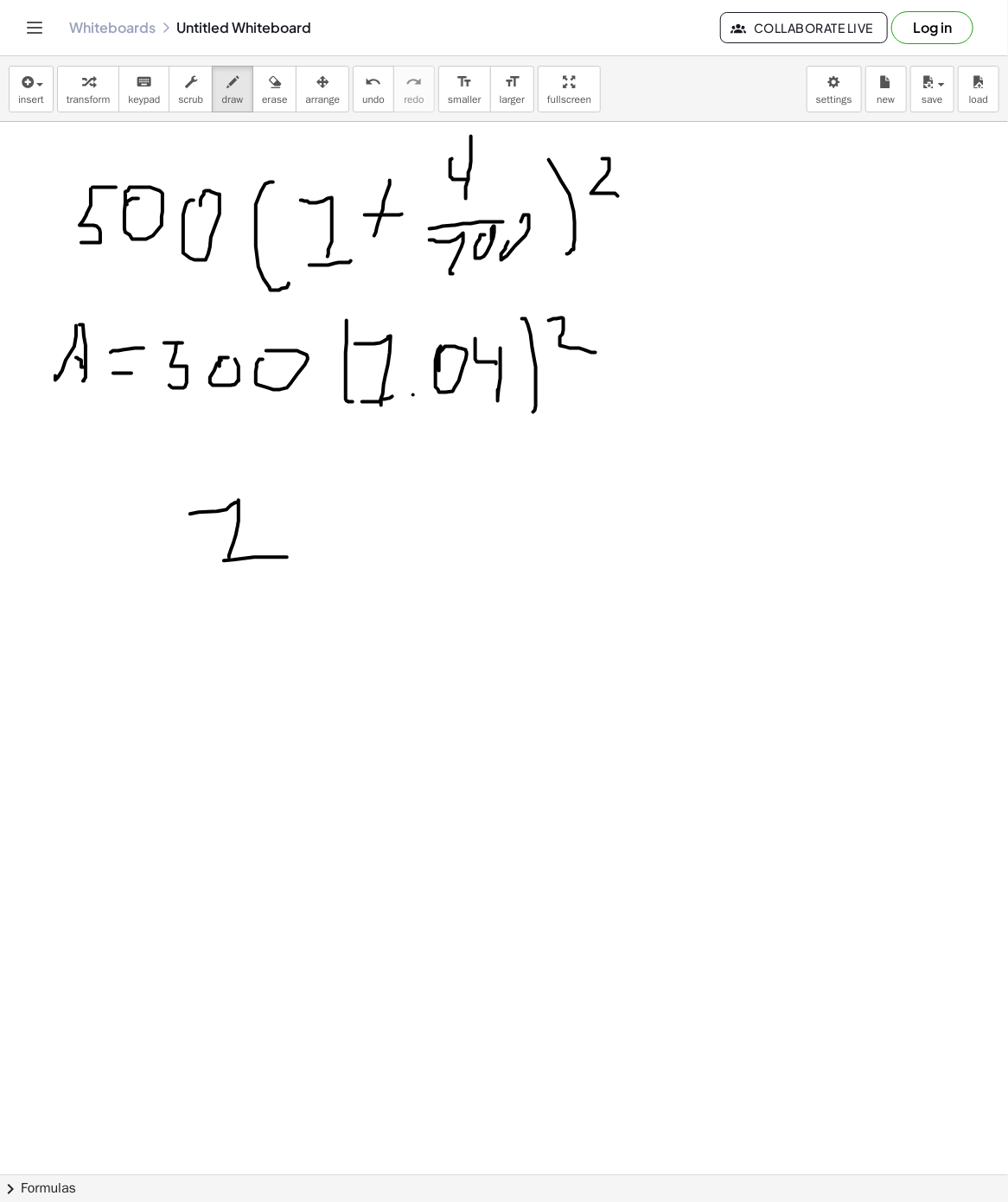 click at bounding box center (504, 1174) 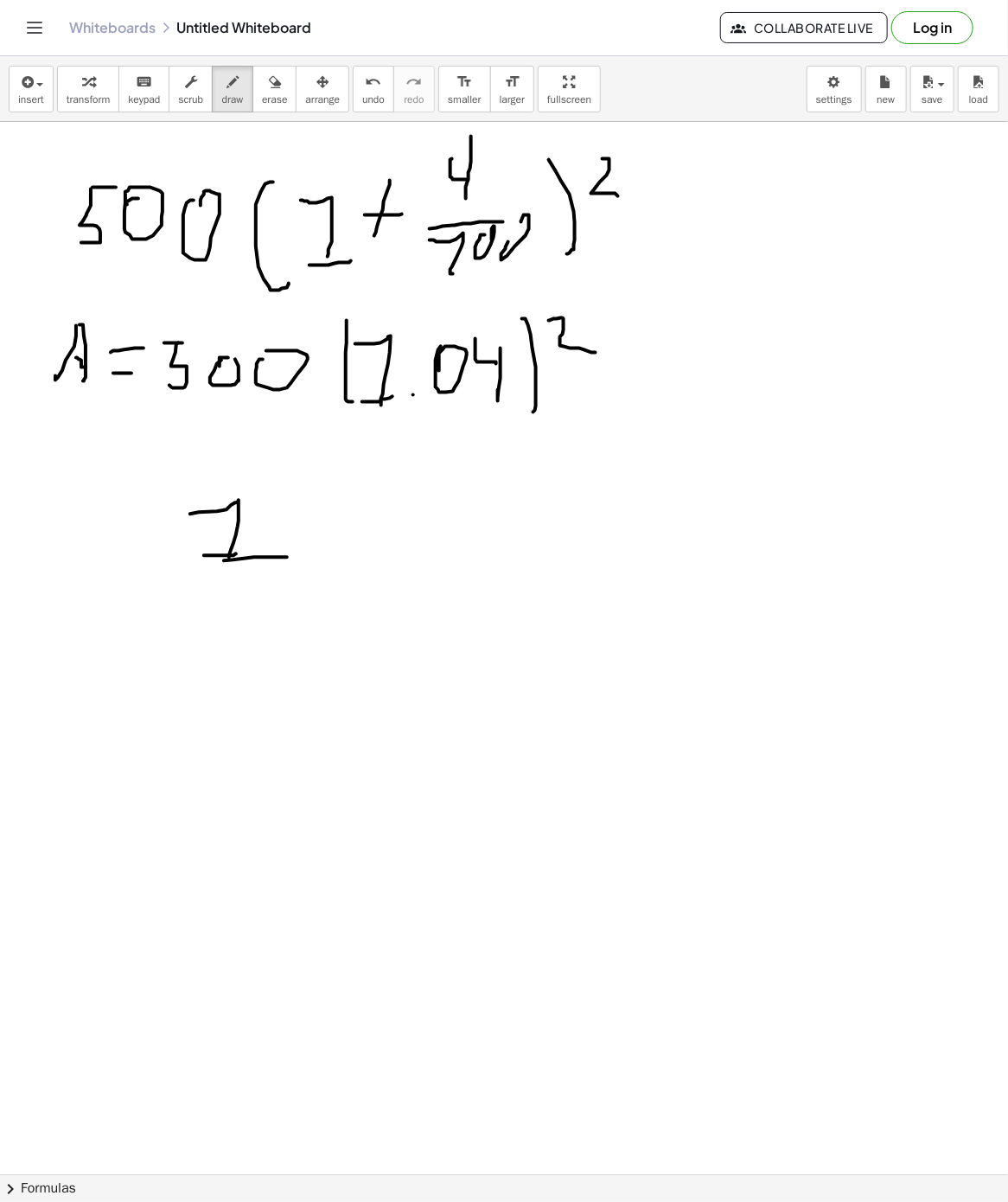 click at bounding box center [504, 1174] 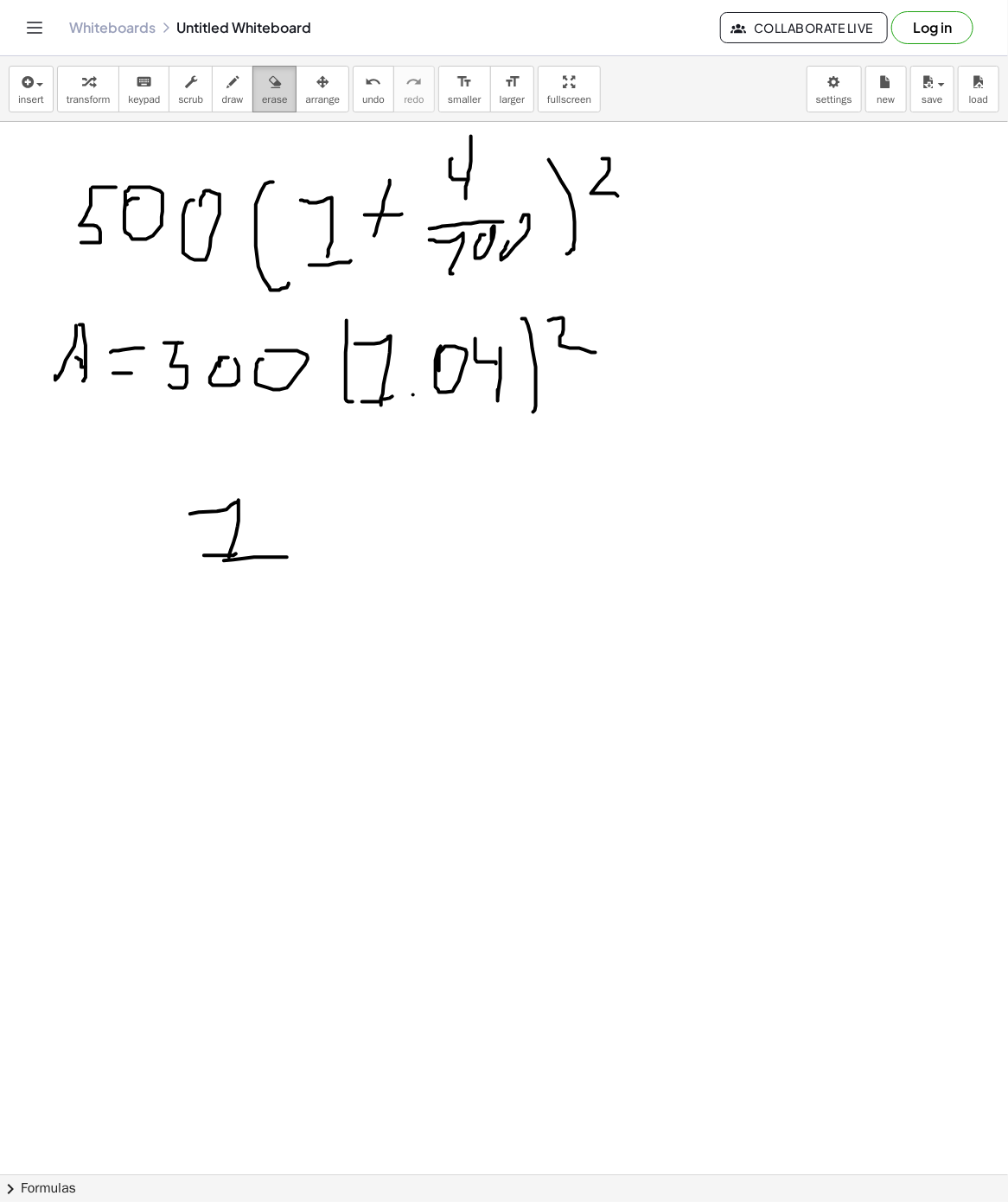 click on "erase" at bounding box center (274, 99) 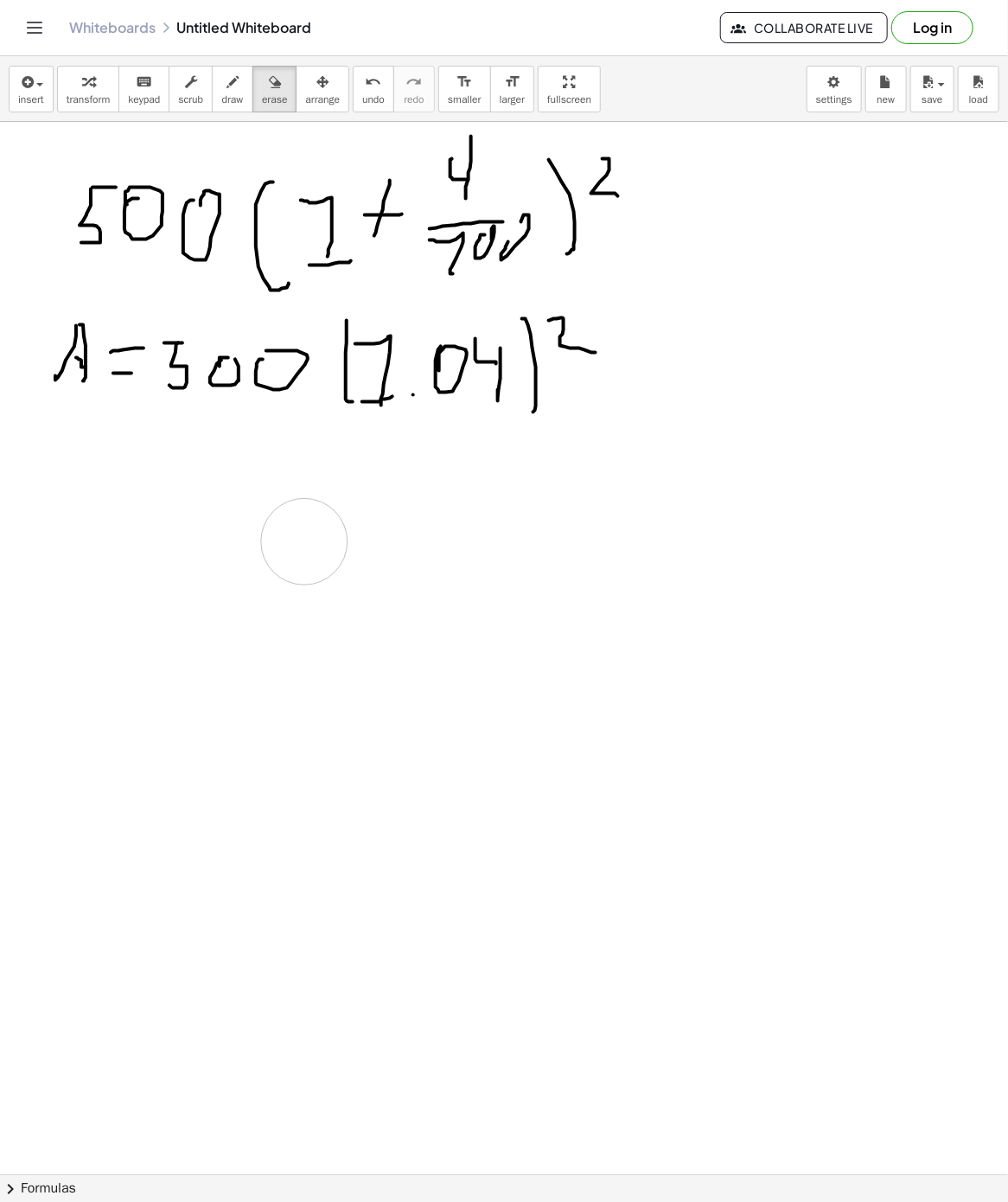 click at bounding box center (504, 1174) 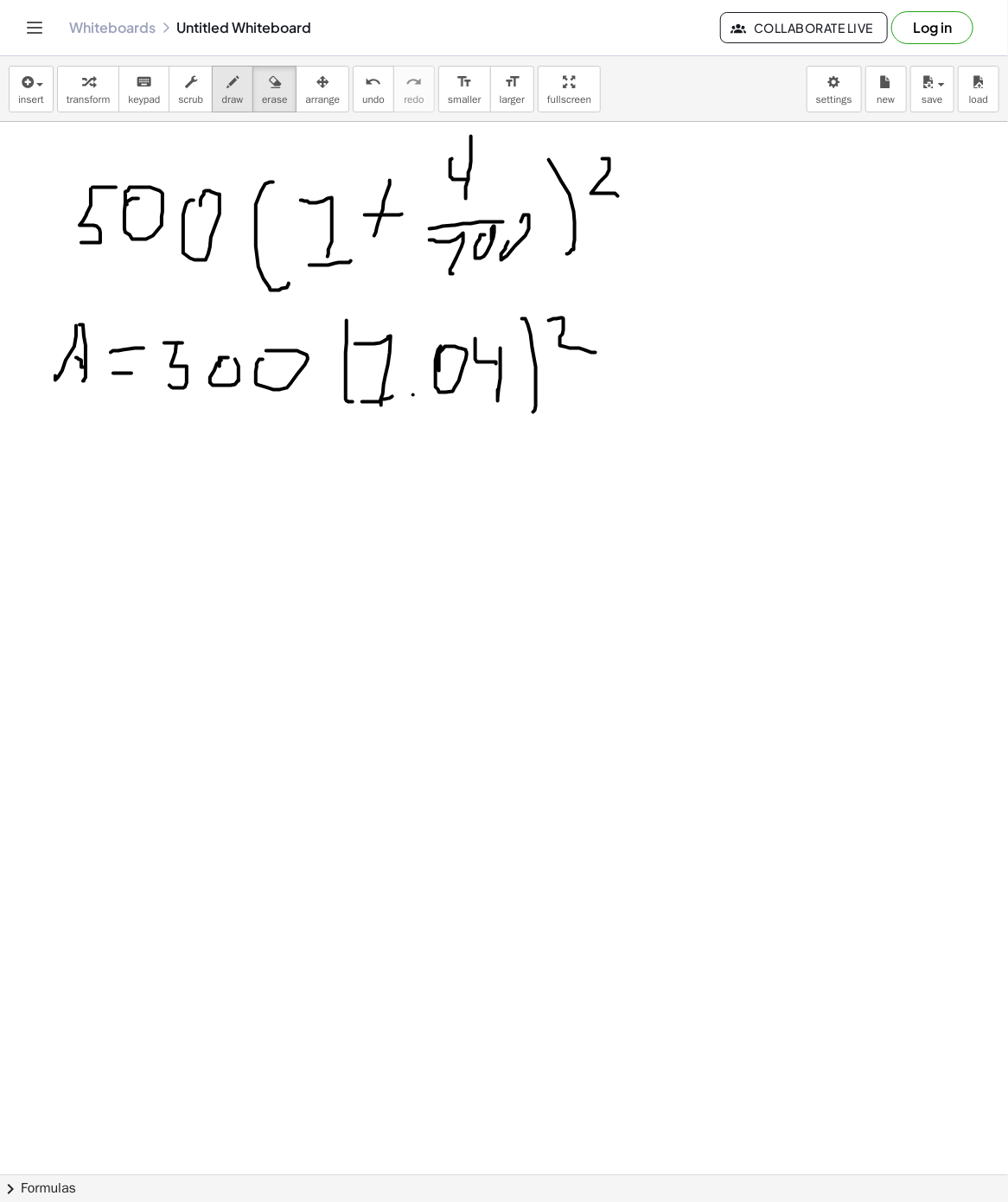 click on "draw" at bounding box center [233, 99] 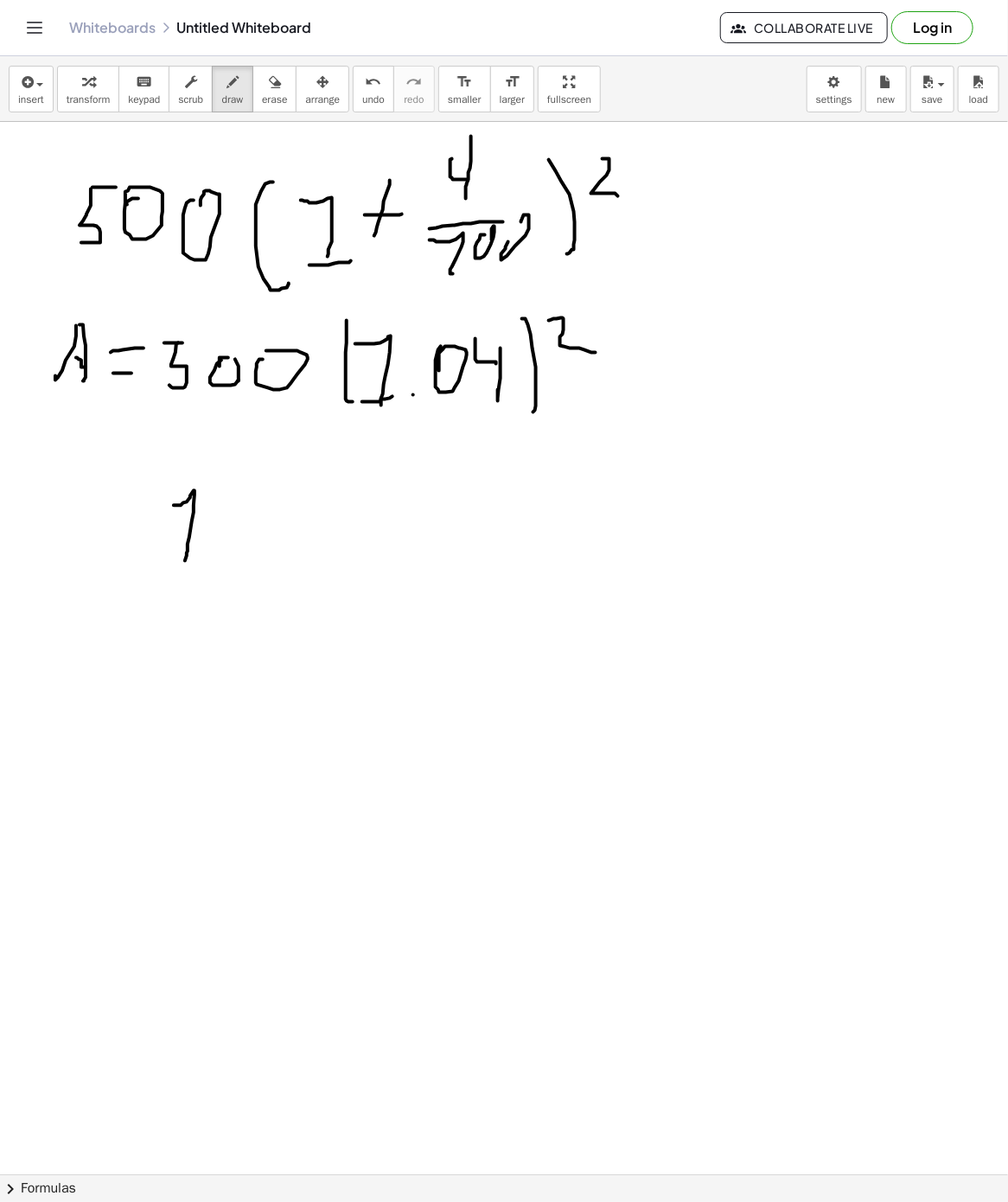 click at bounding box center (504, 1174) 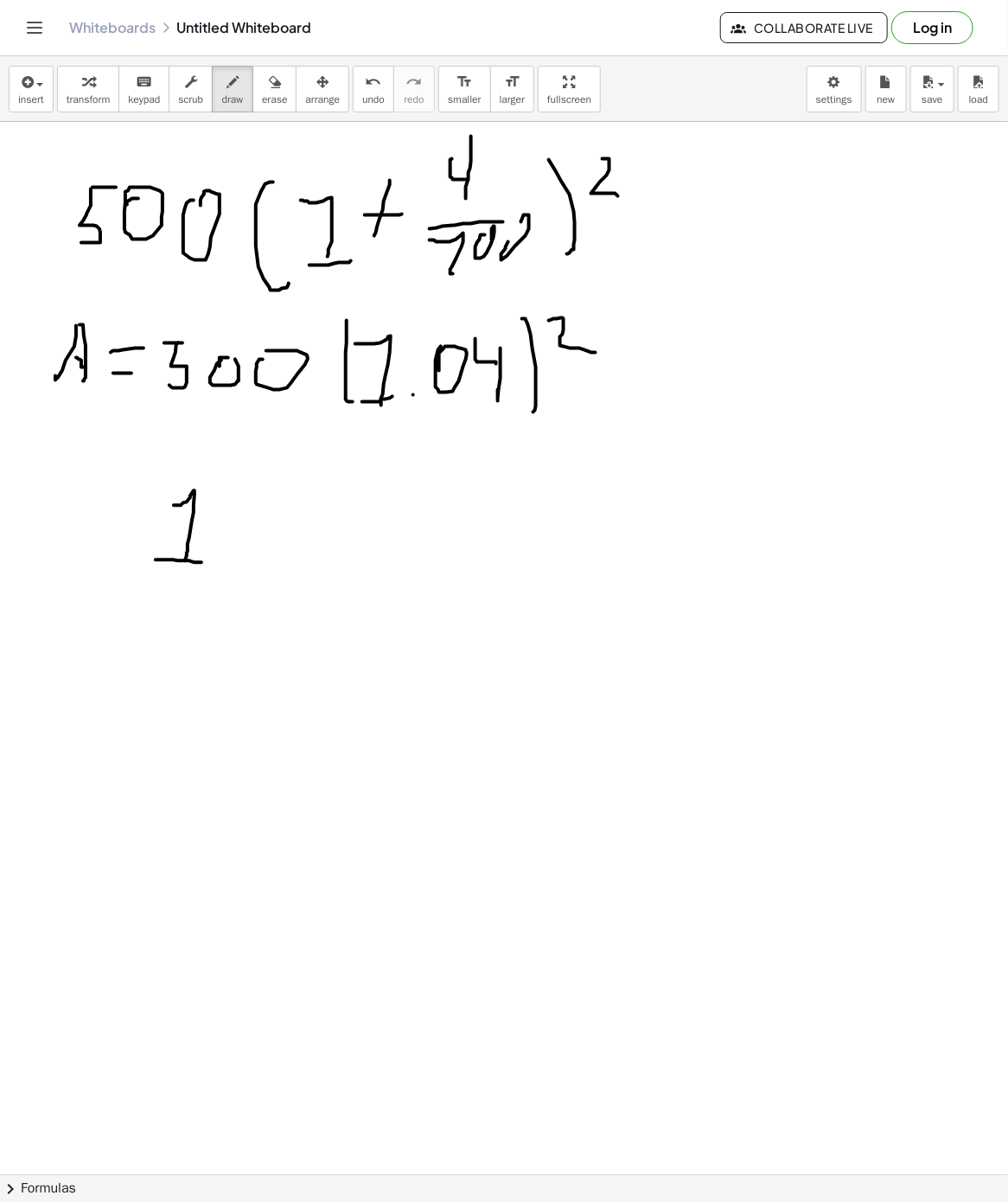 click at bounding box center [504, 1174] 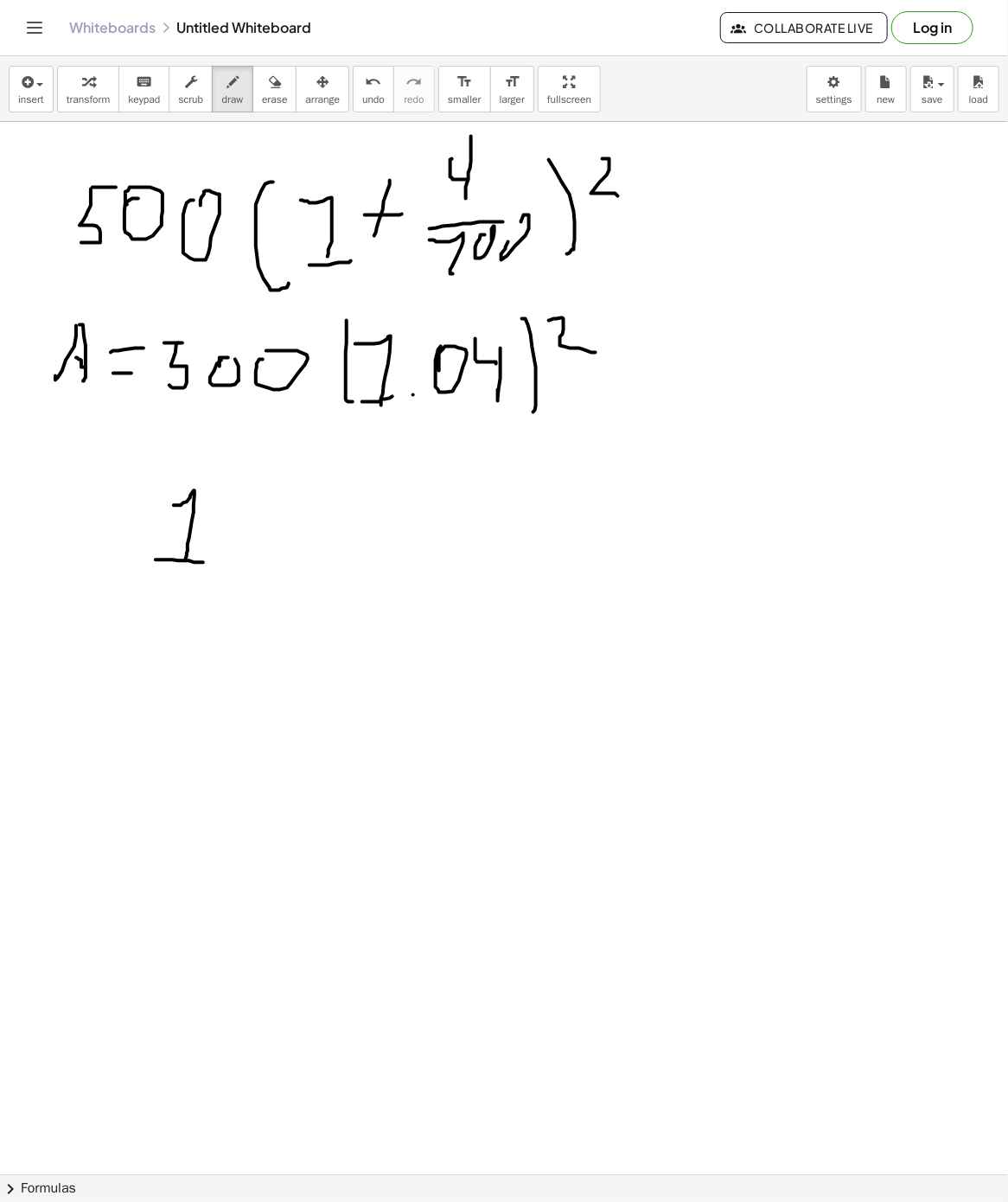 click at bounding box center (504, 1174) 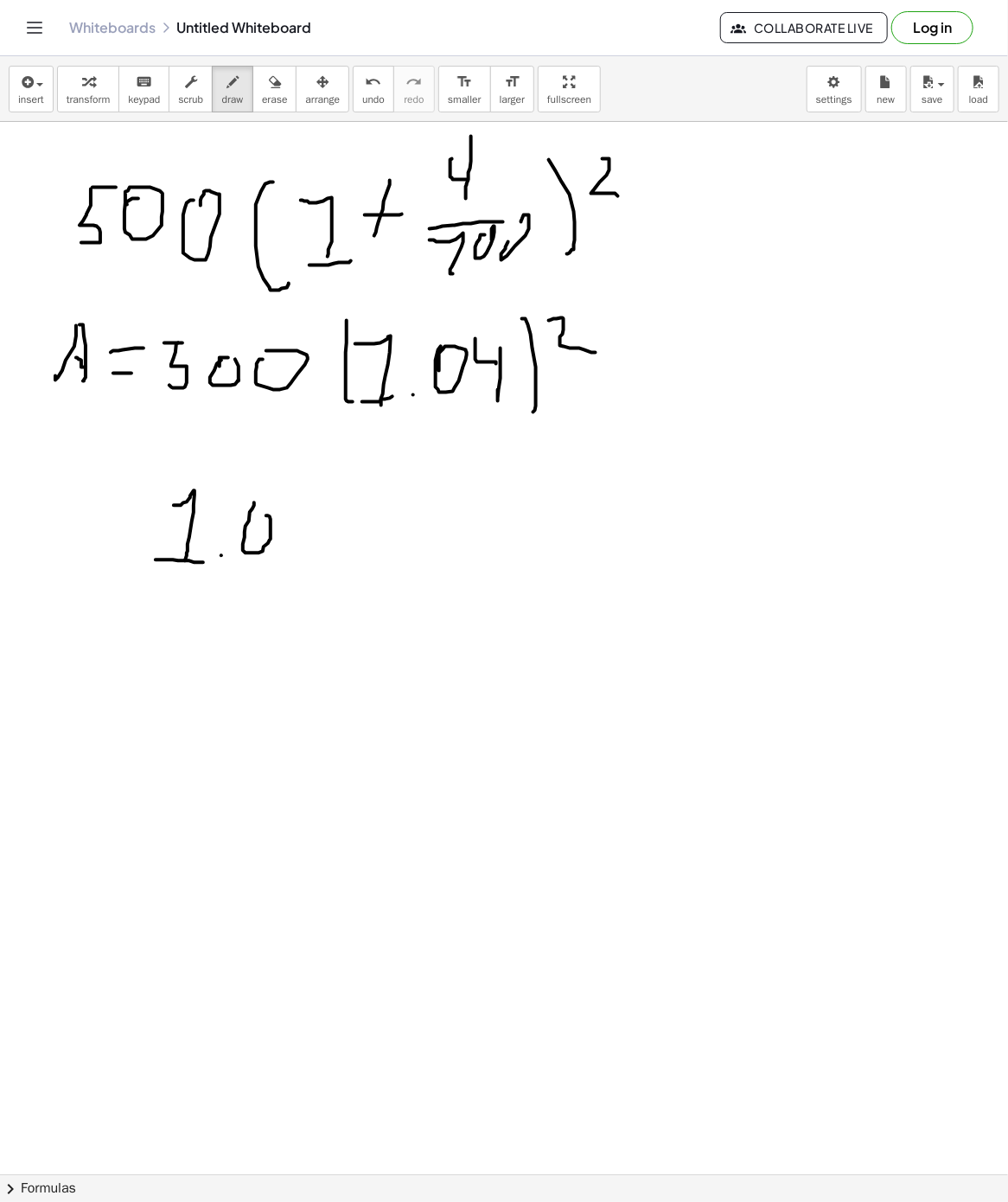 click at bounding box center [504, 1174] 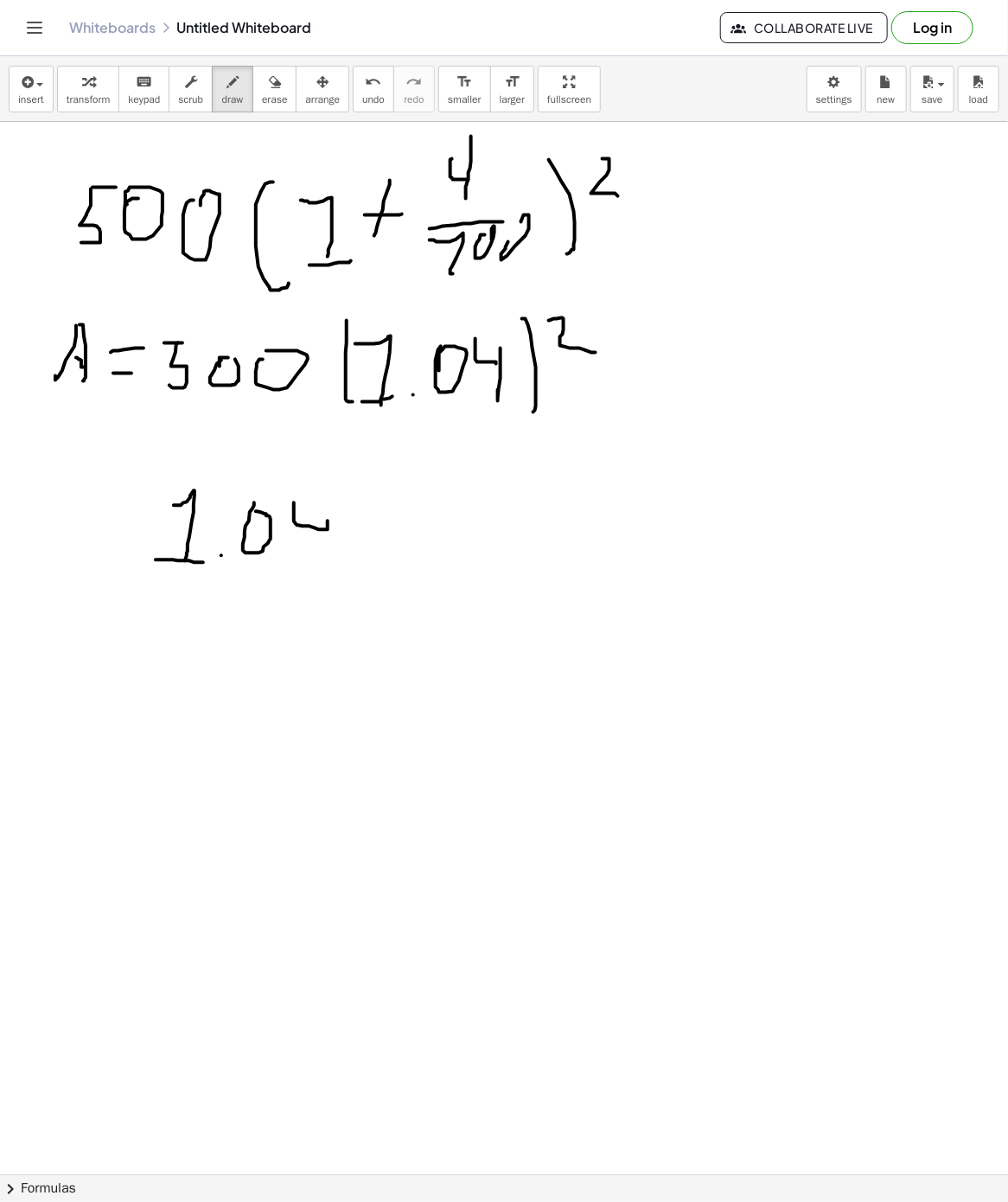 click at bounding box center (504, 1174) 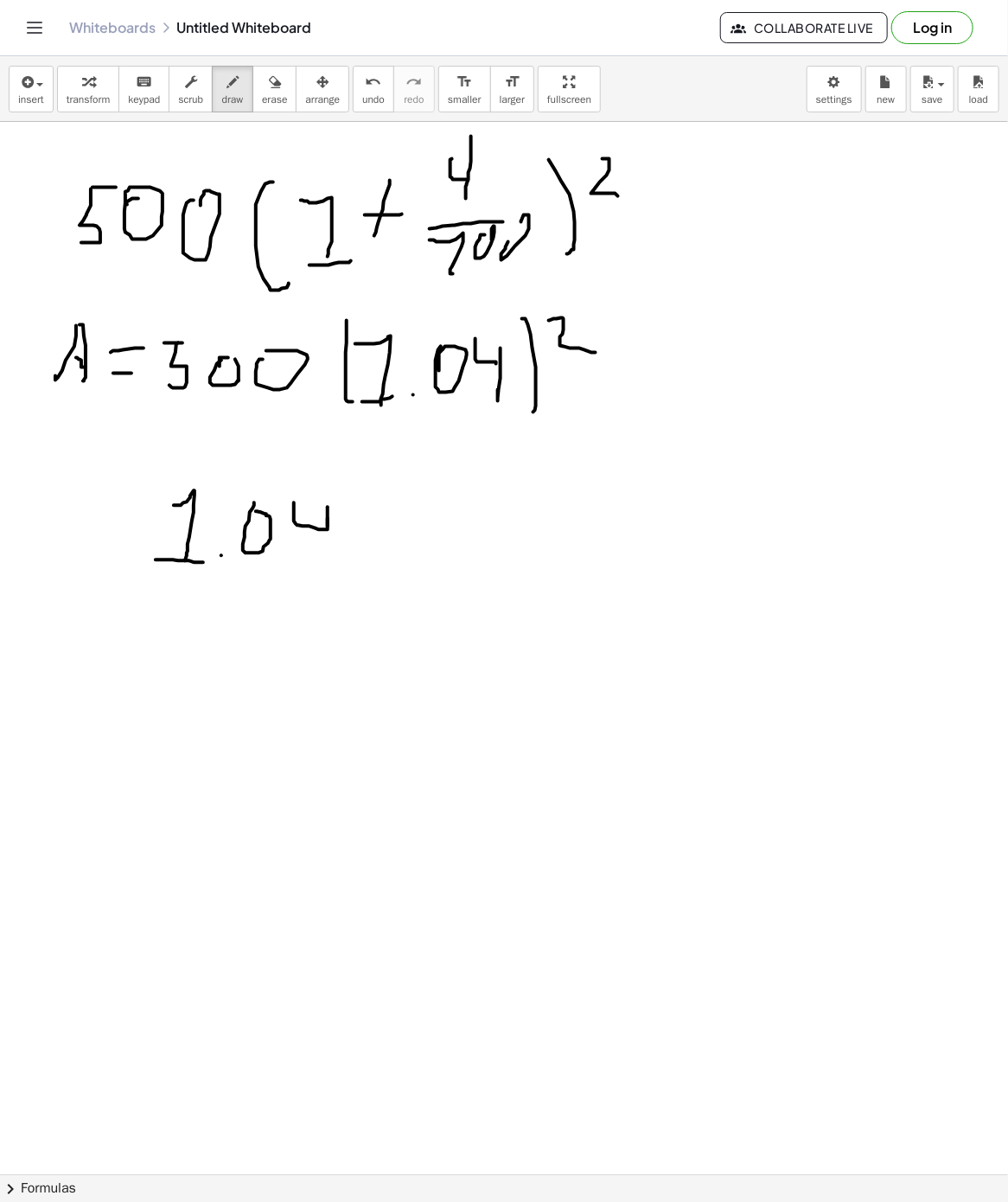 click at bounding box center [504, 1174] 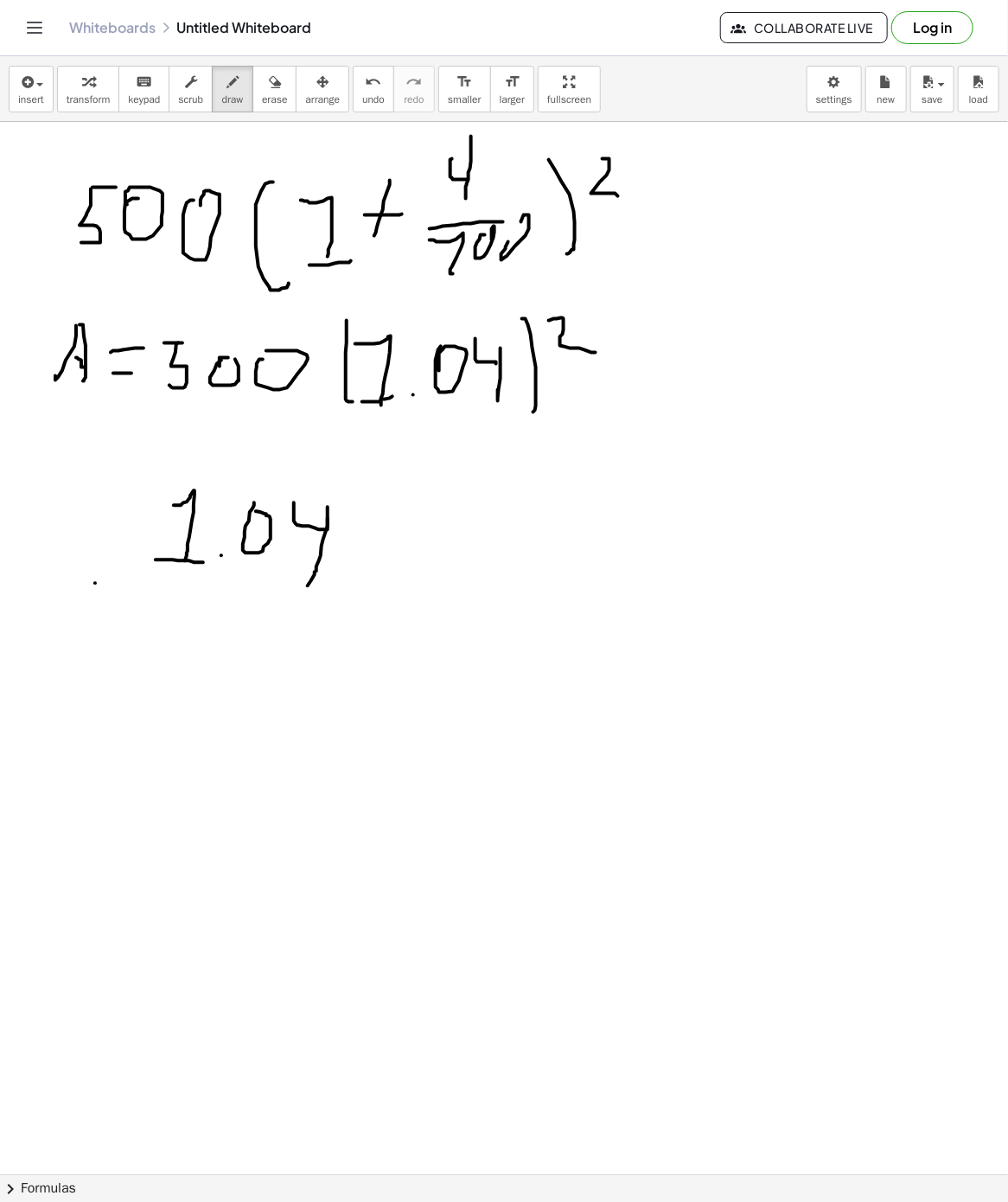 click at bounding box center [504, 1174] 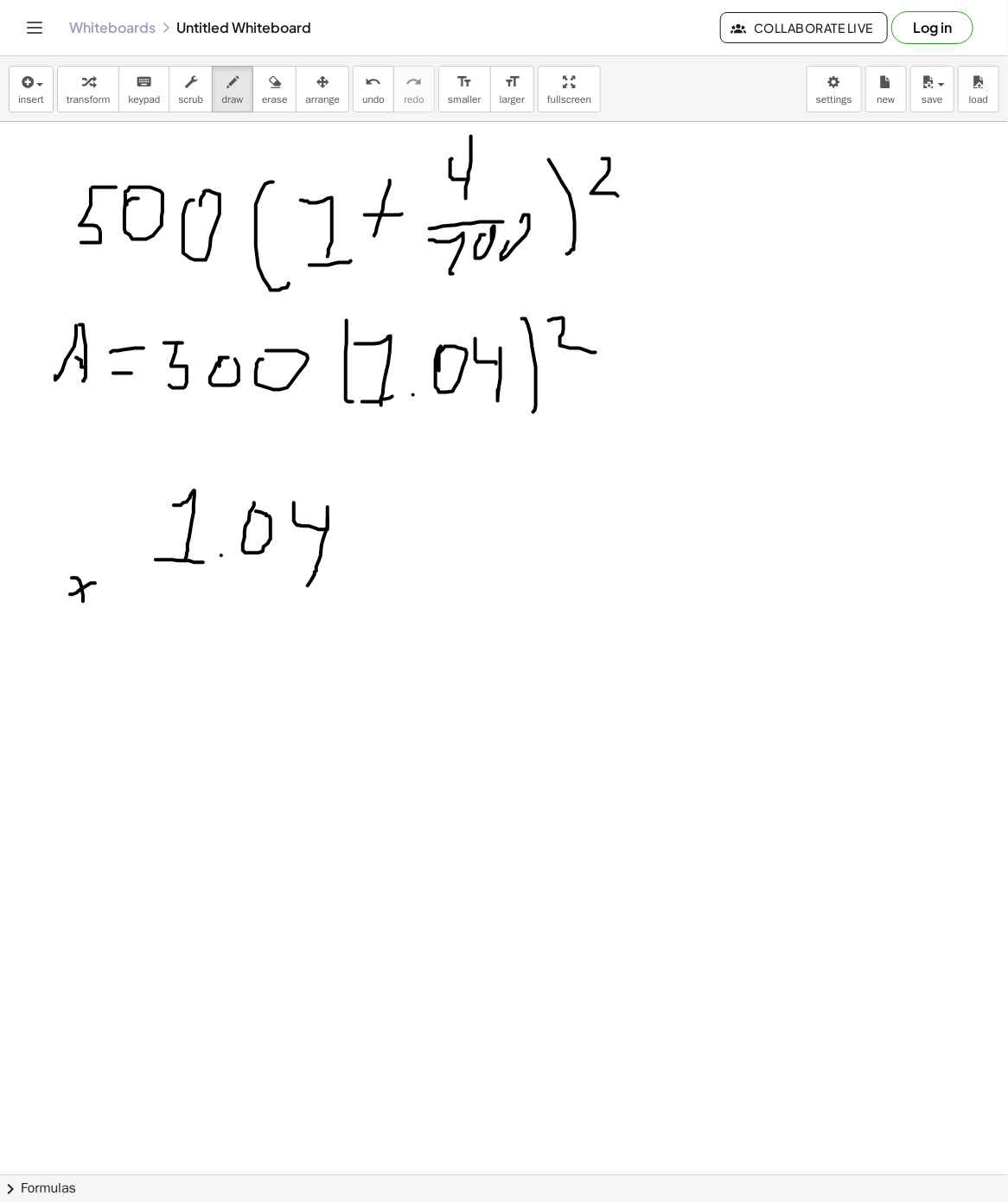 click at bounding box center [504, 1174] 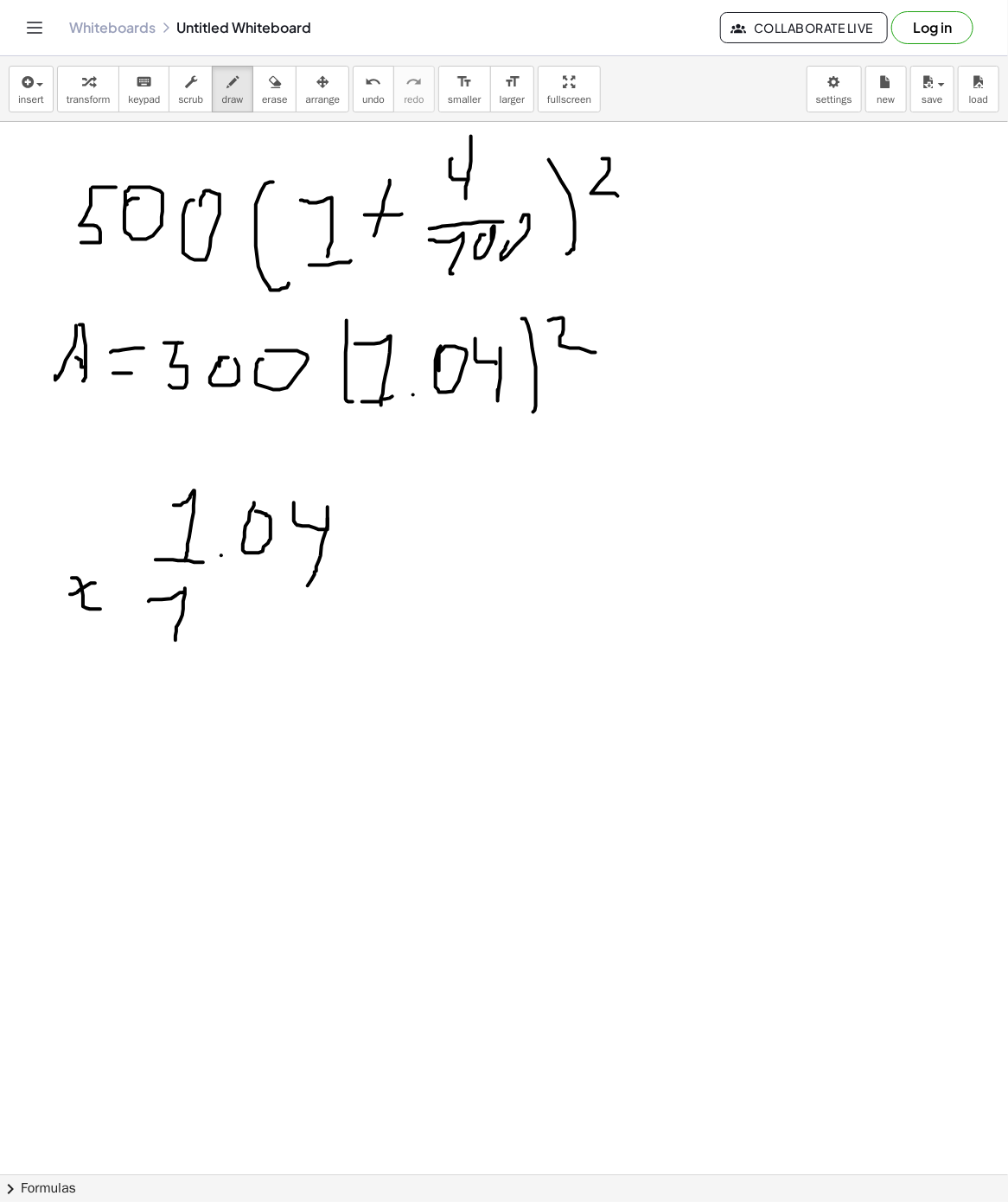 click at bounding box center (504, 1174) 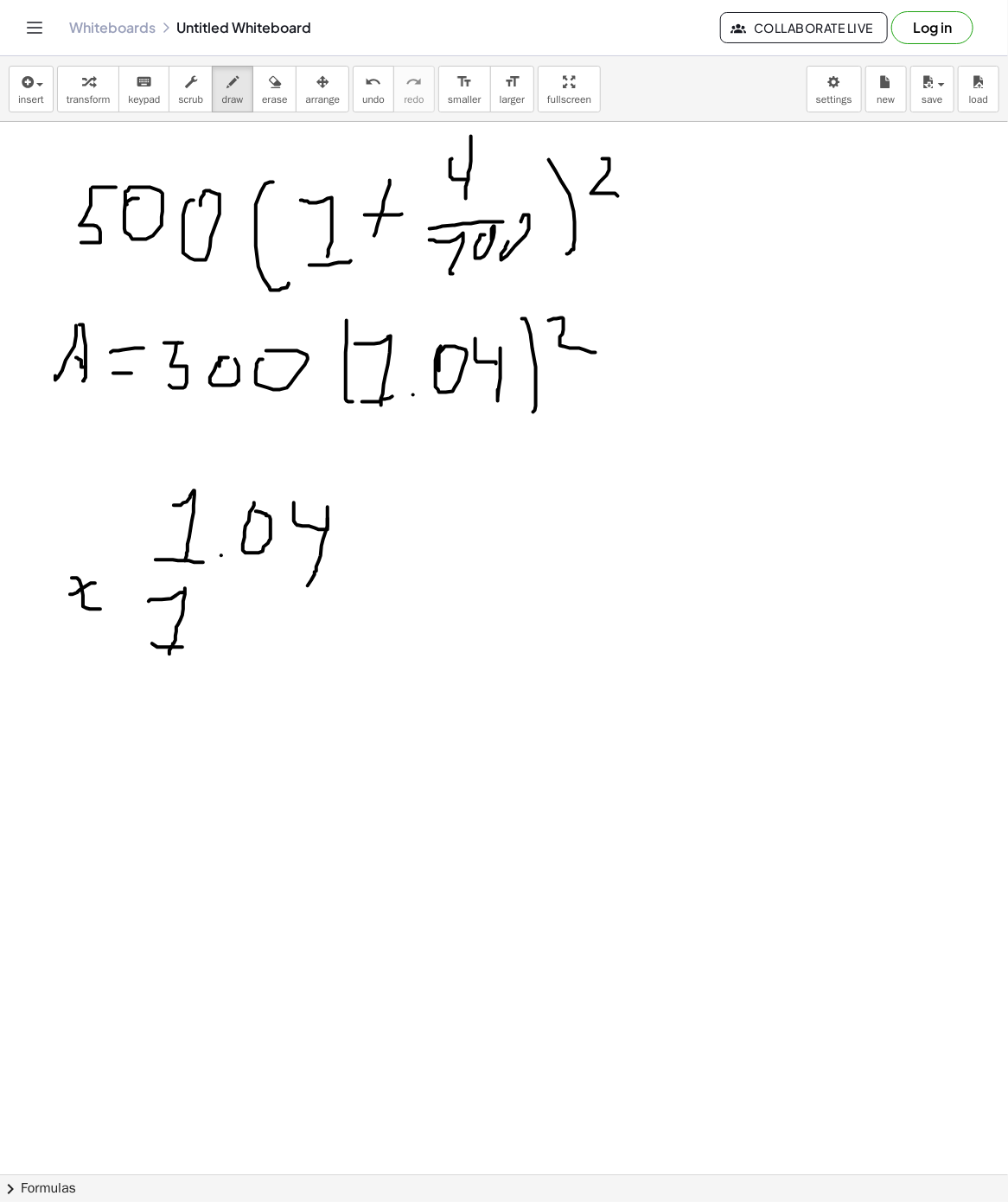 click at bounding box center [504, 1174] 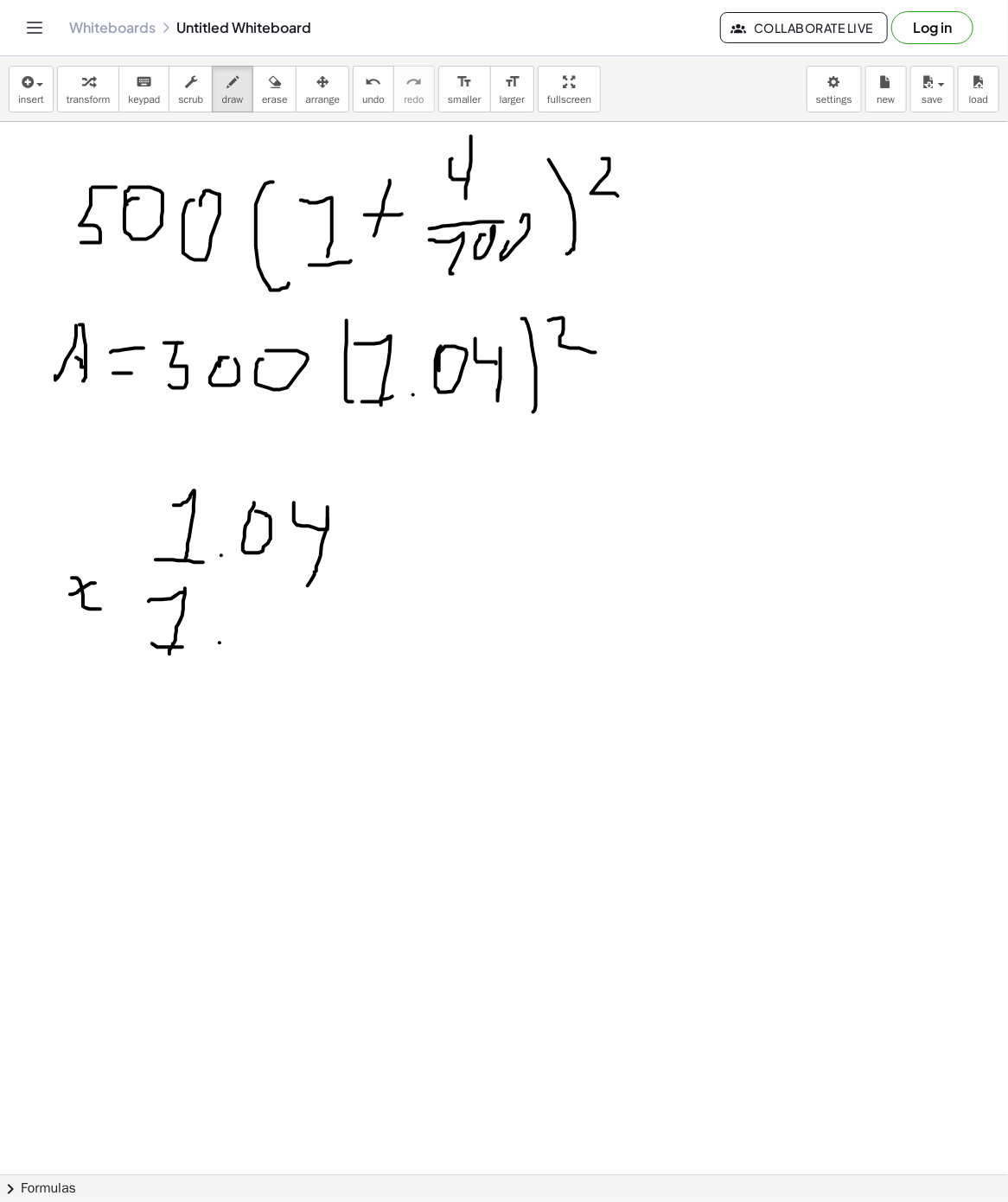 click at bounding box center [504, 1174] 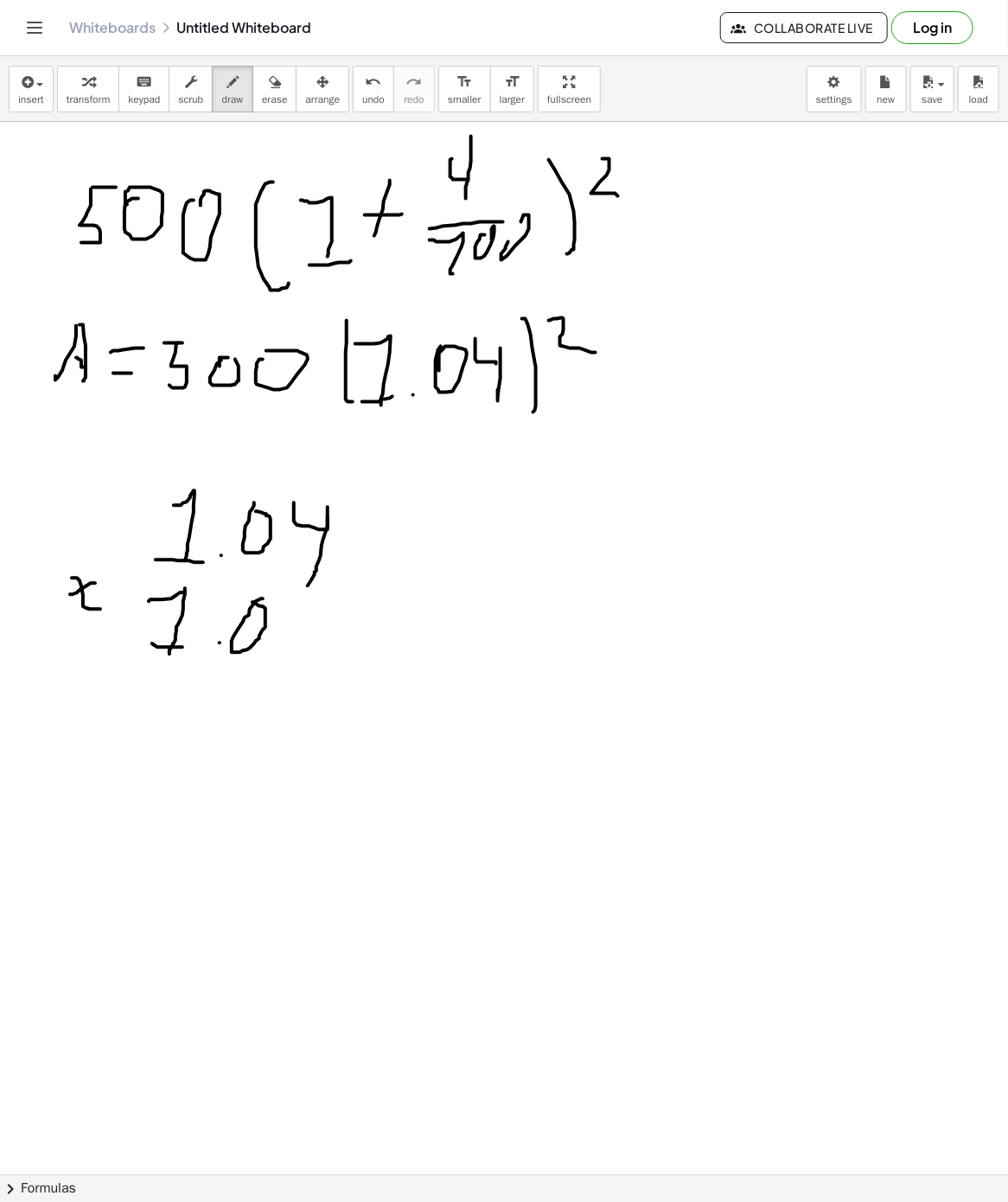 click at bounding box center (504, 1174) 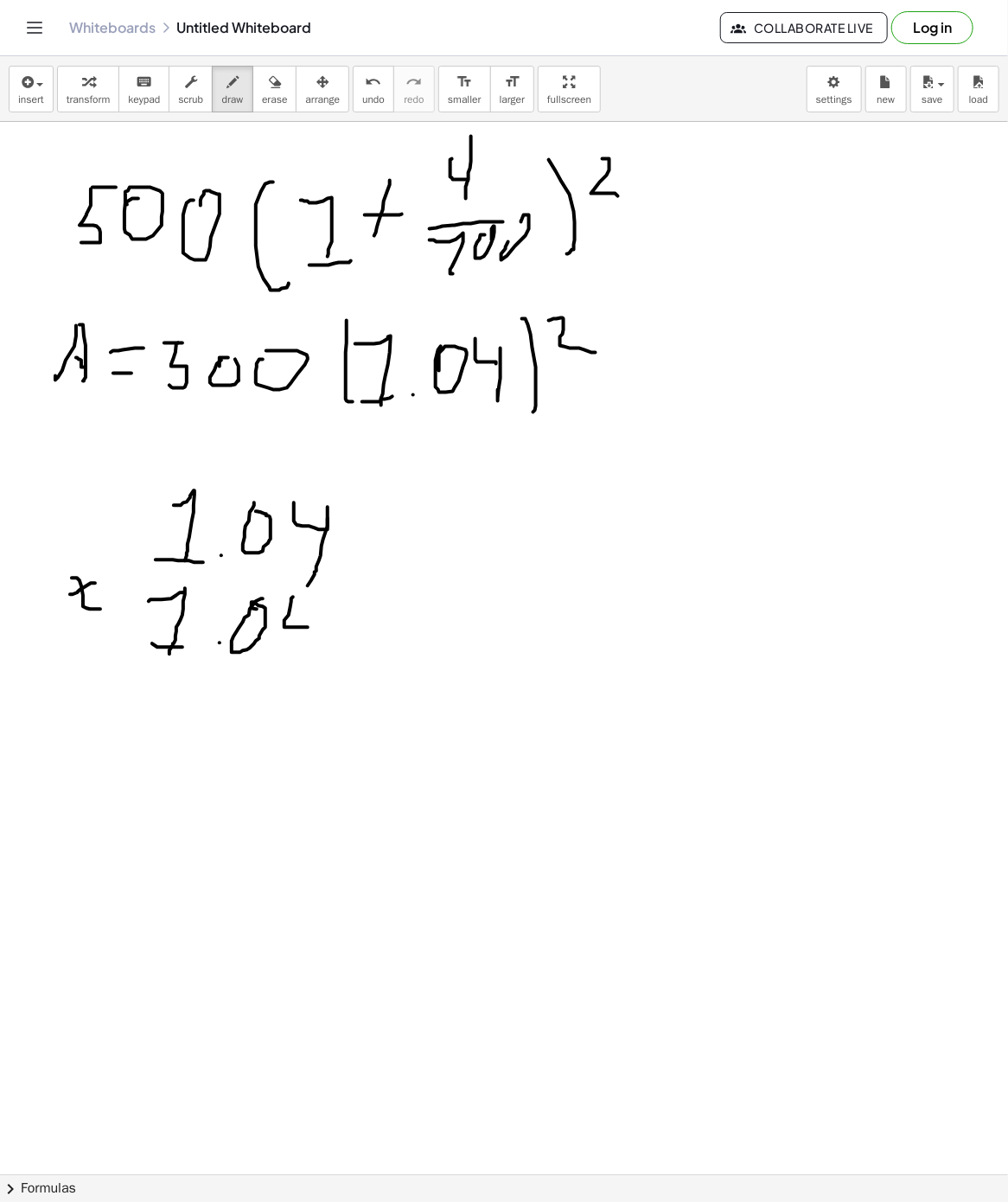 click at bounding box center [504, 1174] 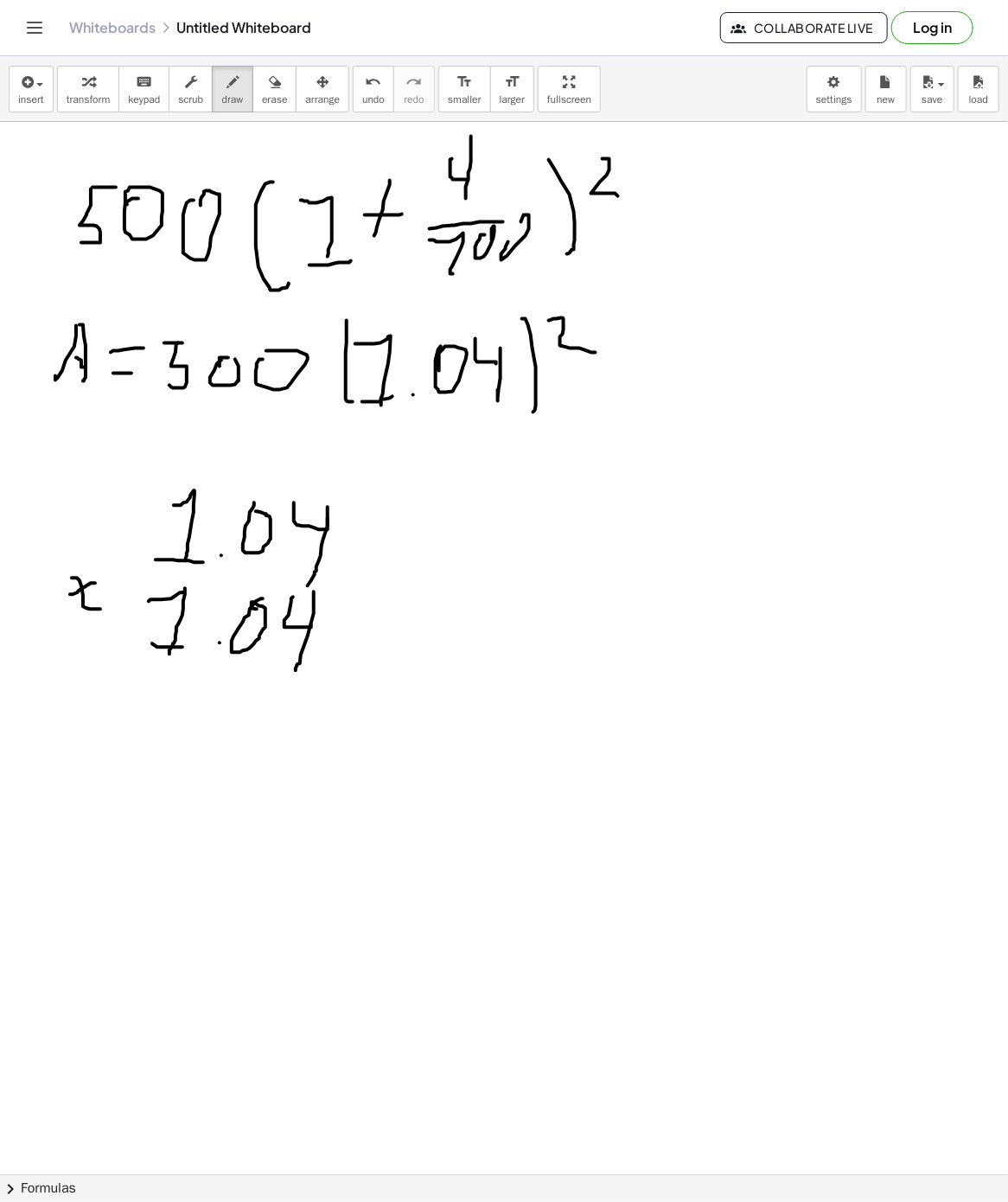 click at bounding box center (504, 1174) 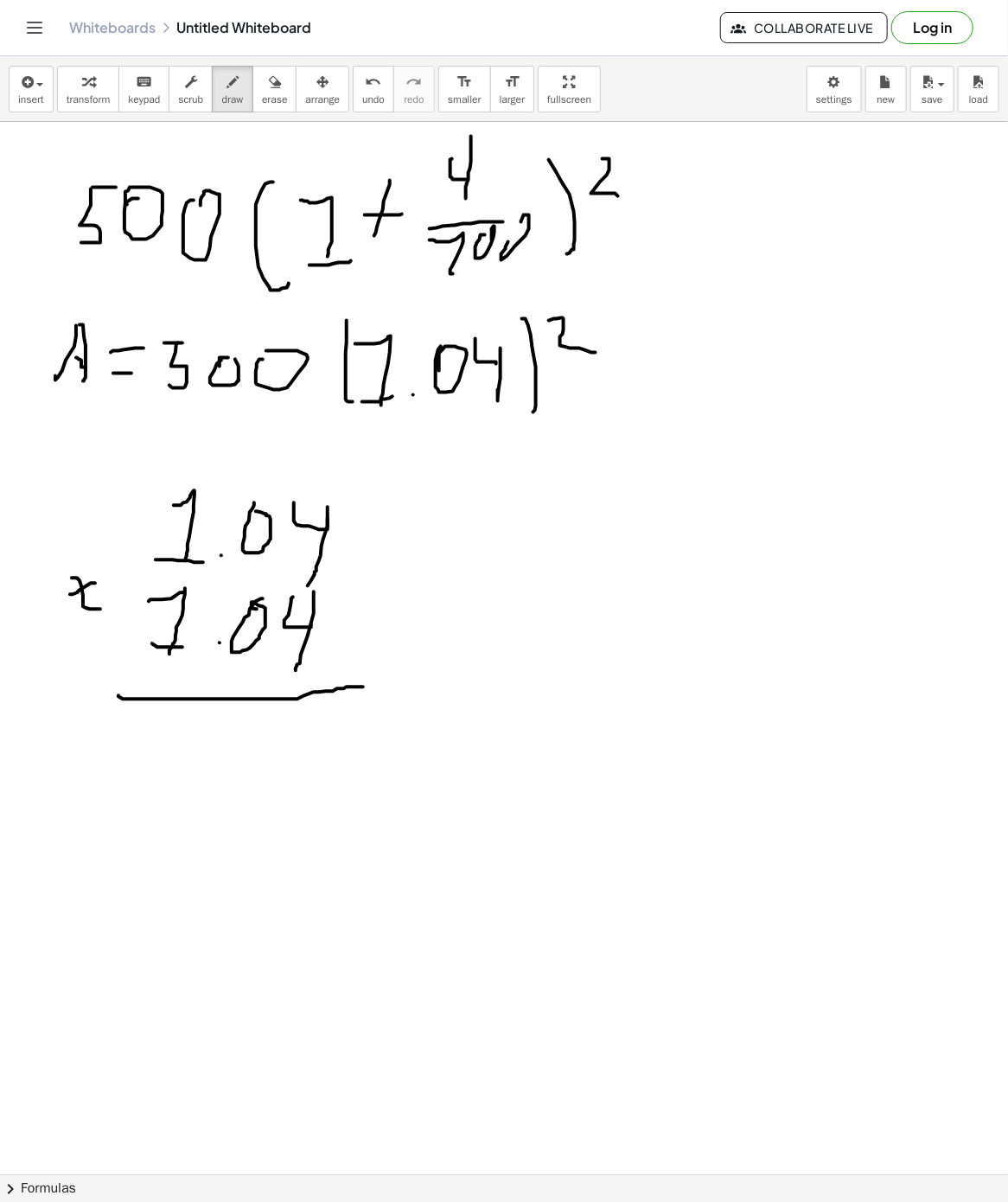 click at bounding box center [504, 1174] 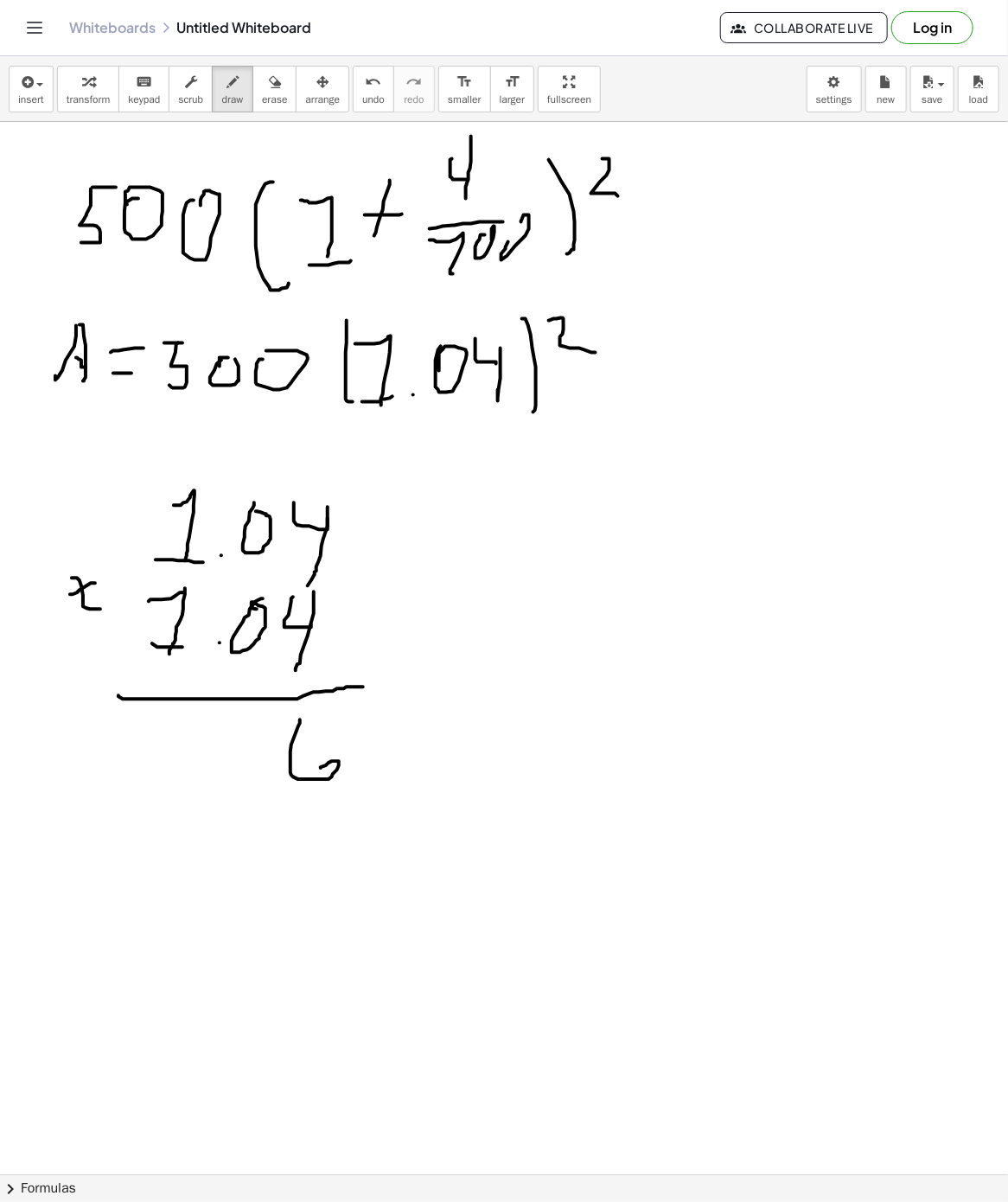 click at bounding box center [504, 1174] 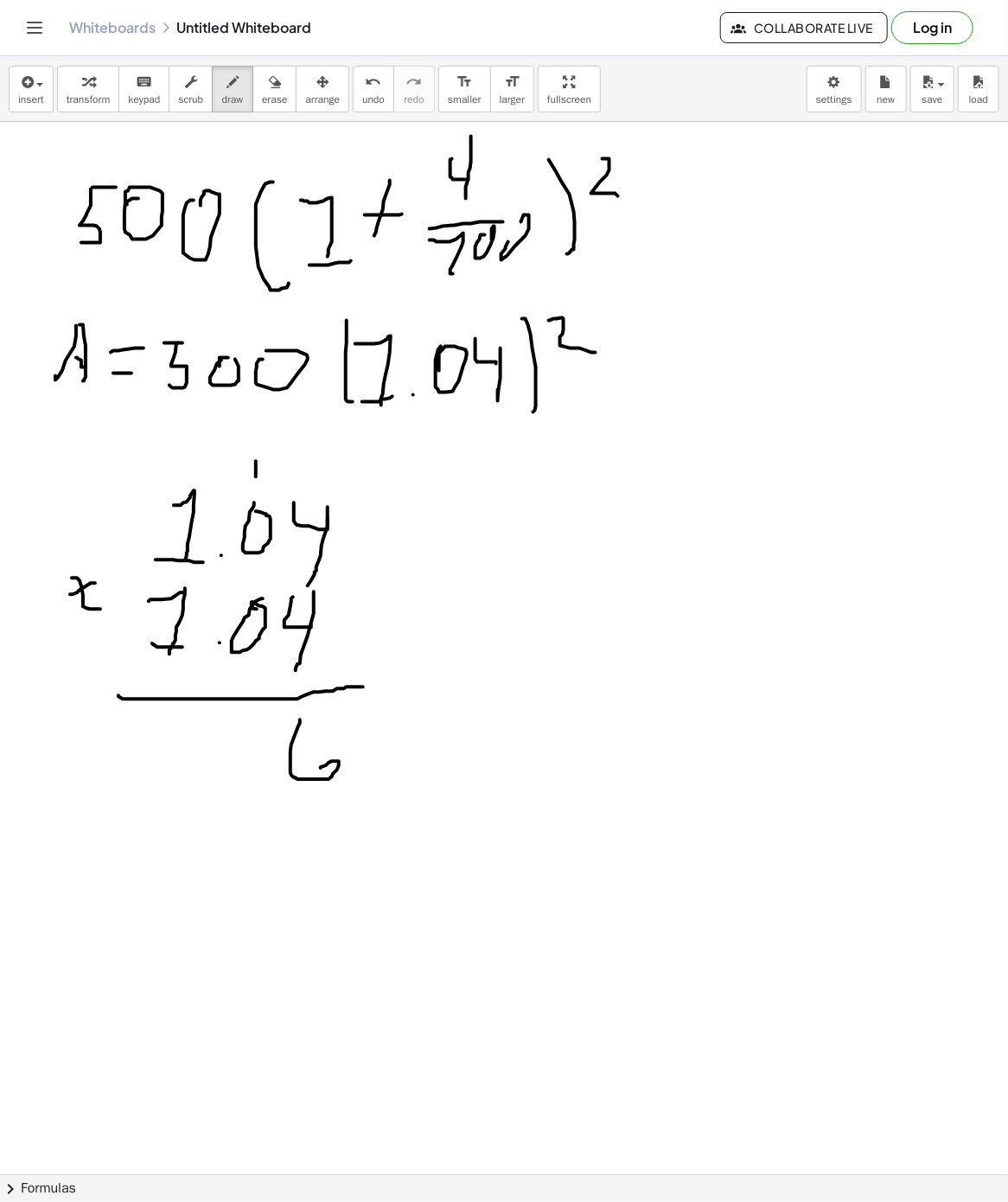 click at bounding box center (504, 1174) 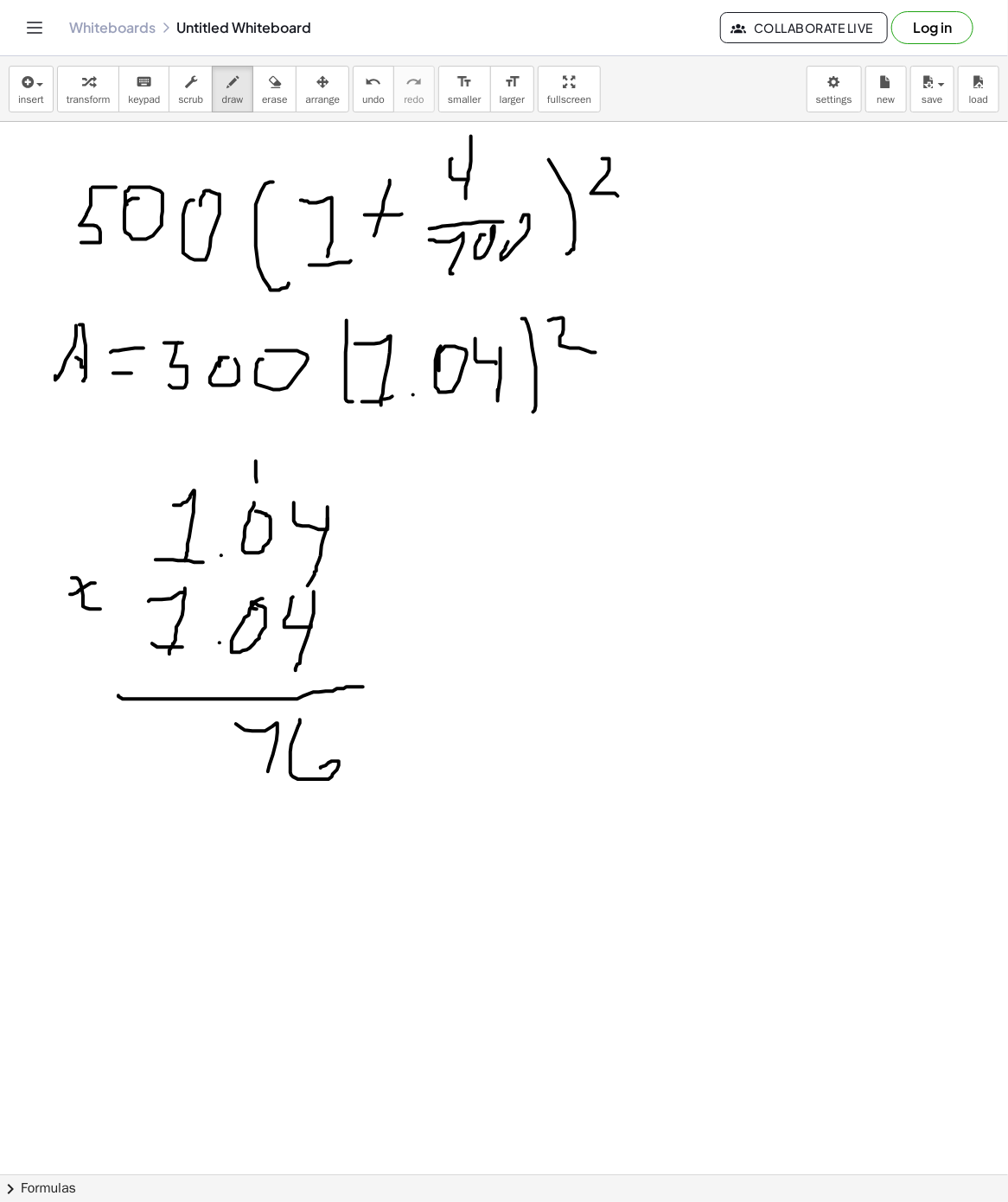 click at bounding box center (504, 1174) 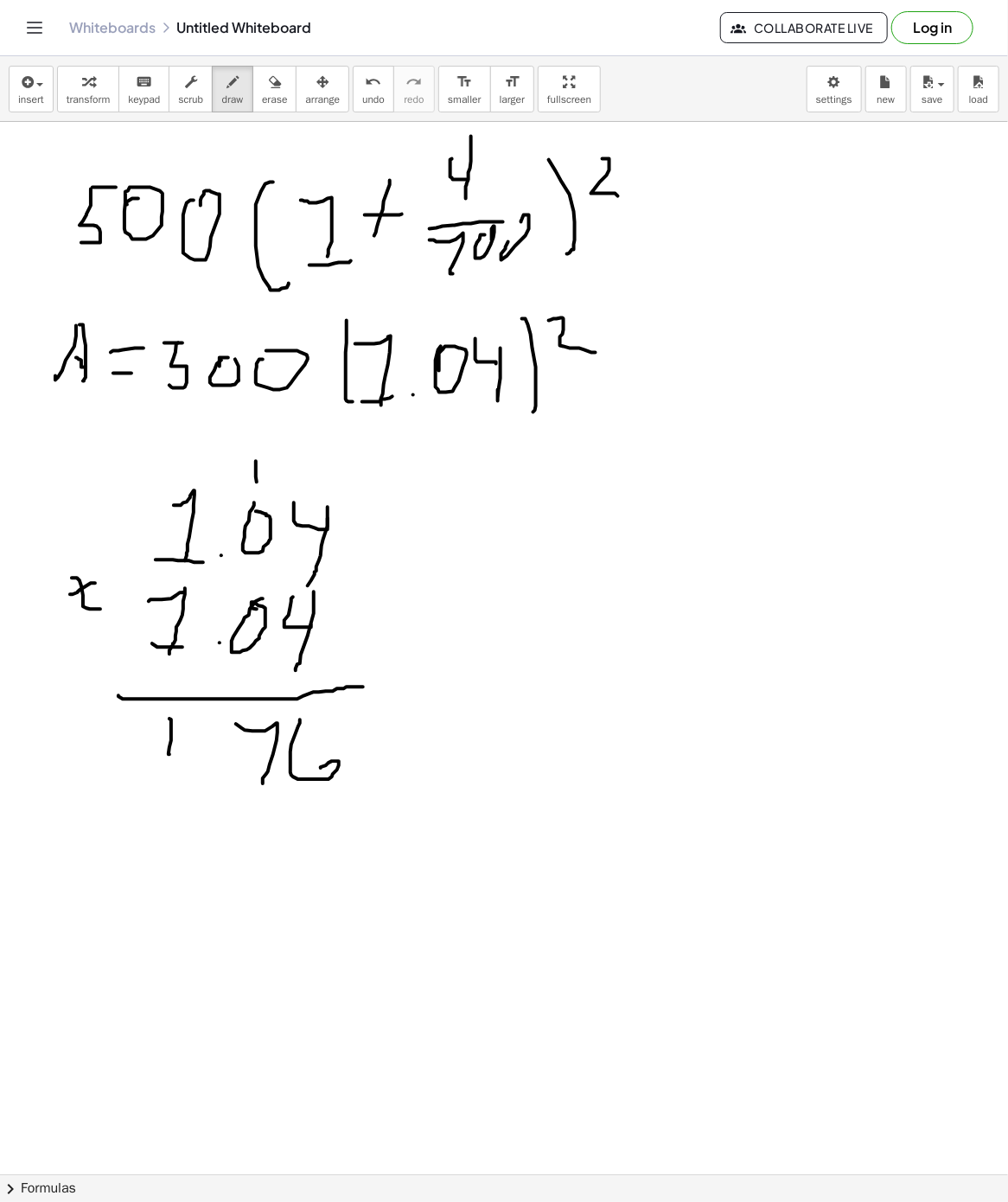 click at bounding box center (504, 1174) 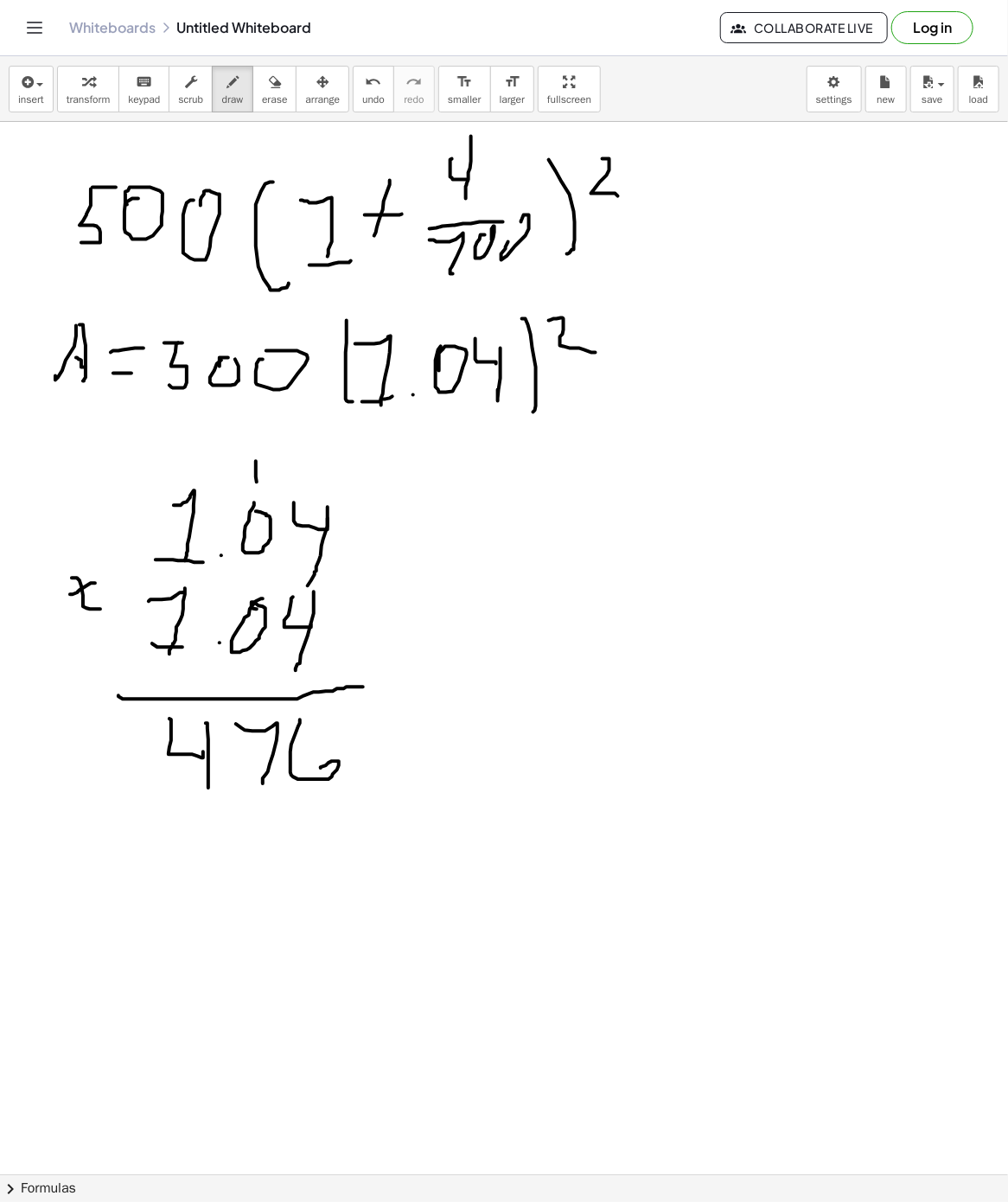 click at bounding box center [504, 1174] 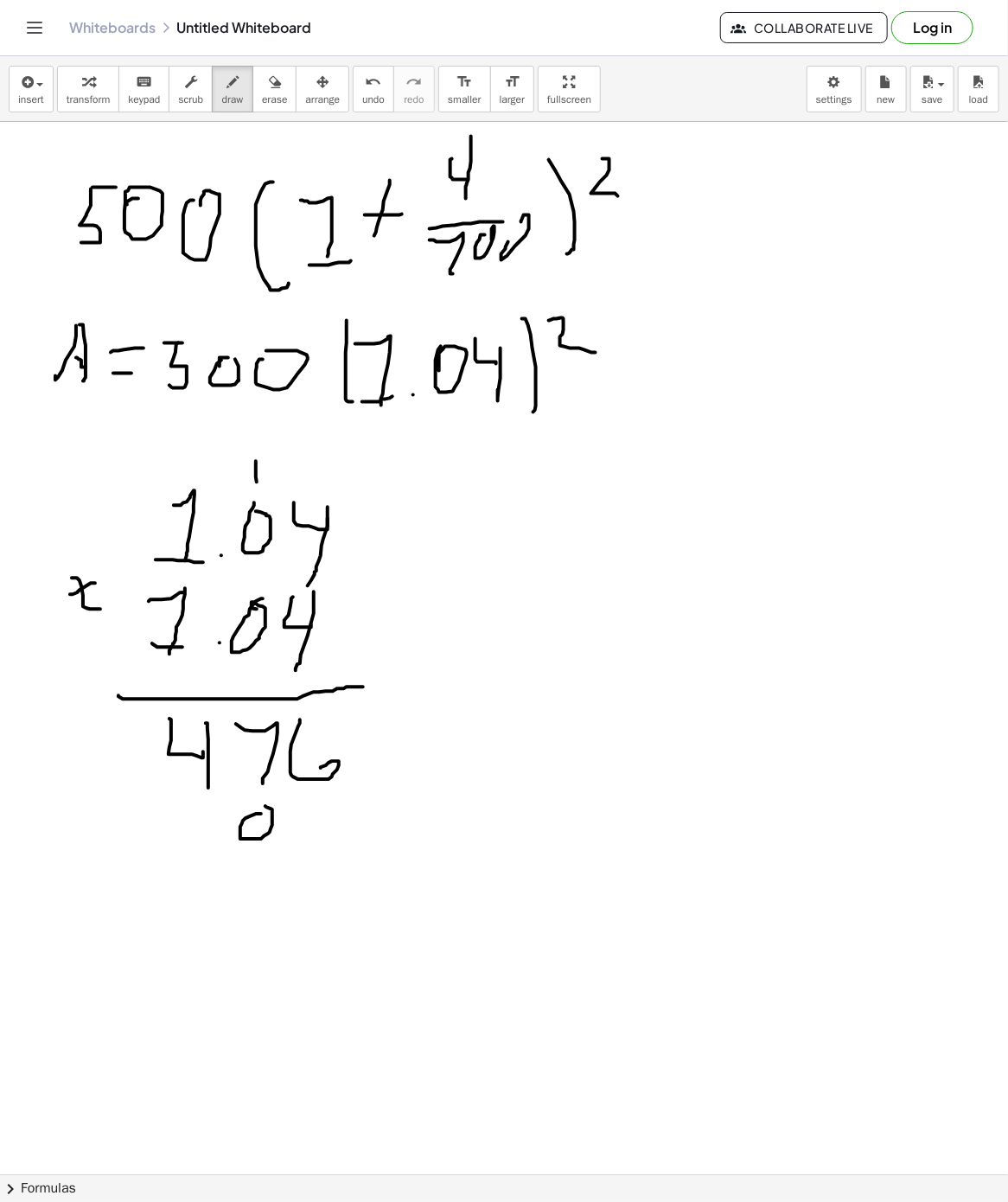 click at bounding box center (504, 1174) 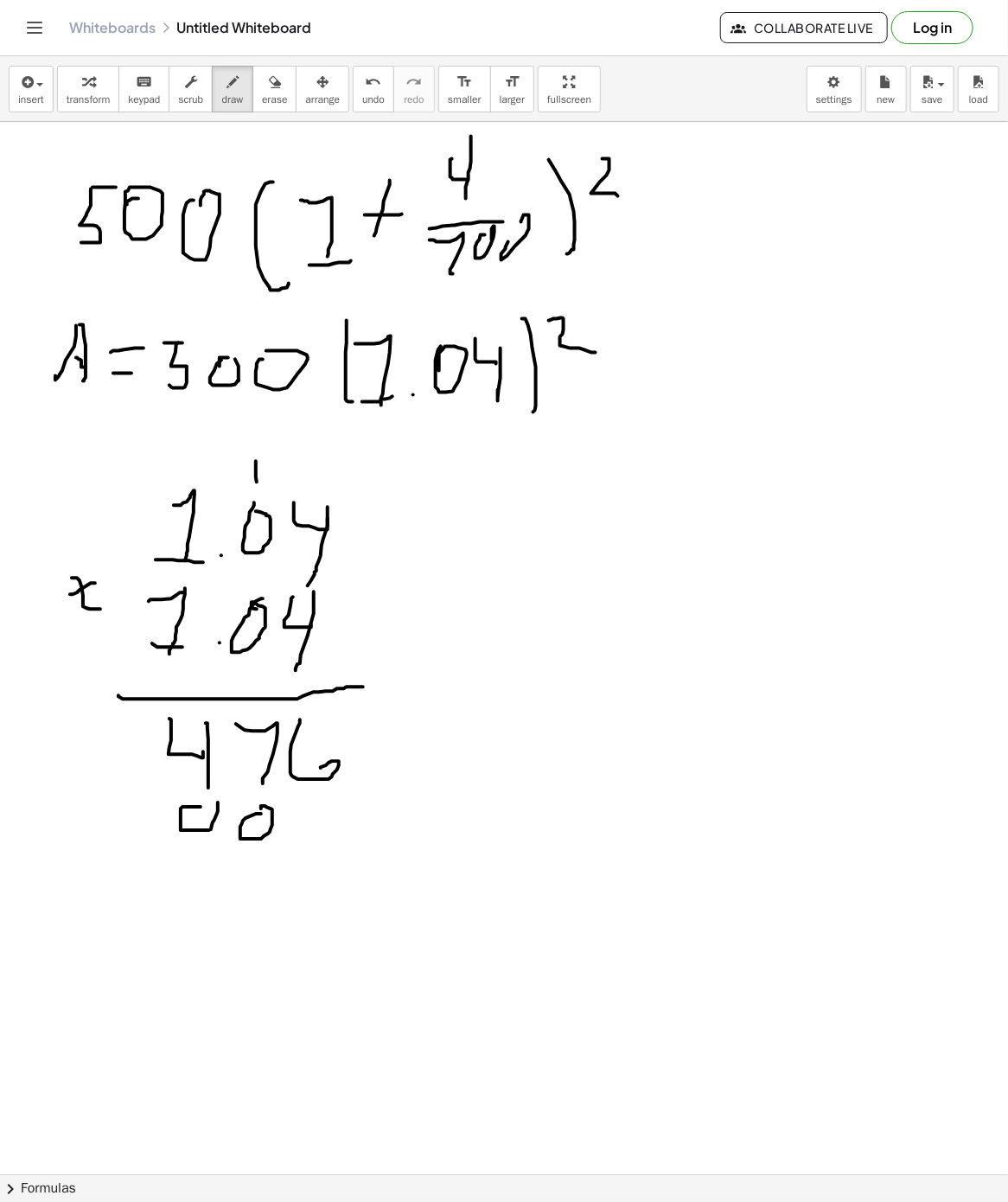 click at bounding box center [504, 1174] 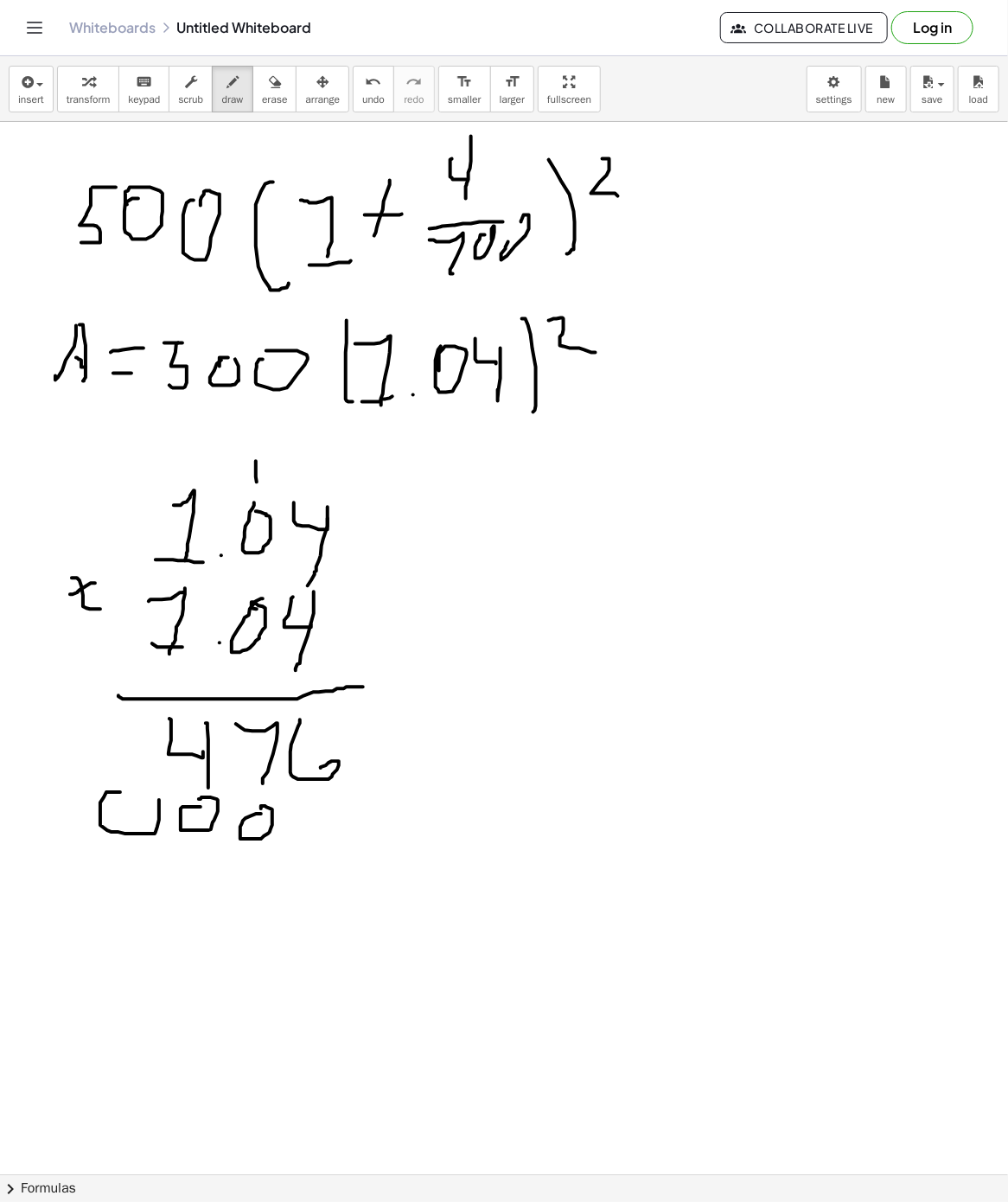 click at bounding box center [504, 1174] 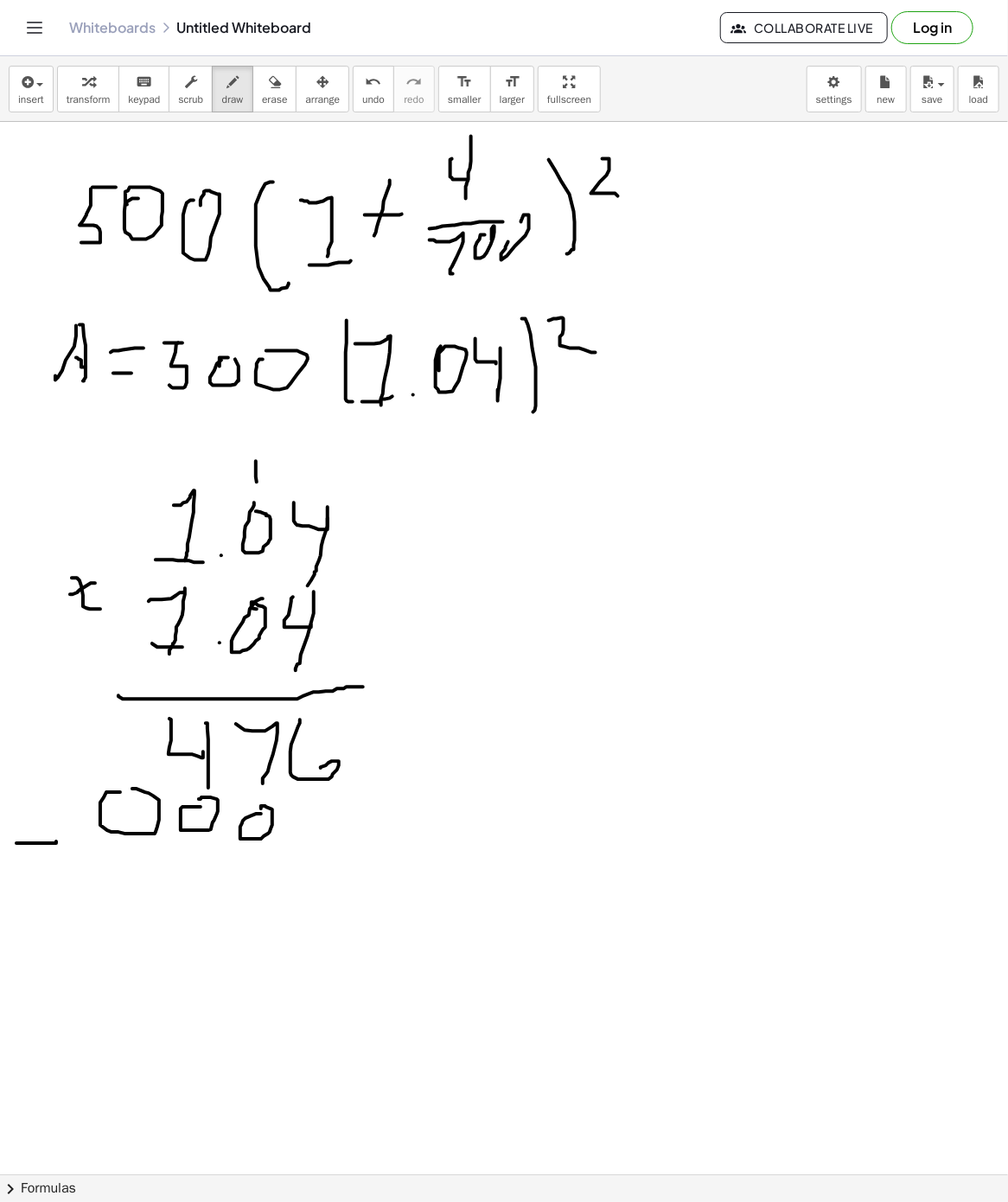 click at bounding box center [504, 1174] 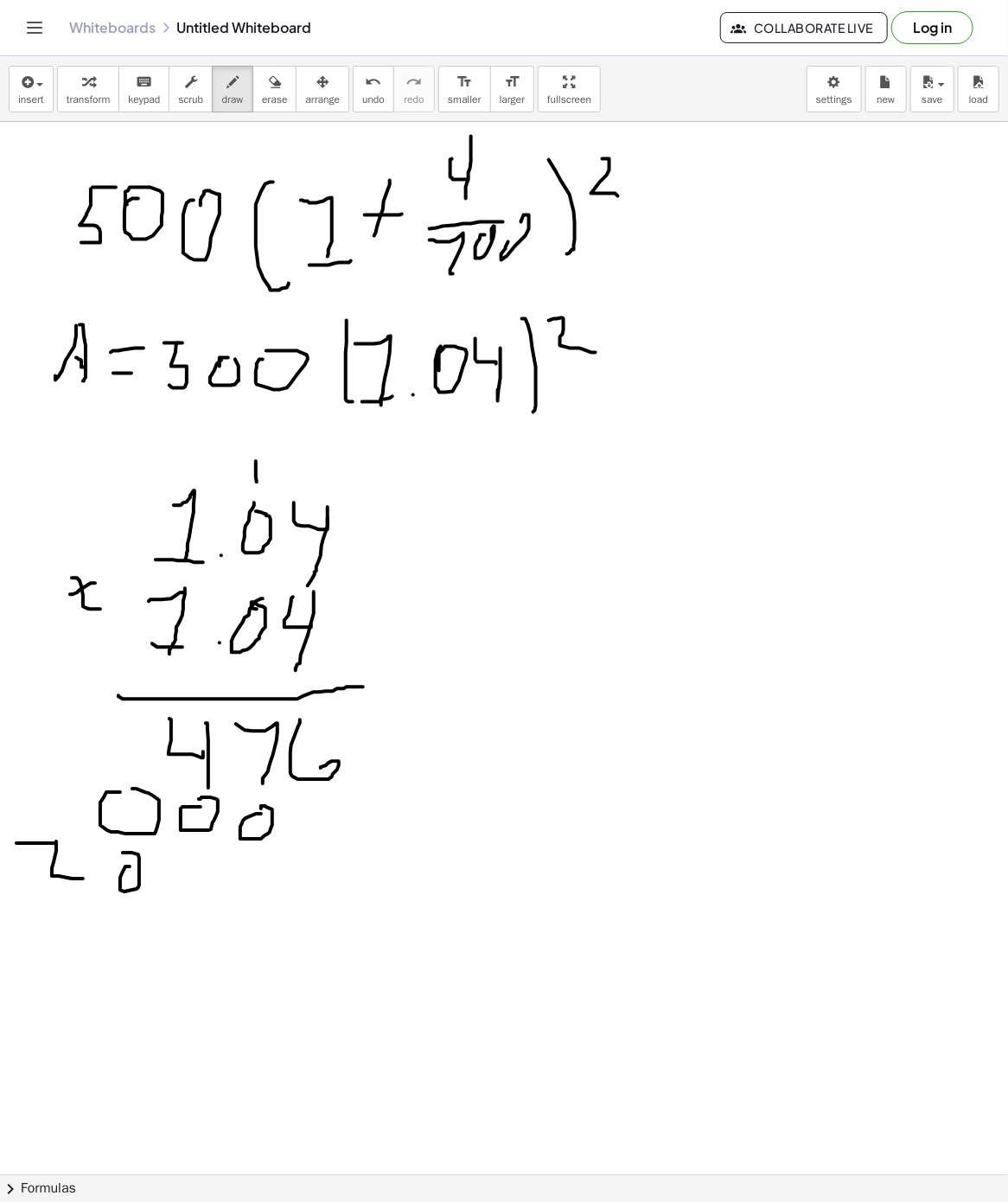 click at bounding box center [504, 1174] 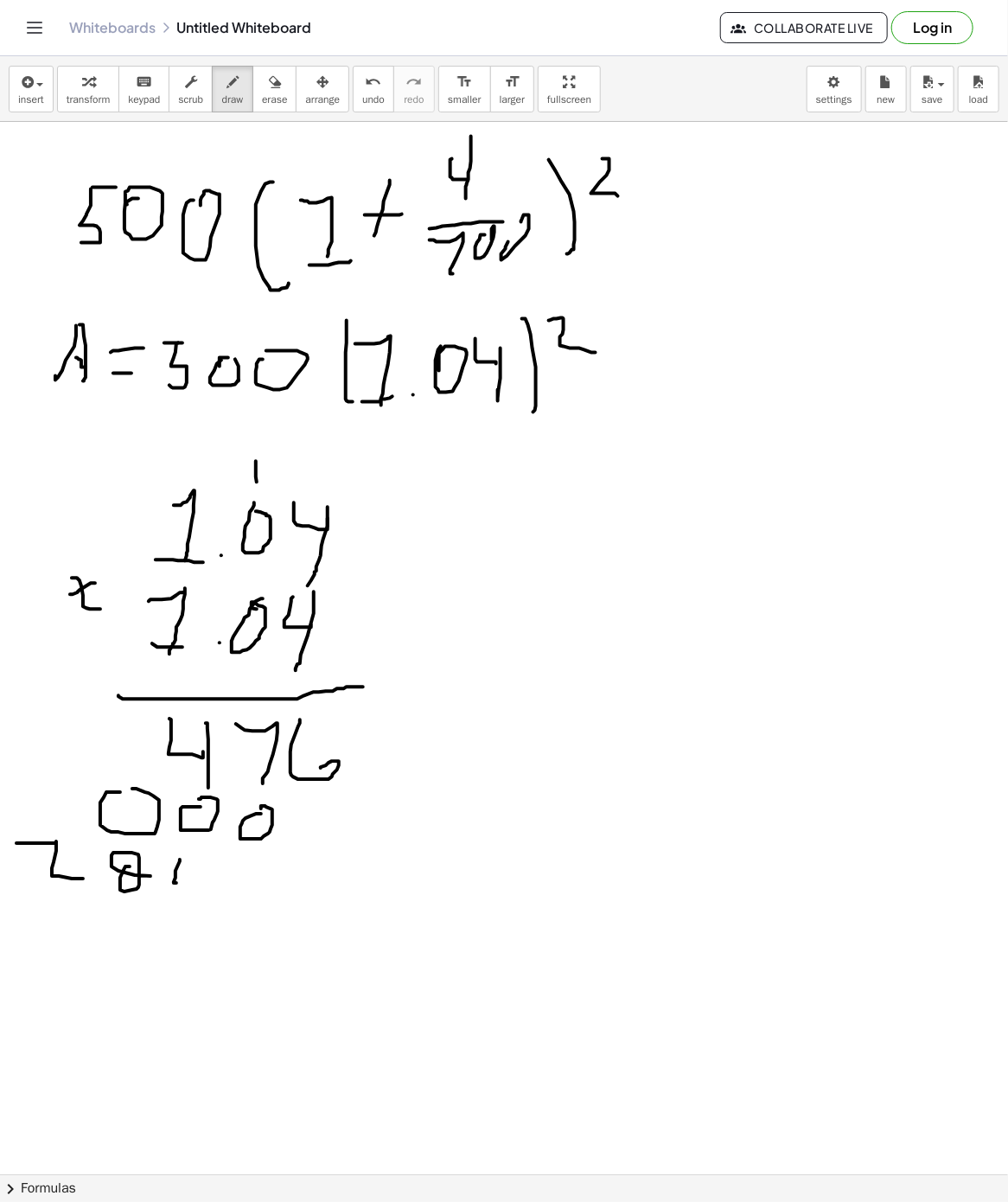 click at bounding box center (504, 1174) 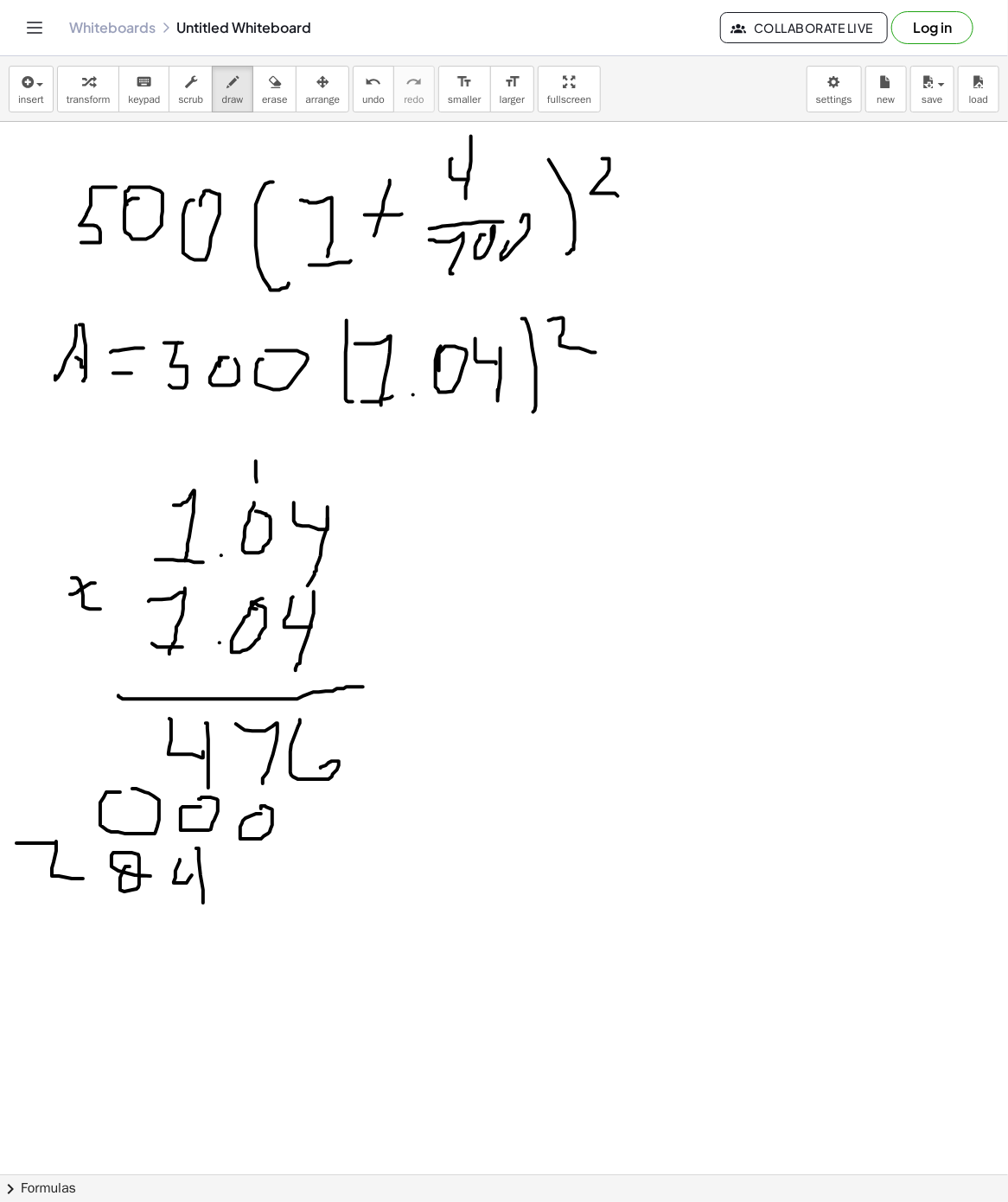 click at bounding box center (504, 1174) 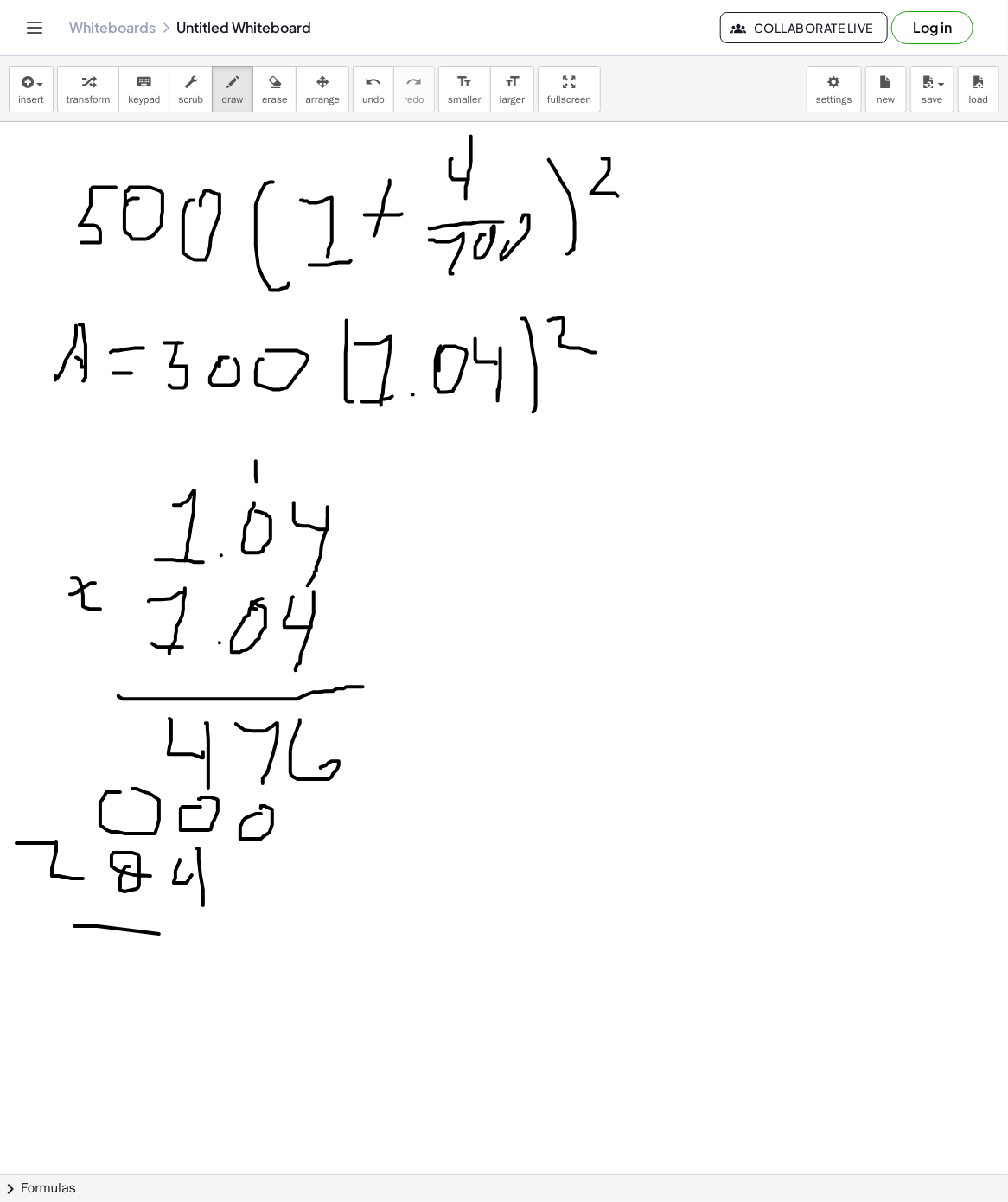 click at bounding box center (504, 1174) 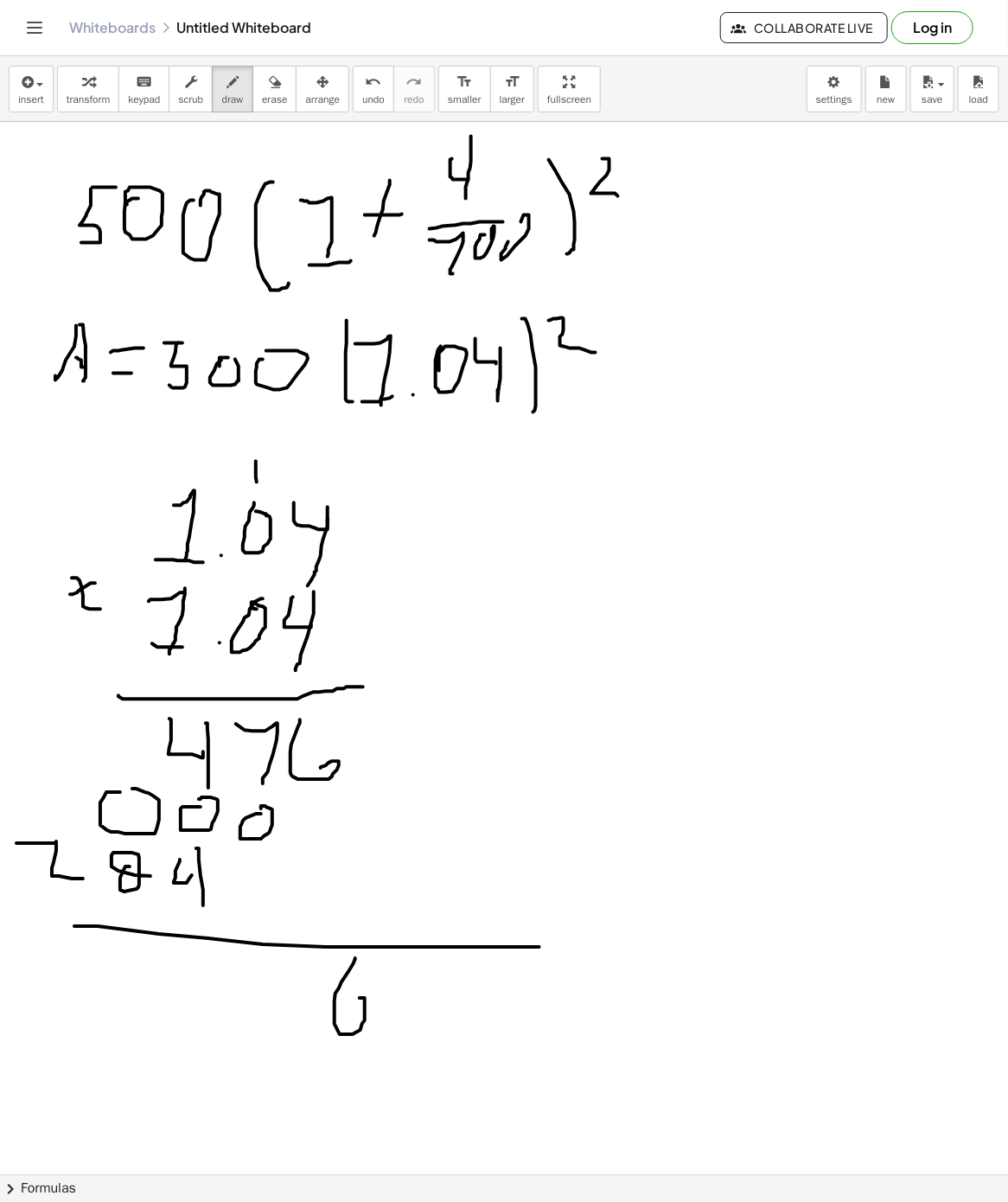 click at bounding box center [504, 1174] 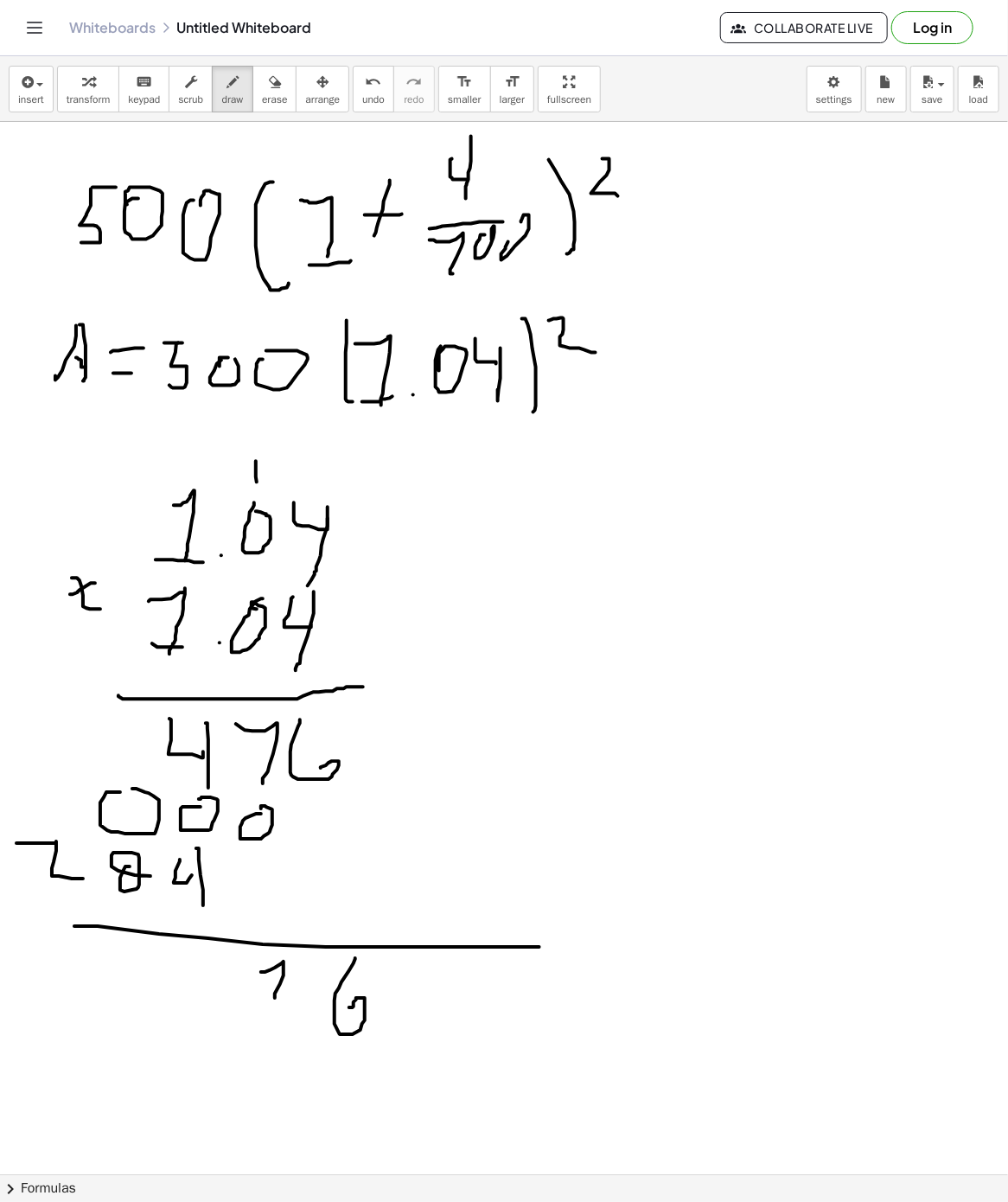 click at bounding box center (504, 1174) 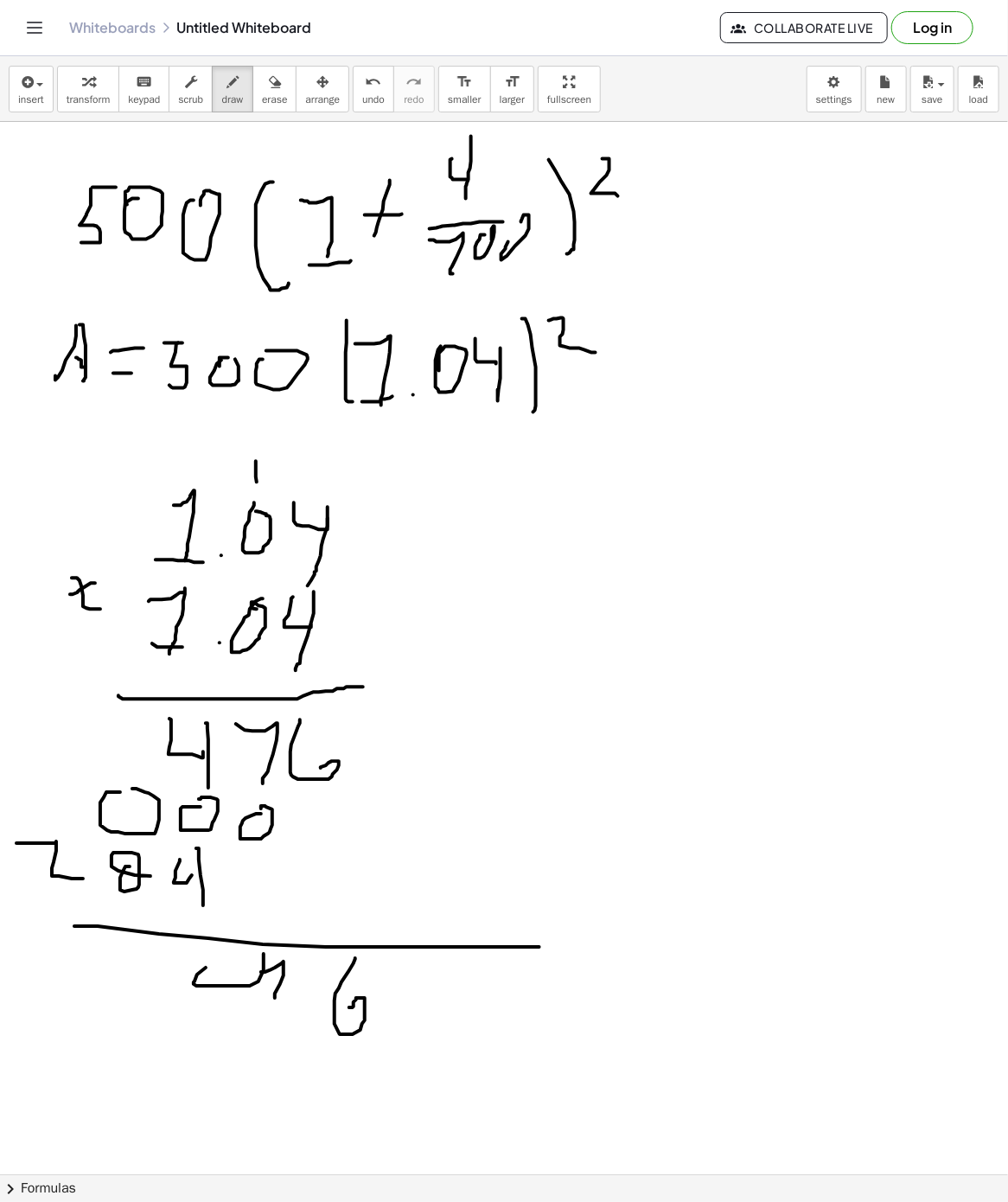 click at bounding box center (504, 1174) 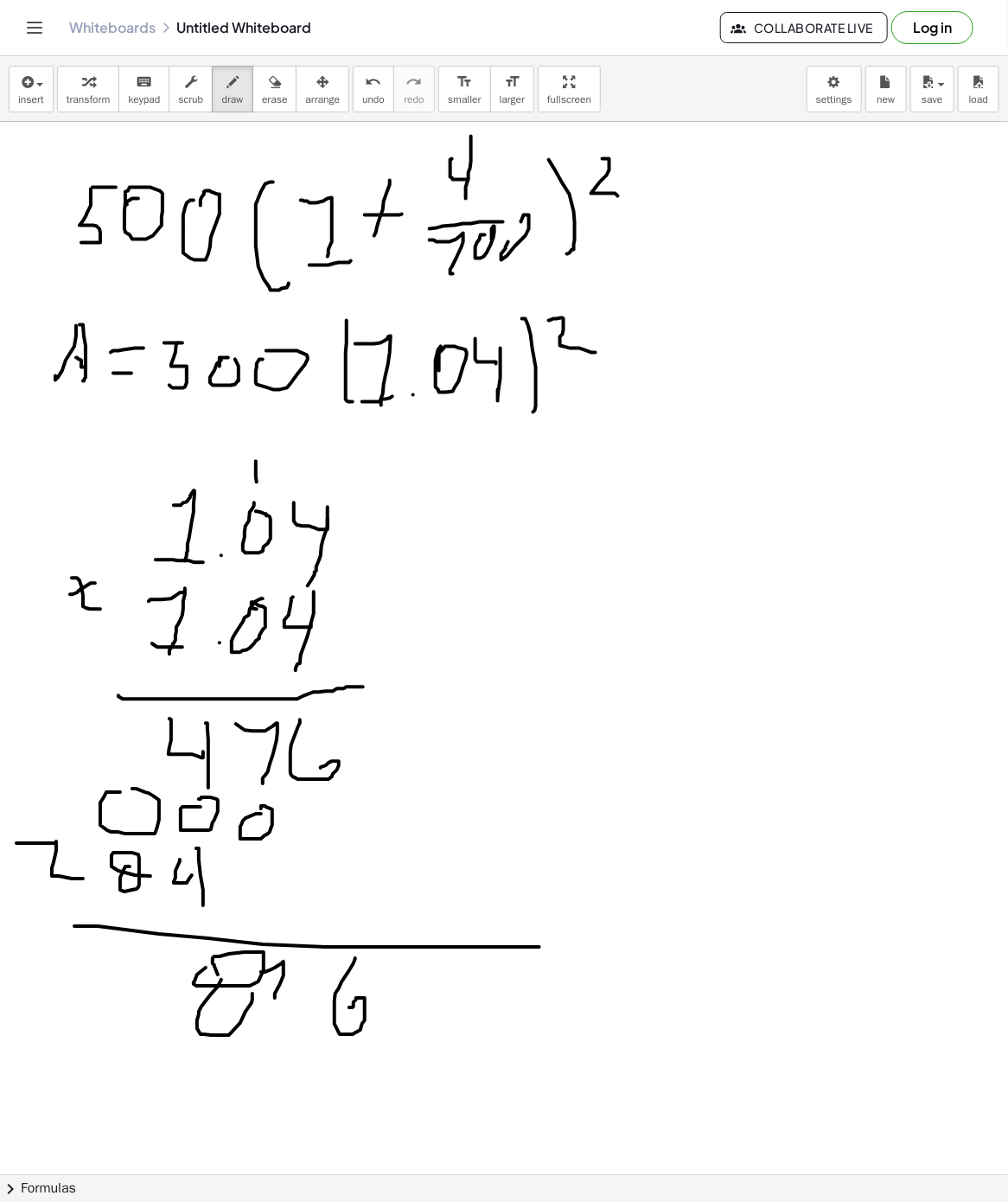 click at bounding box center [504, 1174] 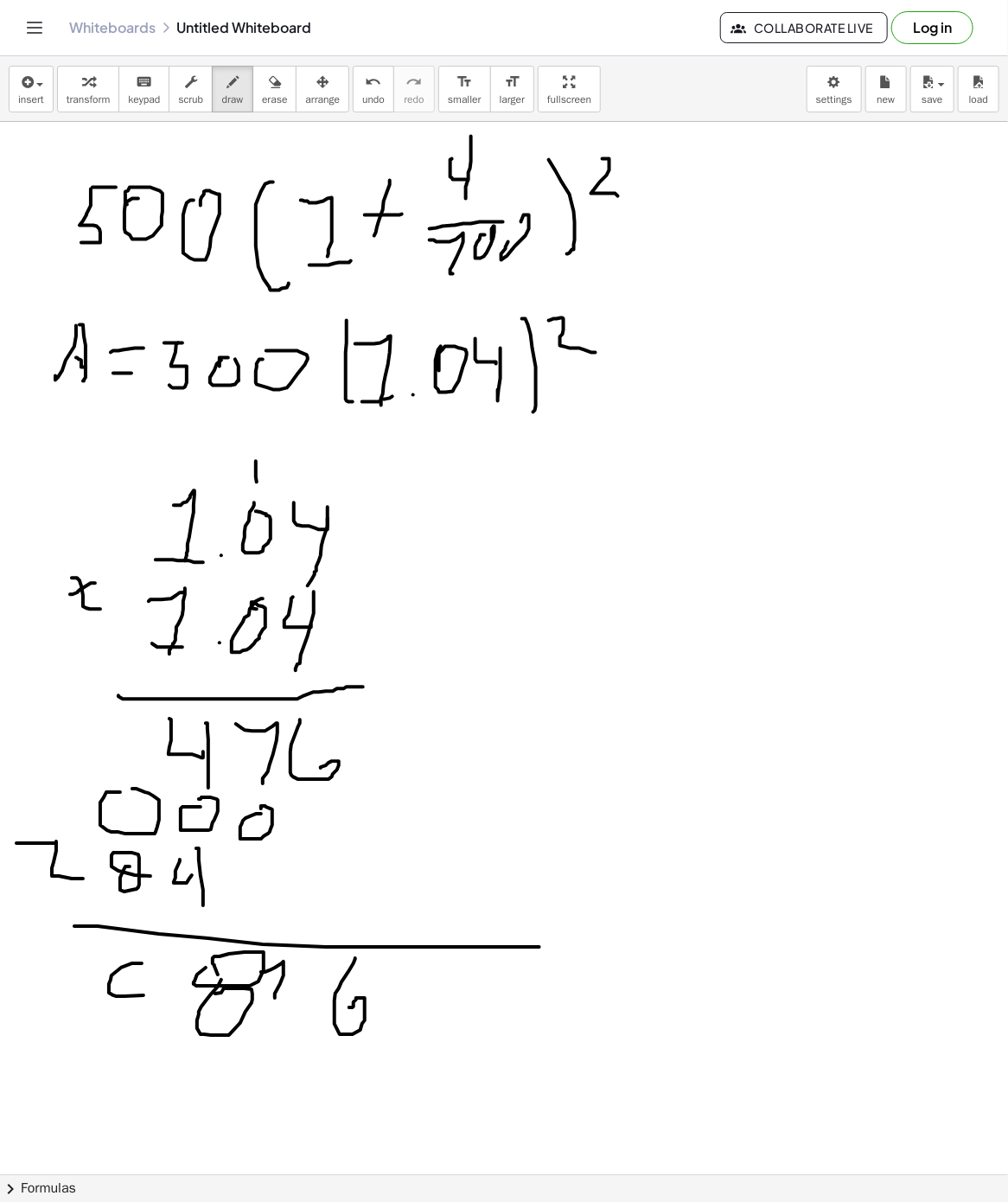 click at bounding box center (504, 1174) 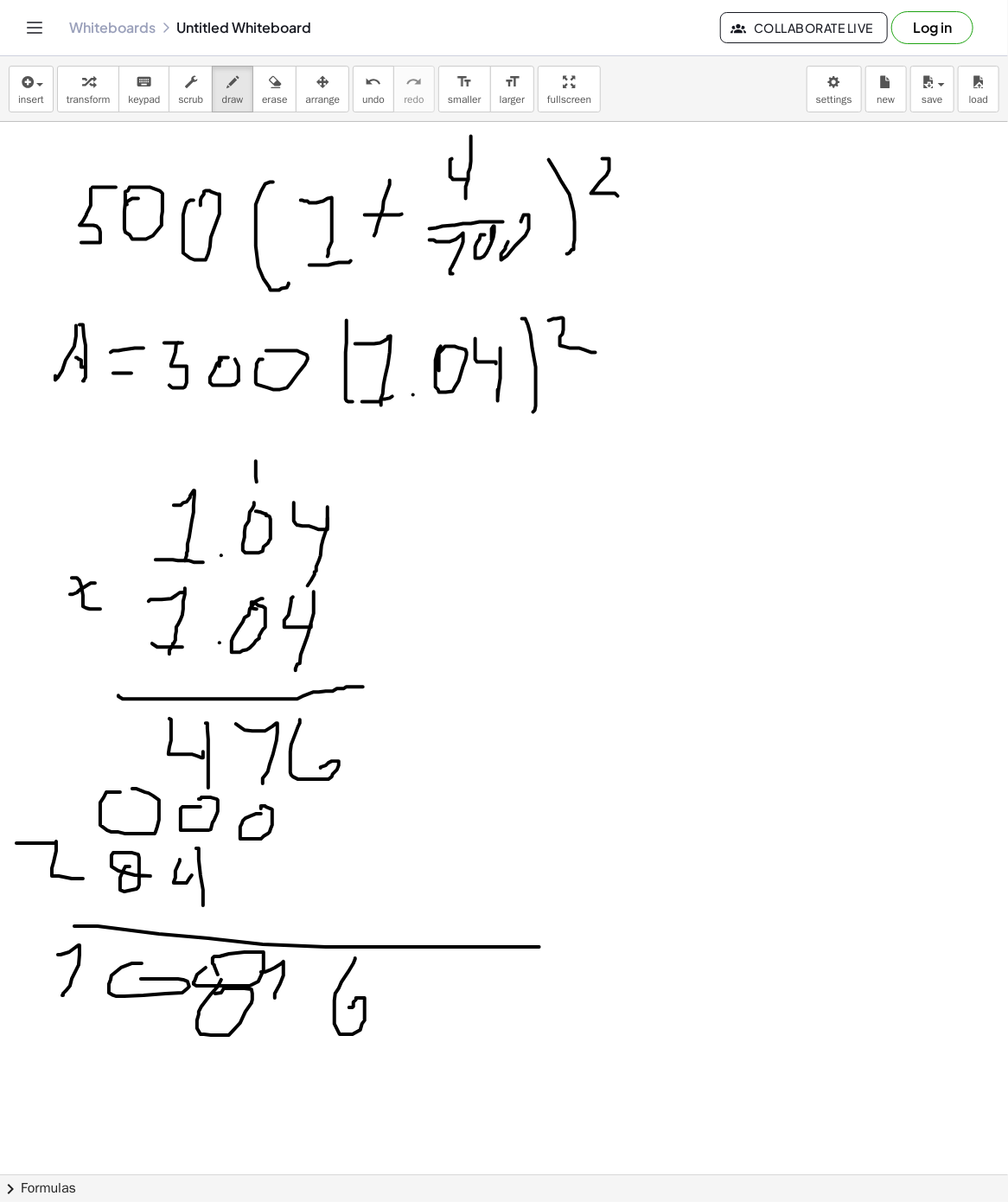 click at bounding box center [504, 1174] 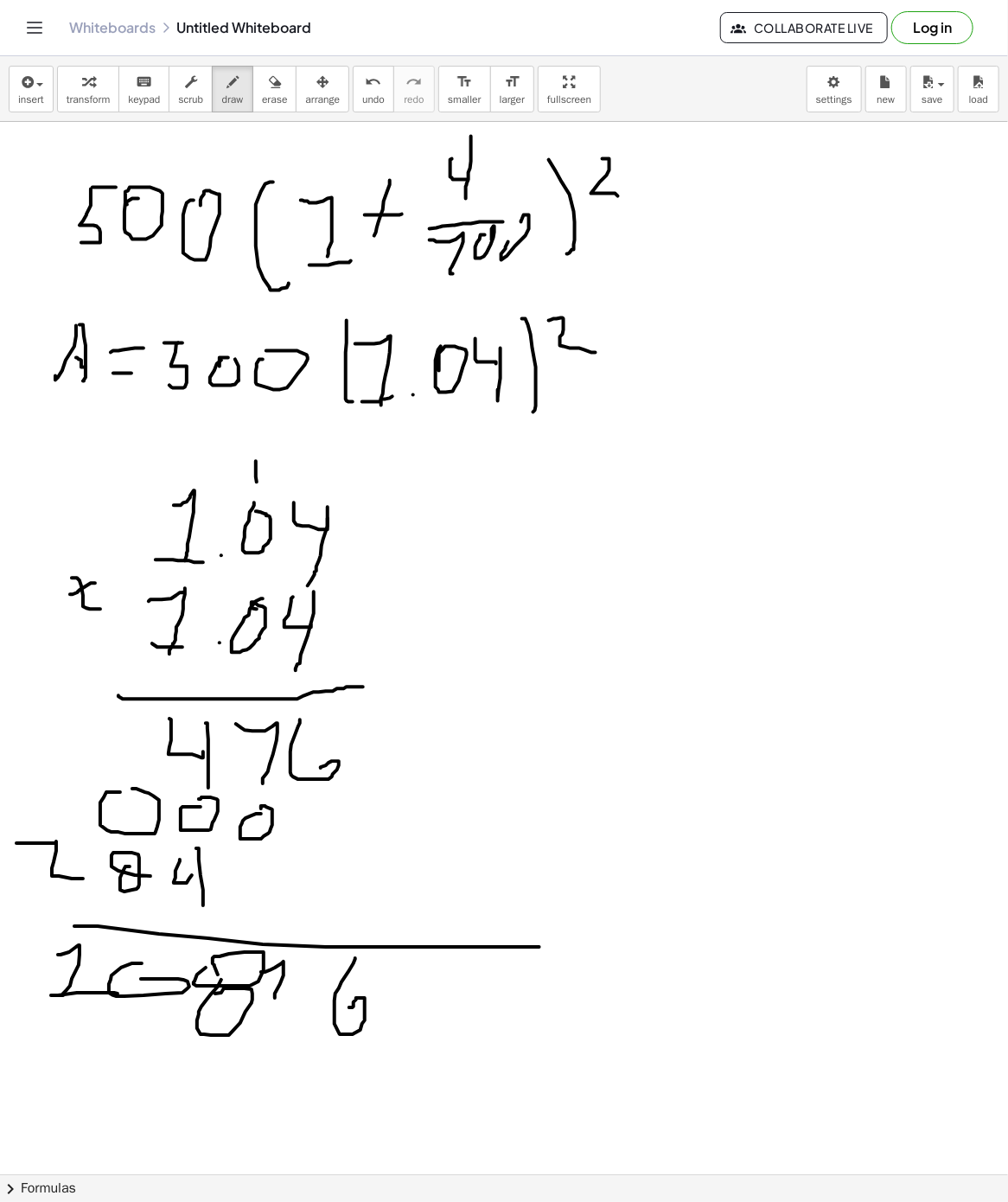 click at bounding box center [504, 1174] 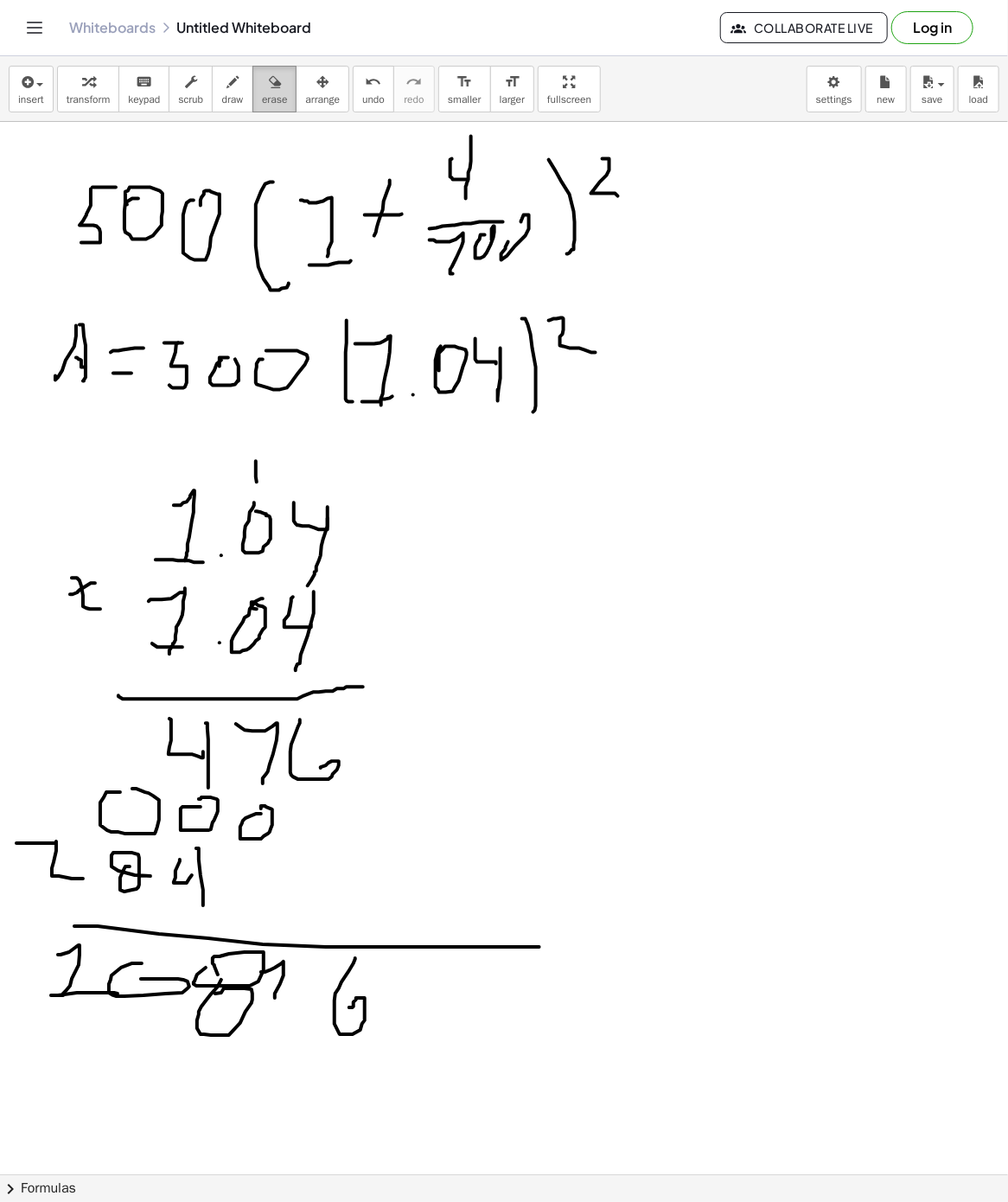 click on "erase" at bounding box center (274, 99) 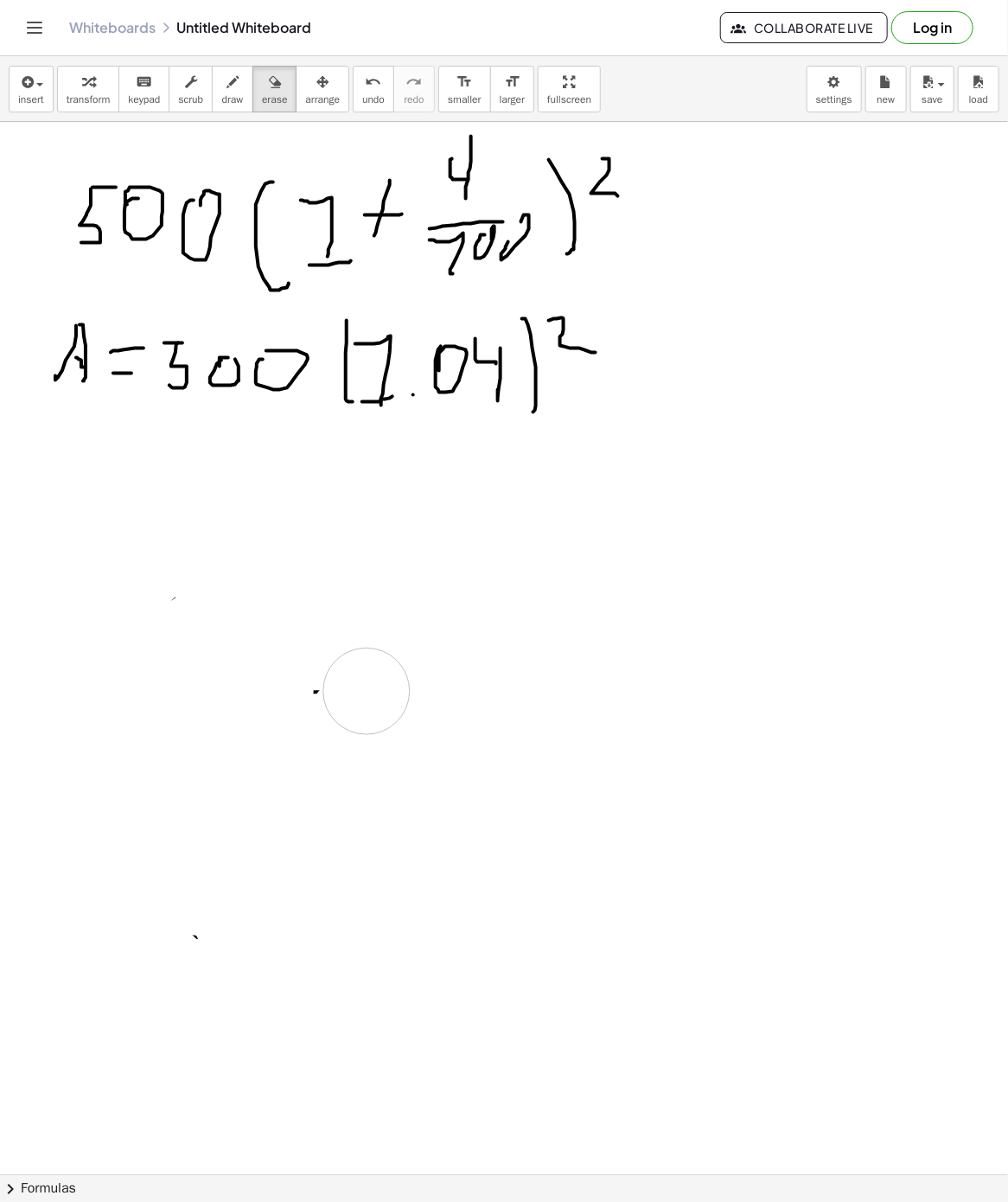 click at bounding box center [504, 1174] 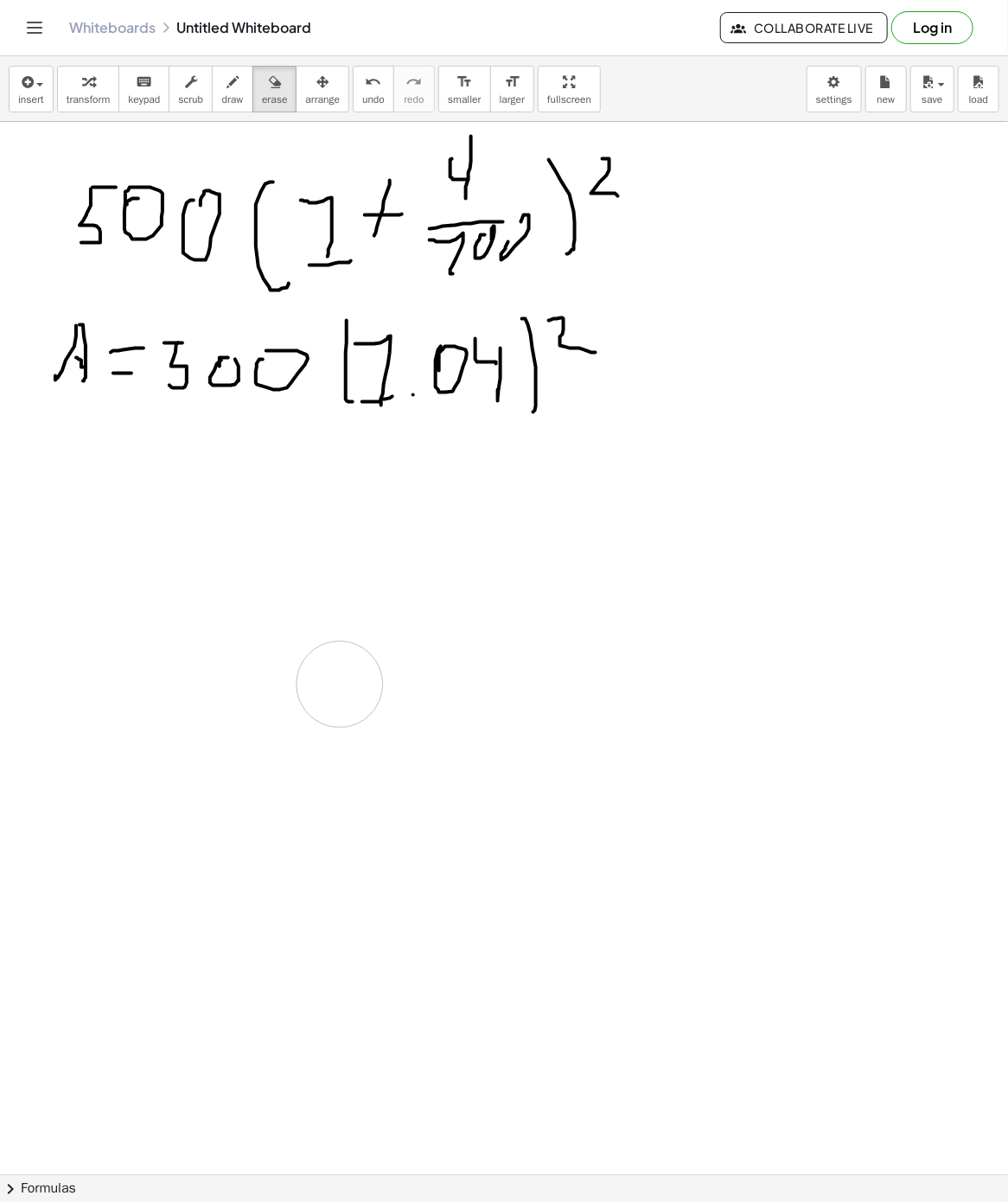 click at bounding box center (504, 1174) 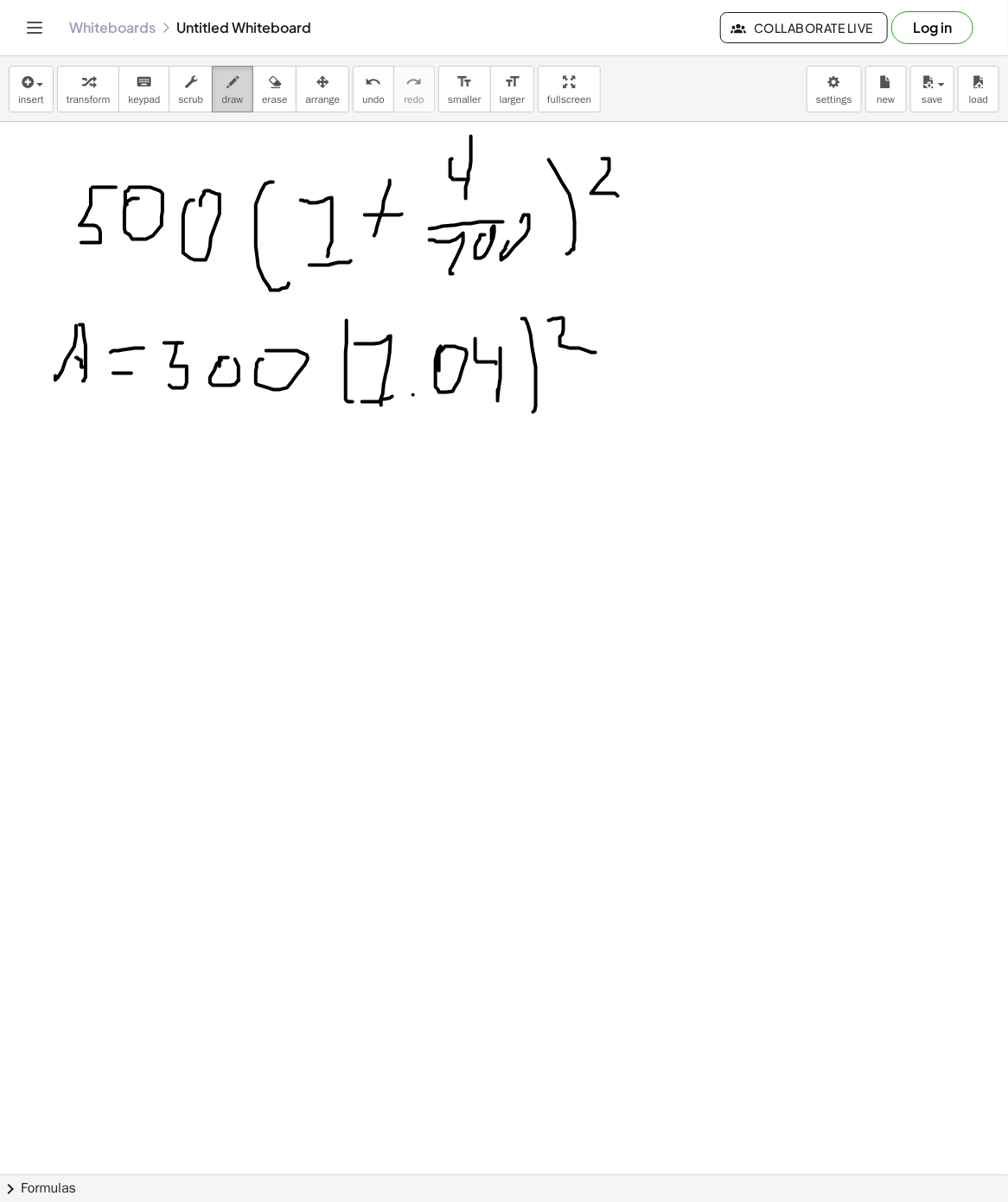 click on "draw" at bounding box center [233, 99] 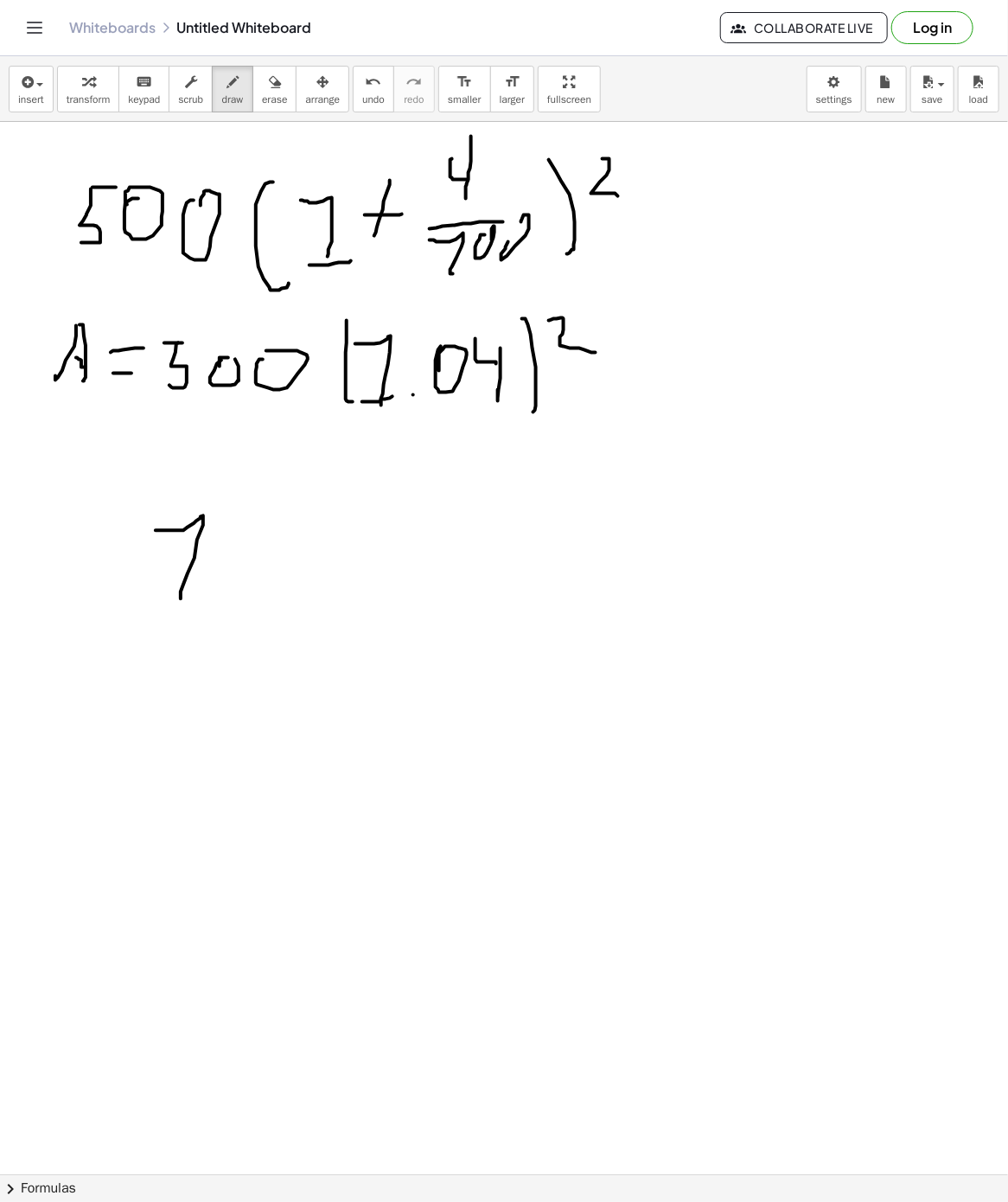 click at bounding box center (504, 1174) 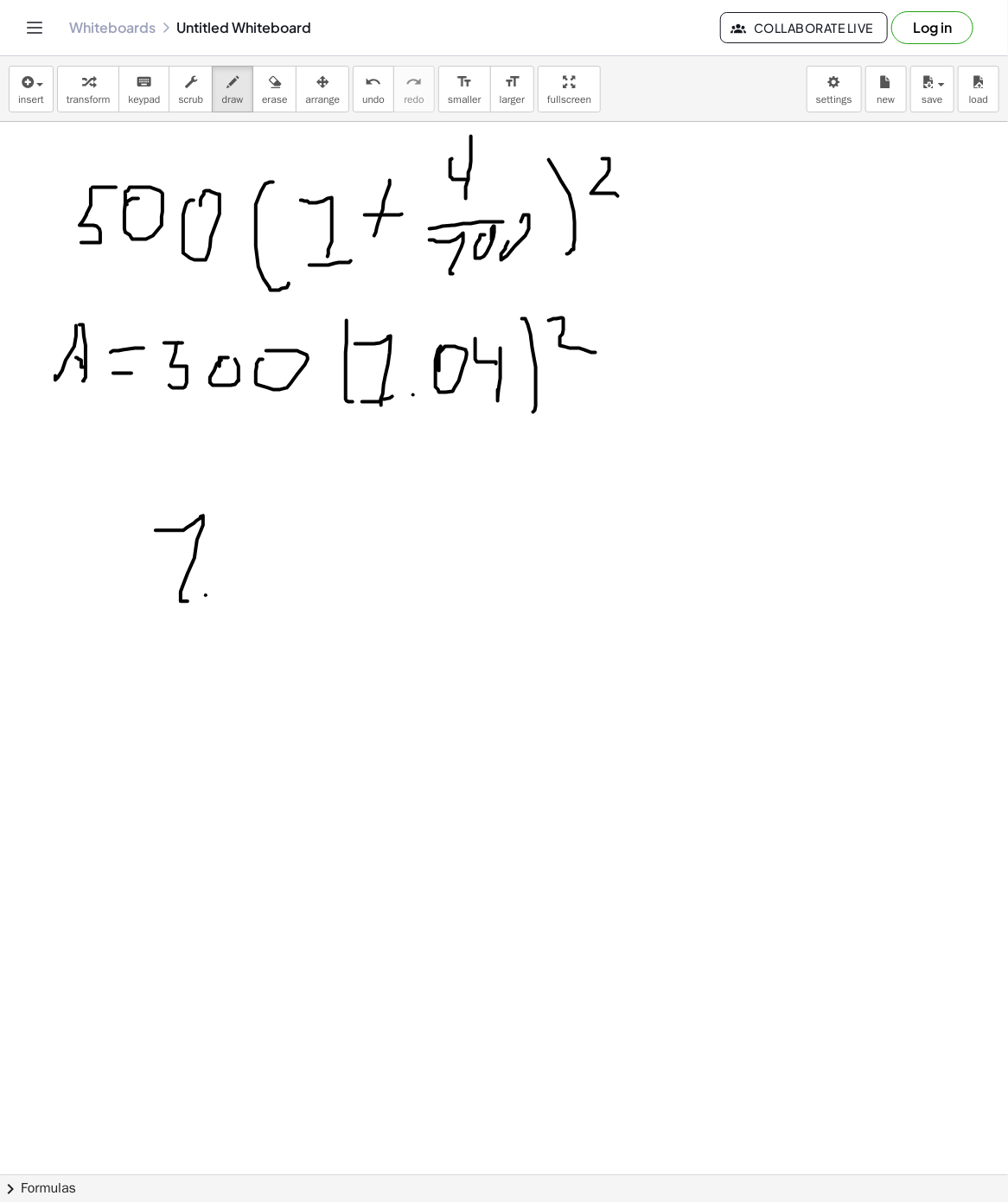 click at bounding box center [504, 1174] 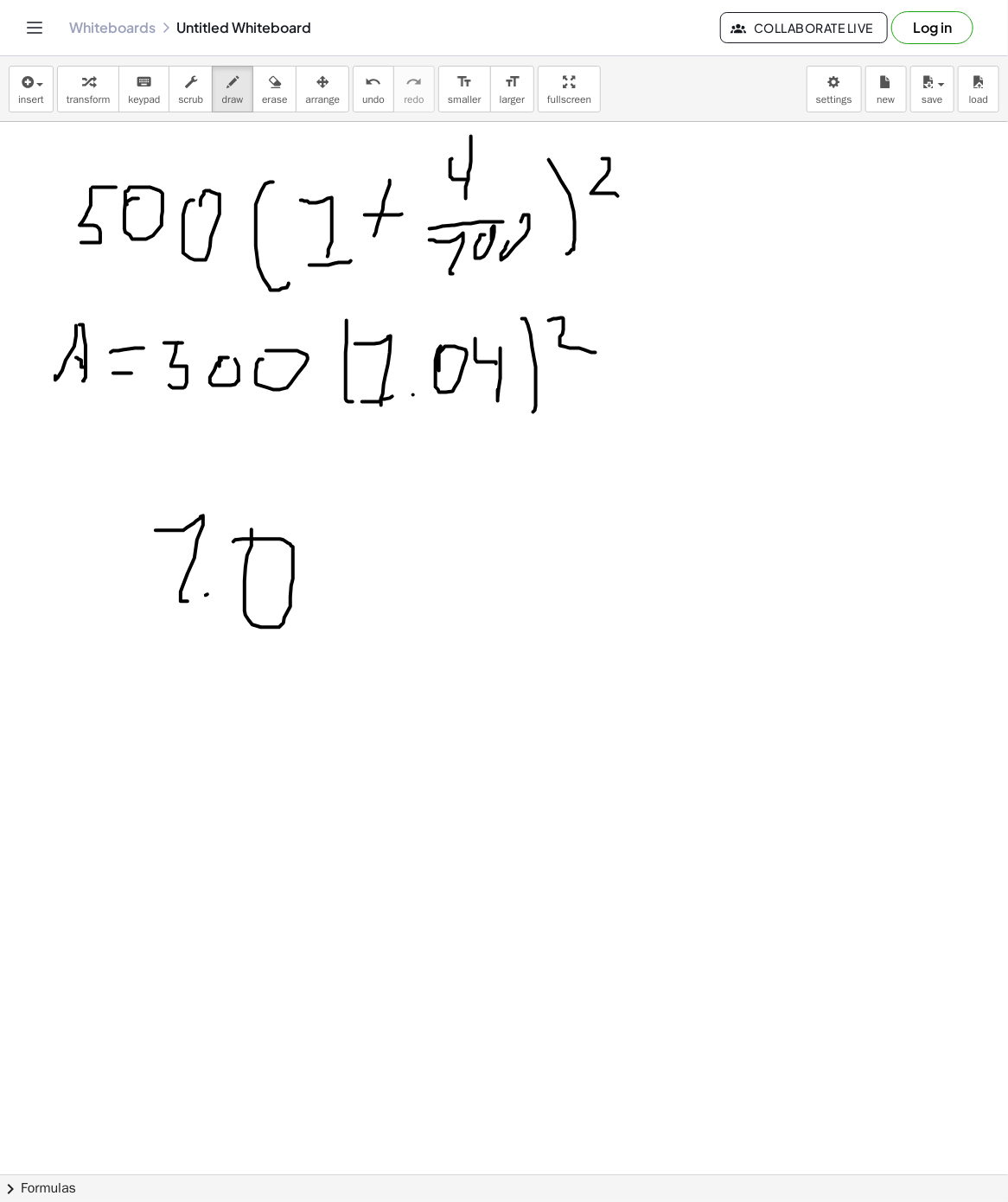 click at bounding box center [504, 1174] 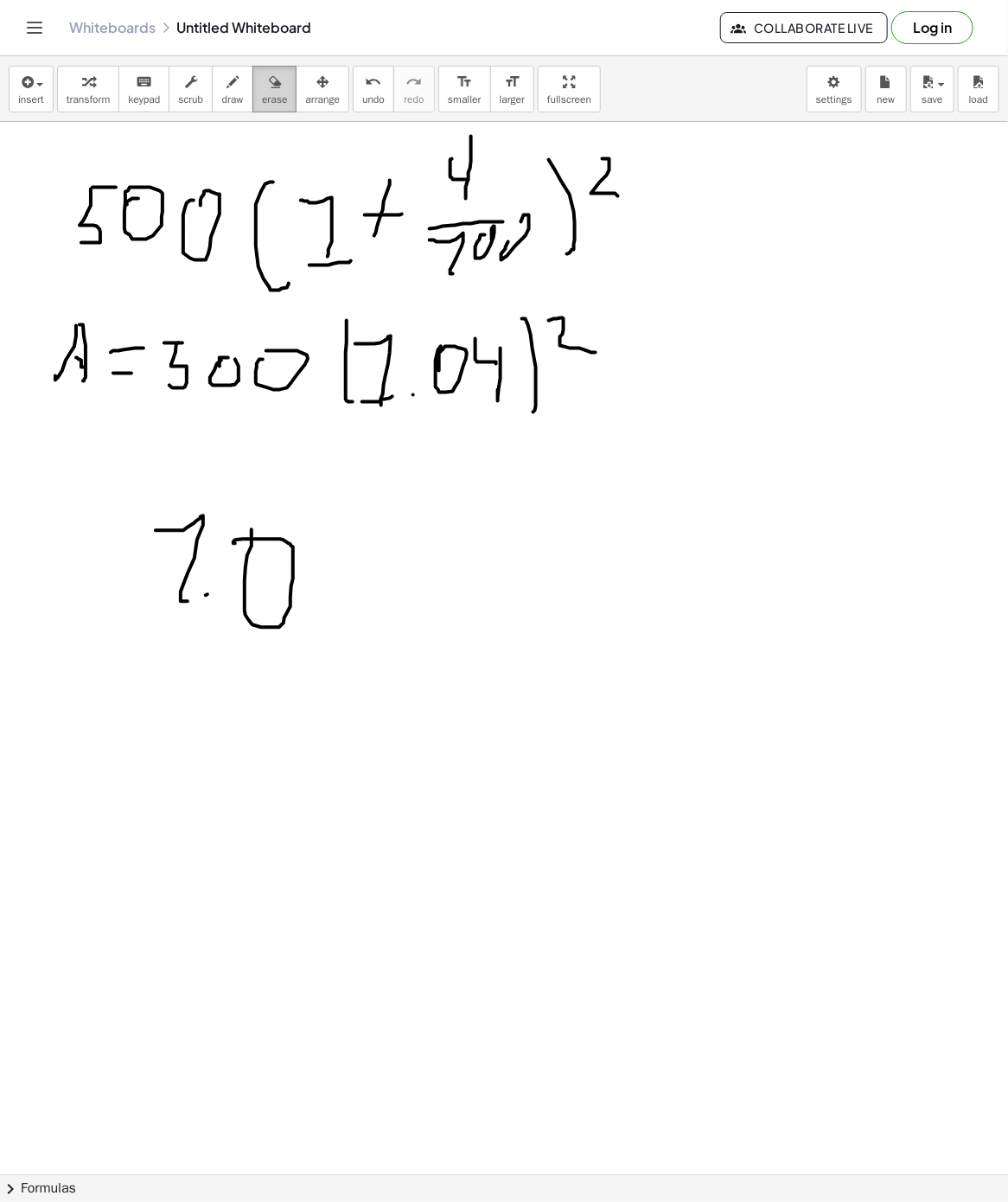 click on "erase" at bounding box center (274, 99) 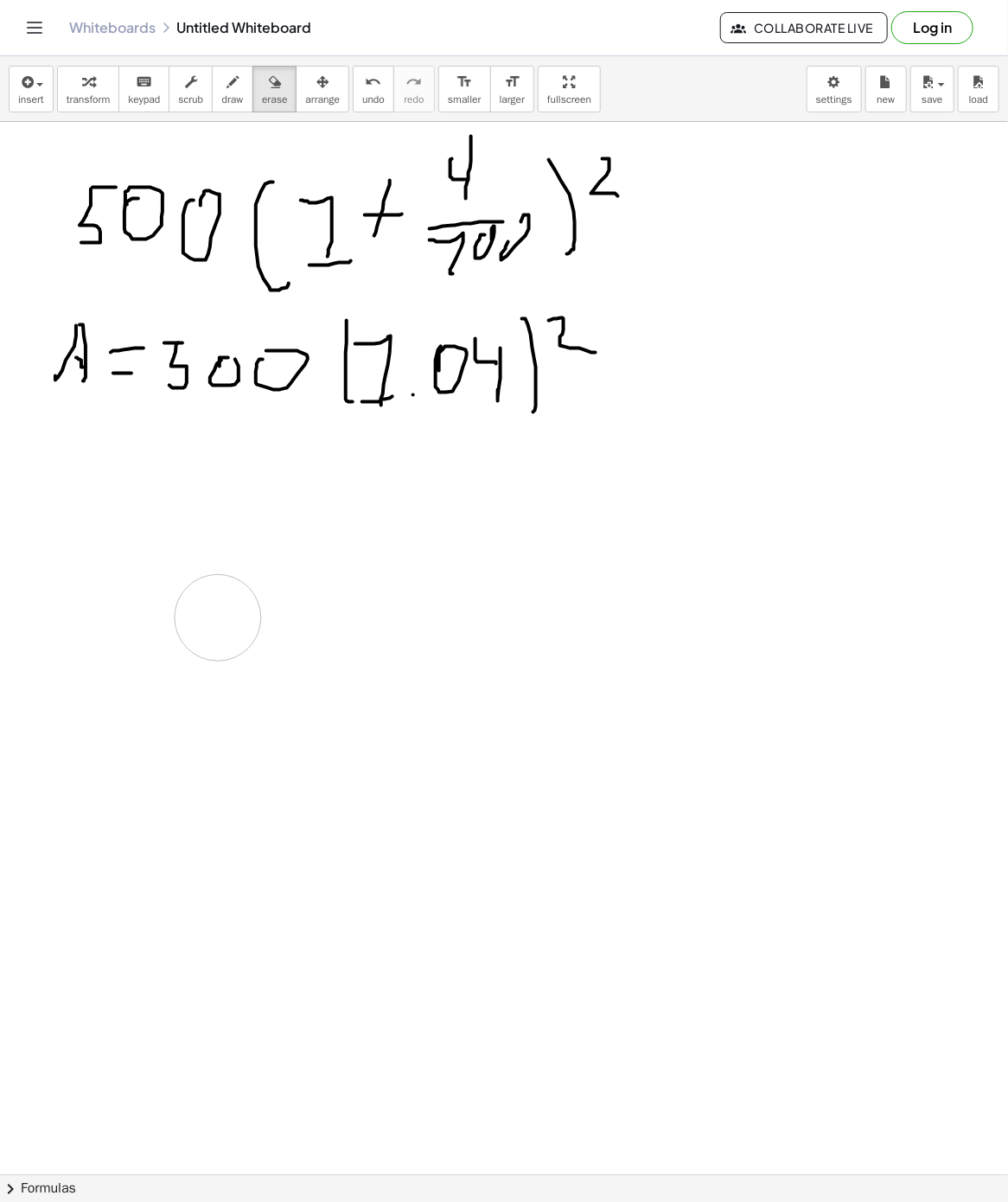 drag, startPoint x: 256, startPoint y: 508, endPoint x: 286, endPoint y: 608, distance: 104.40307 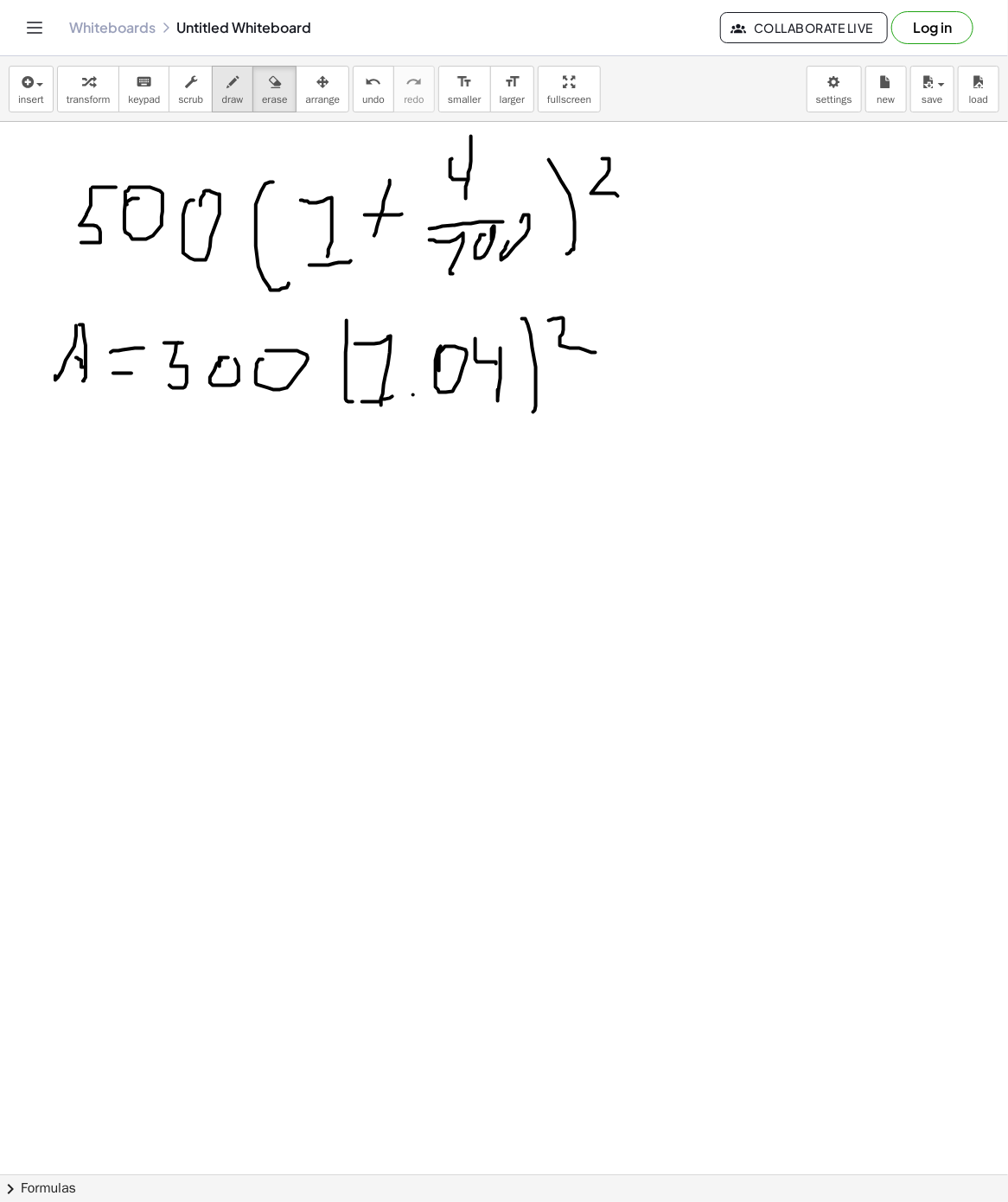 click at bounding box center (233, 81) 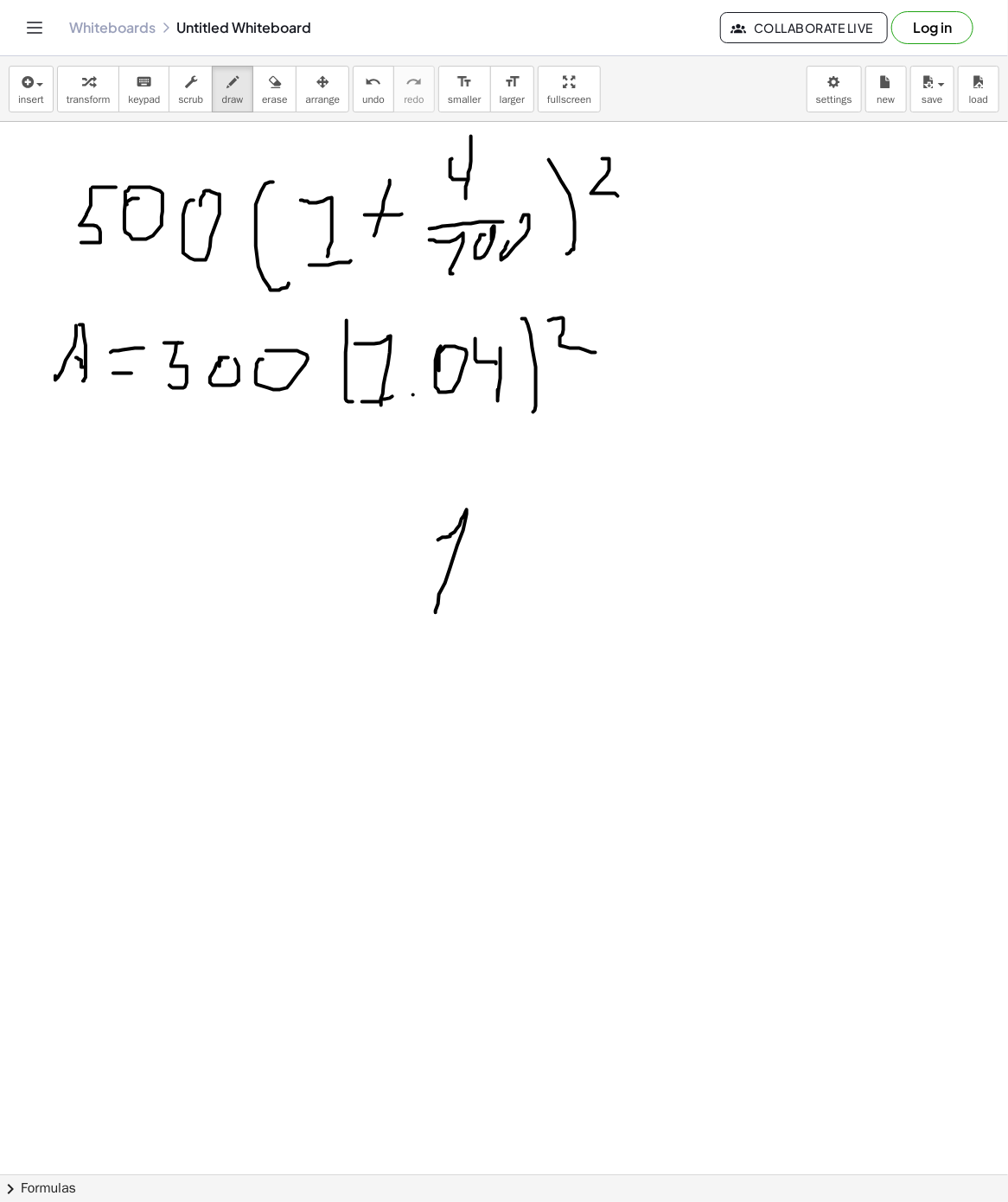 drag, startPoint x: 438, startPoint y: 541, endPoint x: 436, endPoint y: 614, distance: 73.02739 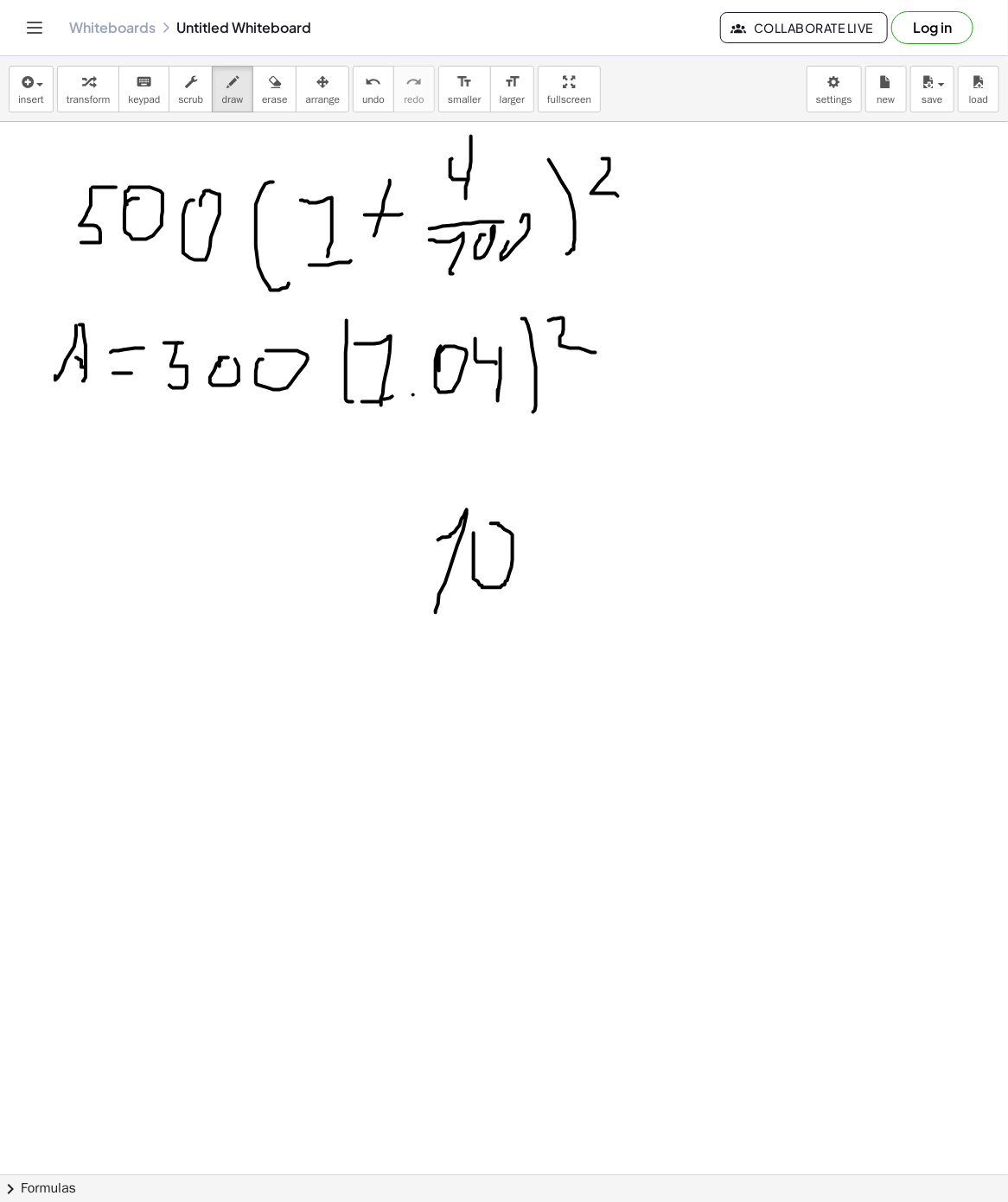 drag, startPoint x: 474, startPoint y: 534, endPoint x: 494, endPoint y: 555, distance: 29 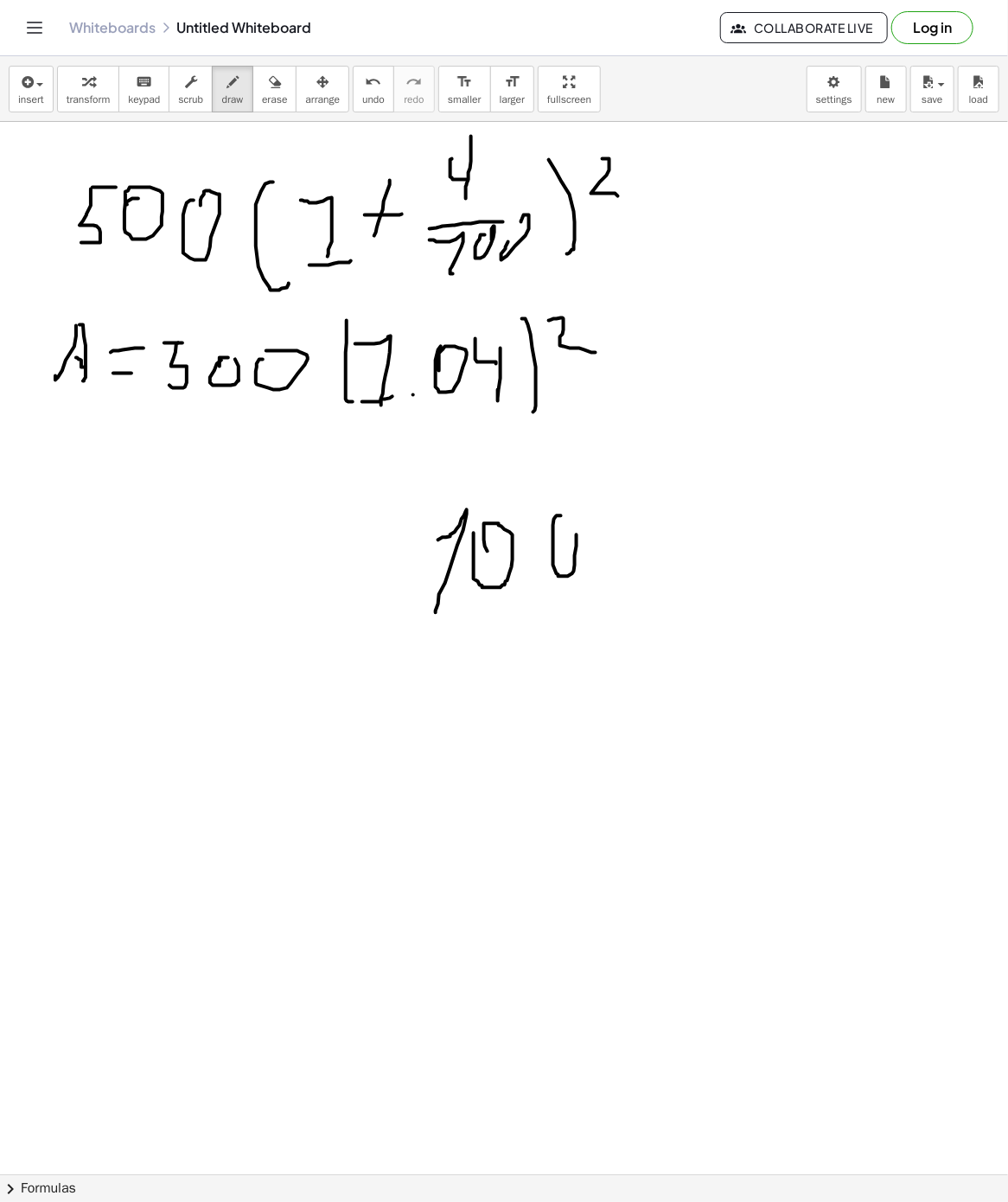 drag, startPoint x: 553, startPoint y: 534, endPoint x: 563, endPoint y: 555, distance: 23.259 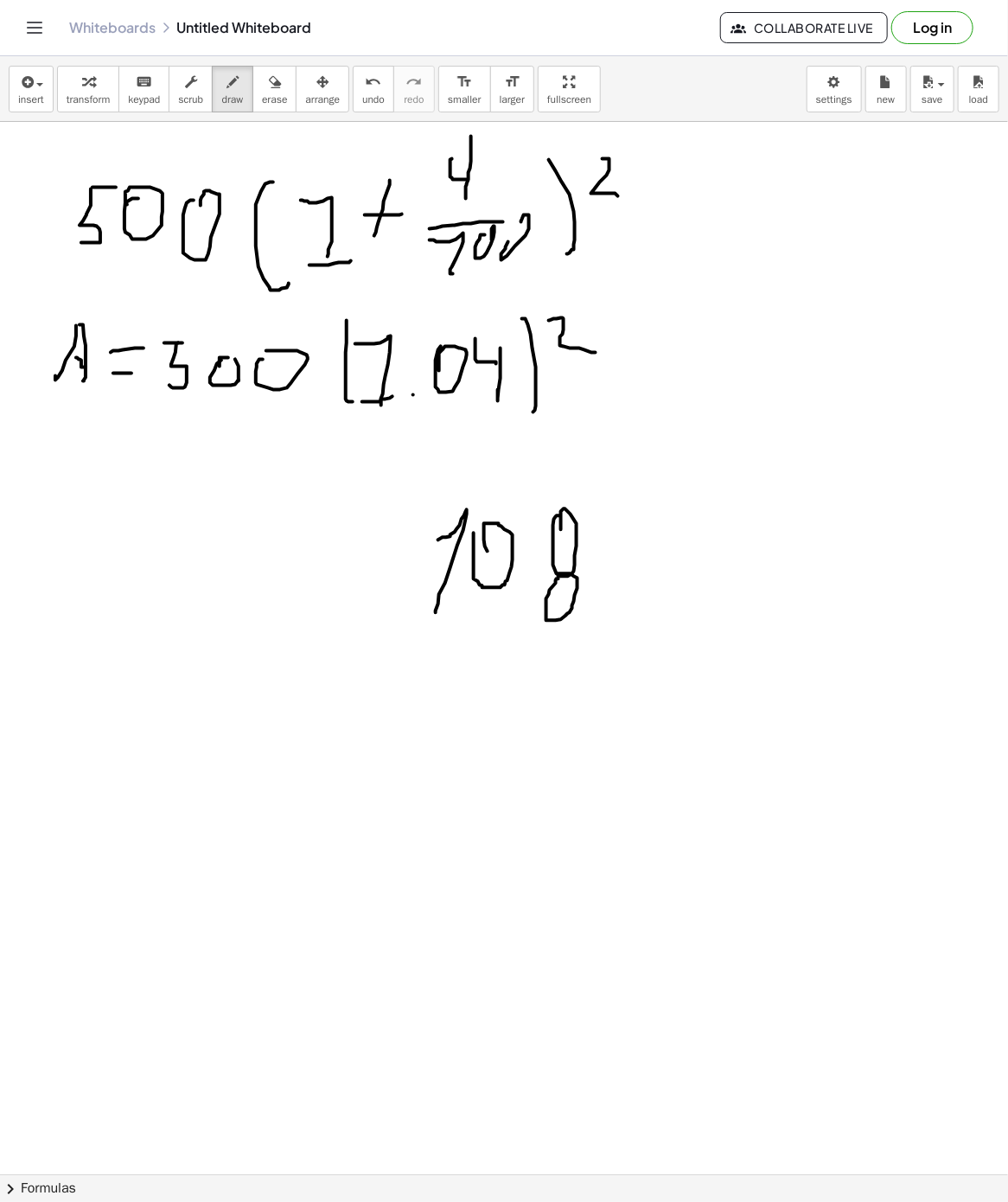 drag, startPoint x: 558, startPoint y: 580, endPoint x: 582, endPoint y: 585, distance: 24.5153 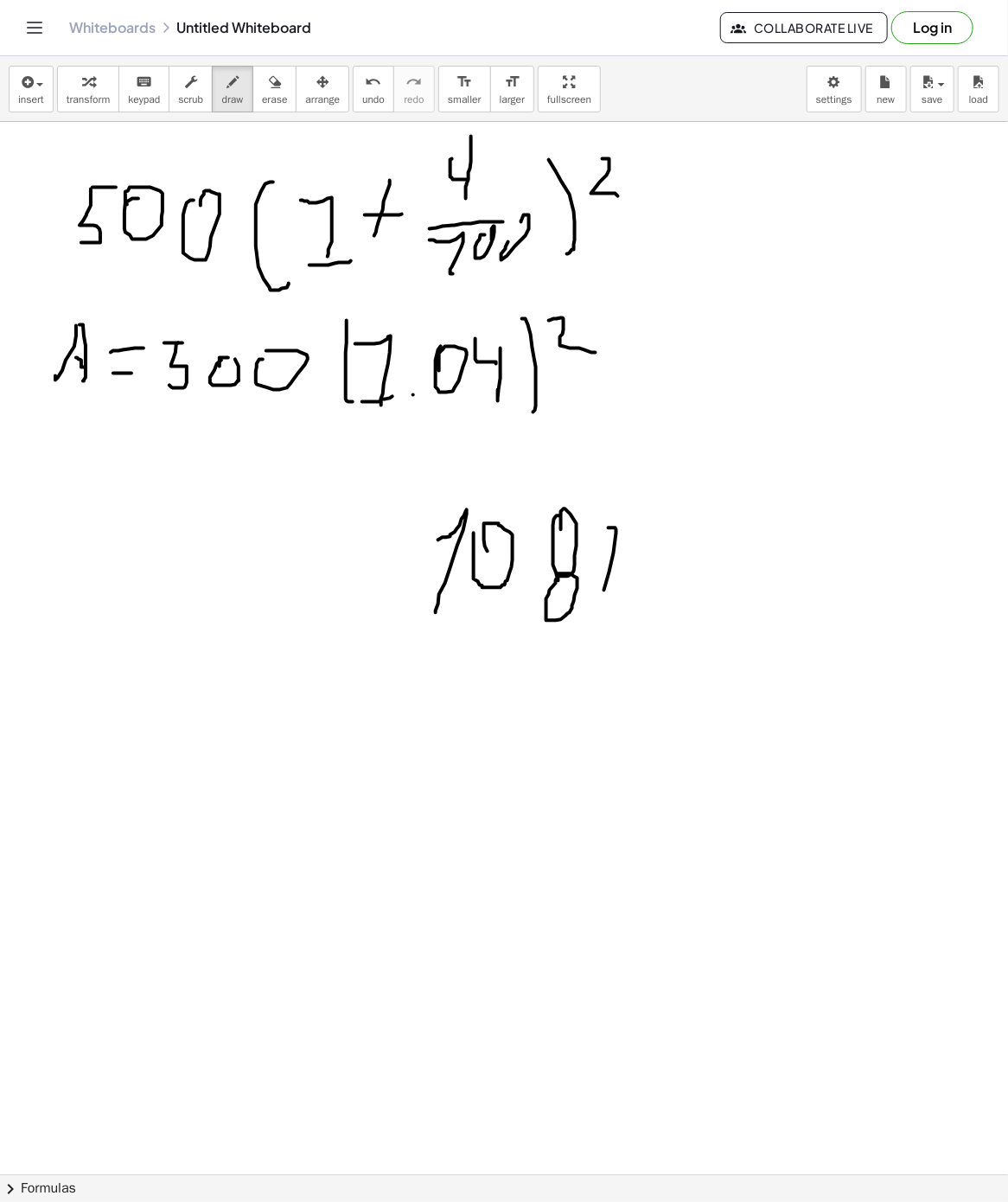 drag, startPoint x: 609, startPoint y: 529, endPoint x: 616, endPoint y: 604, distance: 75.32596 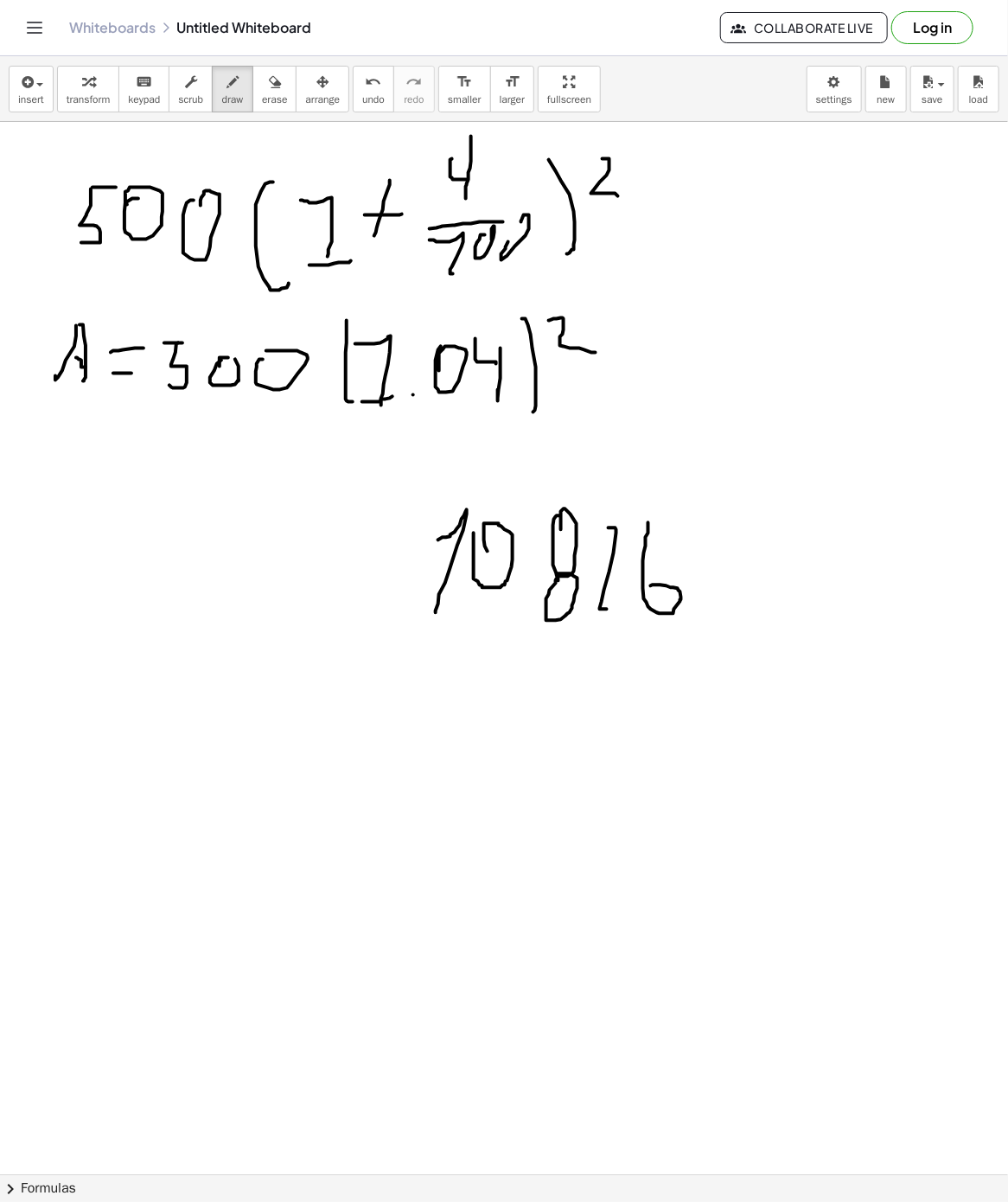 drag, startPoint x: 648, startPoint y: 525, endPoint x: 595, endPoint y: 622, distance: 110.53506 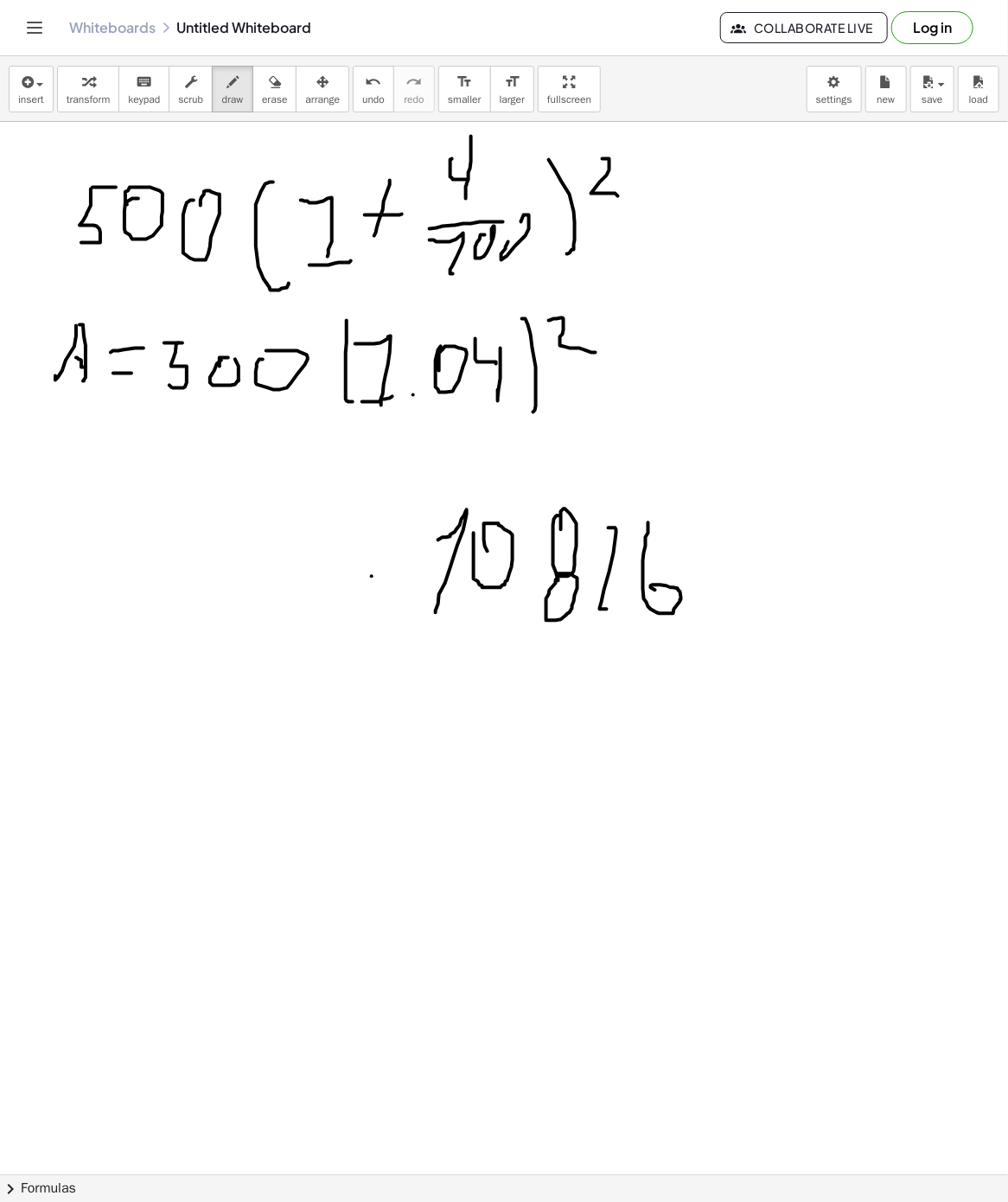 drag, startPoint x: 372, startPoint y: 578, endPoint x: 349, endPoint y: 590, distance: 25.942244 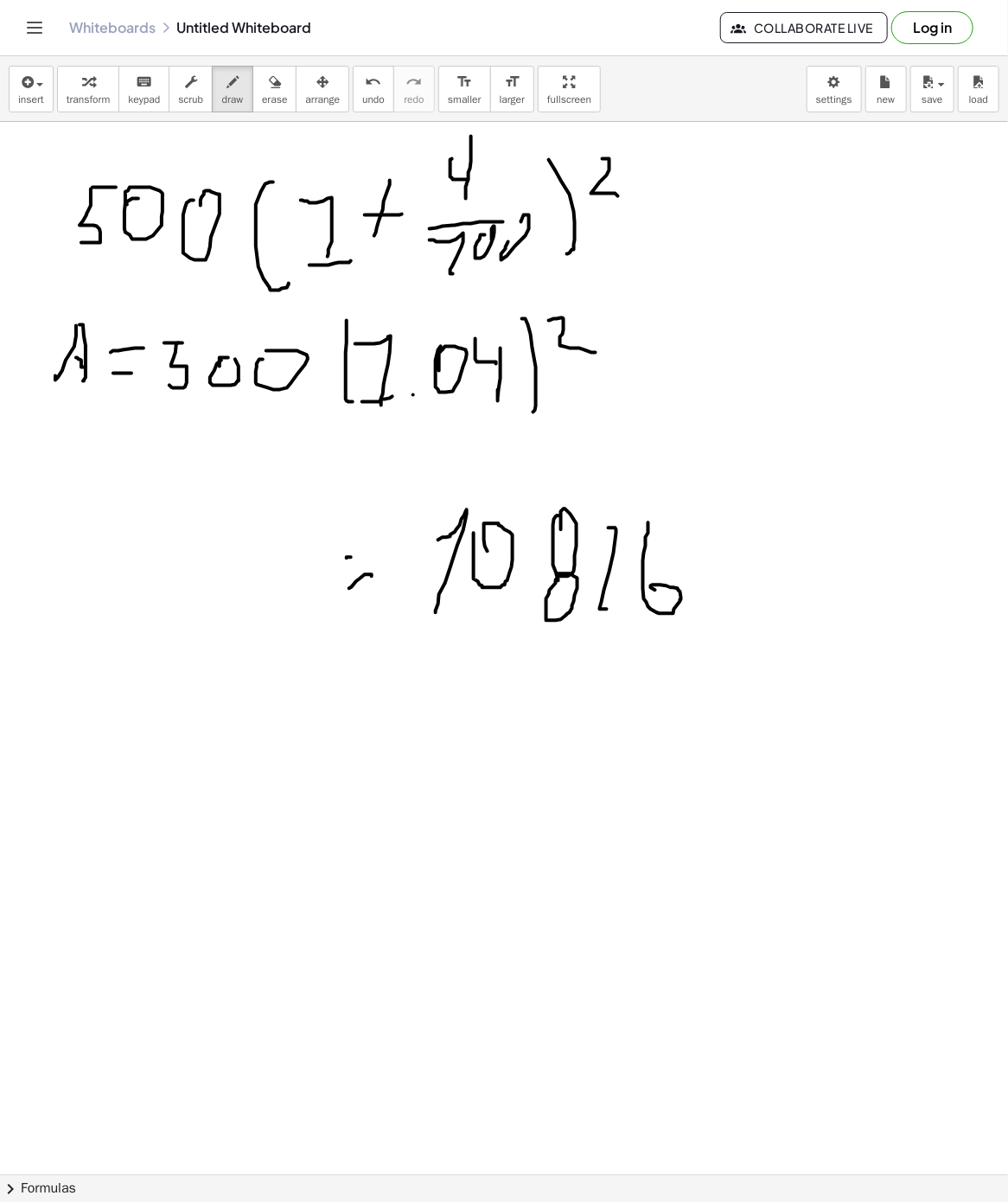 drag, startPoint x: 351, startPoint y: 559, endPoint x: 363, endPoint y: 575, distance: 20 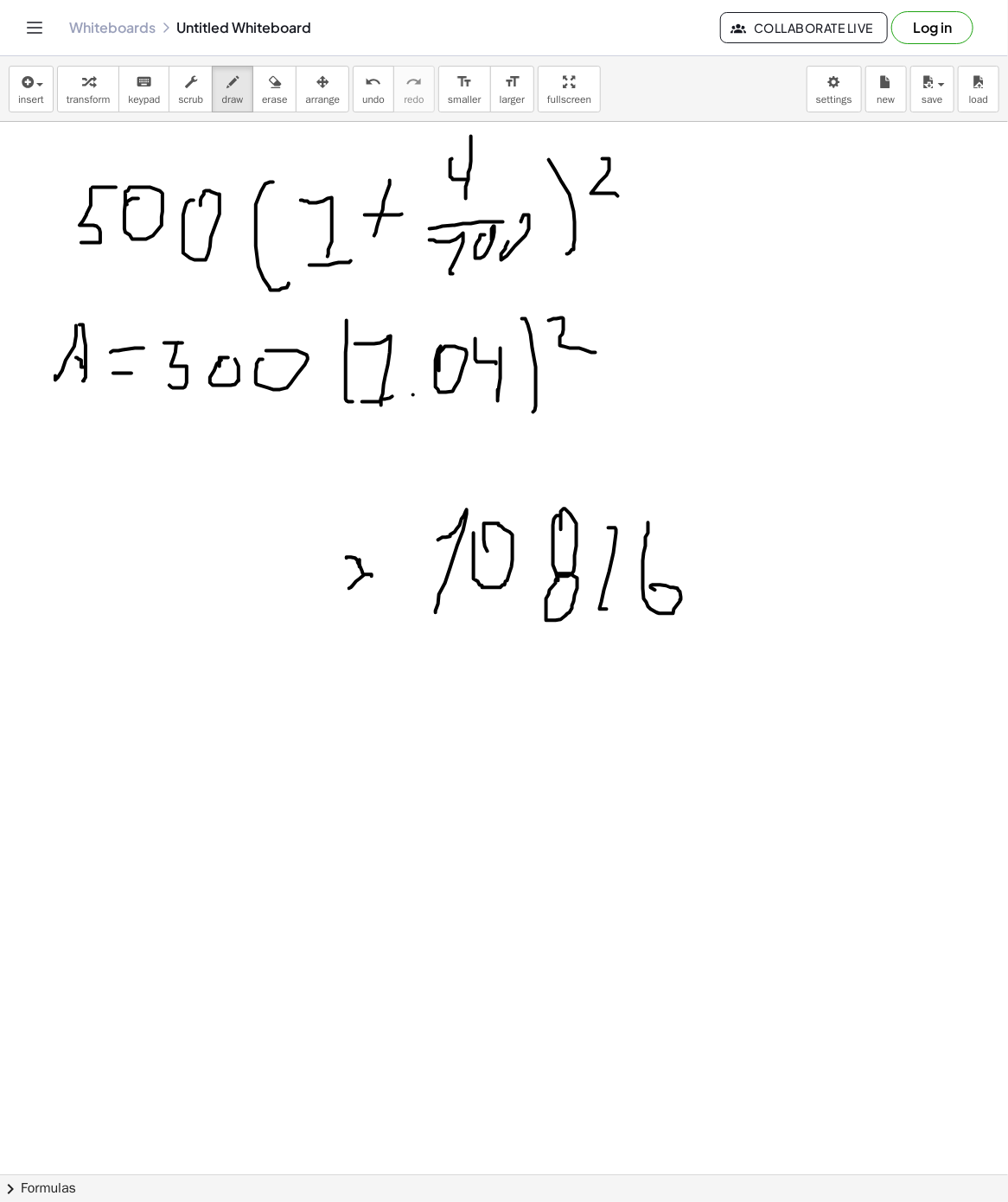 drag, startPoint x: 360, startPoint y: 561, endPoint x: 367, endPoint y: 582, distance: 22.135944 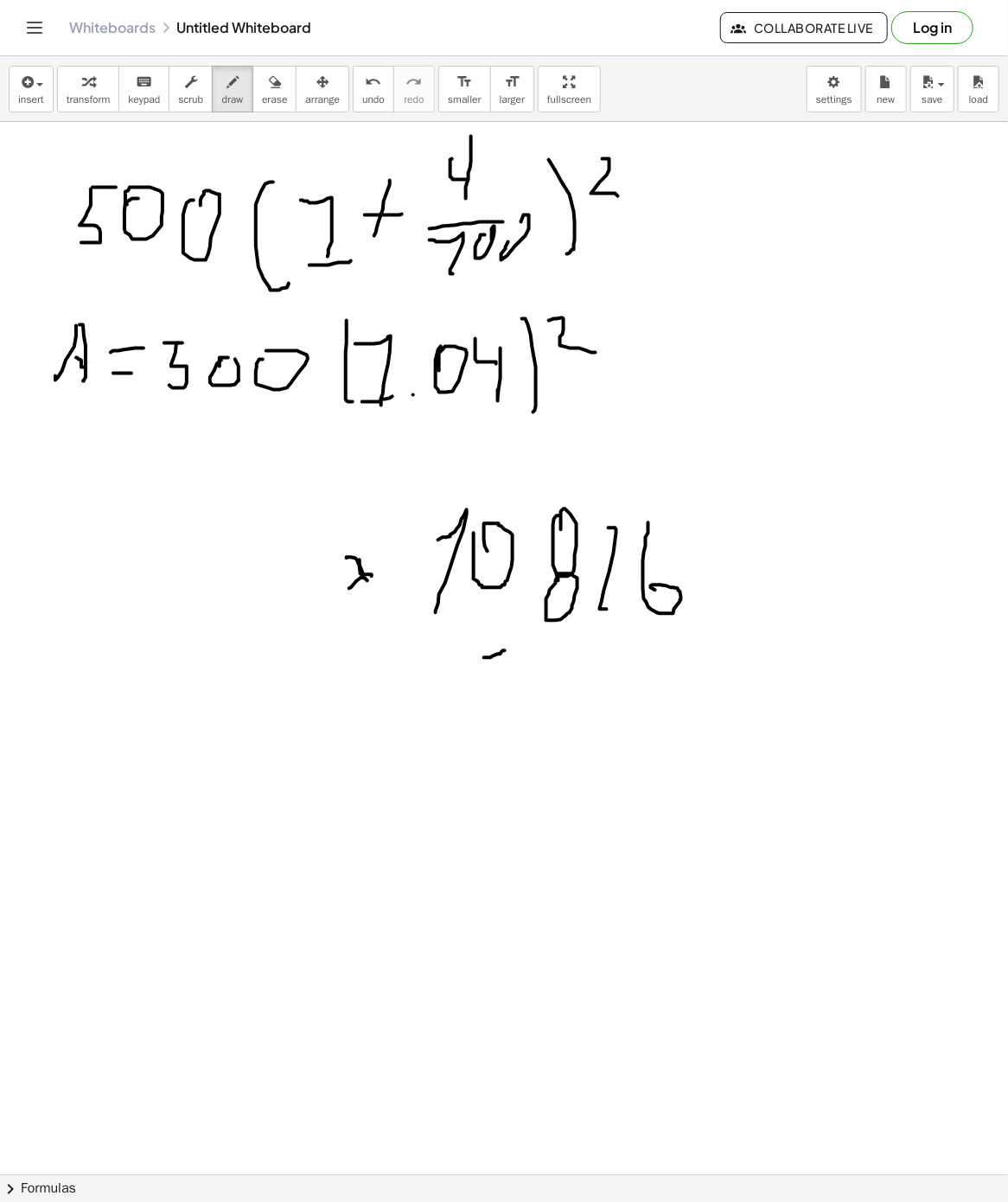 drag, startPoint x: 499, startPoint y: 655, endPoint x: 508, endPoint y: 649, distance: 10.816654 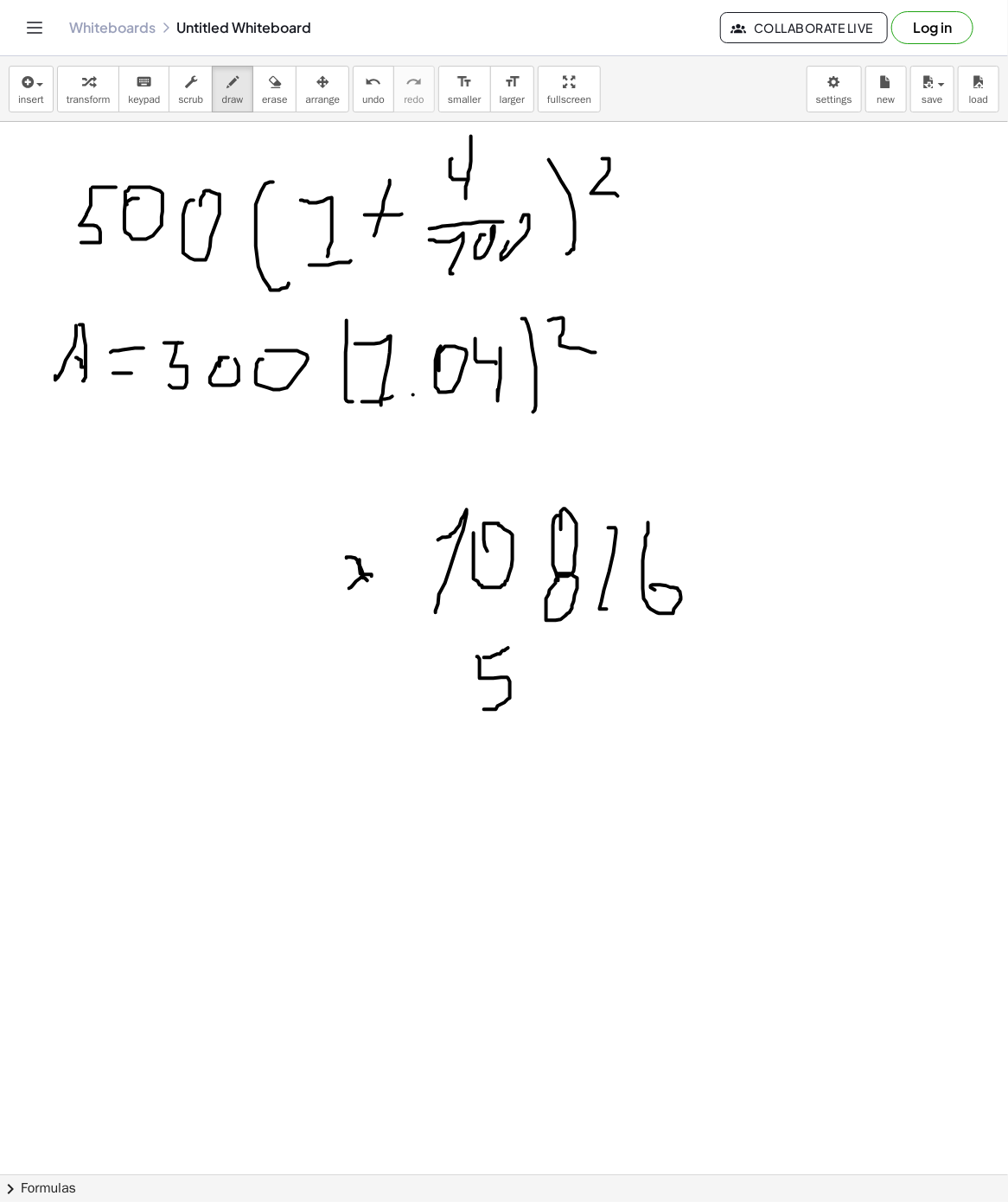 drag, startPoint x: 477, startPoint y: 658, endPoint x: 484, endPoint y: 711, distance: 53.460266 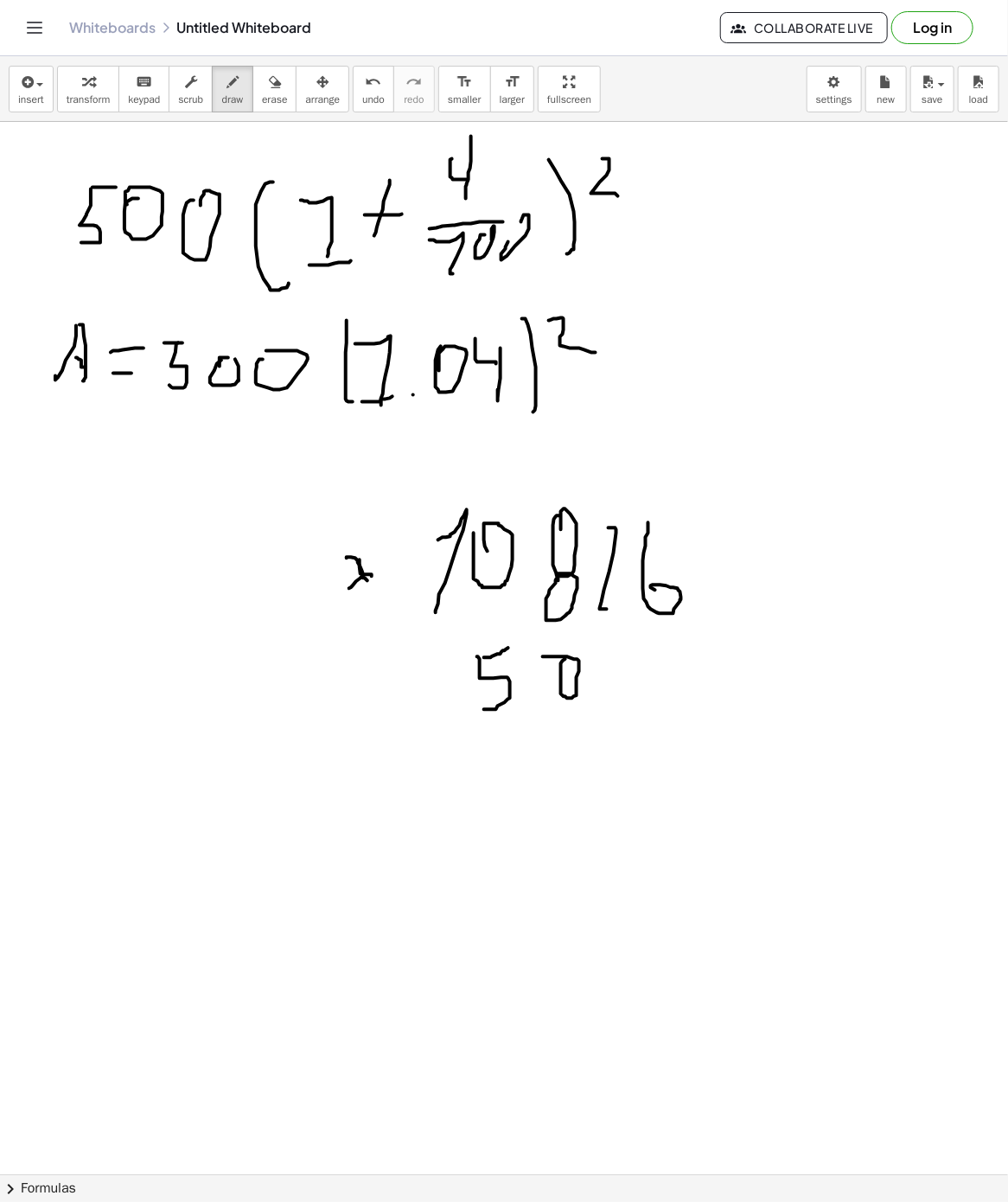 drag, startPoint x: 561, startPoint y: 672, endPoint x: 574, endPoint y: 676, distance: 13.601471 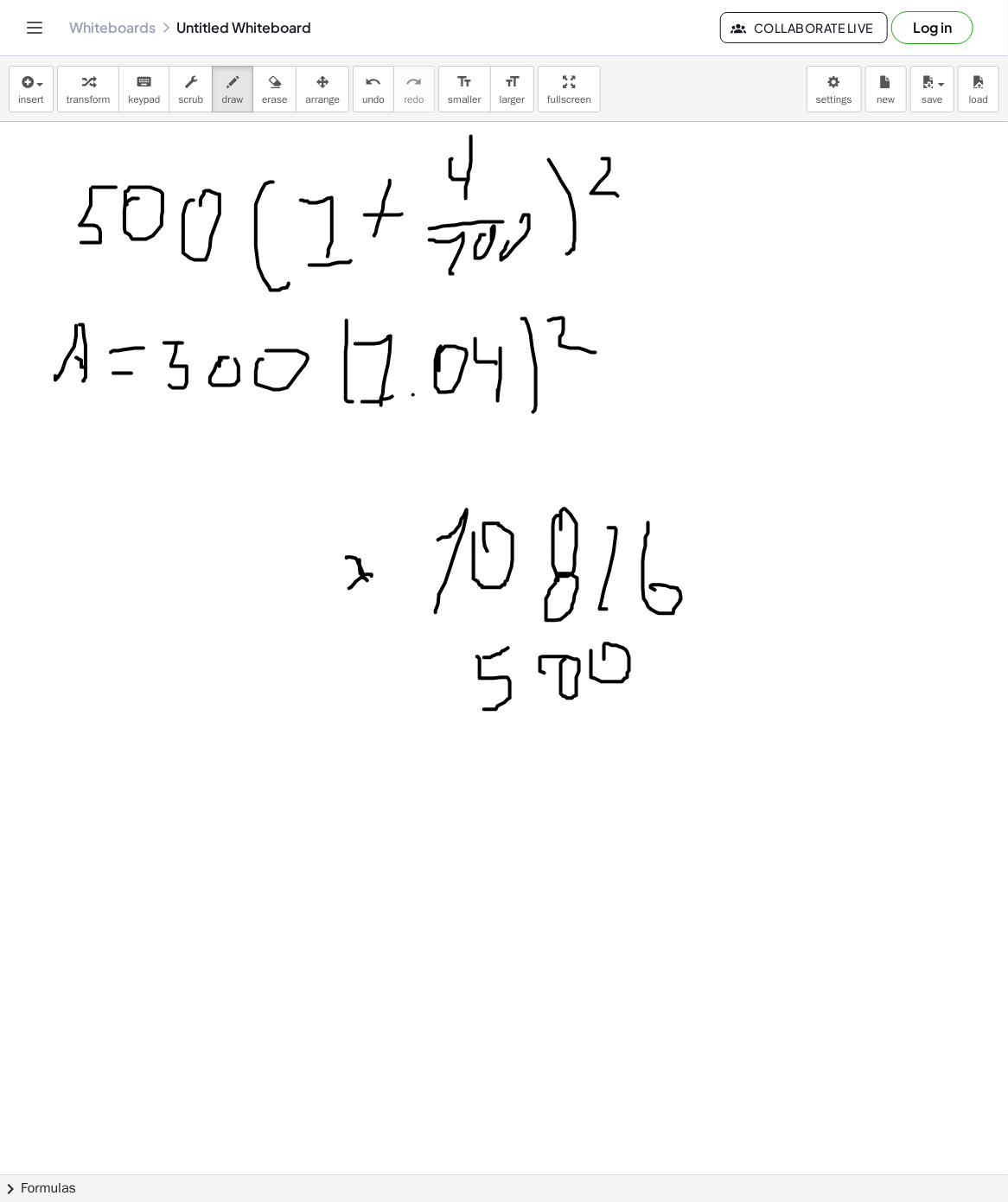 click at bounding box center [504, 1174] 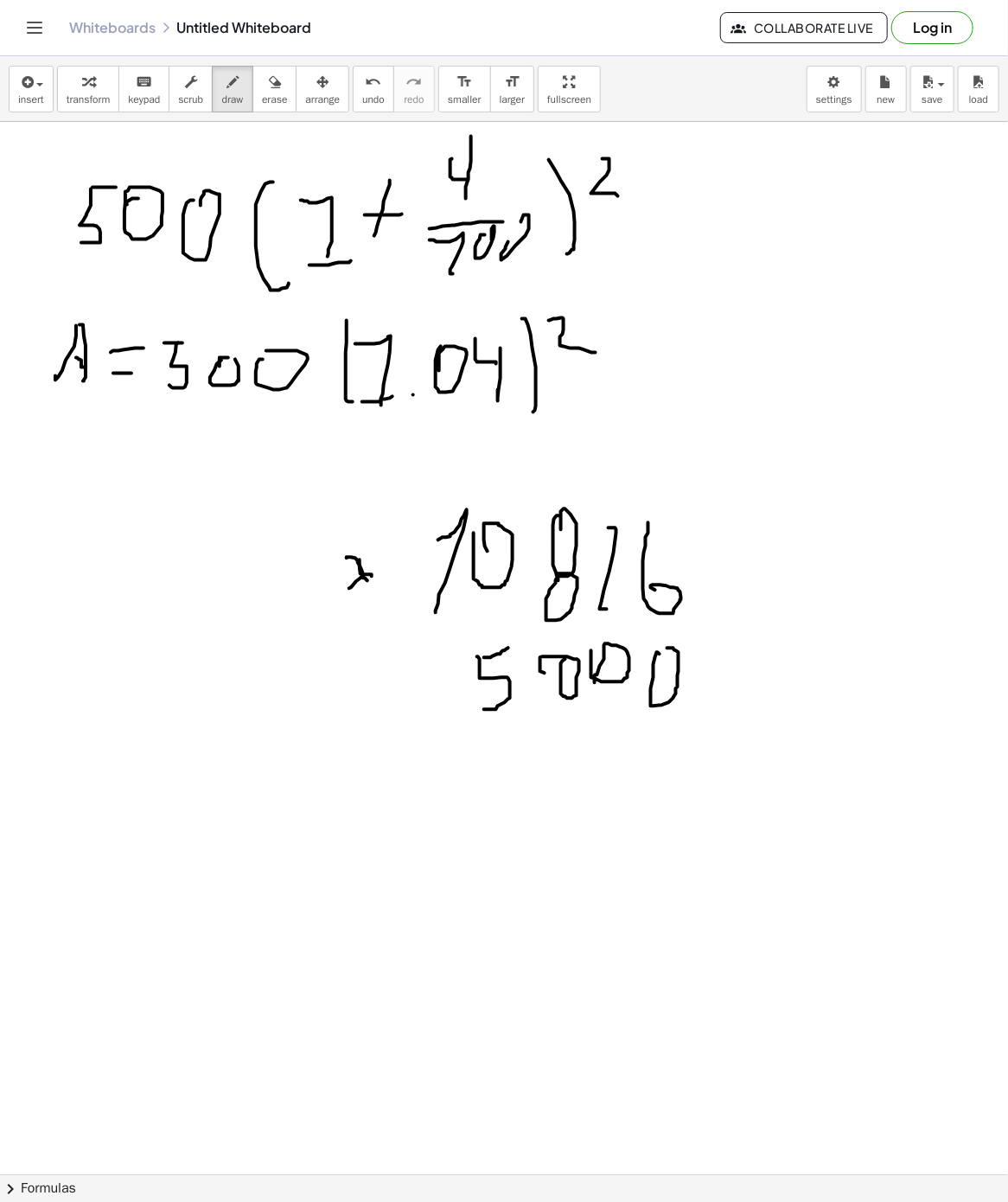 click at bounding box center [504, 1174] 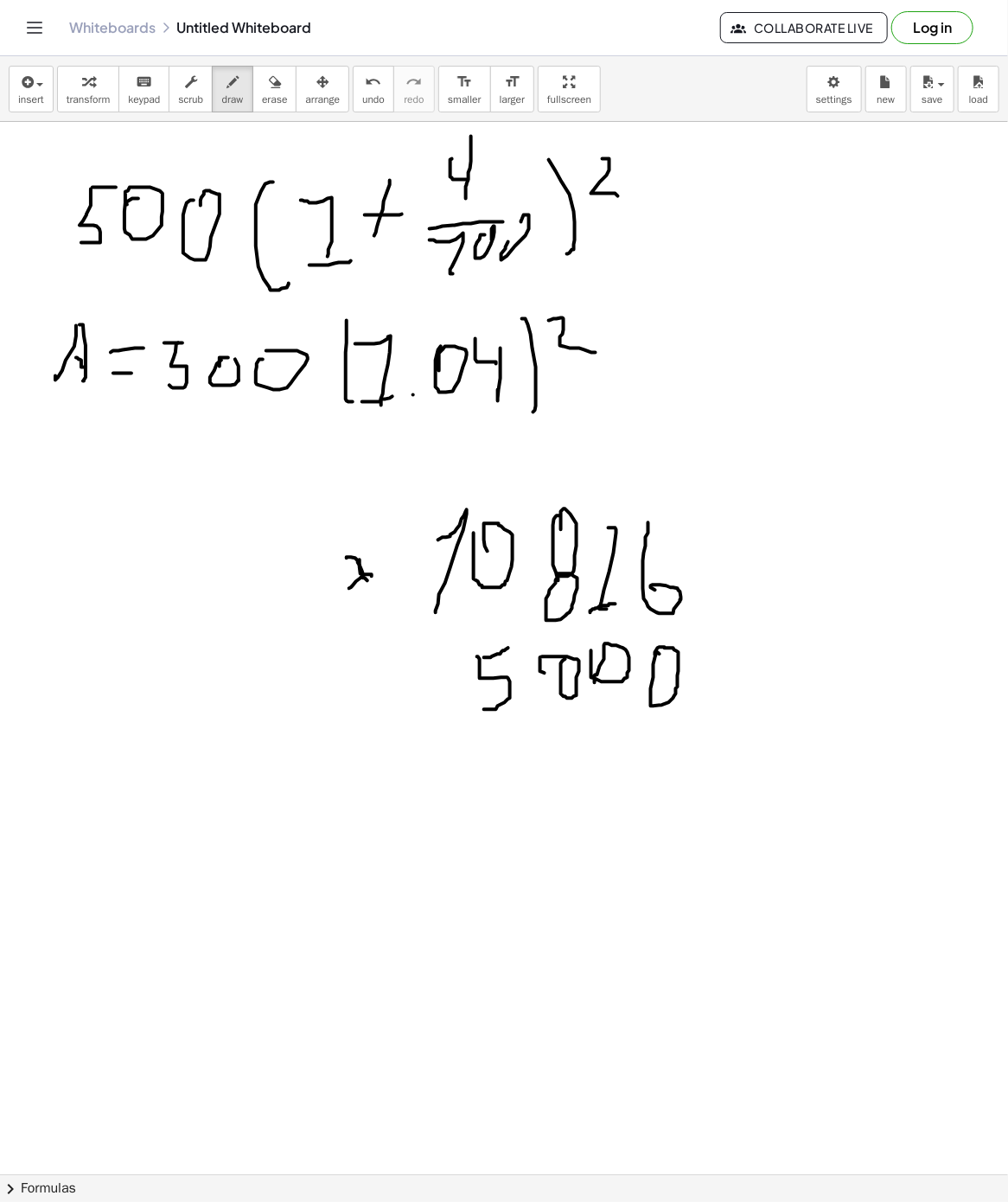 click at bounding box center (504, 1174) 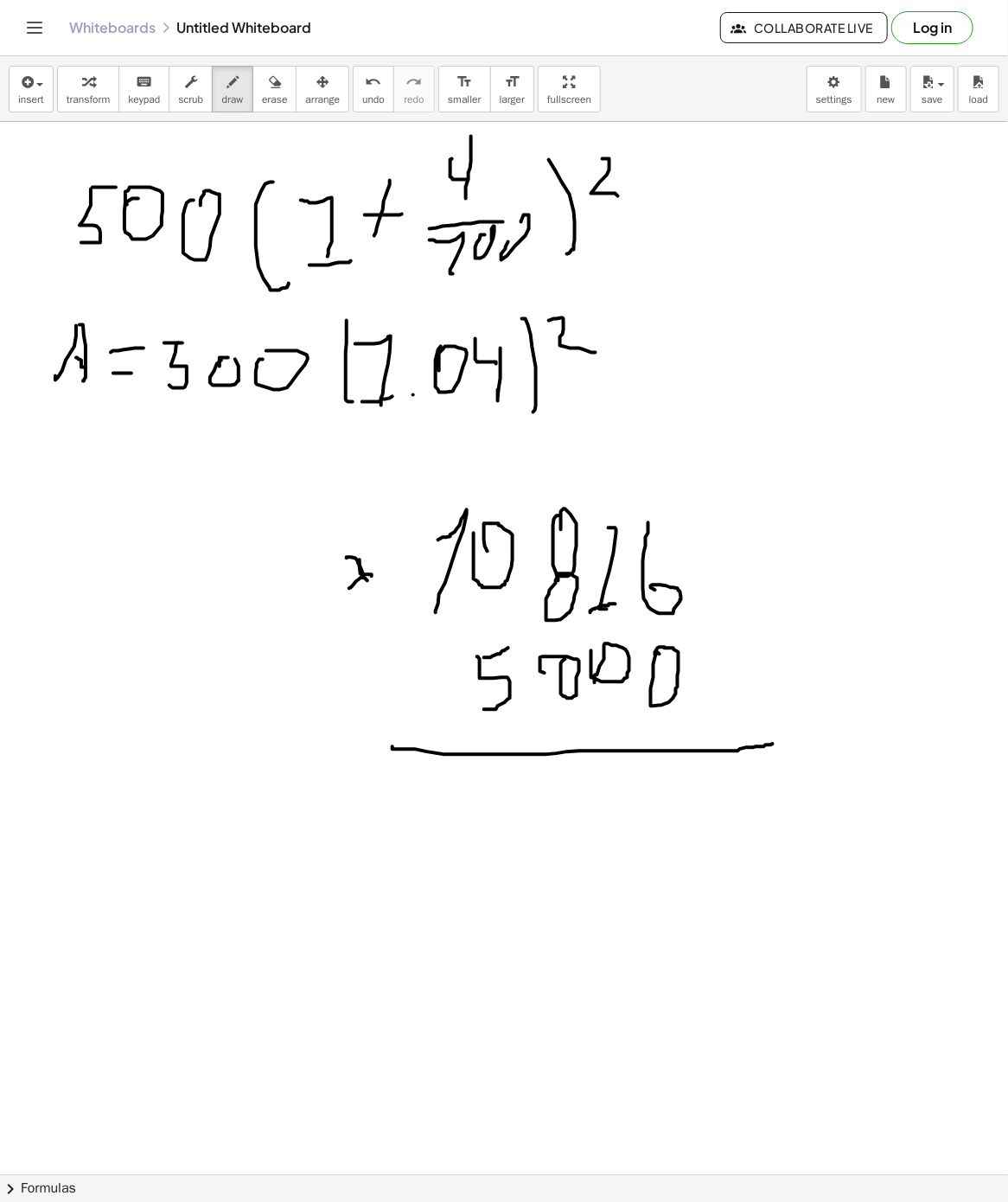 drag, startPoint x: 392, startPoint y: 748, endPoint x: 773, endPoint y: 745, distance: 381.01181 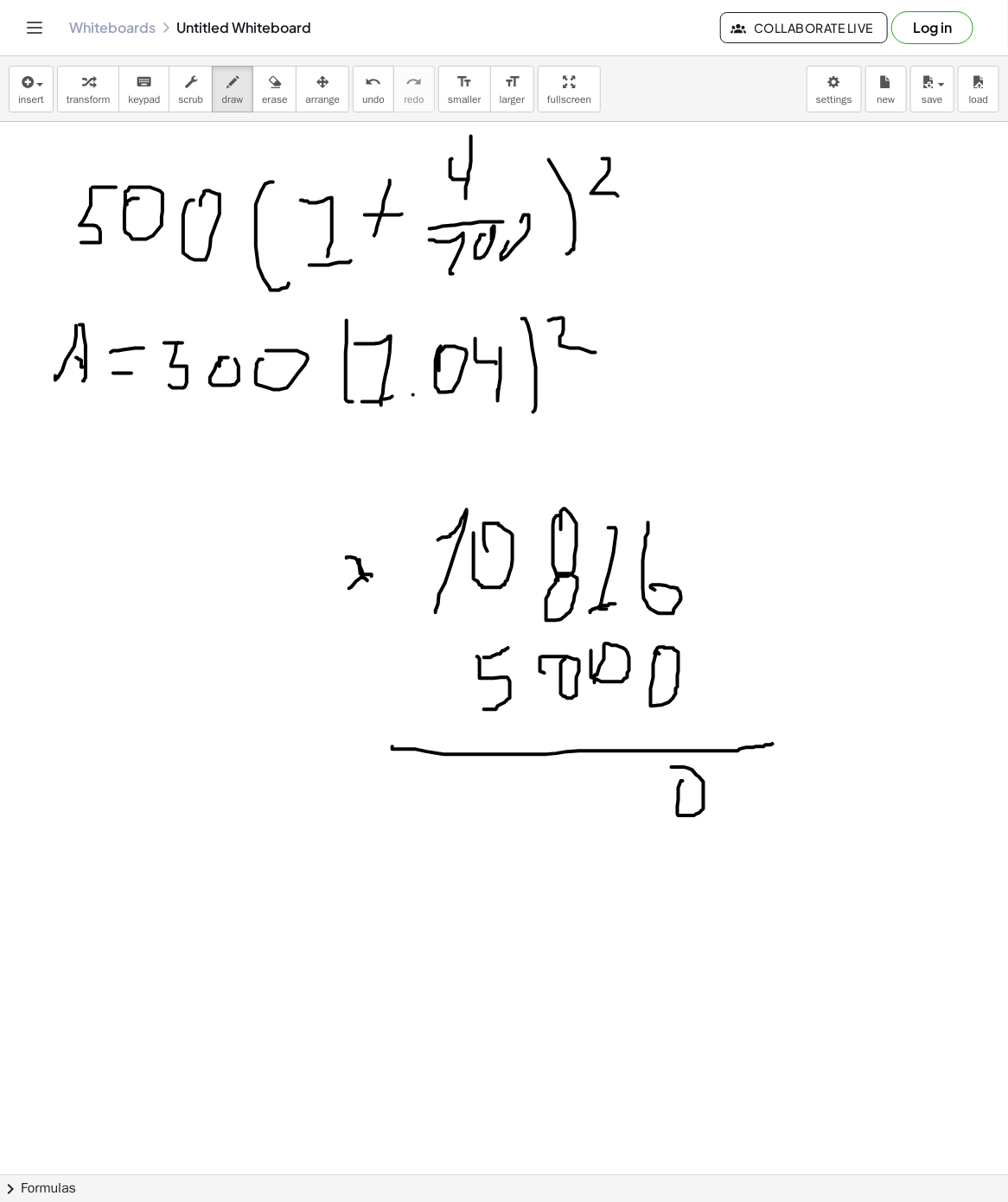 drag, startPoint x: 683, startPoint y: 783, endPoint x: 660, endPoint y: 777, distance: 23.76973 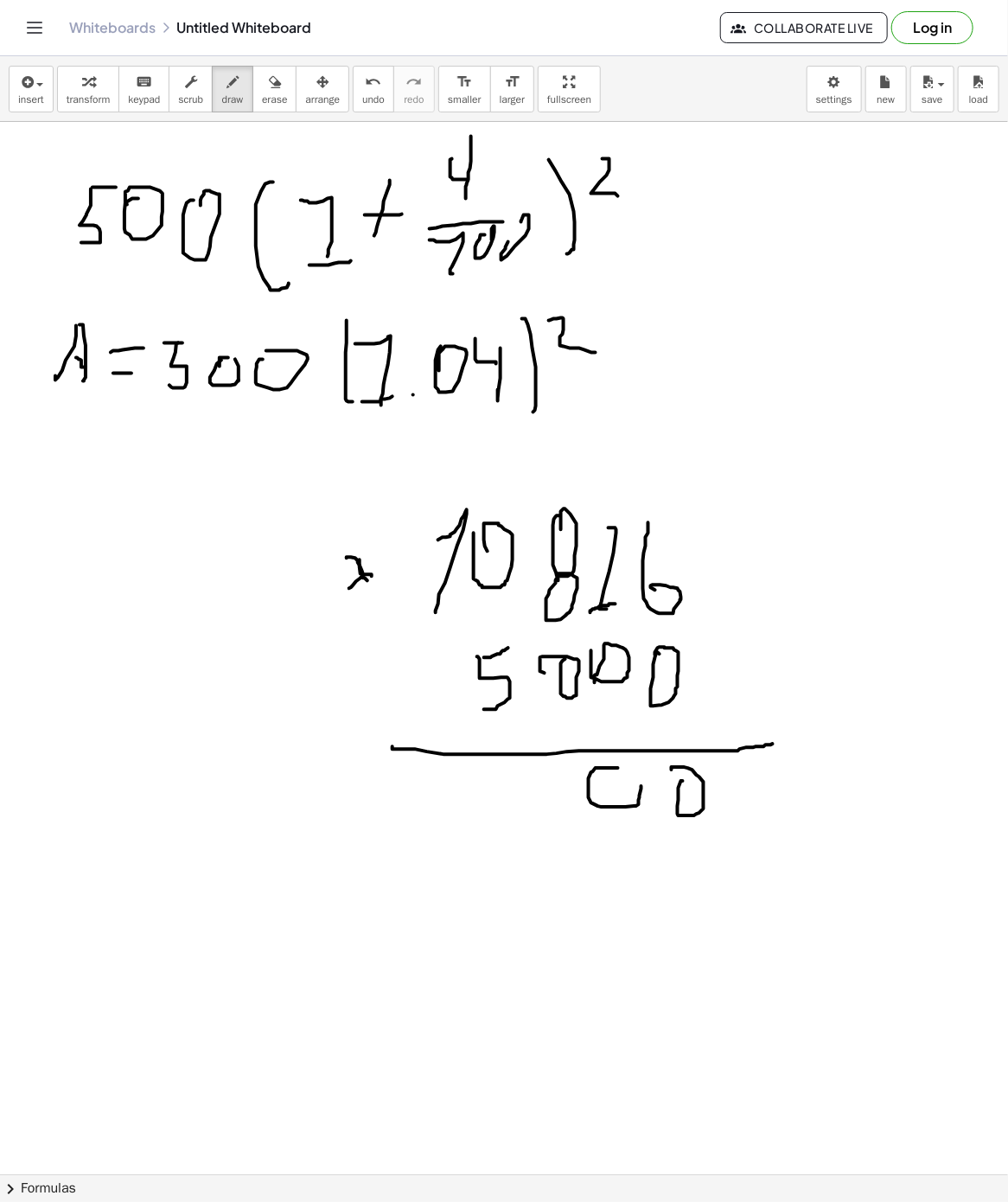 drag, startPoint x: 618, startPoint y: 770, endPoint x: 598, endPoint y: 766, distance: 20.396078 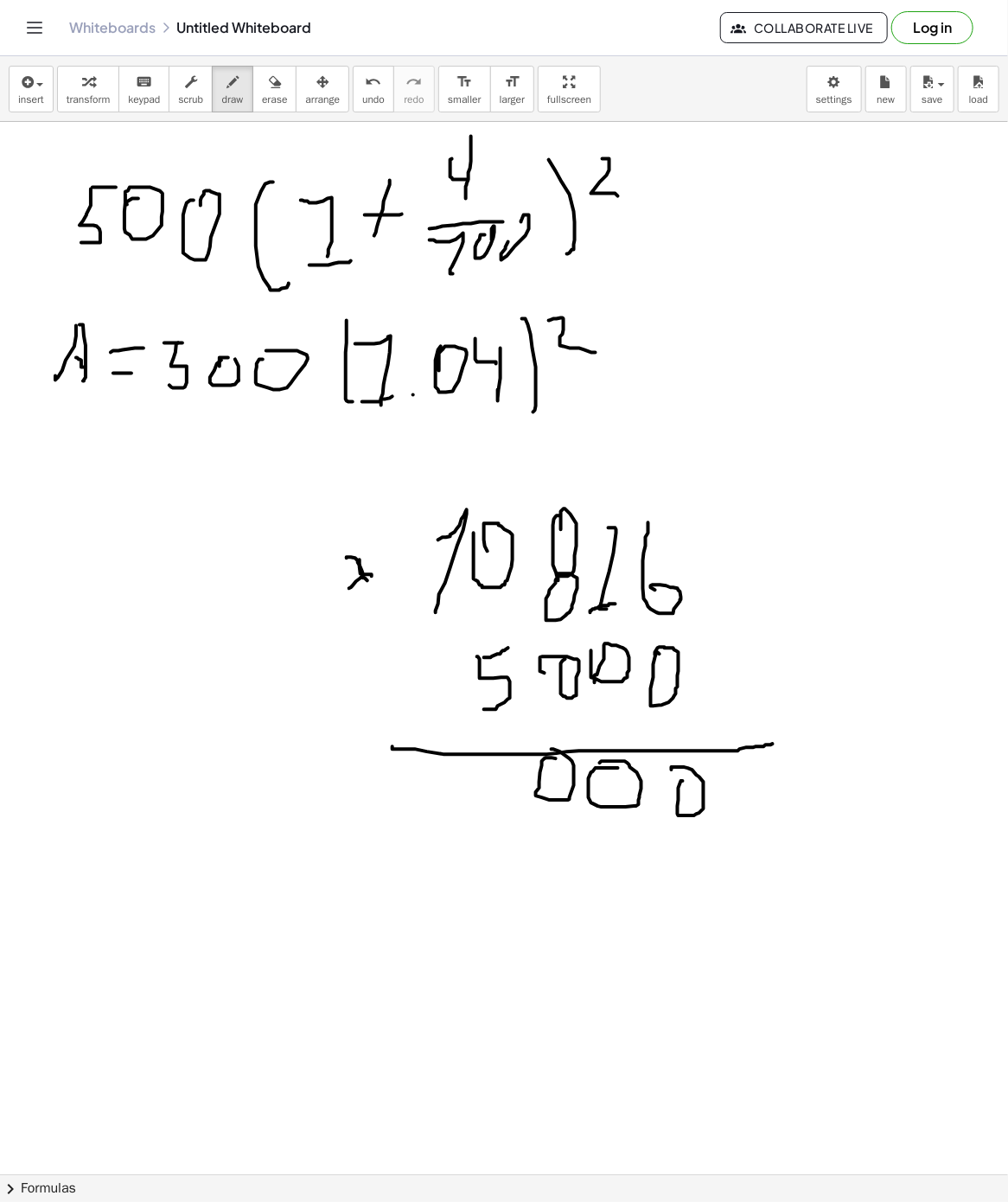 drag, startPoint x: 556, startPoint y: 760, endPoint x: 528, endPoint y: 785, distance: 37.536649 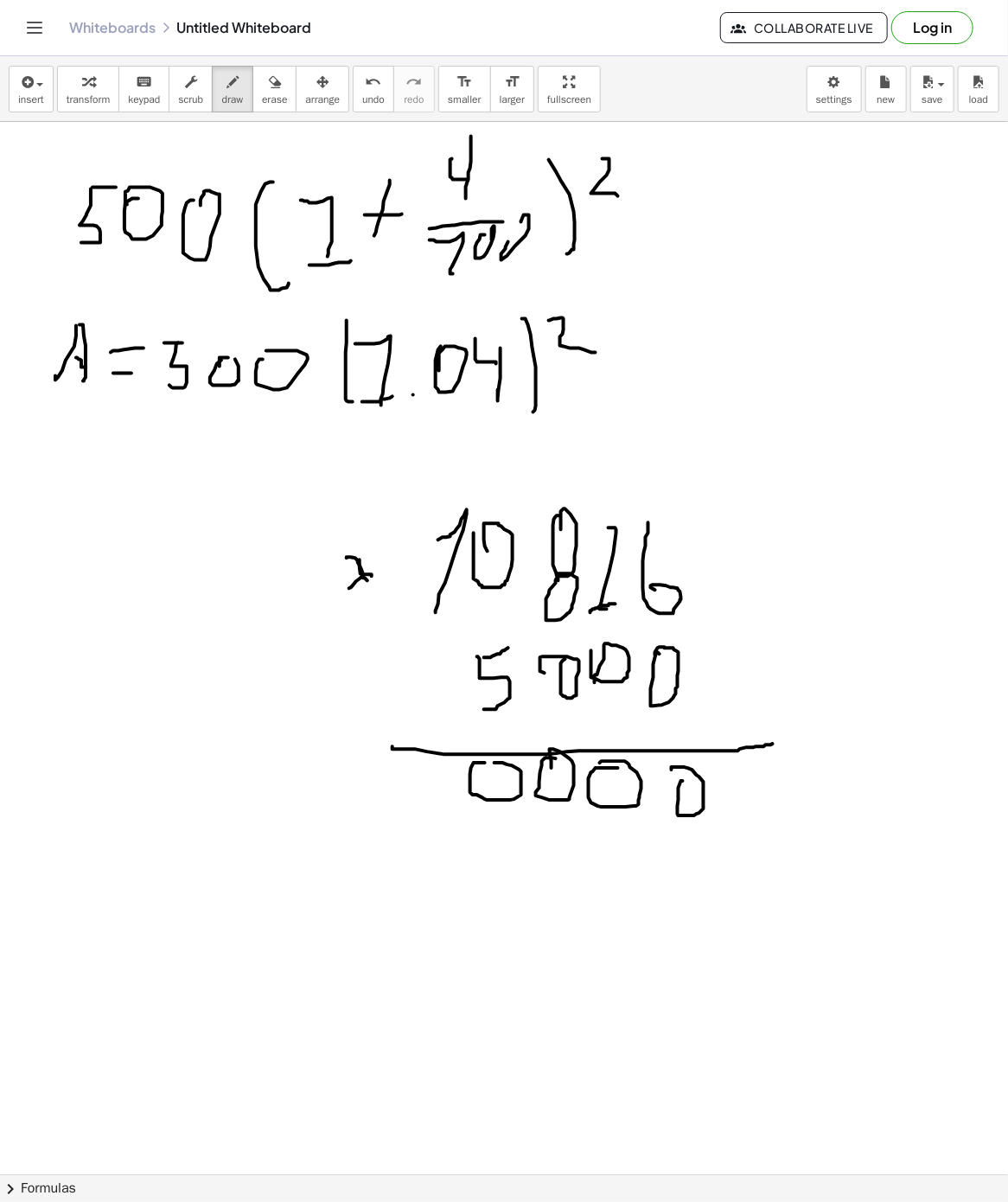 drag, startPoint x: 470, startPoint y: 781, endPoint x: 492, endPoint y: 773, distance: 23.4094 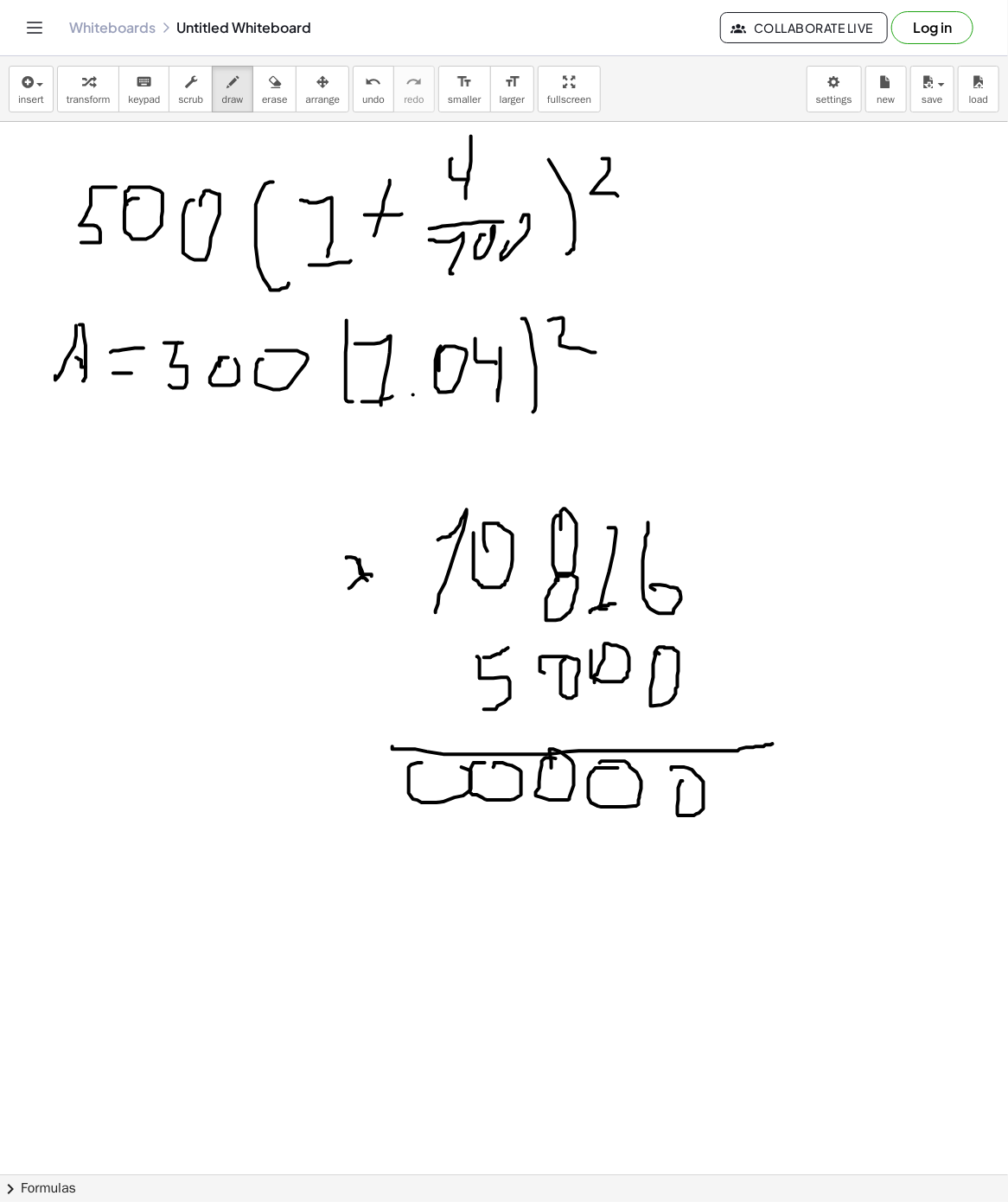 drag, startPoint x: 422, startPoint y: 764, endPoint x: 443, endPoint y: 788, distance: 31.890437 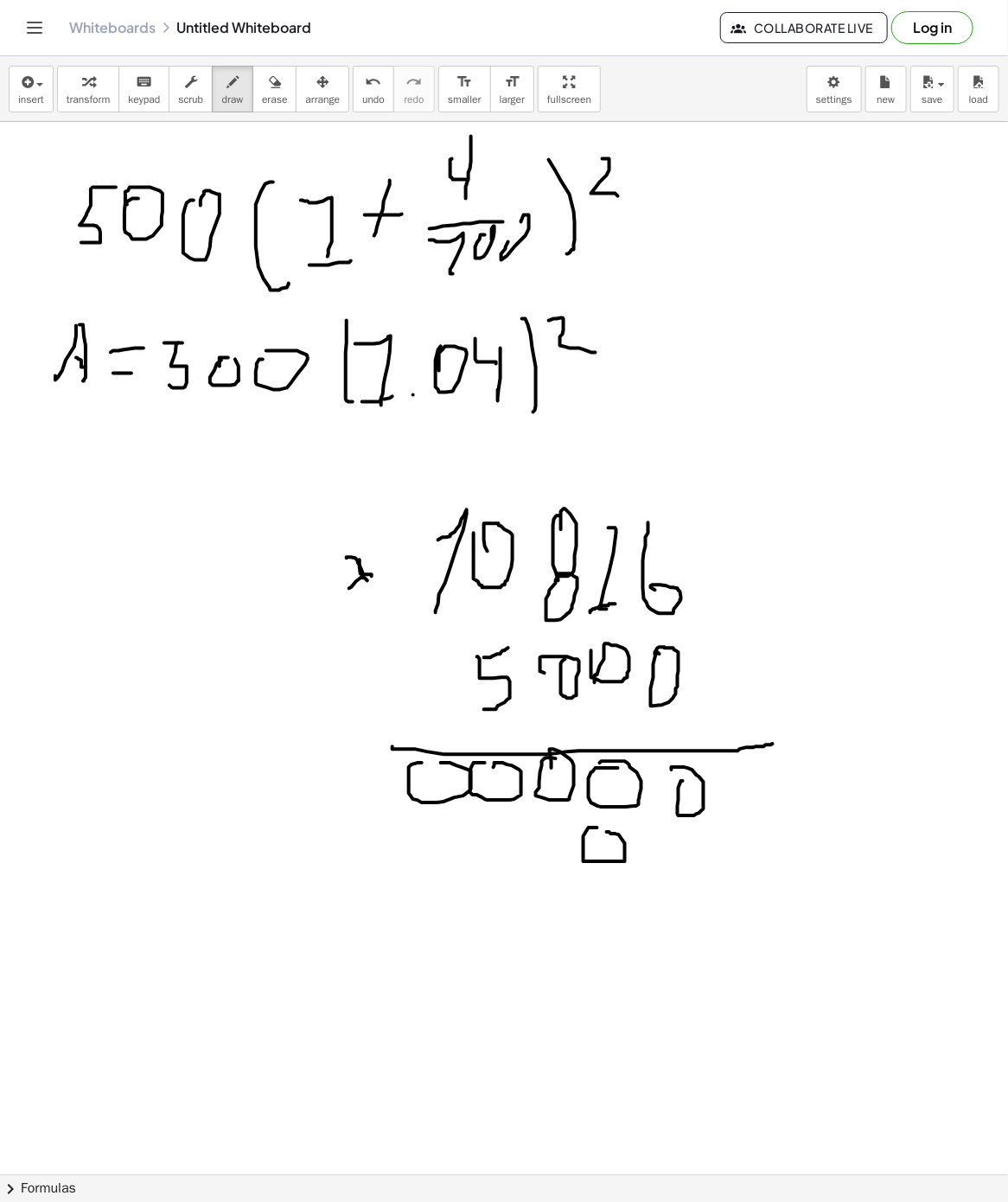 click at bounding box center [504, 1174] 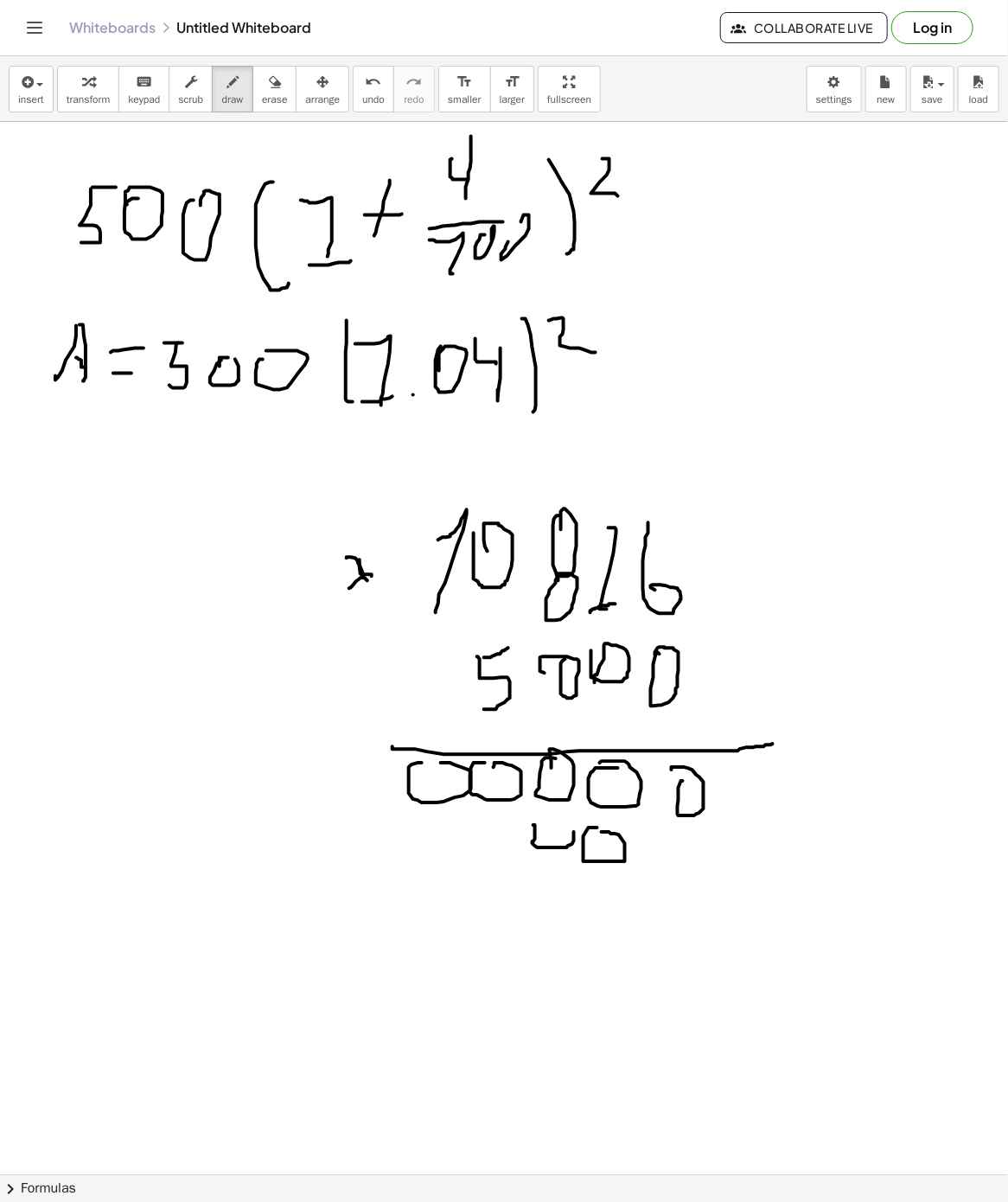 drag, startPoint x: 533, startPoint y: 827, endPoint x: 545, endPoint y: 822, distance: 13 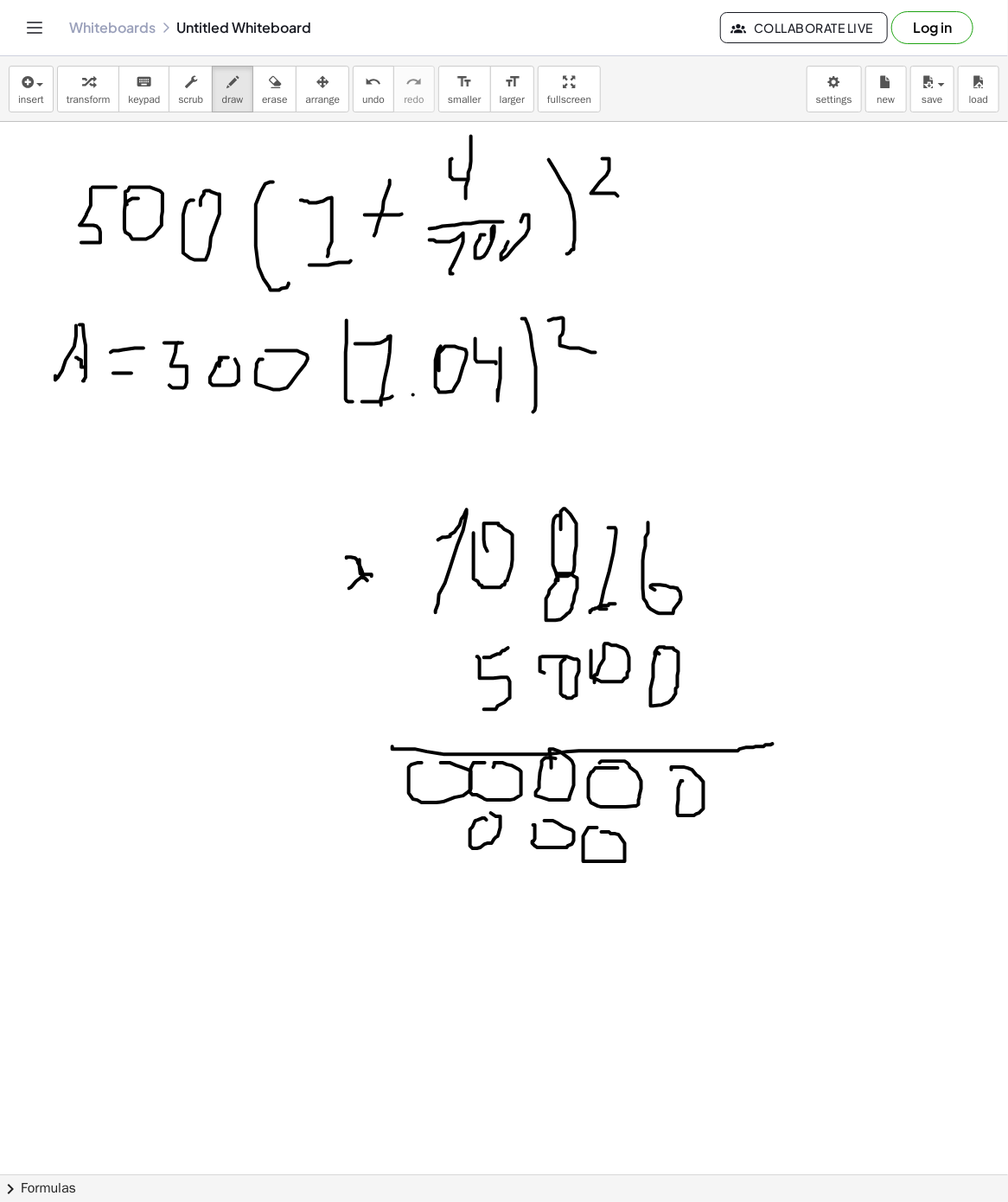 drag, startPoint x: 487, startPoint y: 822, endPoint x: 459, endPoint y: 822, distance: 28 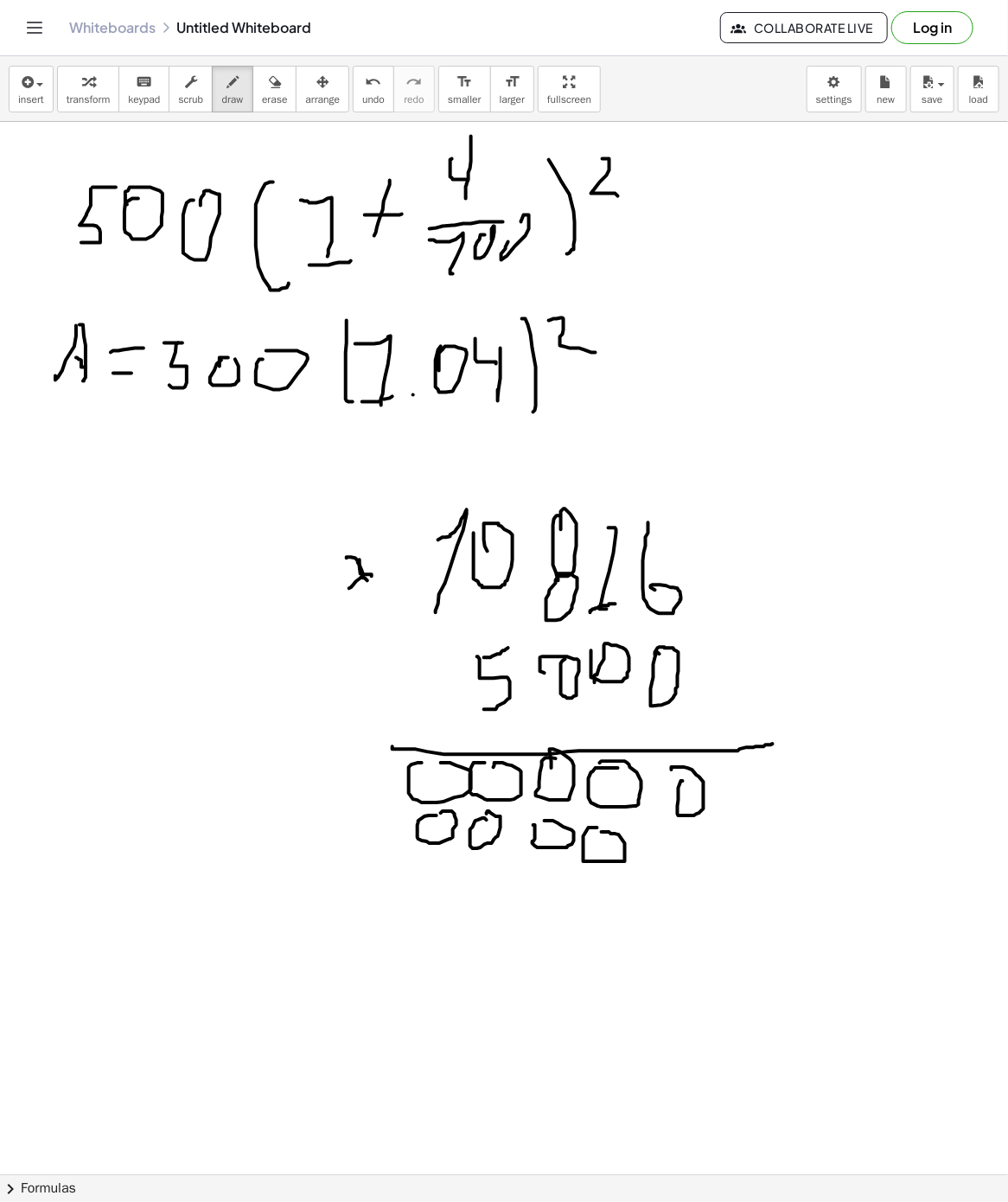 click at bounding box center [504, 1174] 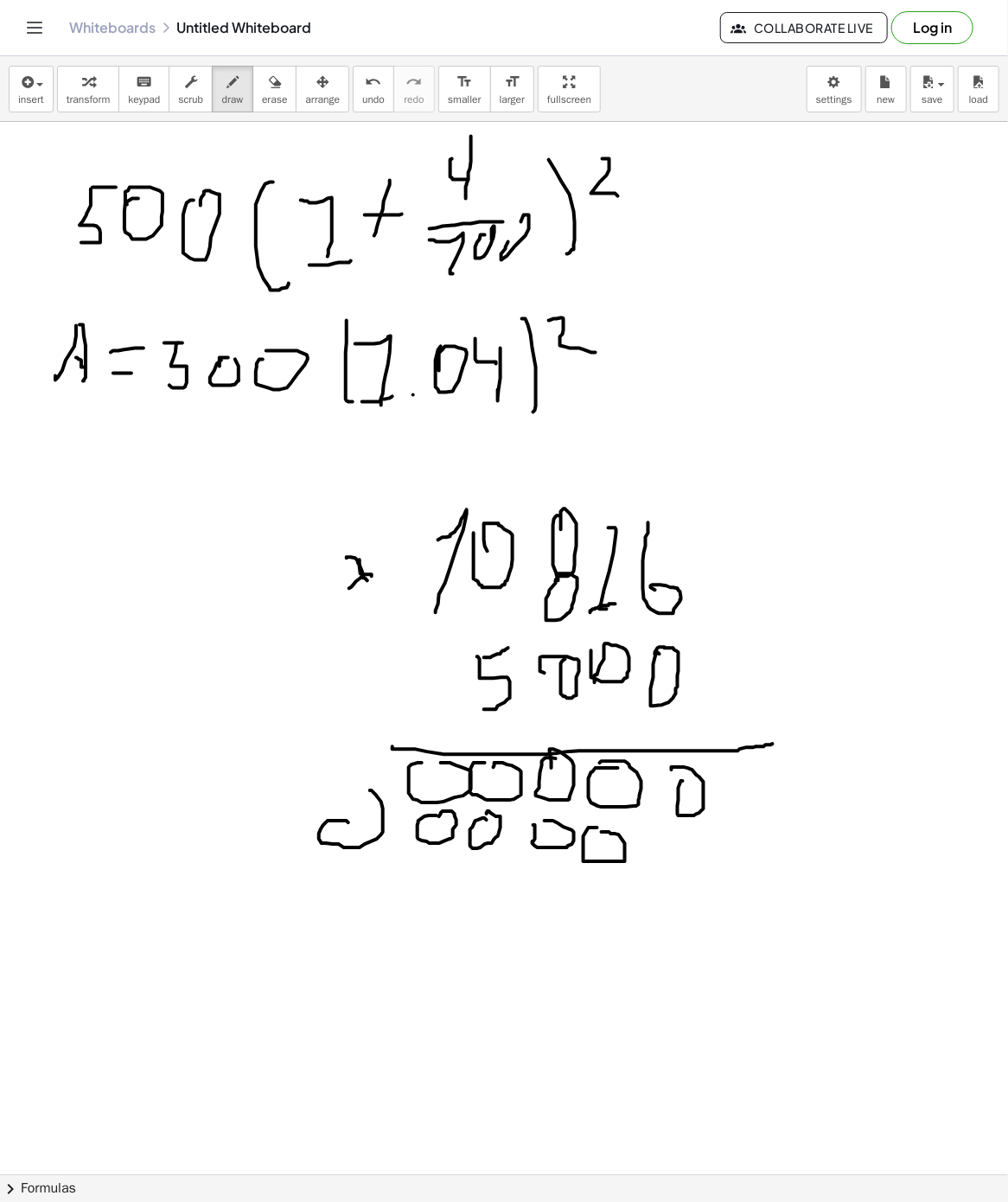 drag, startPoint x: 347, startPoint y: 822, endPoint x: 432, endPoint y: 859, distance: 92.70383 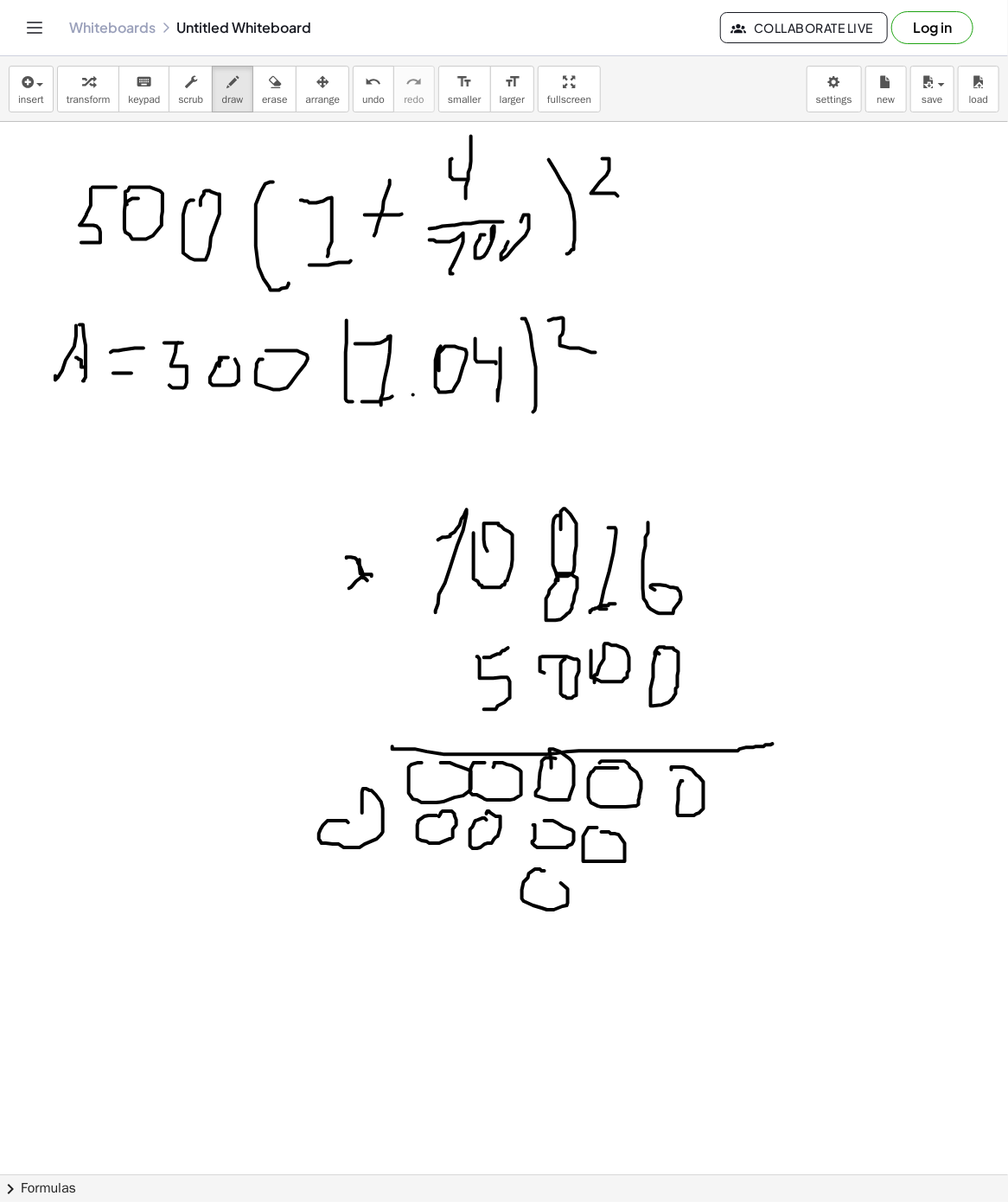 drag, startPoint x: 545, startPoint y: 873, endPoint x: 545, endPoint y: 882, distance: 9 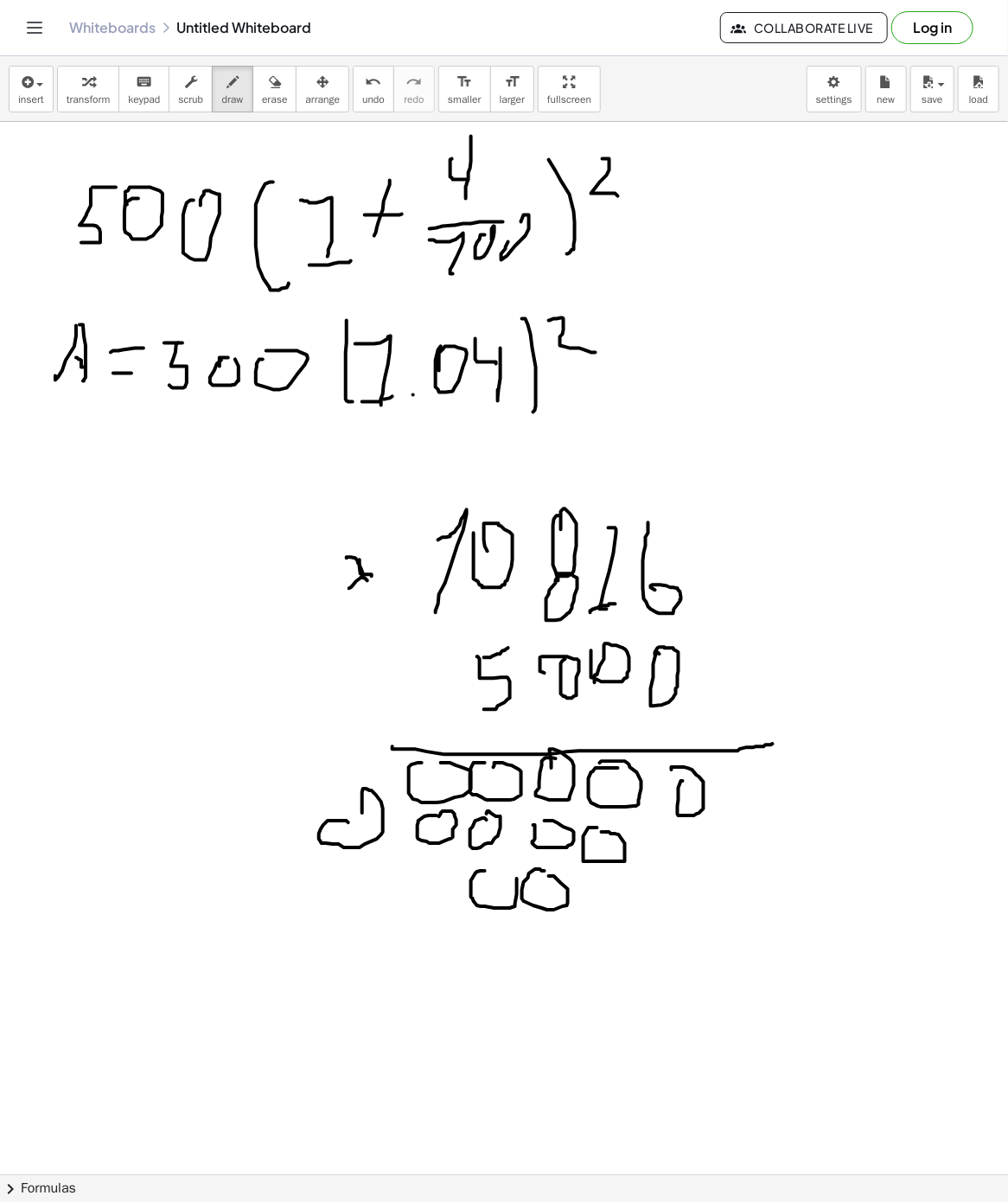 click at bounding box center (504, 1174) 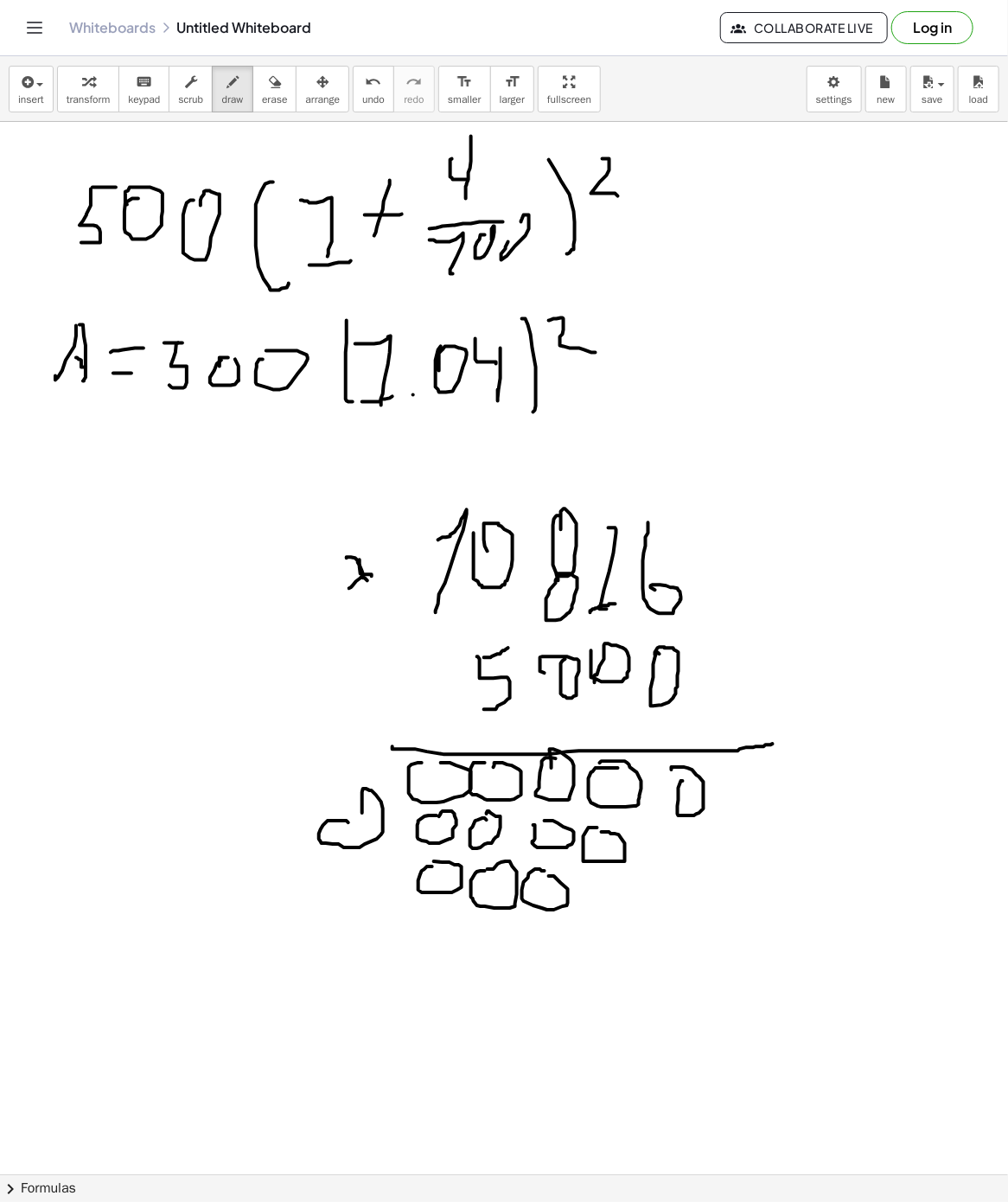 click at bounding box center (504, 1174) 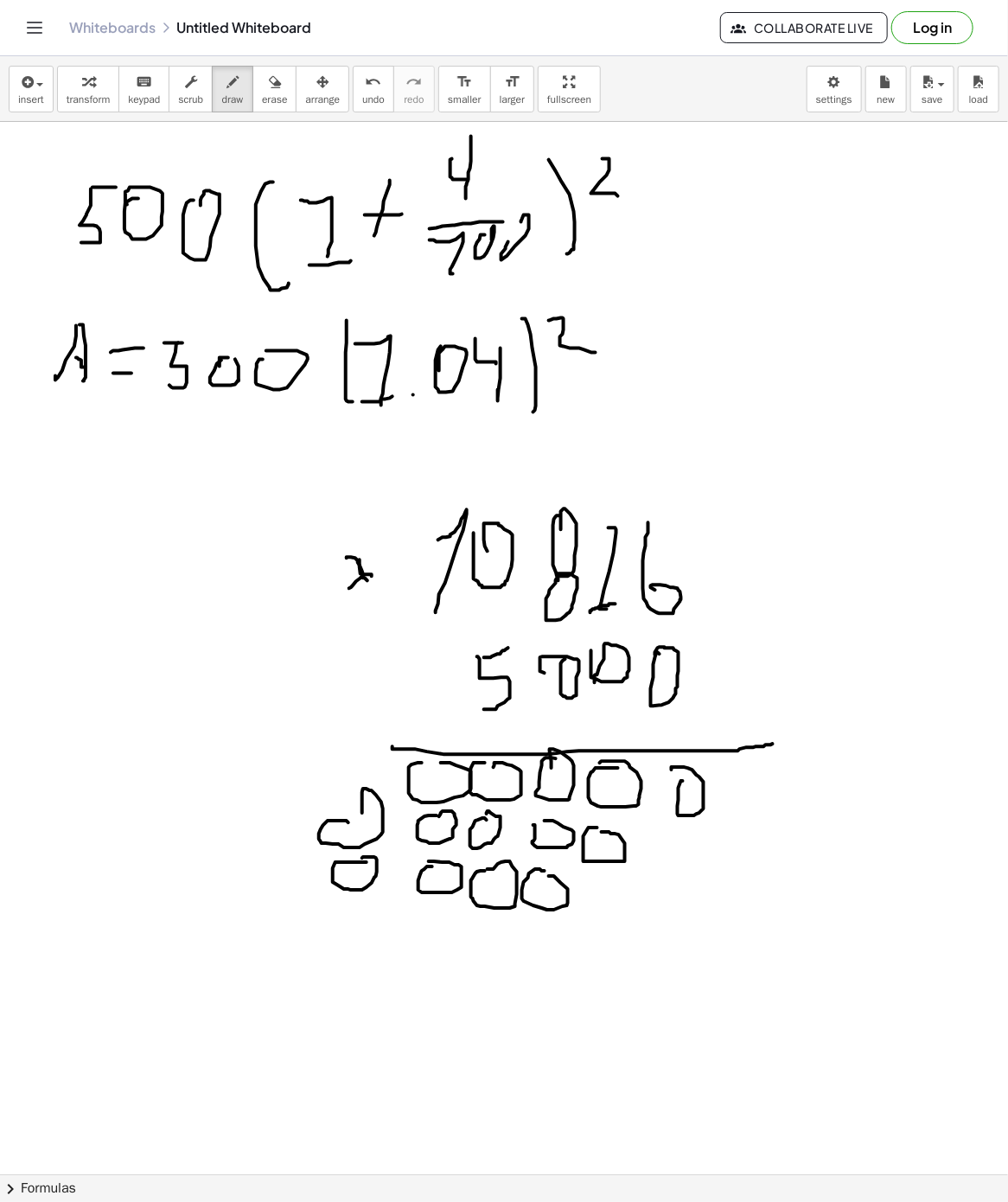 click at bounding box center (504, 1174) 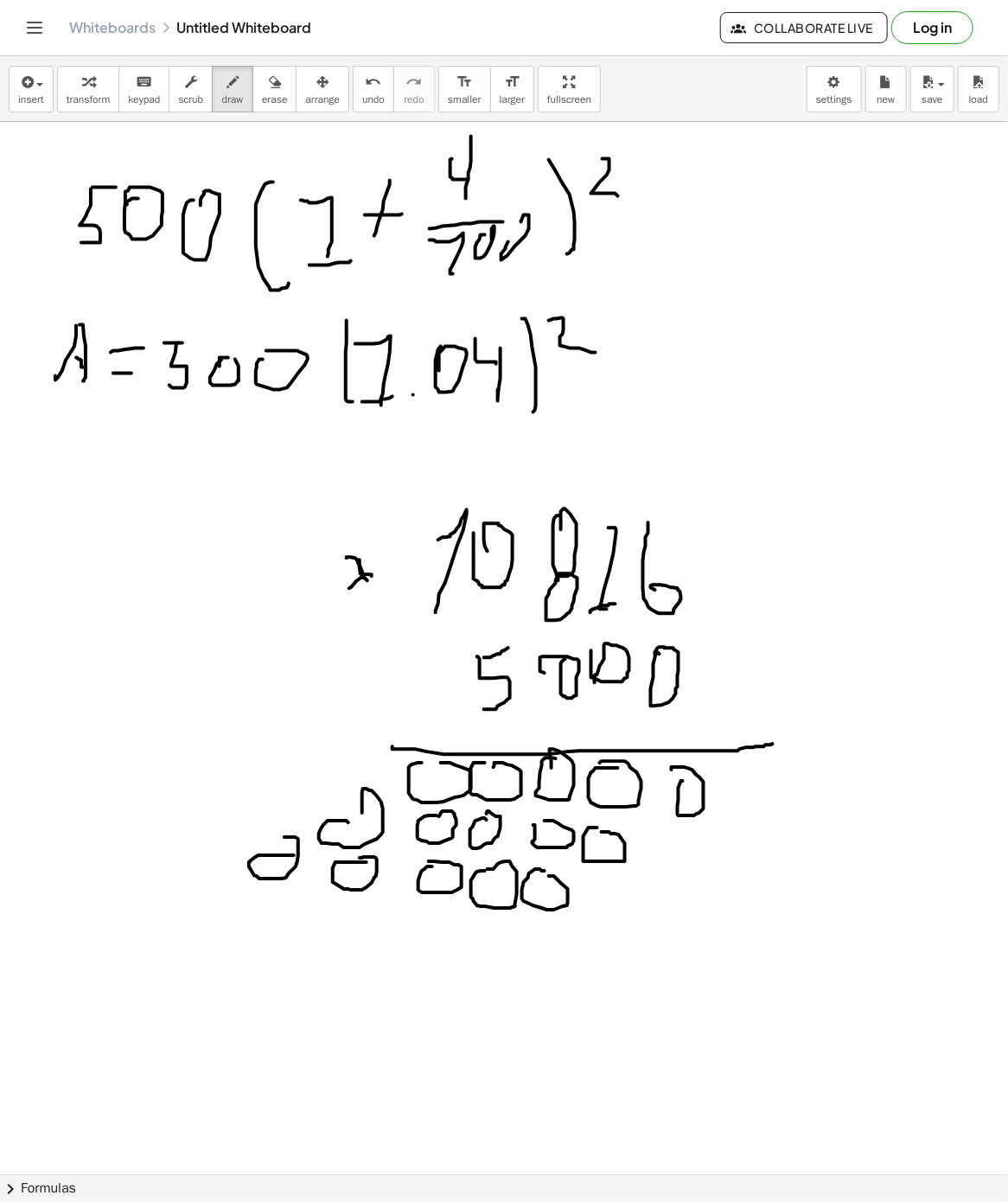 click at bounding box center (504, 1174) 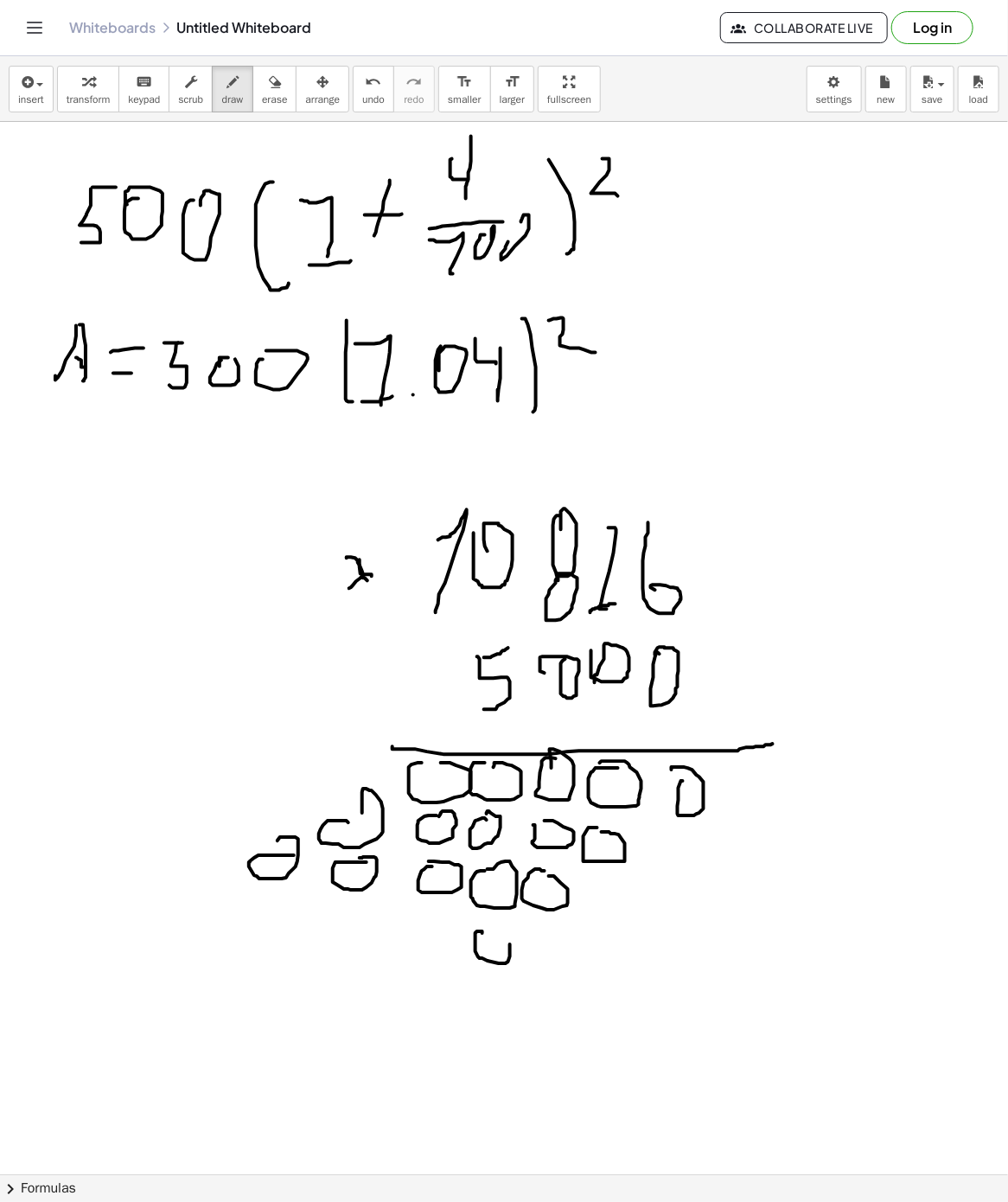 click at bounding box center [504, 1174] 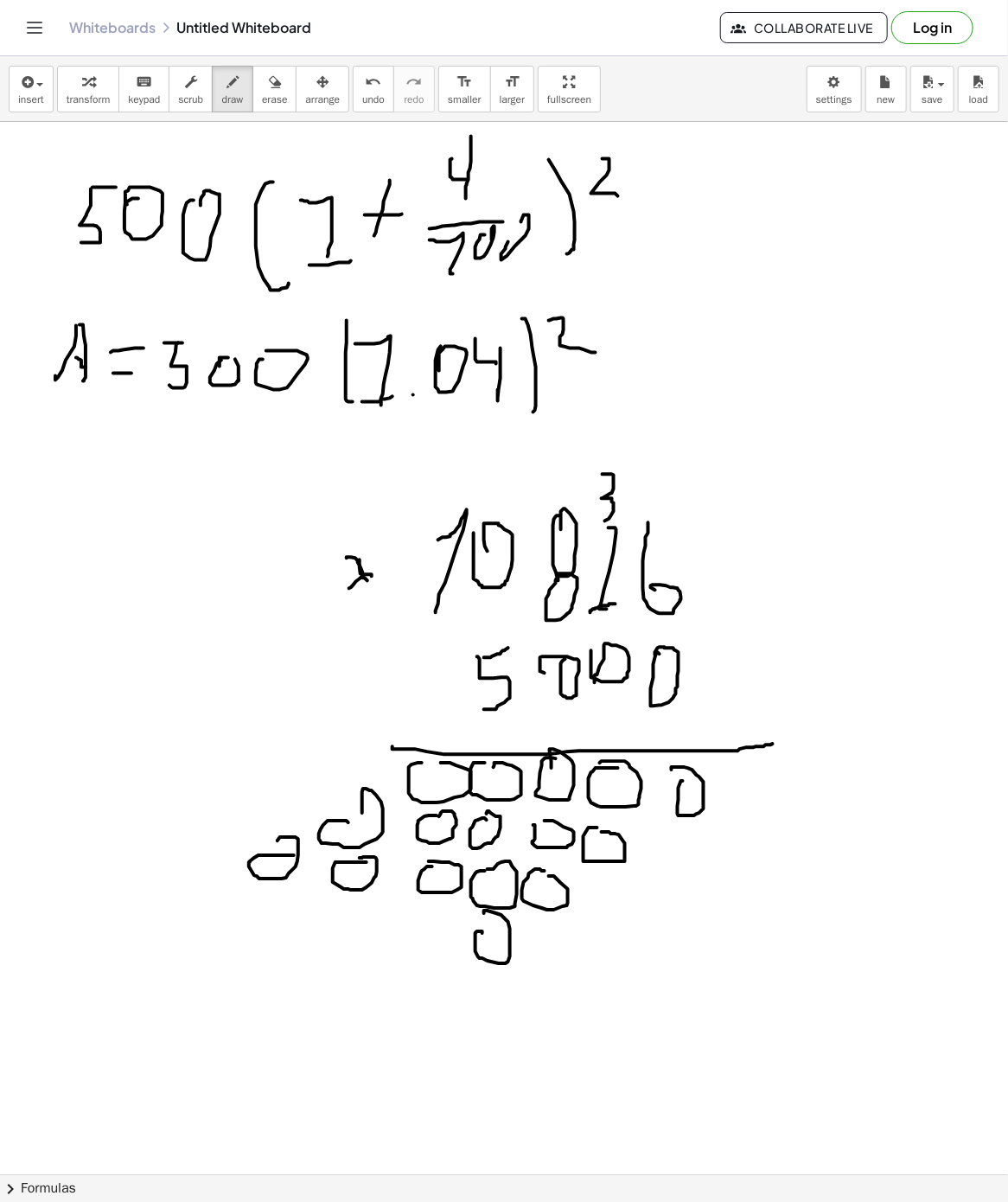 click at bounding box center [504, 1174] 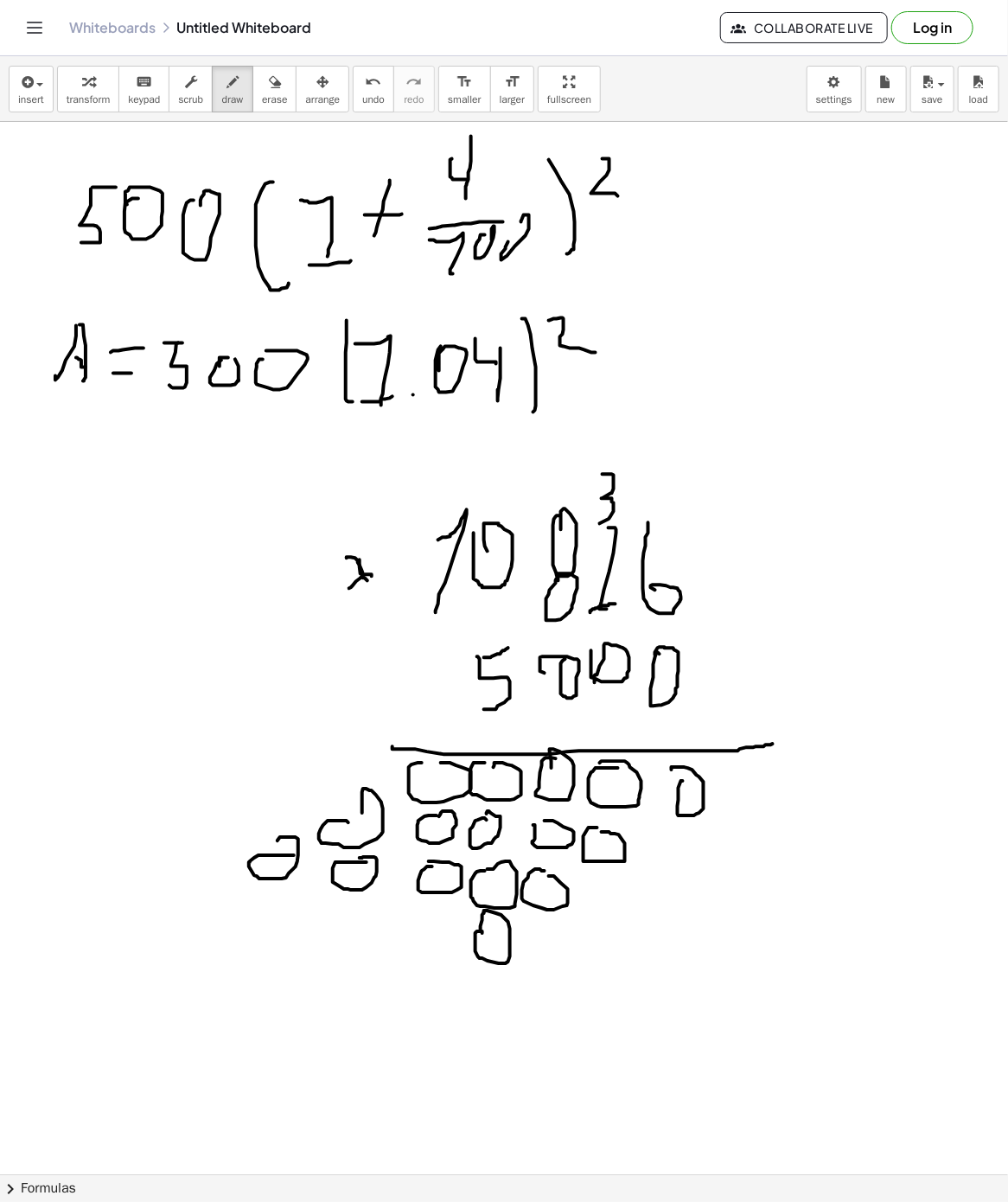 click at bounding box center (504, 1174) 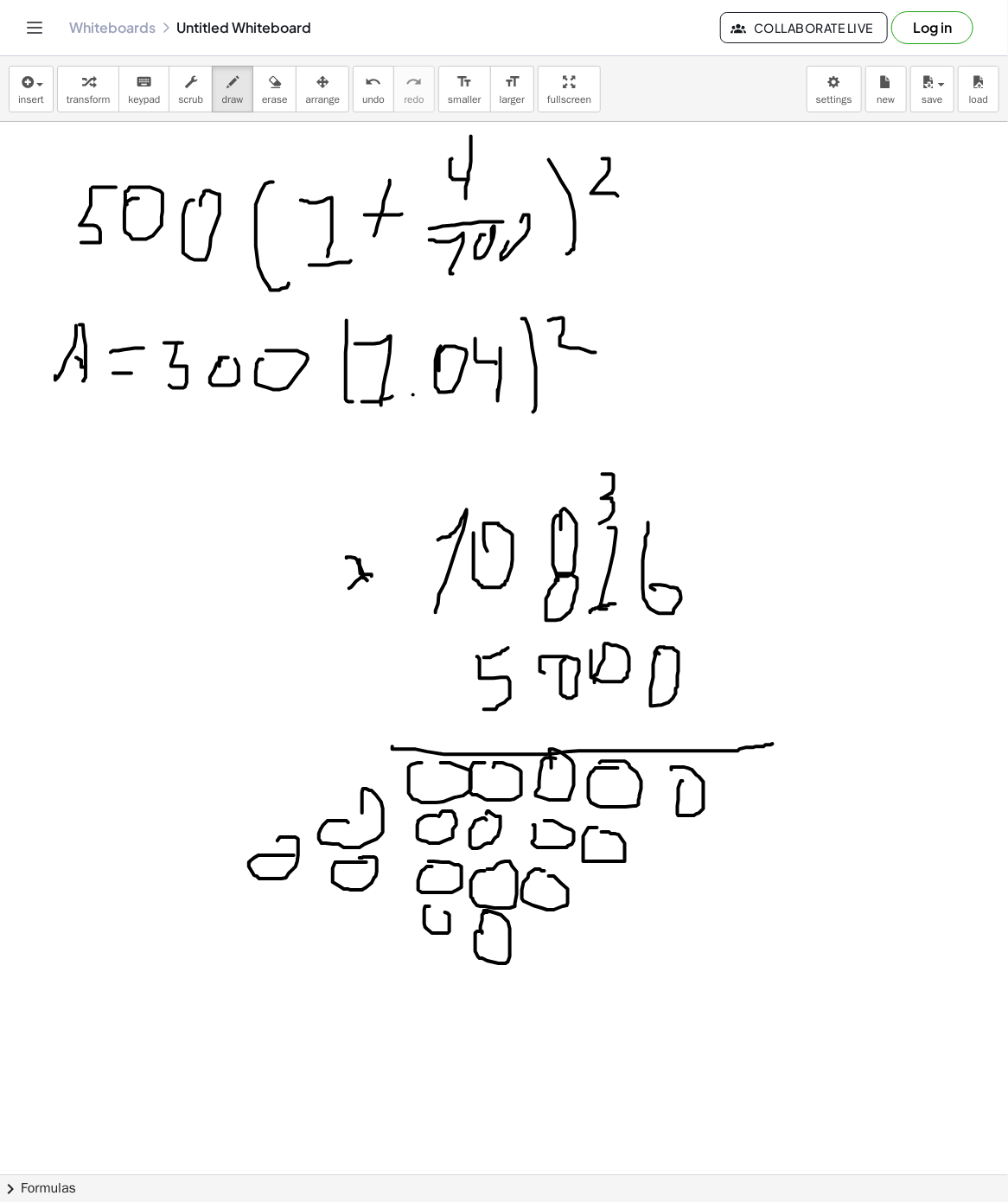 click at bounding box center [504, 1174] 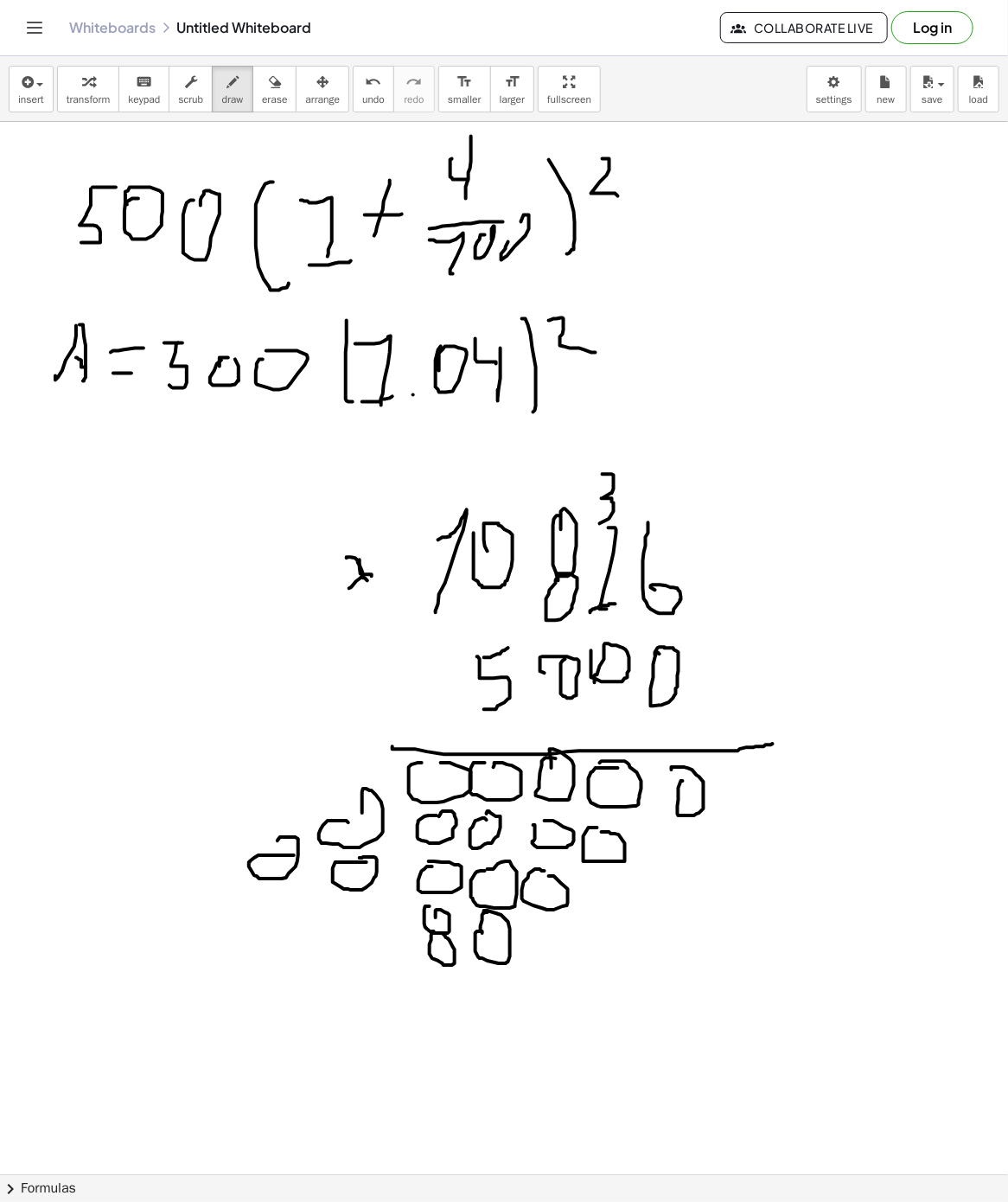 click at bounding box center [504, 1174] 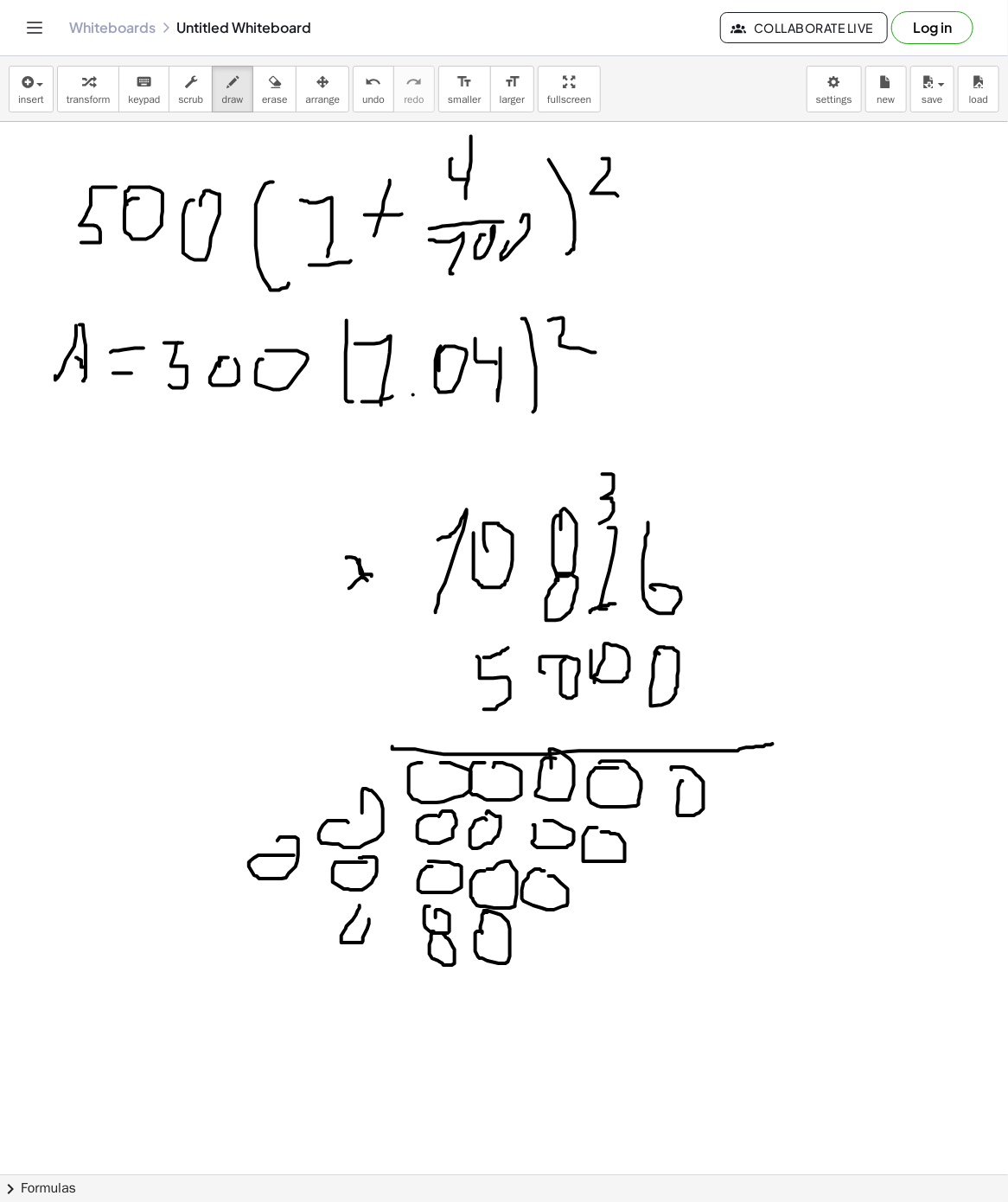 click at bounding box center [504, 1174] 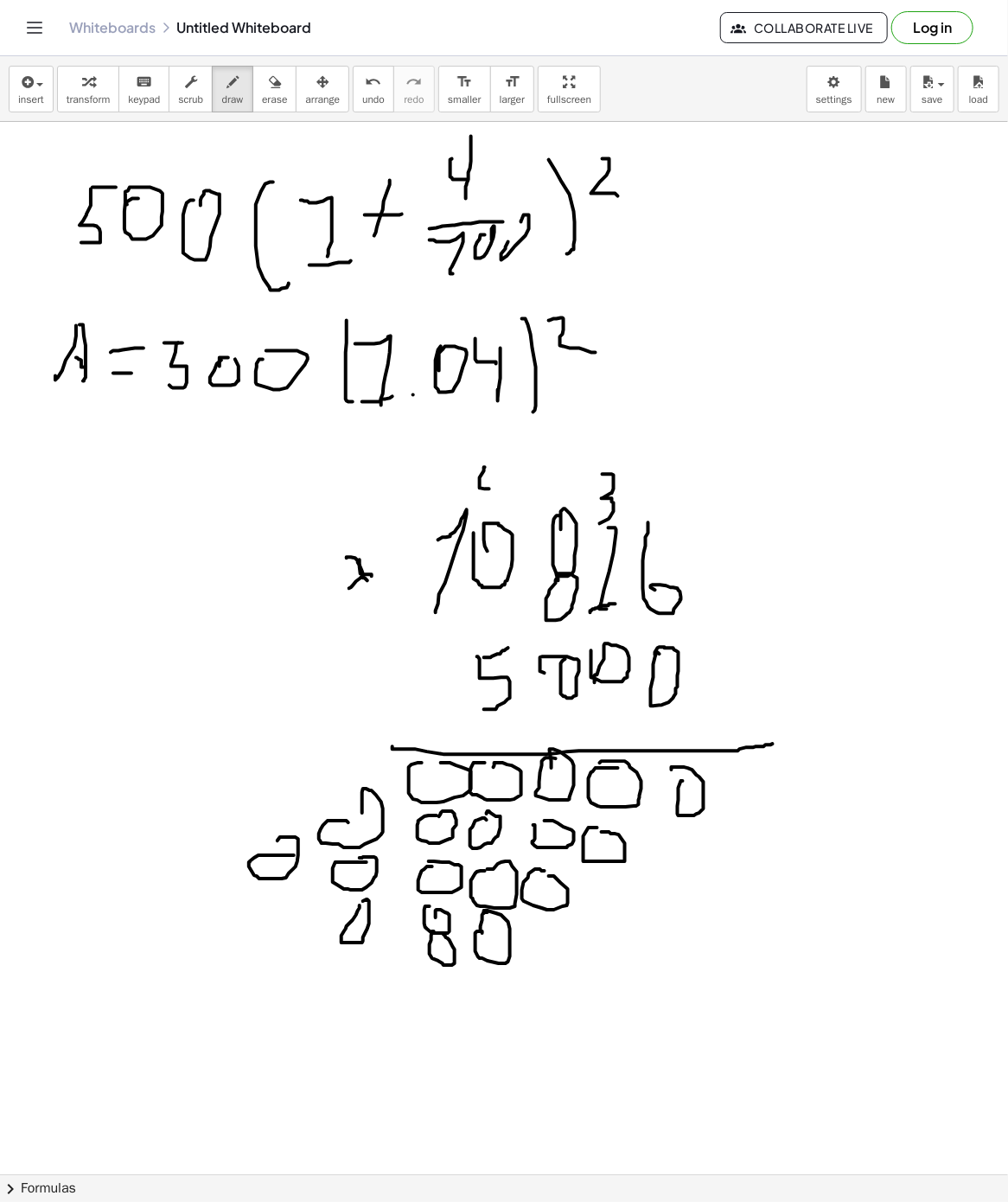 click at bounding box center (504, 1174) 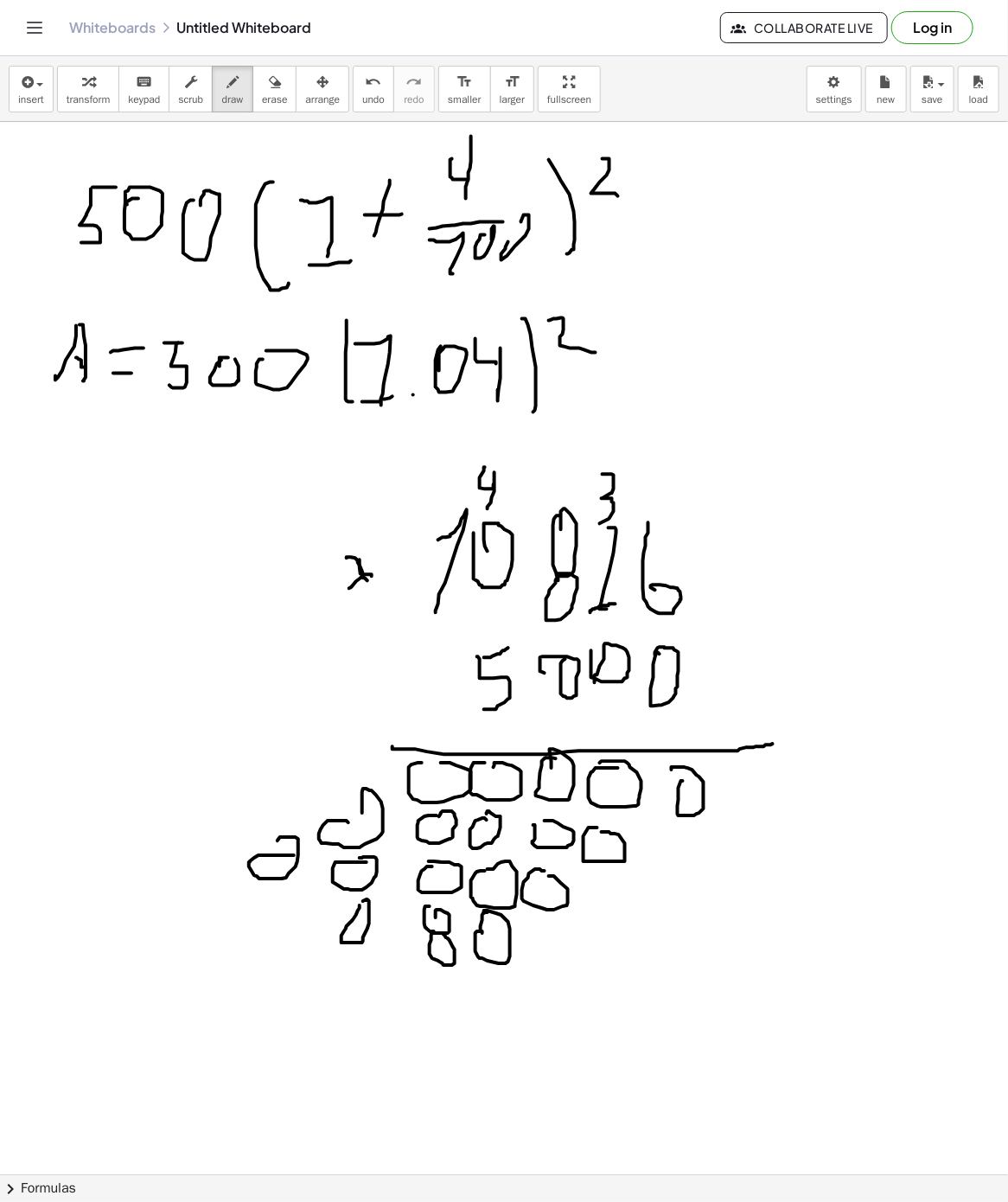 click at bounding box center (504, 1174) 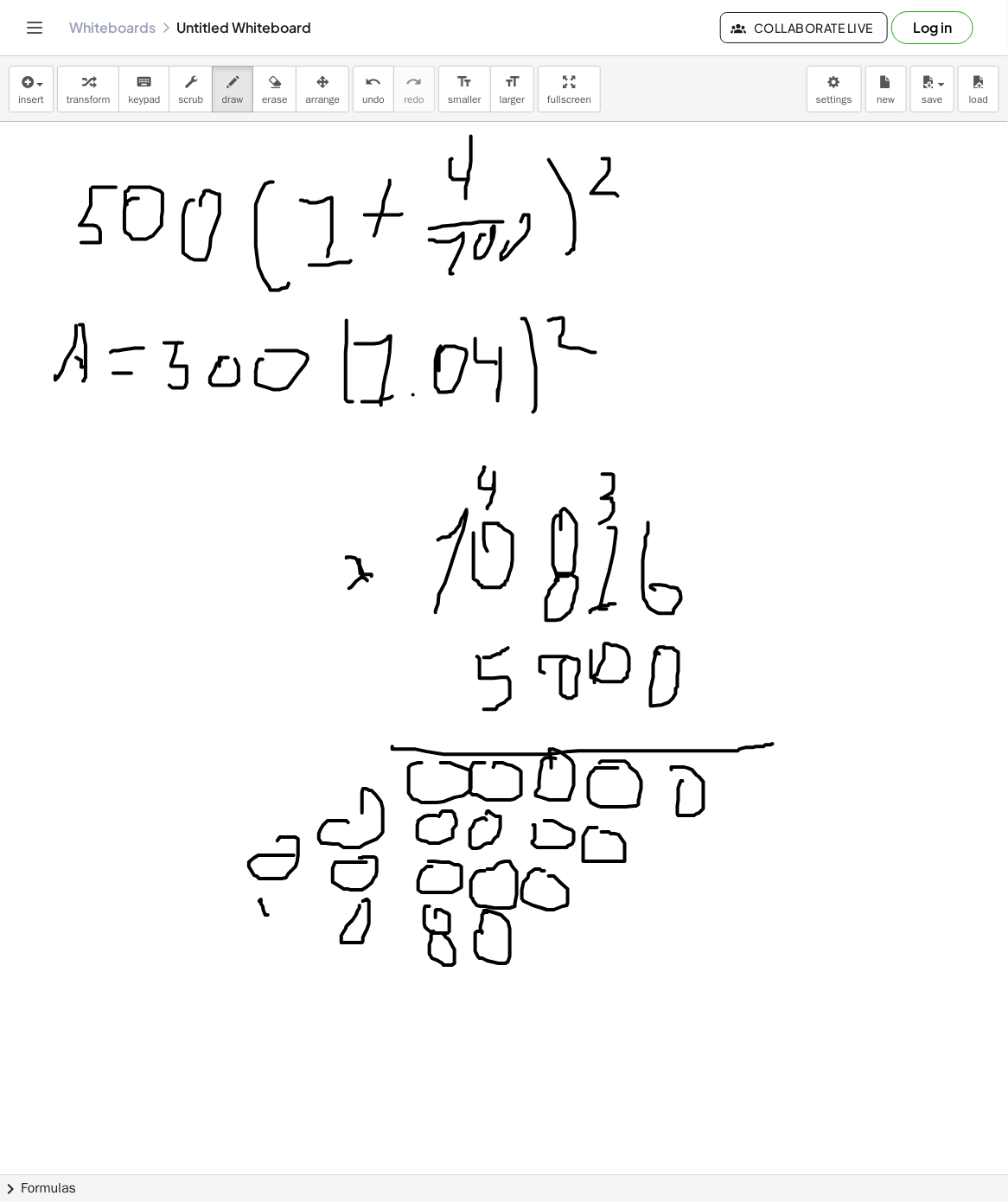click at bounding box center (504, 1174) 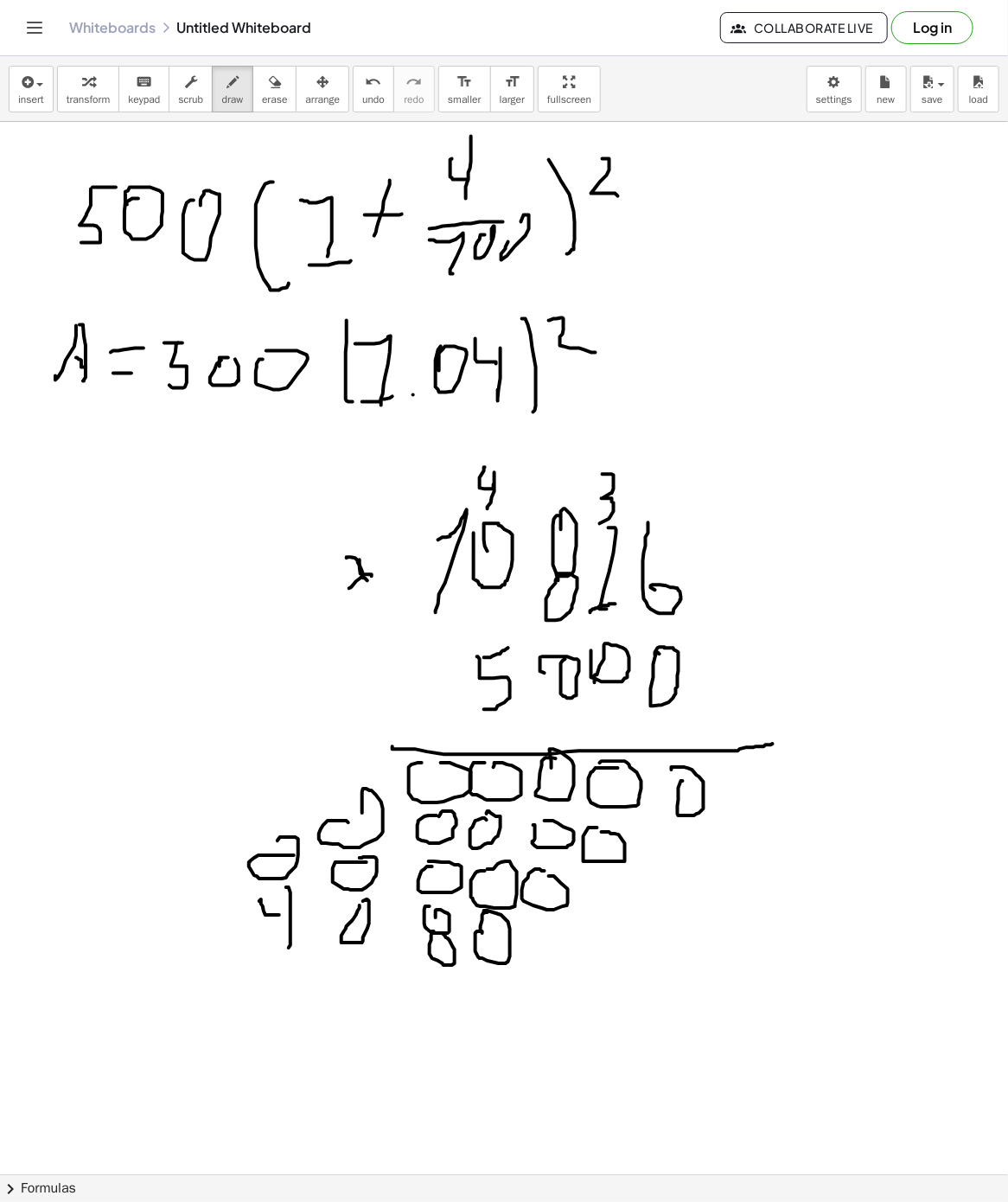 click at bounding box center (504, 1174) 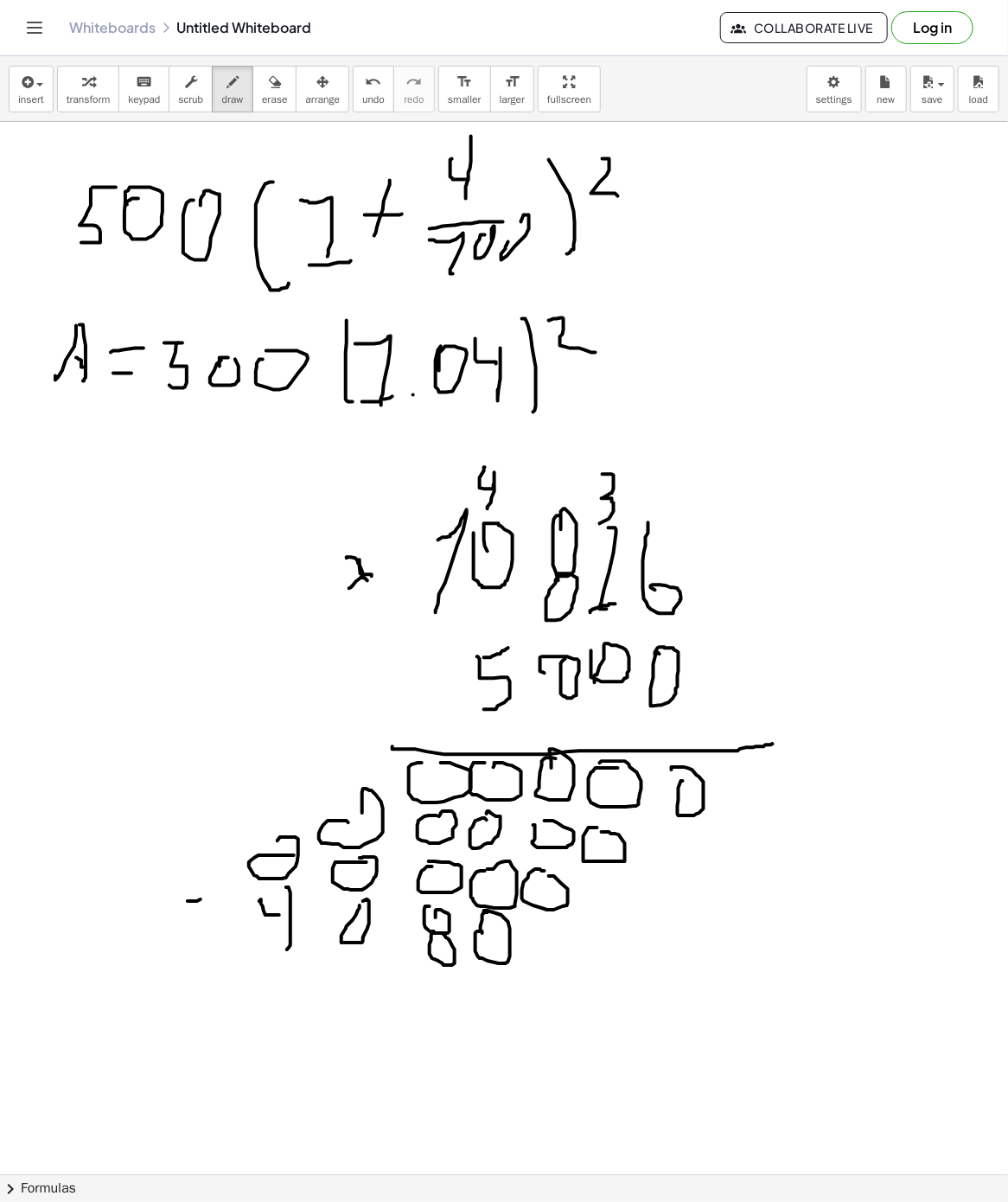 click at bounding box center (504, 1174) 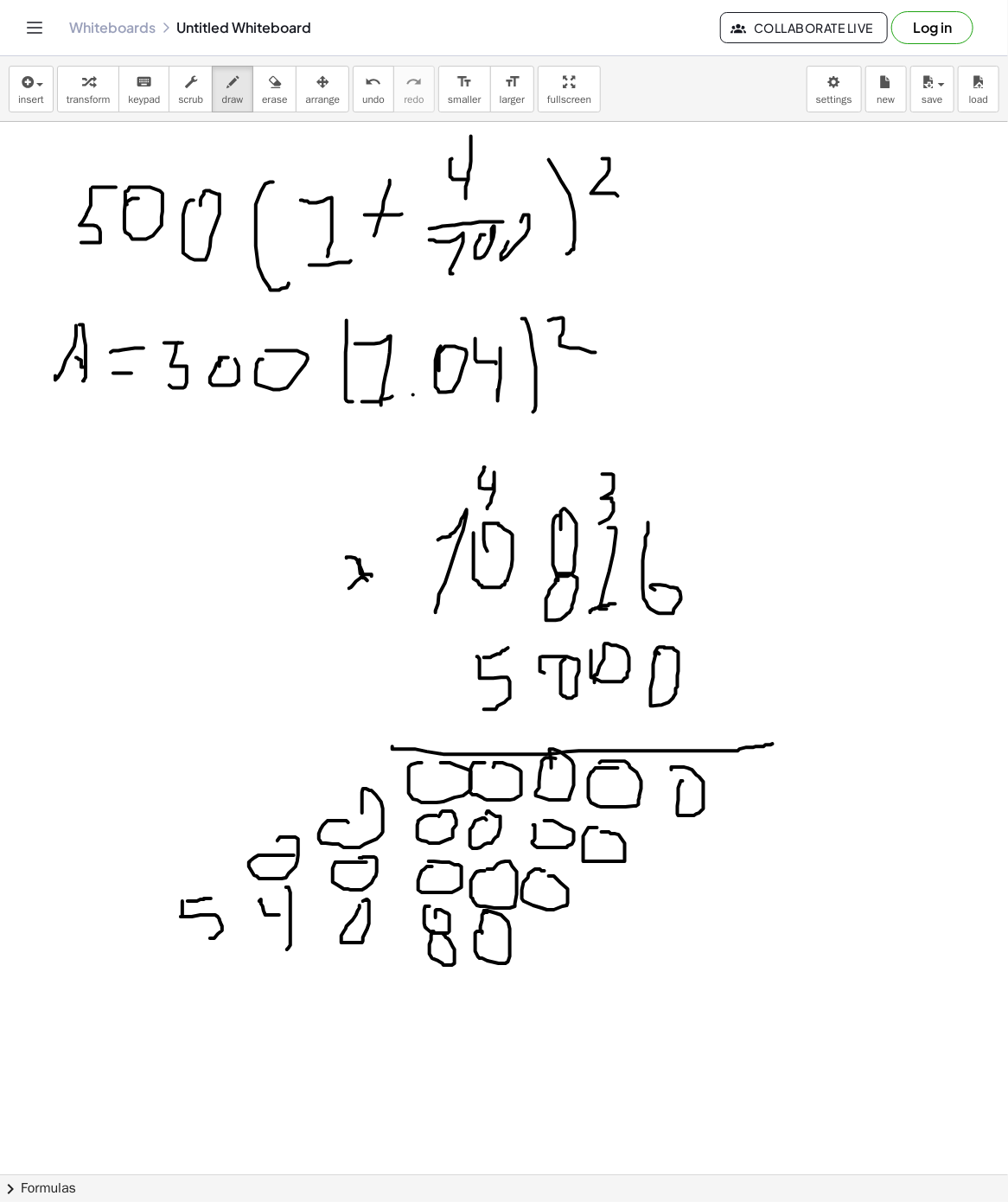 click at bounding box center [504, 1174] 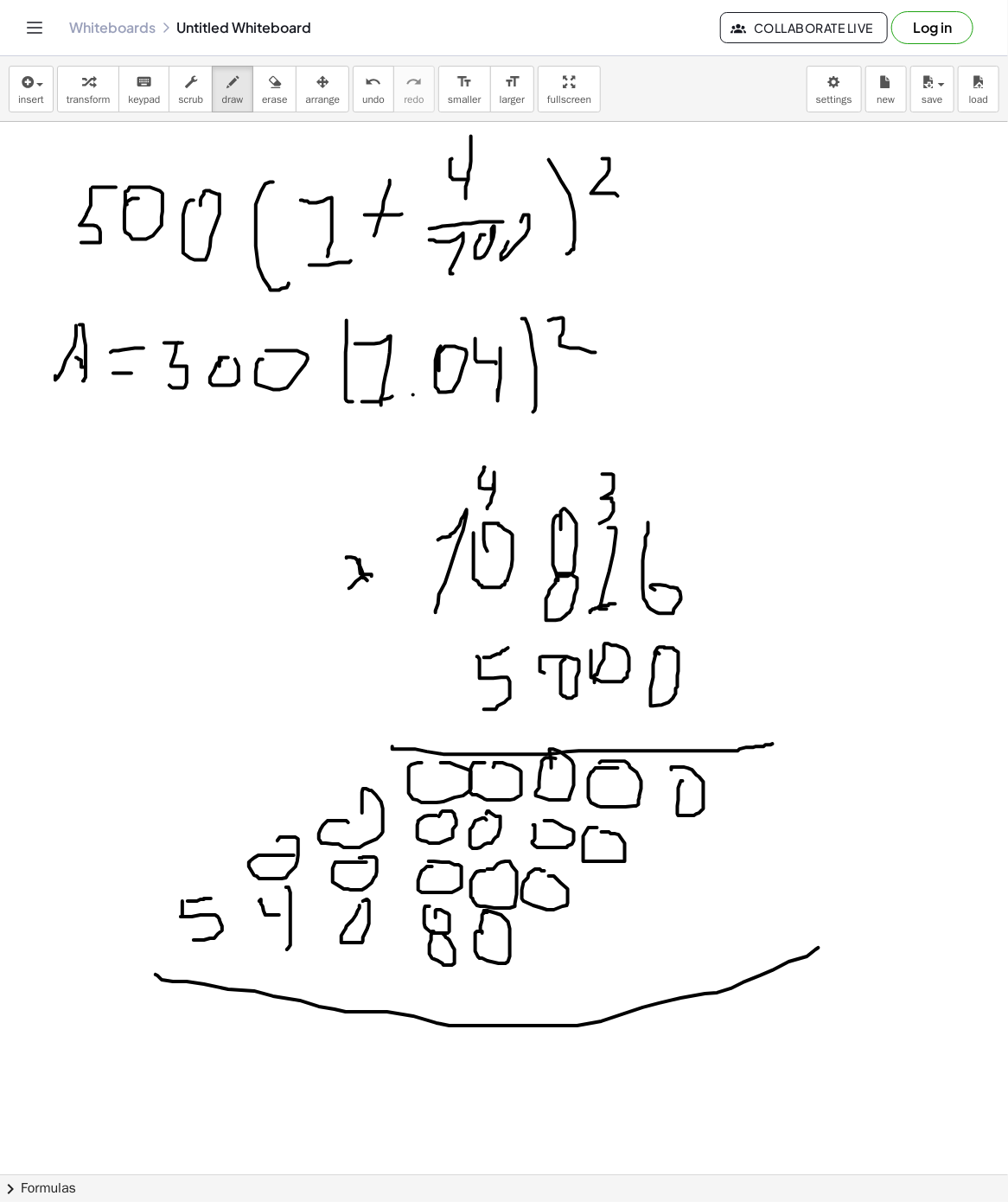 click at bounding box center [504, 1174] 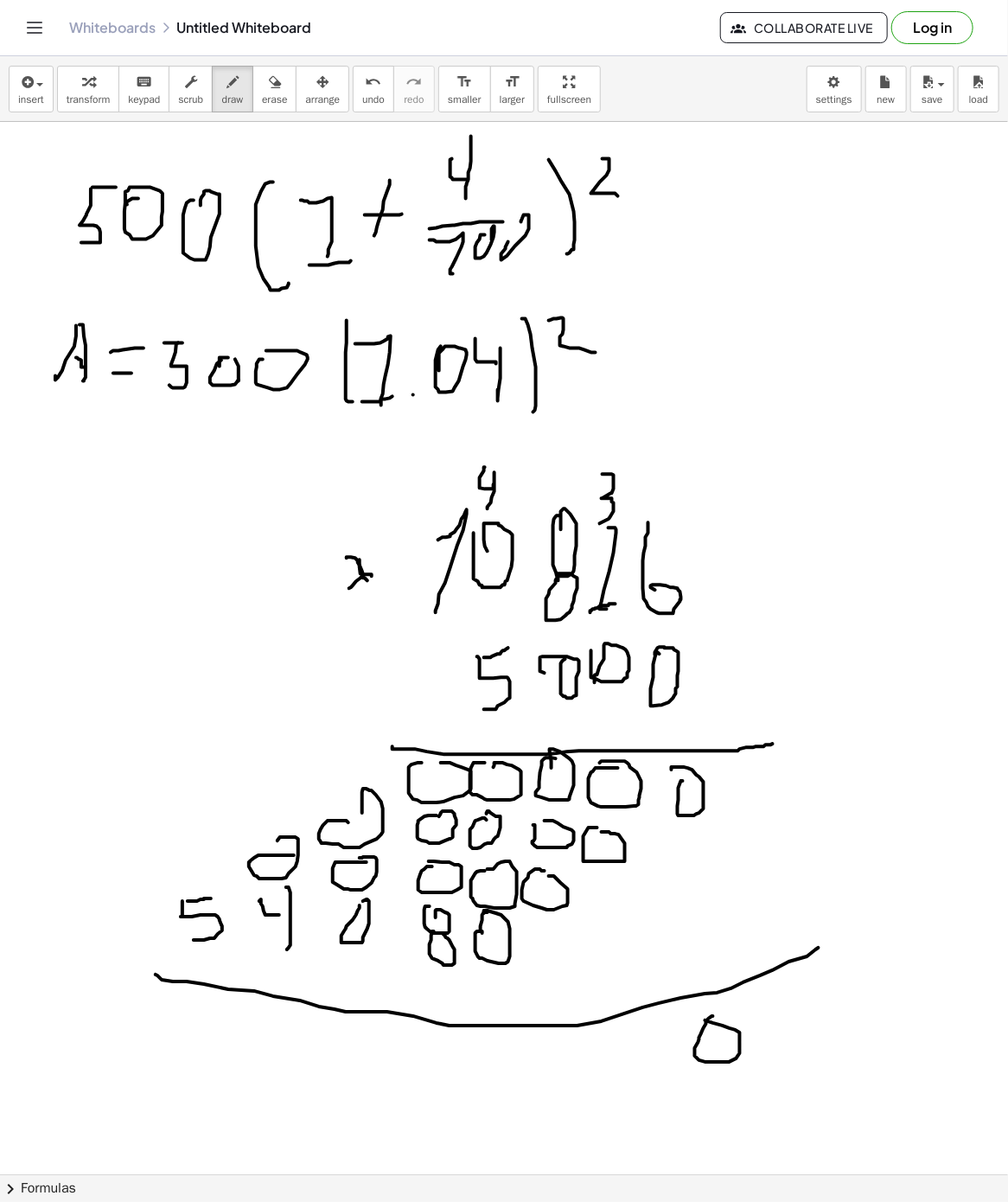 click at bounding box center (504, 1174) 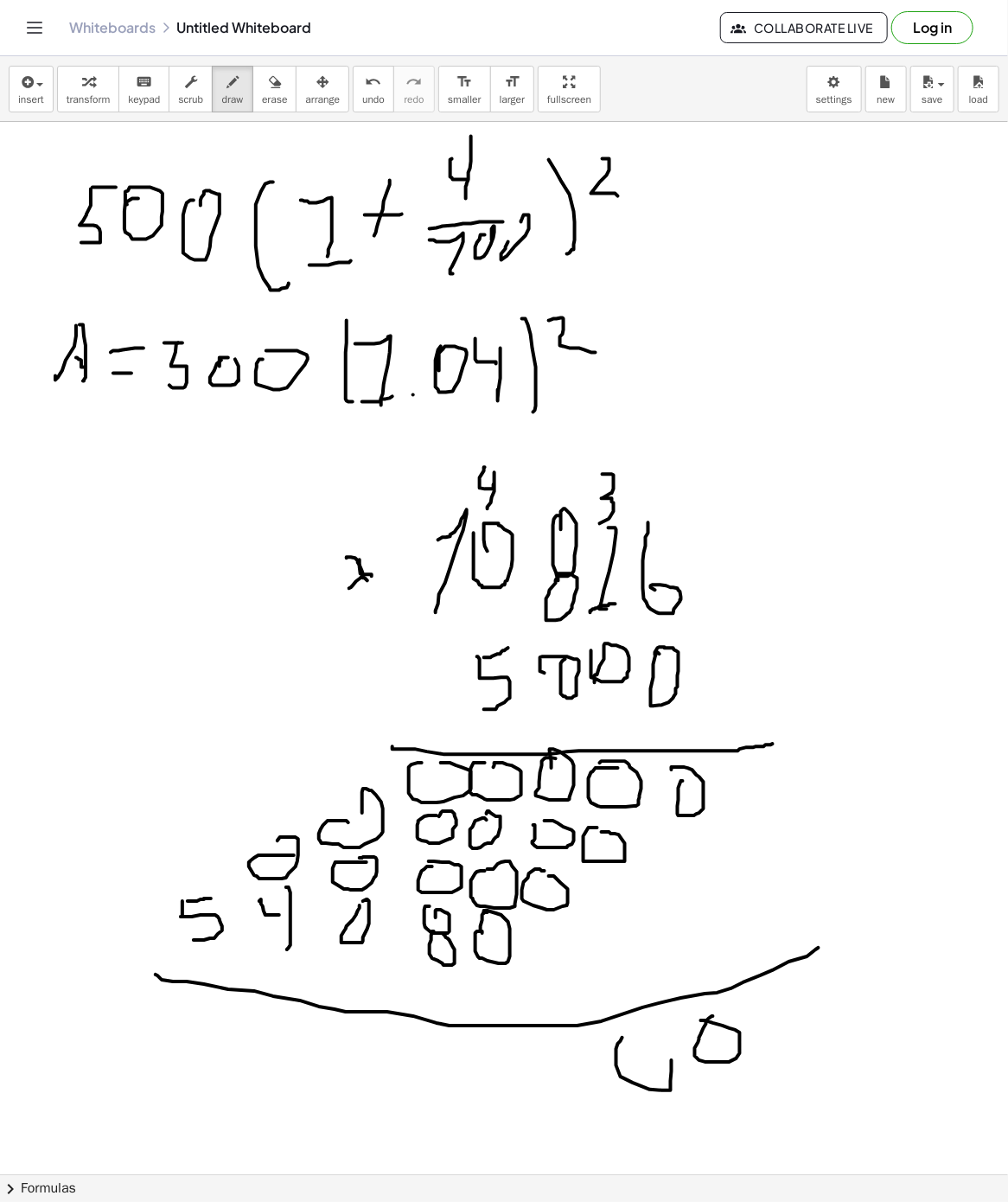 click at bounding box center (504, 1174) 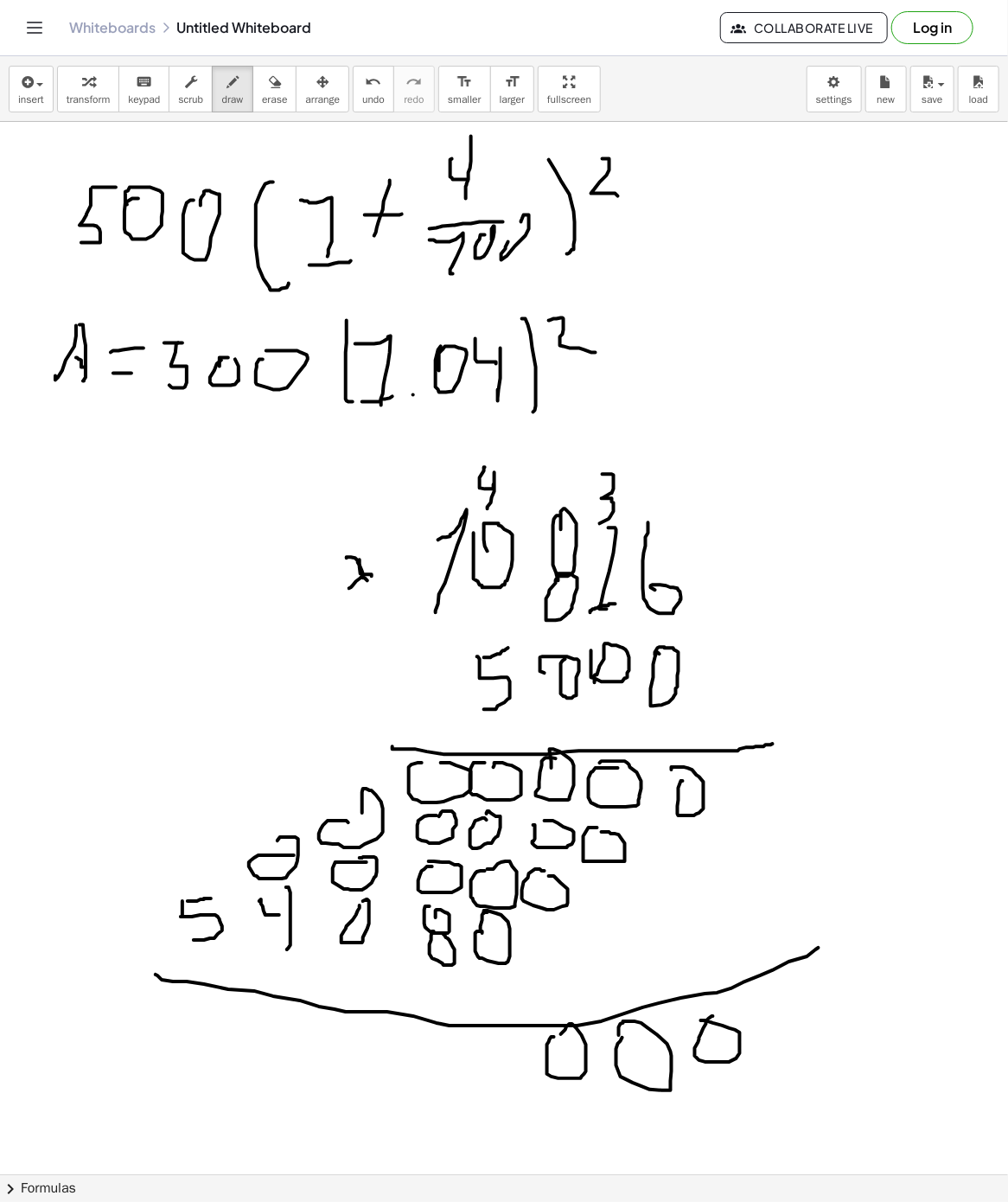 click at bounding box center [504, 1174] 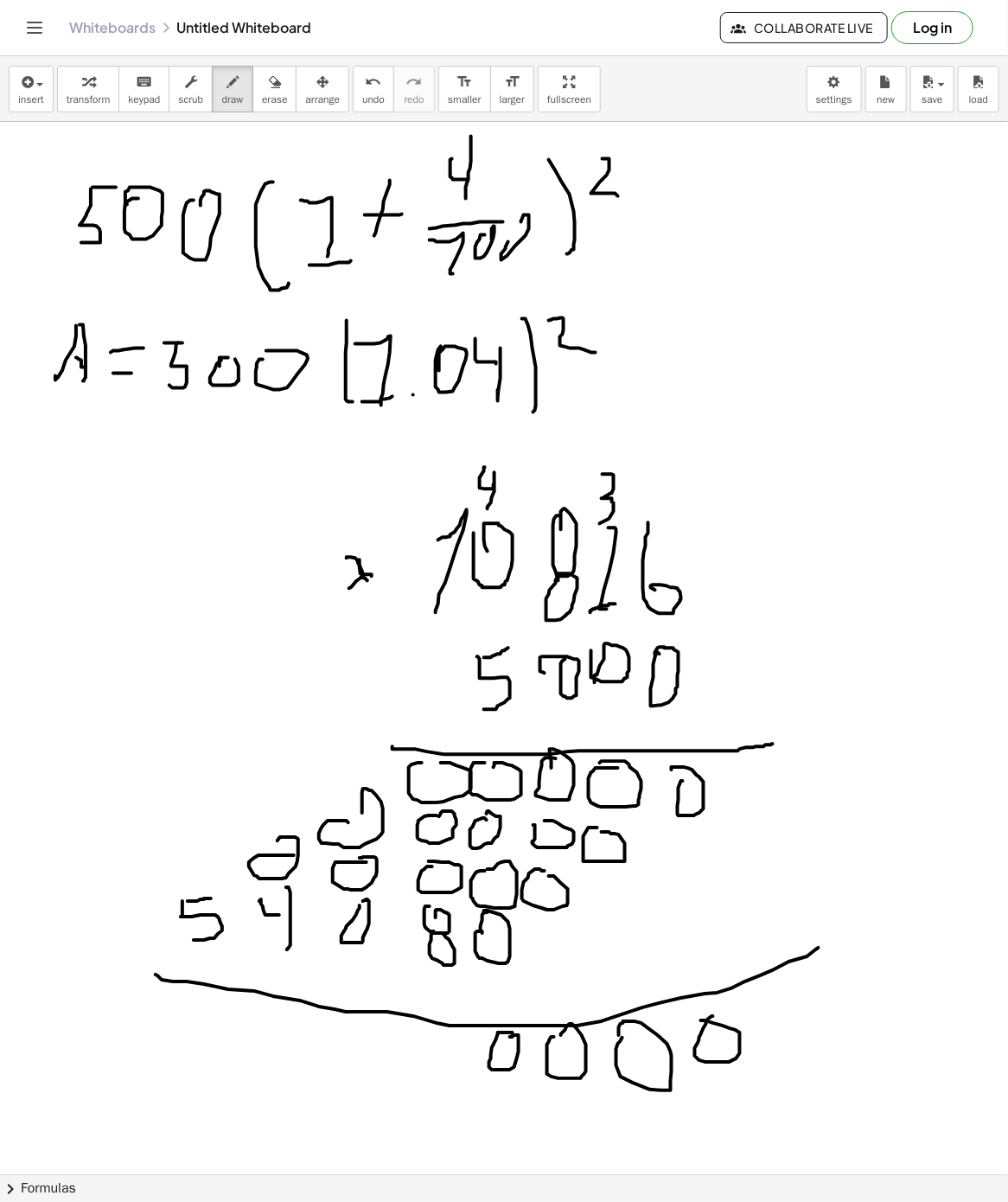 click at bounding box center [504, 1174] 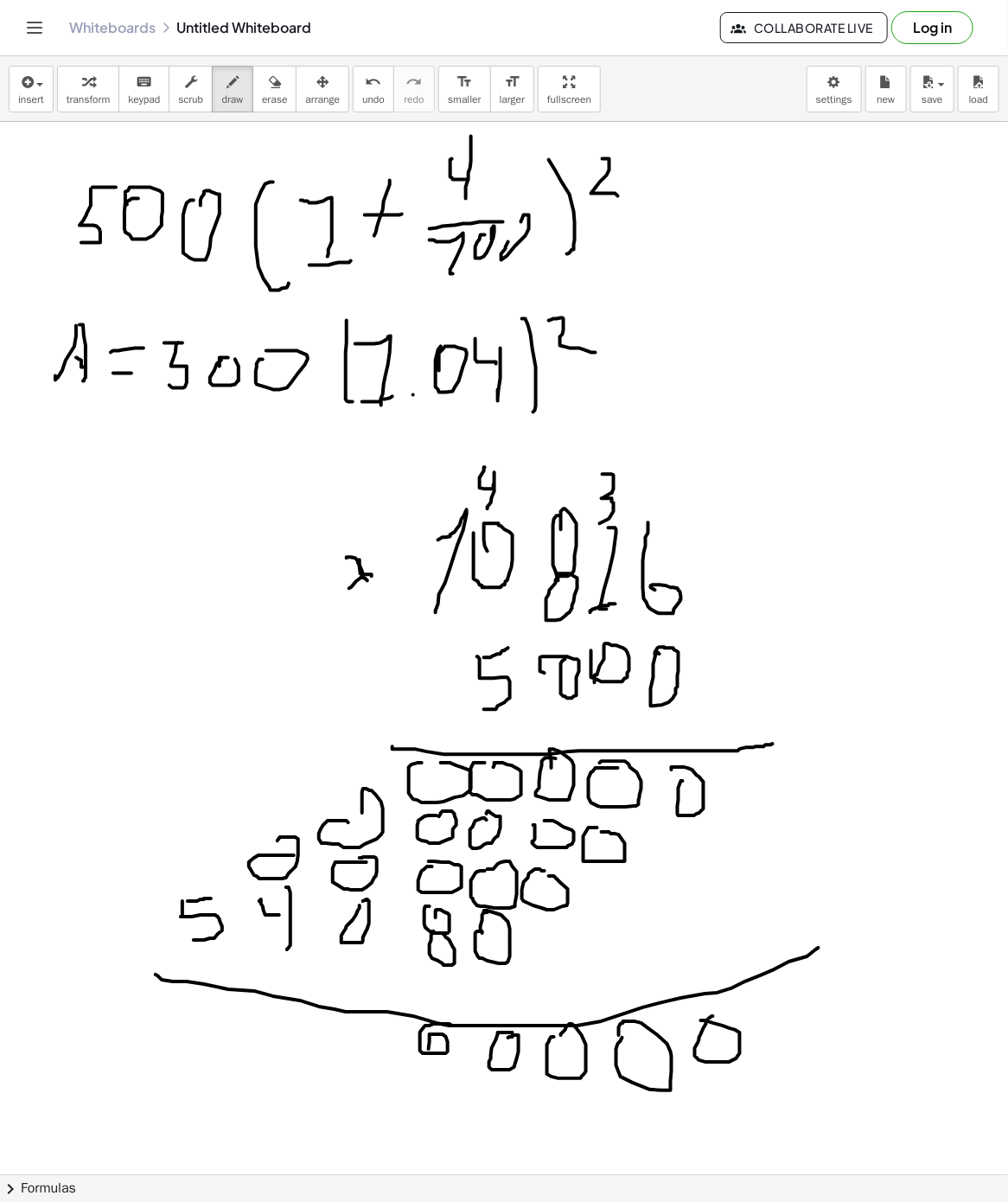 drag, startPoint x: 450, startPoint y: 1026, endPoint x: 429, endPoint y: 1051, distance: 32.64966 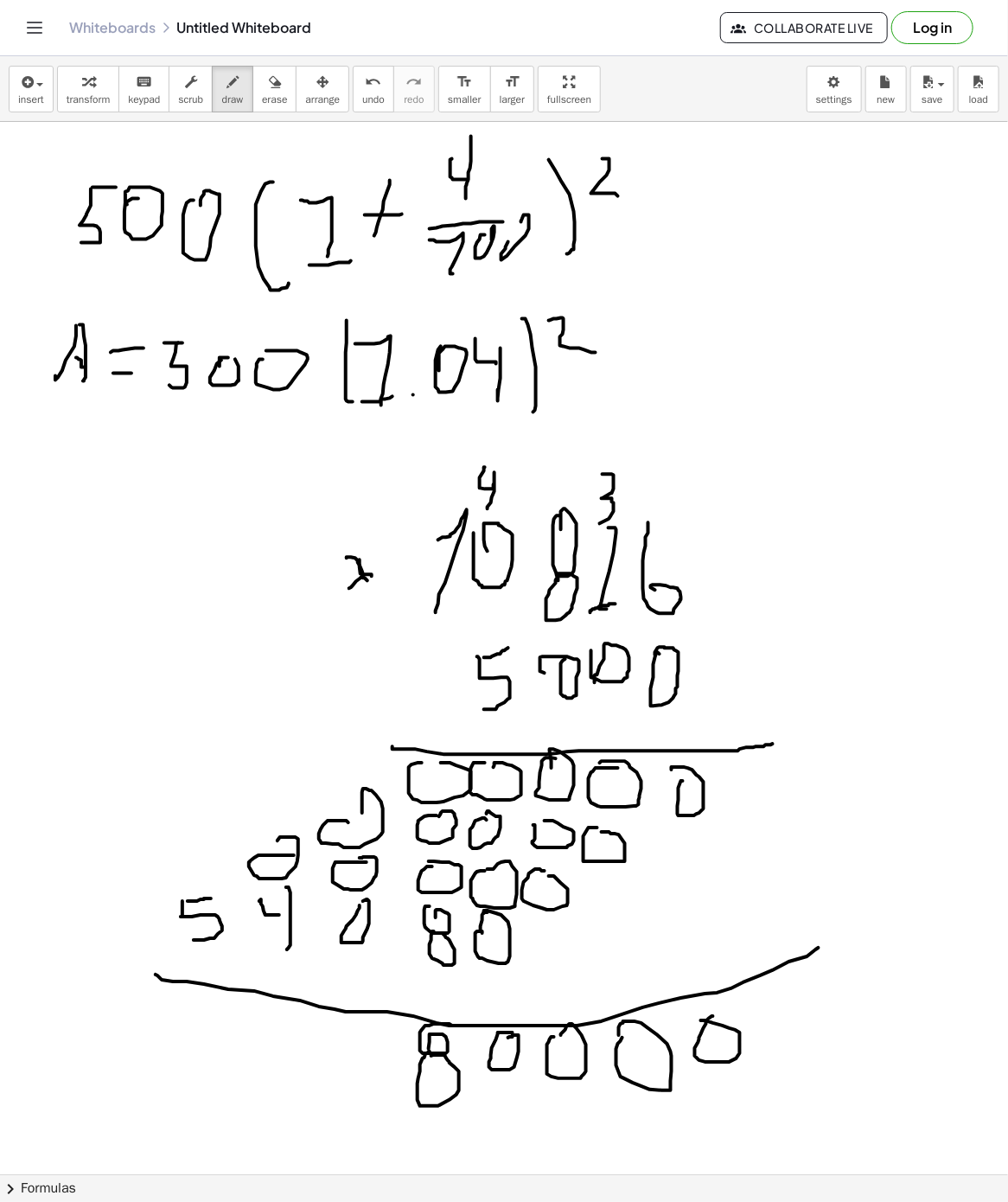 click at bounding box center [504, 1174] 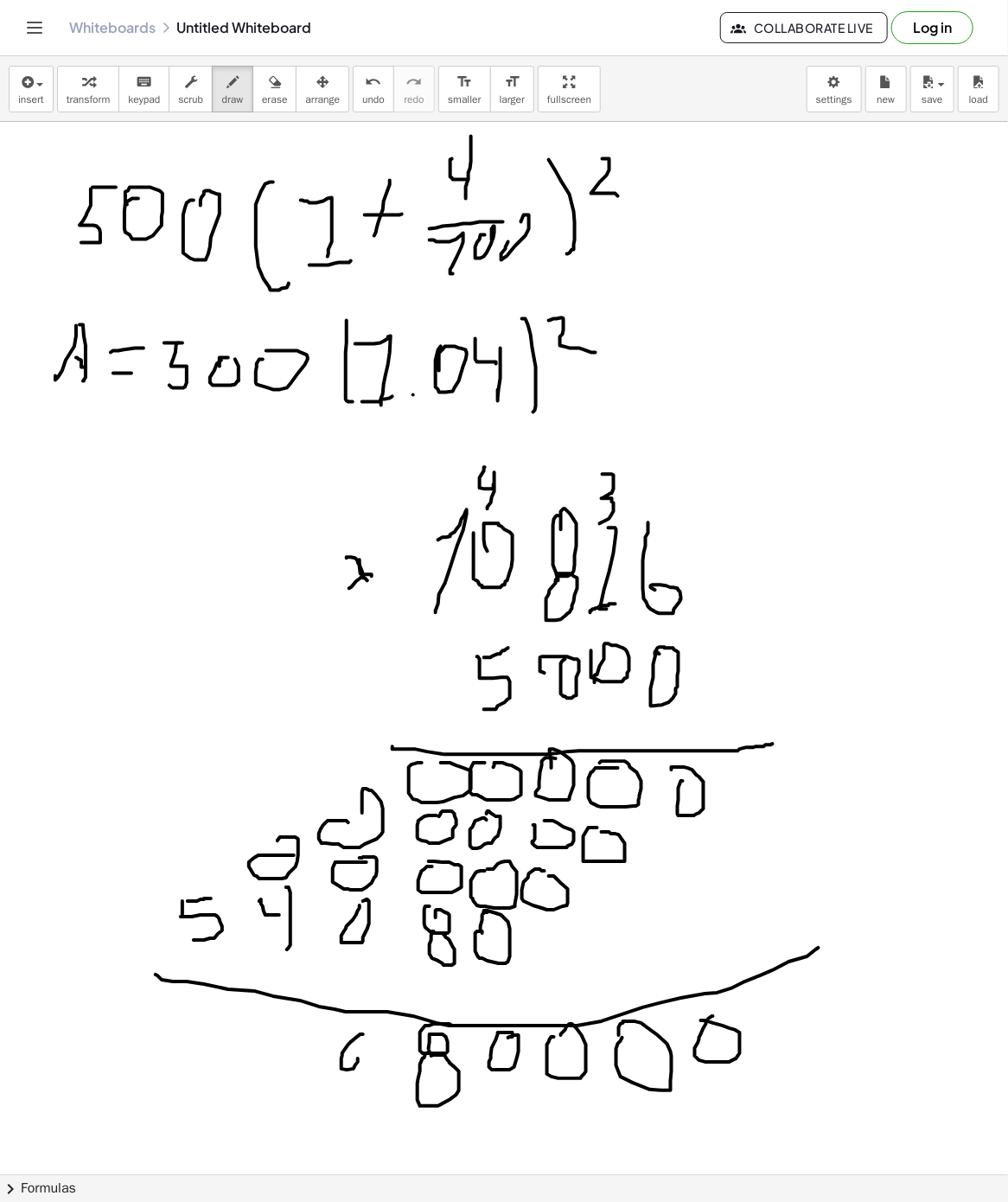 drag, startPoint x: 363, startPoint y: 1037, endPoint x: 323, endPoint y: 1036, distance: 40.012498 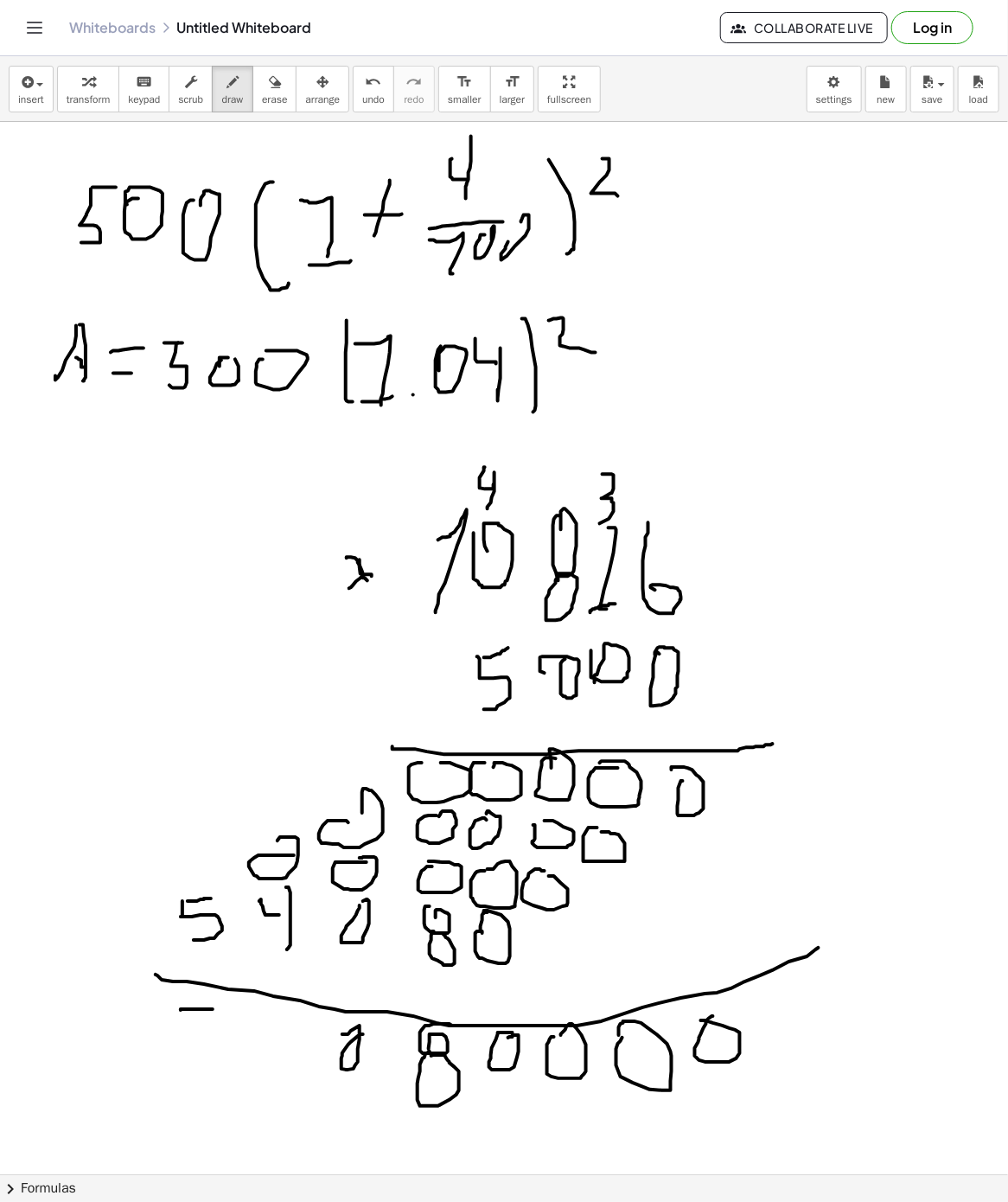 drag, startPoint x: 181, startPoint y: 1012, endPoint x: 213, endPoint y: 1011, distance: 32.01562 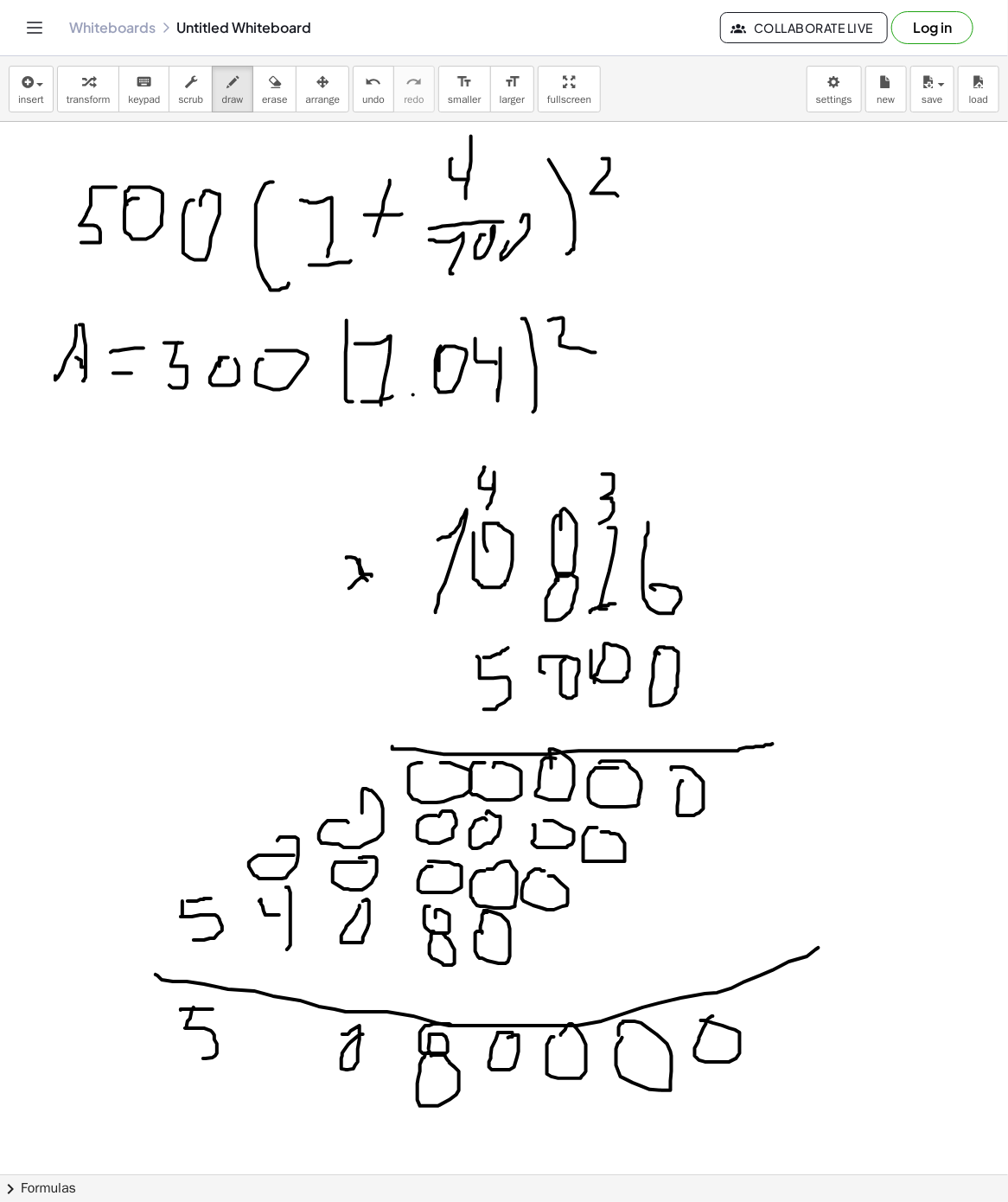 click at bounding box center (504, 1174) 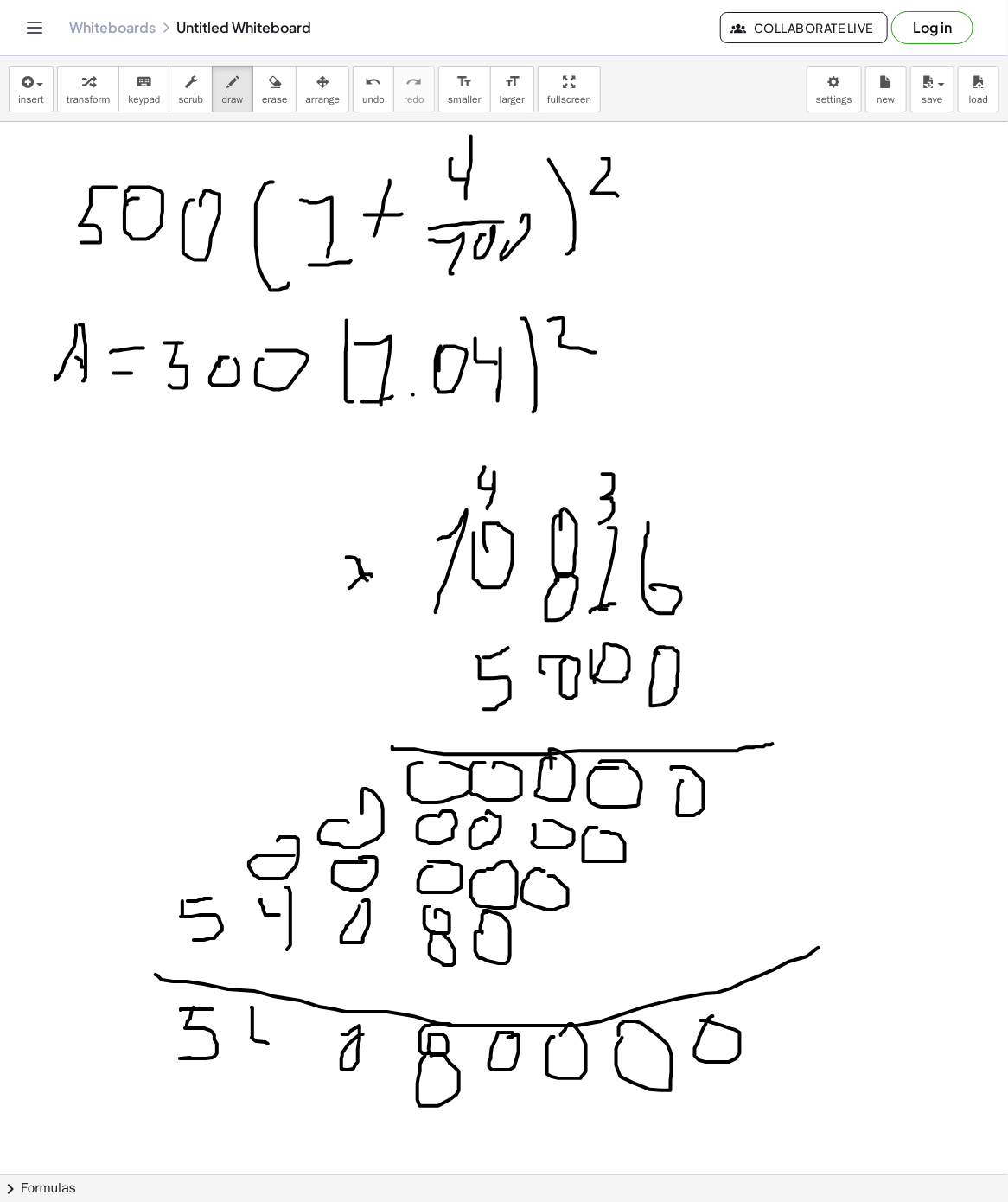 click at bounding box center (504, 1174) 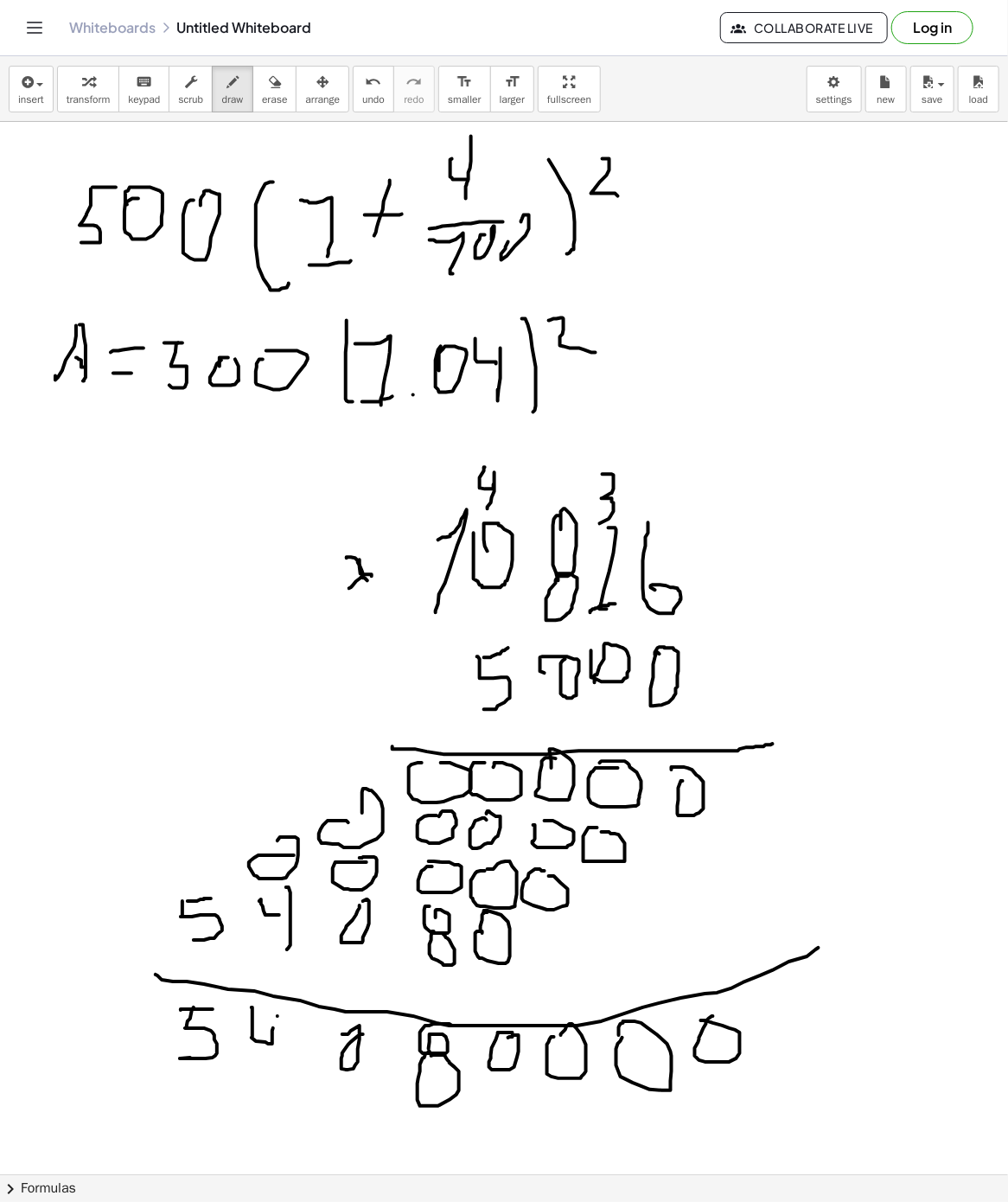 click at bounding box center (504, 1174) 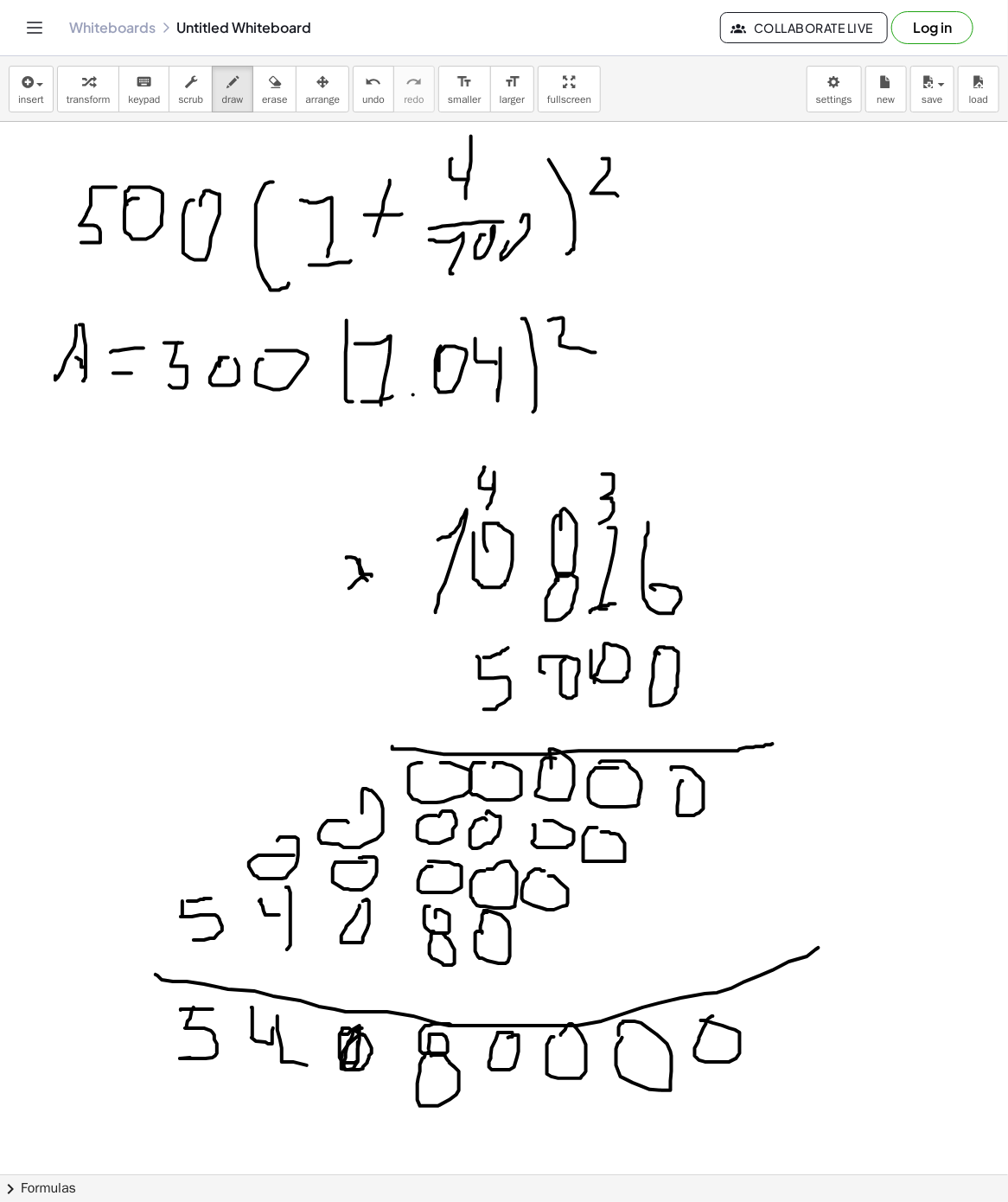 click at bounding box center [504, 1174] 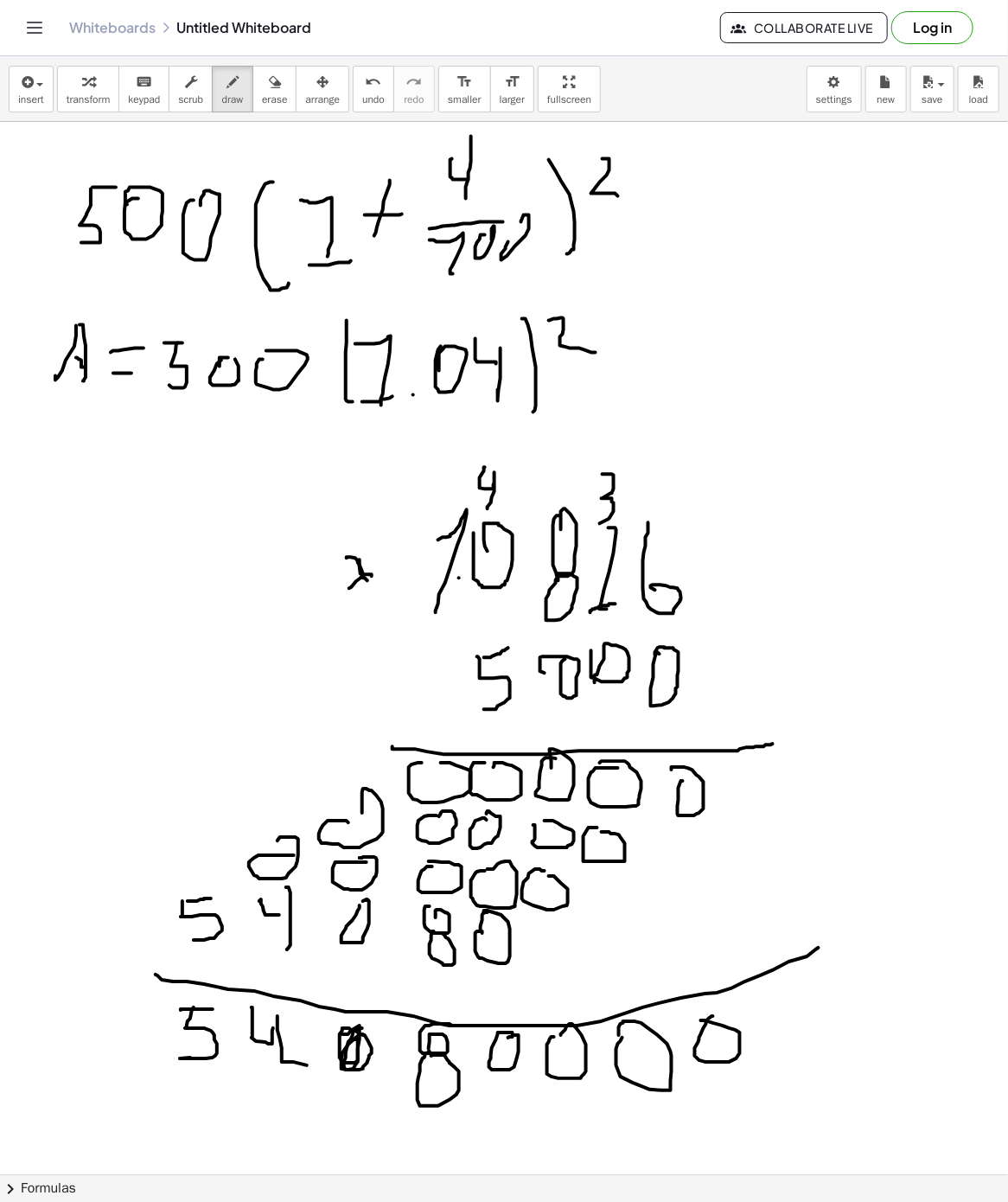 click at bounding box center (504, 1174) 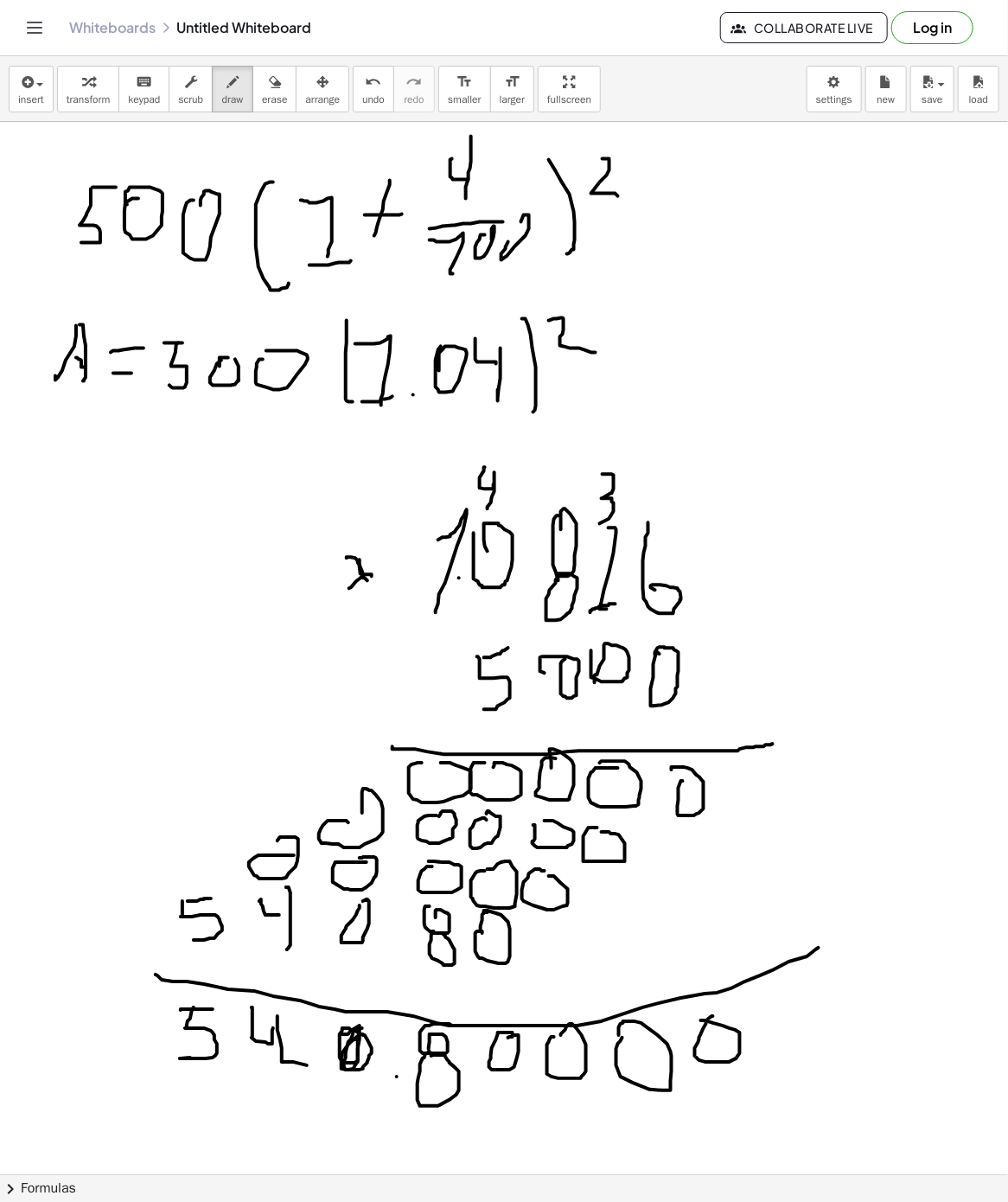 click at bounding box center (504, 1174) 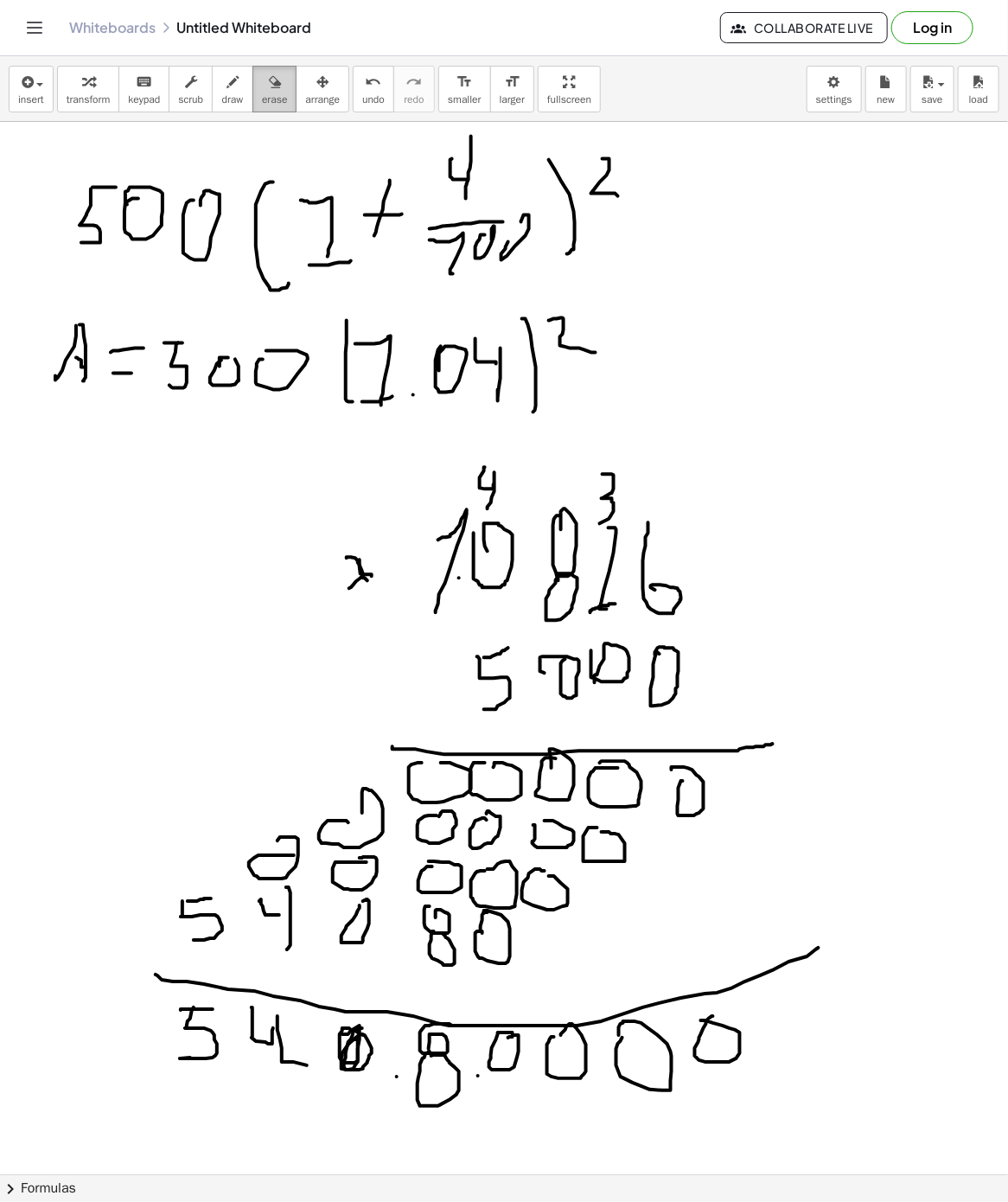 click at bounding box center (275, 82) 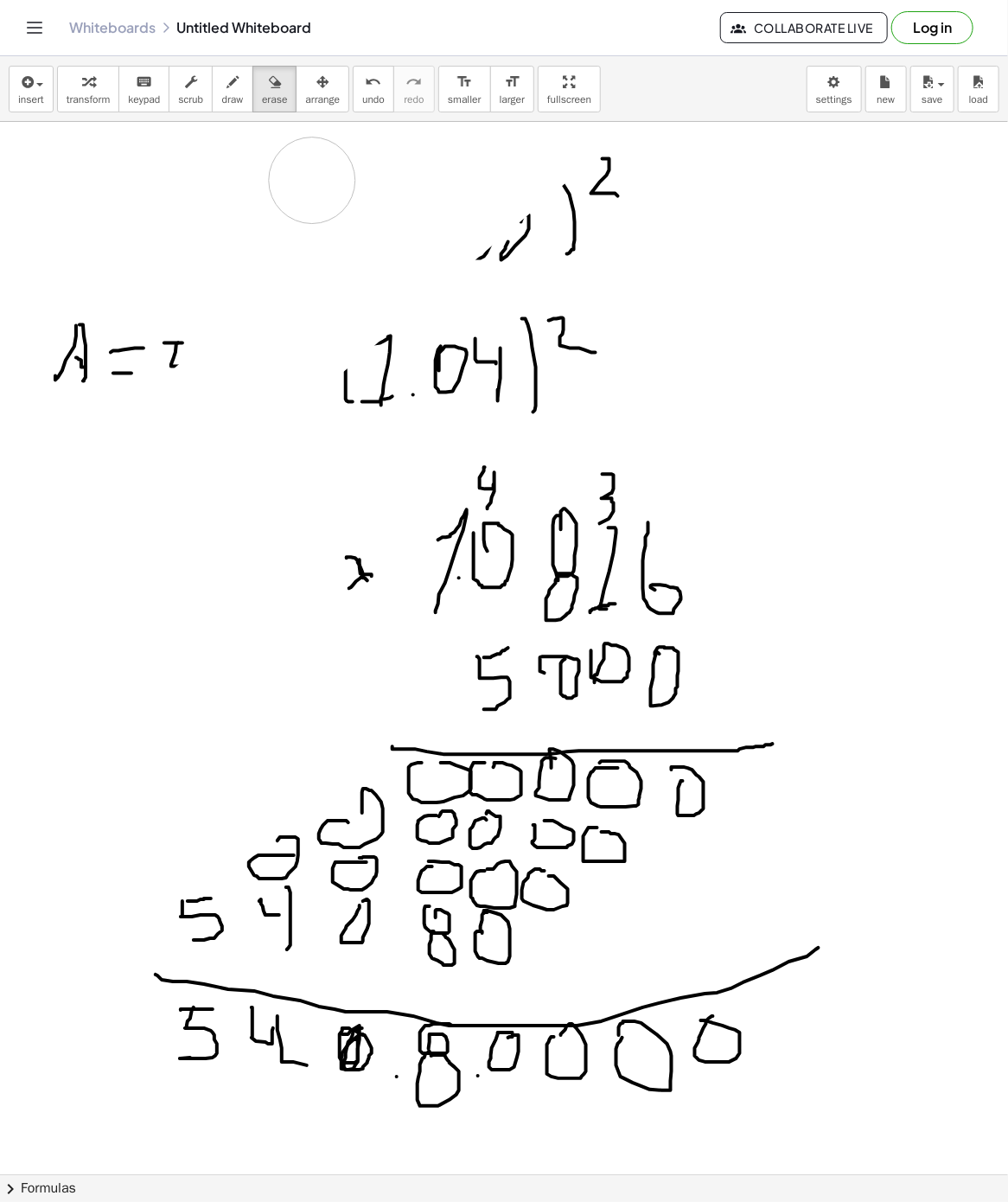 drag, startPoint x: 190, startPoint y: 227, endPoint x: -18, endPoint y: 208, distance: 208.86599 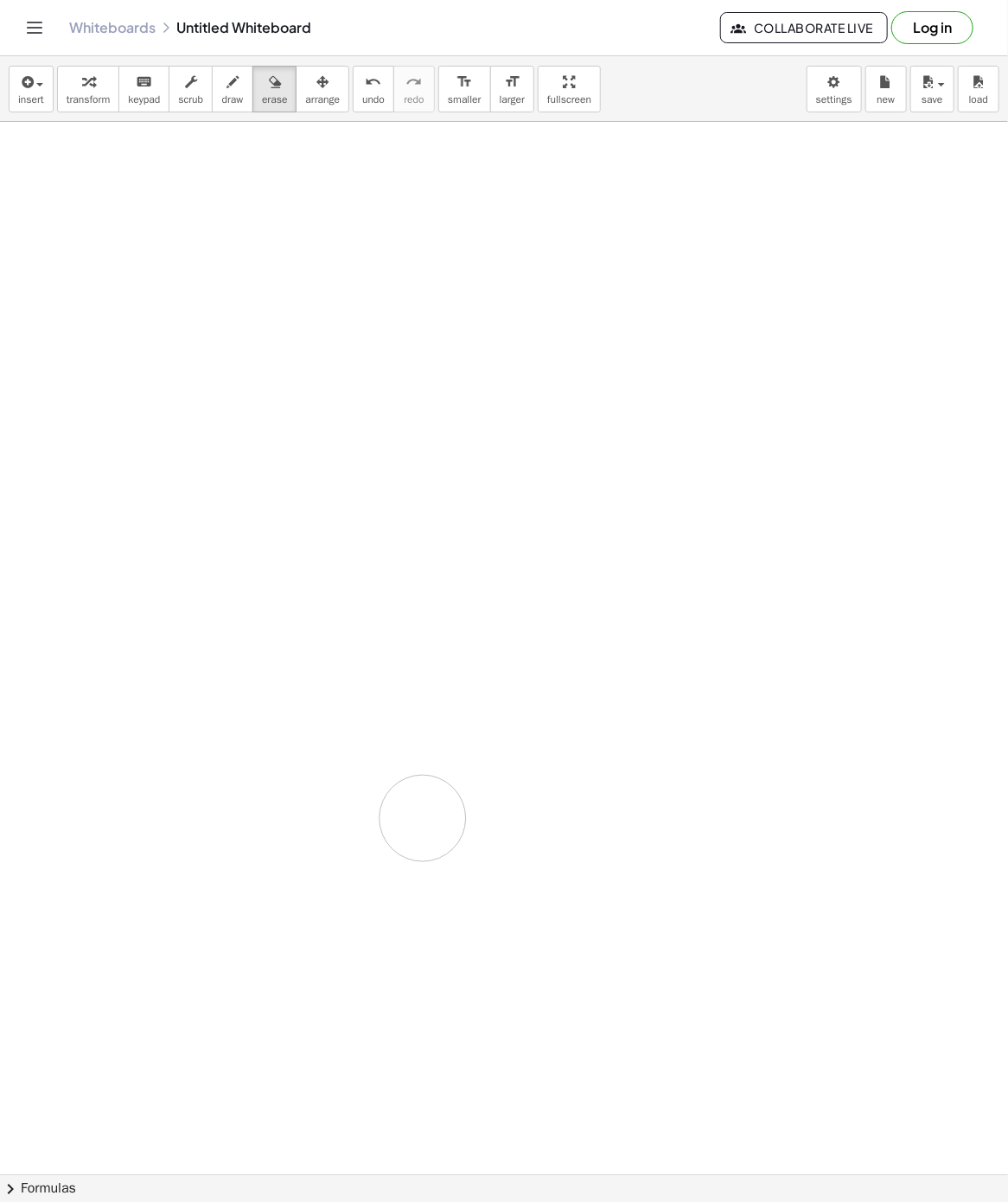 drag, startPoint x: 474, startPoint y: 322, endPoint x: 14, endPoint y: 871, distance: 716.2409 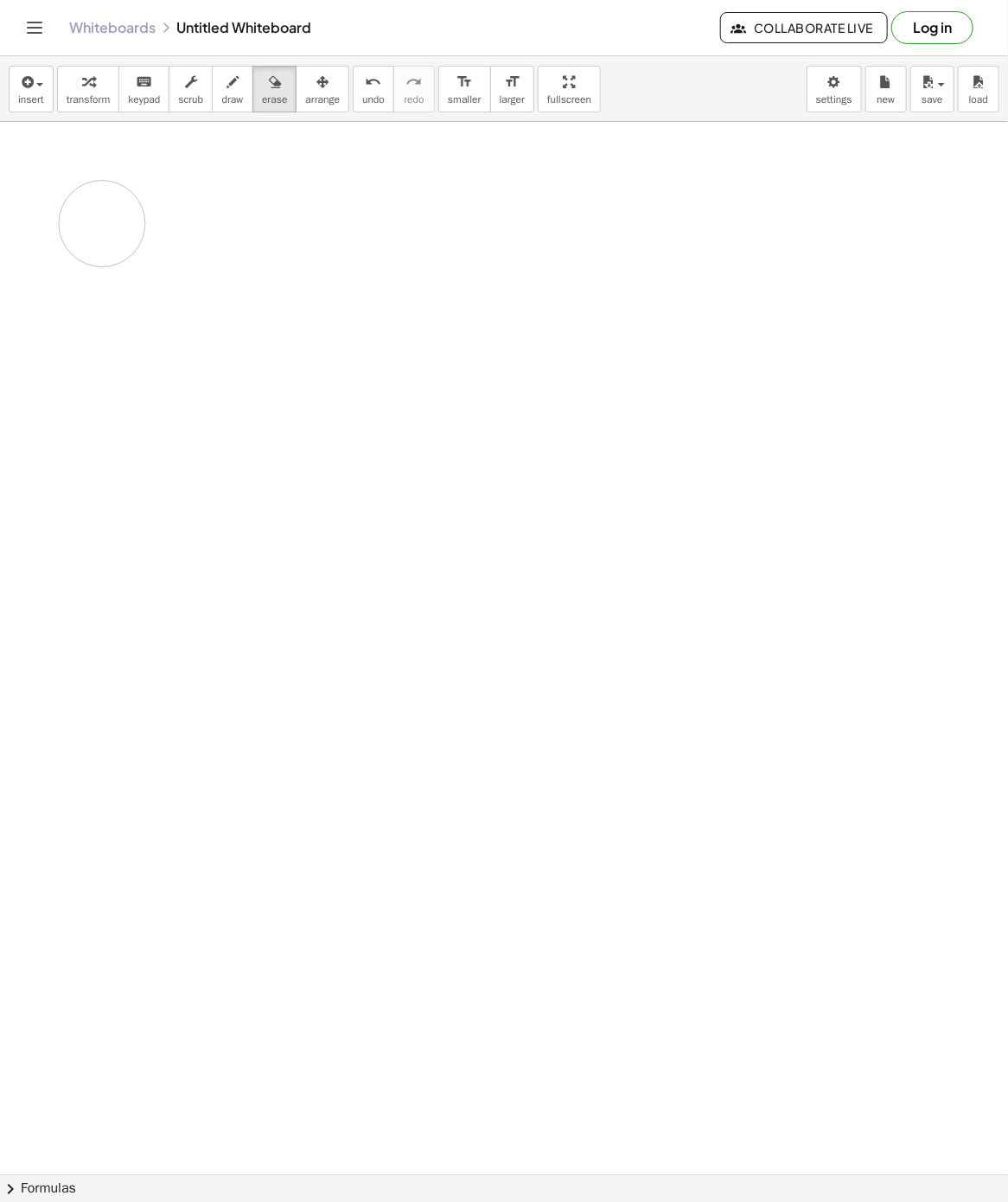 drag, startPoint x: 90, startPoint y: 182, endPoint x: 102, endPoint y: 225, distance: 44.64303 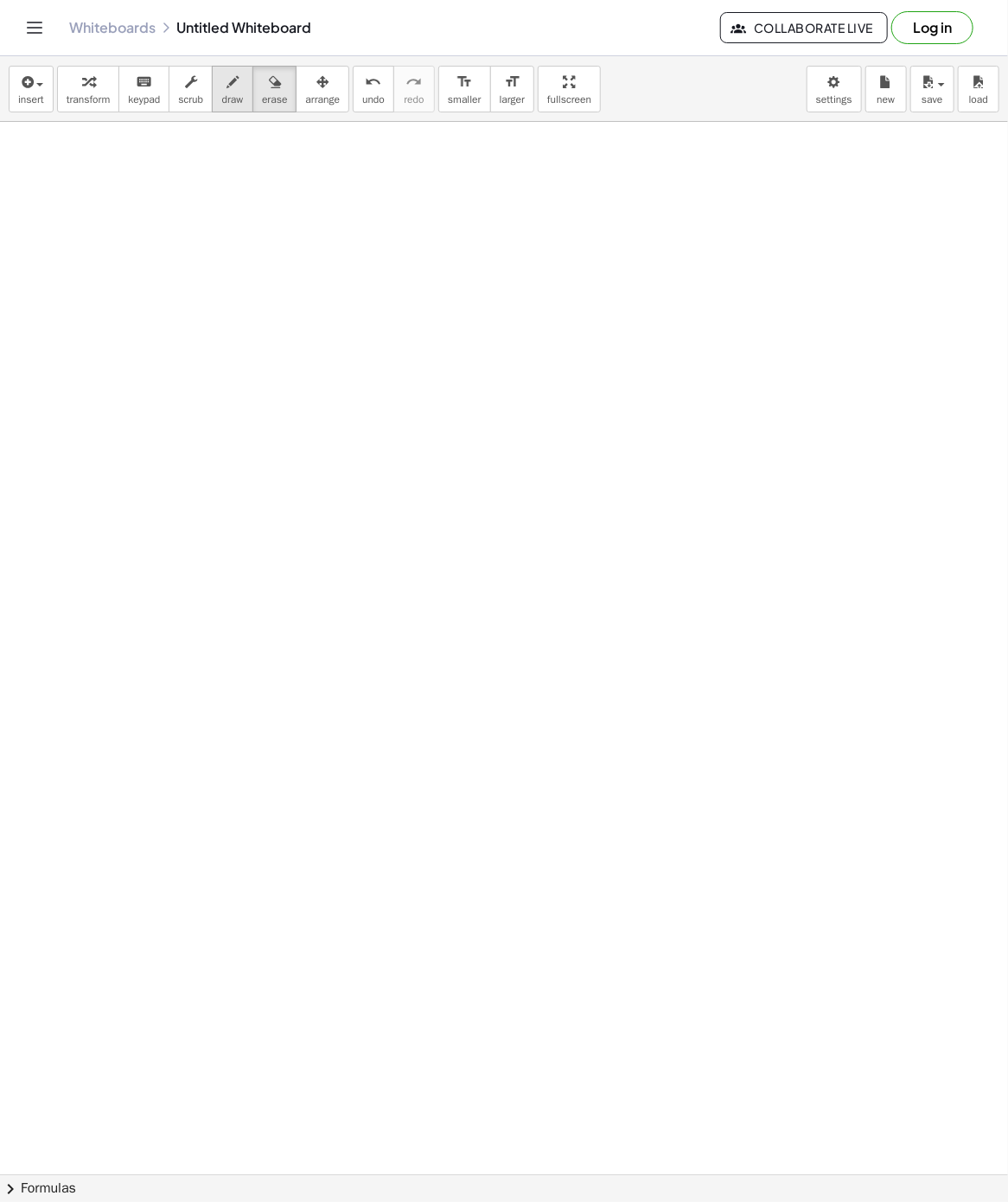 click on "draw" at bounding box center [233, 89] 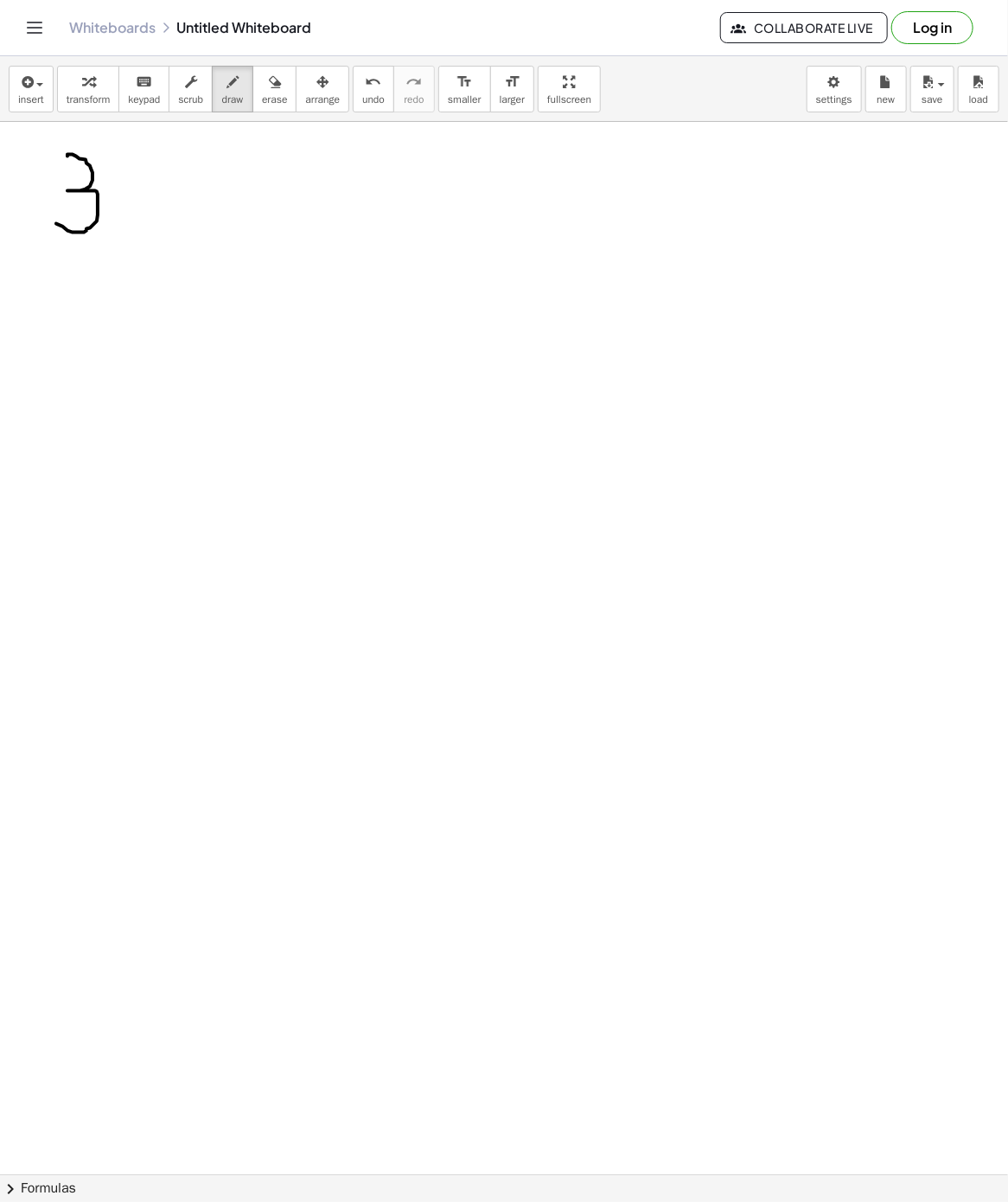 drag, startPoint x: 67, startPoint y: 157, endPoint x: 52, endPoint y: 223, distance: 67.68309 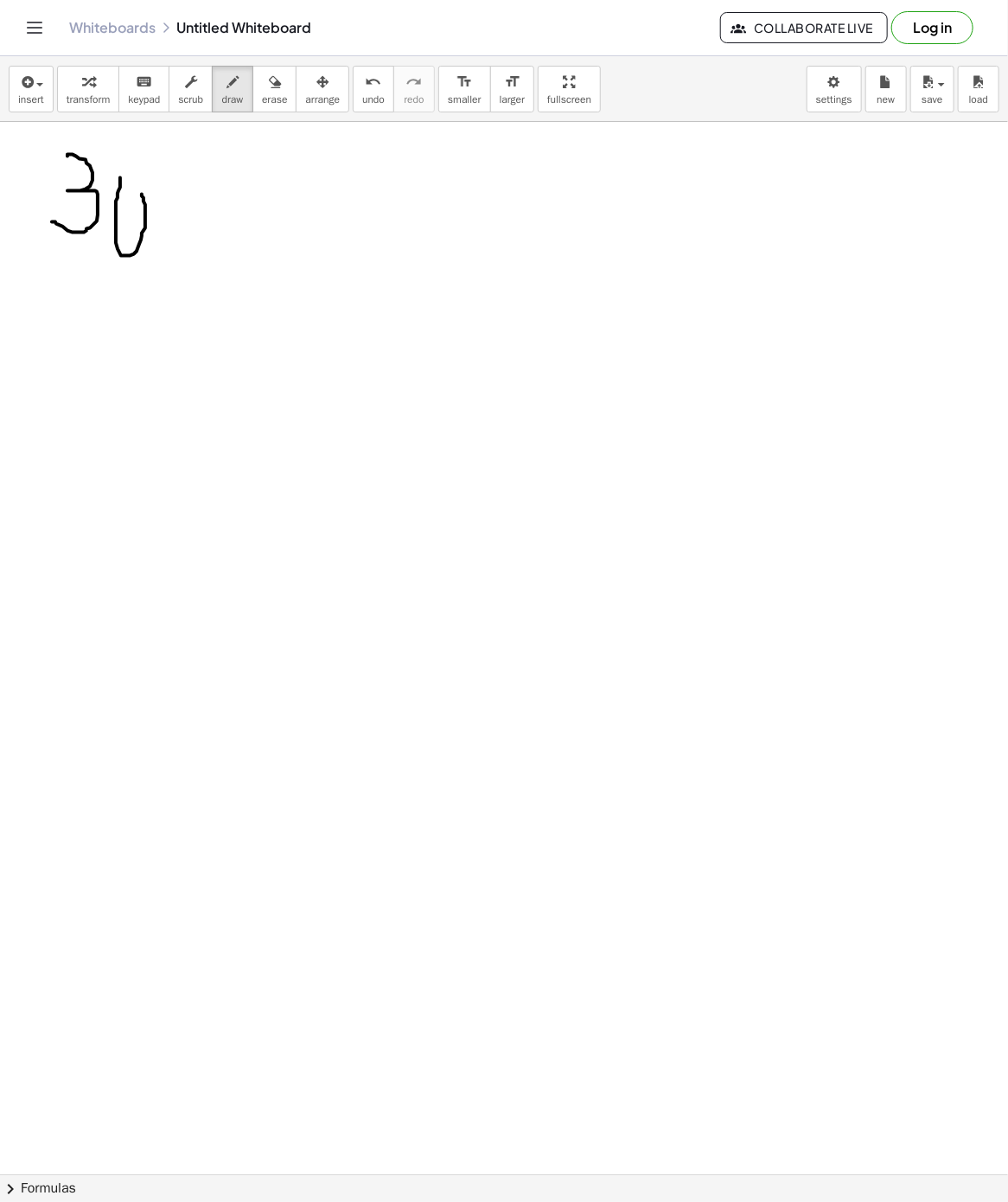 drag, startPoint x: 120, startPoint y: 179, endPoint x: 130, endPoint y: 193, distance: 17.204651 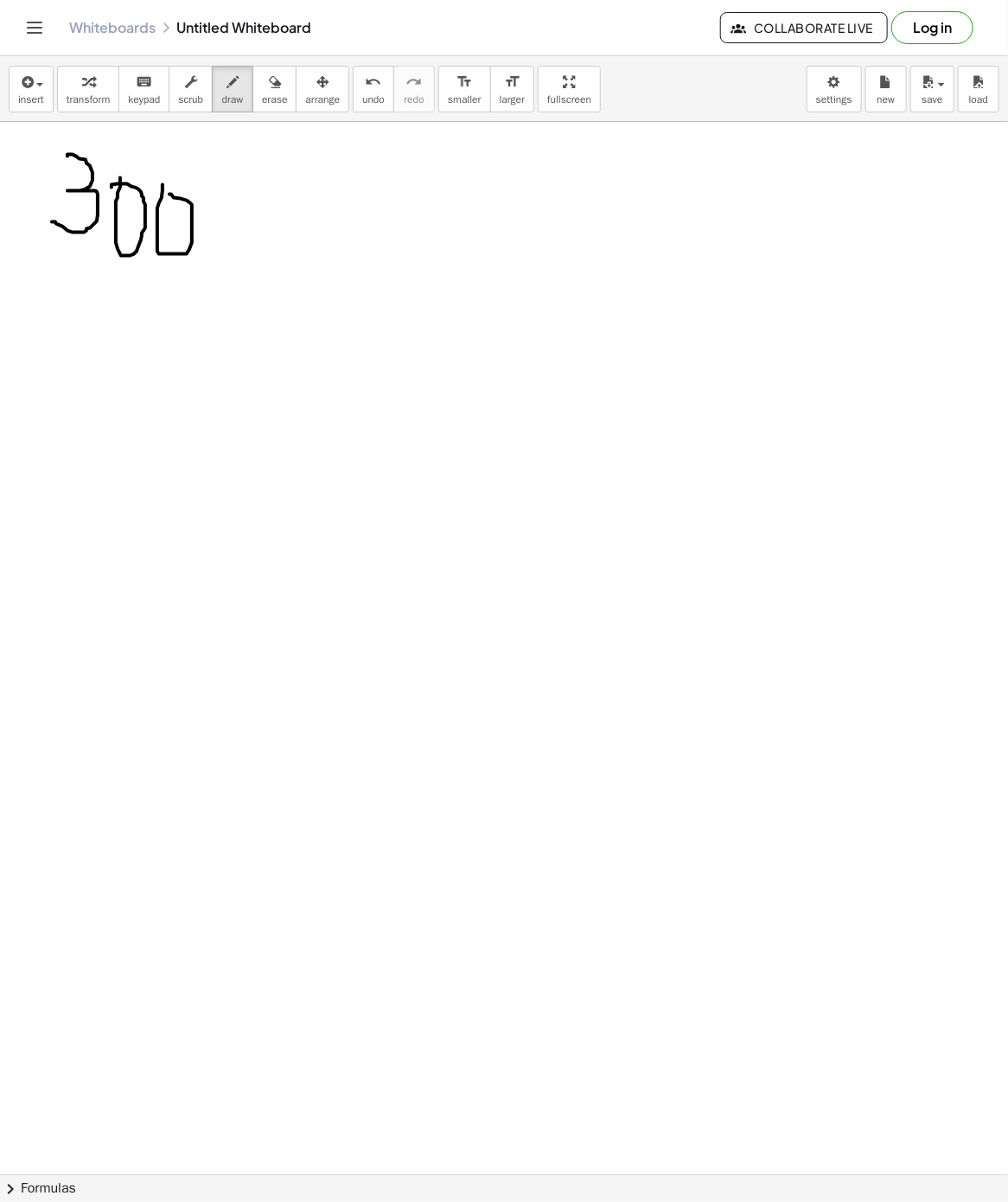 drag, startPoint x: 163, startPoint y: 186, endPoint x: 201, endPoint y: 207, distance: 43.416587 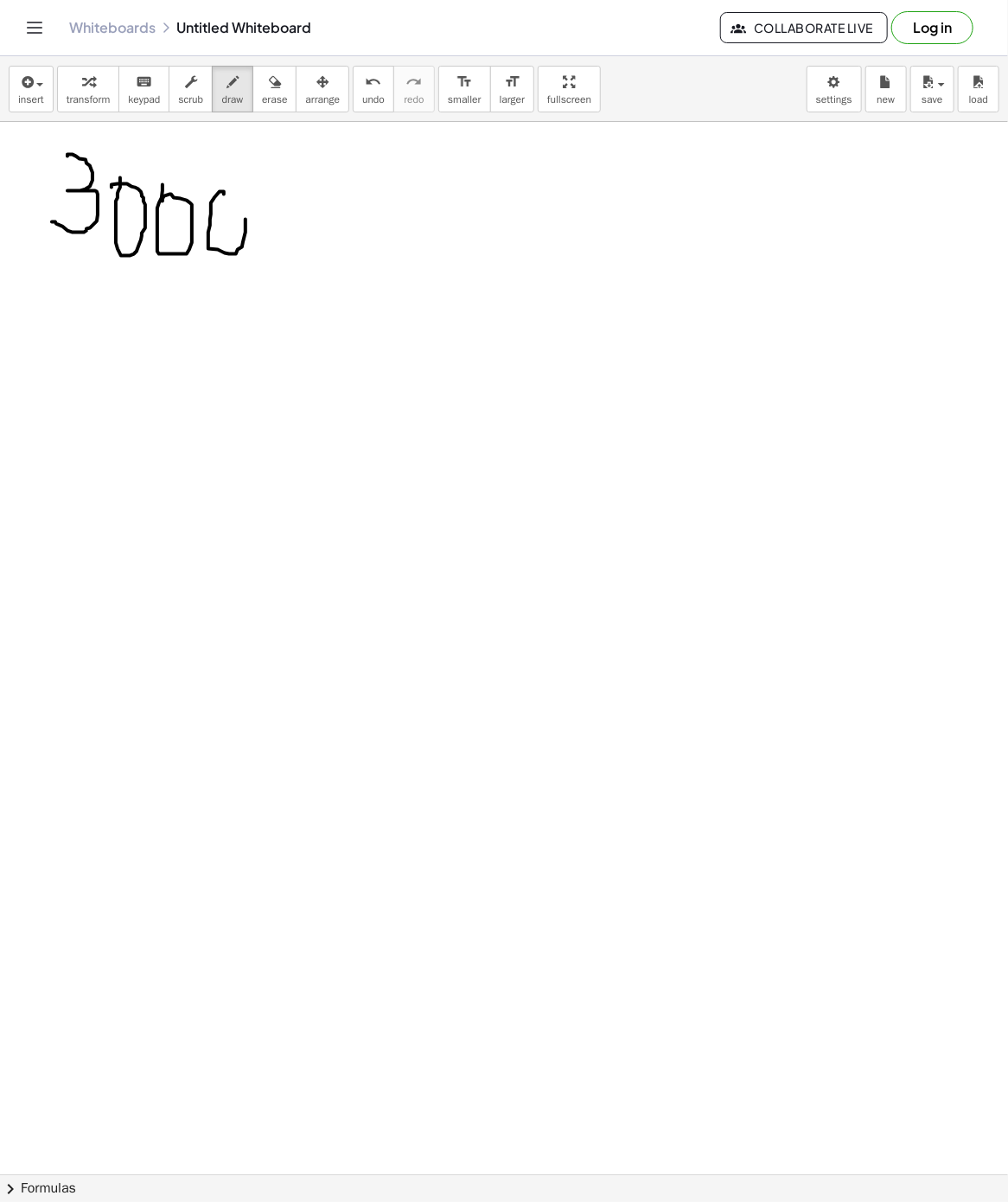click at bounding box center (504, 1174) 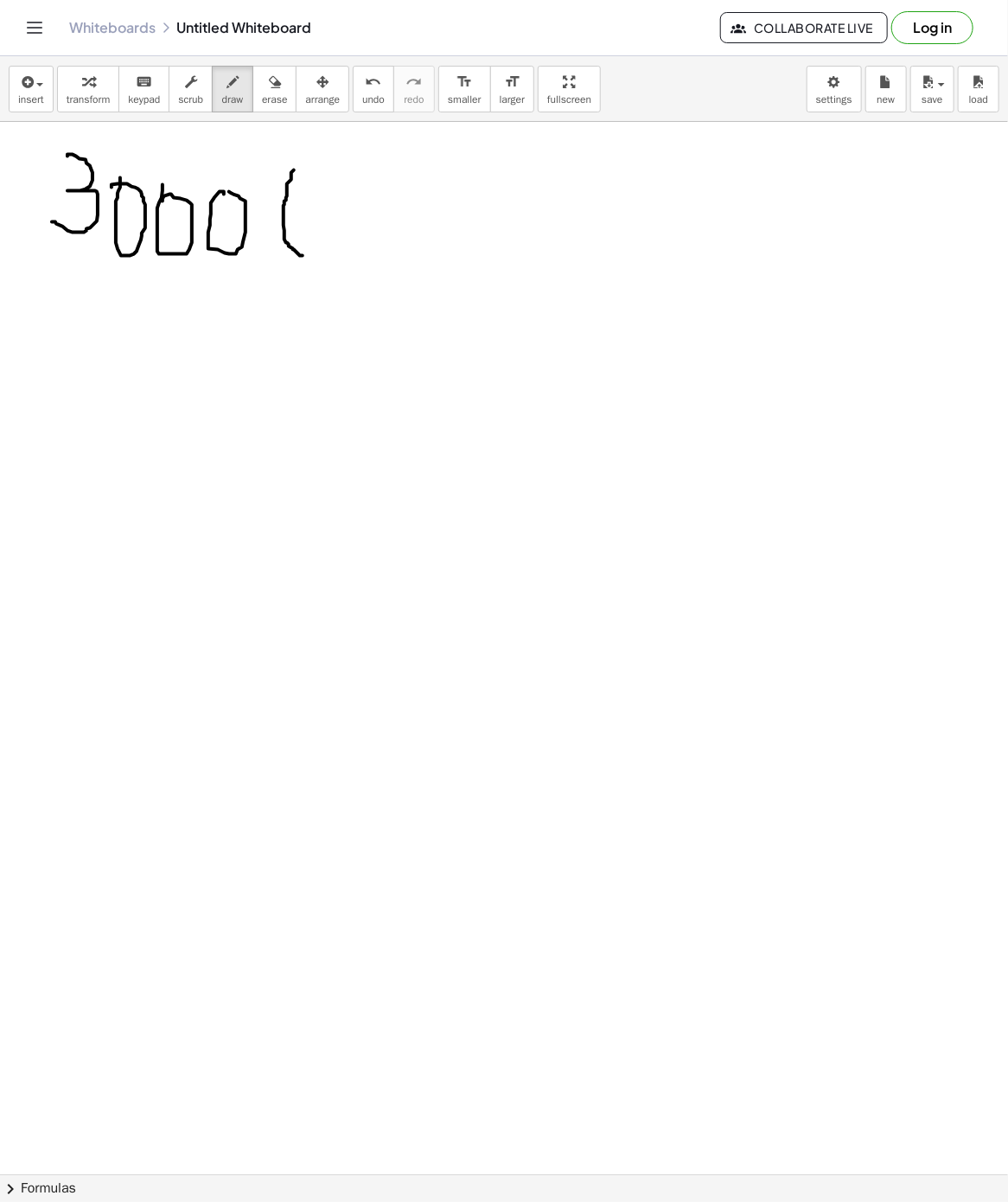 drag, startPoint x: 293, startPoint y: 172, endPoint x: 304, endPoint y: 257, distance: 85.70881 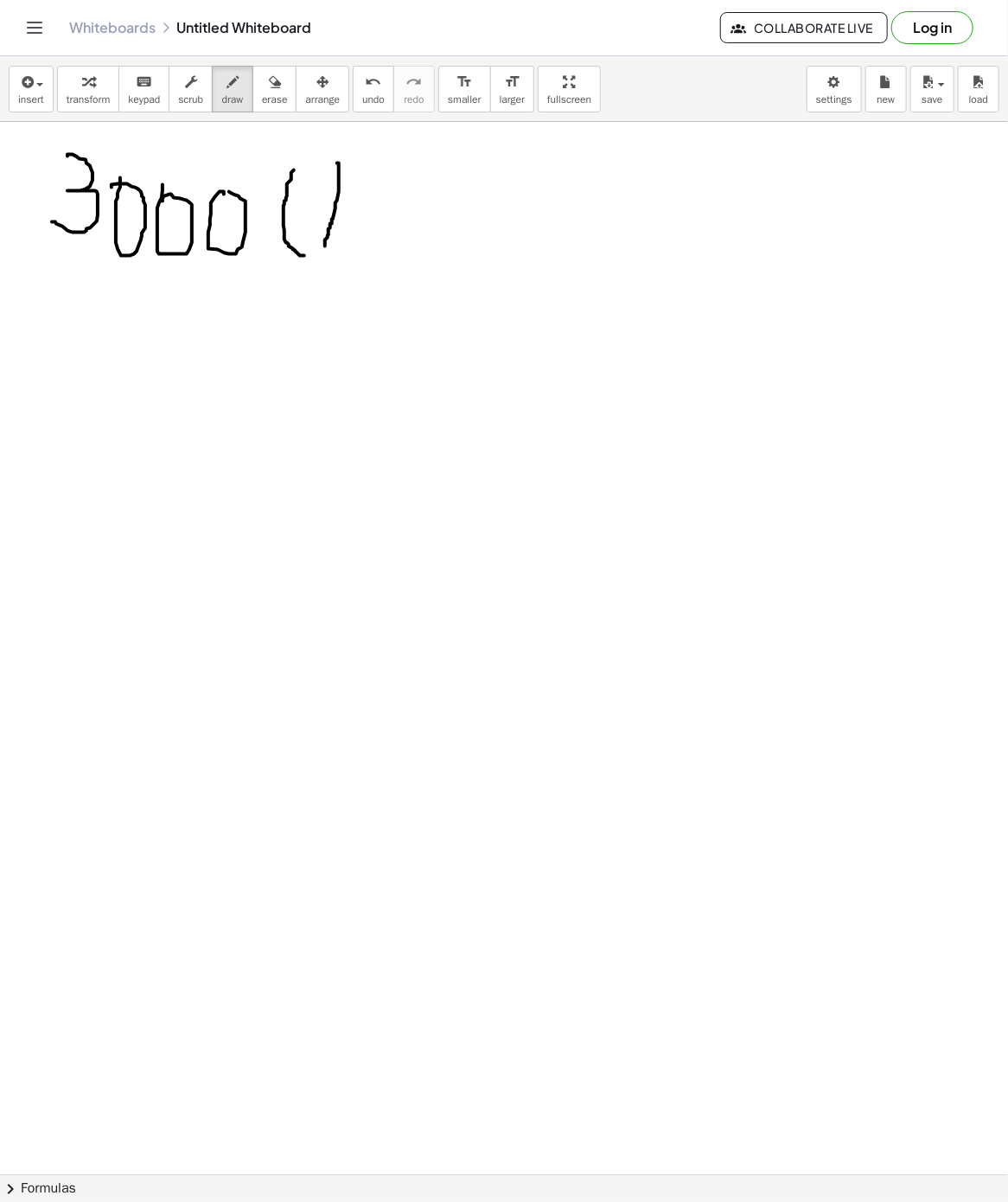 drag, startPoint x: 337, startPoint y: 164, endPoint x: 325, endPoint y: 247, distance: 83.862983 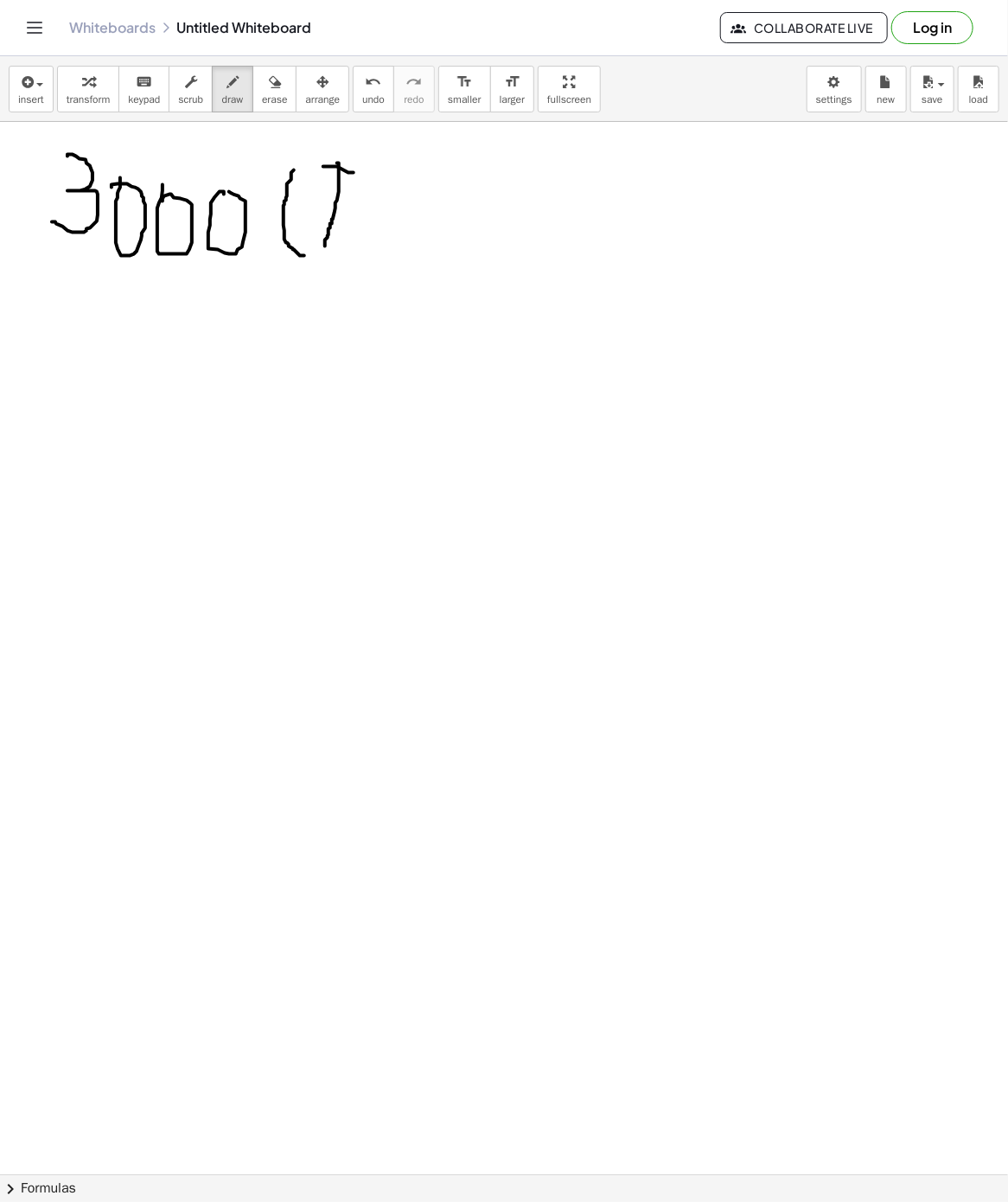 click at bounding box center (504, 1174) 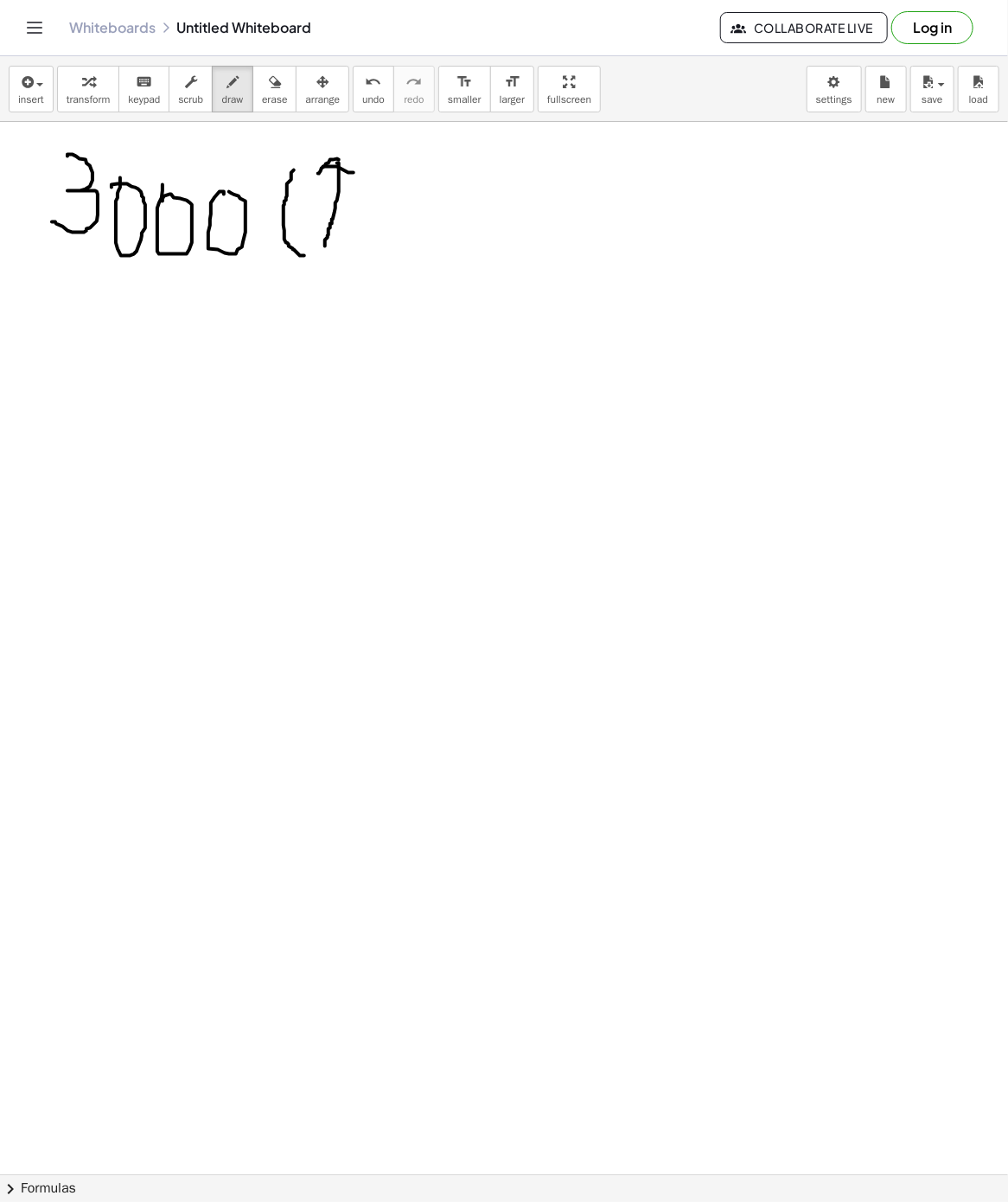 drag, startPoint x: 339, startPoint y: 161, endPoint x: 315, endPoint y: 178, distance: 29.4109 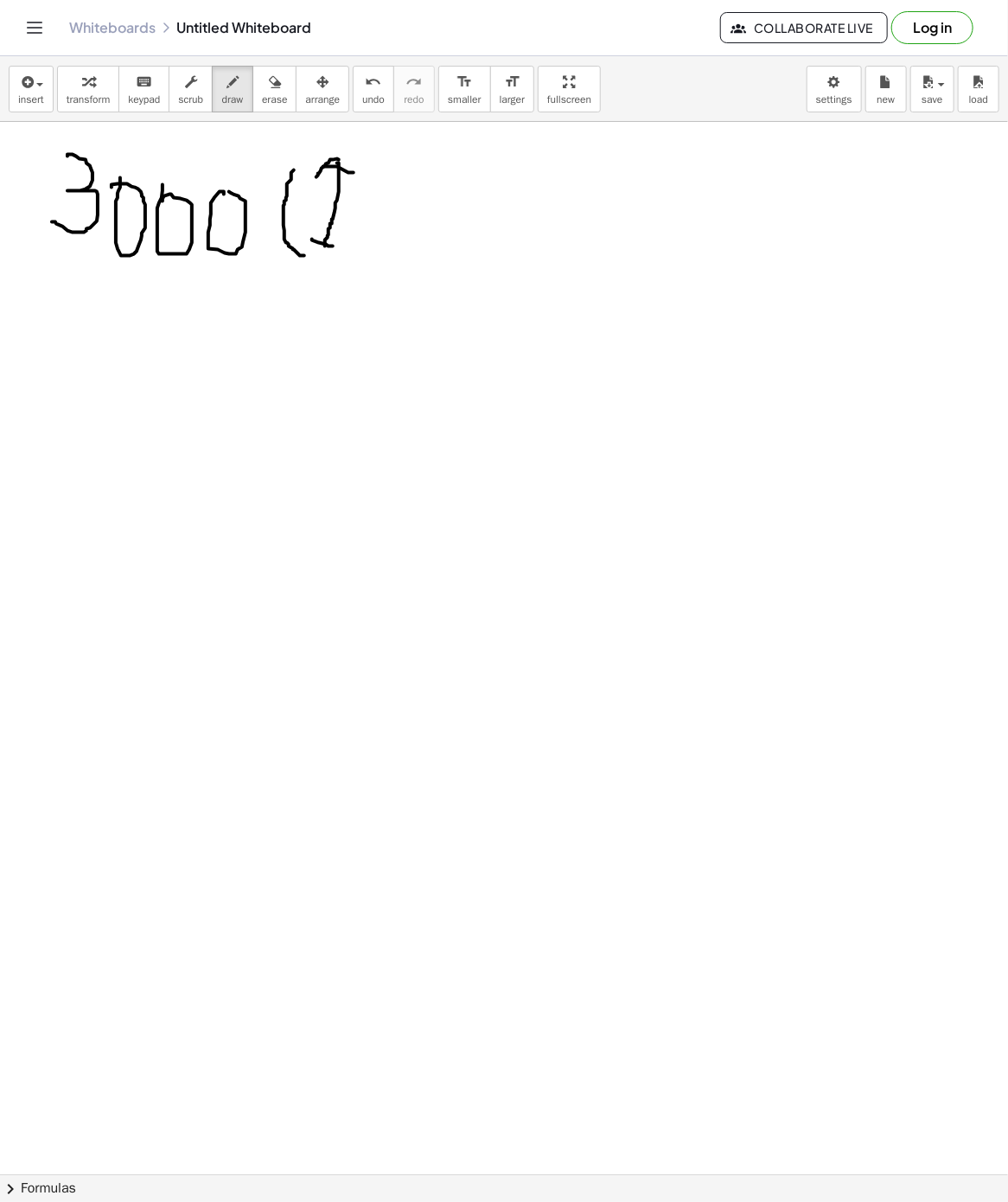 drag, startPoint x: 312, startPoint y: 240, endPoint x: 335, endPoint y: 248, distance: 24.351591 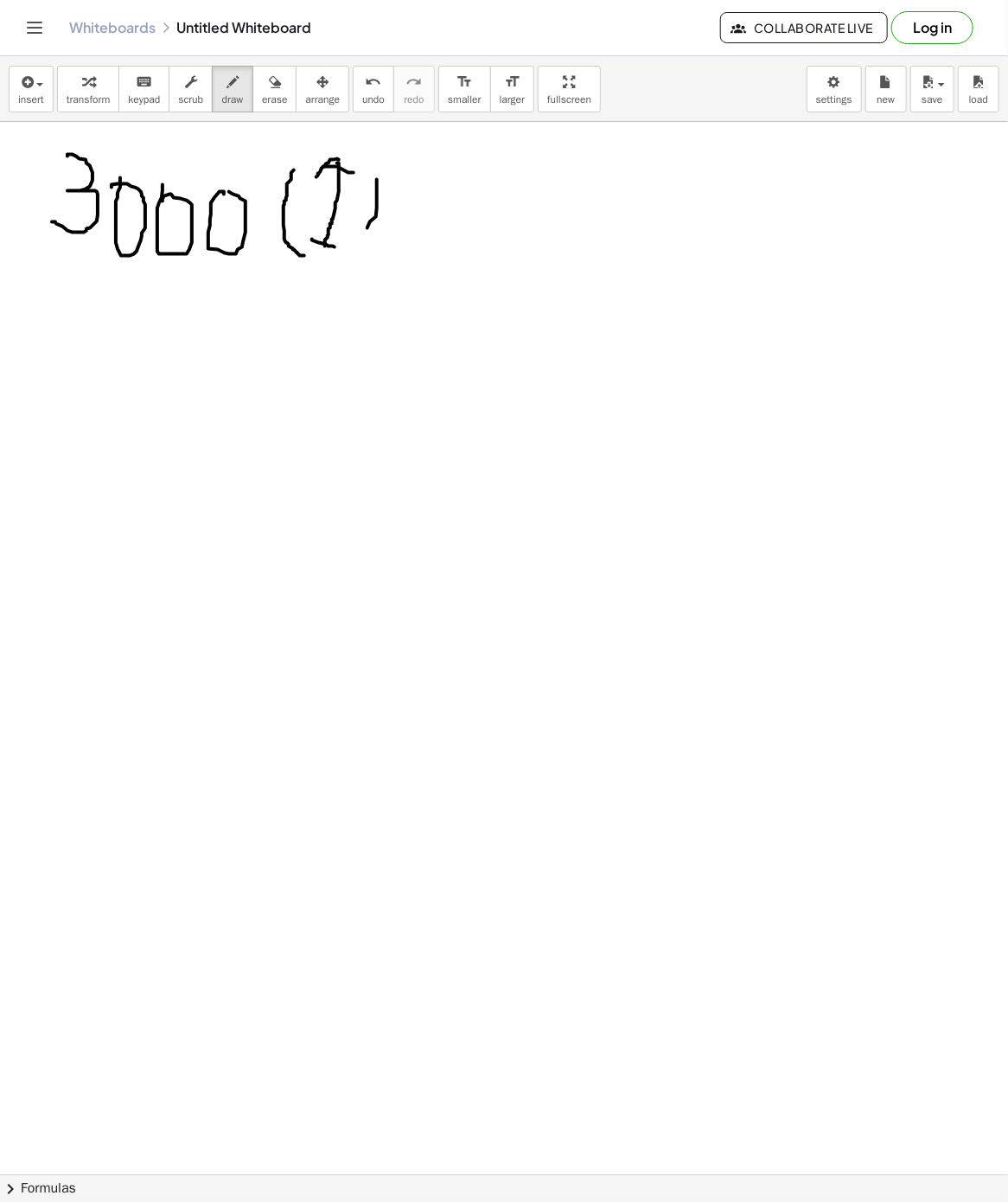 drag, startPoint x: 377, startPoint y: 181, endPoint x: 367, endPoint y: 229, distance: 49.030603 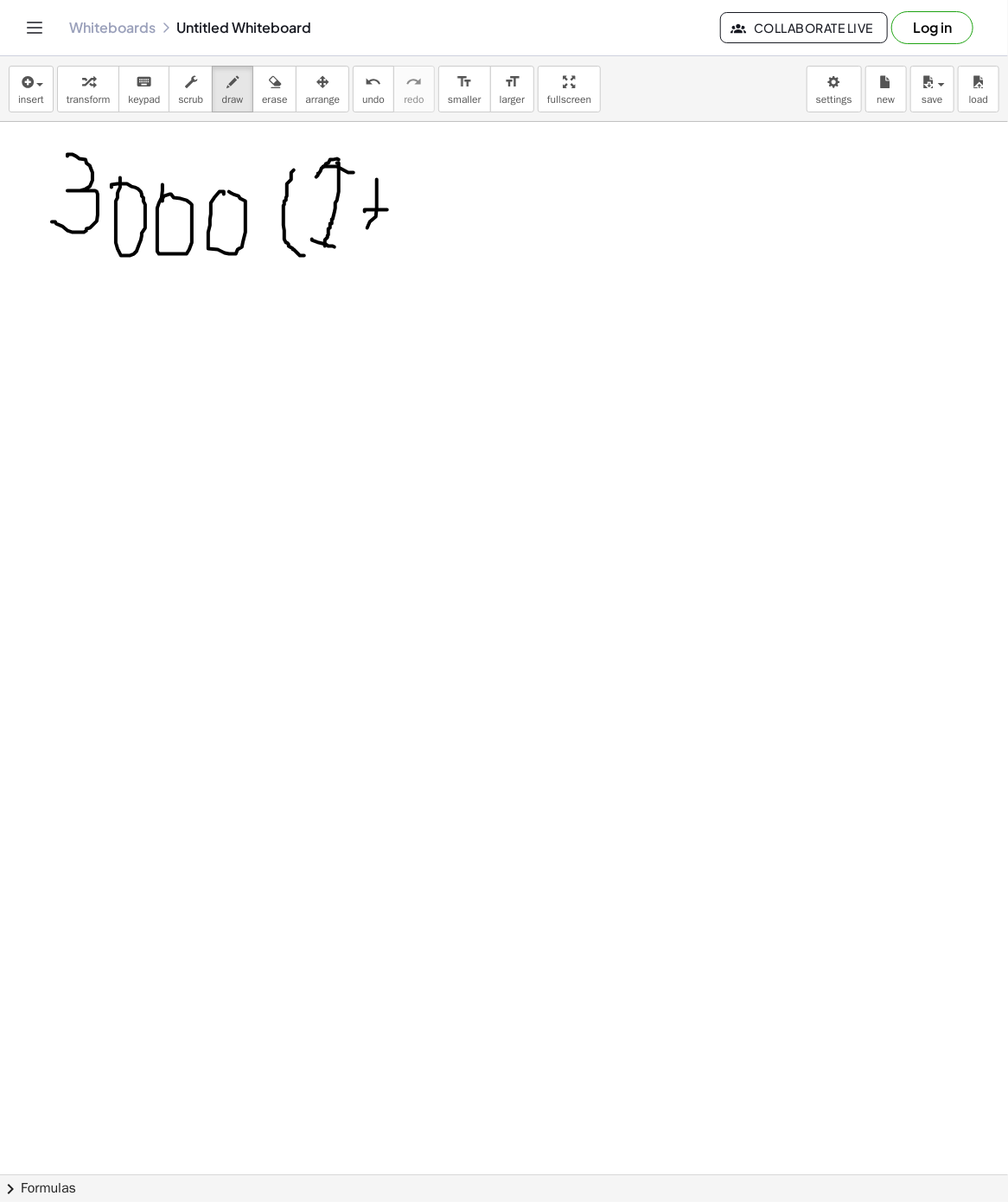 drag, startPoint x: 365, startPoint y: 213, endPoint x: 394, endPoint y: 211, distance: 29.068884 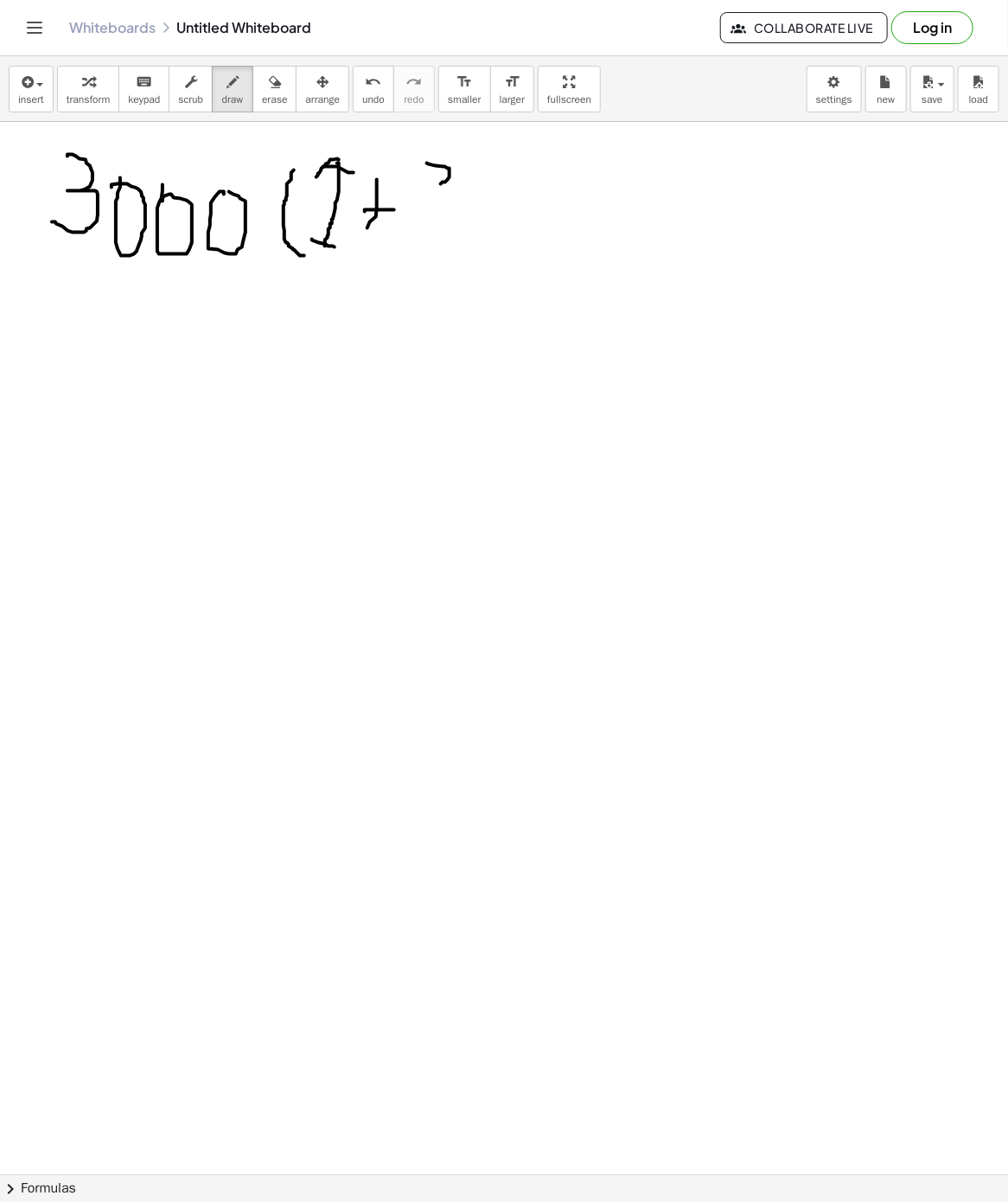 drag, startPoint x: 427, startPoint y: 164, endPoint x: 437, endPoint y: 185, distance: 23.259407 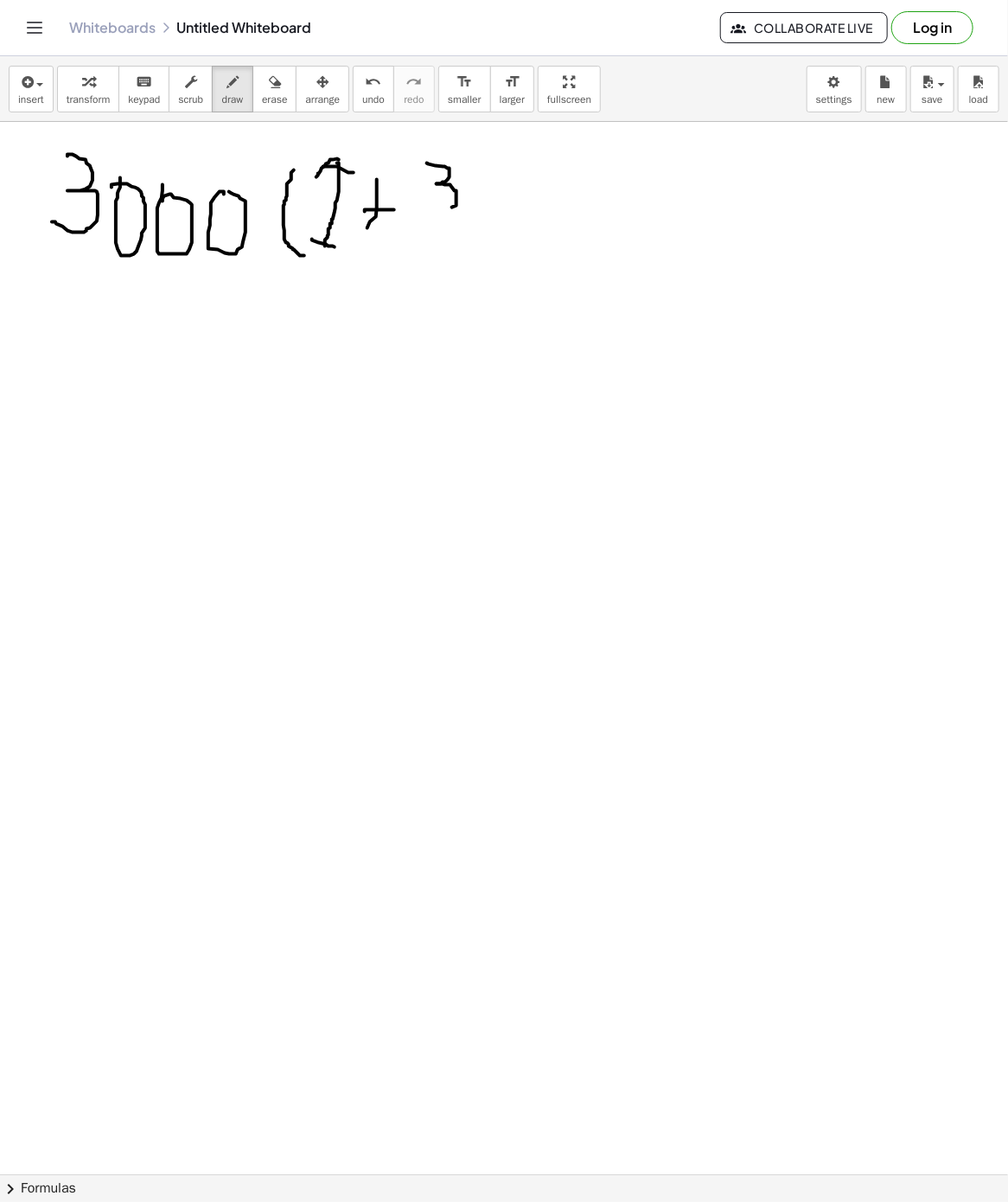 drag, startPoint x: 437, startPoint y: 185, endPoint x: 438, endPoint y: 208, distance: 23.021729 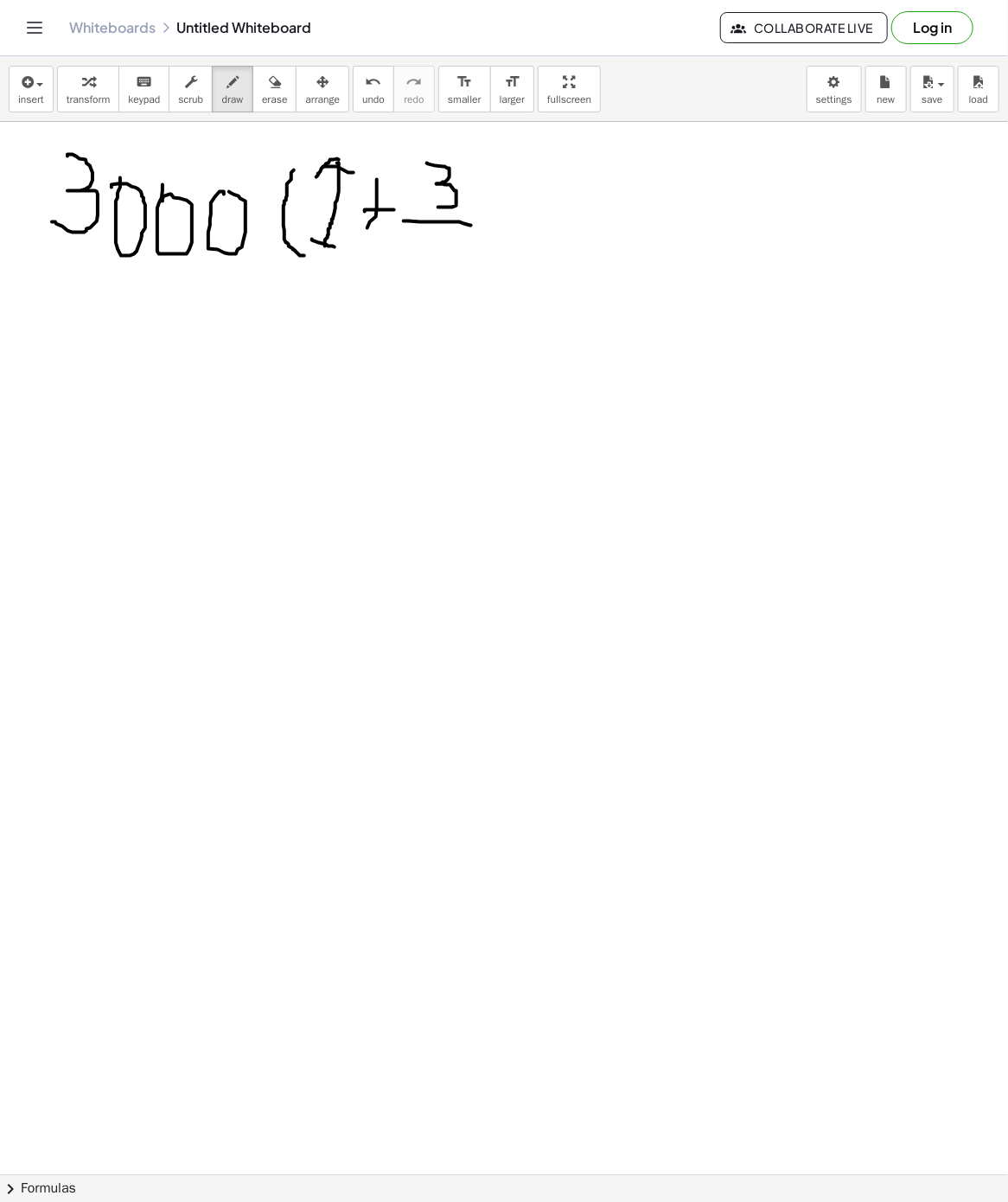 drag, startPoint x: 404, startPoint y: 222, endPoint x: 471, endPoint y: 227, distance: 67.186308 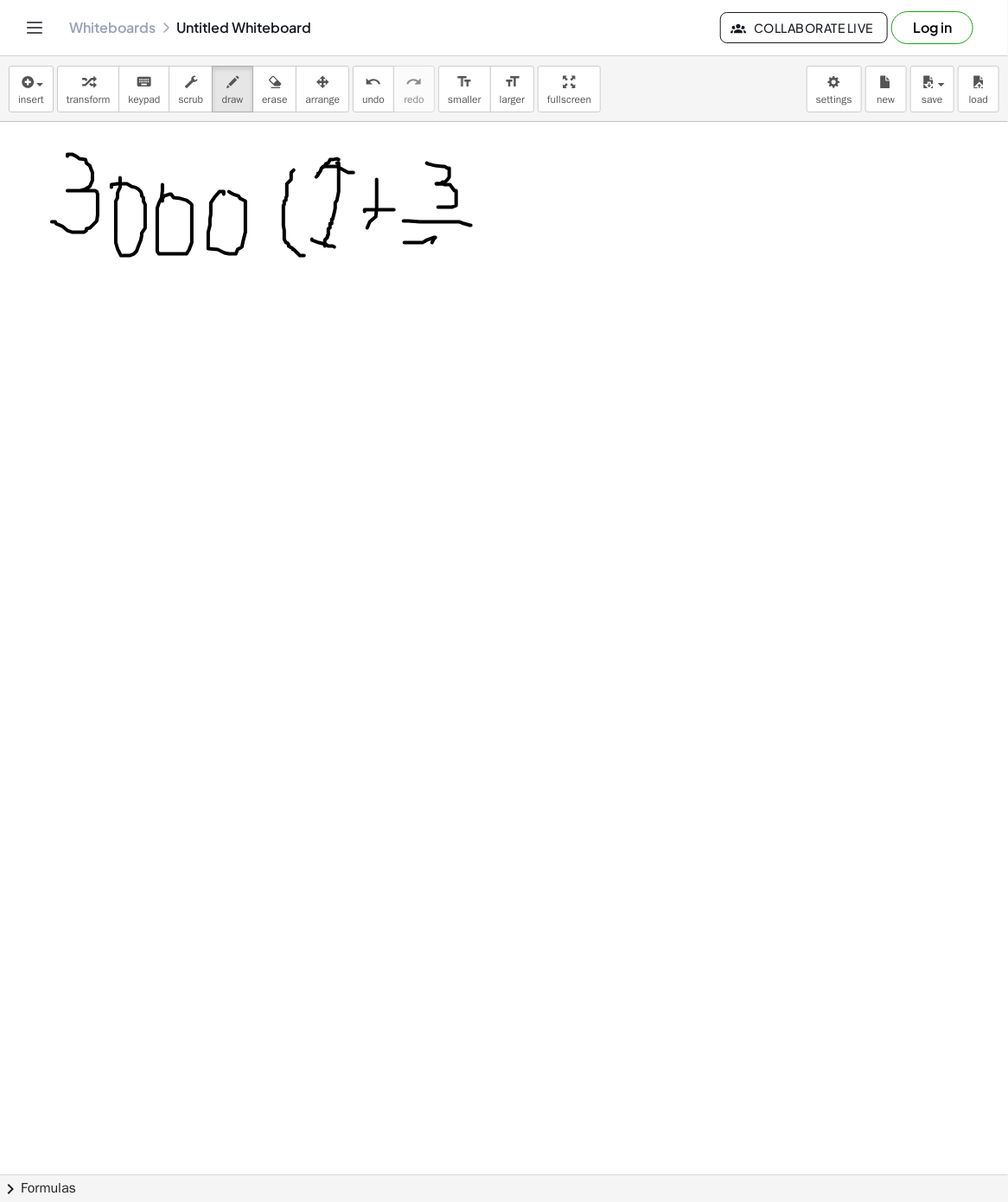 drag, startPoint x: 405, startPoint y: 244, endPoint x: 424, endPoint y: 271, distance: 33.015148 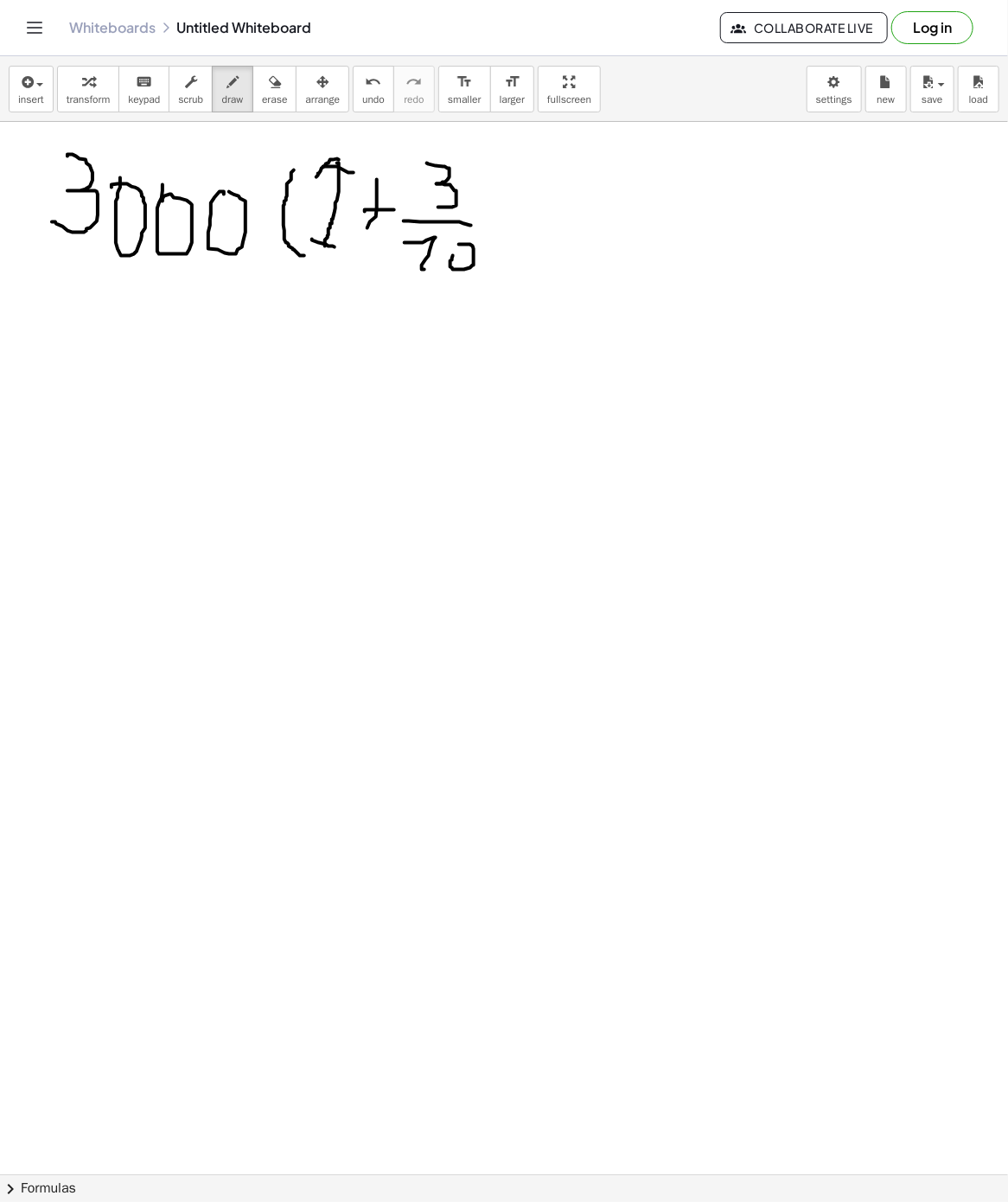 drag, startPoint x: 452, startPoint y: 261, endPoint x: 462, endPoint y: 255, distance: 11.661904 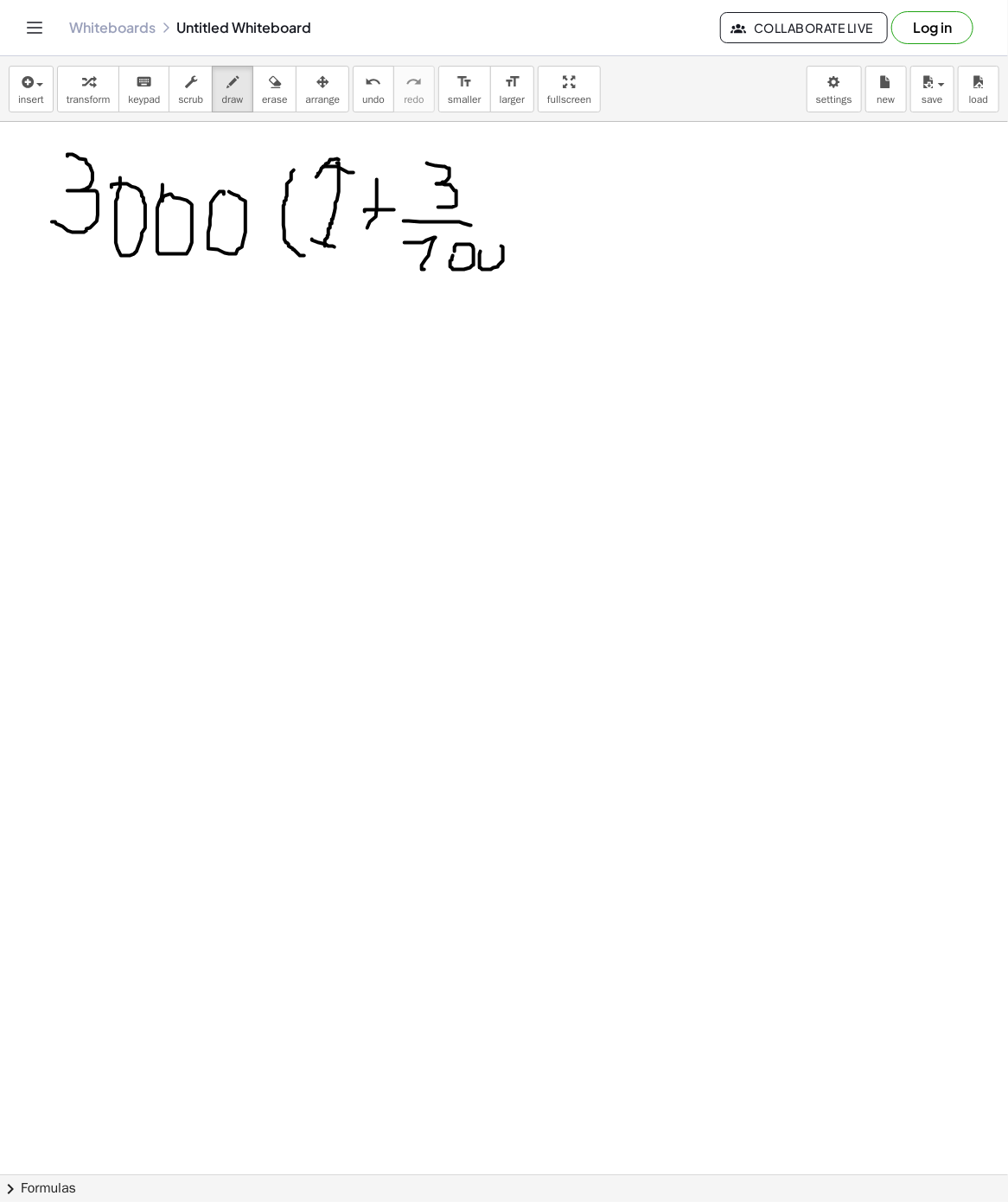 drag, startPoint x: 481, startPoint y: 253, endPoint x: 489, endPoint y: 248, distance: 9.43398 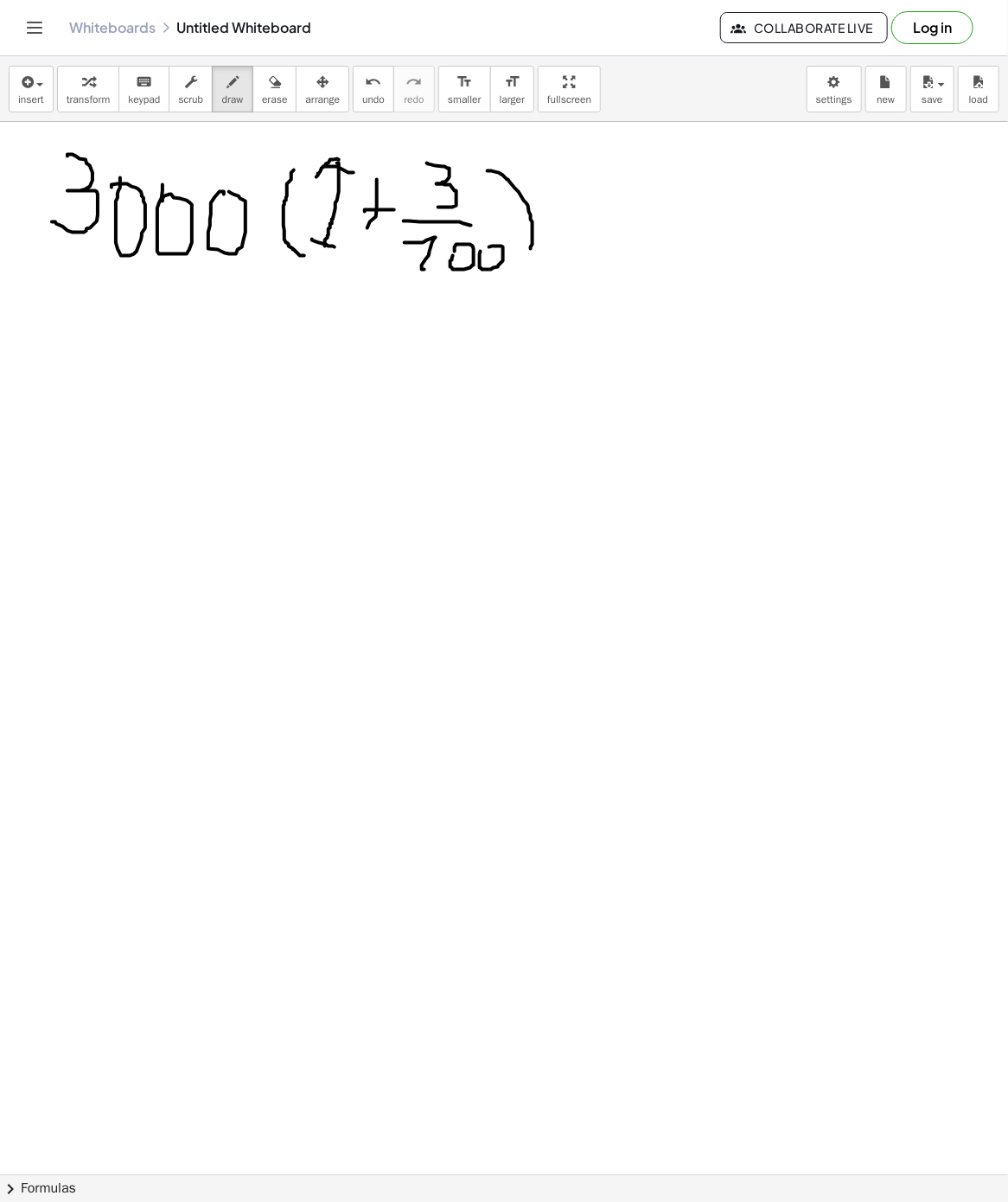 drag, startPoint x: 488, startPoint y: 172, endPoint x: 531, endPoint y: 250, distance: 89.0674 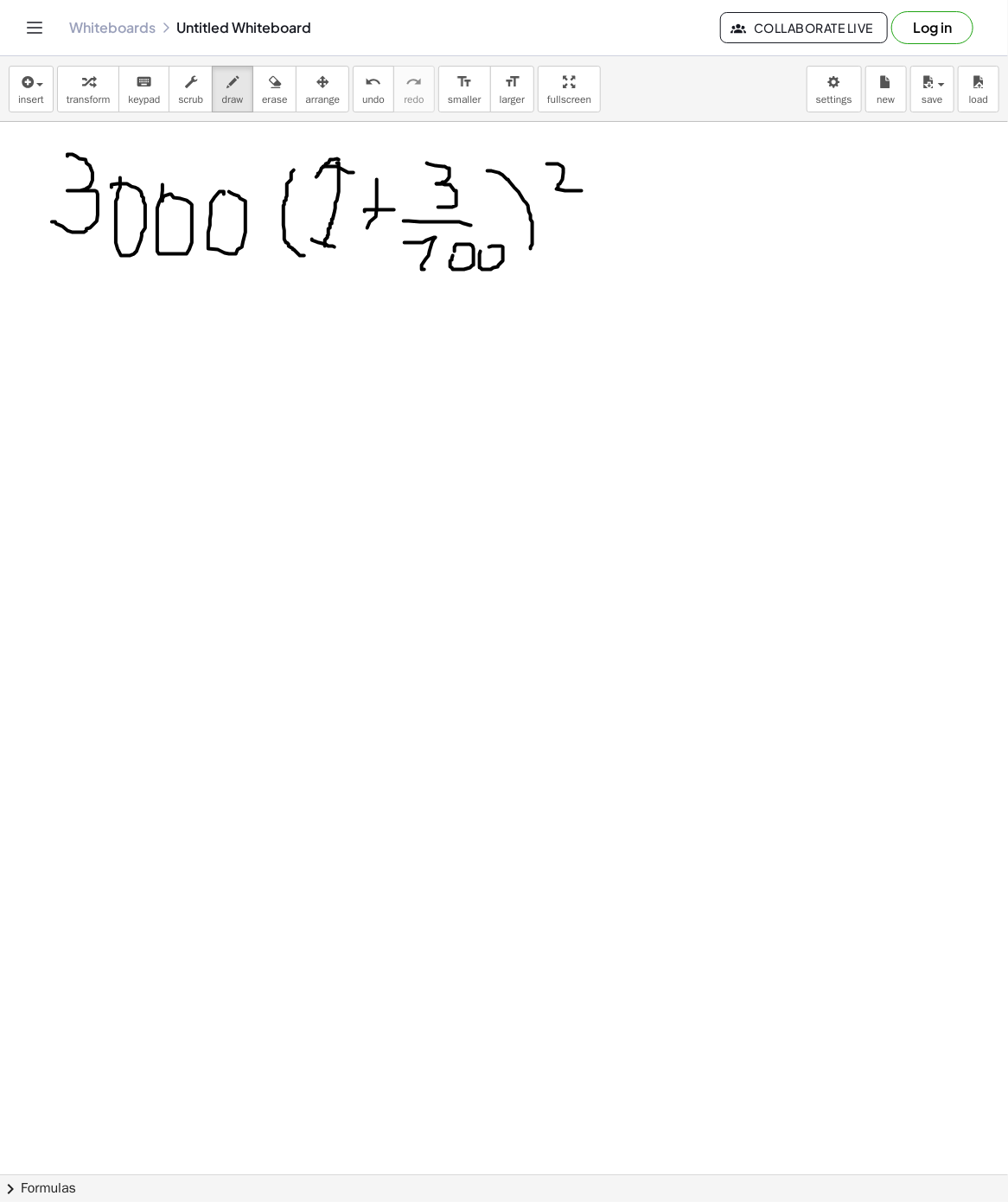 drag, startPoint x: 547, startPoint y: 165, endPoint x: 582, endPoint y: 192, distance: 44.204072 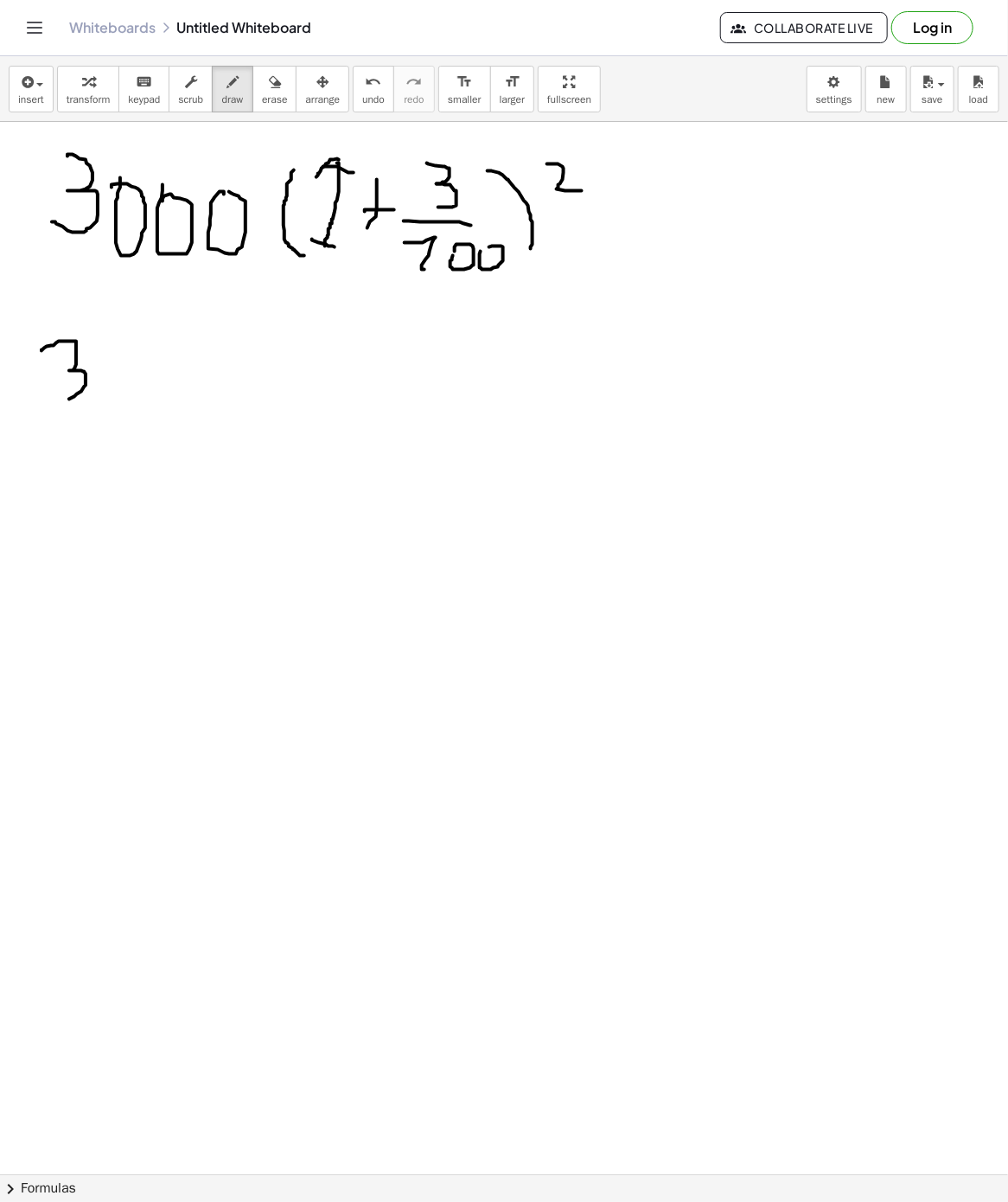 drag, startPoint x: 41, startPoint y: 351, endPoint x: 67, endPoint y: 393, distance: 49.39636 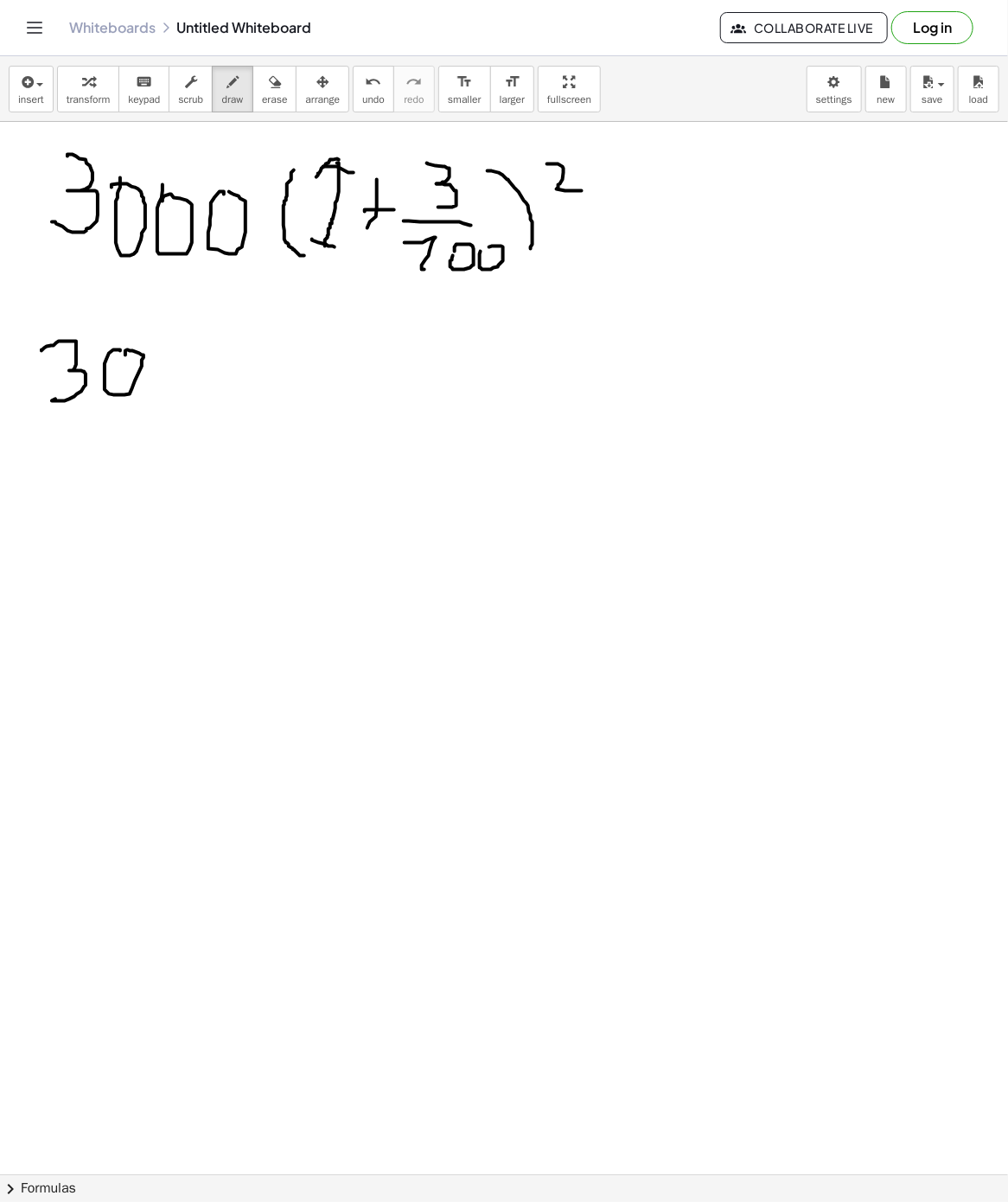 click at bounding box center (504, 1174) 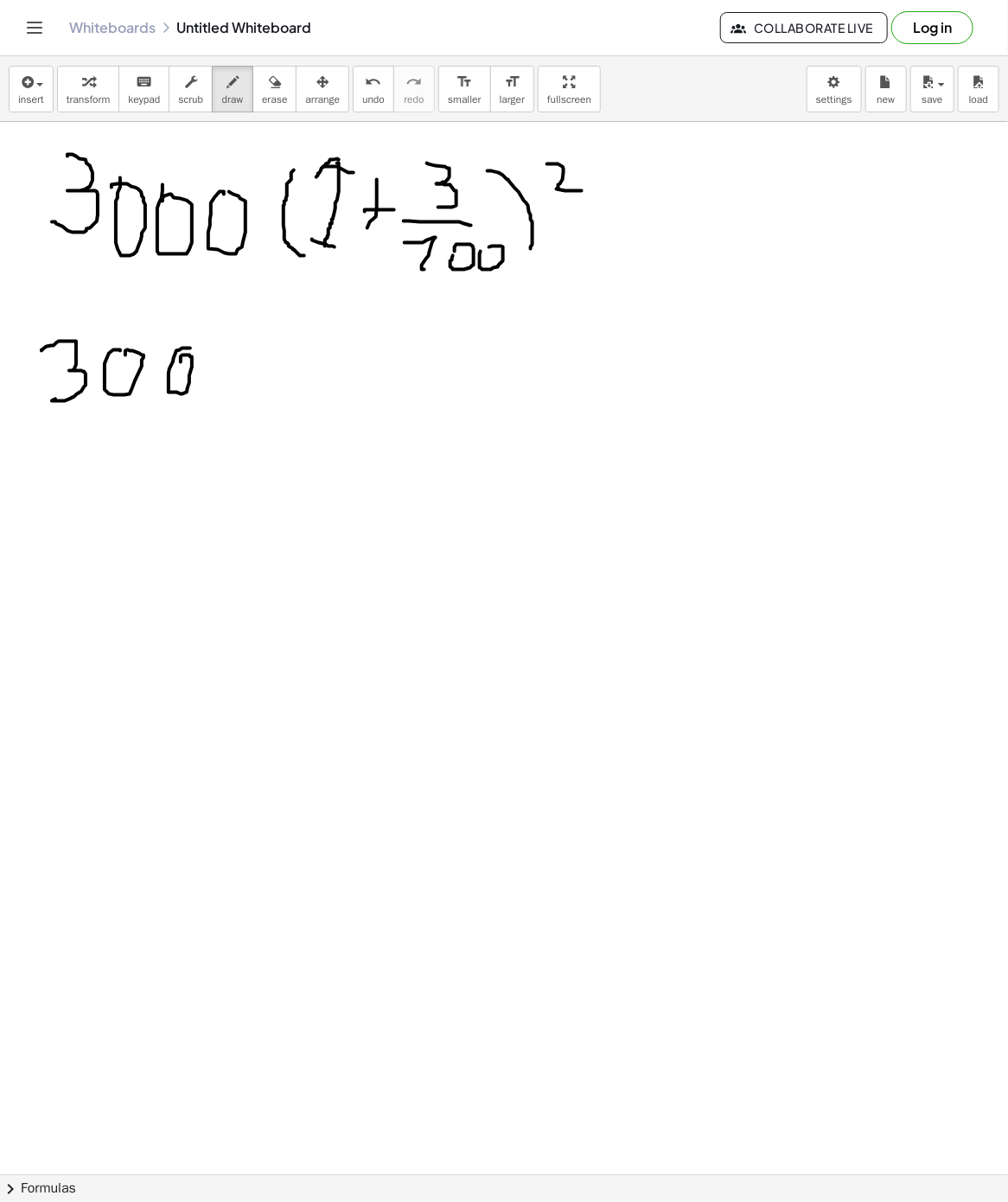 drag, startPoint x: 182, startPoint y: 349, endPoint x: 194, endPoint y: 370, distance: 24.186773 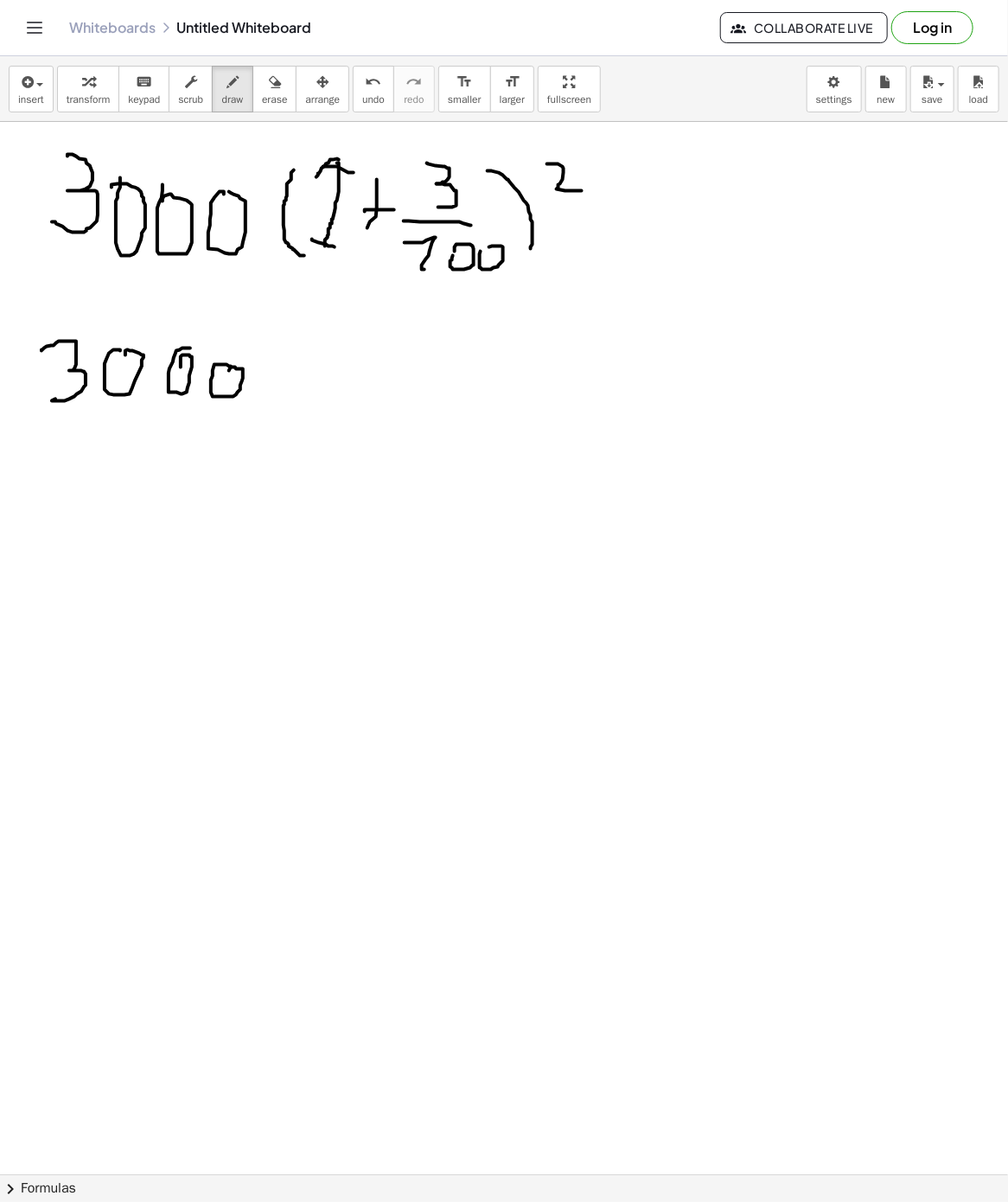click at bounding box center [504, 1174] 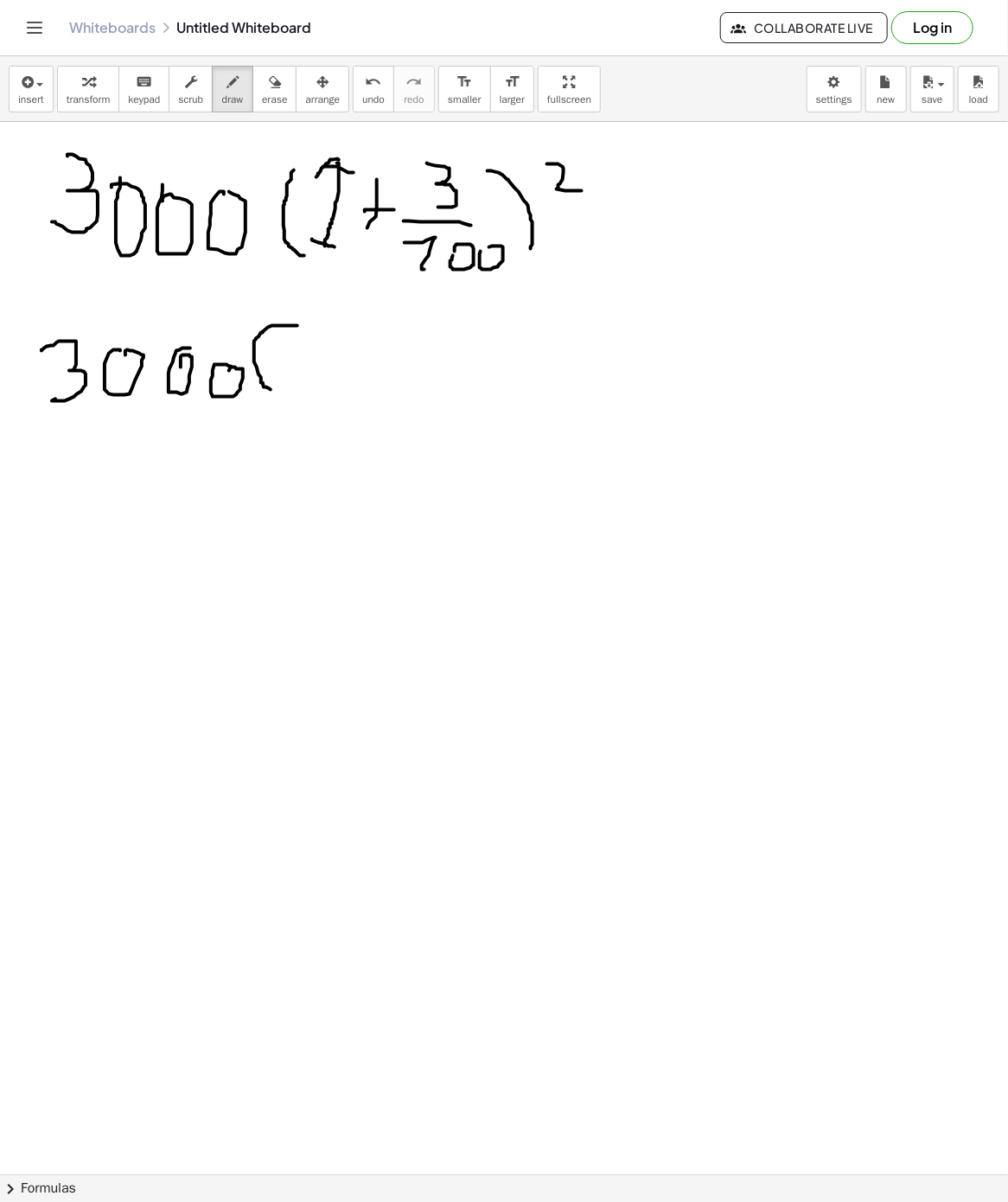 drag, startPoint x: 298, startPoint y: 327, endPoint x: 271, endPoint y: 391, distance: 69.46222 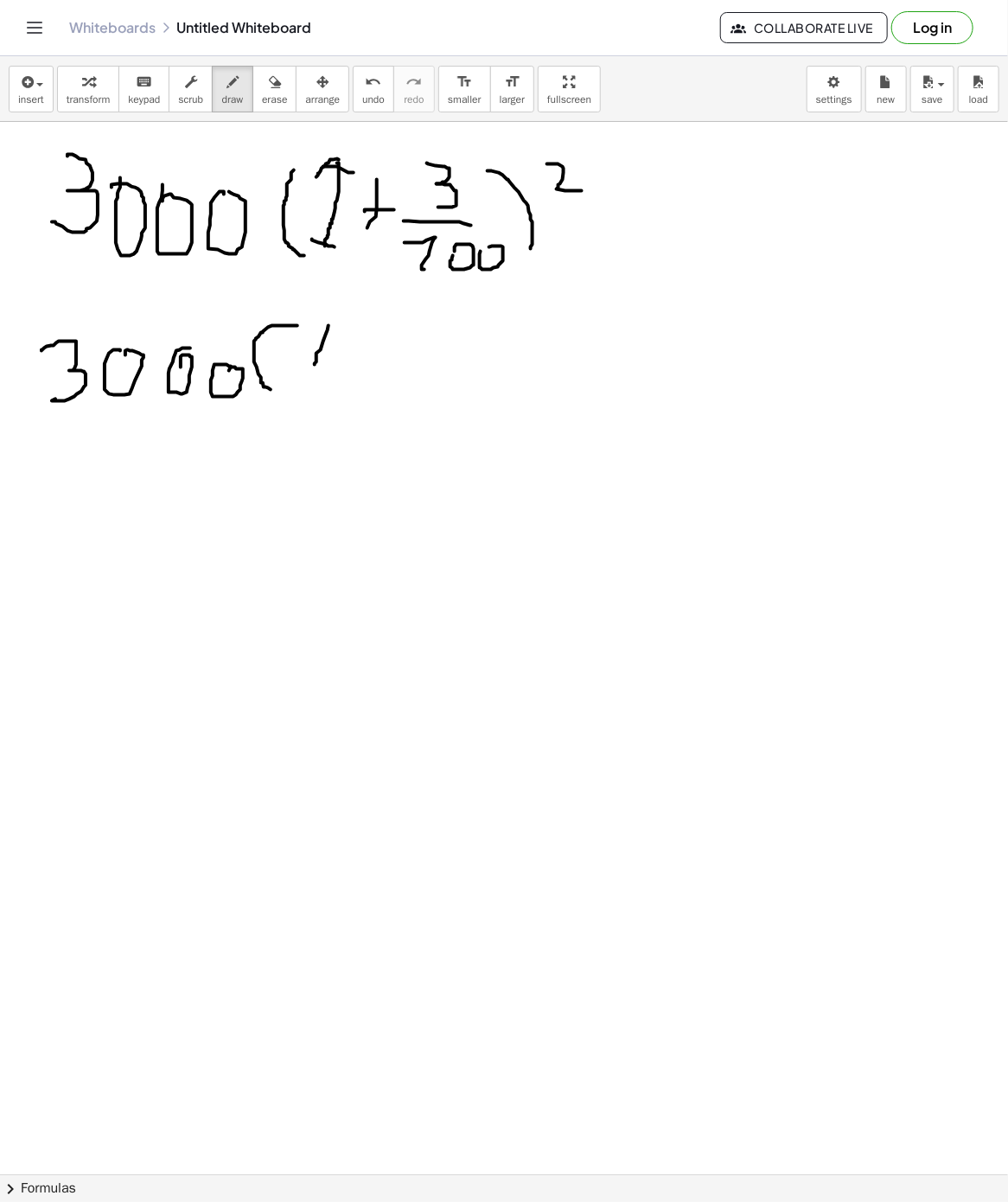 drag, startPoint x: 329, startPoint y: 327, endPoint x: 312, endPoint y: 374, distance: 49.979996 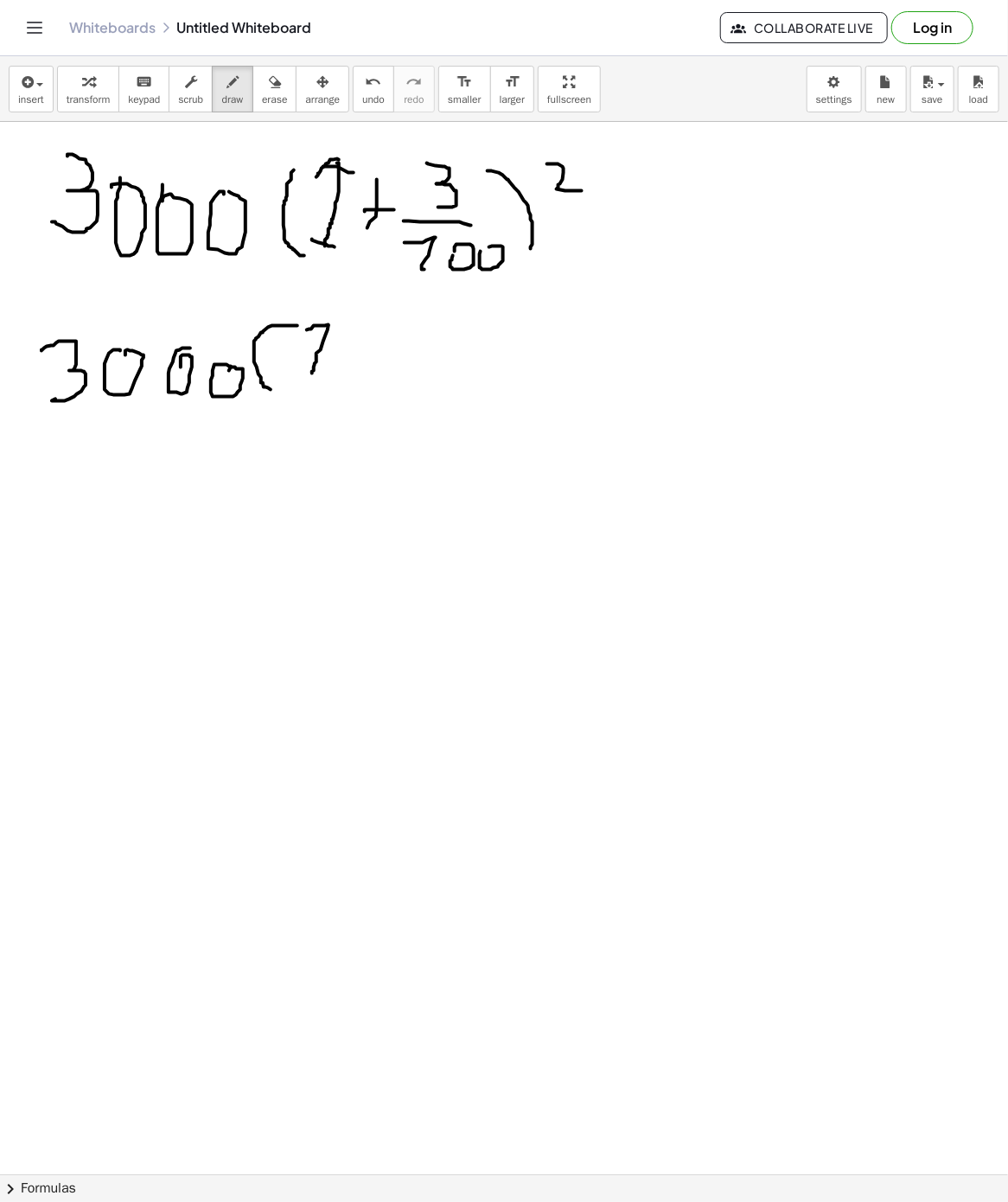 drag, startPoint x: 309, startPoint y: 330, endPoint x: 329, endPoint y: 326, distance: 20.396078 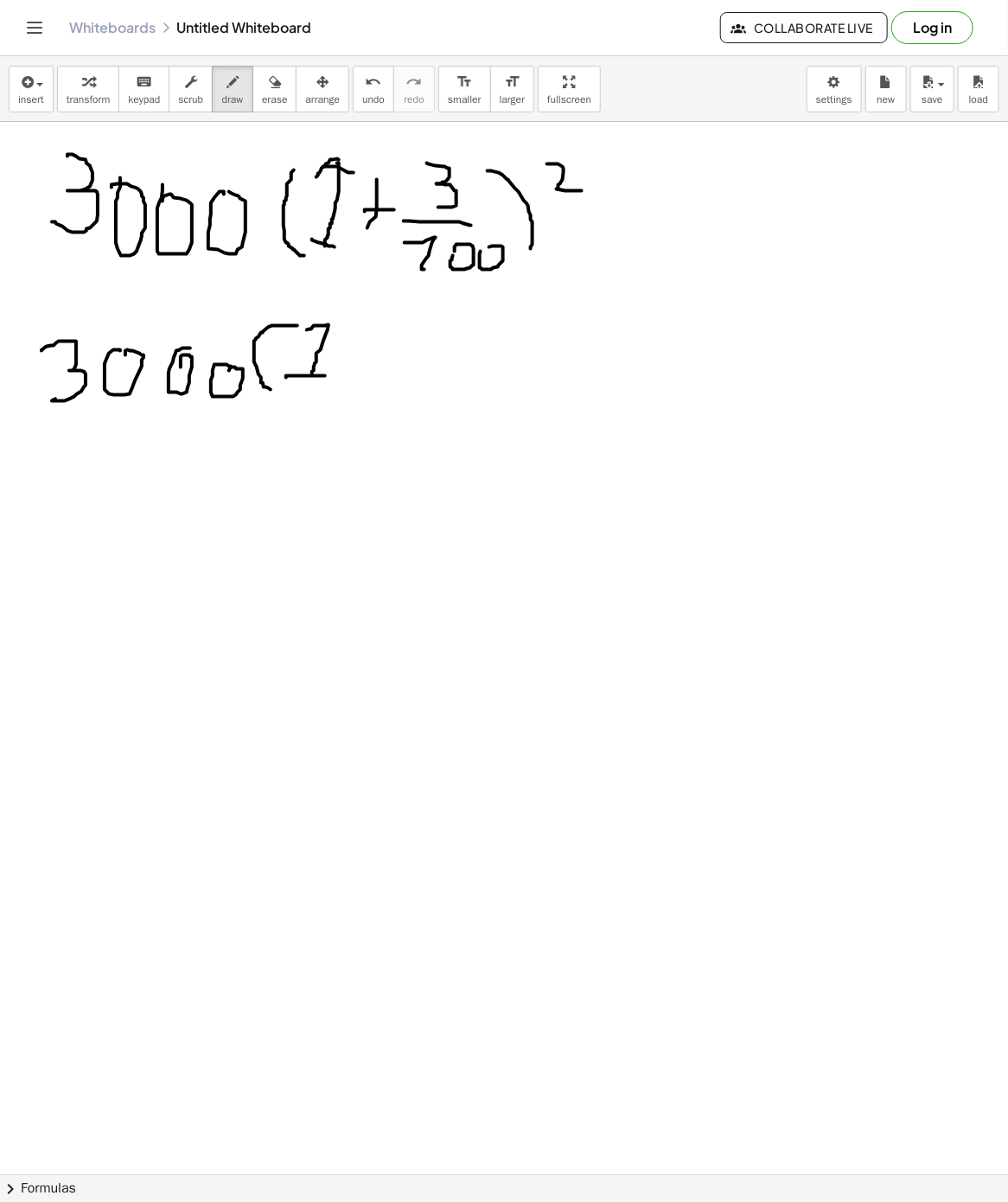 drag, startPoint x: 286, startPoint y: 377, endPoint x: 329, endPoint y: 377, distance: 43 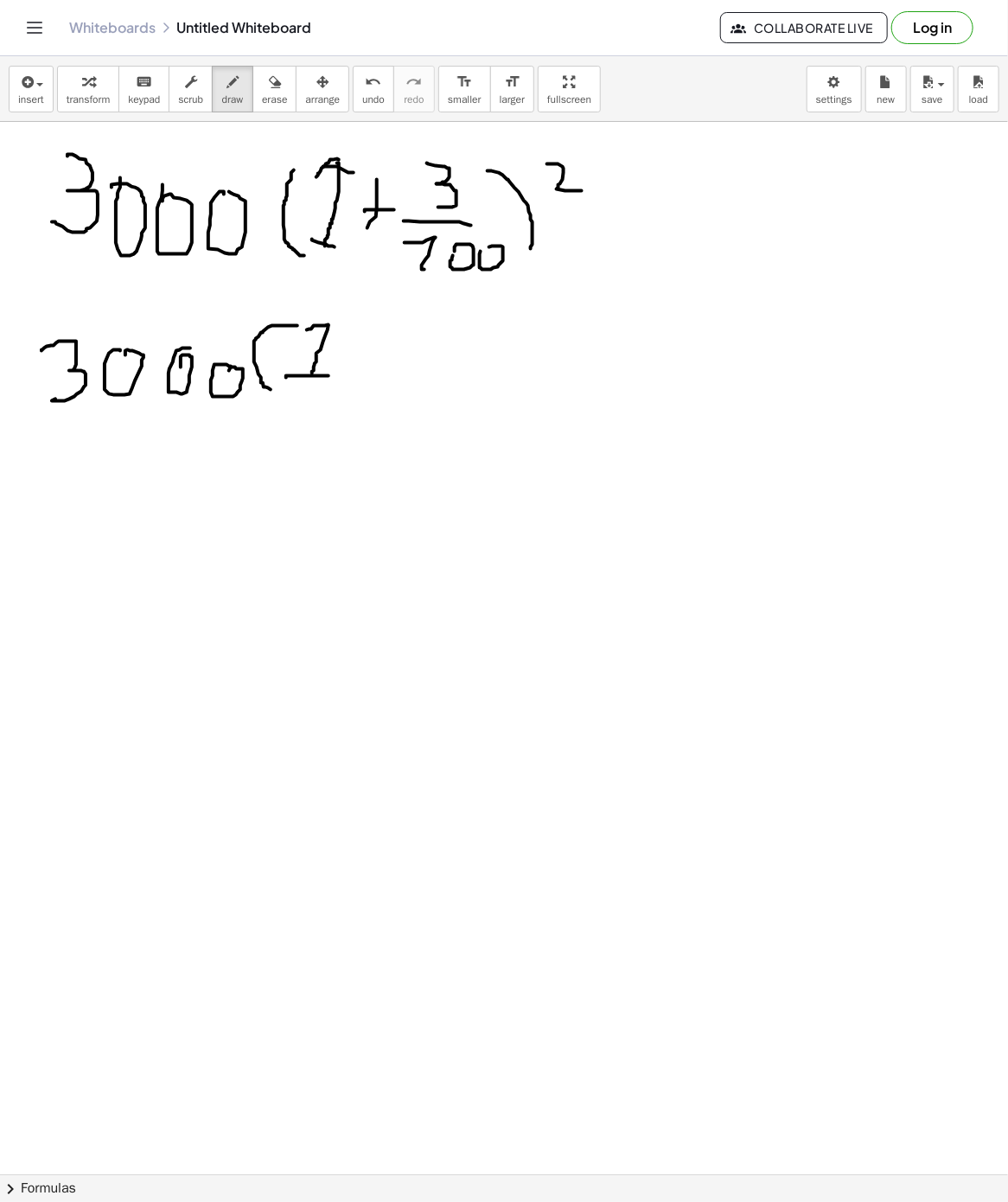 click at bounding box center (504, 1174) 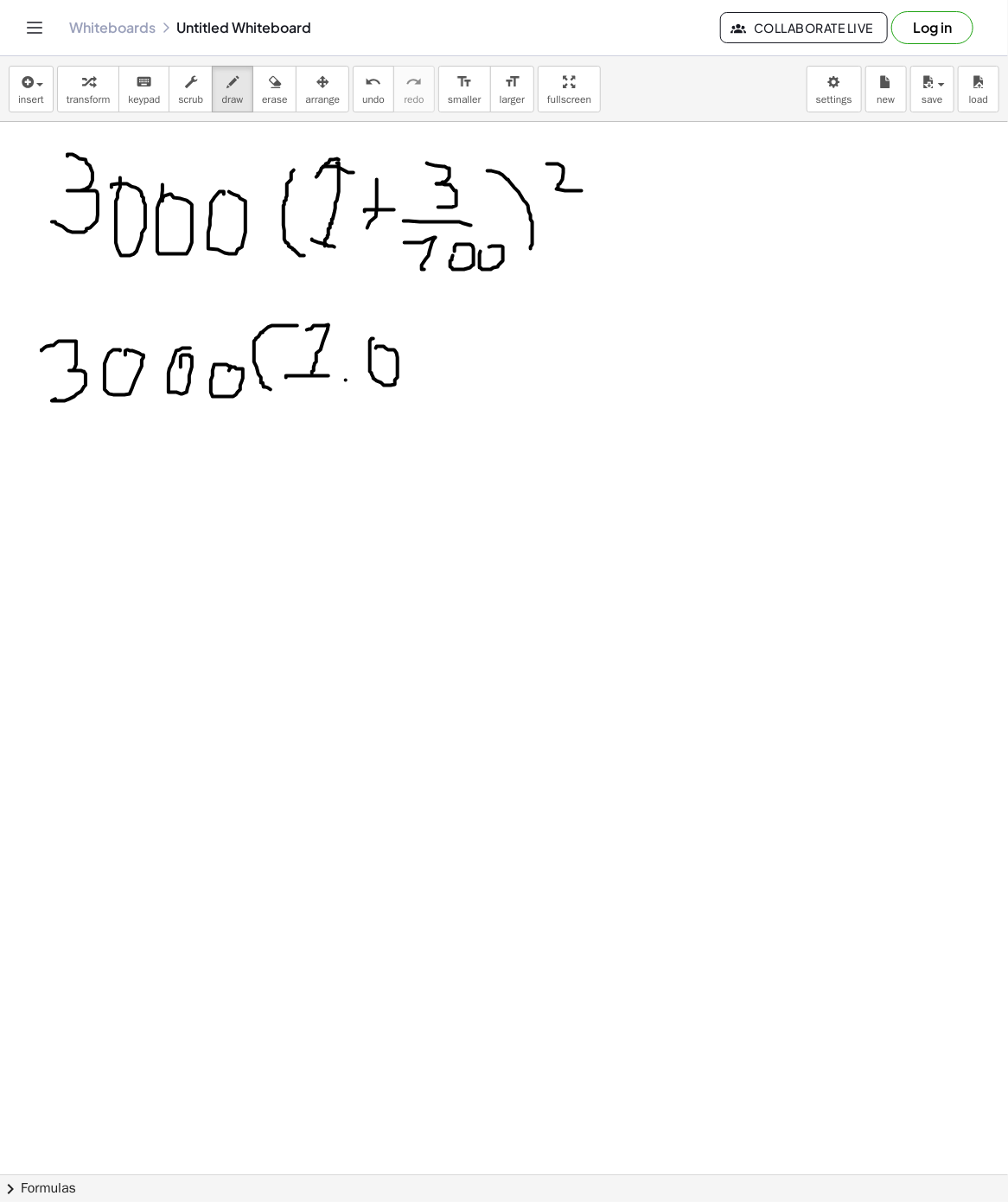 drag, startPoint x: 370, startPoint y: 352, endPoint x: 383, endPoint y: 361, distance: 15.811388 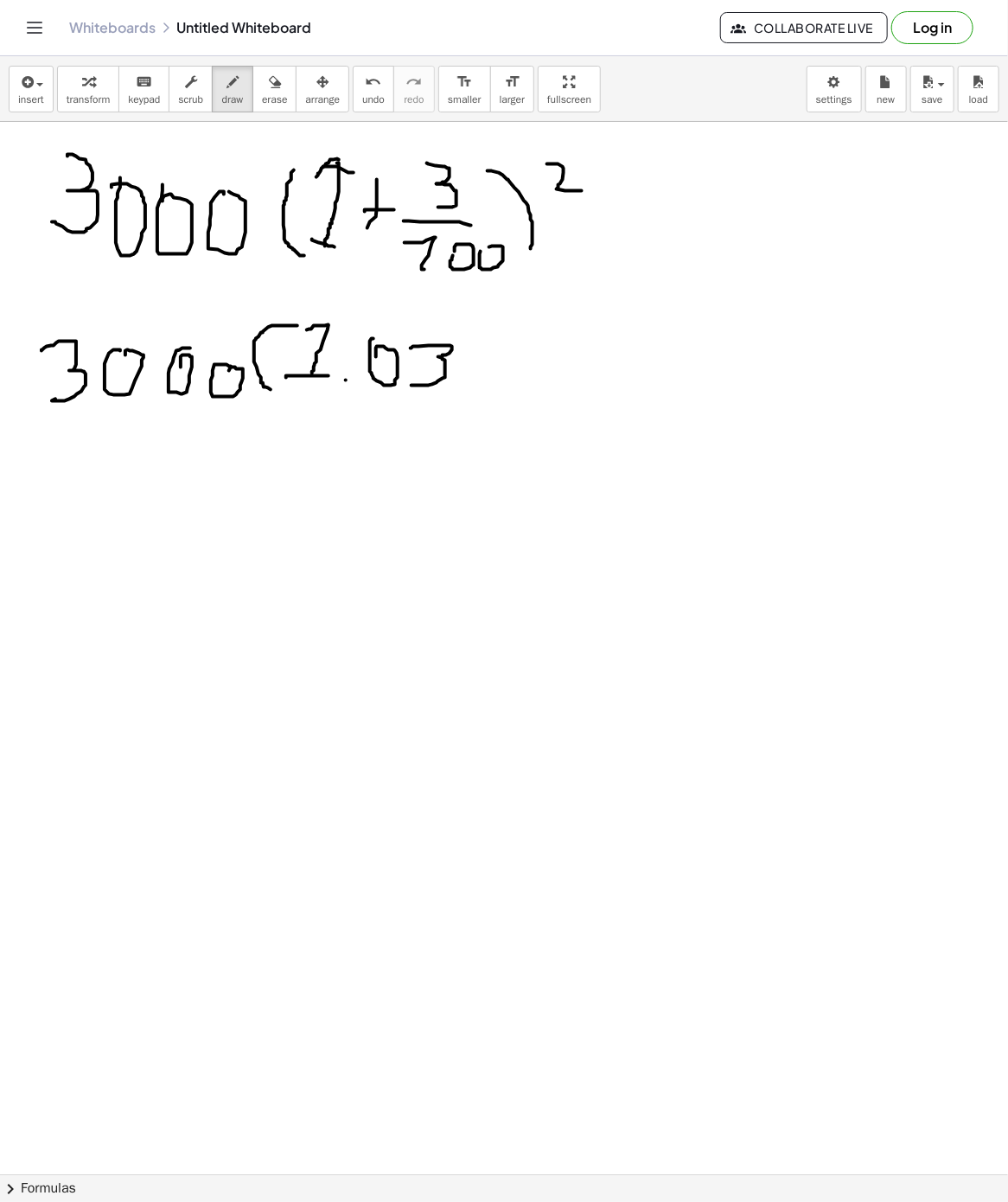 drag, startPoint x: 413, startPoint y: 348, endPoint x: 423, endPoint y: 374, distance: 27.85678 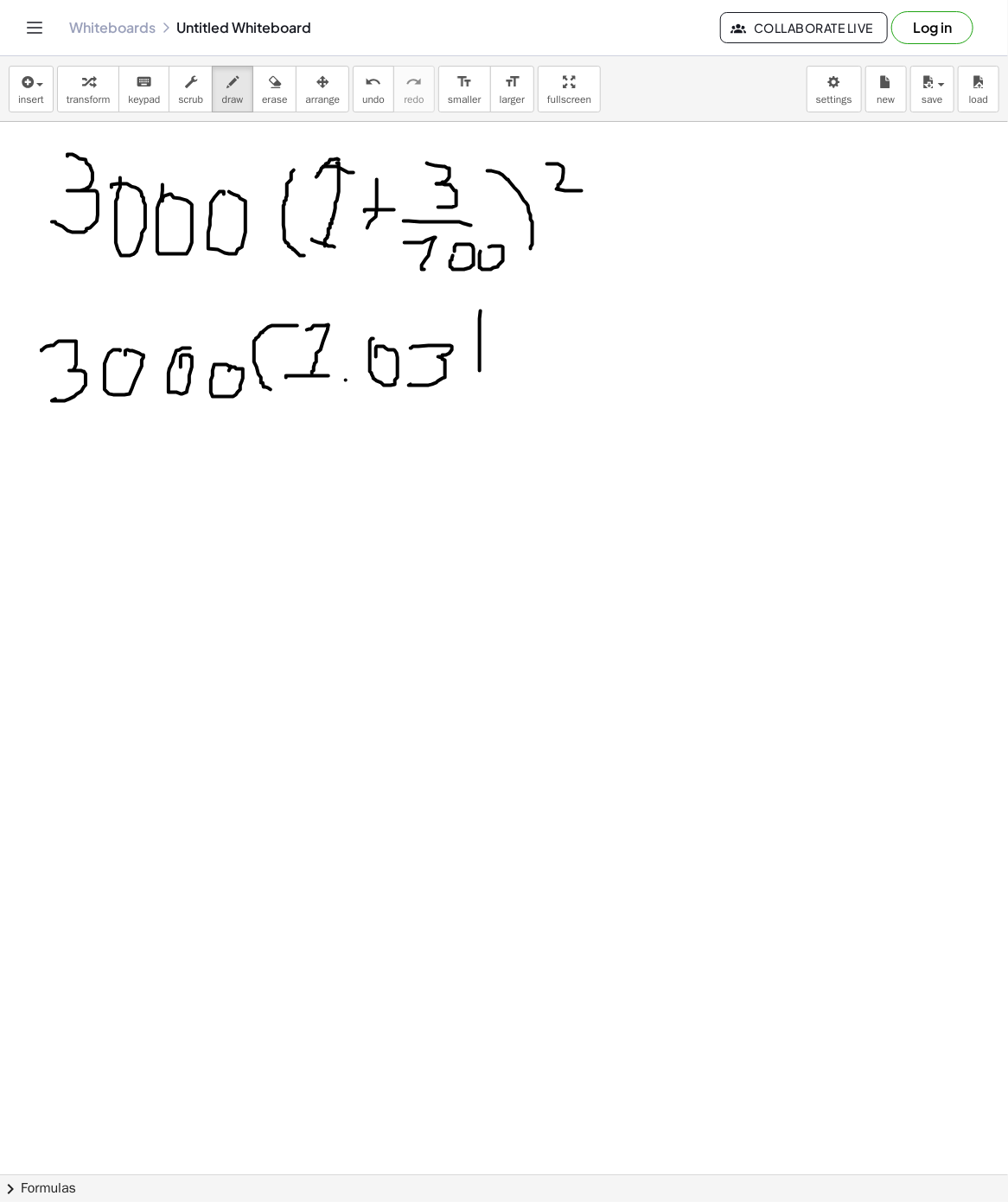 drag, startPoint x: 481, startPoint y: 312, endPoint x: 492, endPoint y: 359, distance: 48.270074 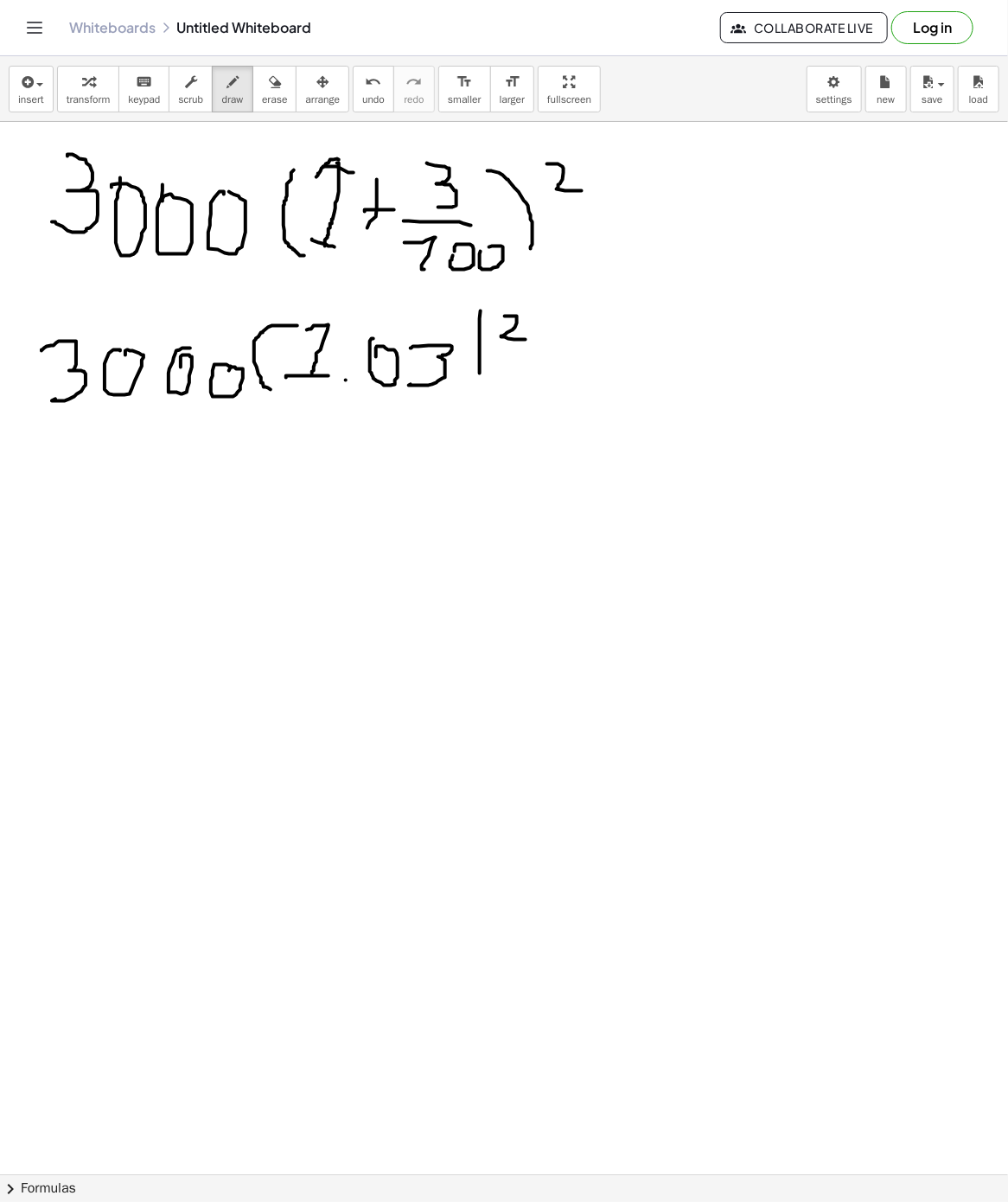 drag, startPoint x: 506, startPoint y: 317, endPoint x: 526, endPoint y: 341, distance: 31.240999 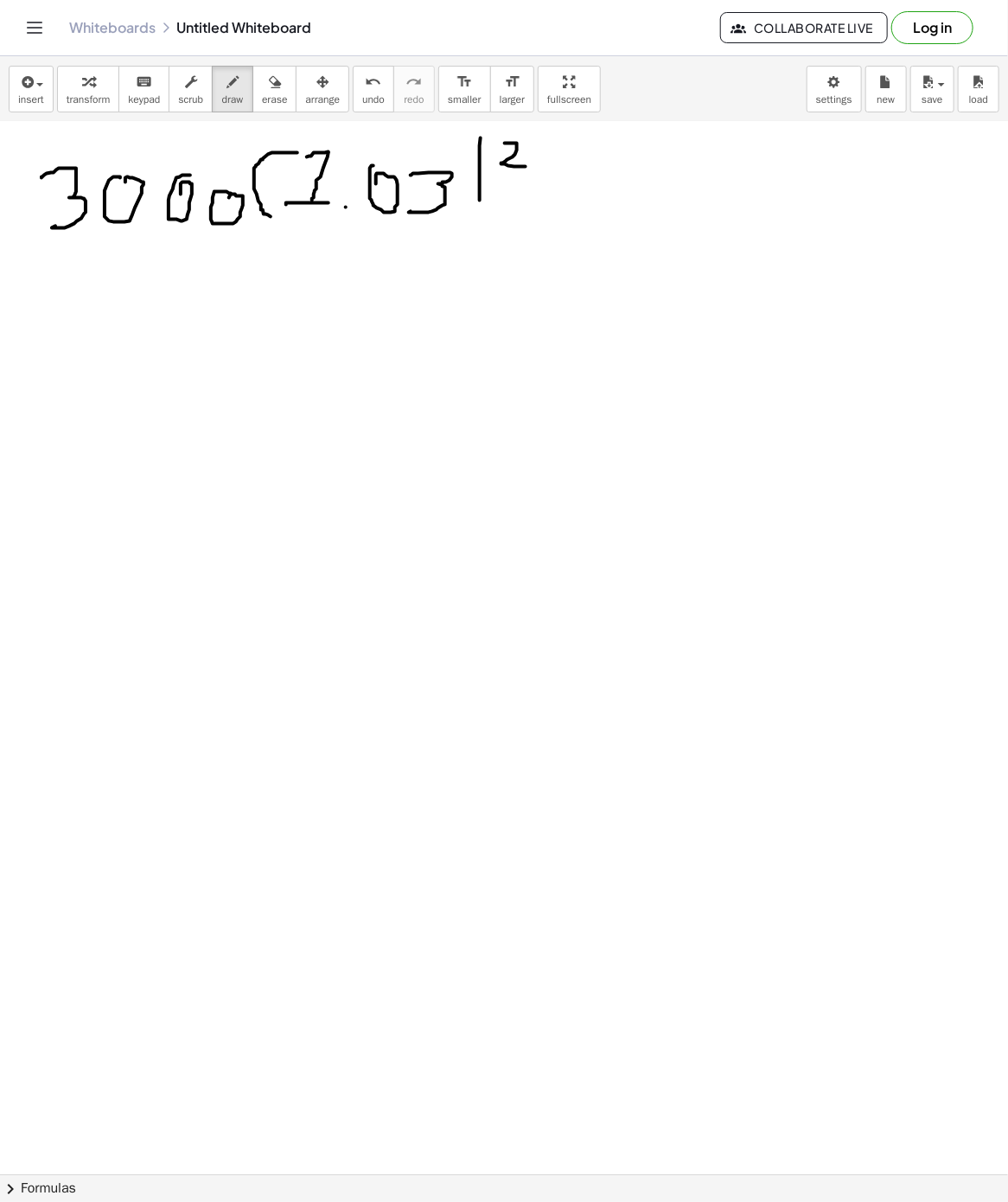 scroll, scrollTop: 0, scrollLeft: 0, axis: both 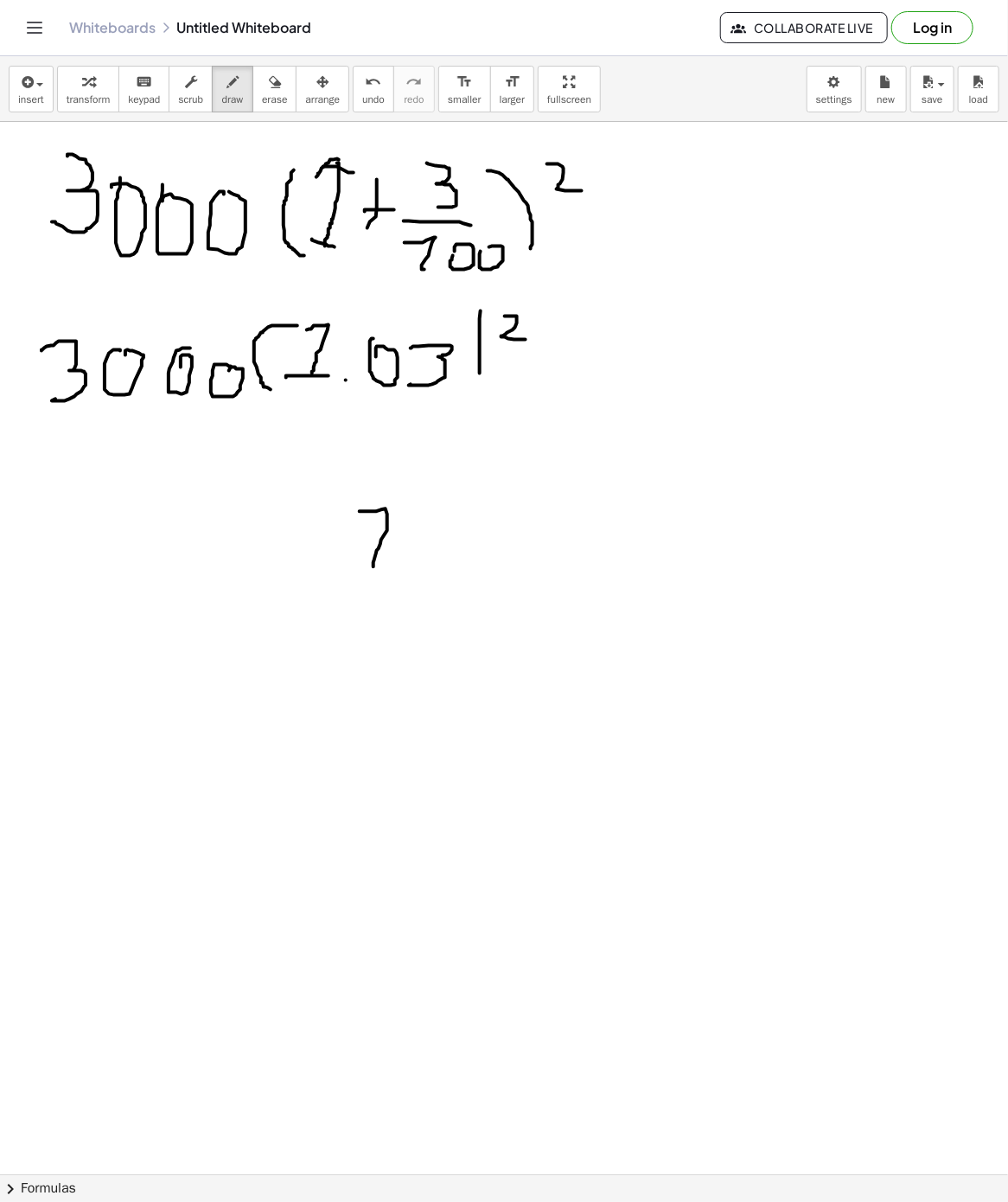 drag, startPoint x: 360, startPoint y: 513, endPoint x: 383, endPoint y: 572, distance: 63.324561 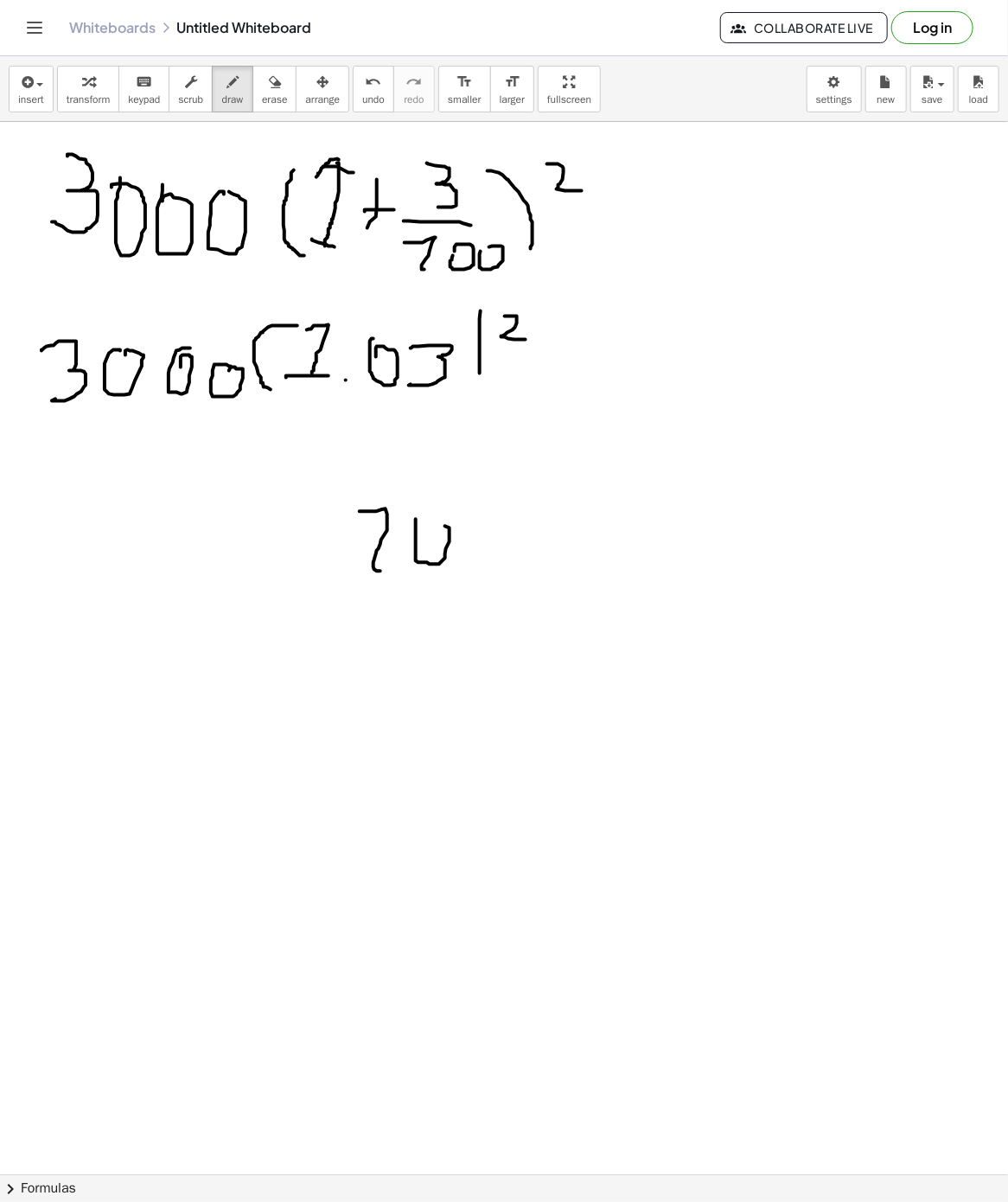 click at bounding box center [504, 1174] 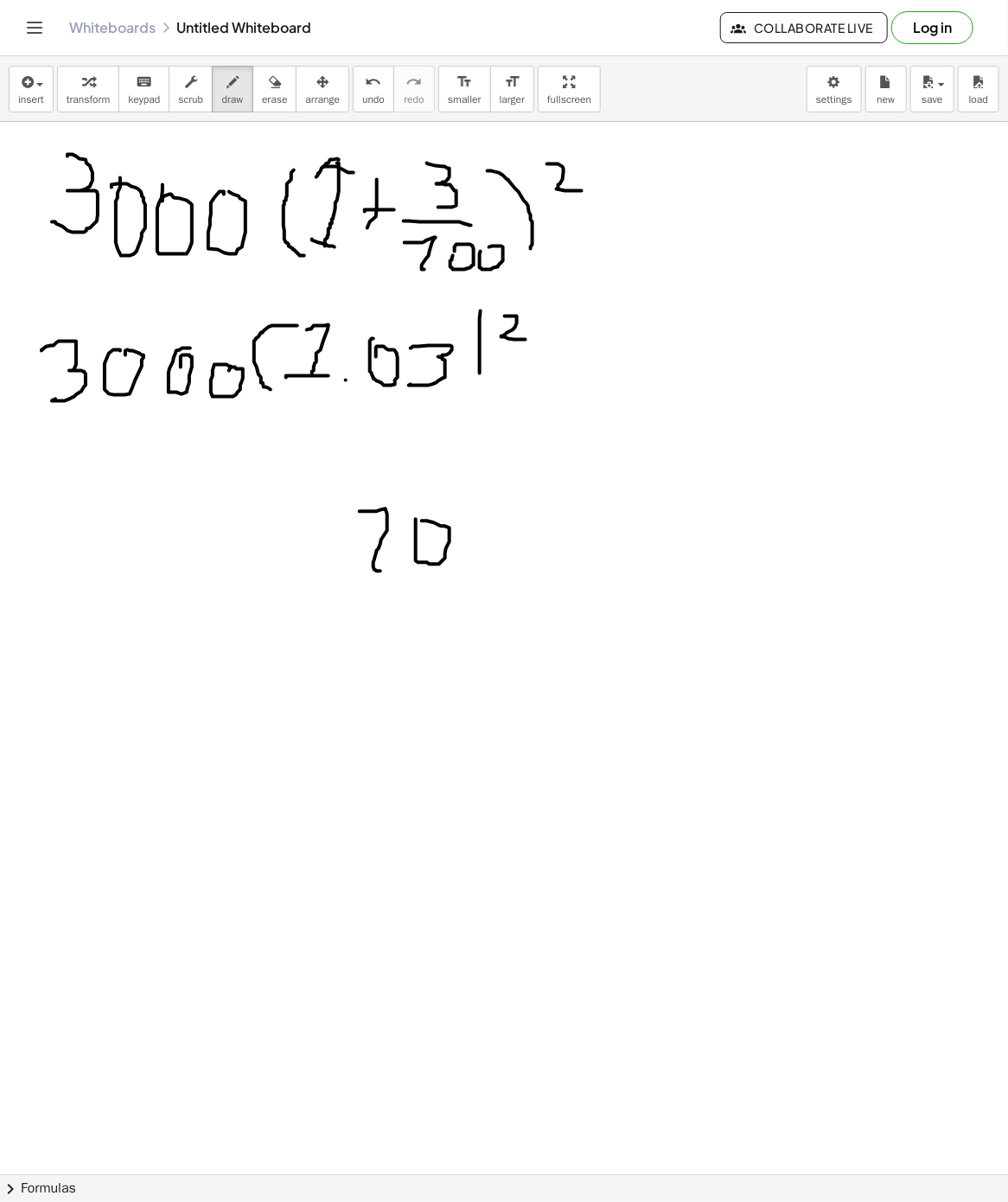 click at bounding box center (504, 1174) 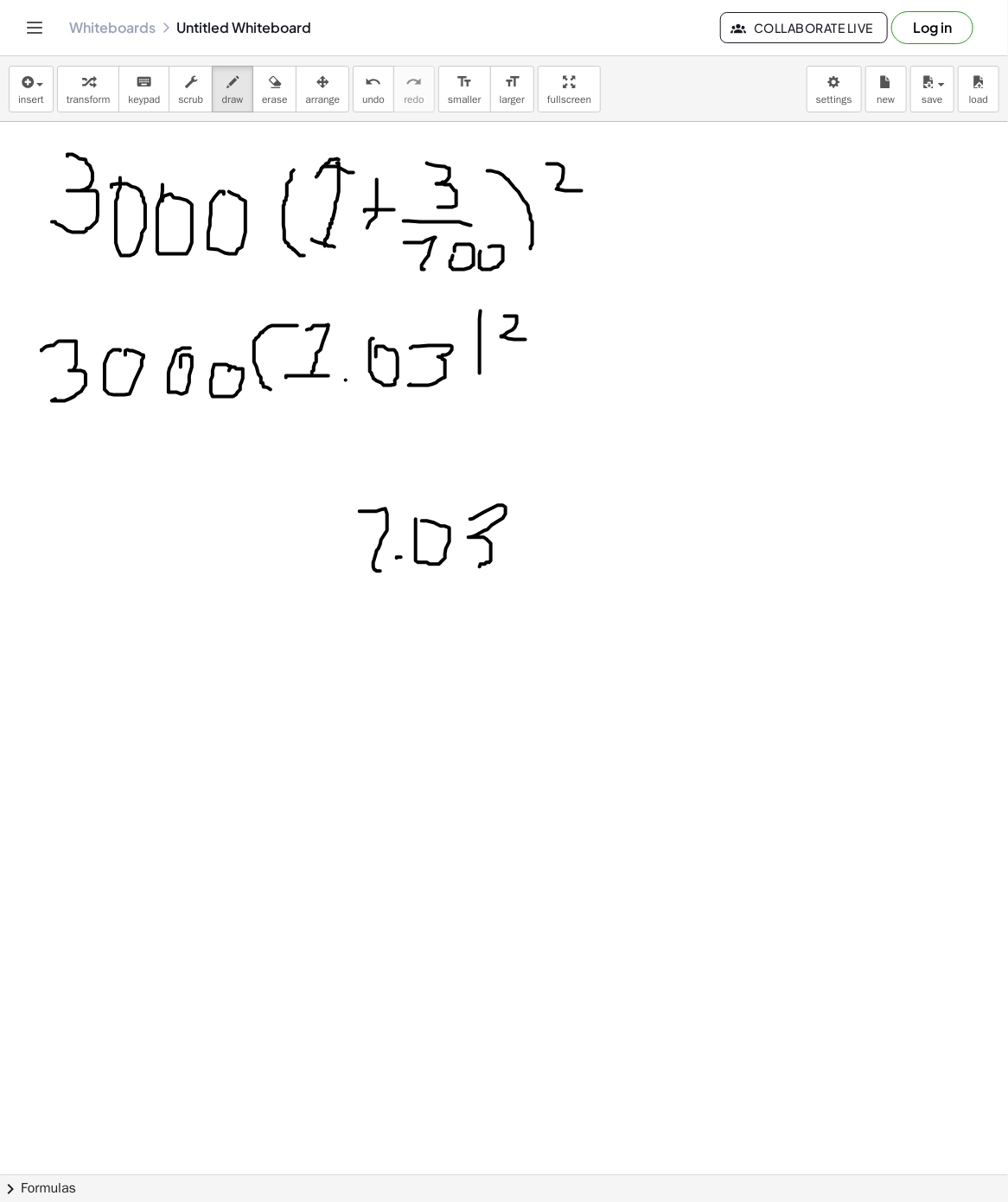 drag, startPoint x: 484, startPoint y: 514, endPoint x: 464, endPoint y: 573, distance: 62.29767 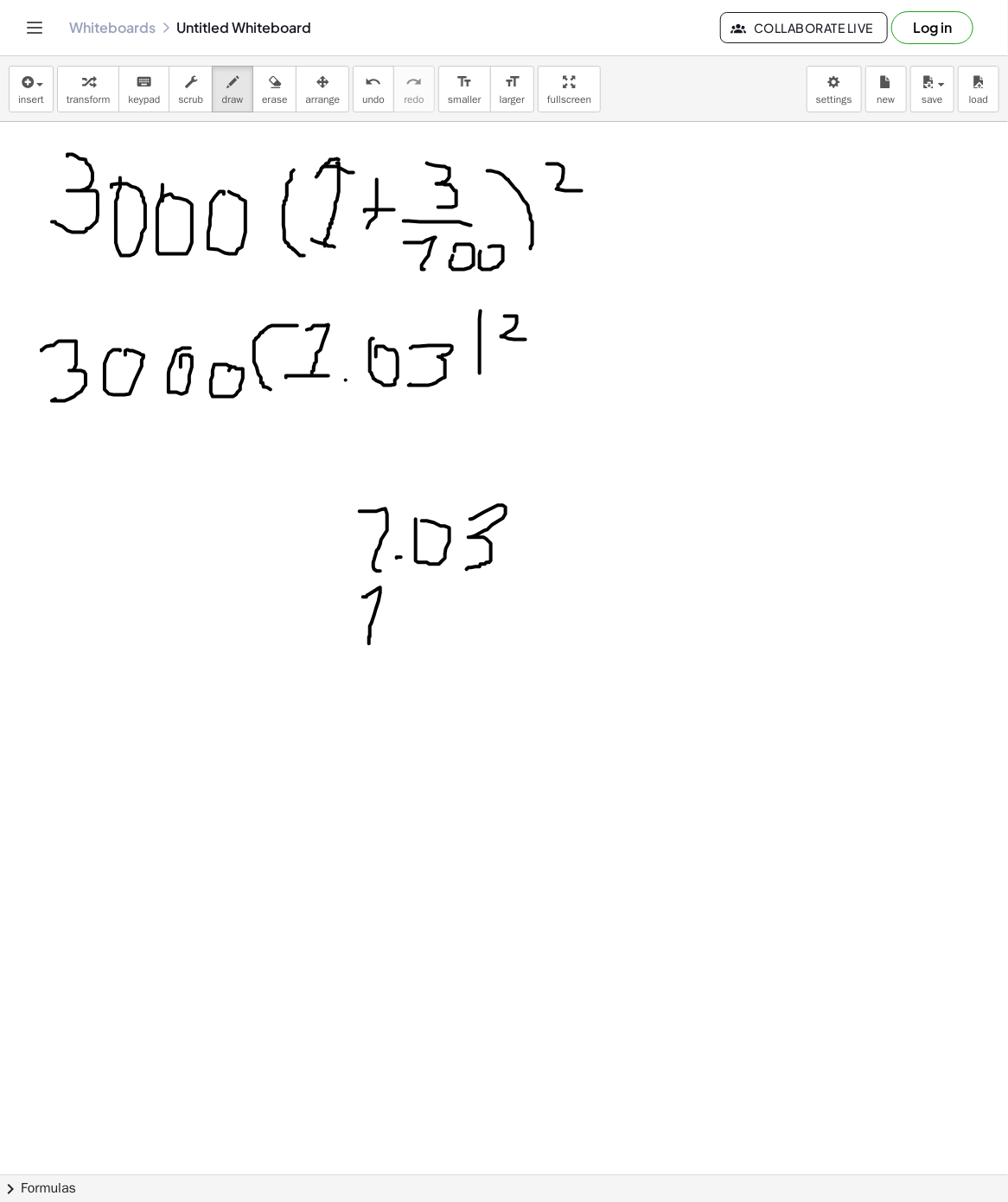 drag, startPoint x: 363, startPoint y: 598, endPoint x: 367, endPoint y: 656, distance: 58.13777 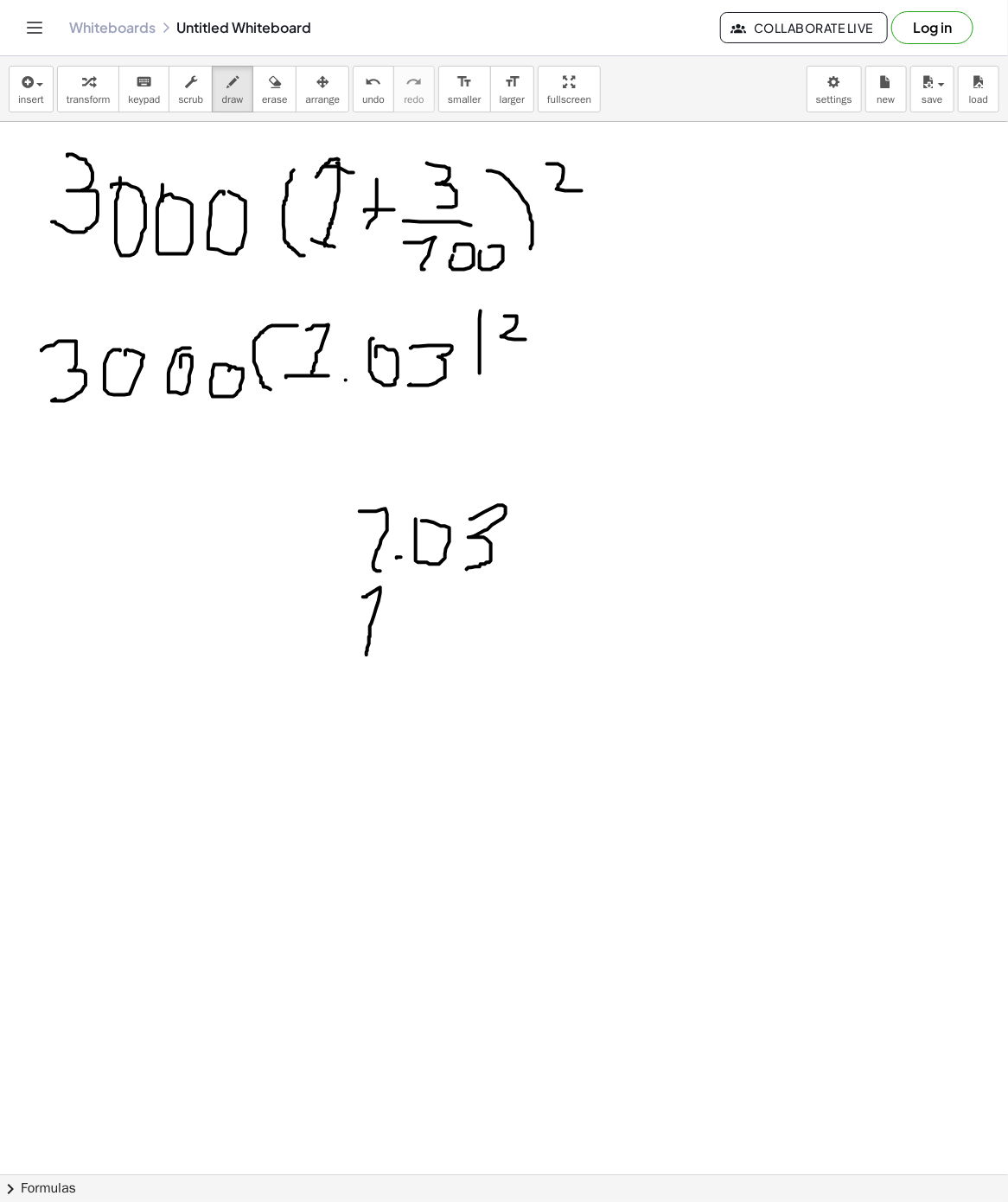 click at bounding box center (504, 1174) 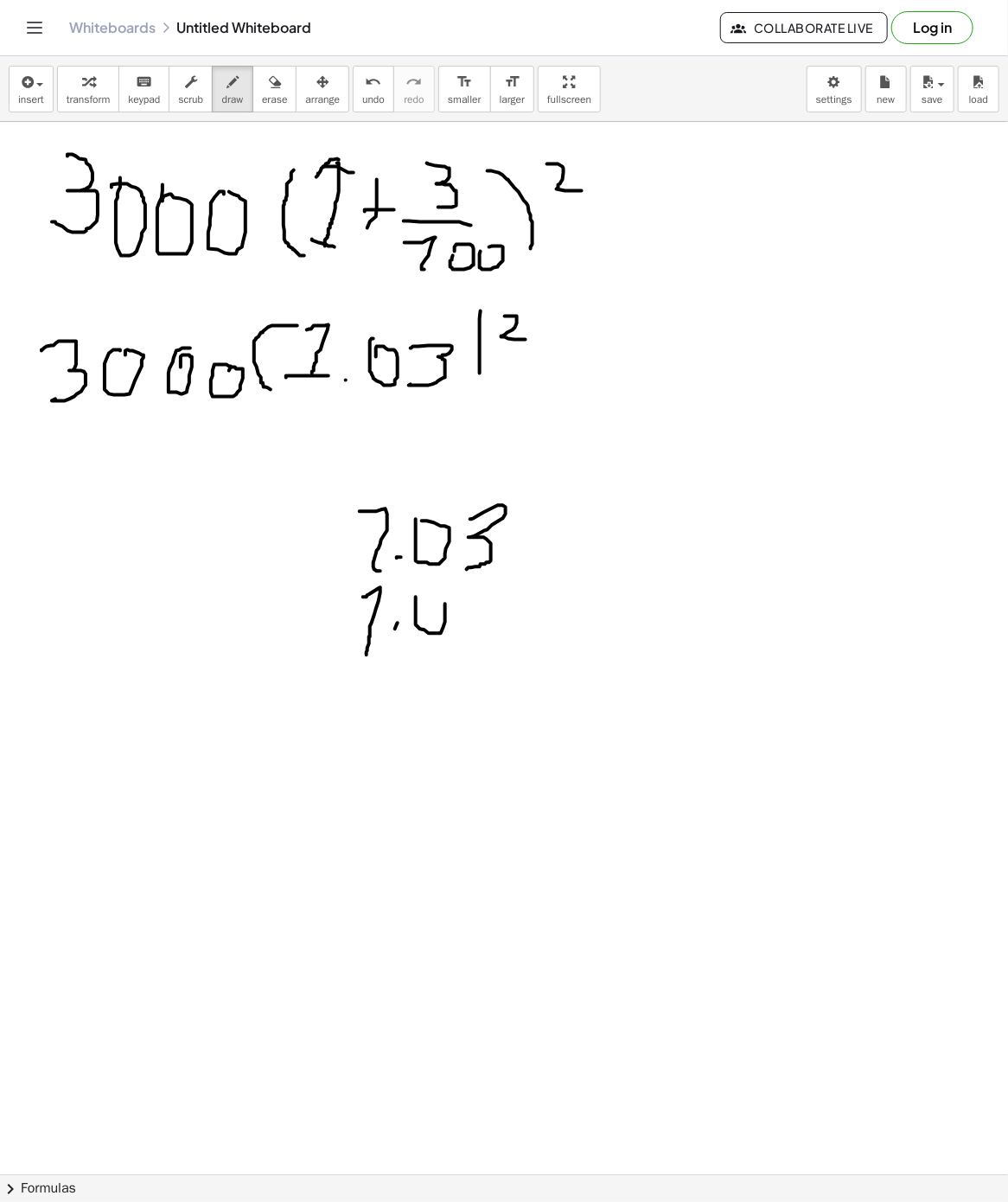 drag, startPoint x: 416, startPoint y: 598, endPoint x: 432, endPoint y: 612, distance: 21.260292 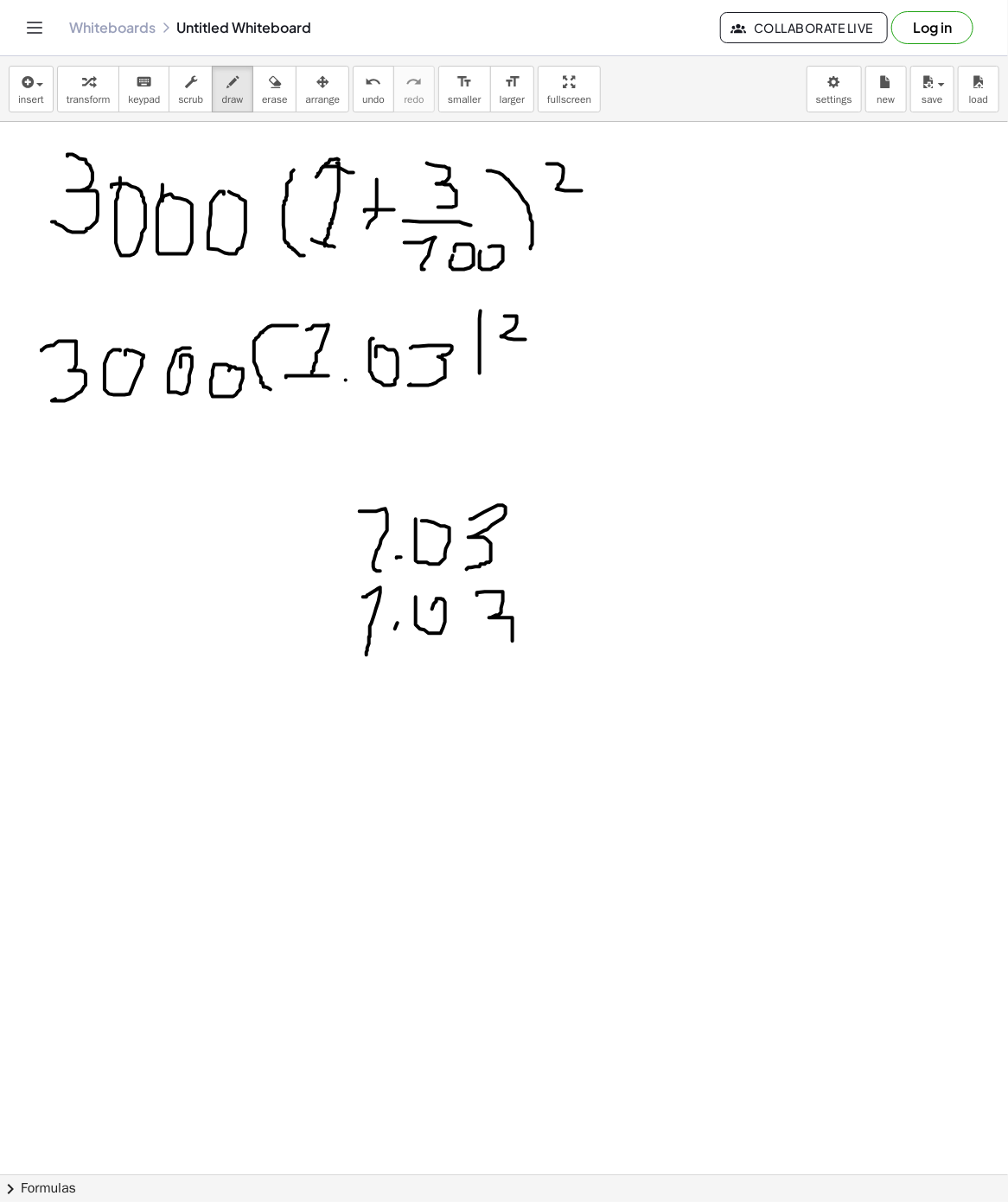 drag, startPoint x: 477, startPoint y: 597, endPoint x: 489, endPoint y: 647, distance: 51.419841 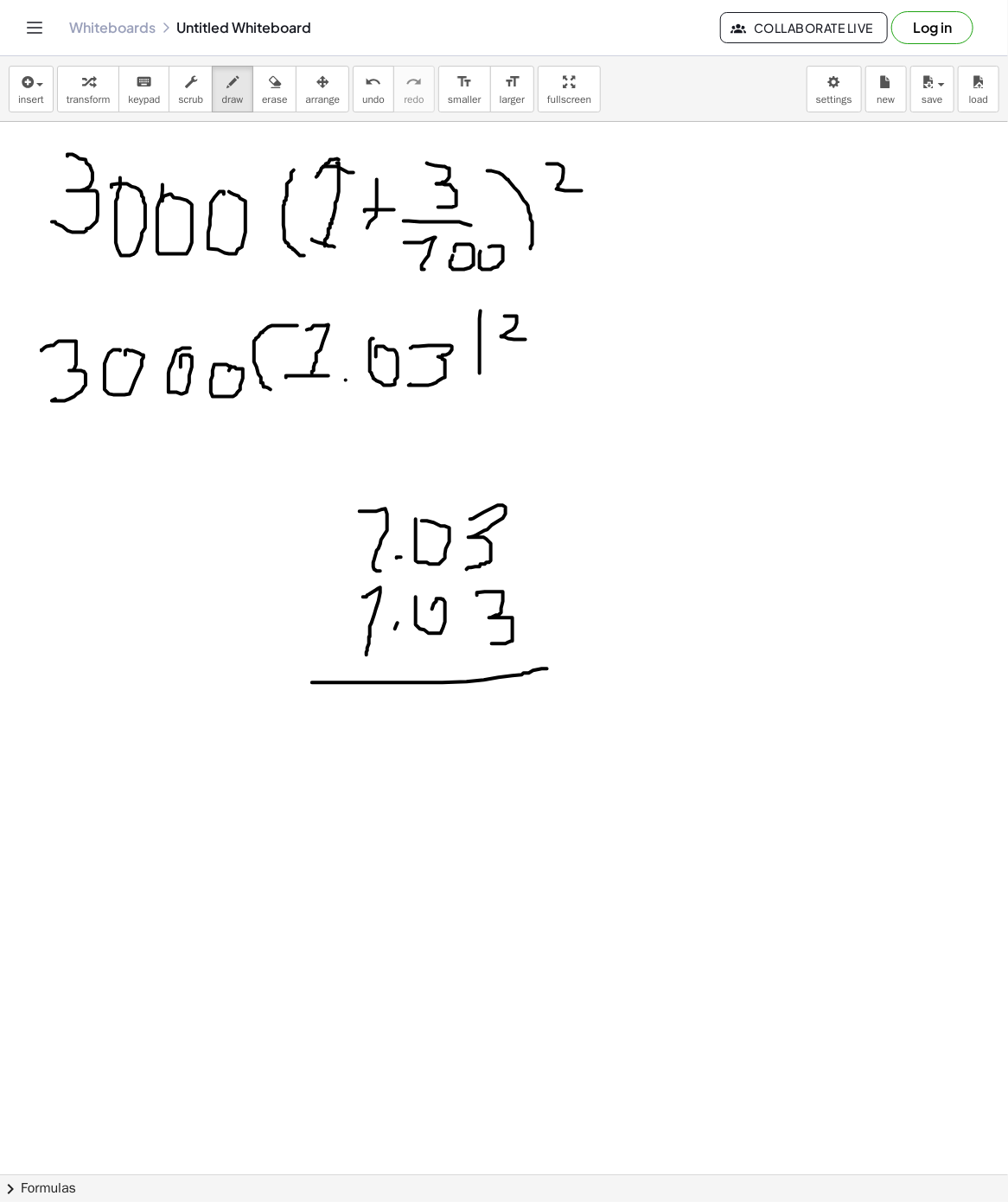 drag, startPoint x: 312, startPoint y: 684, endPoint x: 552, endPoint y: 670, distance: 240.408 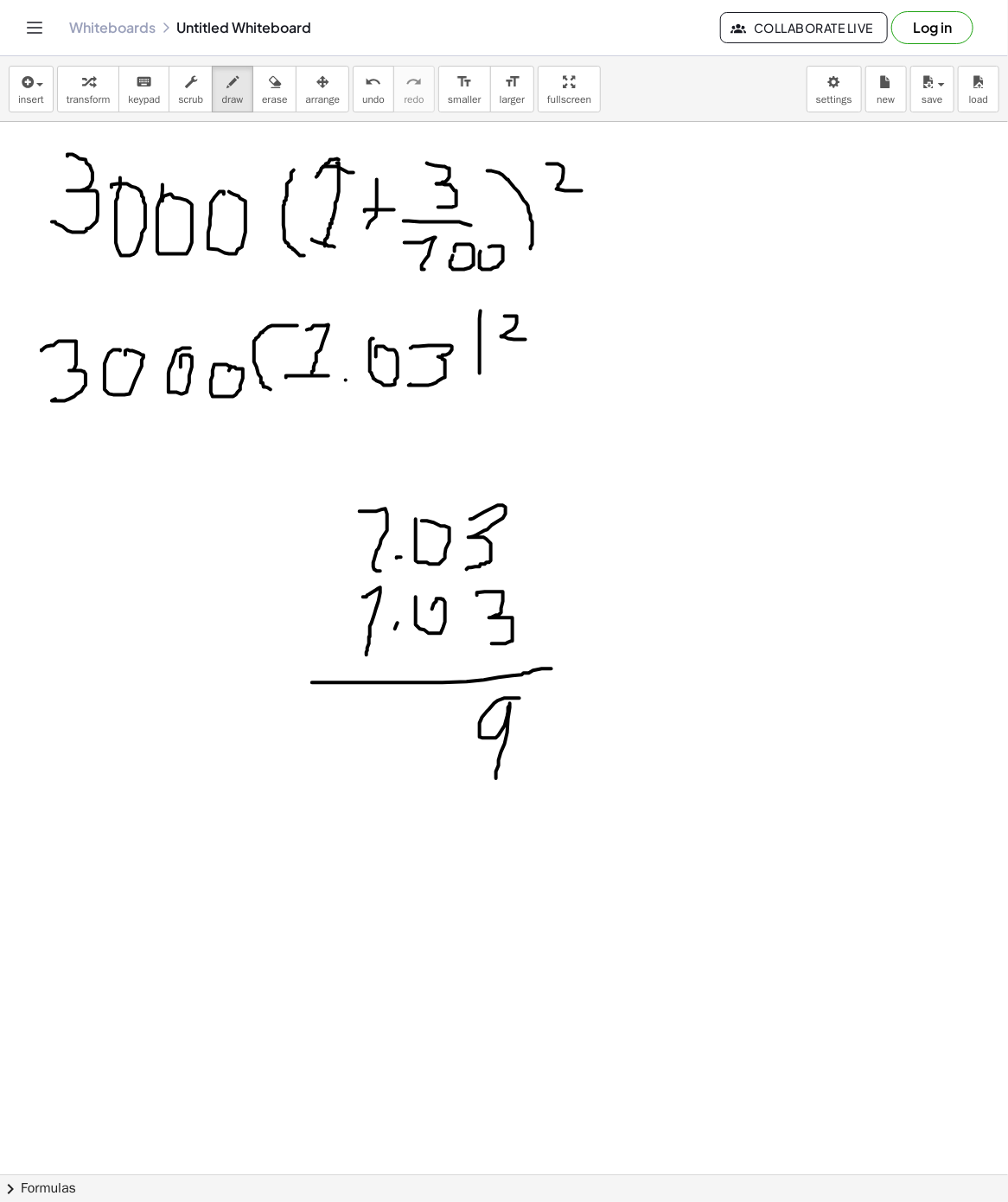 drag, startPoint x: 519, startPoint y: 700, endPoint x: 496, endPoint y: 780, distance: 83.24062 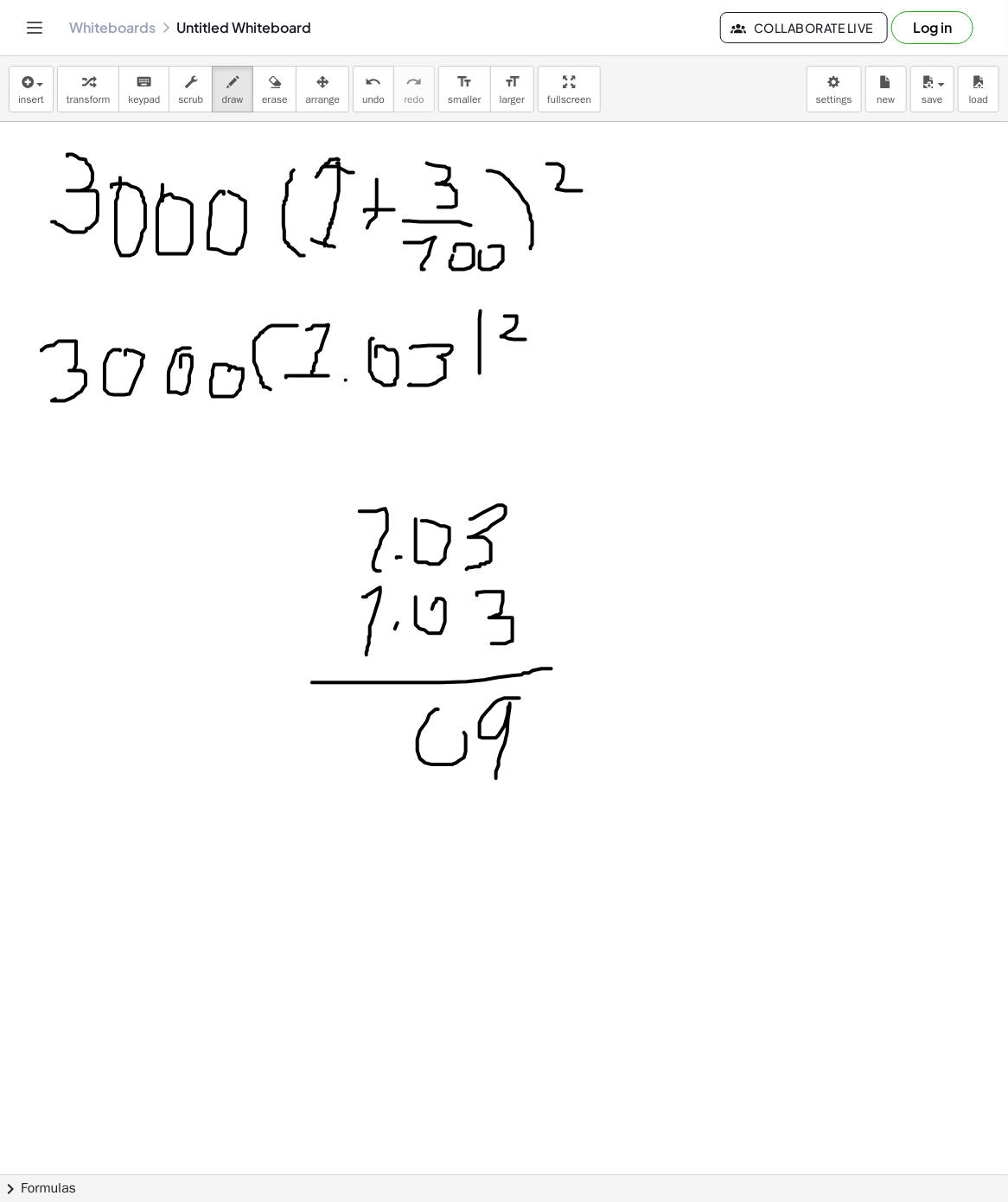 drag, startPoint x: 438, startPoint y: 712, endPoint x: 450, endPoint y: 730, distance: 21.63331 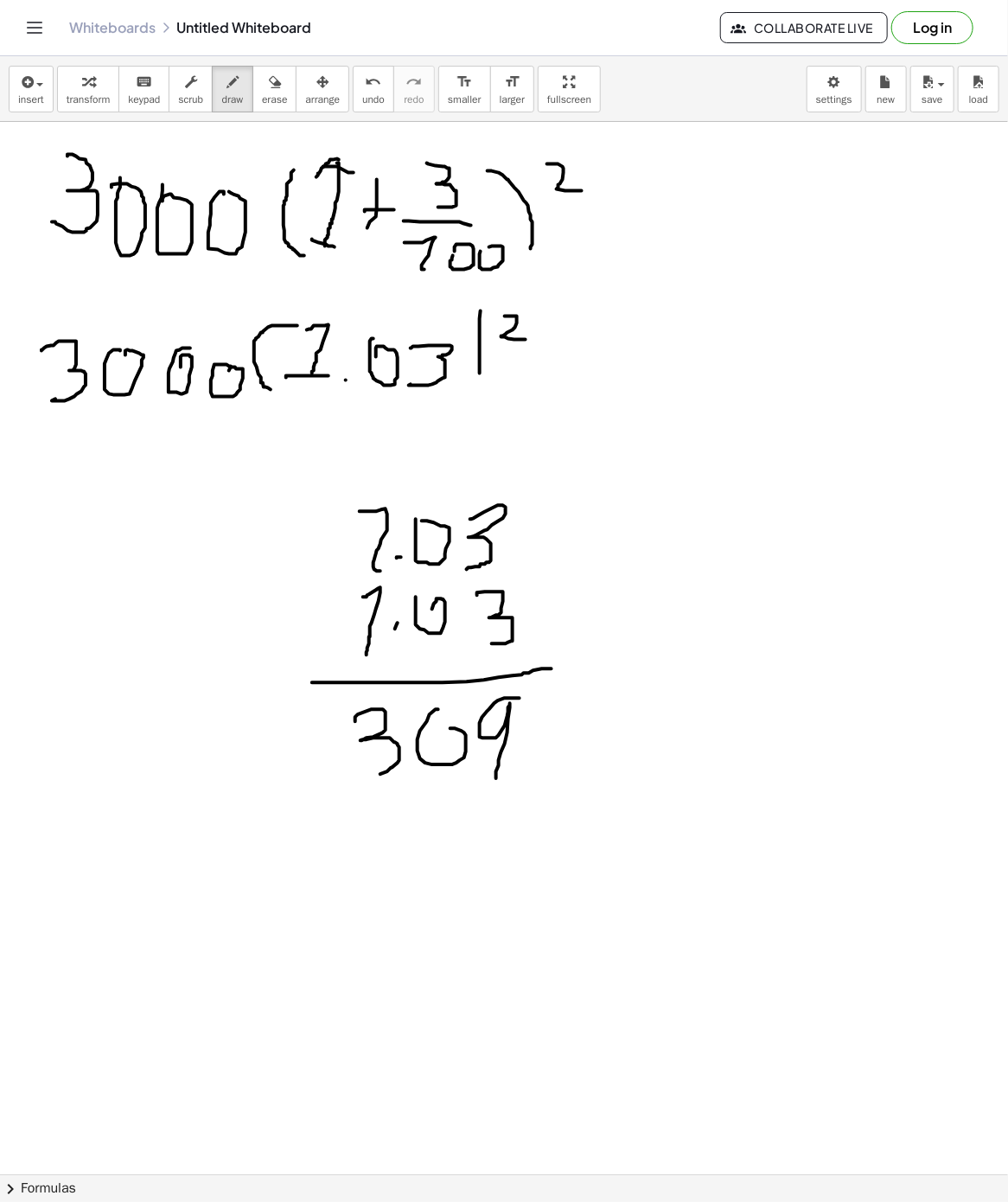drag, startPoint x: 355, startPoint y: 723, endPoint x: 373, endPoint y: 771, distance: 51.264022 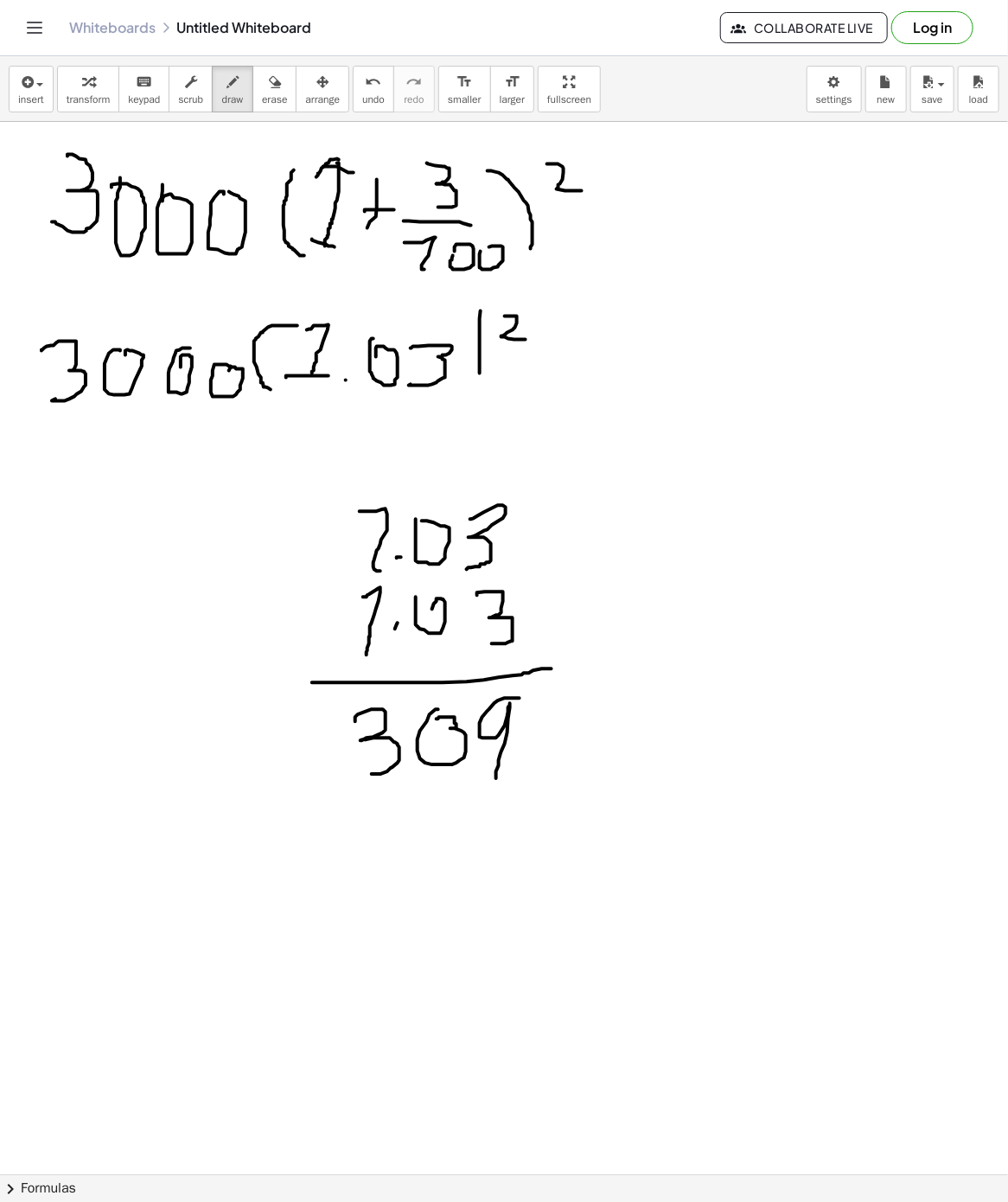 drag, startPoint x: 437, startPoint y: 720, endPoint x: 457, endPoint y: 745, distance: 32.01562 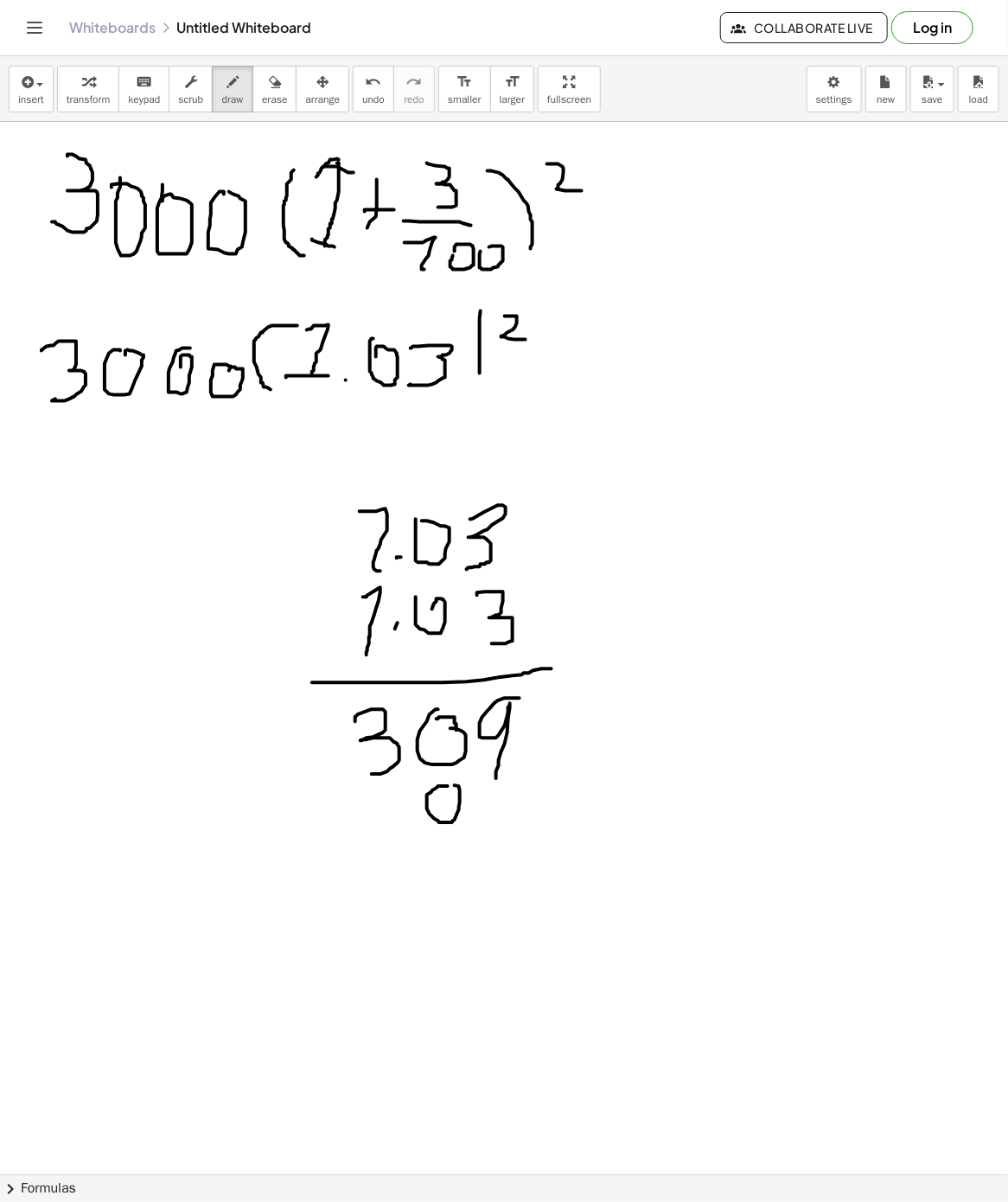 drag, startPoint x: 448, startPoint y: 788, endPoint x: 420, endPoint y: 790, distance: 28.071338 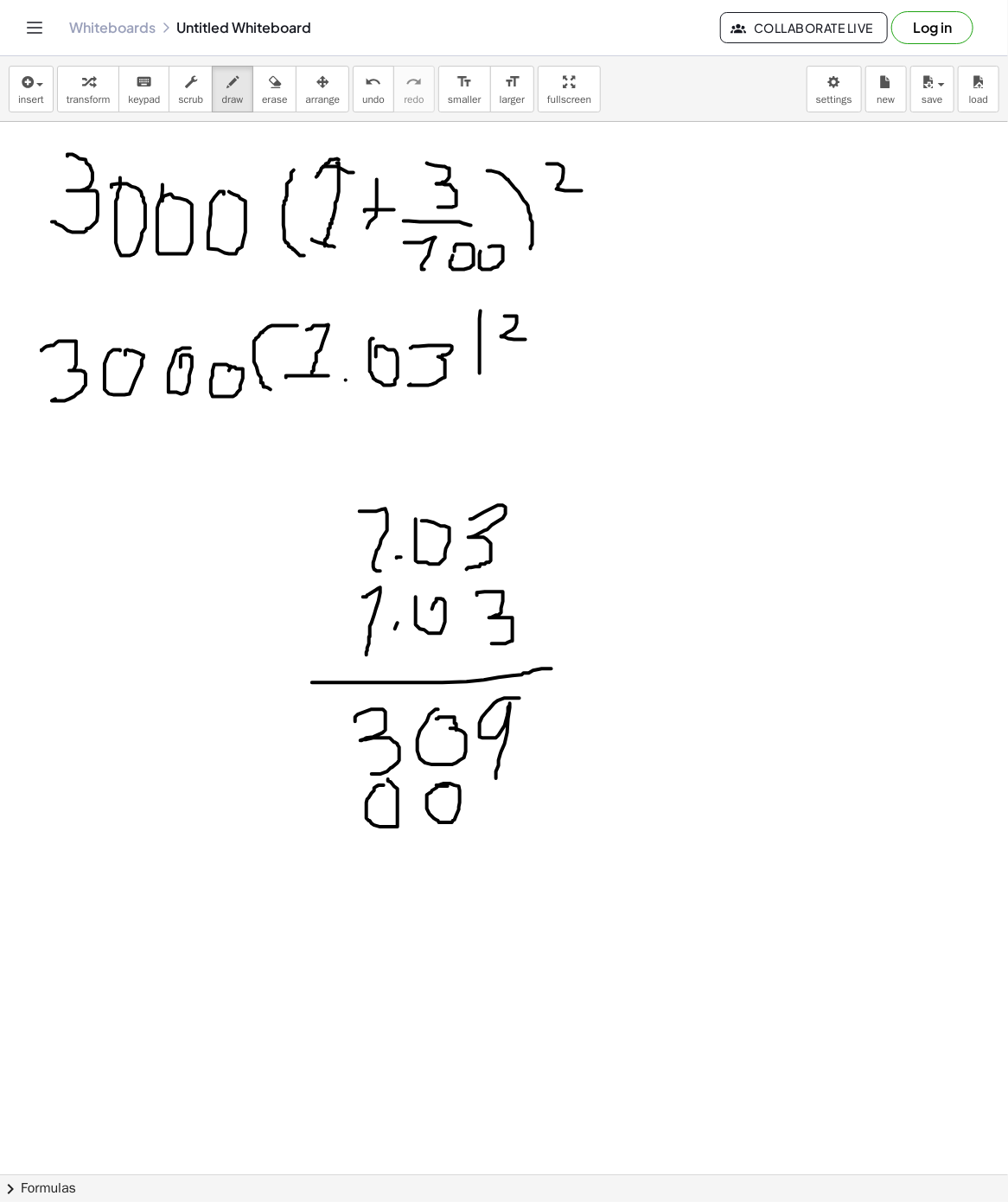 drag, startPoint x: 377, startPoint y: 788, endPoint x: 348, endPoint y: 794, distance: 29.614186 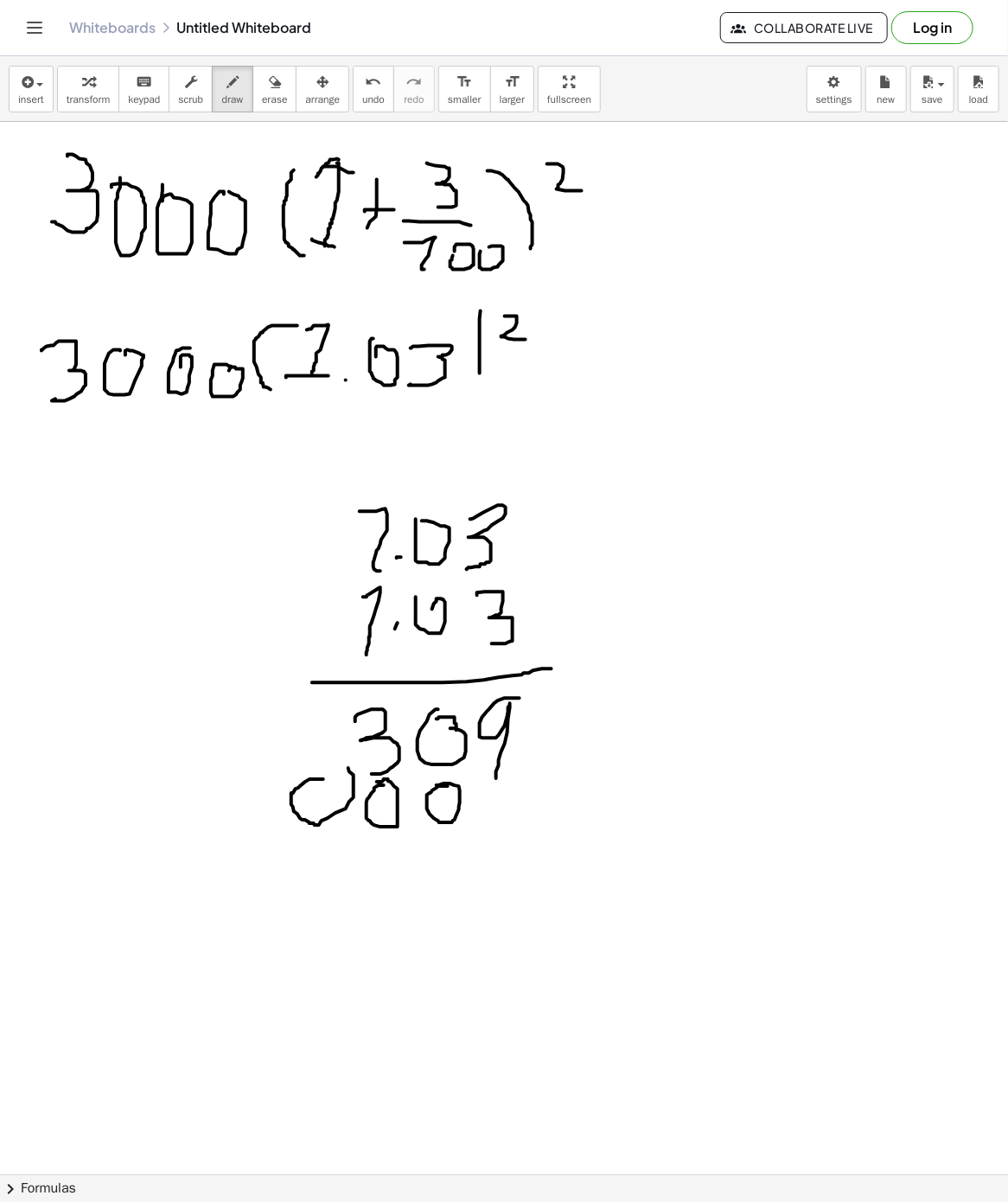 drag, startPoint x: 305, startPoint y: 783, endPoint x: 322, endPoint y: 767, distance: 23.345235 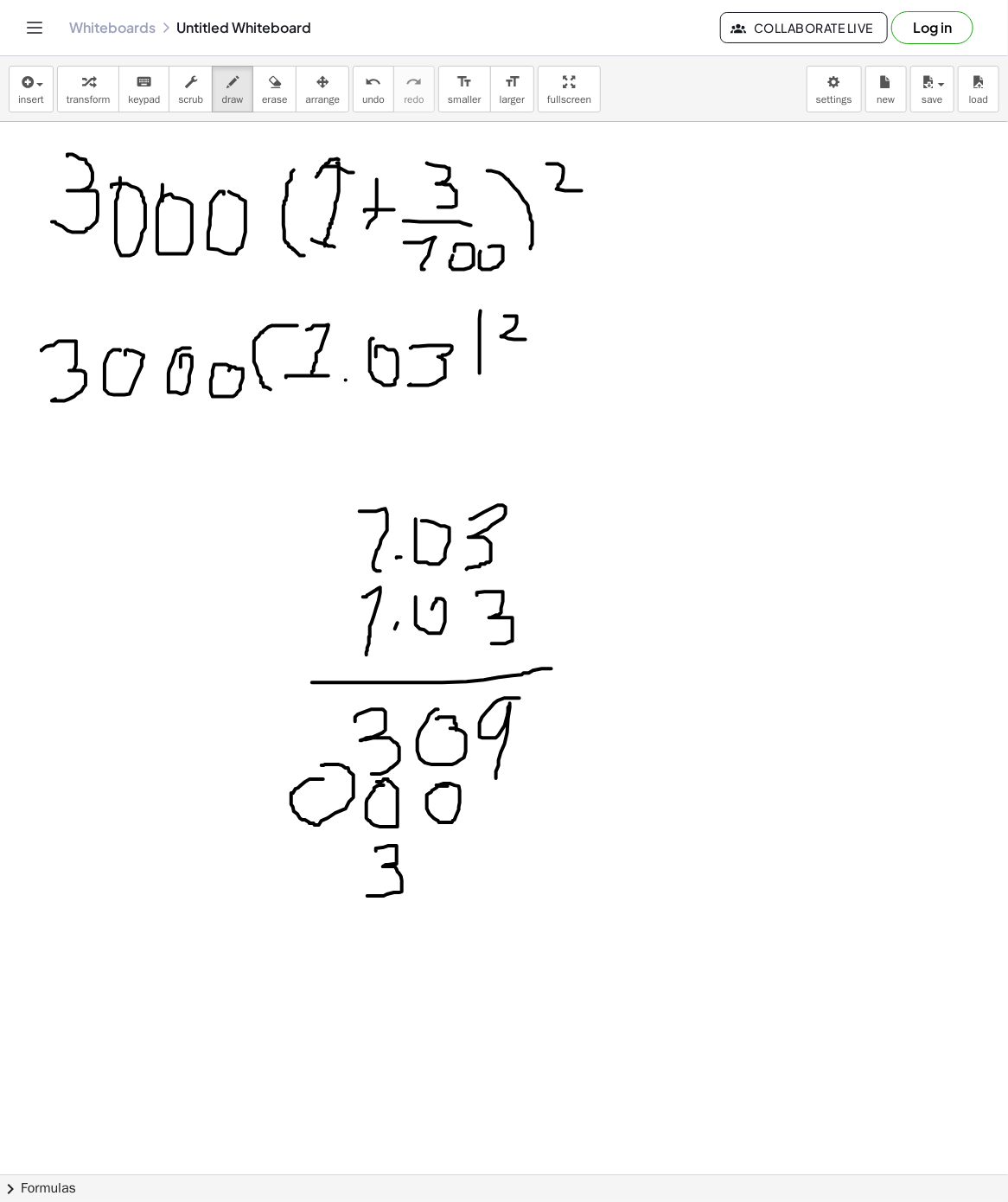 drag, startPoint x: 376, startPoint y: 853, endPoint x: 367, endPoint y: 898, distance: 45.89118 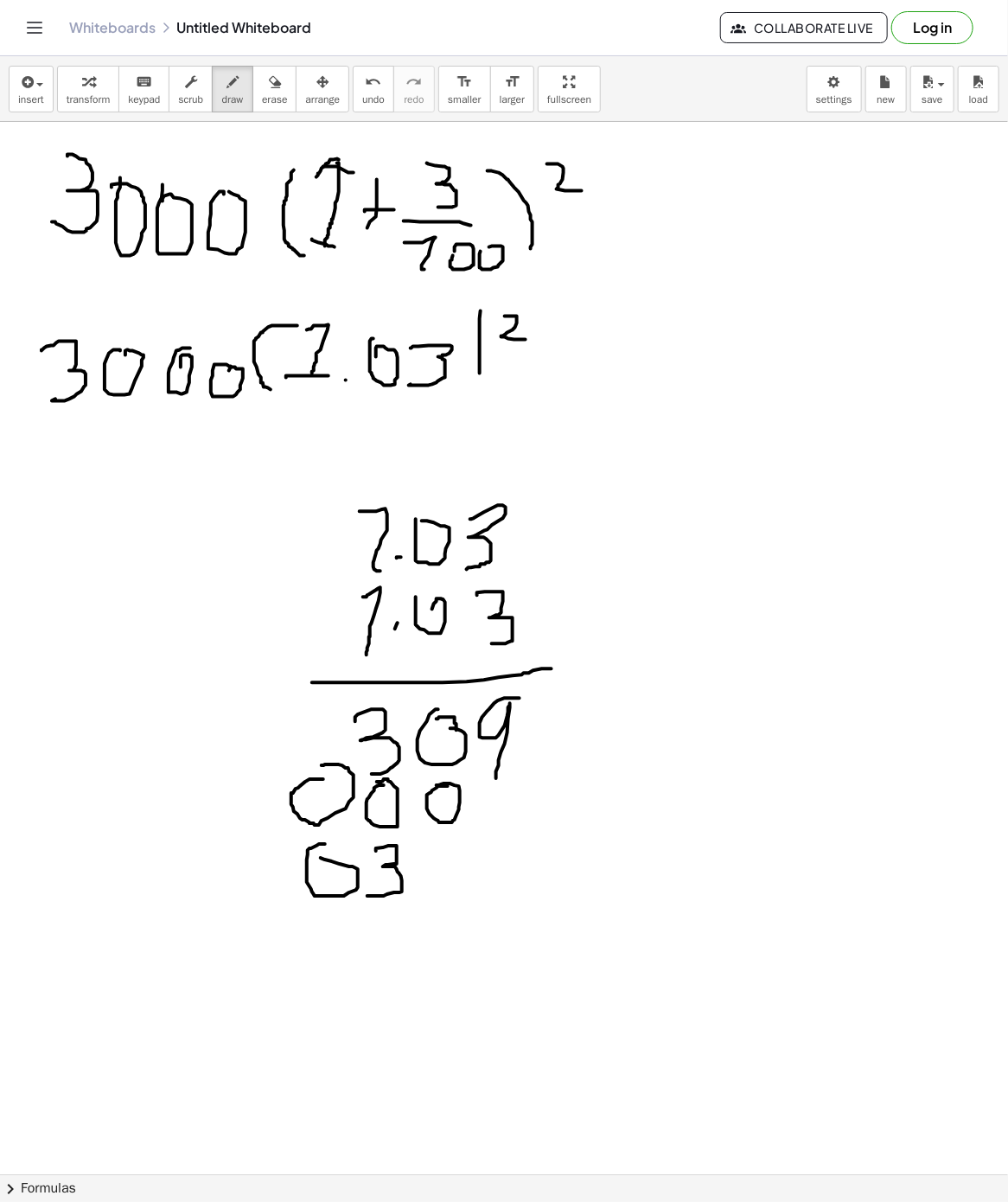 drag, startPoint x: 325, startPoint y: 846, endPoint x: 311, endPoint y: 860, distance: 19.79899 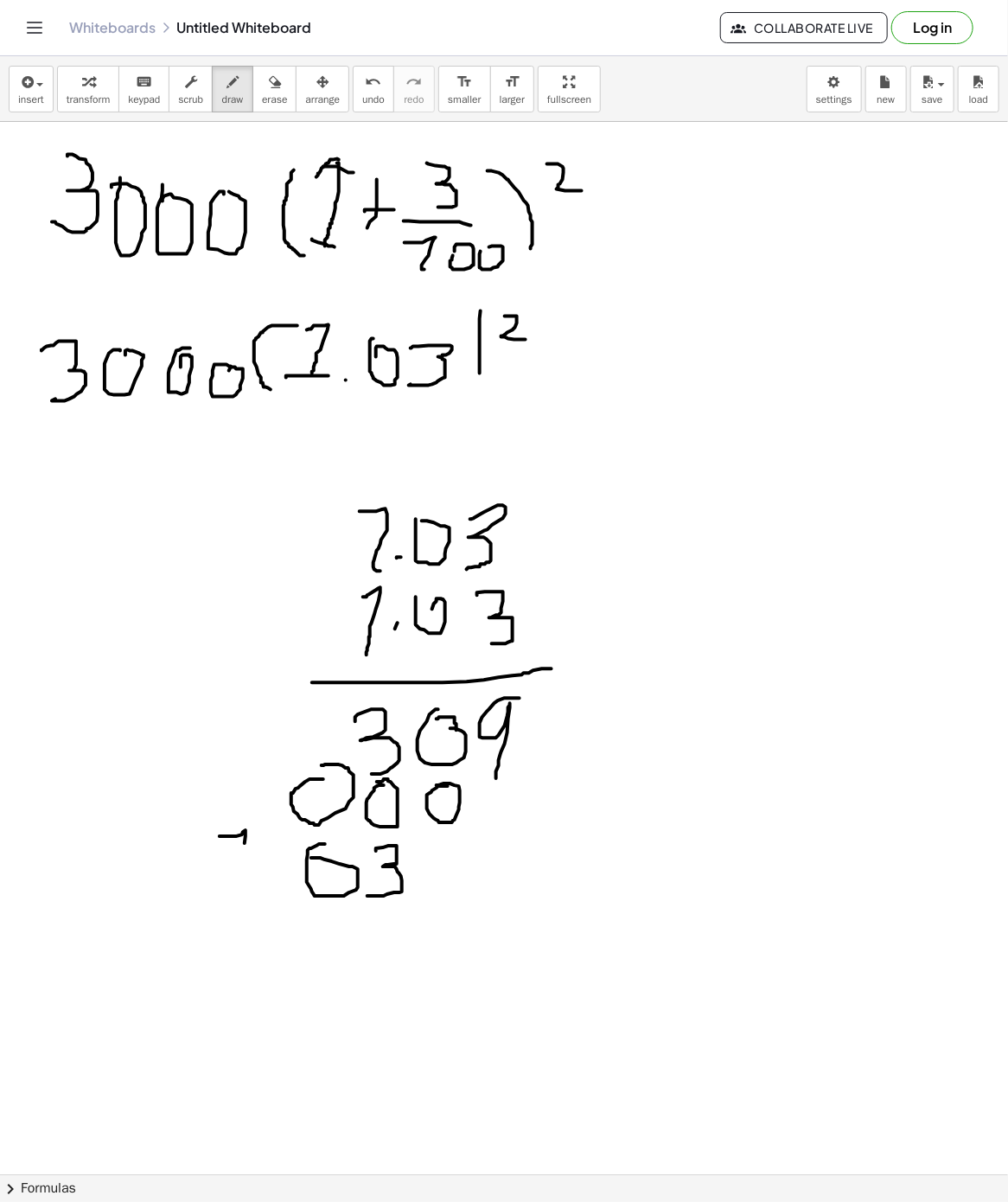 drag, startPoint x: 220, startPoint y: 838, endPoint x: 242, endPoint y: 878, distance: 45.65085 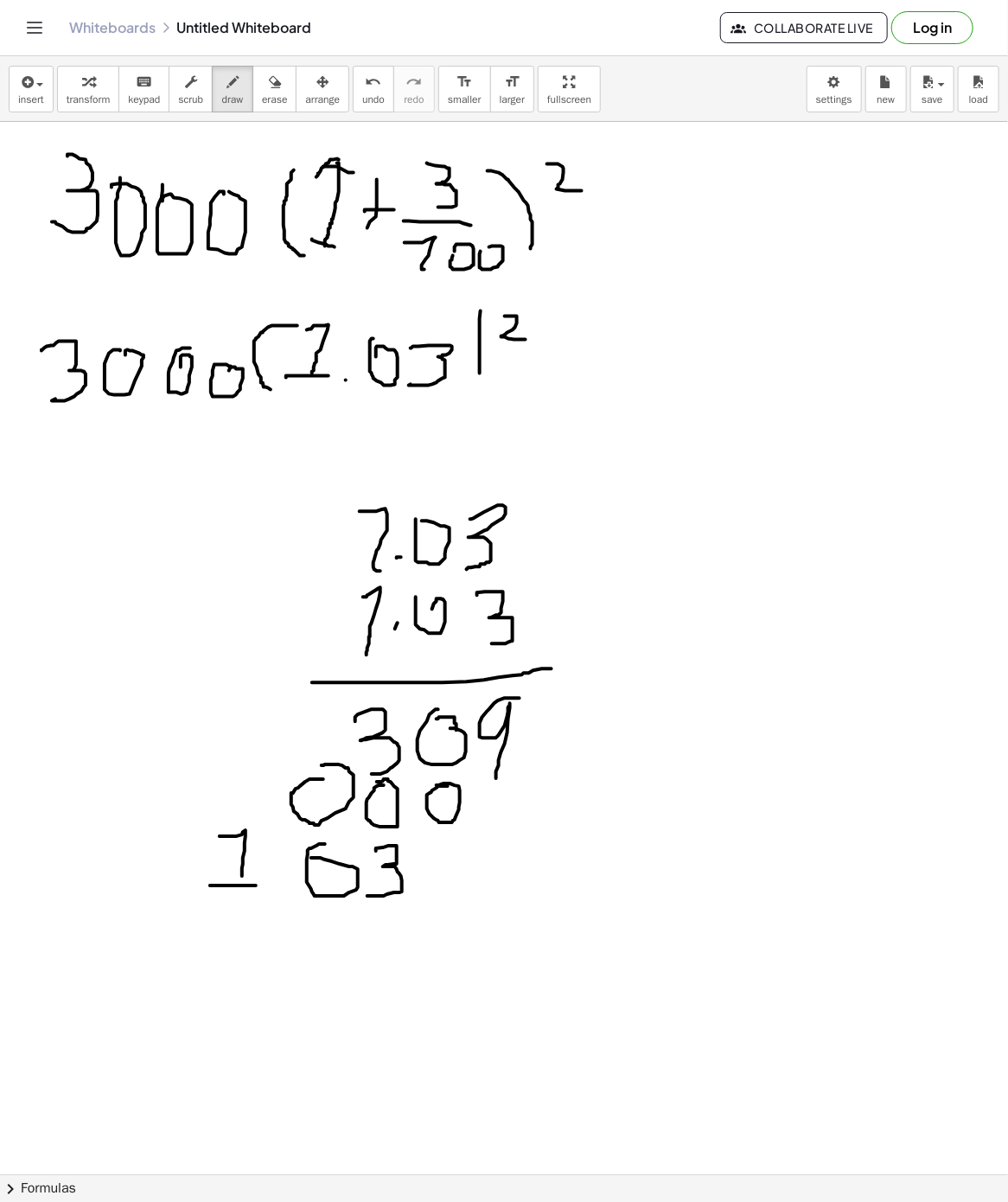 drag, startPoint x: 221, startPoint y: 887, endPoint x: 259, endPoint y: 889, distance: 38.0526 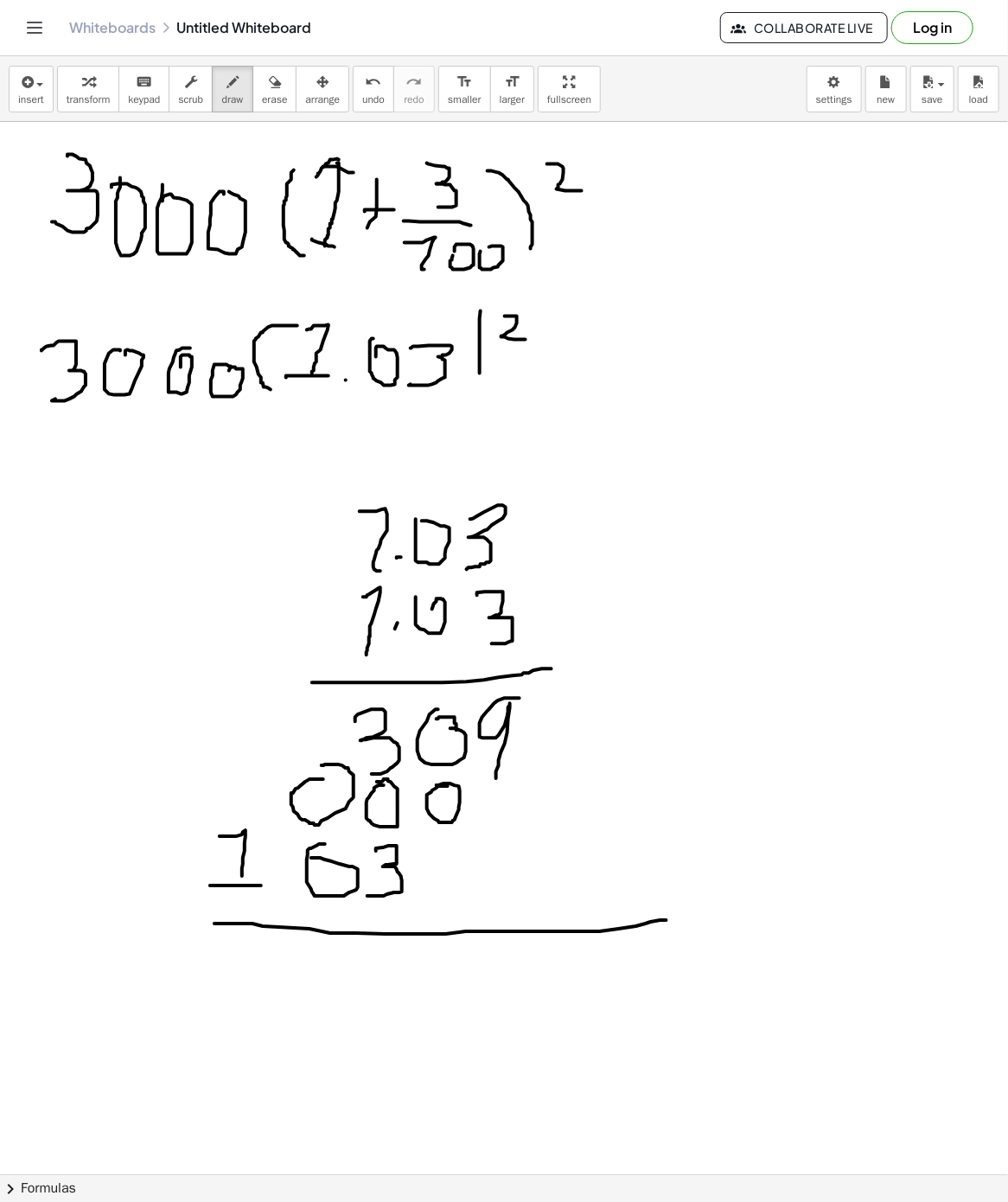 drag, startPoint x: 214, startPoint y: 925, endPoint x: 584, endPoint y: 940, distance: 370.3039 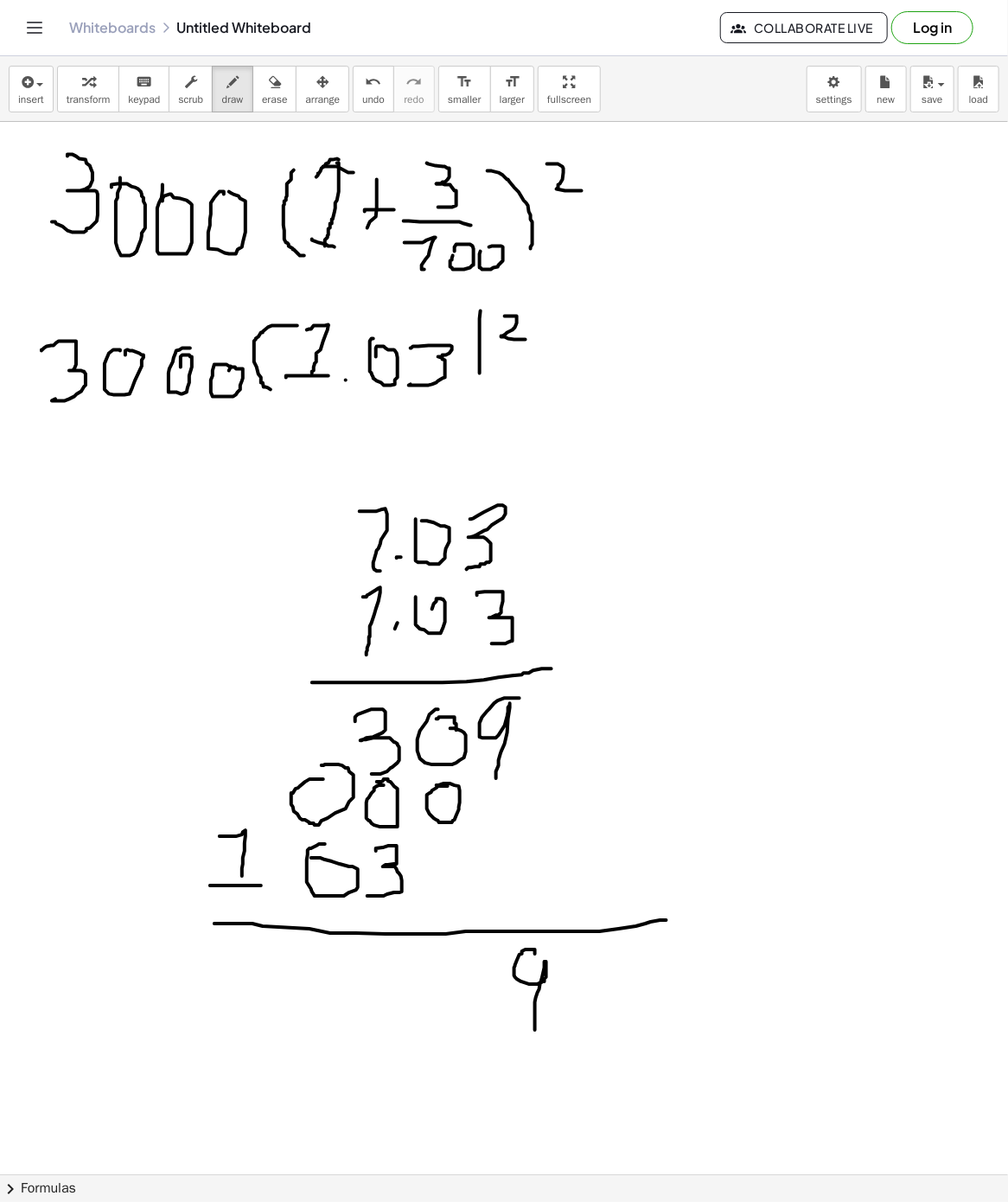 drag, startPoint x: 533, startPoint y: 951, endPoint x: 539, endPoint y: 1034, distance: 83.21658 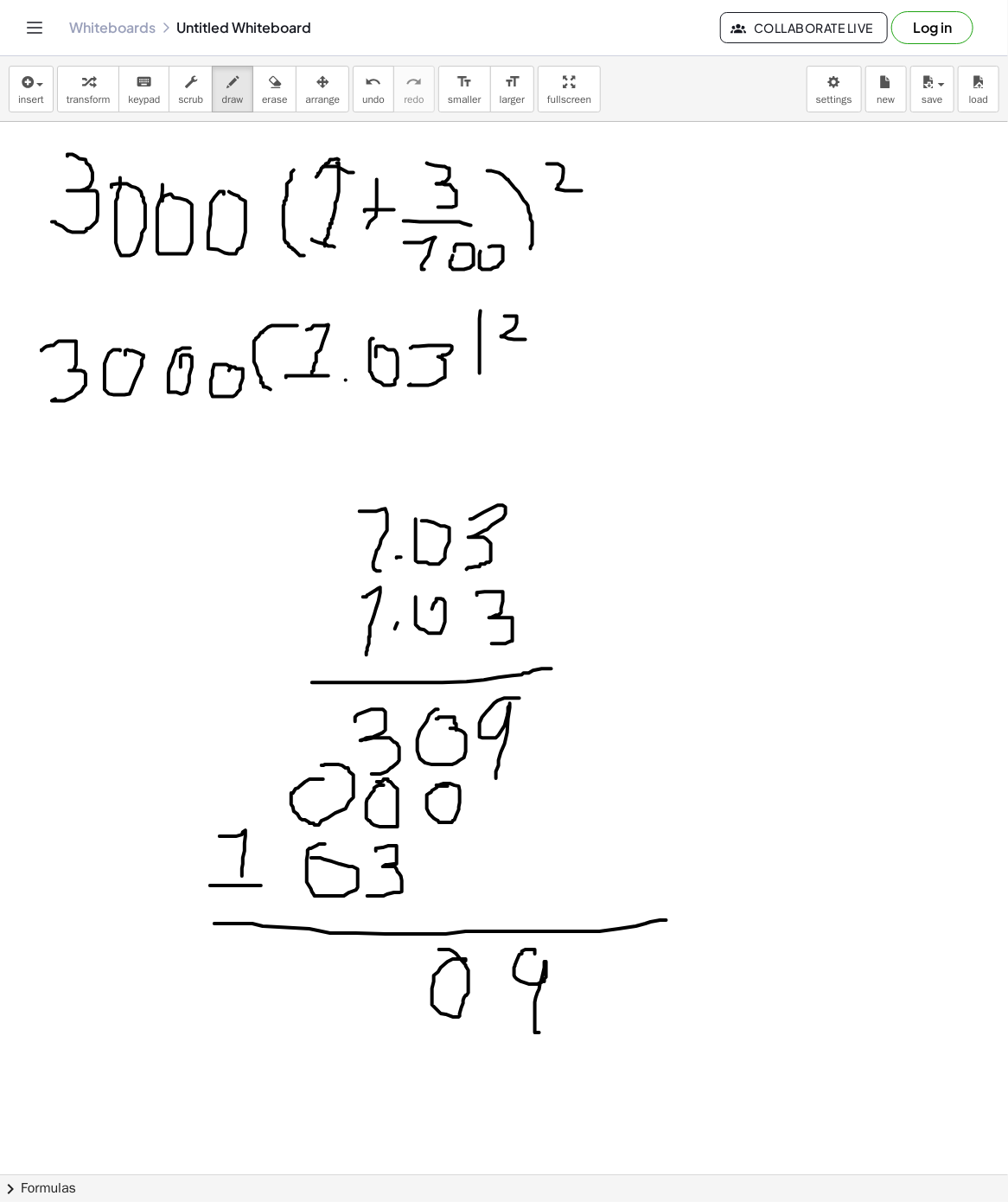 drag, startPoint x: 466, startPoint y: 962, endPoint x: 445, endPoint y: 961, distance: 21.023796 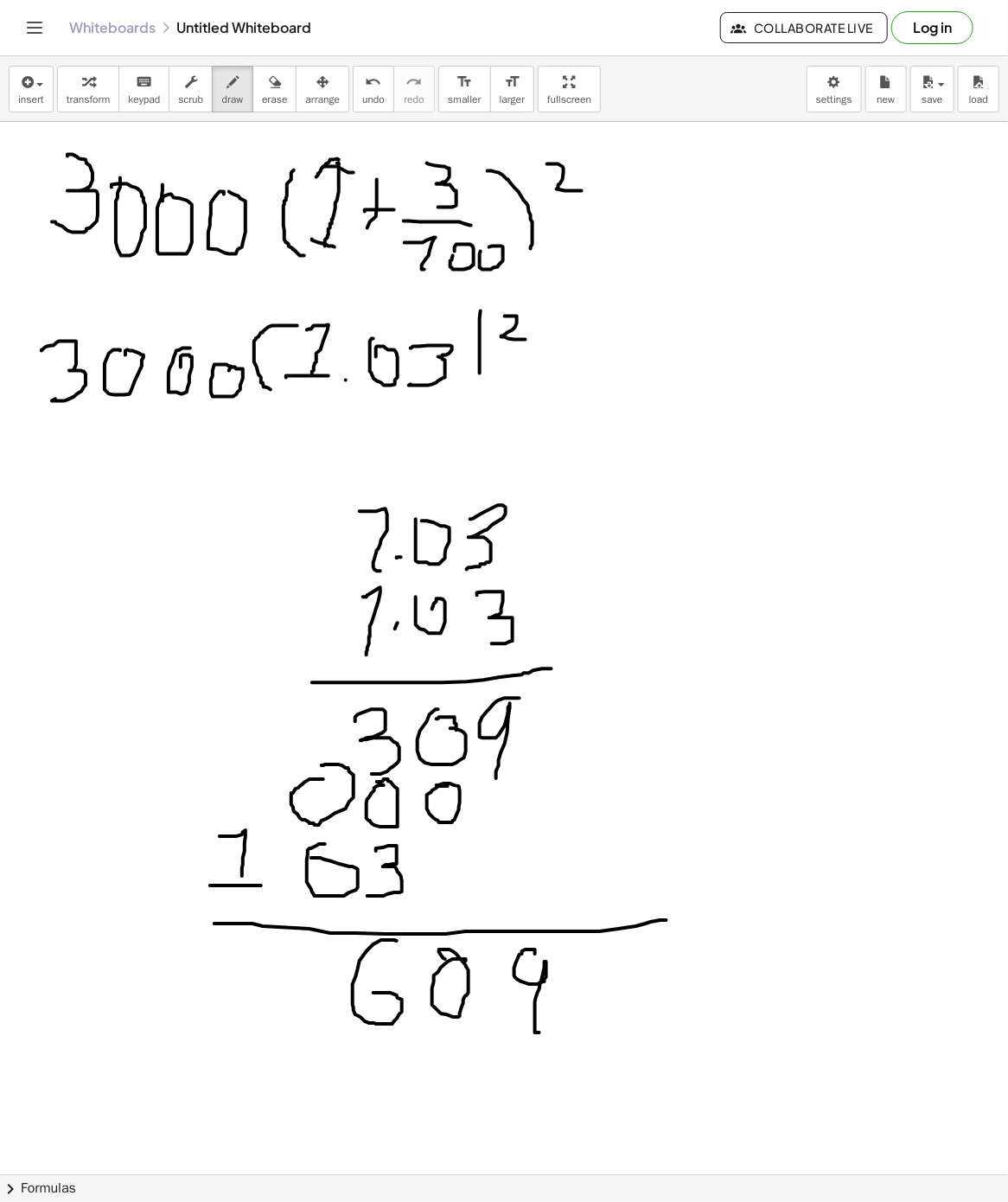 drag, startPoint x: 392, startPoint y: 942, endPoint x: 367, endPoint y: 1009, distance: 71.51224 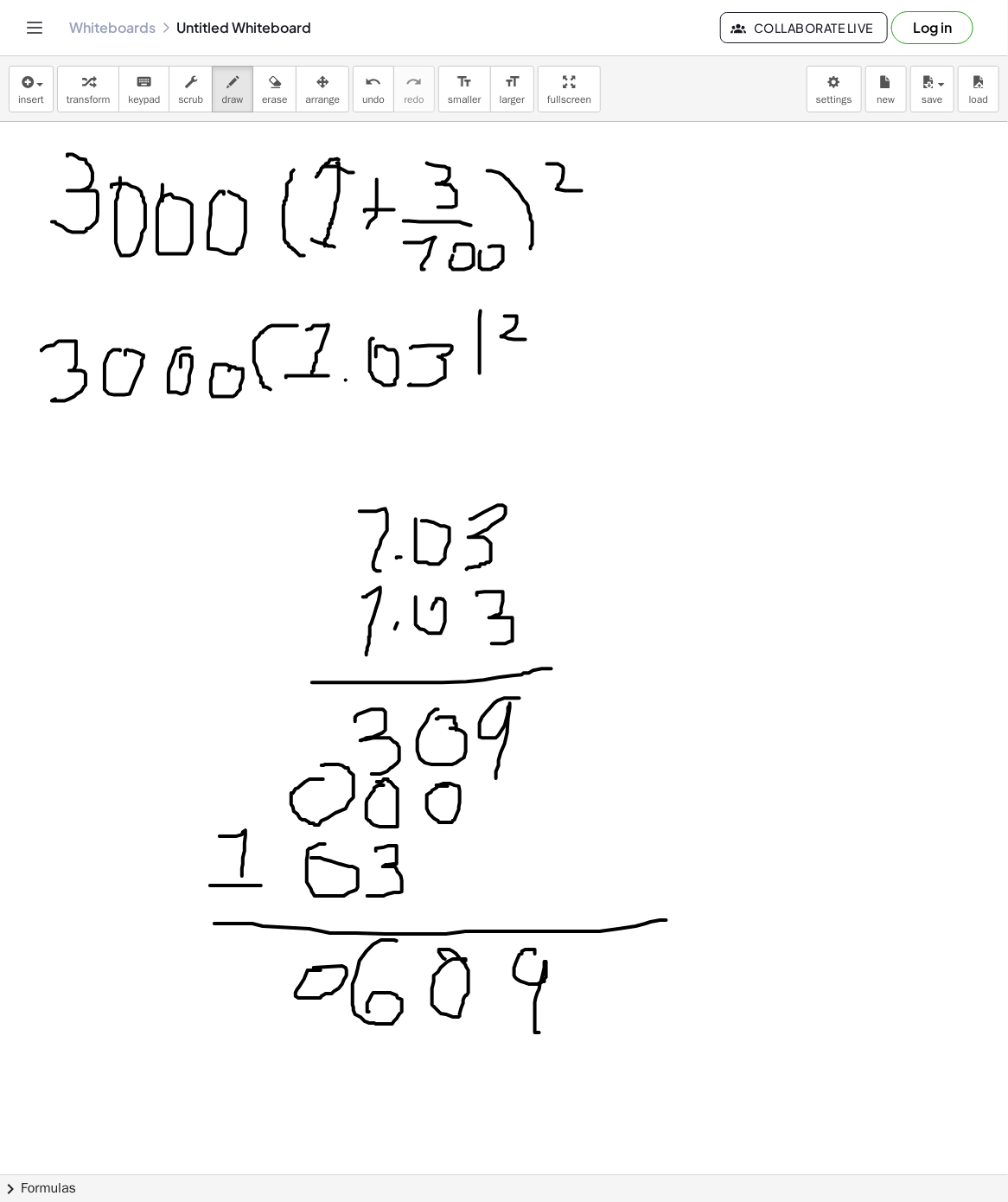 click at bounding box center [504, 1174] 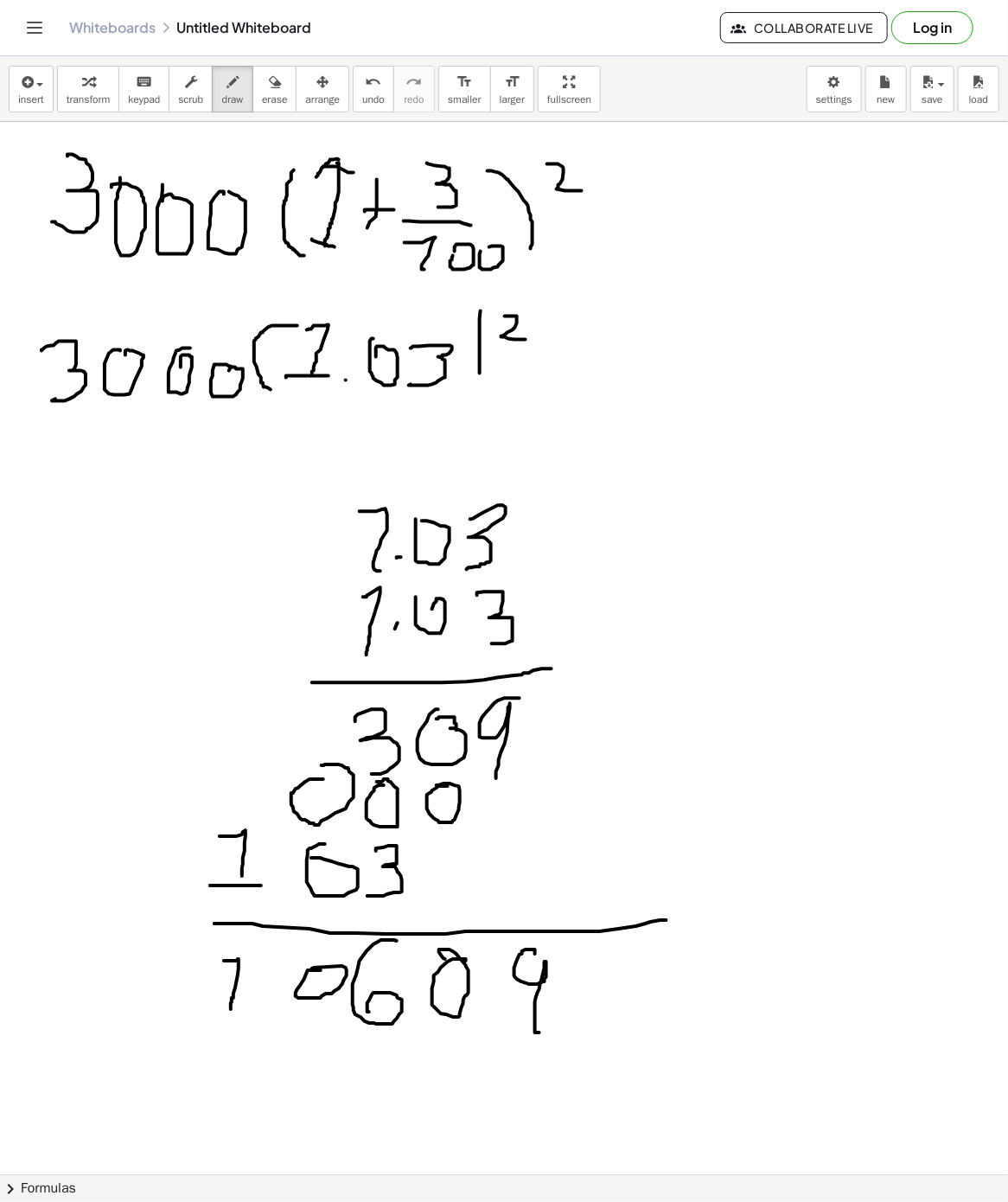 drag, startPoint x: 224, startPoint y: 962, endPoint x: 229, endPoint y: 1015, distance: 53.235327 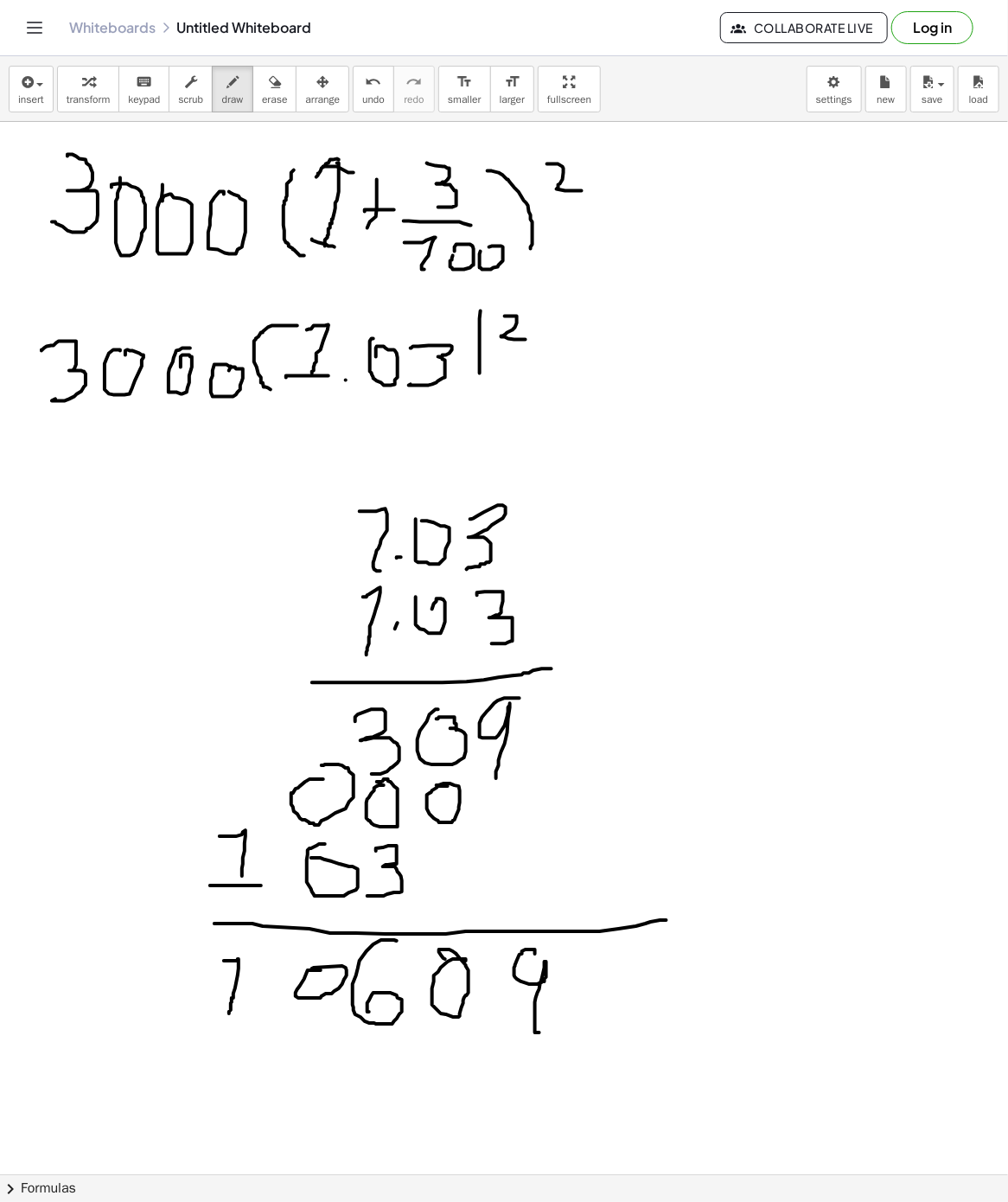 click at bounding box center [504, 1174] 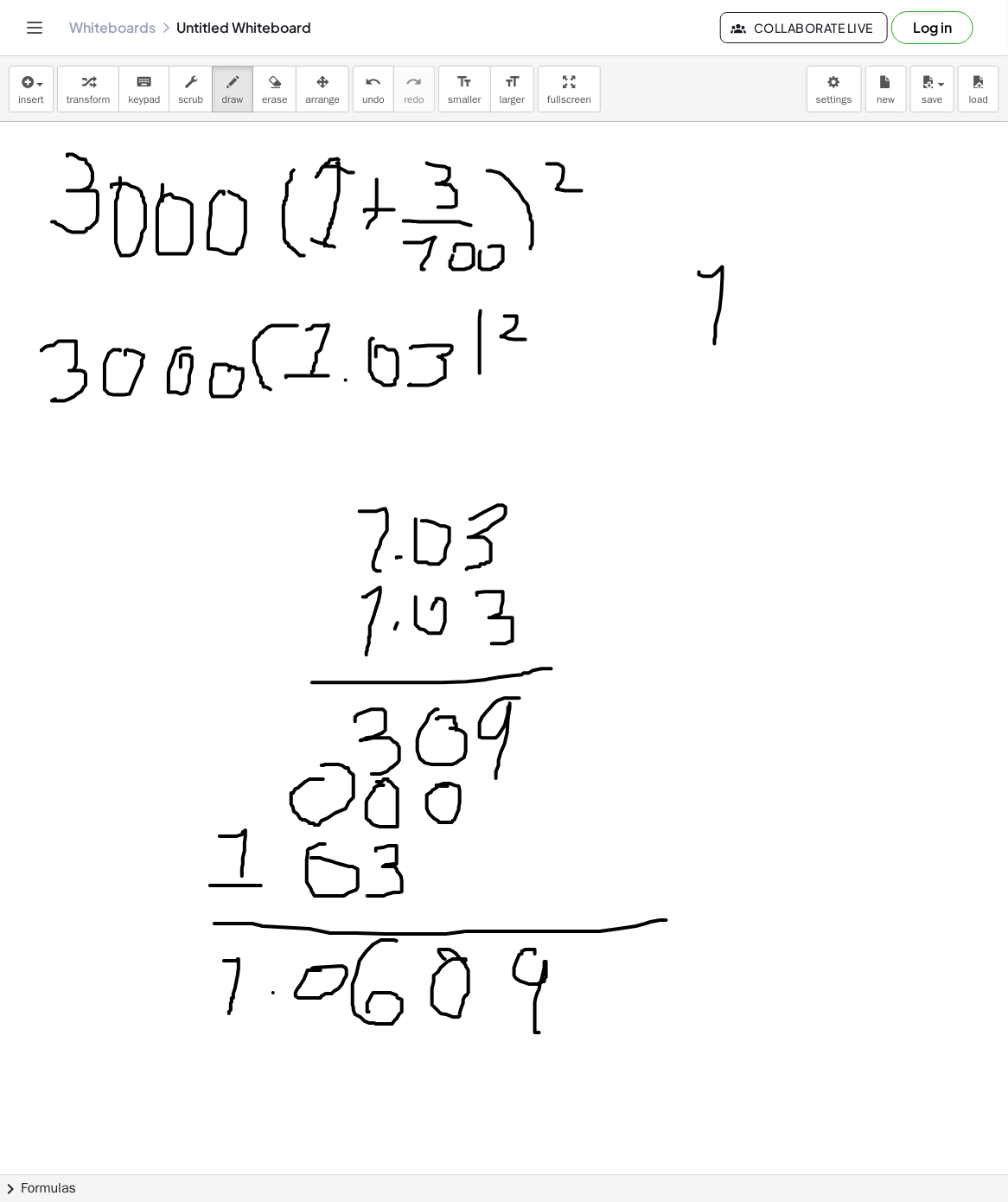drag, startPoint x: 699, startPoint y: 273, endPoint x: 715, endPoint y: 345, distance: 73.75636 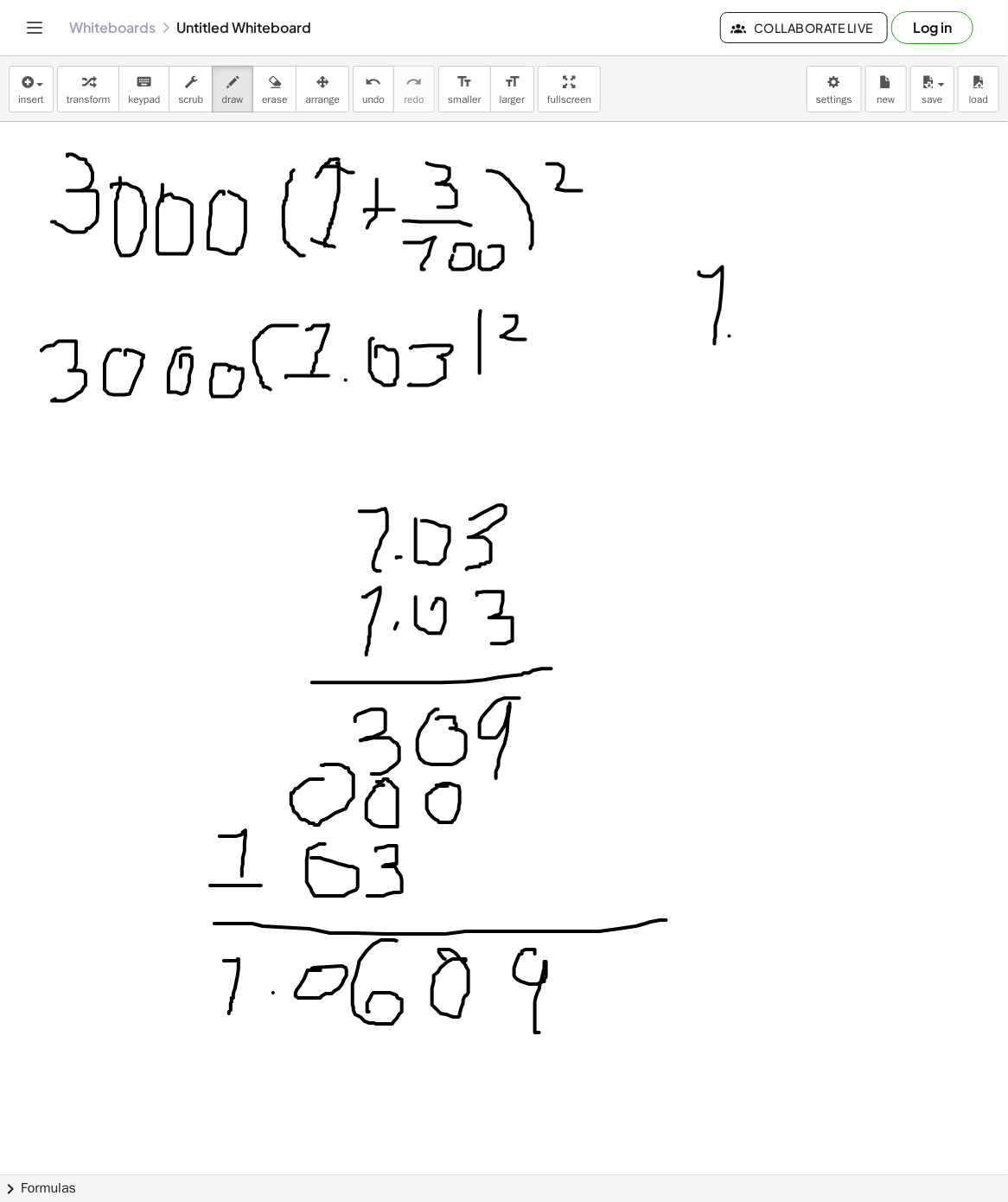 click at bounding box center (504, 1174) 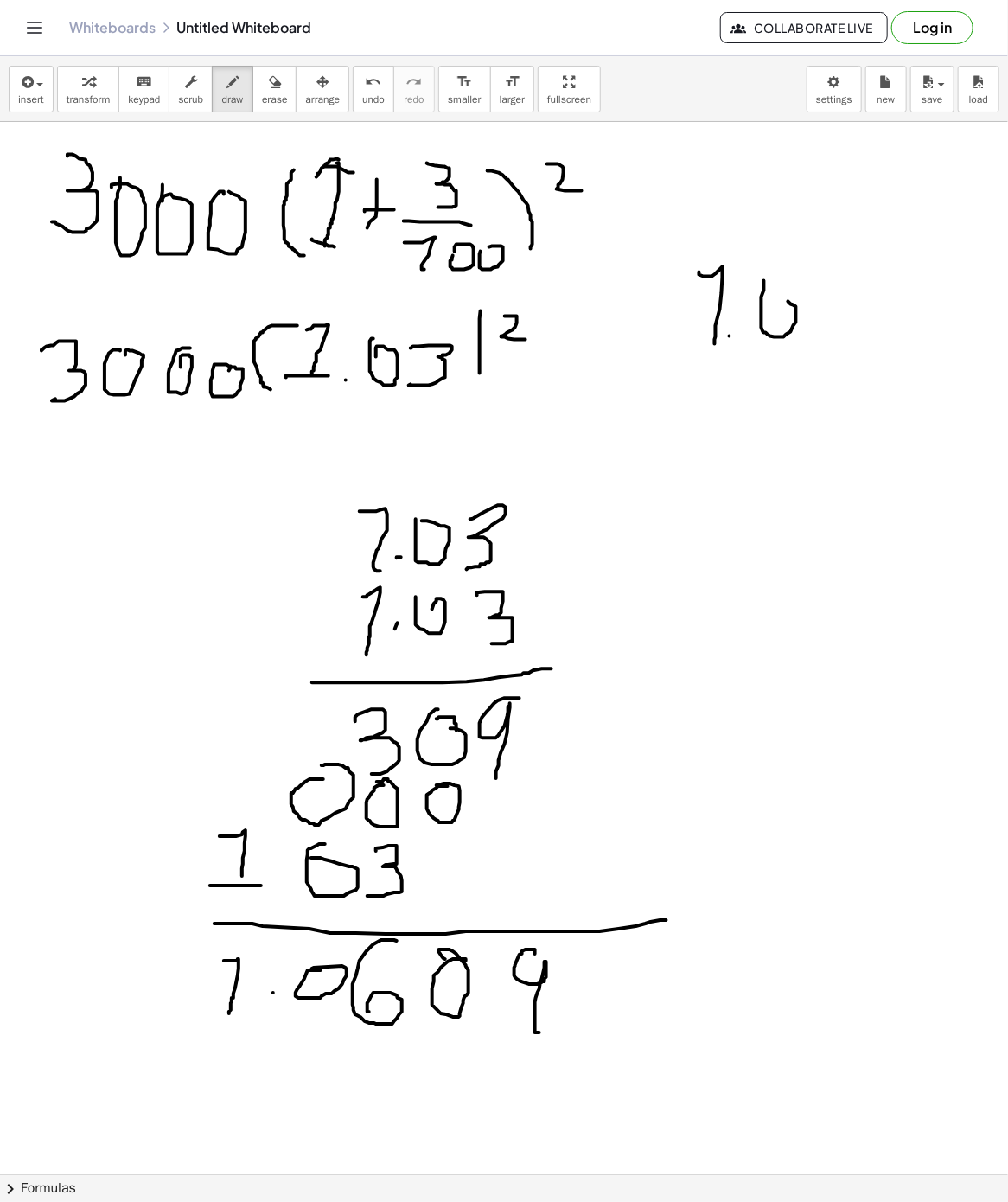 drag, startPoint x: 764, startPoint y: 283, endPoint x: 777, endPoint y: 299, distance: 20.615528 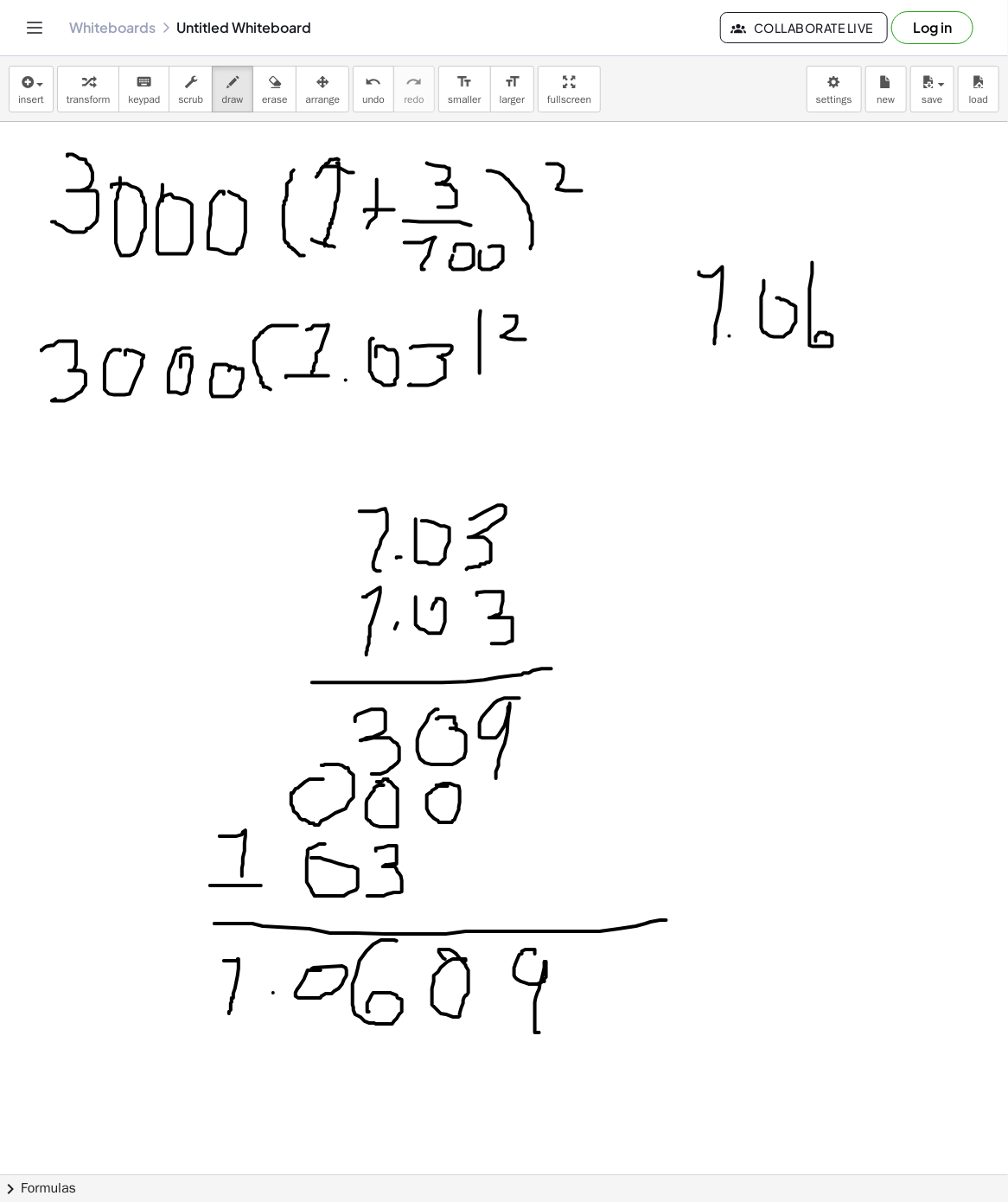 drag, startPoint x: 813, startPoint y: 264, endPoint x: 839, endPoint y: 326, distance: 67.23095 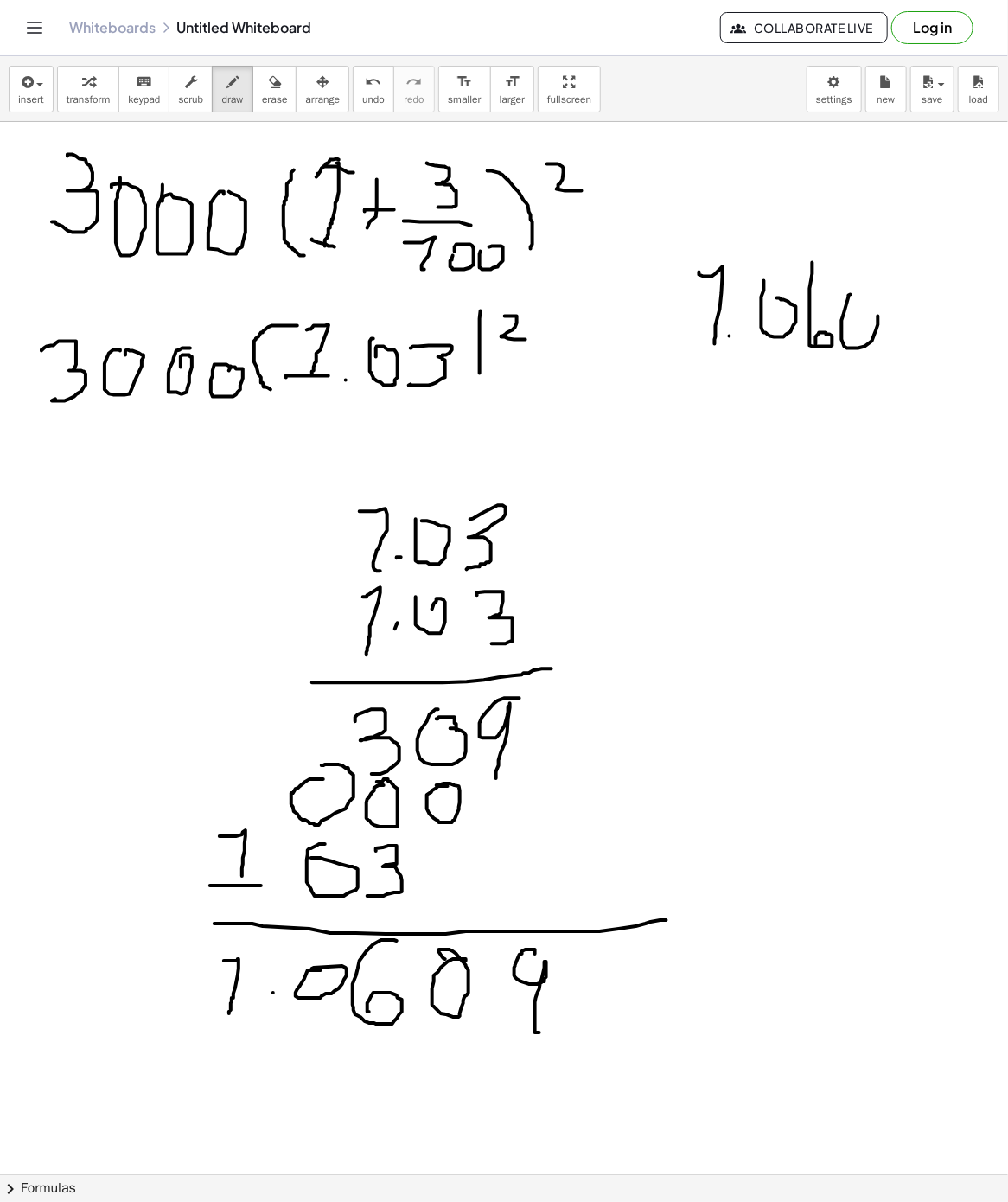 drag, startPoint x: 842, startPoint y: 322, endPoint x: 863, endPoint y: 322, distance: 21 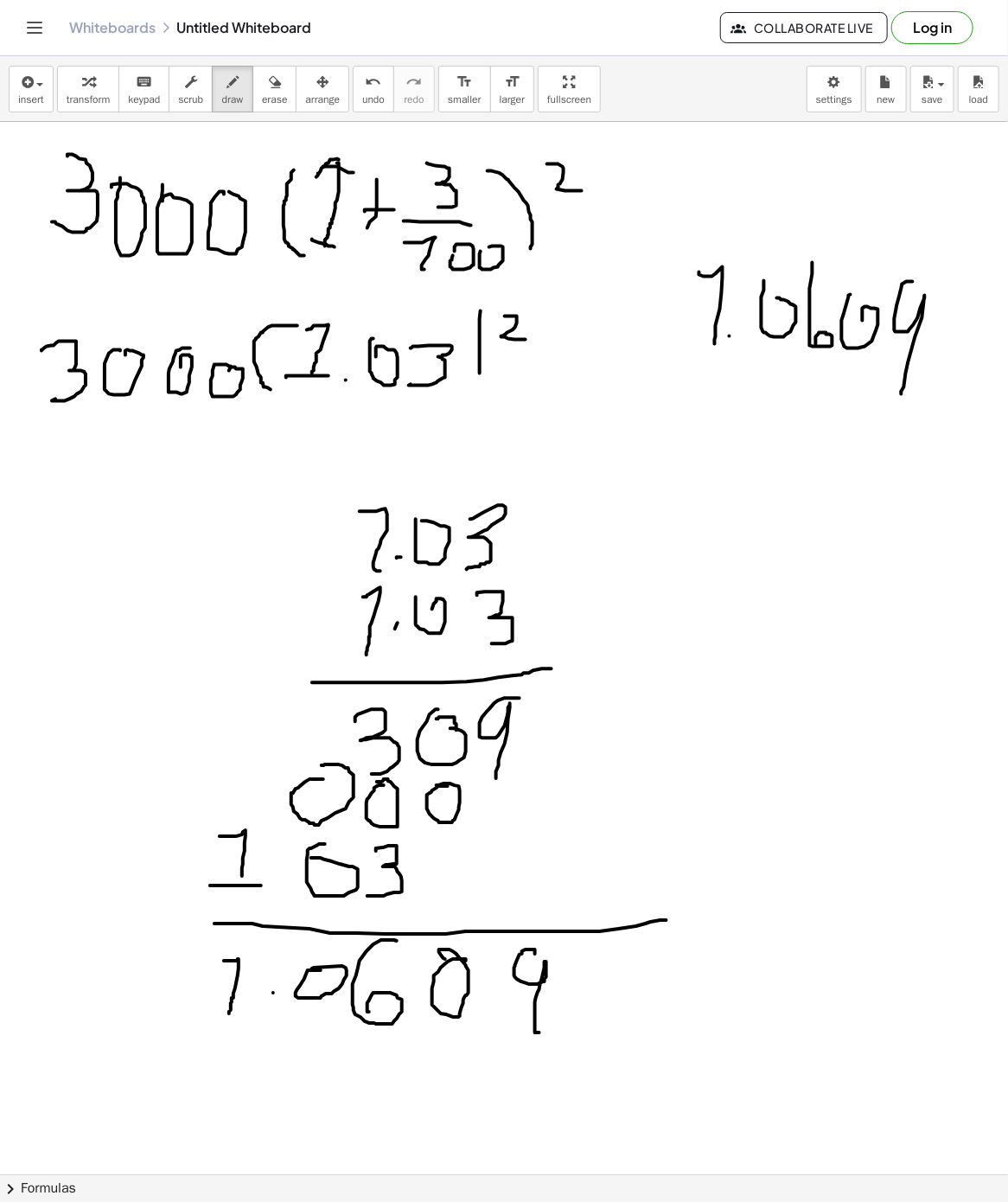 drag, startPoint x: 913, startPoint y: 283, endPoint x: 835, endPoint y: 297, distance: 79.246451 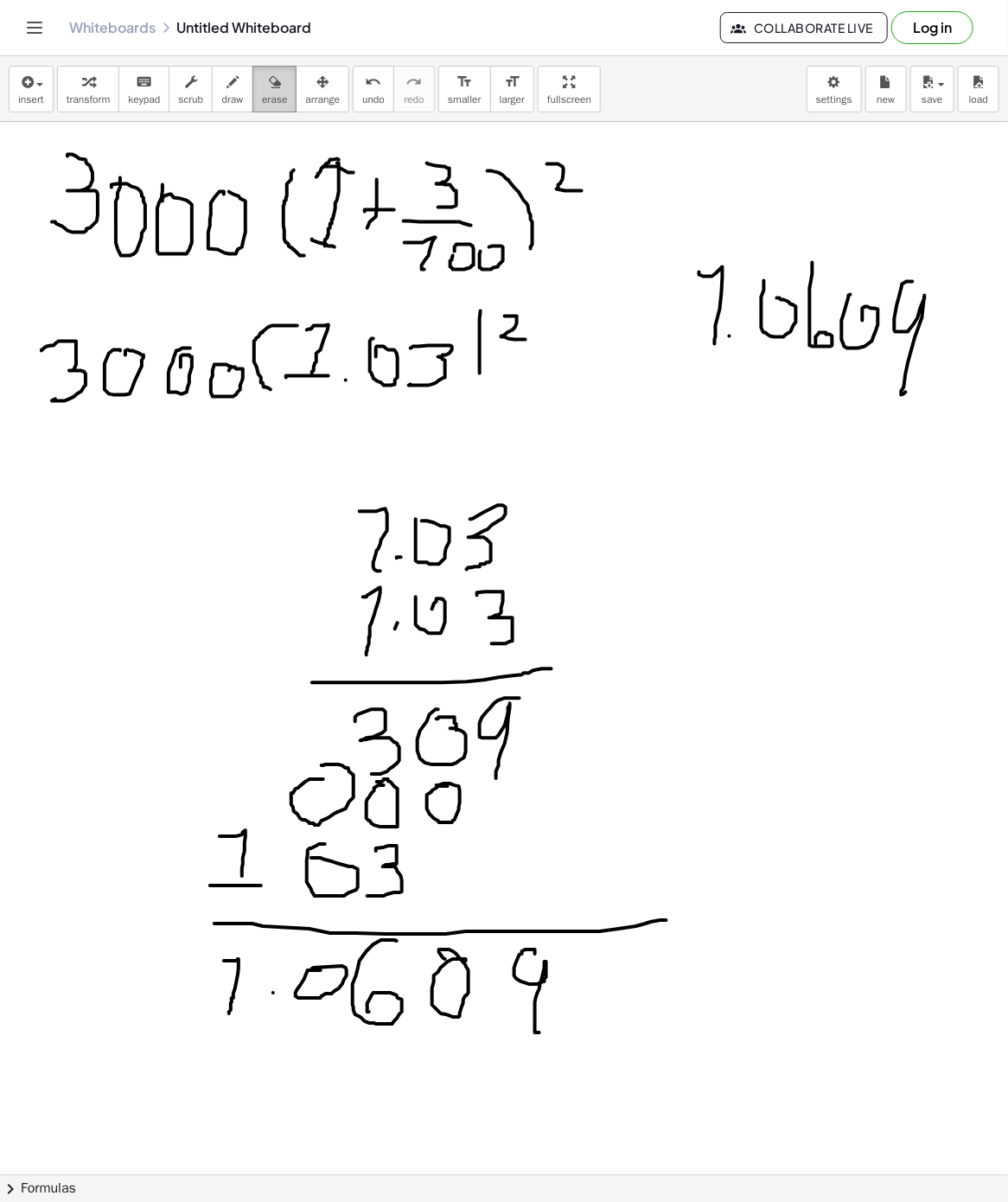 click at bounding box center (274, 81) 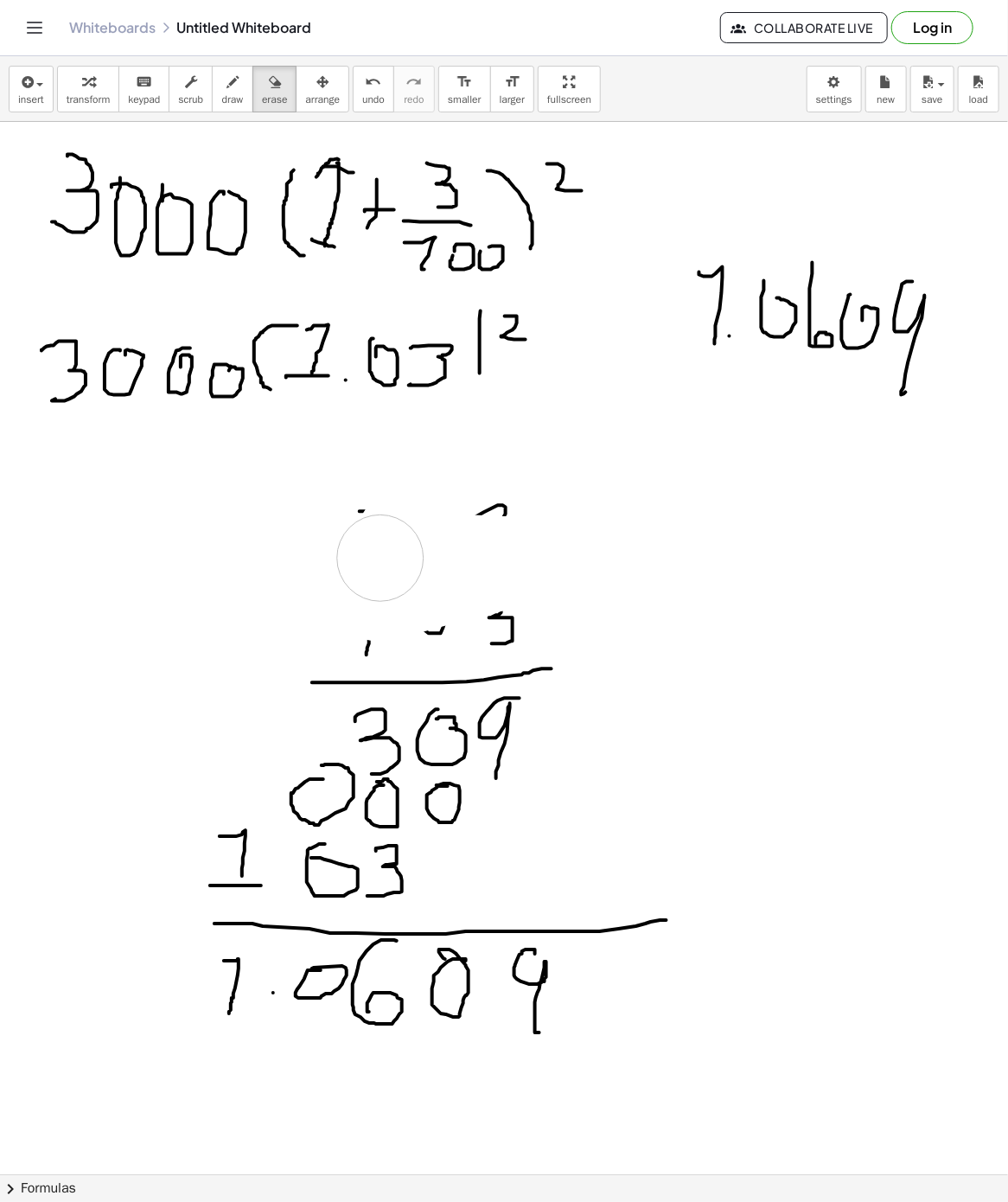 drag, startPoint x: 418, startPoint y: 508, endPoint x: 392, endPoint y: 488, distance: 32.80244 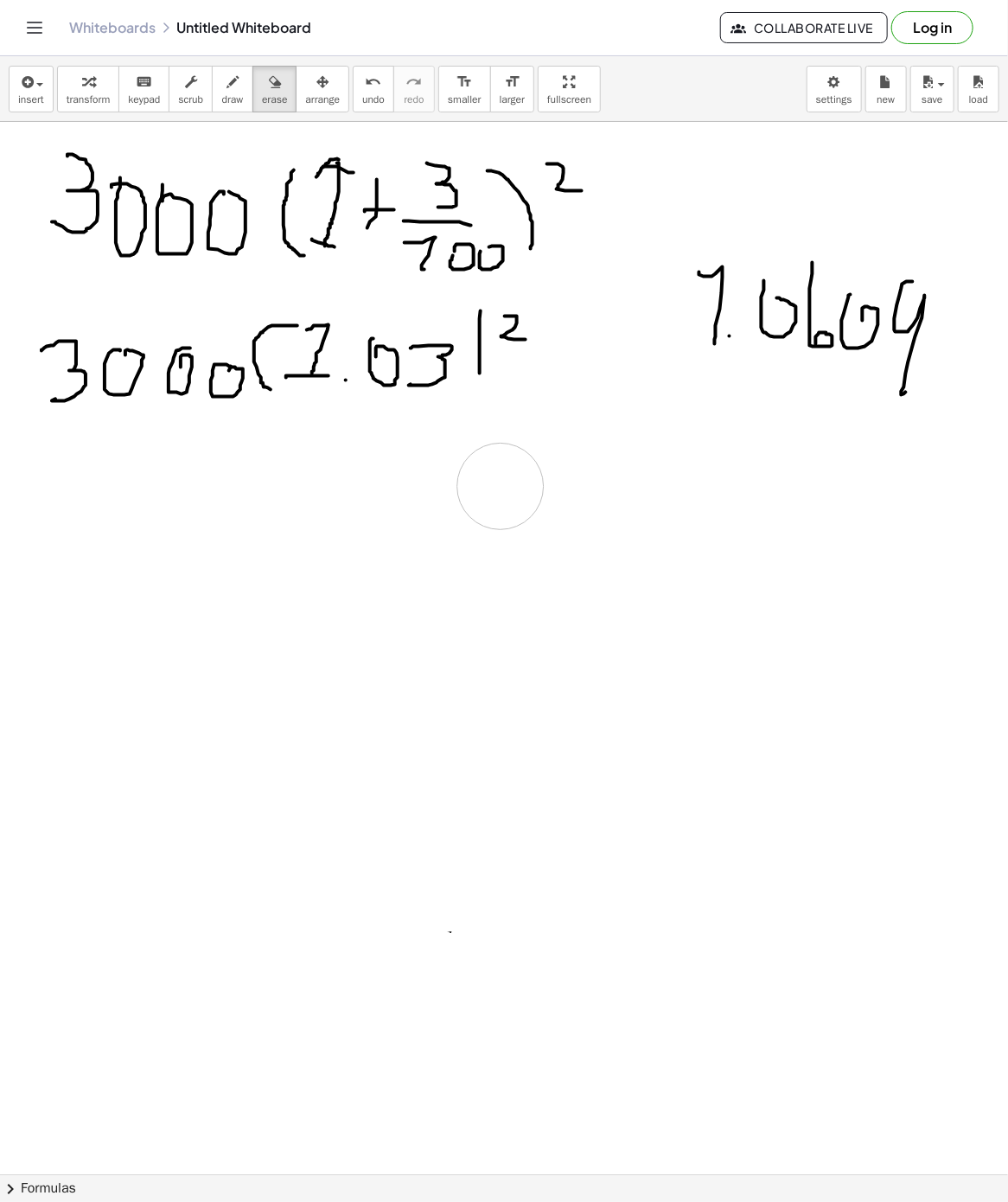 drag, startPoint x: 392, startPoint y: 488, endPoint x: 460, endPoint y: 508, distance: 70.880181 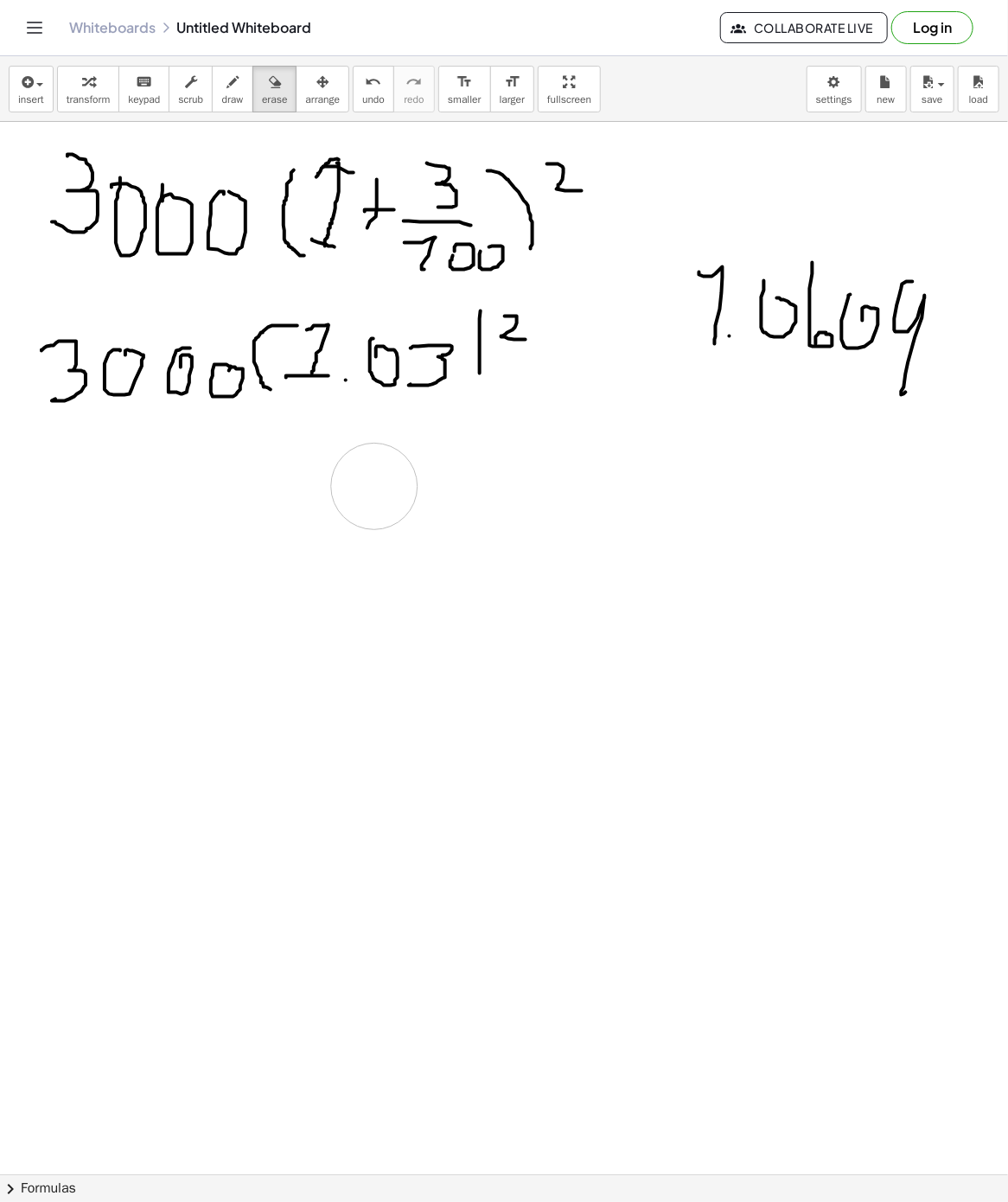drag, startPoint x: 333, startPoint y: 493, endPoint x: 374, endPoint y: 488, distance: 41.303753 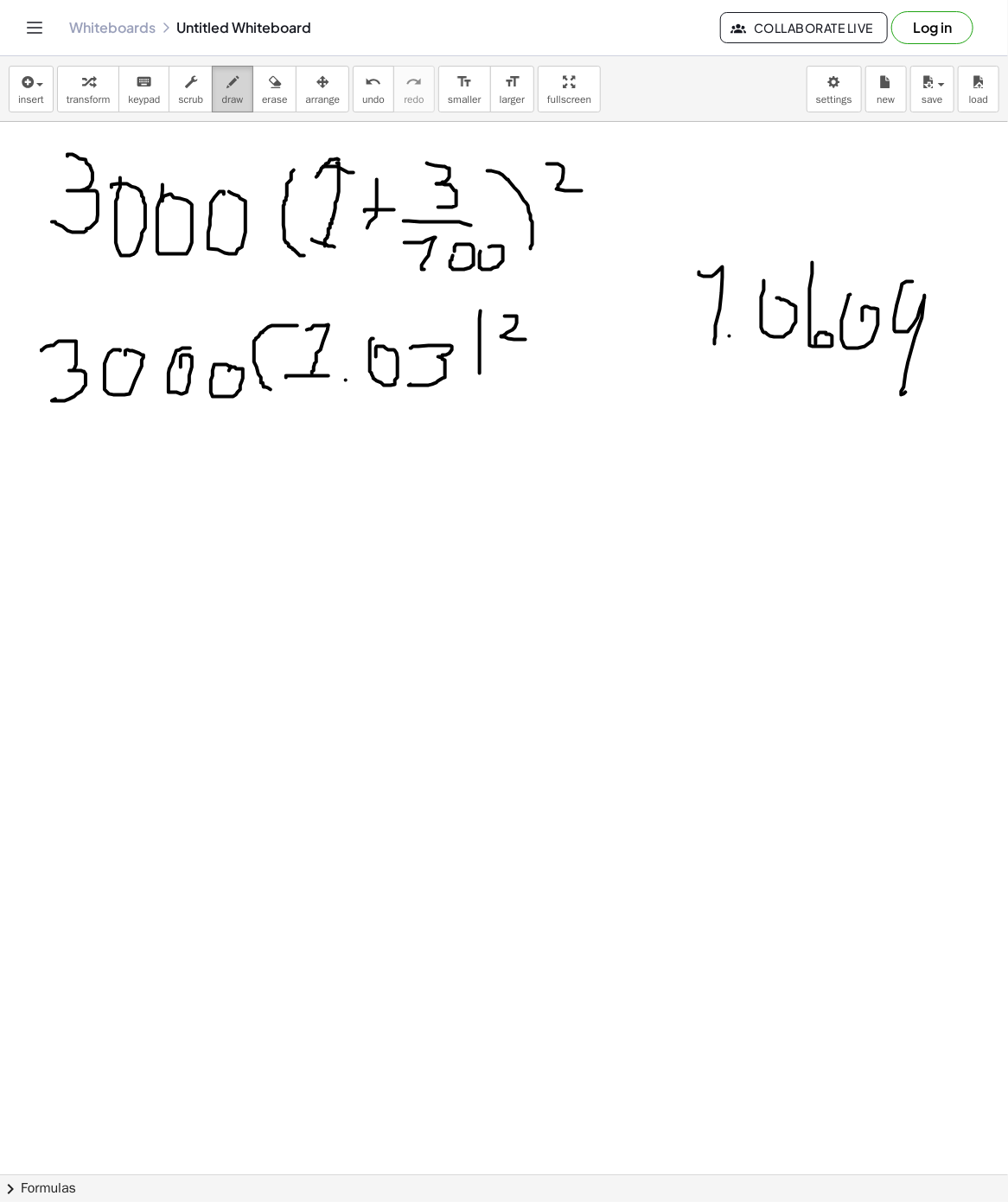 click on "draw" at bounding box center (233, 99) 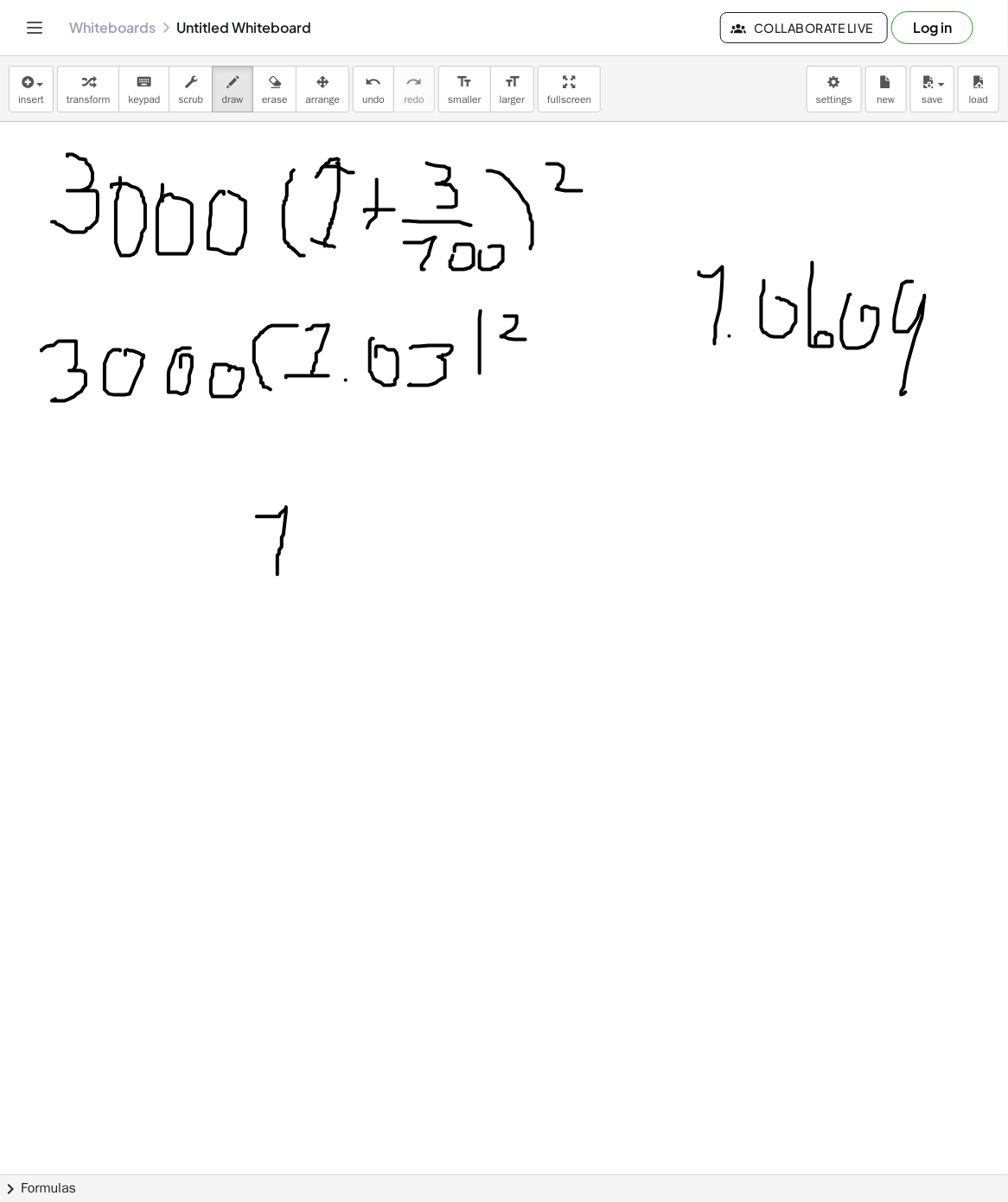 drag, startPoint x: 280, startPoint y: 515, endPoint x: 278, endPoint y: 576, distance: 61.032778 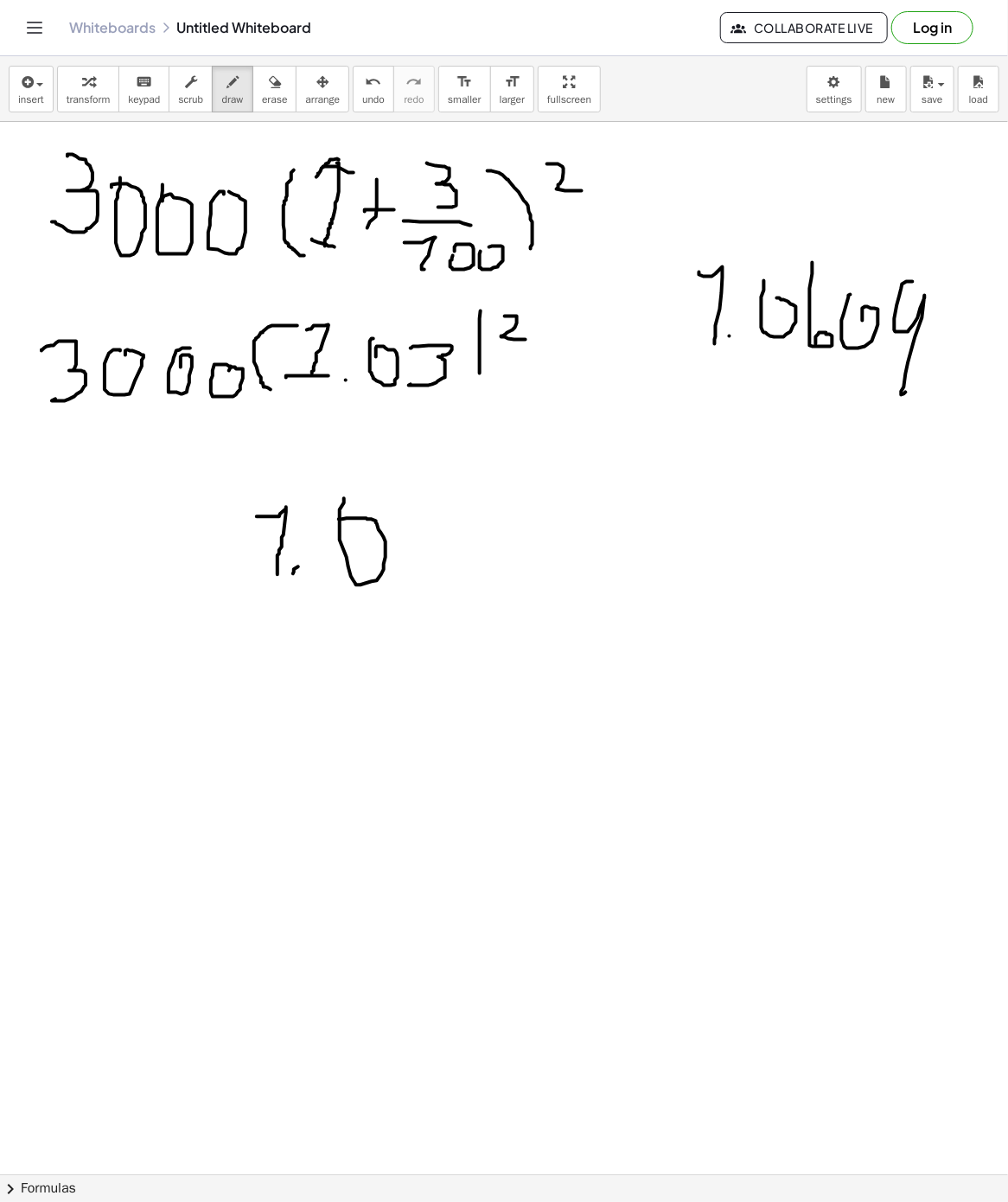 drag, startPoint x: 344, startPoint y: 500, endPoint x: 339, endPoint y: 521, distance: 21.587033 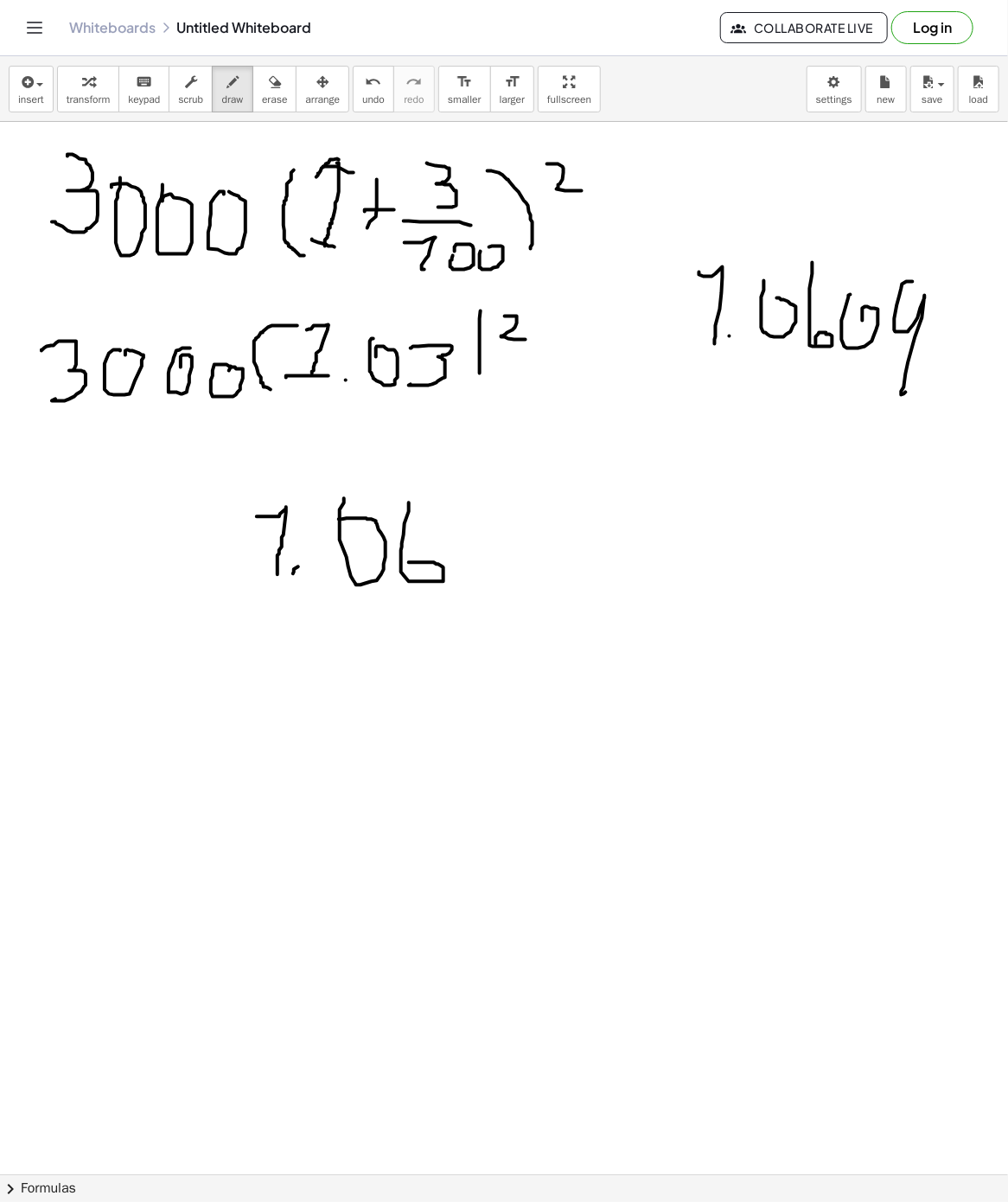 drag, startPoint x: 408, startPoint y: 504, endPoint x: 434, endPoint y: 562, distance: 63.560994 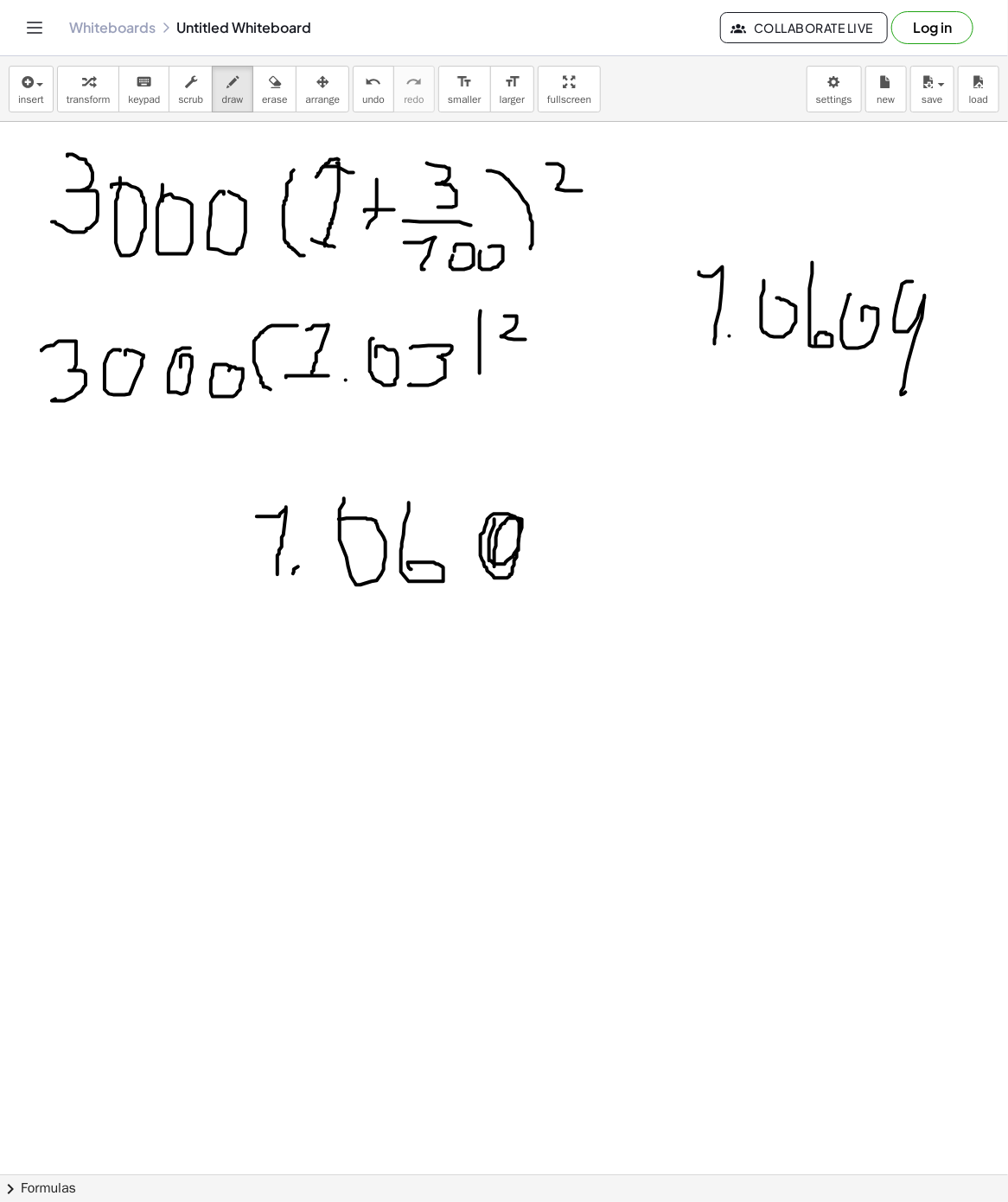 drag, startPoint x: 494, startPoint y: 521, endPoint x: 494, endPoint y: 568, distance: 47 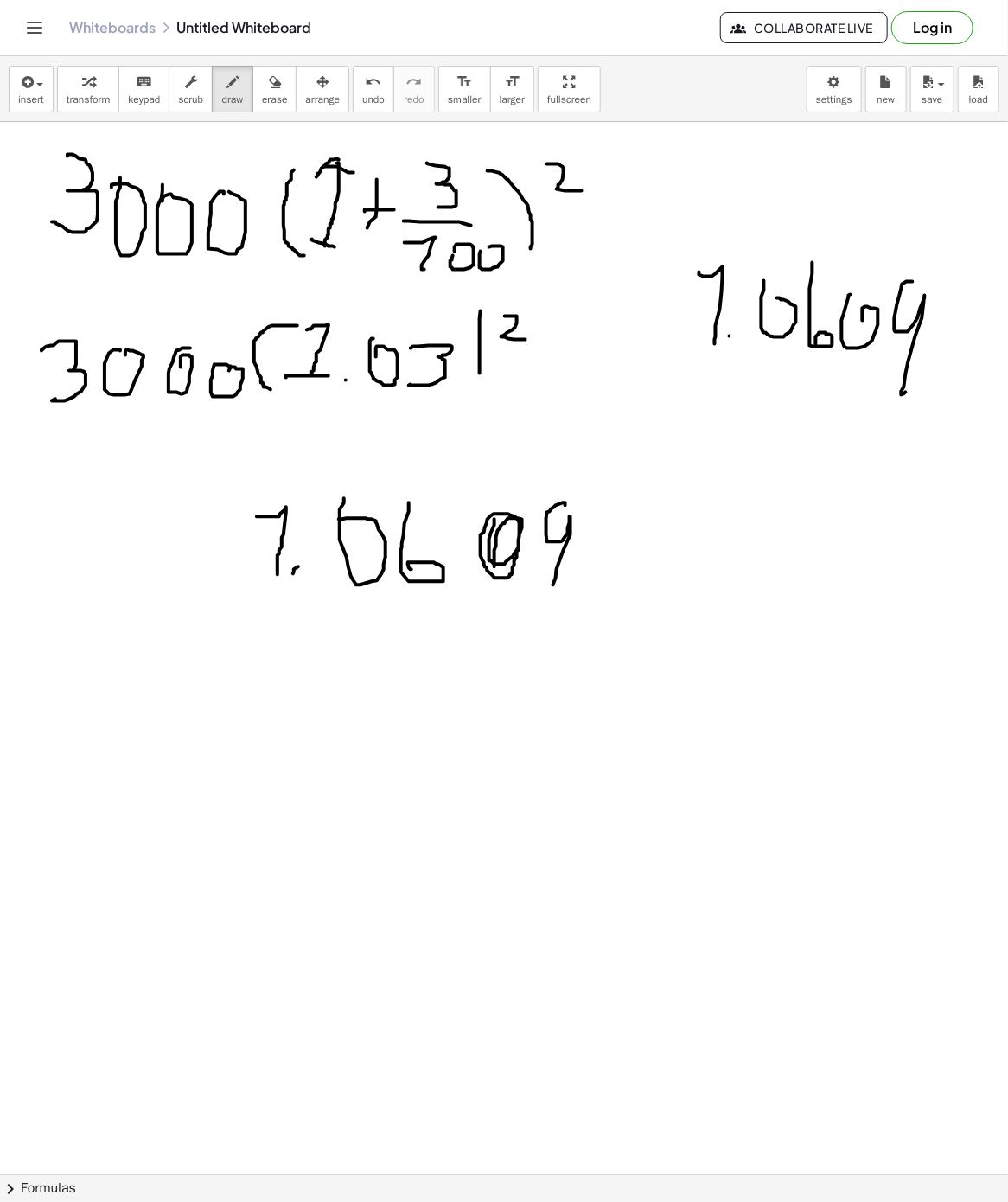 drag, startPoint x: 565, startPoint y: 507, endPoint x: 545, endPoint y: 607, distance: 101.98039 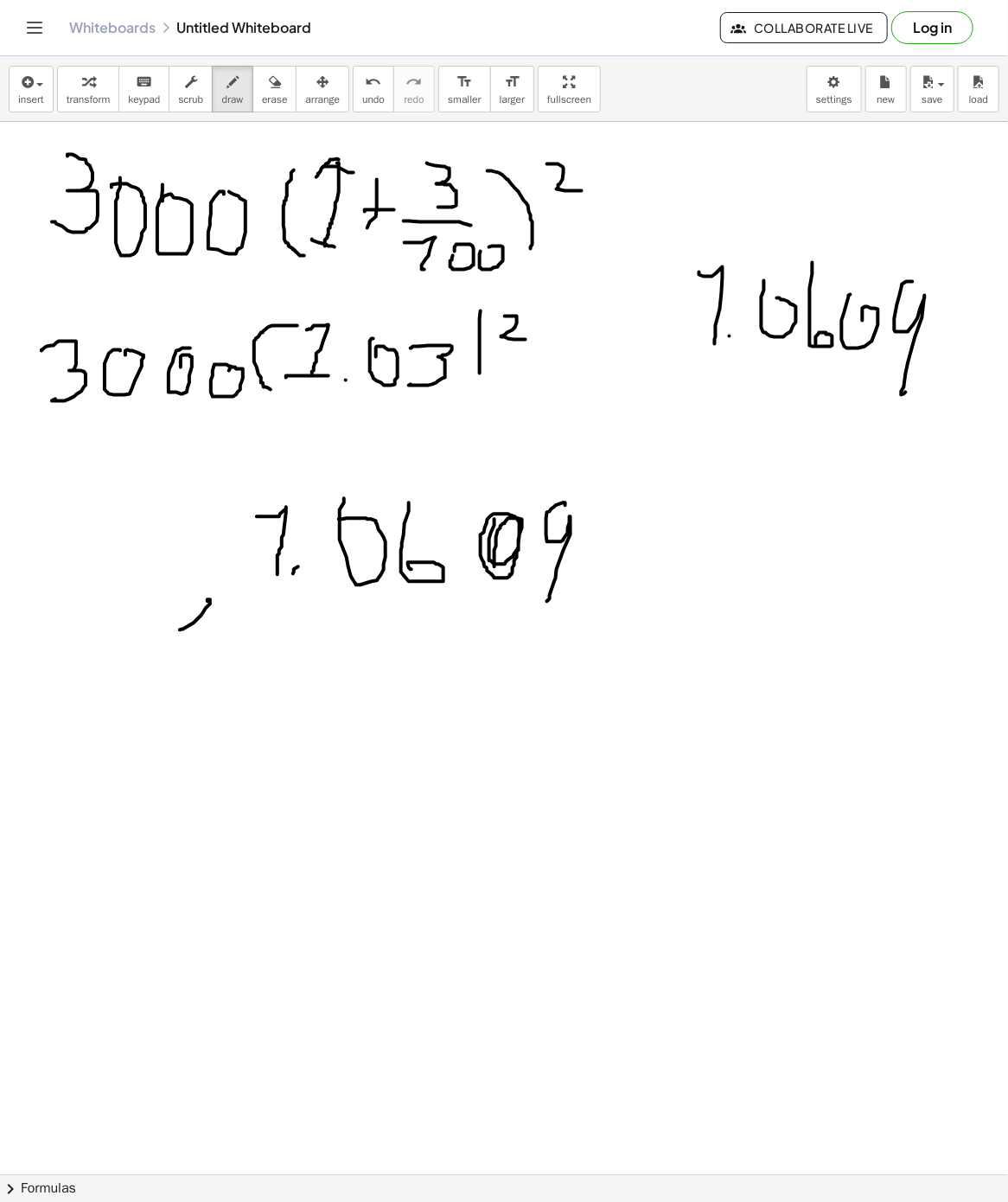drag, startPoint x: 207, startPoint y: 603, endPoint x: 176, endPoint y: 597, distance: 31.57531 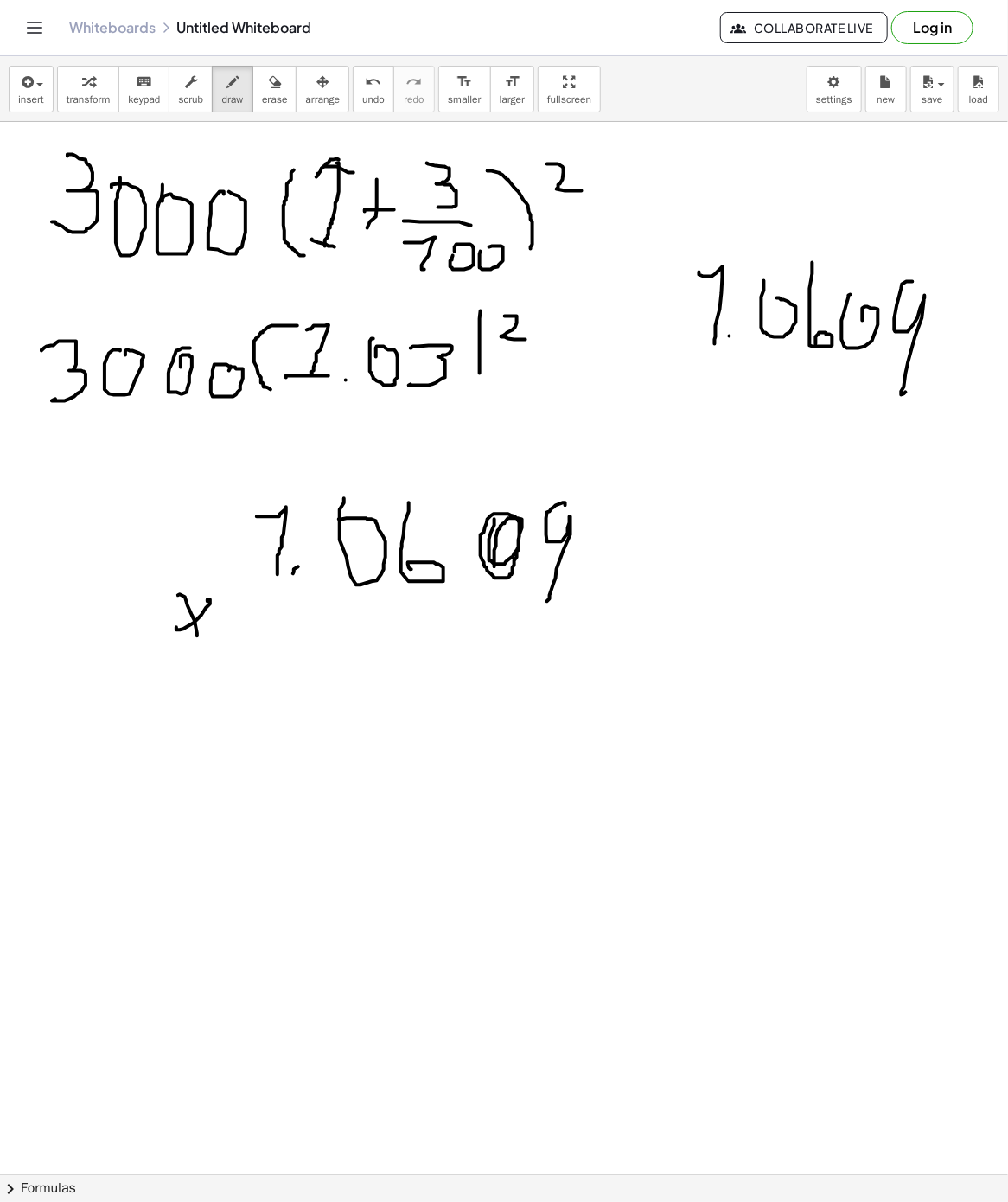 click at bounding box center [504, 1174] 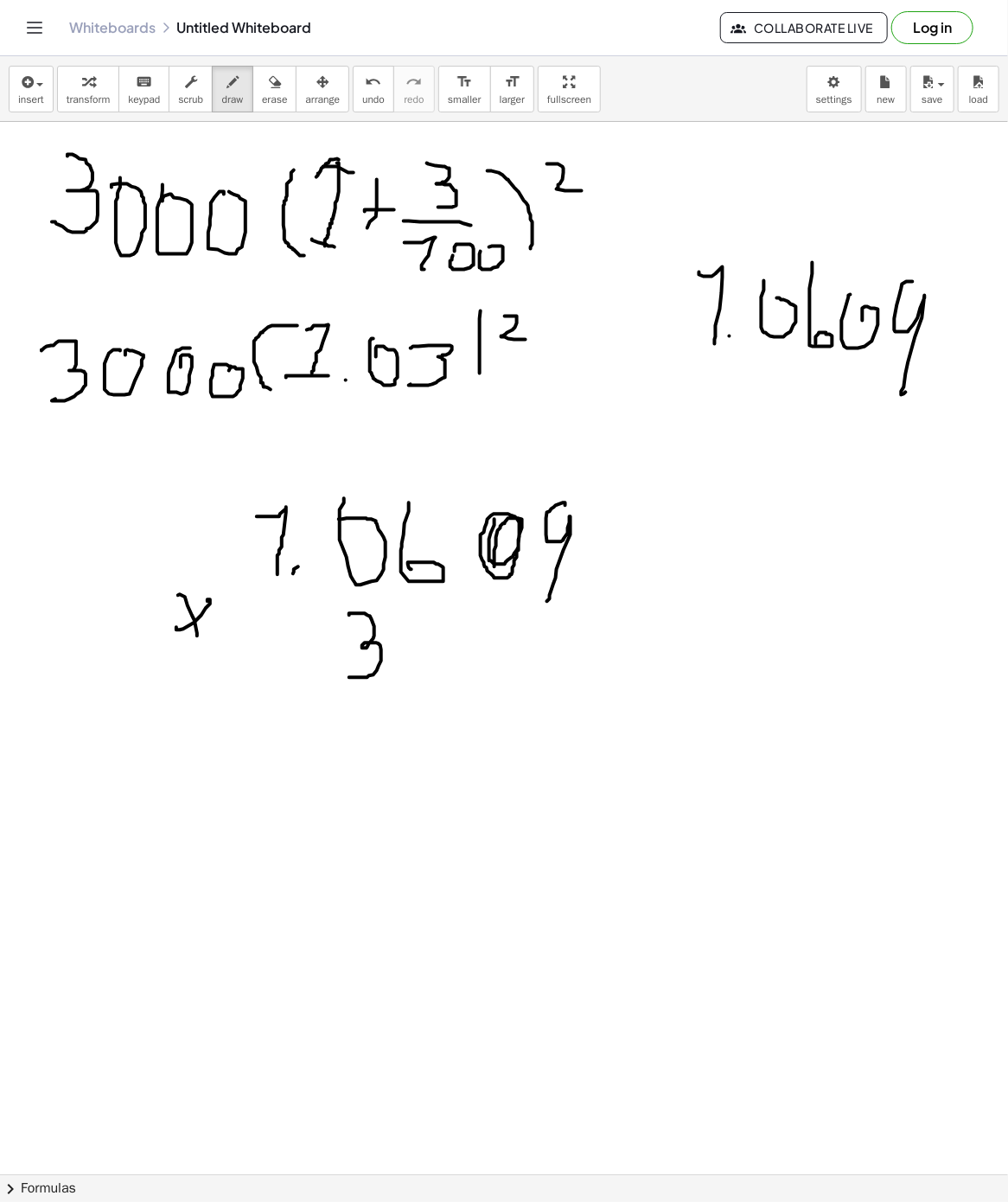 drag, startPoint x: 349, startPoint y: 617, endPoint x: 349, endPoint y: 679, distance: 62 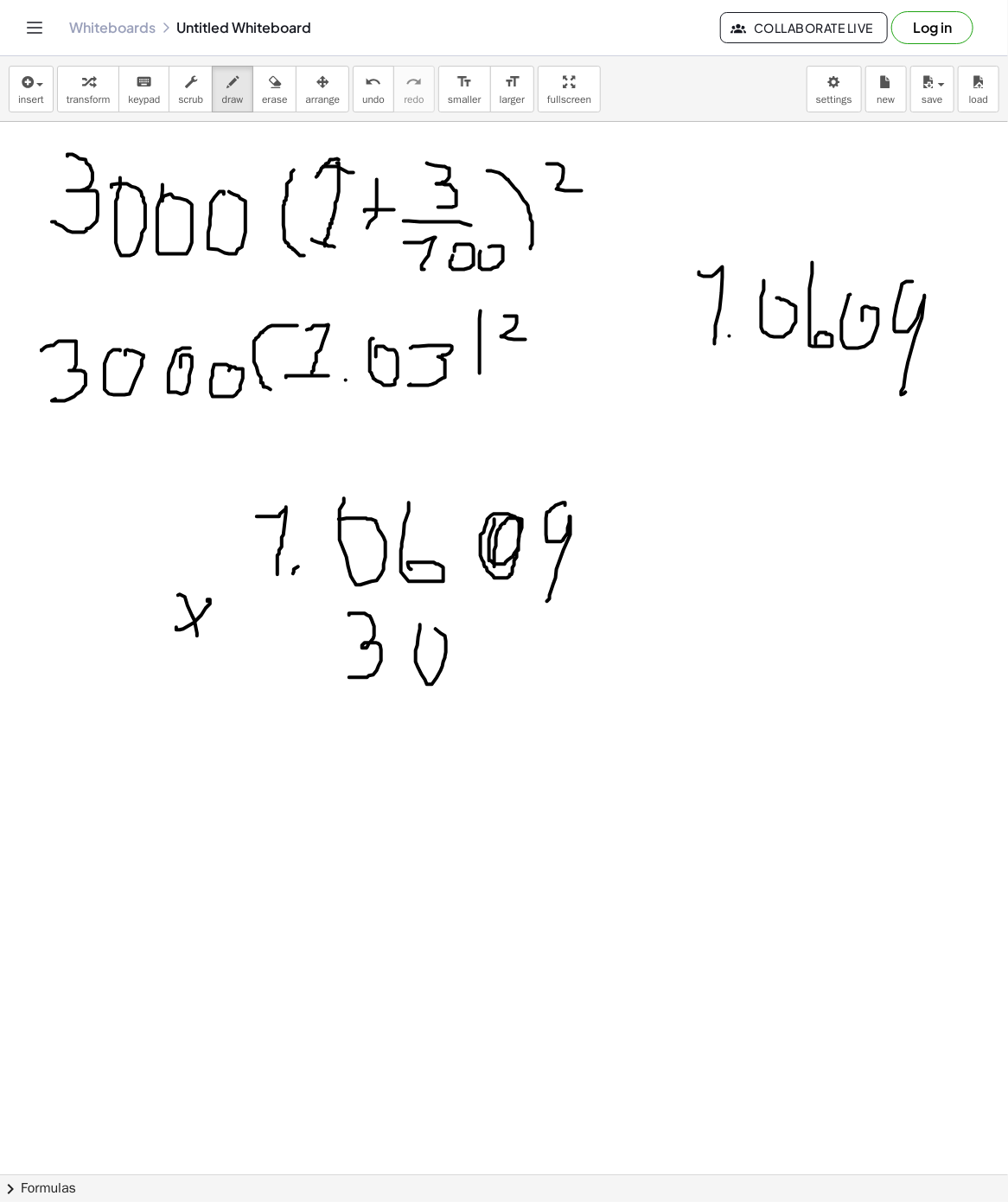 click at bounding box center (504, 1174) 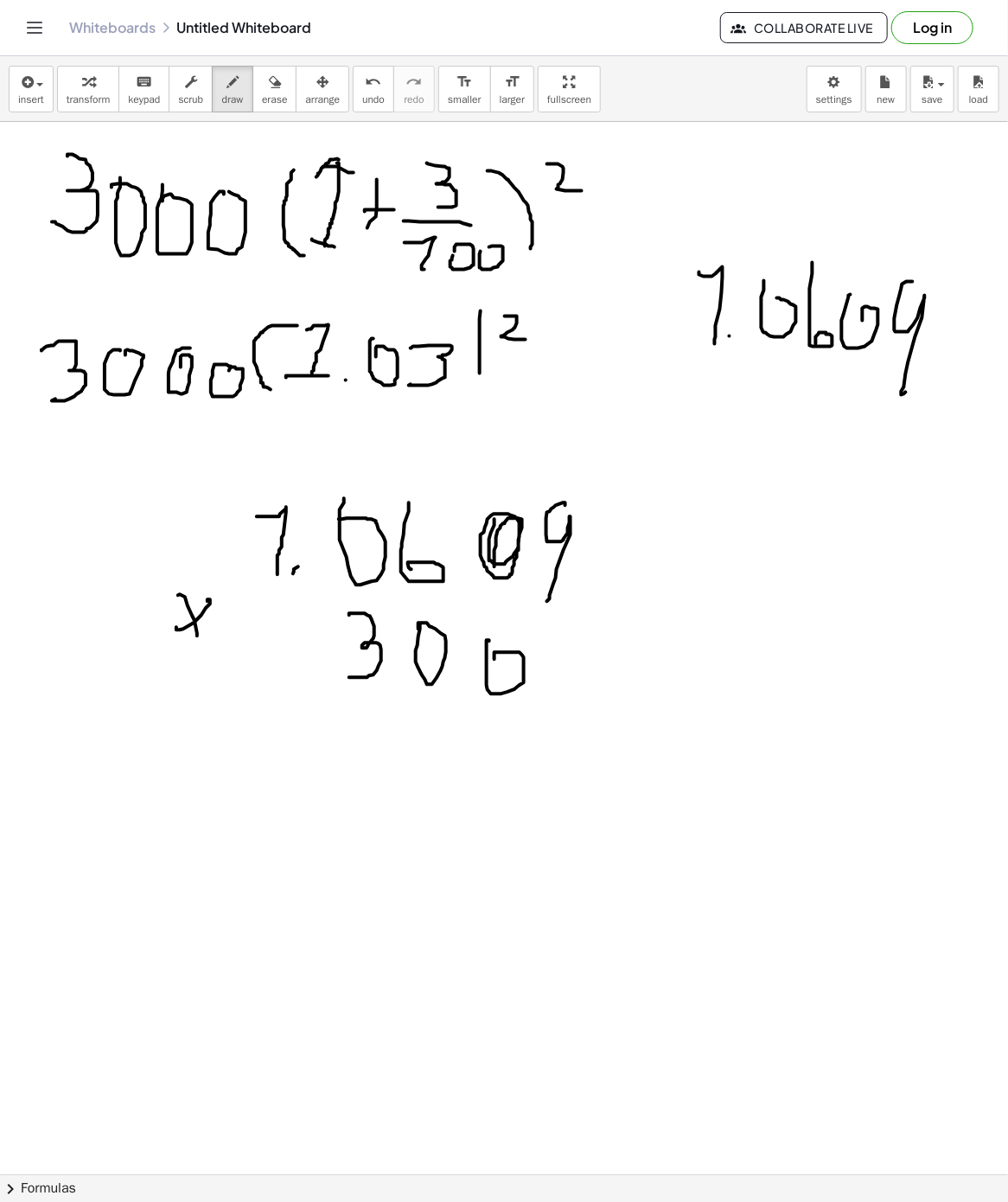 drag, startPoint x: 489, startPoint y: 643, endPoint x: 565, endPoint y: 658, distance: 77.466122 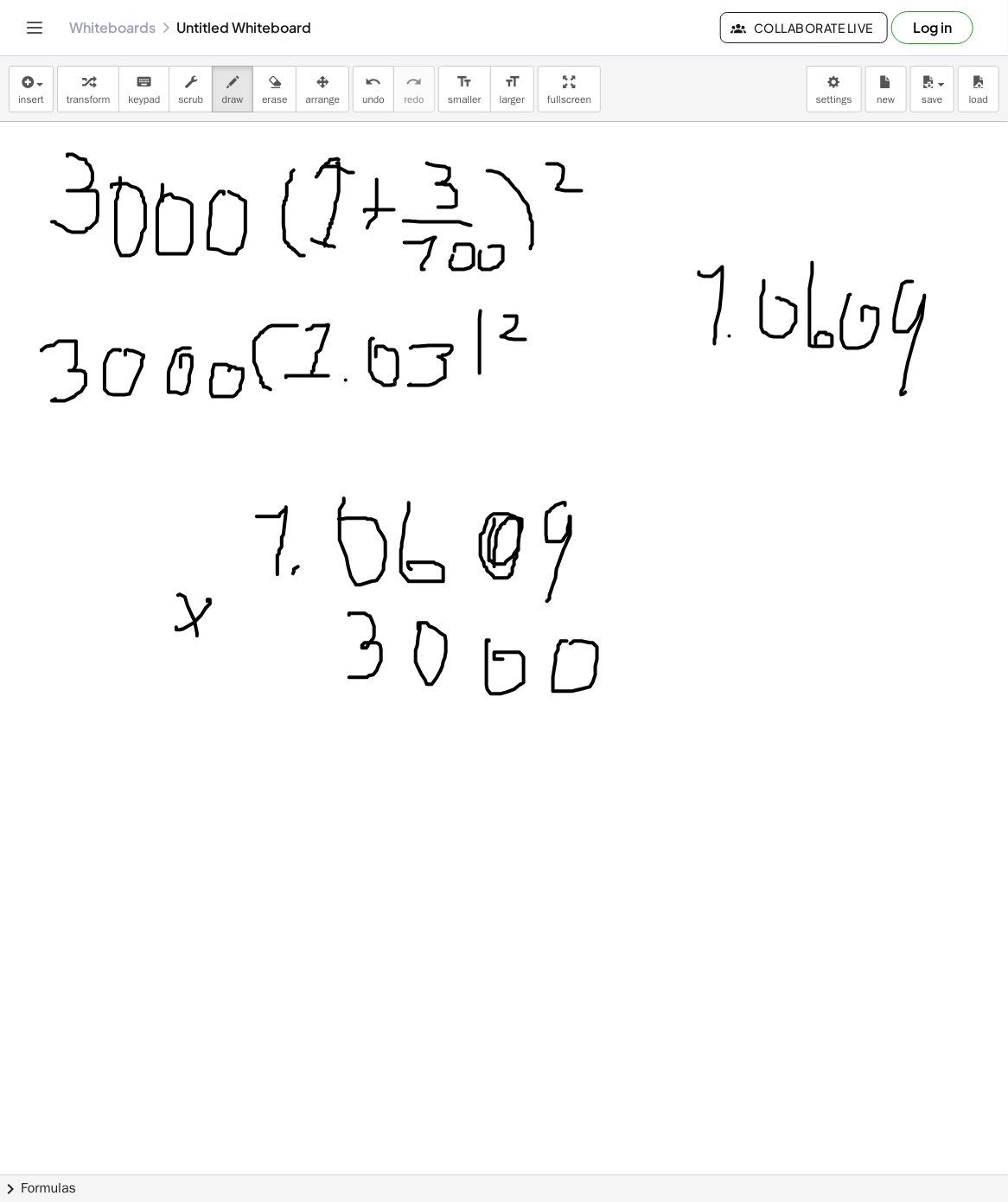 drag, startPoint x: 567, startPoint y: 643, endPoint x: 462, endPoint y: 723, distance: 132.0038 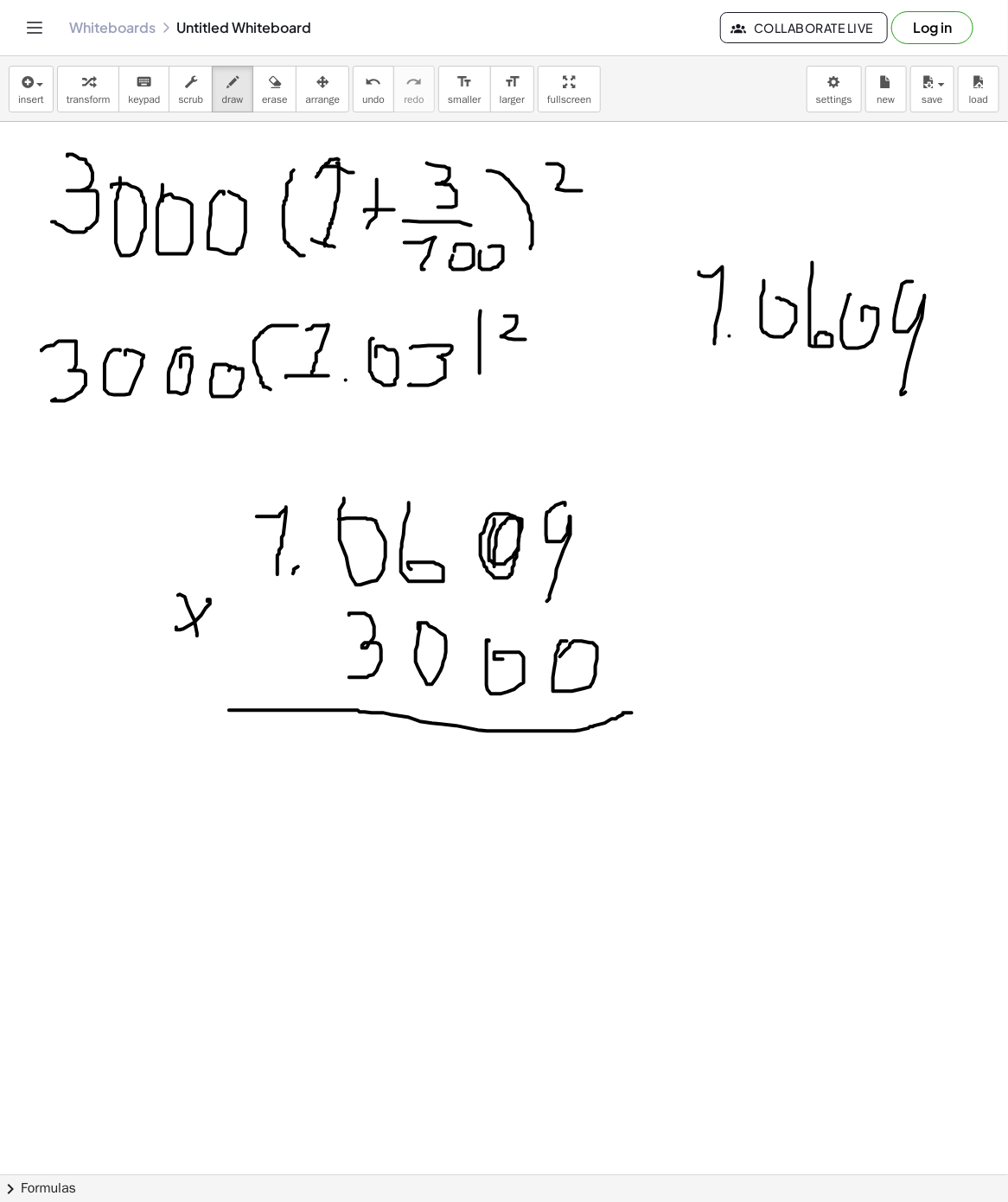 drag, startPoint x: 229, startPoint y: 712, endPoint x: 632, endPoint y: 714, distance: 403.00496 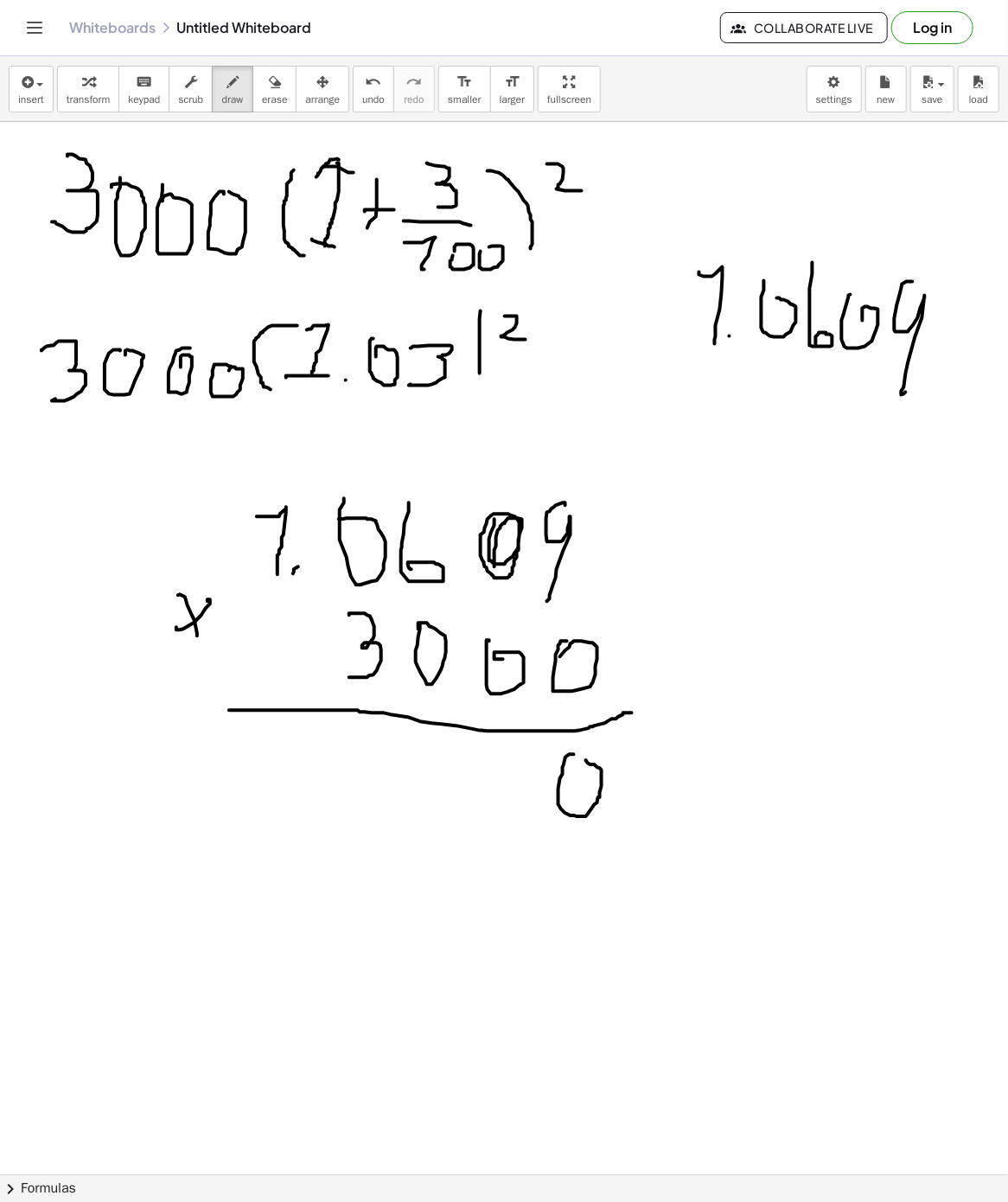 drag, startPoint x: 564, startPoint y: 767, endPoint x: 556, endPoint y: 771, distance: 8.94427 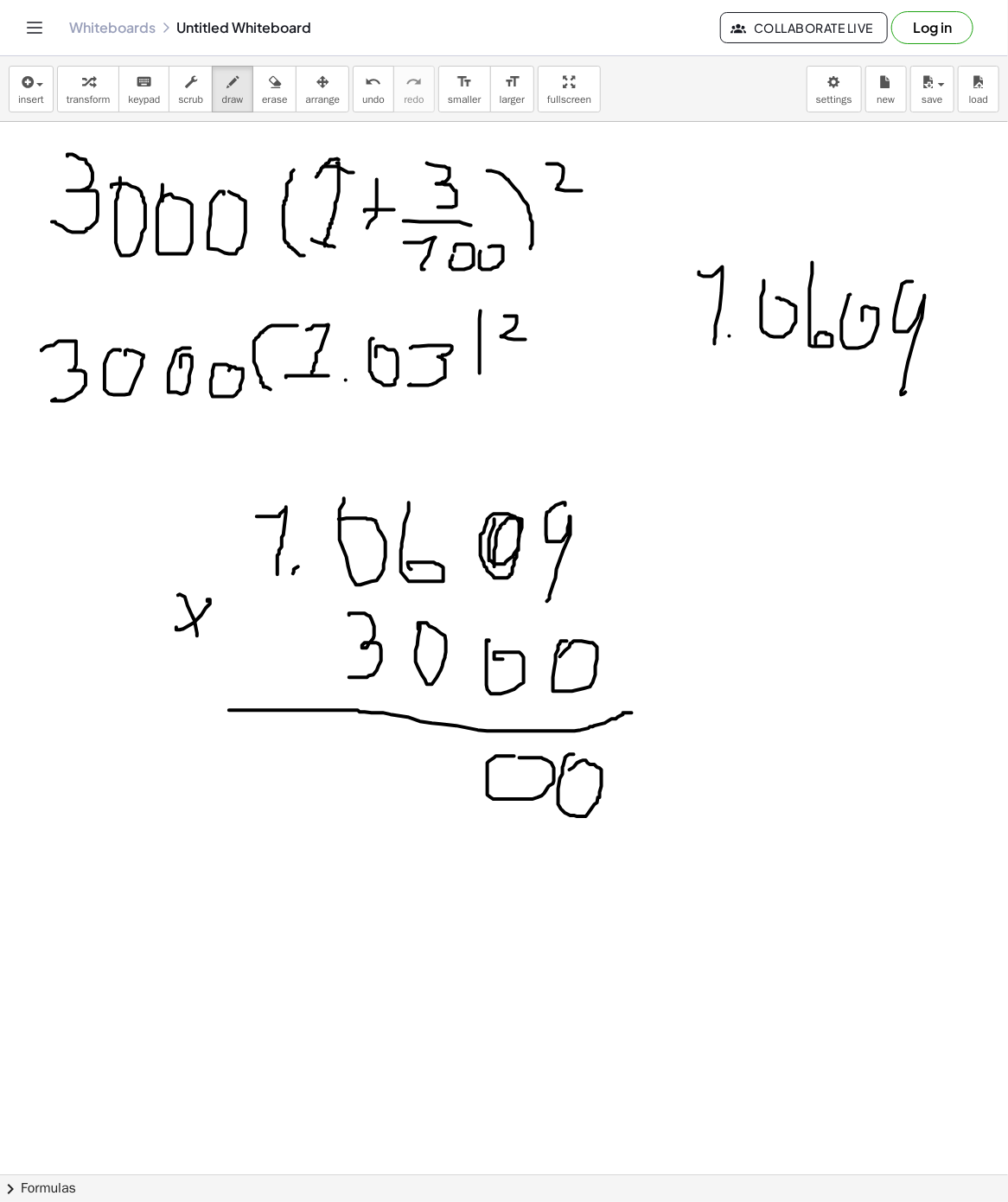 click at bounding box center [504, 1174] 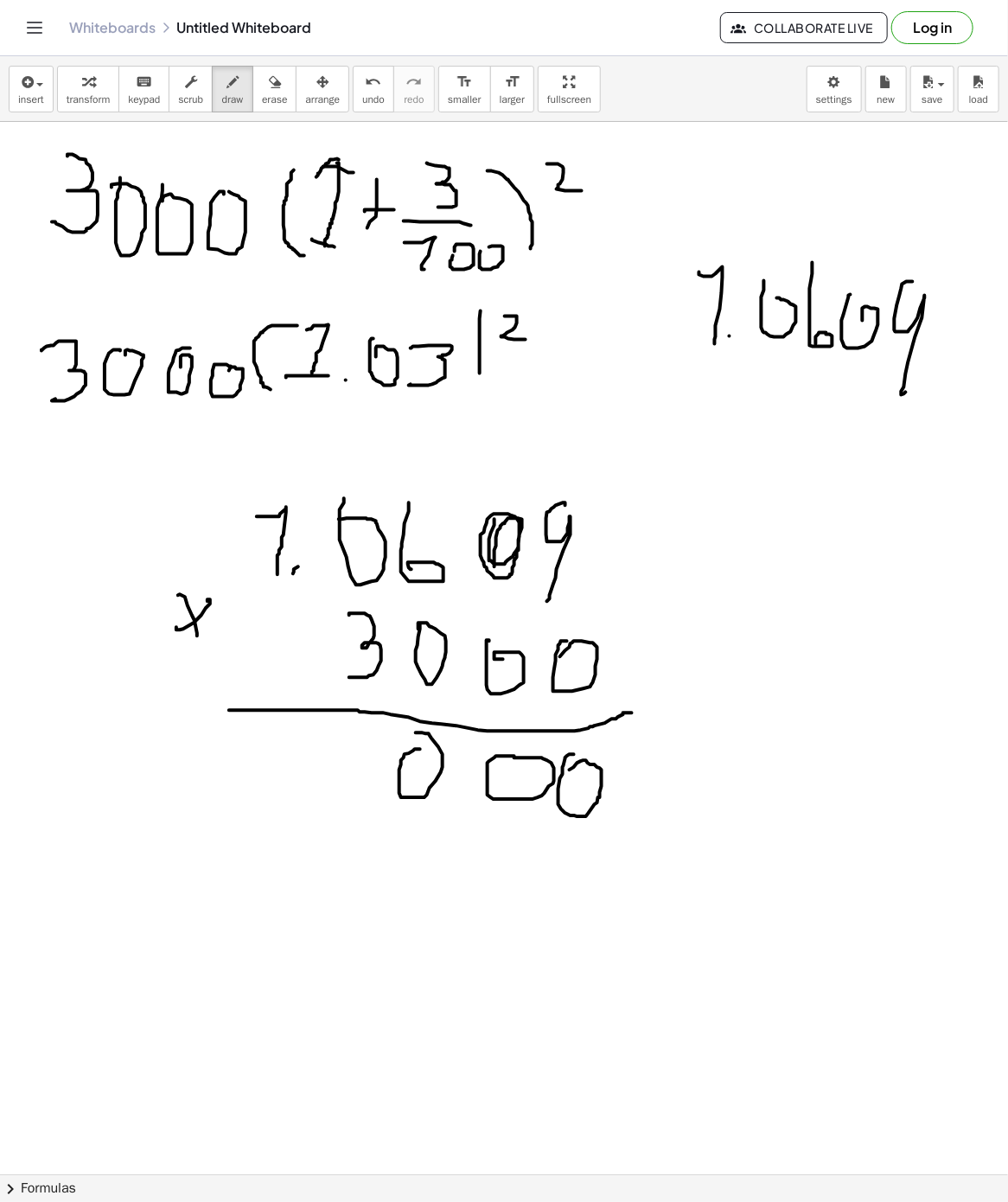 drag, startPoint x: 401, startPoint y: 762, endPoint x: 411, endPoint y: 745, distance: 19.723083 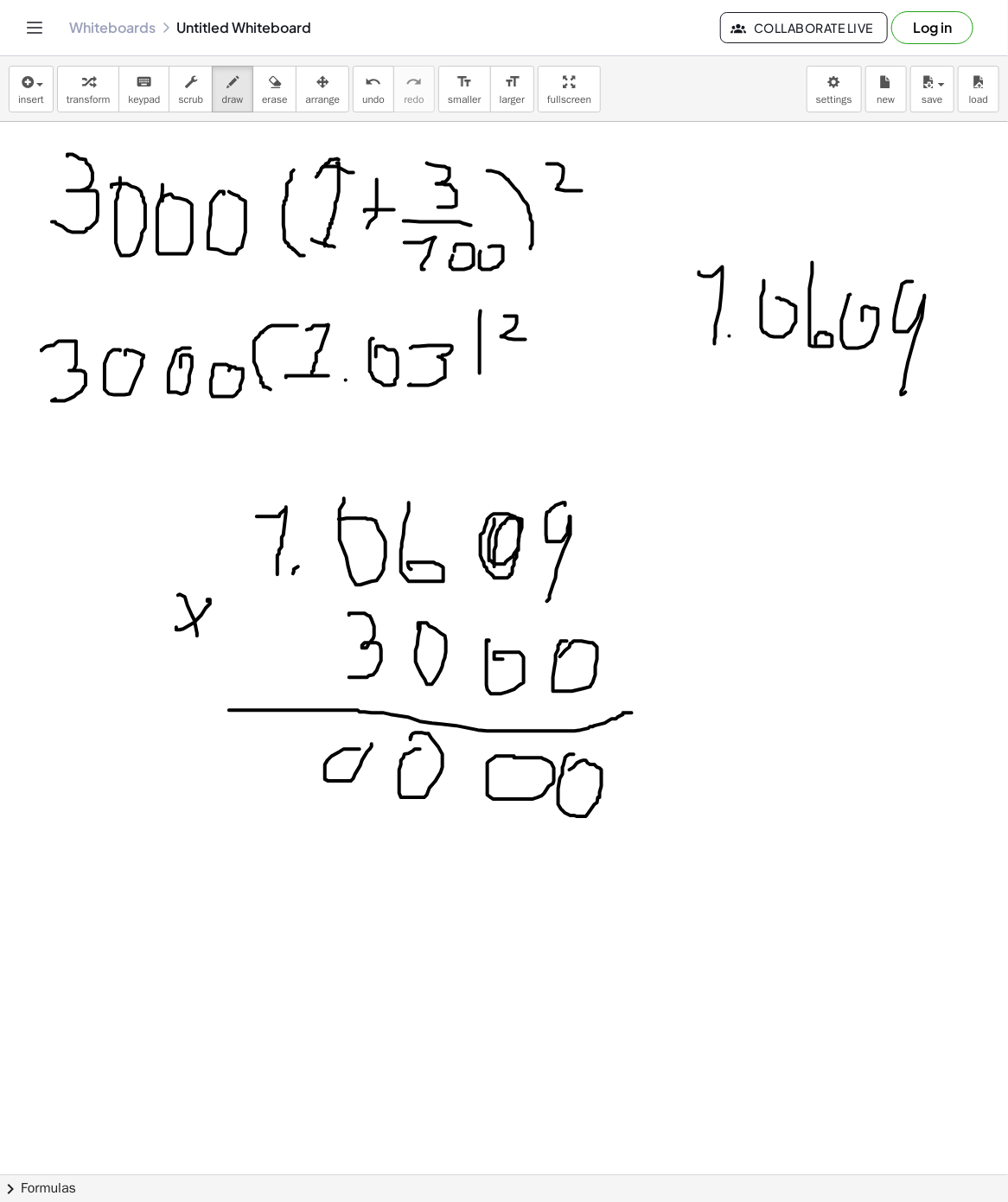 click at bounding box center (504, 1174) 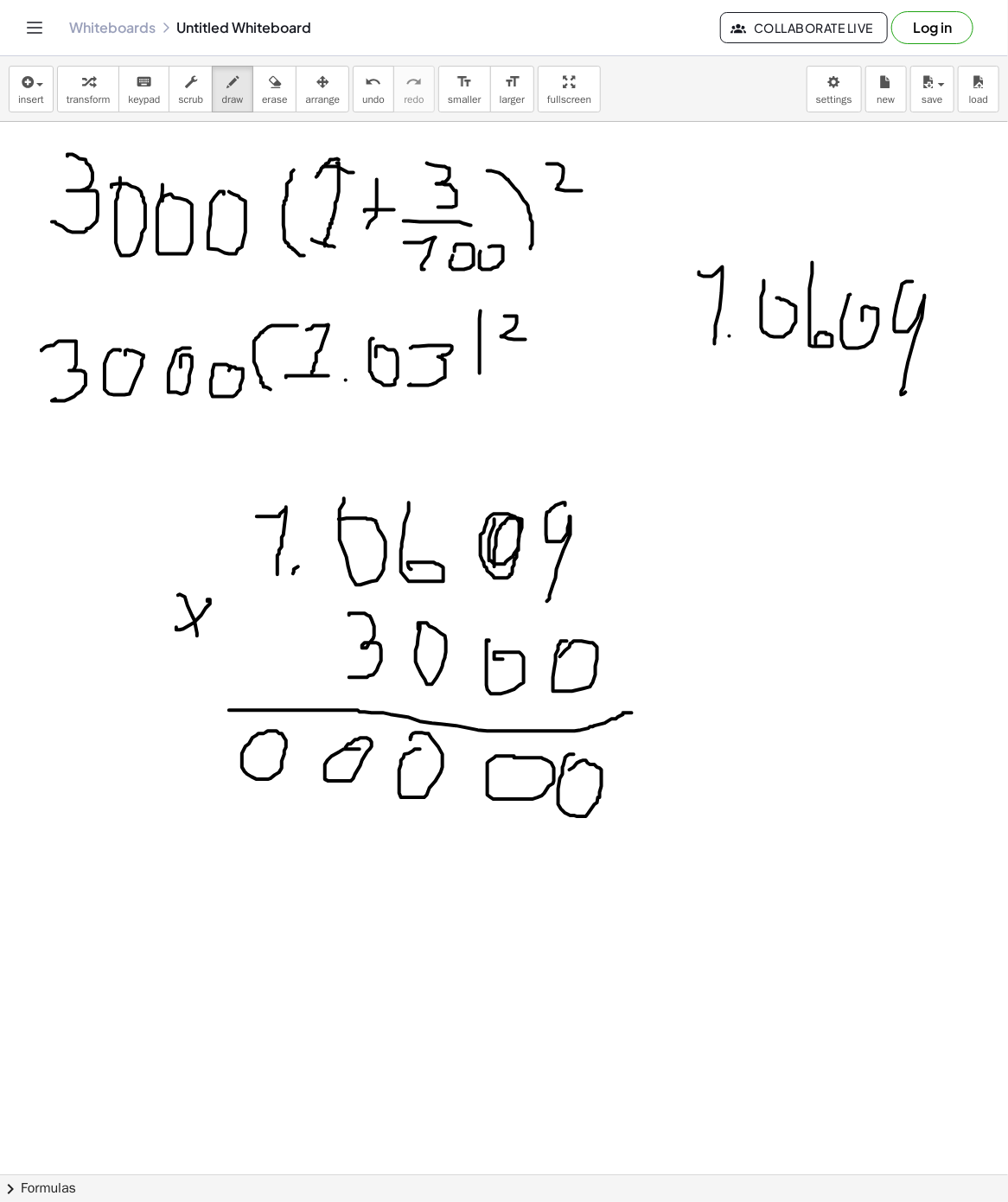 drag, startPoint x: 249, startPoint y: 745, endPoint x: 307, endPoint y: 749, distance: 58.13777 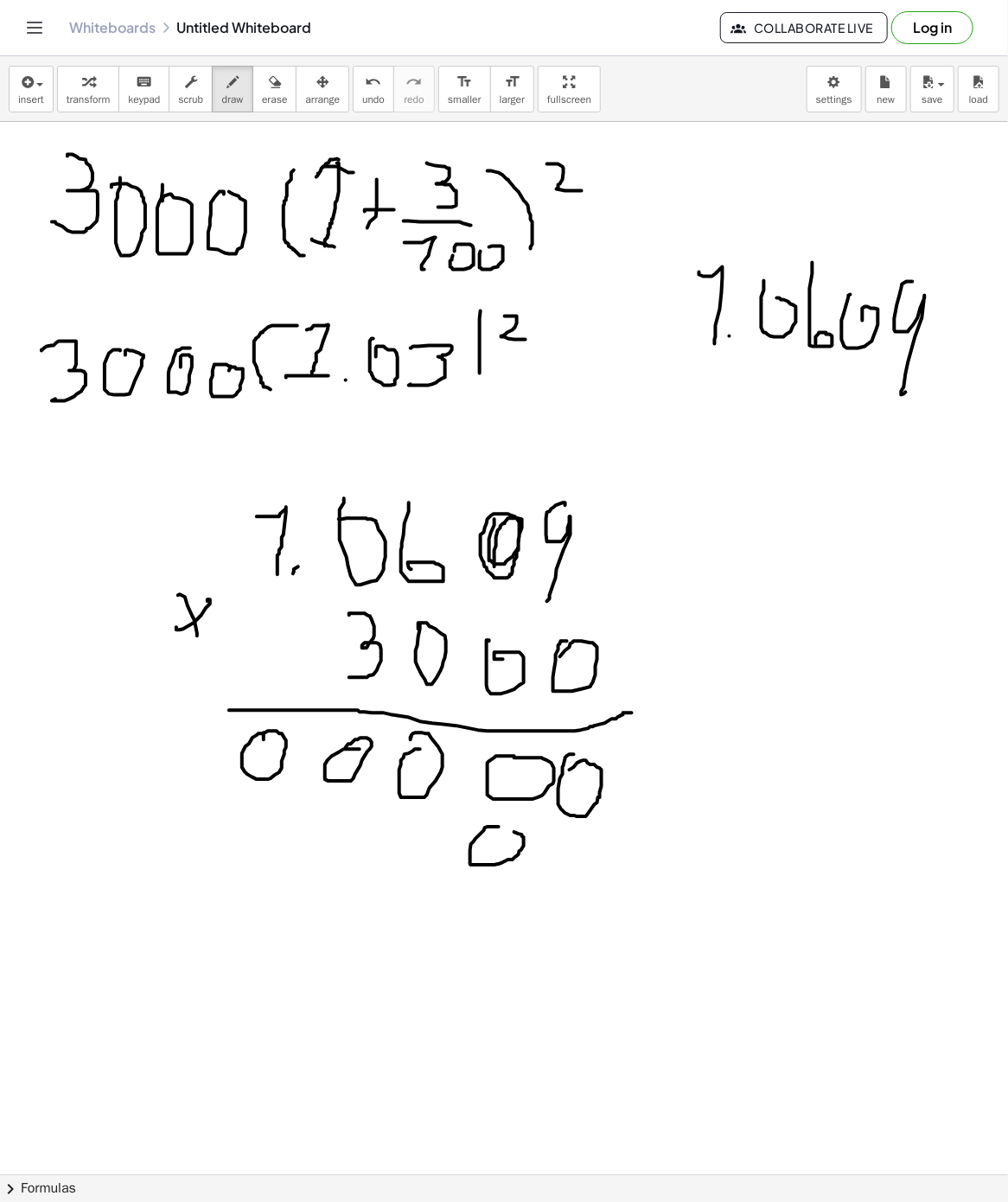 click at bounding box center [504, 1174] 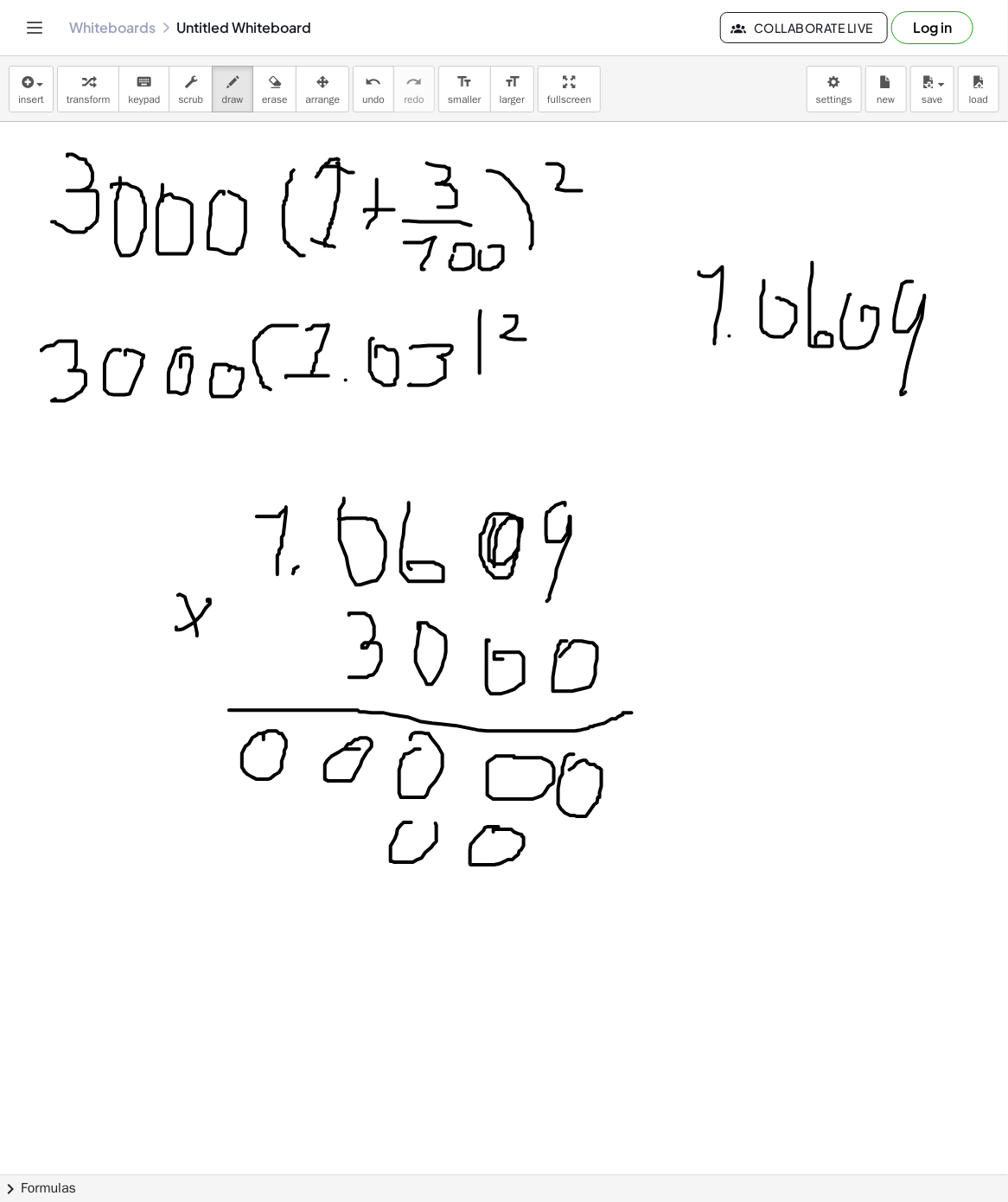 drag, startPoint x: 406, startPoint y: 824, endPoint x: 401, endPoint y: 834, distance: 11.18034 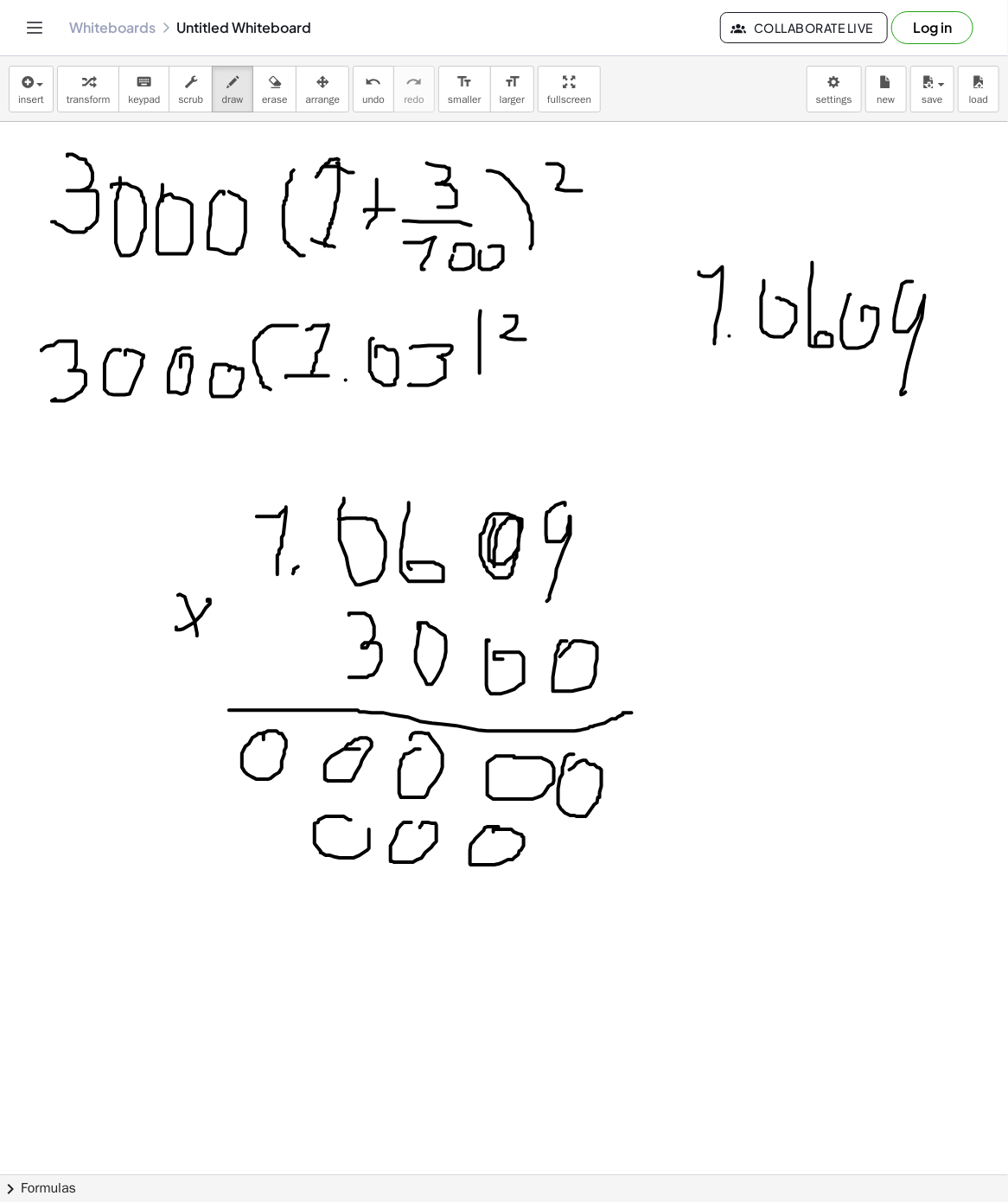 drag, startPoint x: 351, startPoint y: 822, endPoint x: 344, endPoint y: 829, distance: 9.8994949 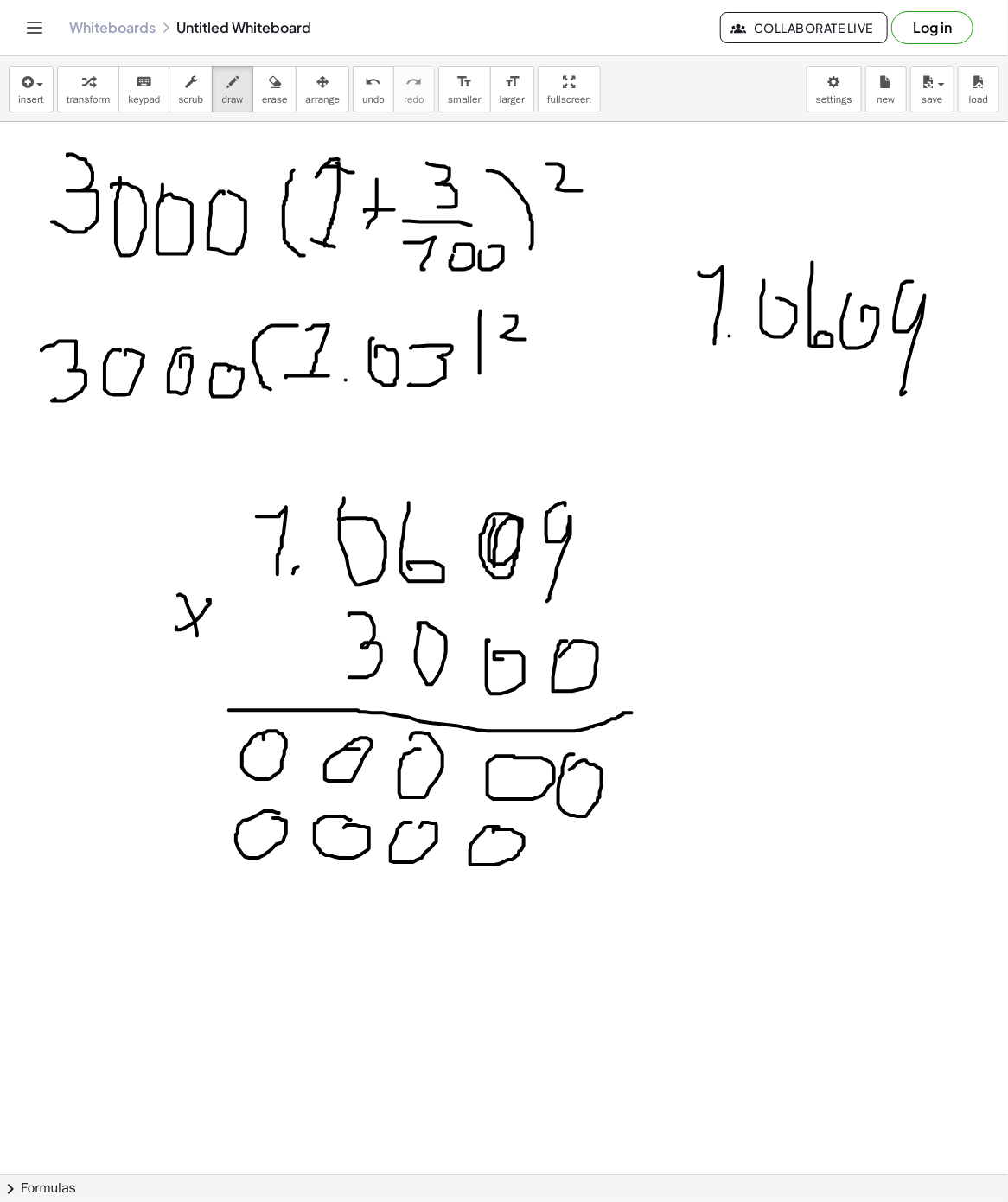 drag, startPoint x: 279, startPoint y: 815, endPoint x: 254, endPoint y: 818, distance: 25.179357 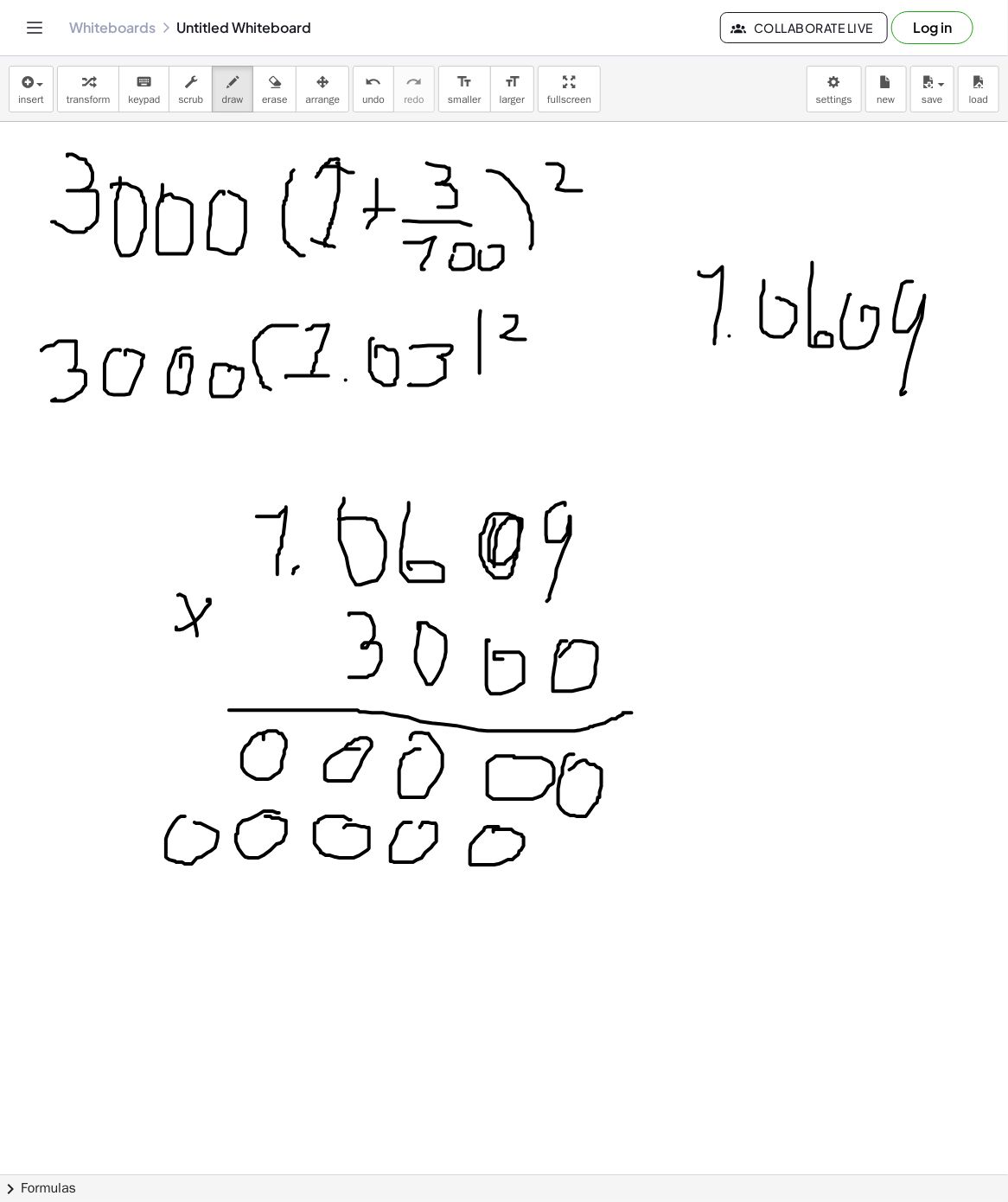 drag, startPoint x: 185, startPoint y: 818, endPoint x: 194, endPoint y: 824, distance: 10.816654 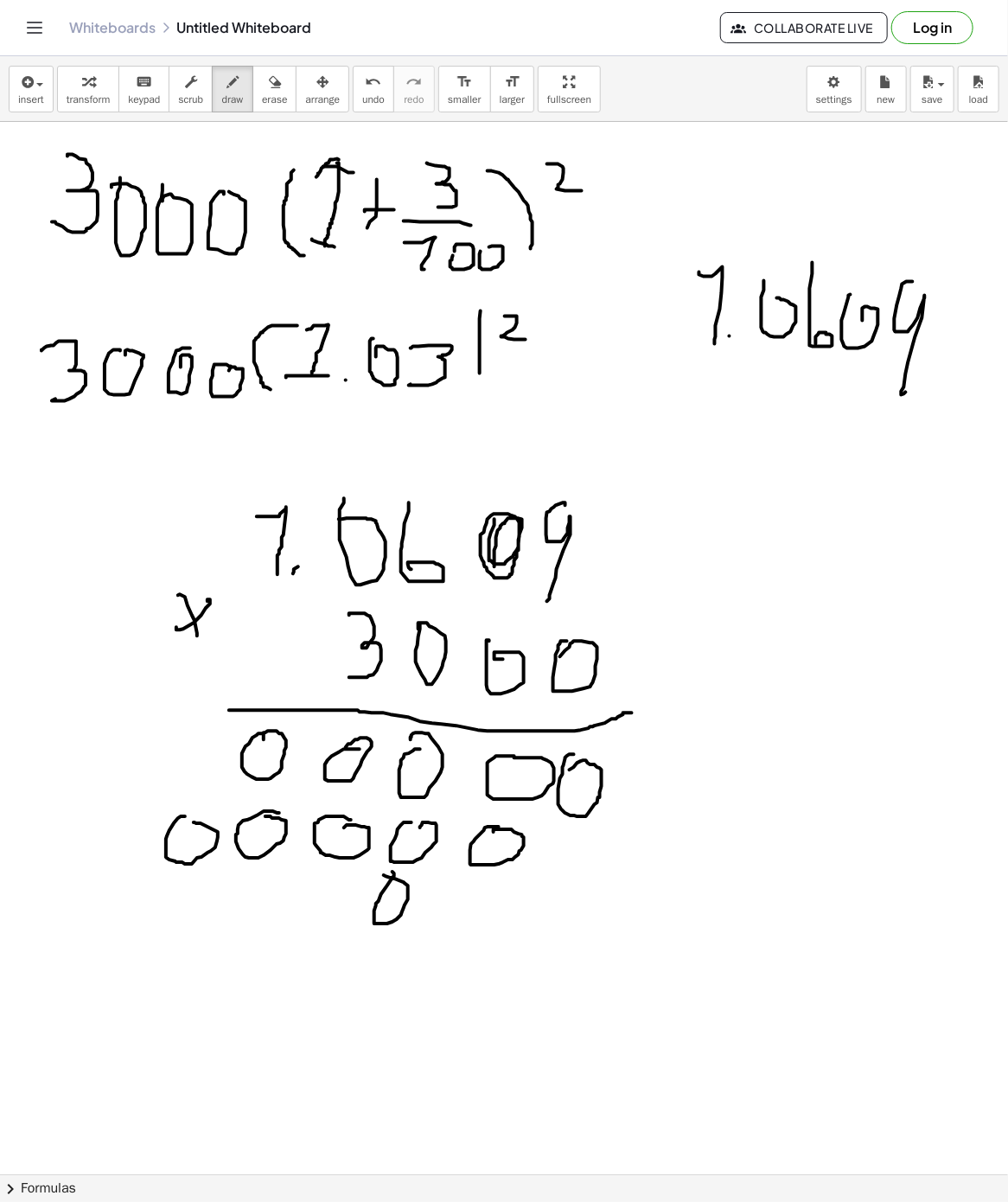 drag, startPoint x: 392, startPoint y: 873, endPoint x: 384, endPoint y: 877, distance: 8.944272 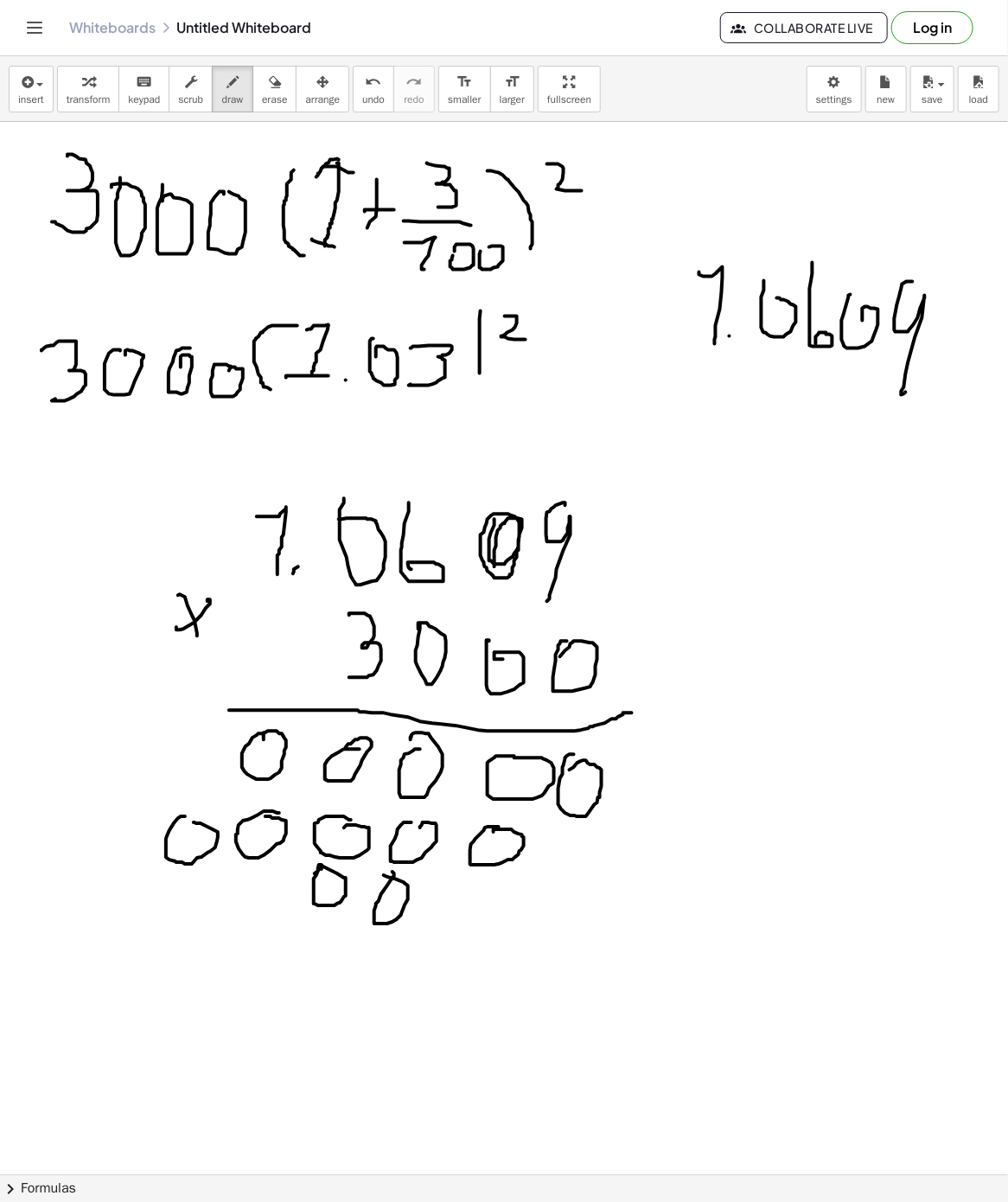 click at bounding box center (504, 1174) 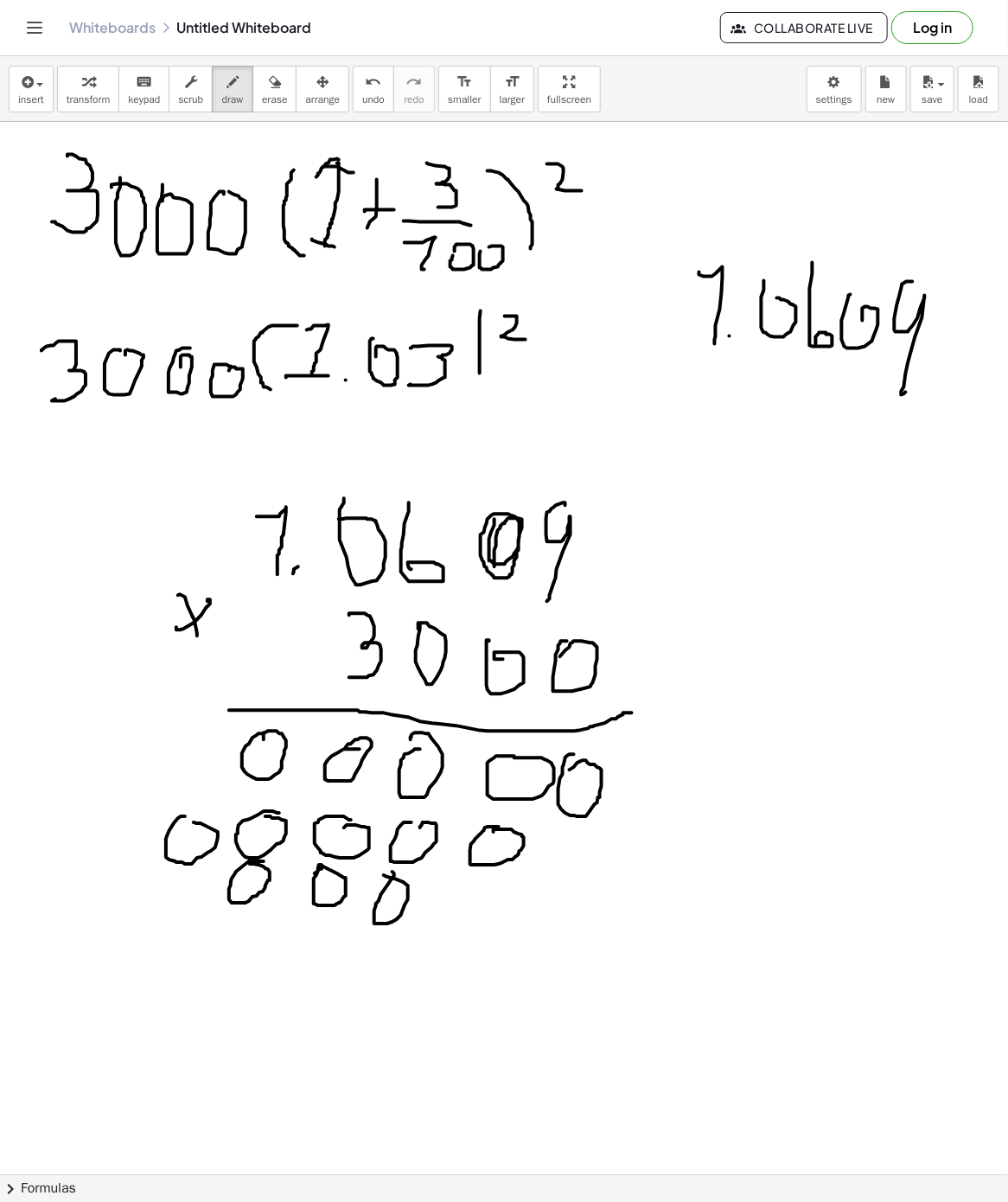 drag, startPoint x: 264, startPoint y: 863, endPoint x: 225, endPoint y: 870, distance: 39.623226 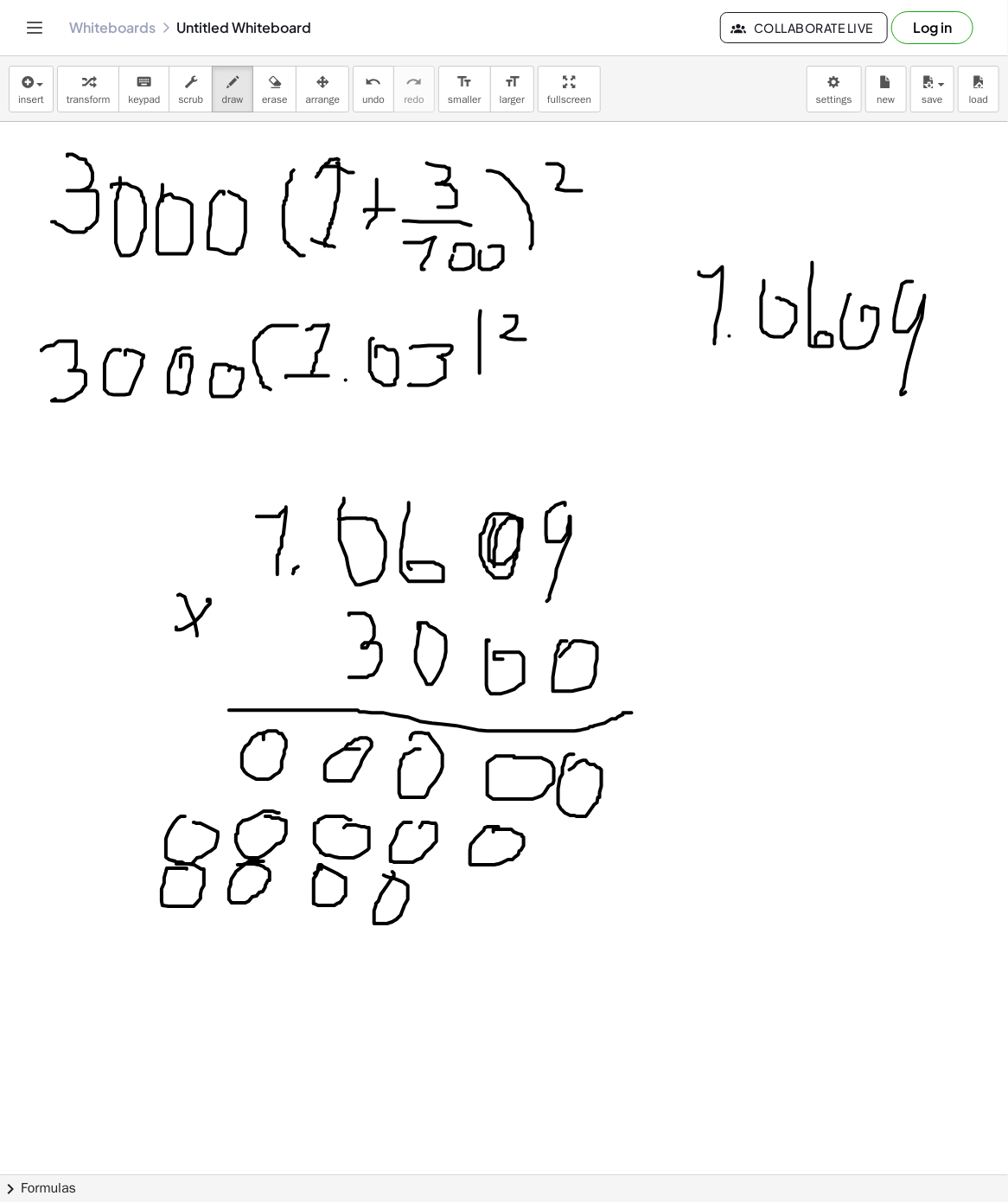 drag, startPoint x: 187, startPoint y: 871, endPoint x: 125, endPoint y: 870, distance: 62.00806 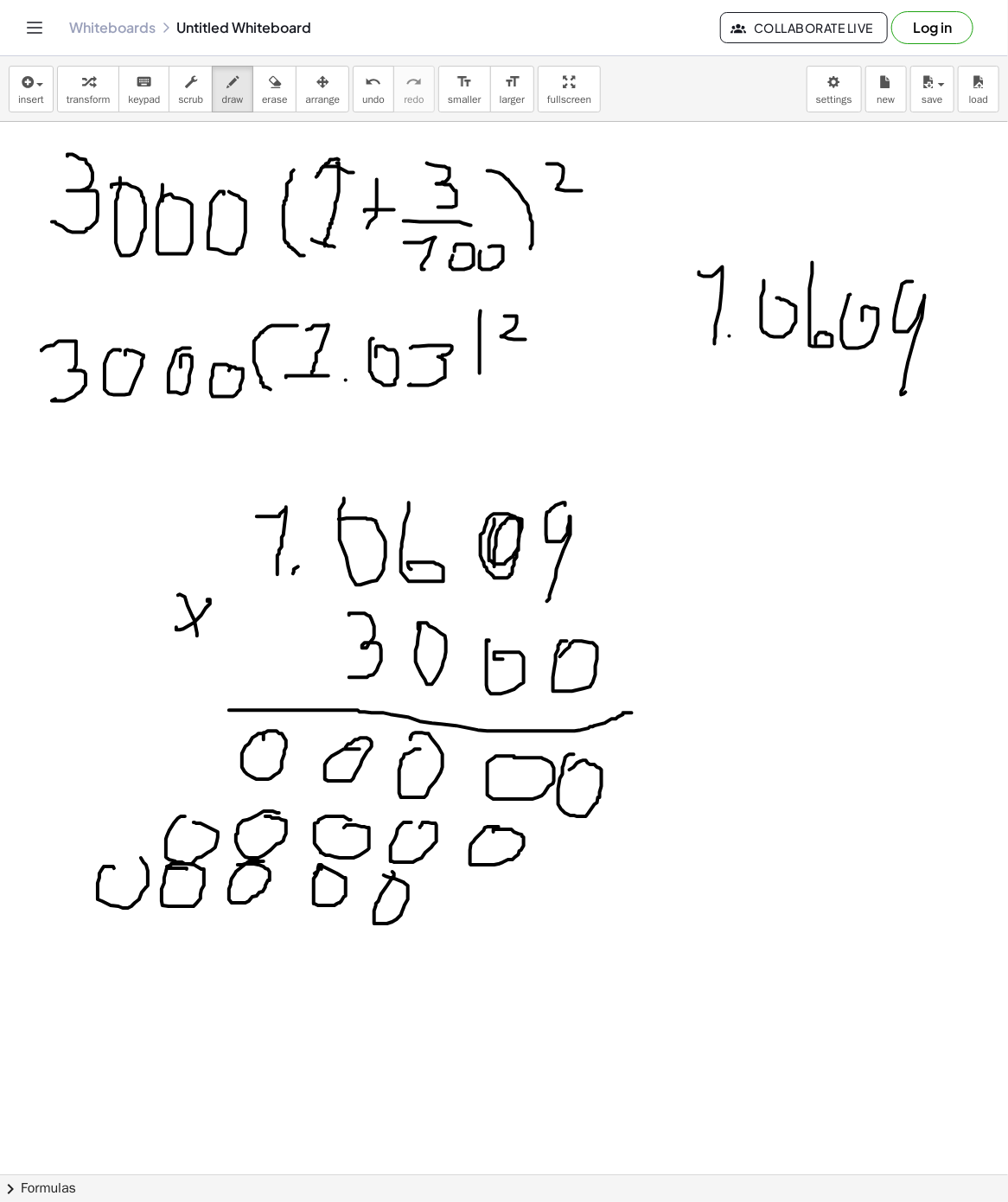 drag, startPoint x: 114, startPoint y: 870, endPoint x: 111, endPoint y: 856, distance: 14.317821 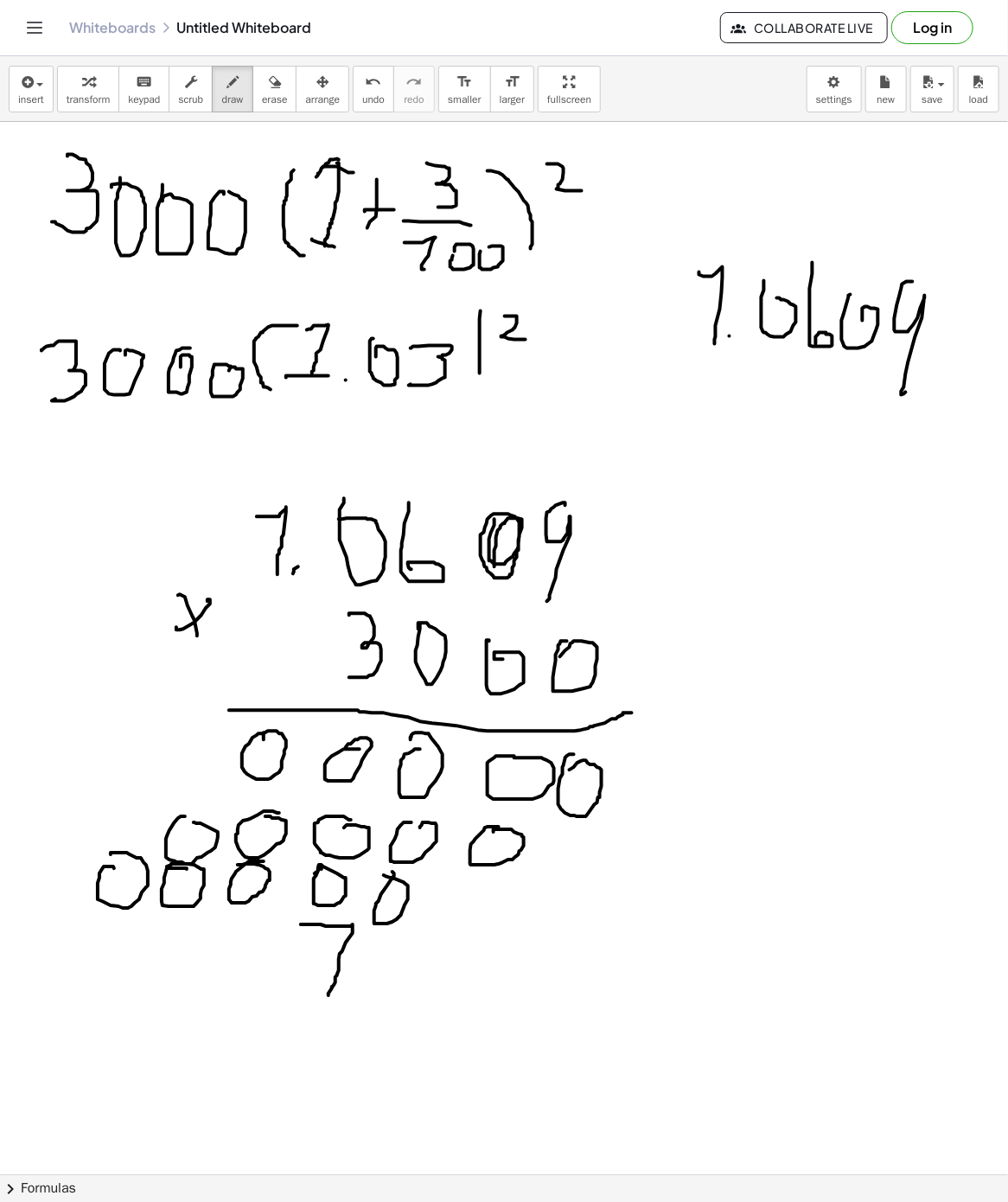 drag, startPoint x: 301, startPoint y: 926, endPoint x: 329, endPoint y: 997, distance: 76.32169 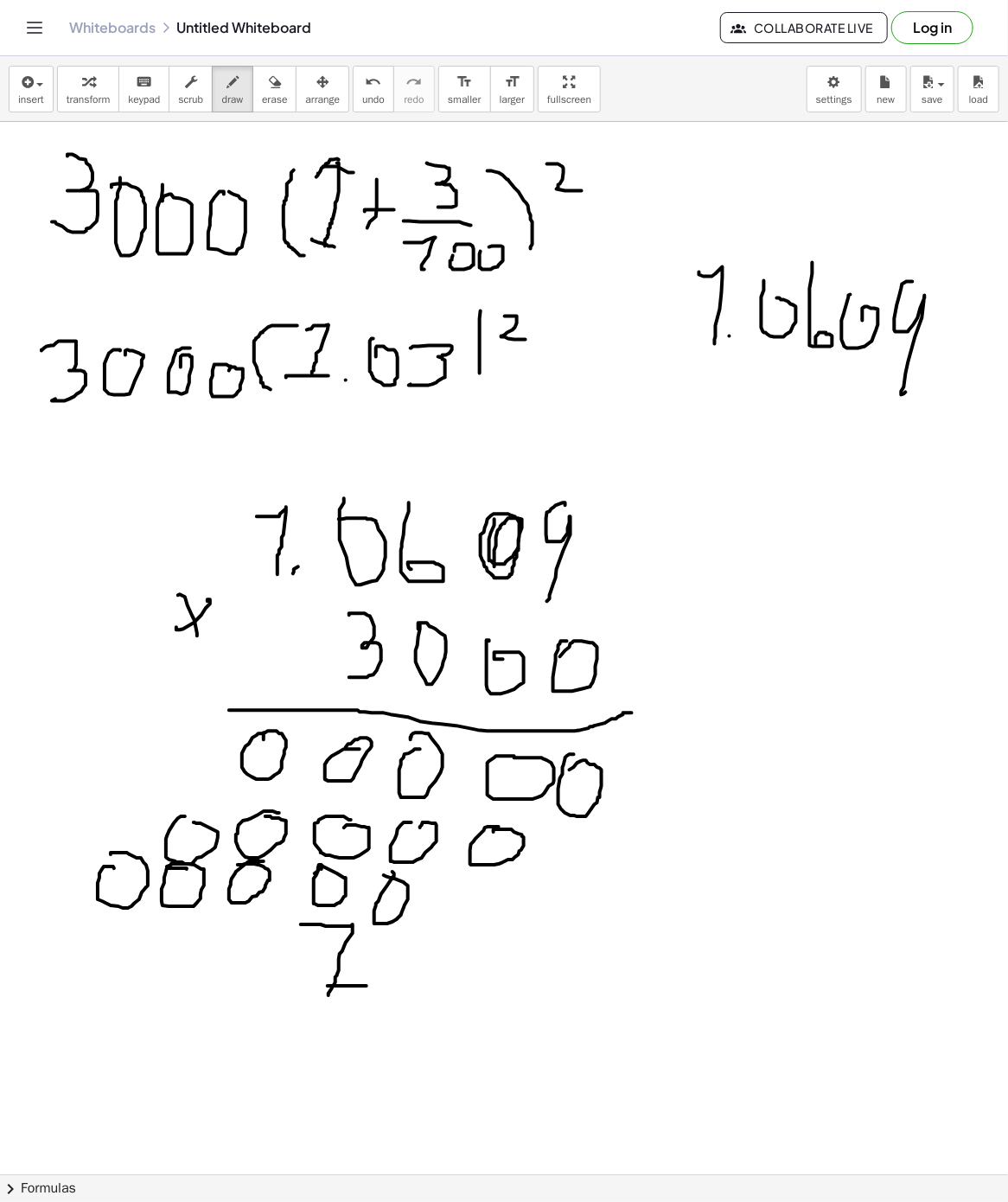 drag, startPoint x: 362, startPoint y: 988, endPoint x: 363, endPoint y: 979, distance: 9.055385 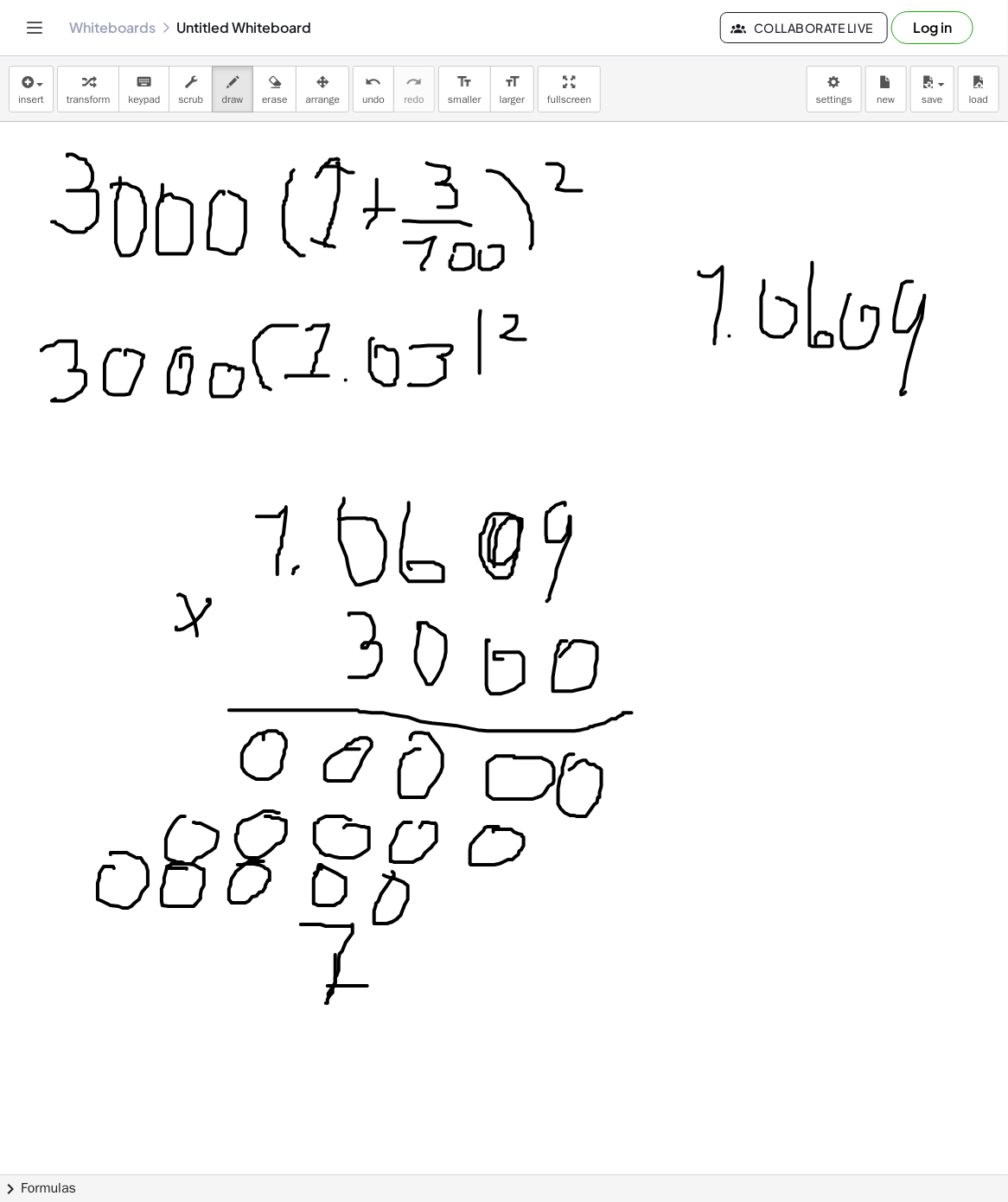 drag, startPoint x: 335, startPoint y: 974, endPoint x: 326, endPoint y: 1005, distance: 32.28002 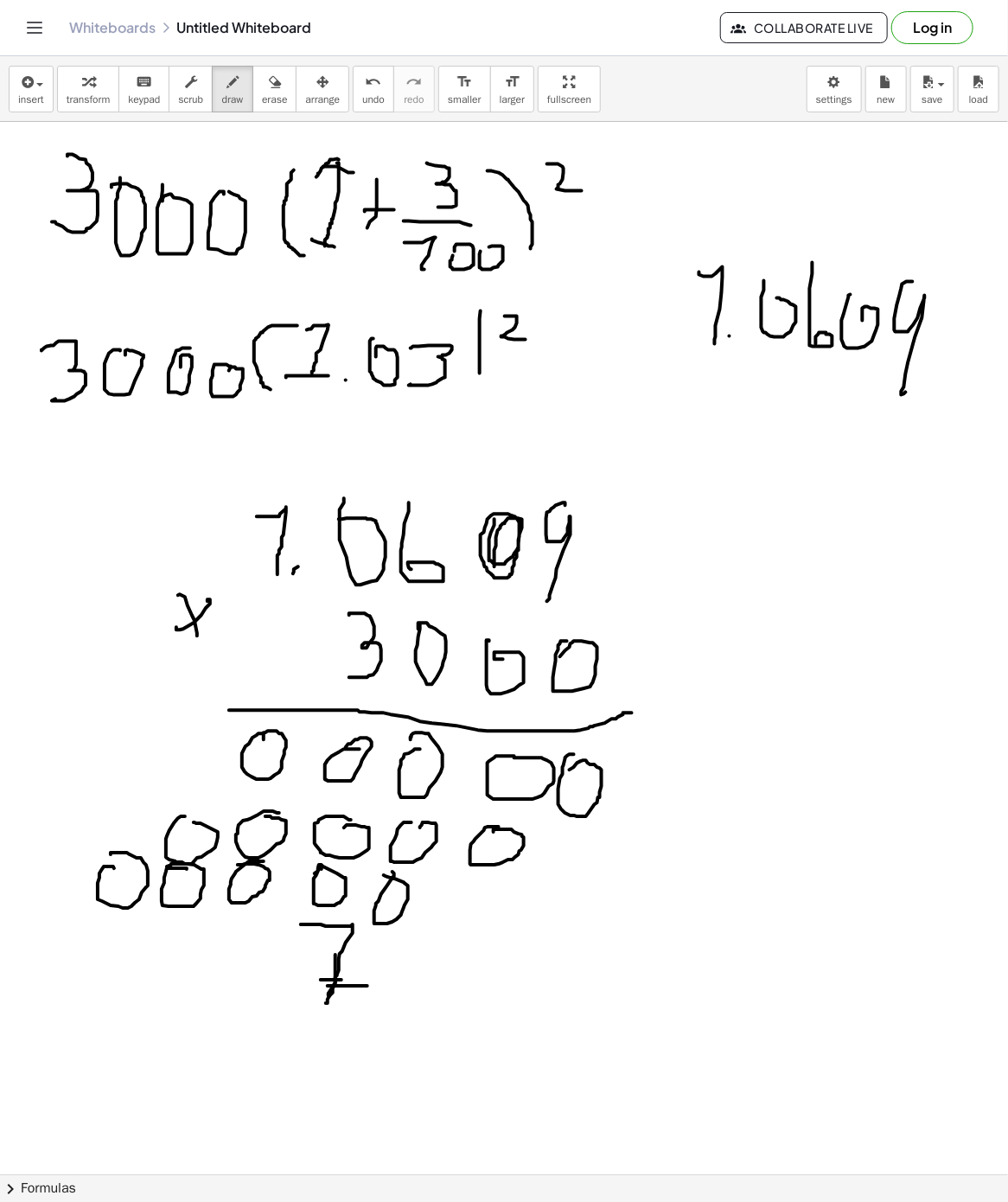 drag, startPoint x: 328, startPoint y: 981, endPoint x: 341, endPoint y: 981, distance: 13 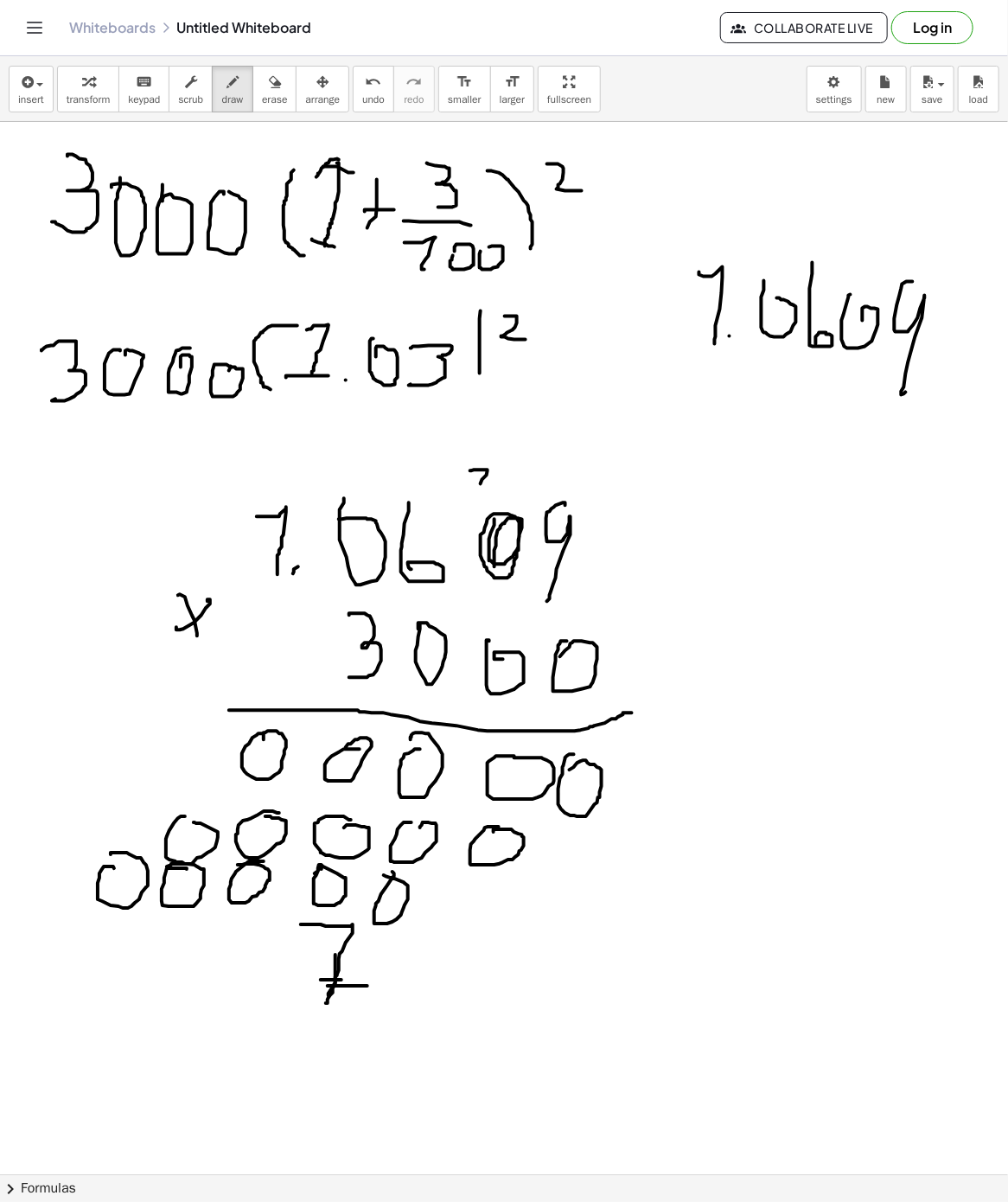 drag, startPoint x: 470, startPoint y: 472, endPoint x: 492, endPoint y: 495, distance: 31.827661 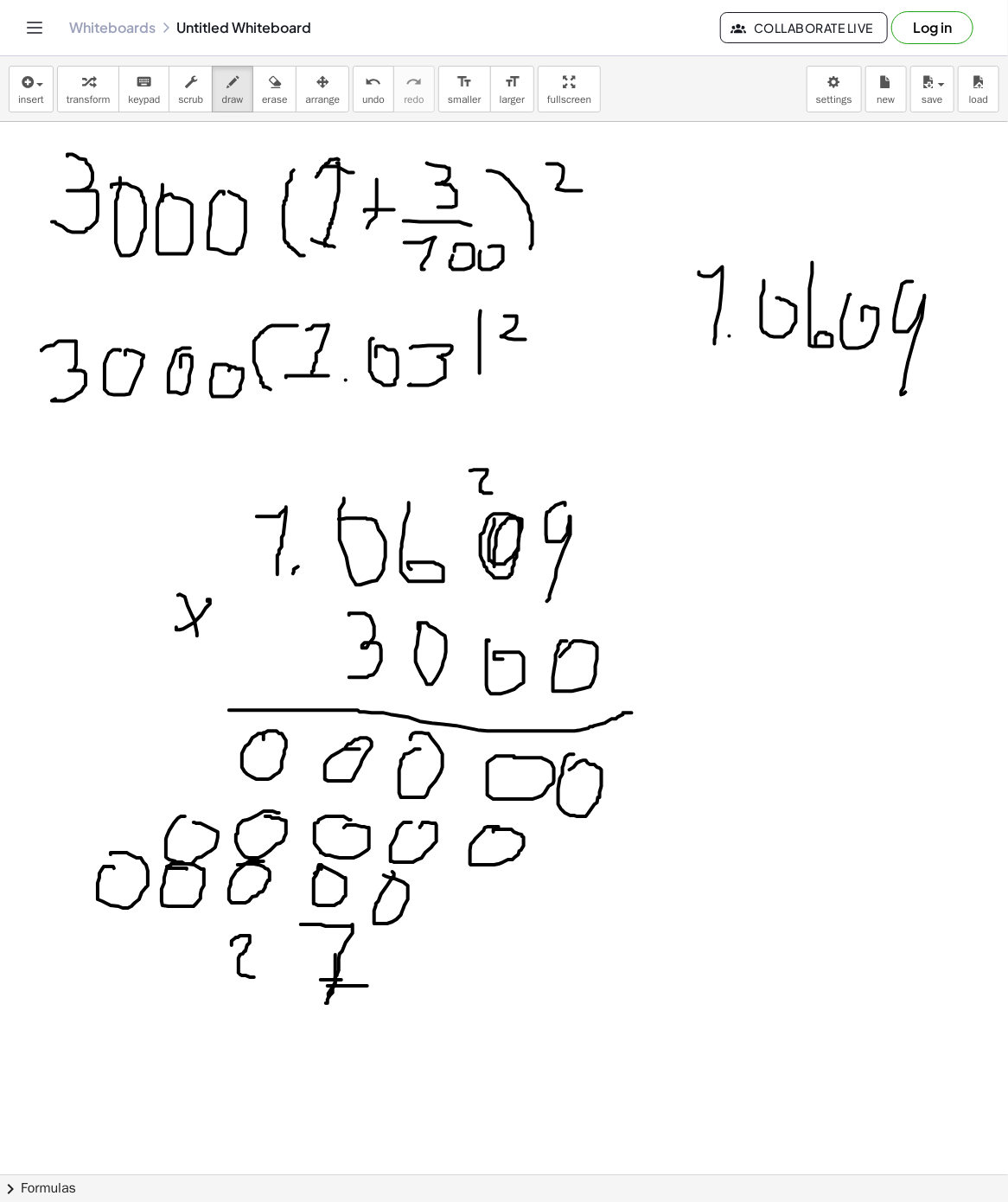 drag, startPoint x: 243, startPoint y: 937, endPoint x: 268, endPoint y: 979, distance: 48.8774 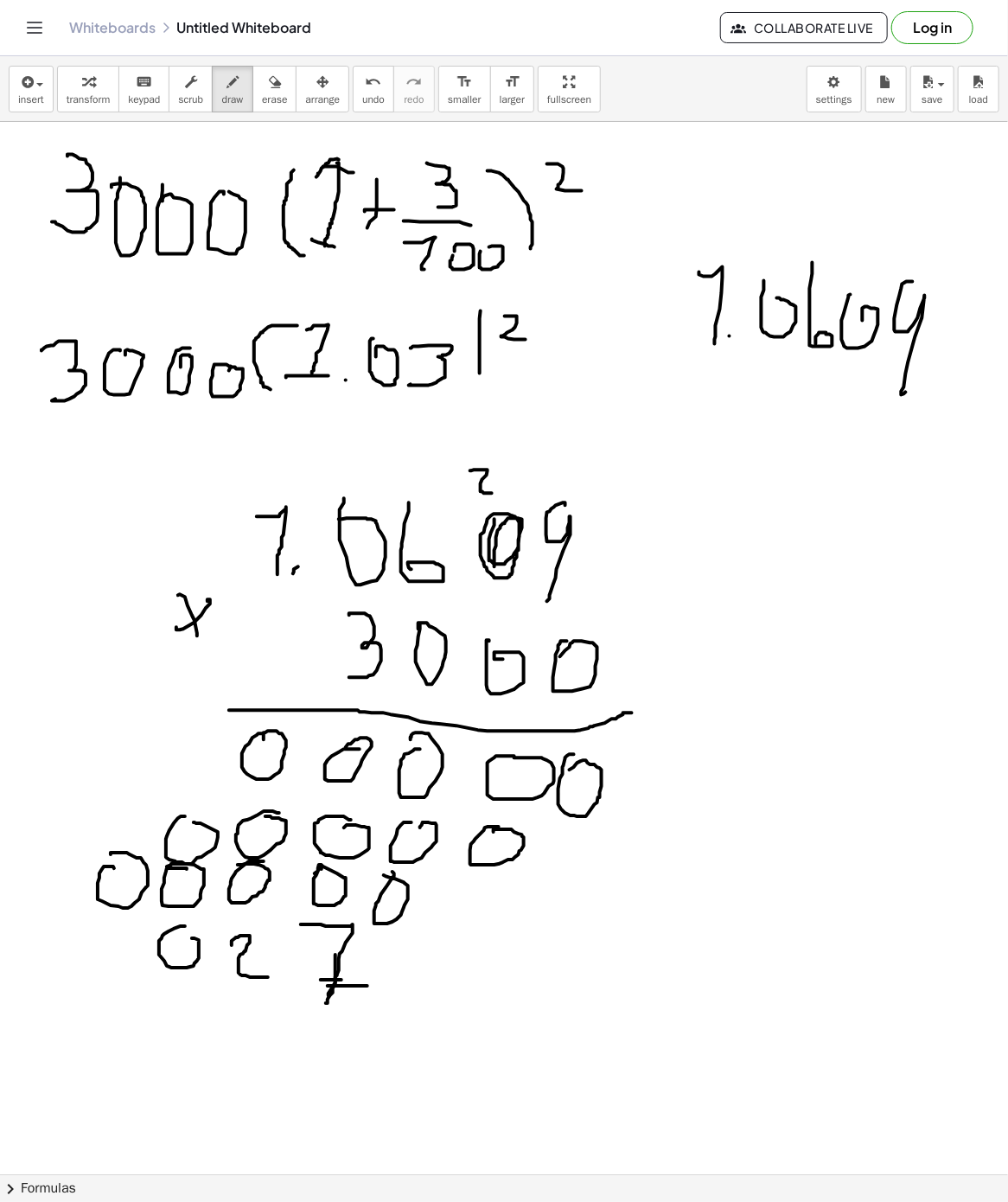 drag, startPoint x: 181, startPoint y: 928, endPoint x: 189, endPoint y: 972, distance: 44.72136 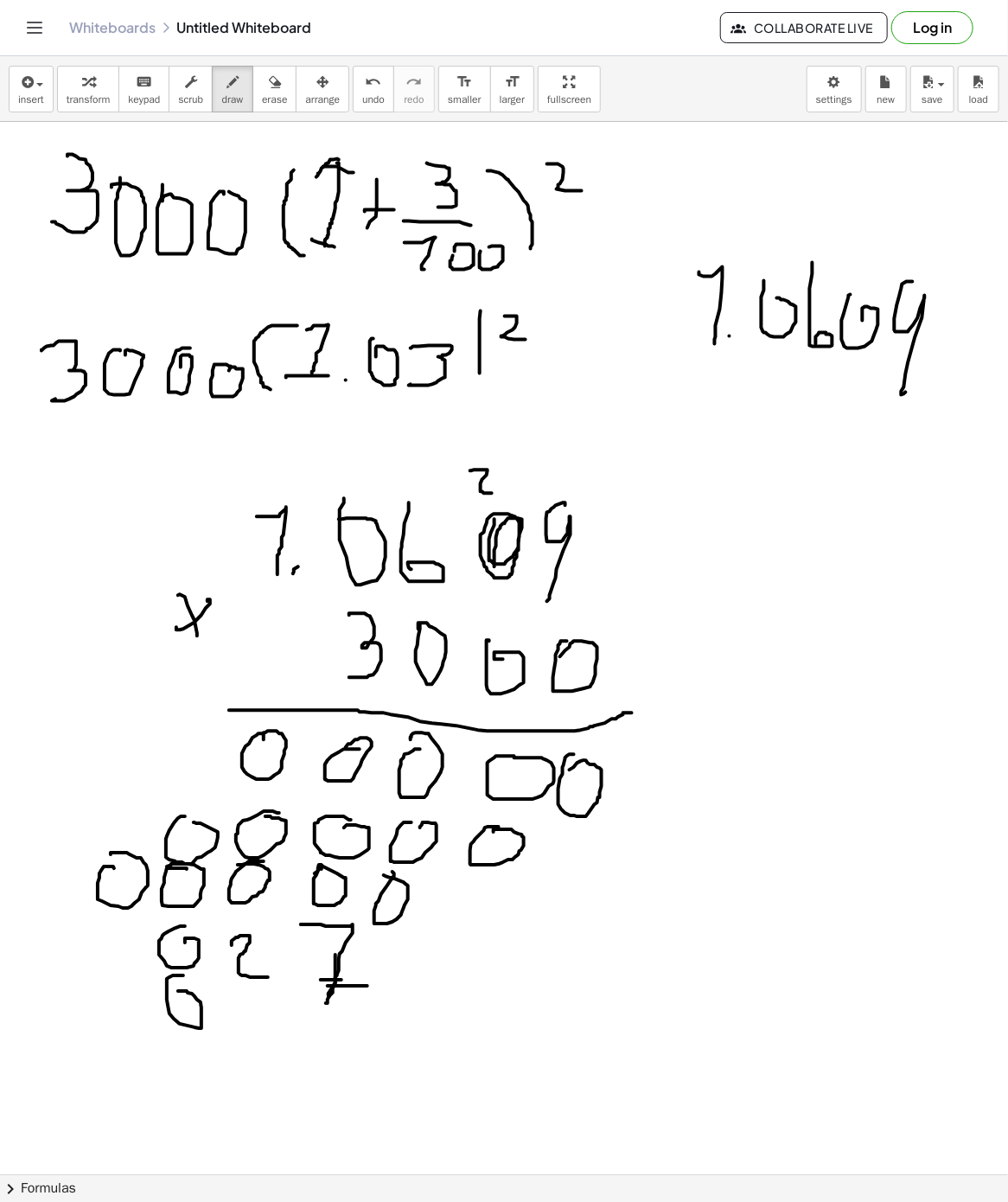 drag, startPoint x: 173, startPoint y: 977, endPoint x: 175, endPoint y: 990, distance: 13.152946 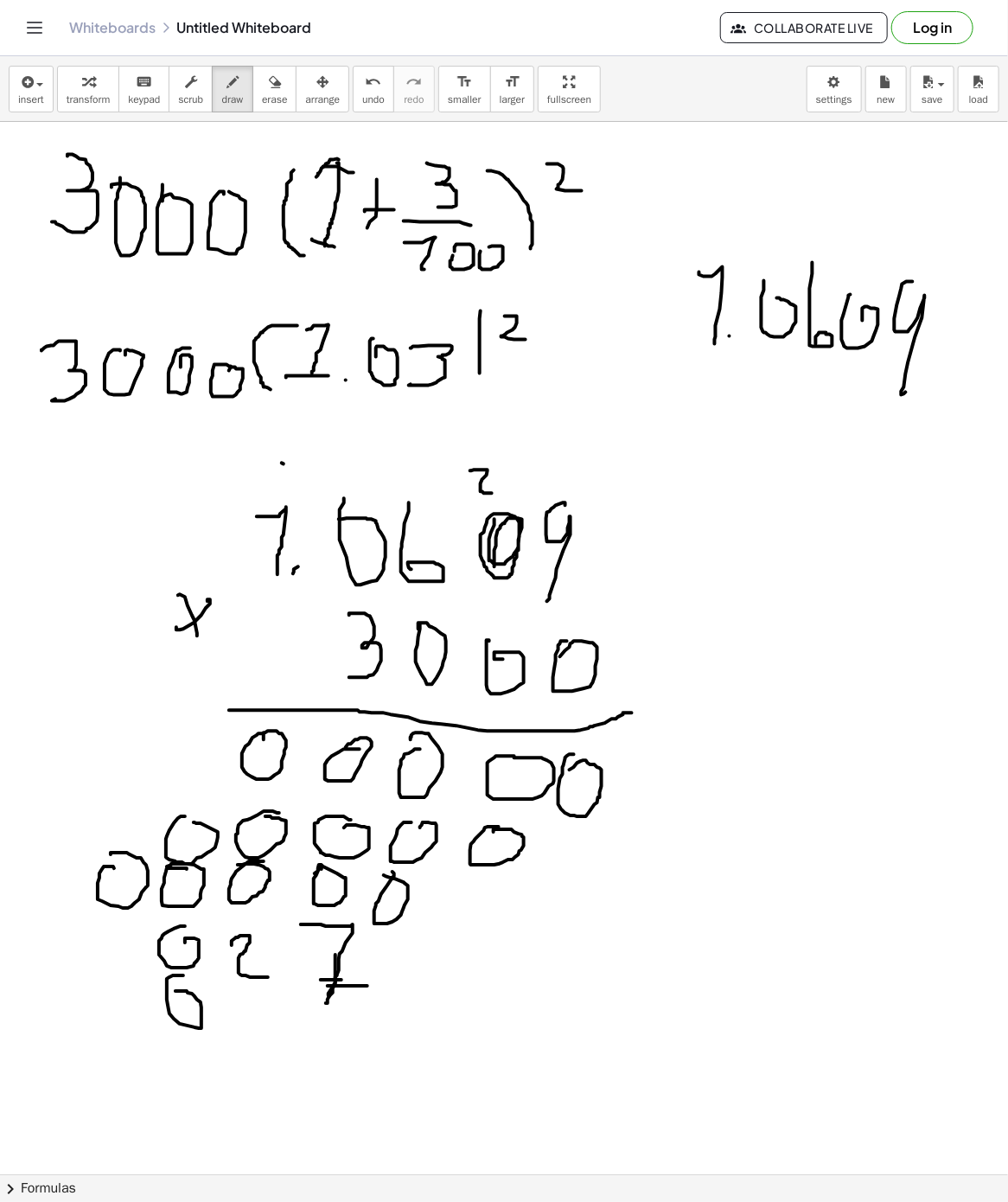 click at bounding box center (504, 1174) 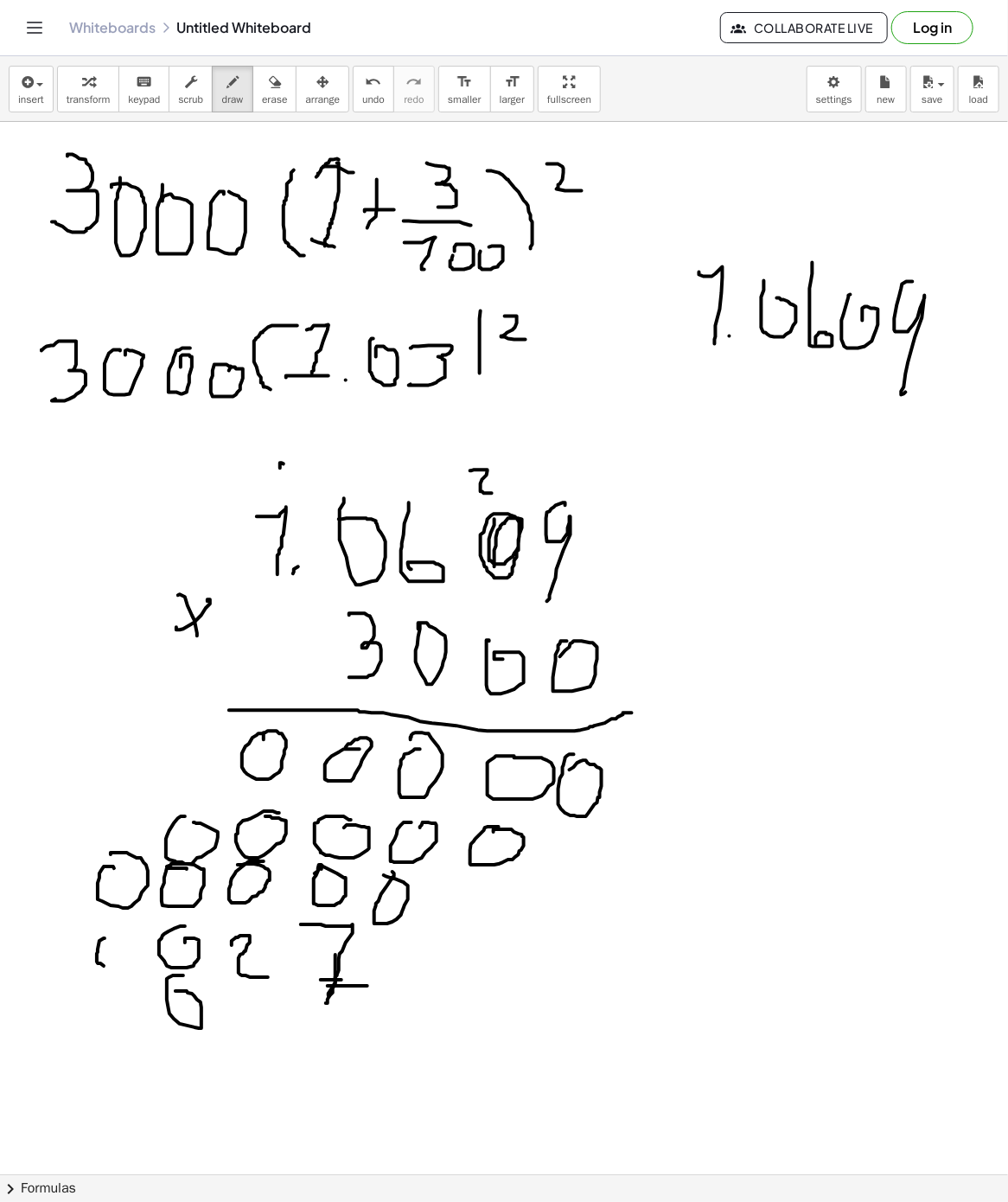 drag, startPoint x: 105, startPoint y: 940, endPoint x: 113, endPoint y: 949, distance: 12.041595 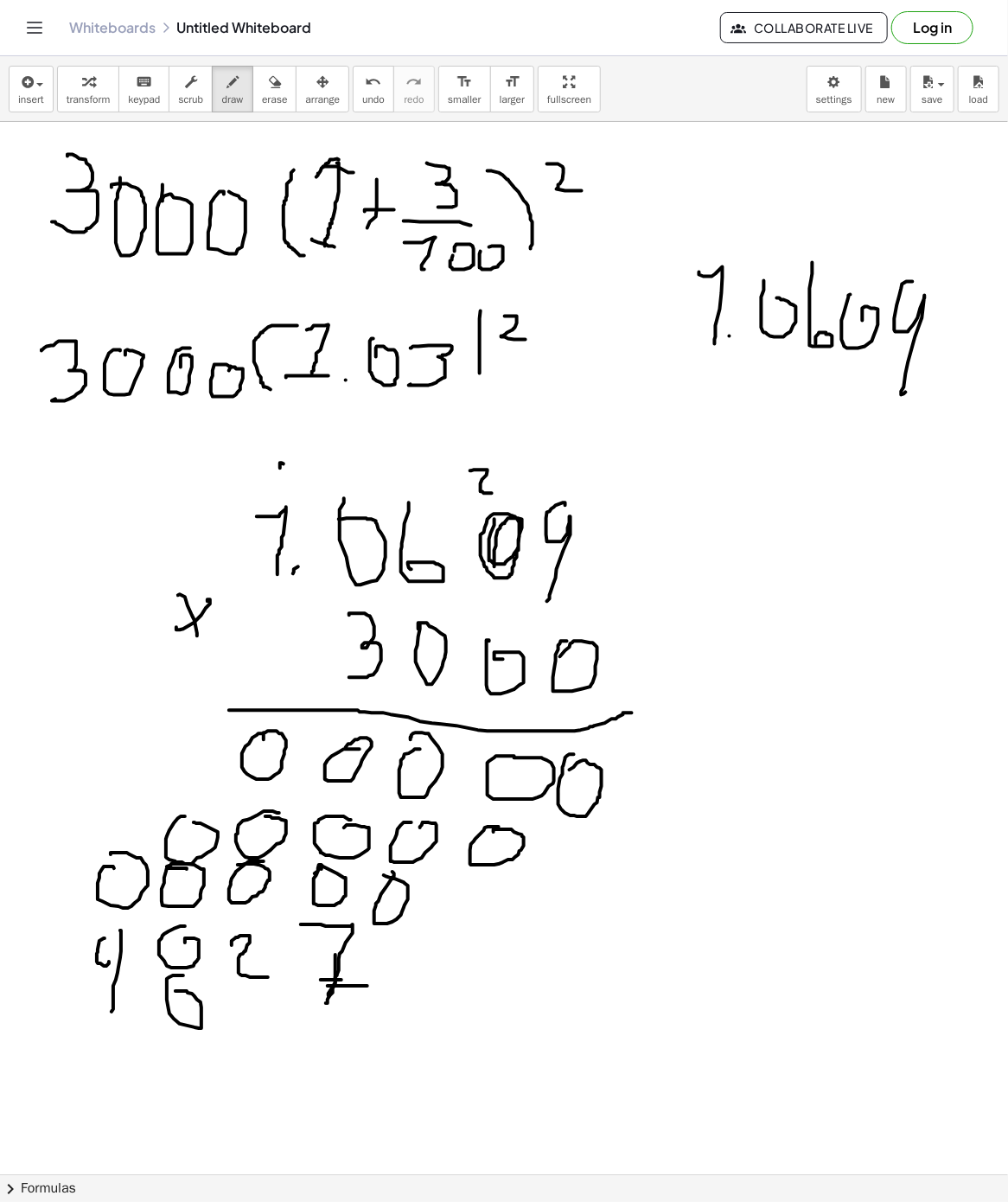 drag, startPoint x: 120, startPoint y: 932, endPoint x: 118, endPoint y: 1050, distance: 118.01695 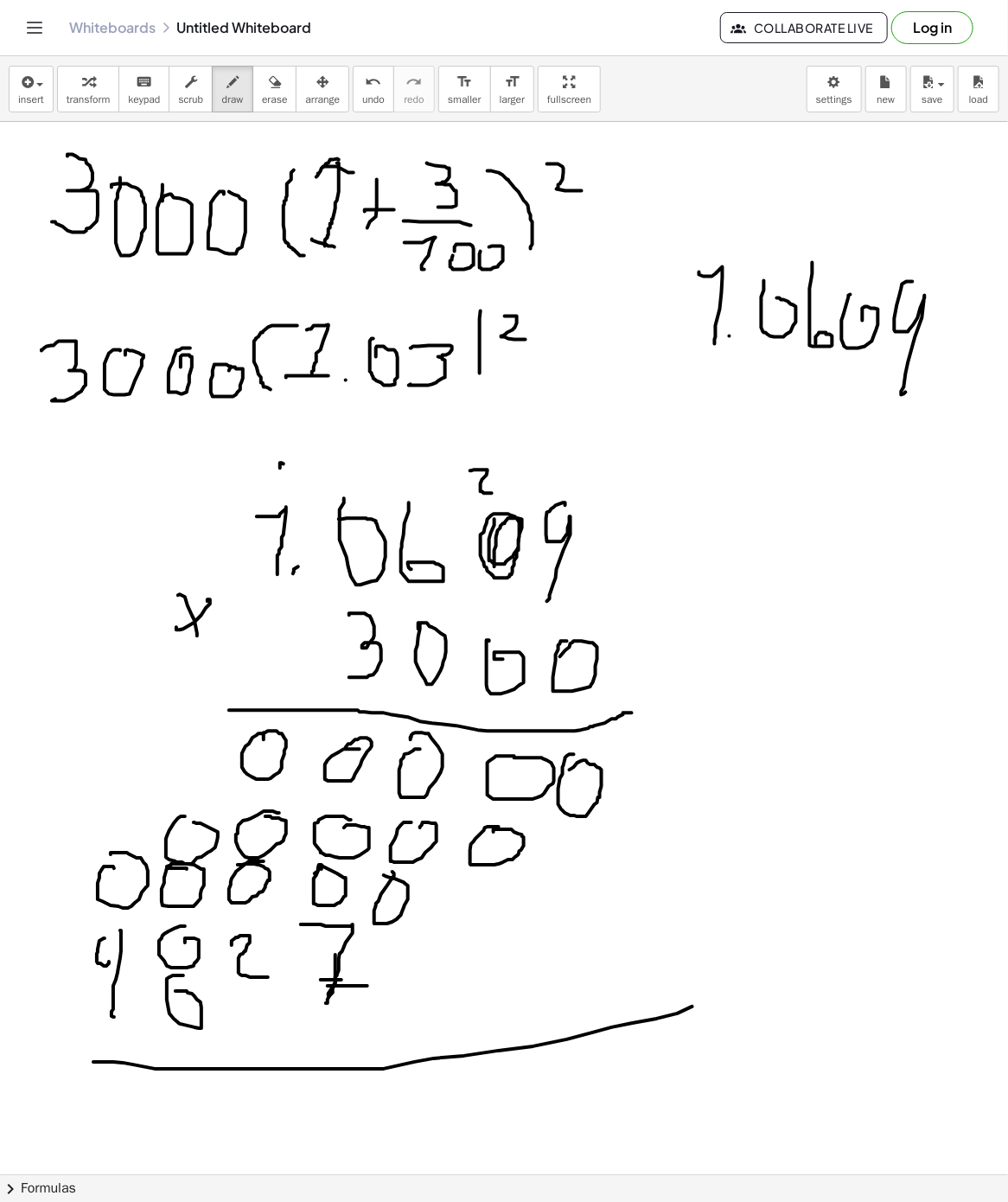 drag, startPoint x: 93, startPoint y: 1064, endPoint x: 718, endPoint y: 1001, distance: 628.1672 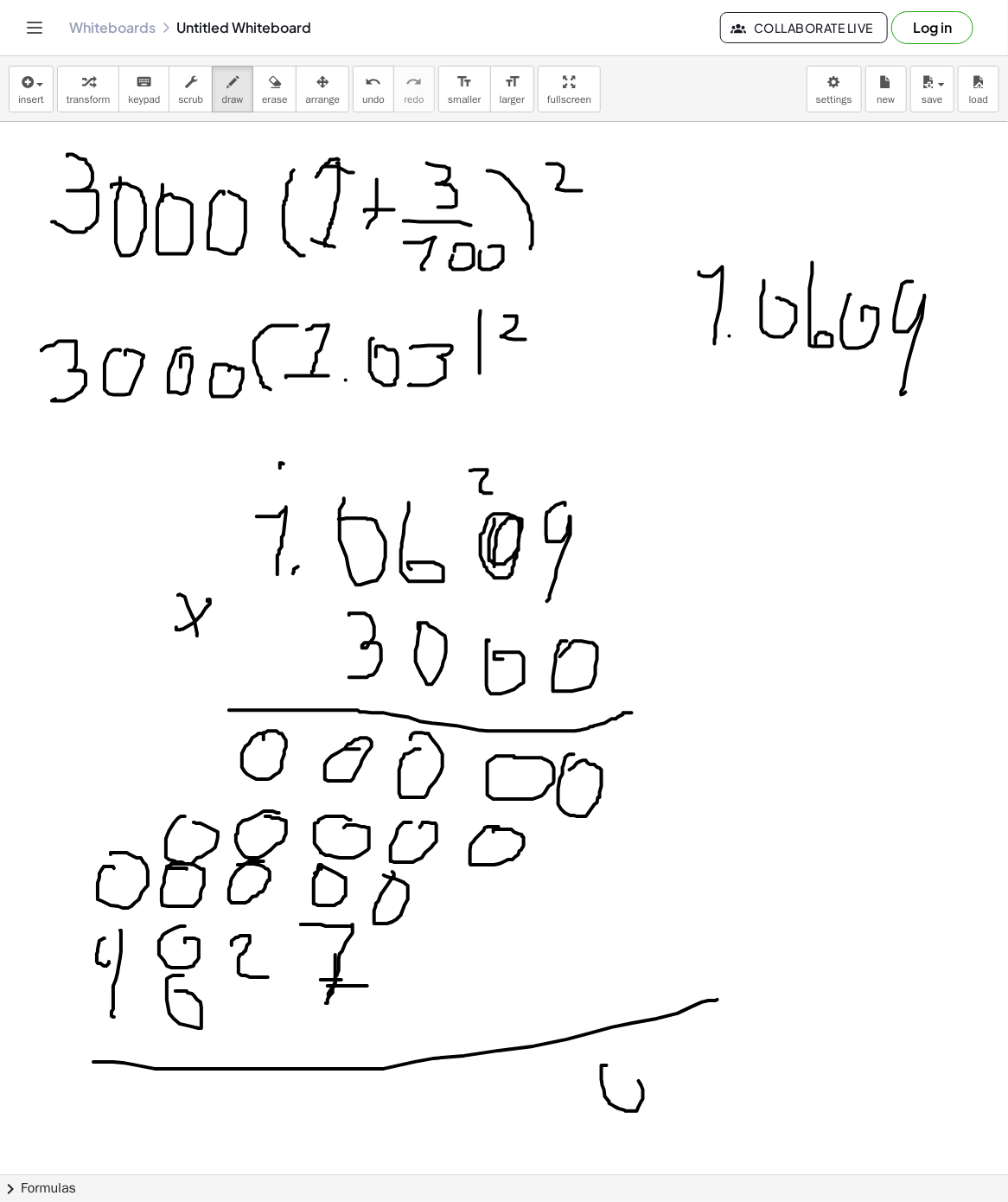 click at bounding box center [504, 1174] 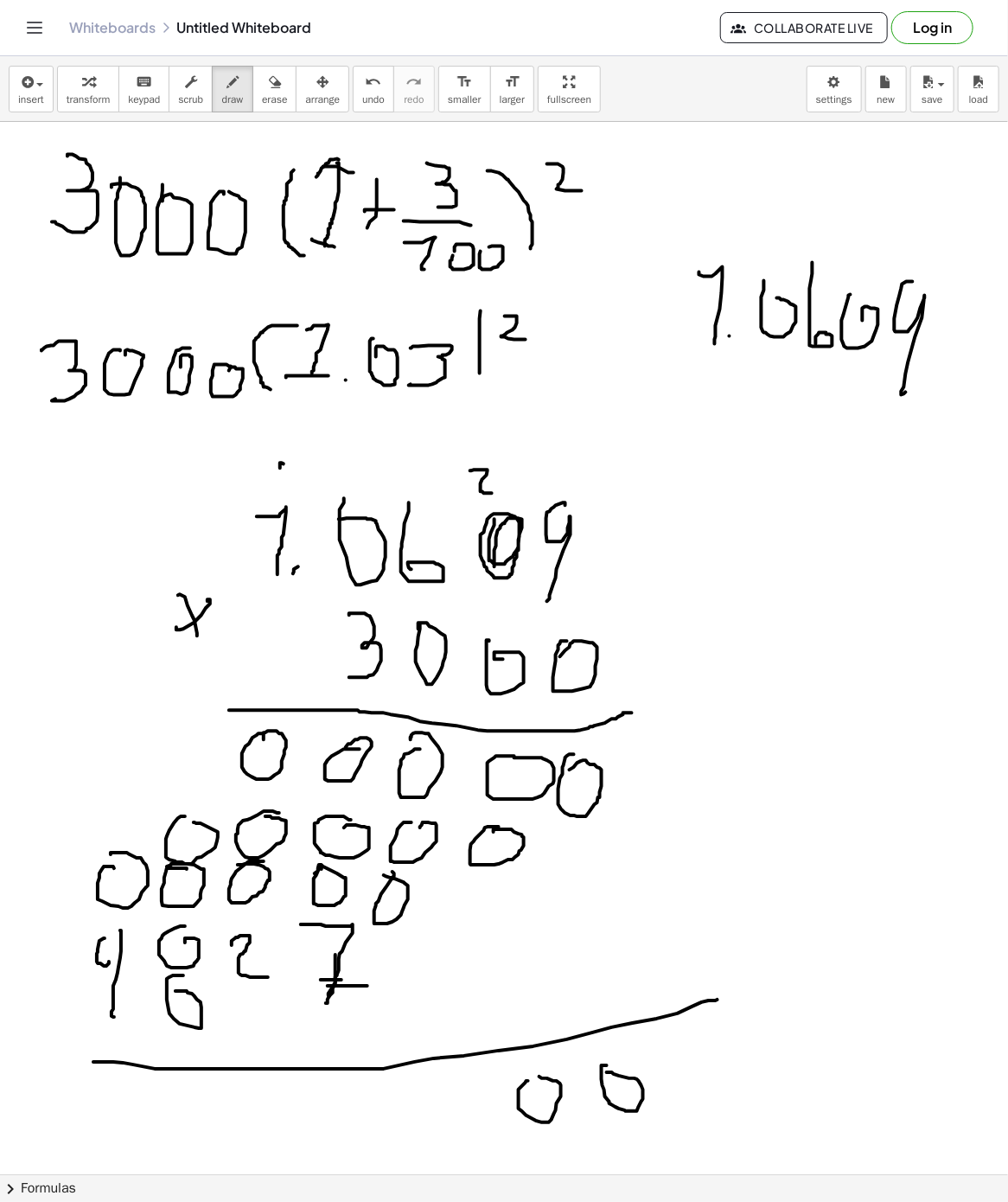 drag, startPoint x: 528, startPoint y: 1083, endPoint x: 536, endPoint y: 1078, distance: 9.43398 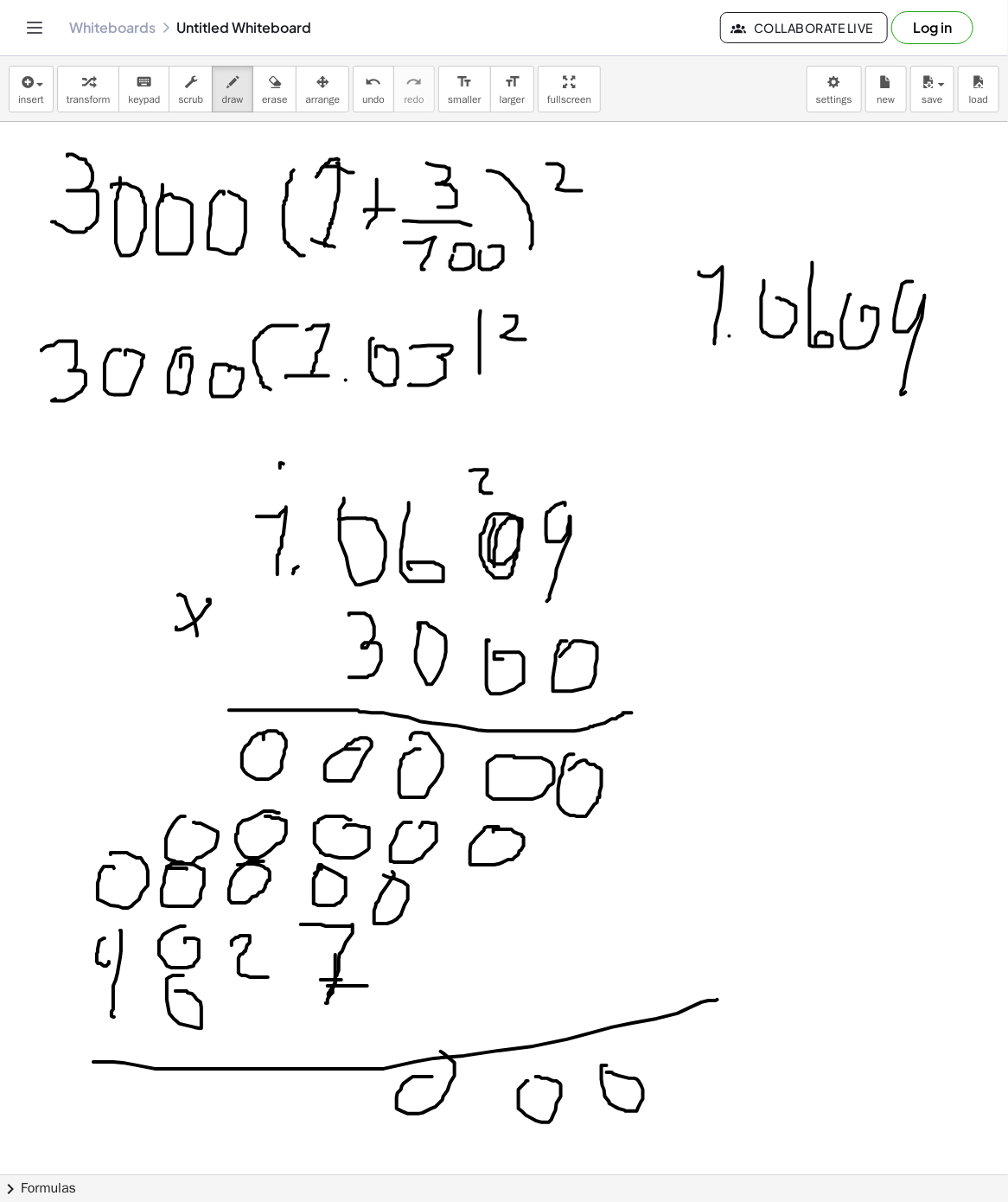 drag, startPoint x: 415, startPoint y: 1078, endPoint x: 420, endPoint y: 1060, distance: 18.68154 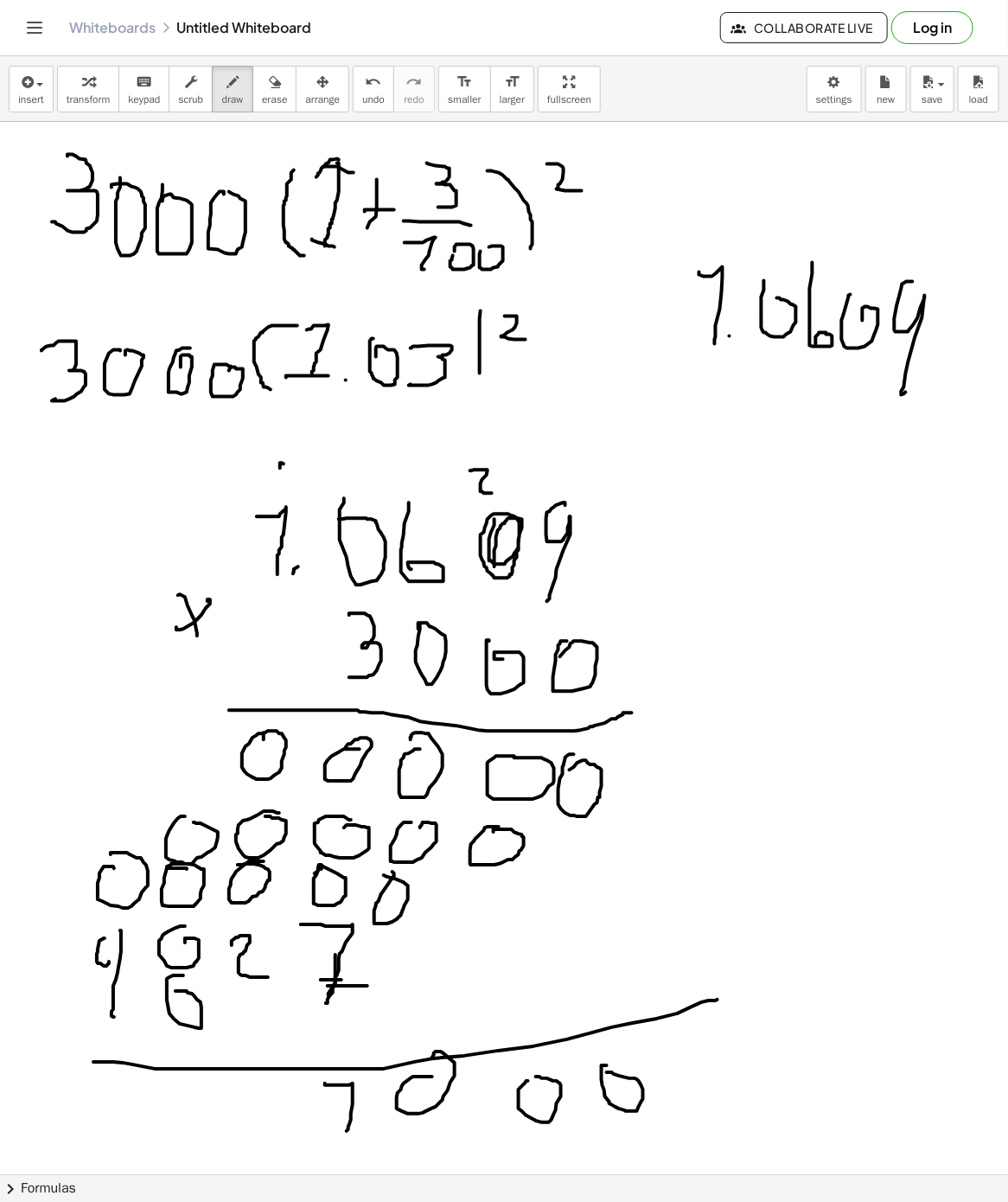 drag, startPoint x: 326, startPoint y: 1084, endPoint x: 347, endPoint y: 1133, distance: 53.310412 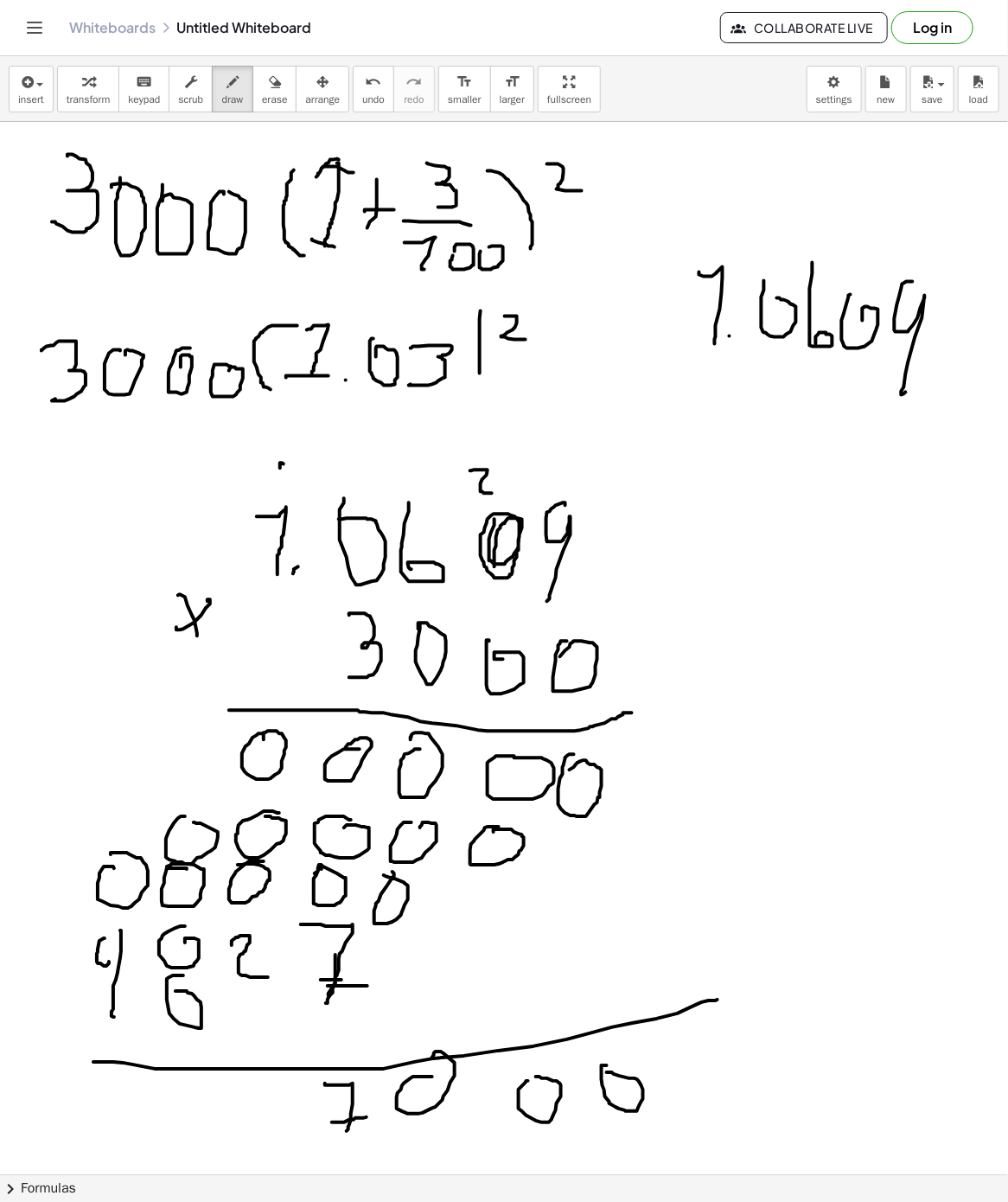 drag, startPoint x: 332, startPoint y: 1124, endPoint x: 367, endPoint y: 1119, distance: 35.3553 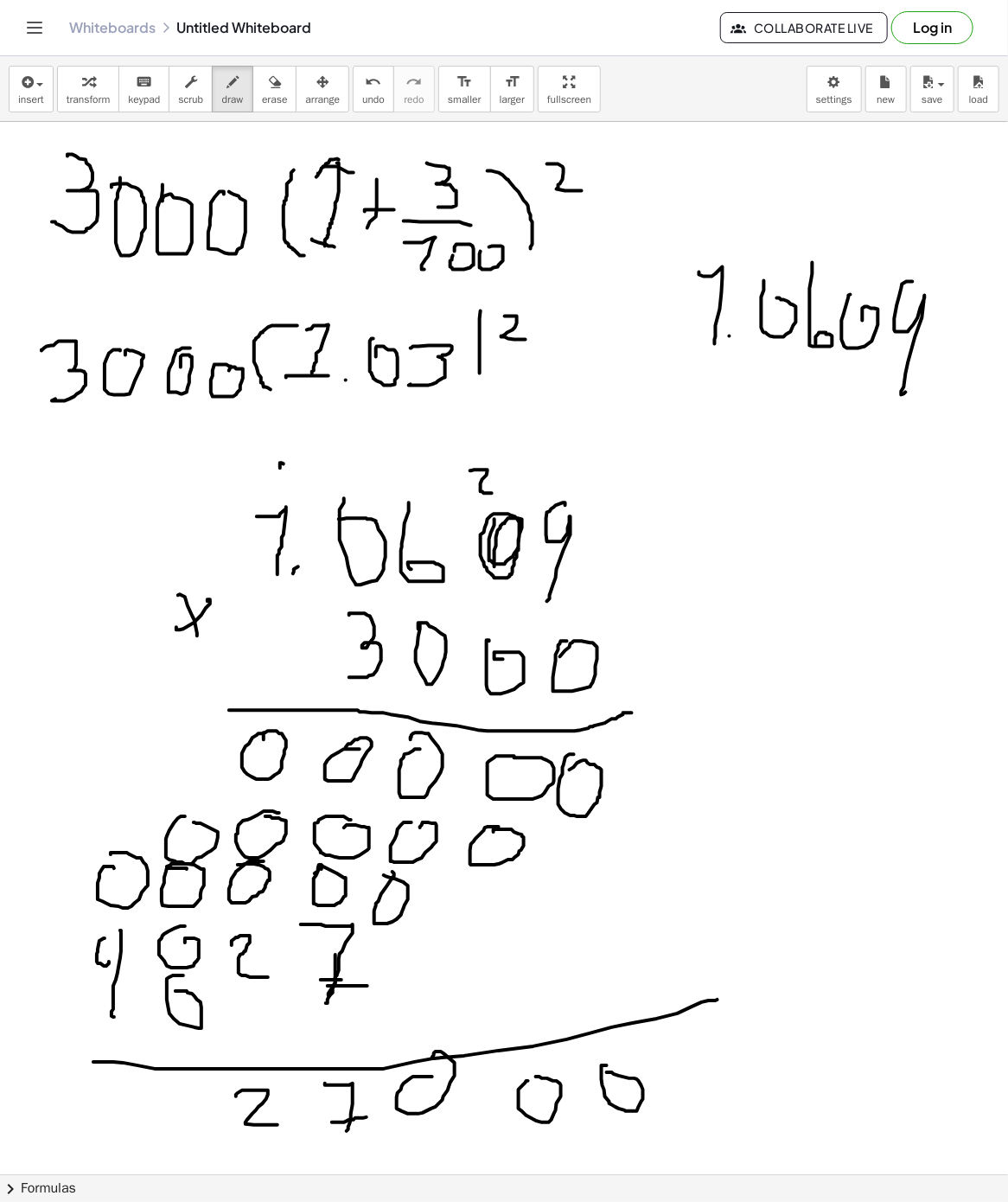 drag, startPoint x: 252, startPoint y: 1092, endPoint x: 250, endPoint y: 1128, distance: 36.055513 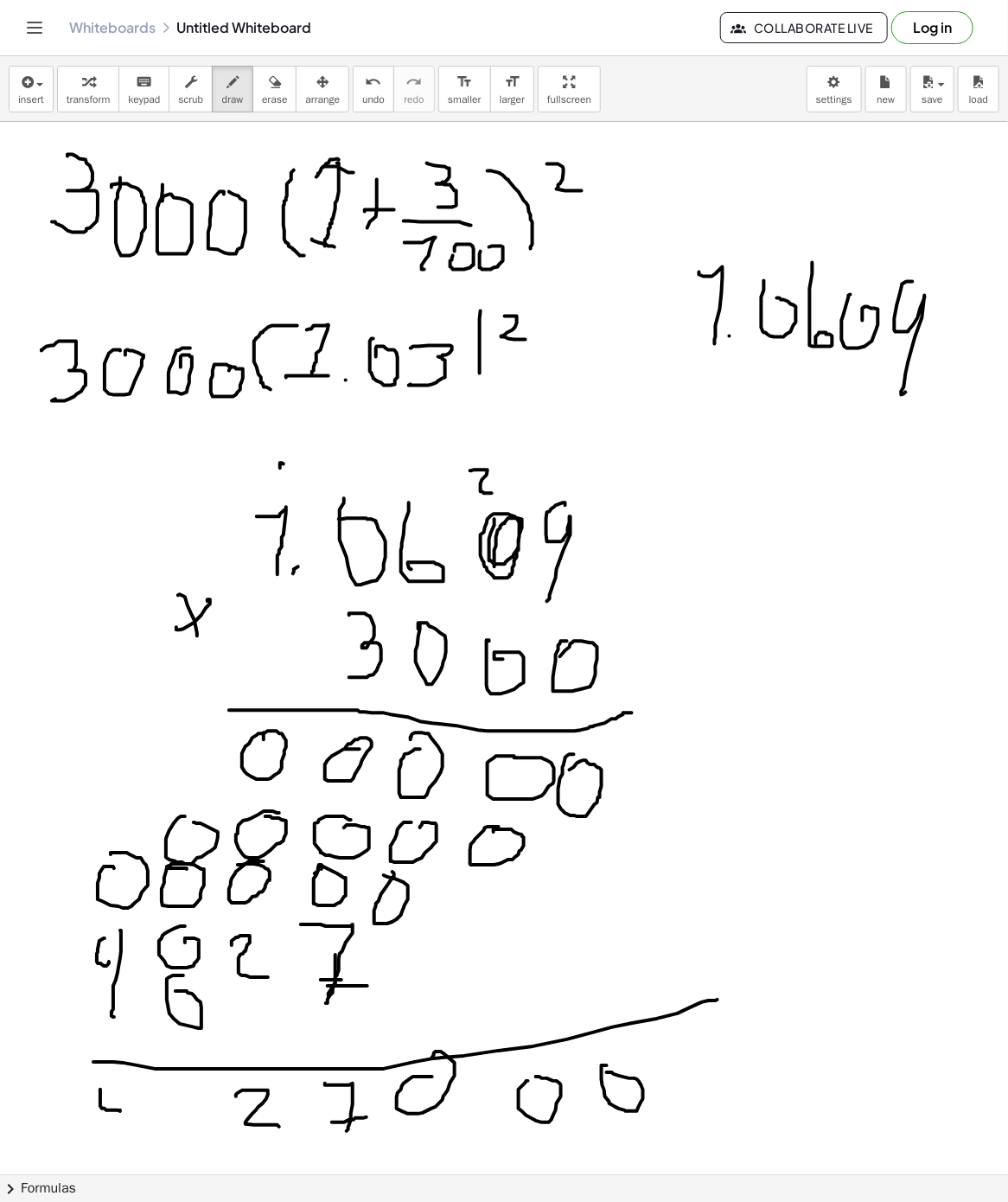 drag, startPoint x: 100, startPoint y: 1091, endPoint x: 118, endPoint y: 1094, distance: 18.248288 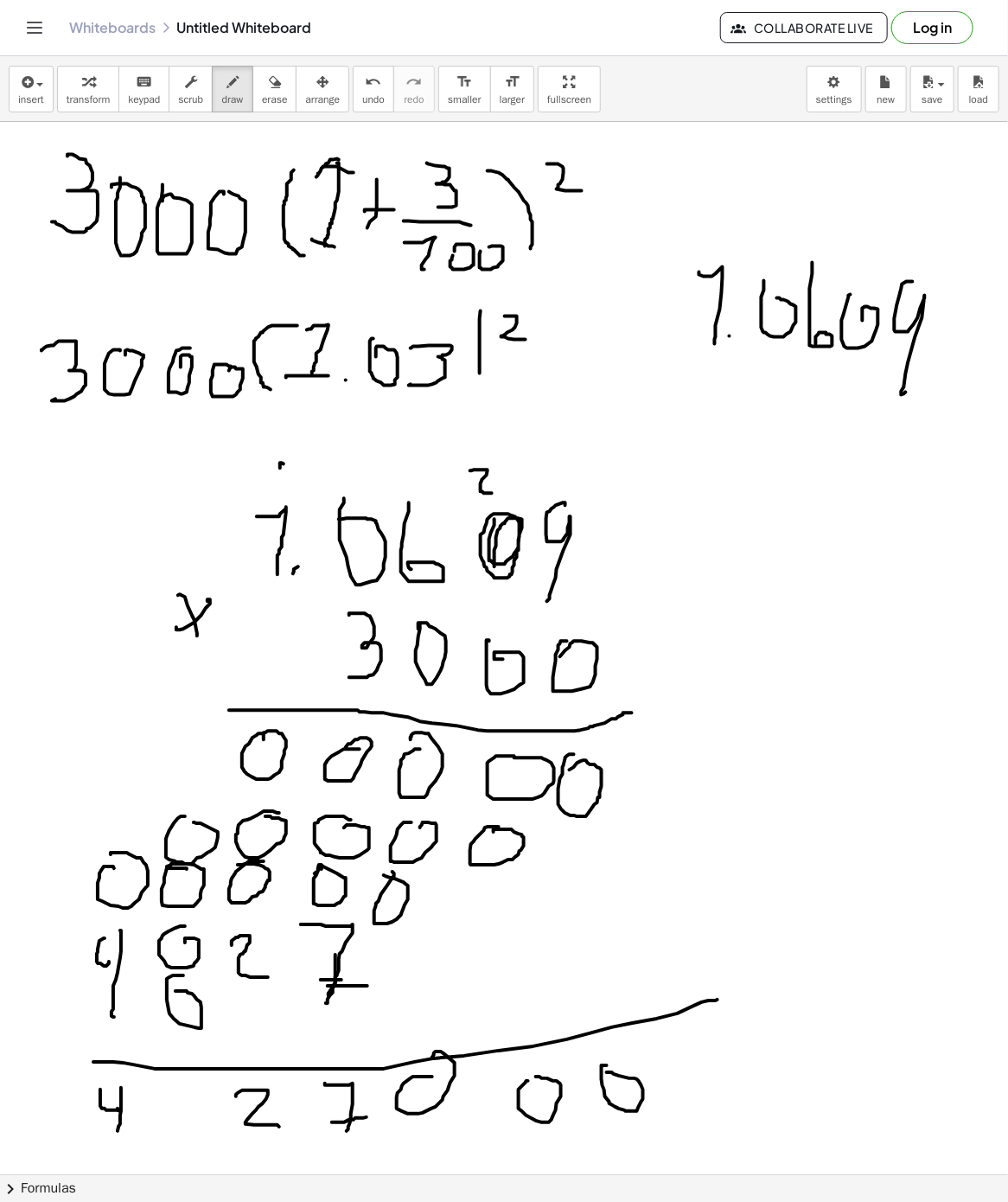 drag, startPoint x: 121, startPoint y: 1090, endPoint x: 118, endPoint y: 1133, distance: 43.104524 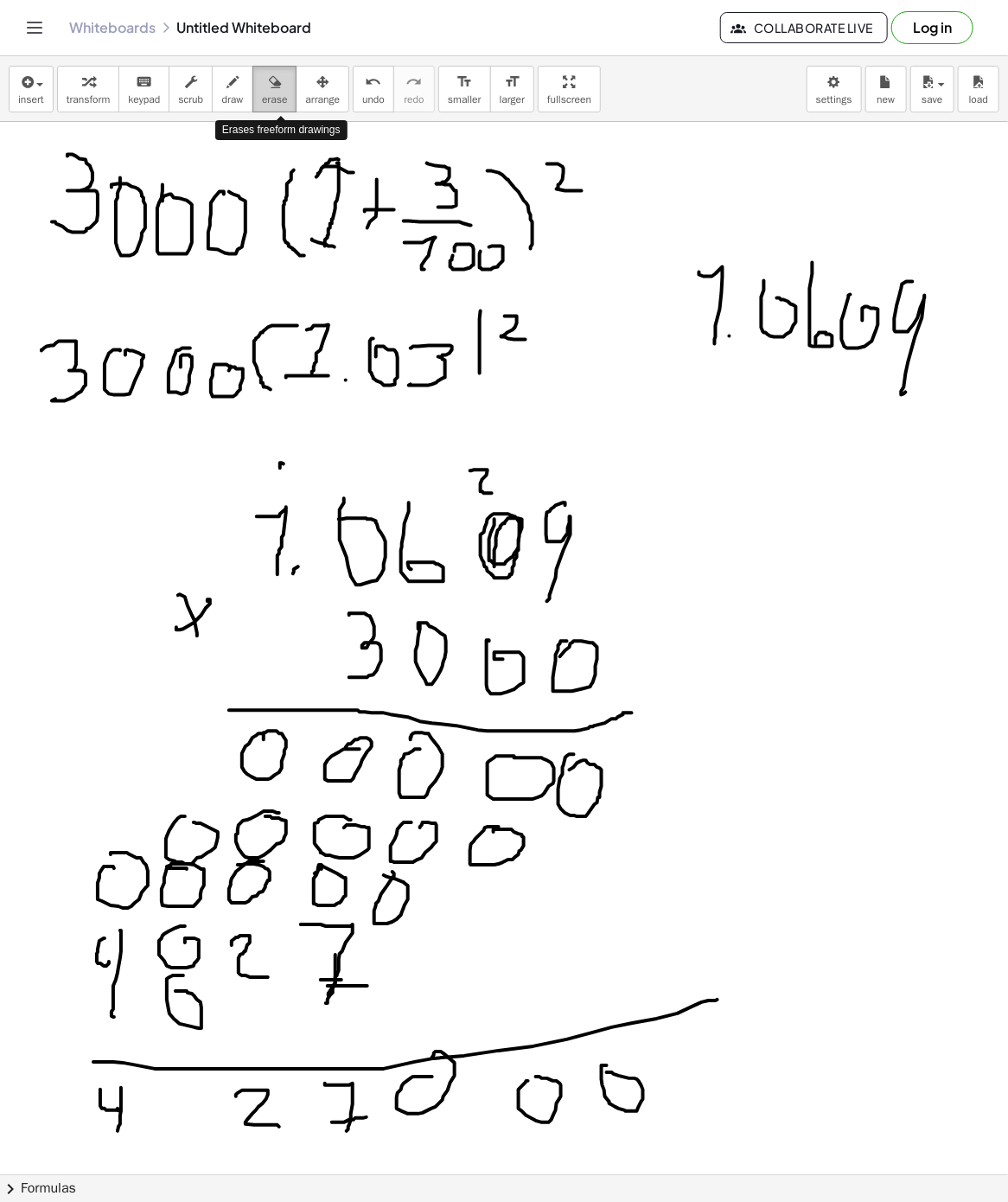 click at bounding box center [275, 82] 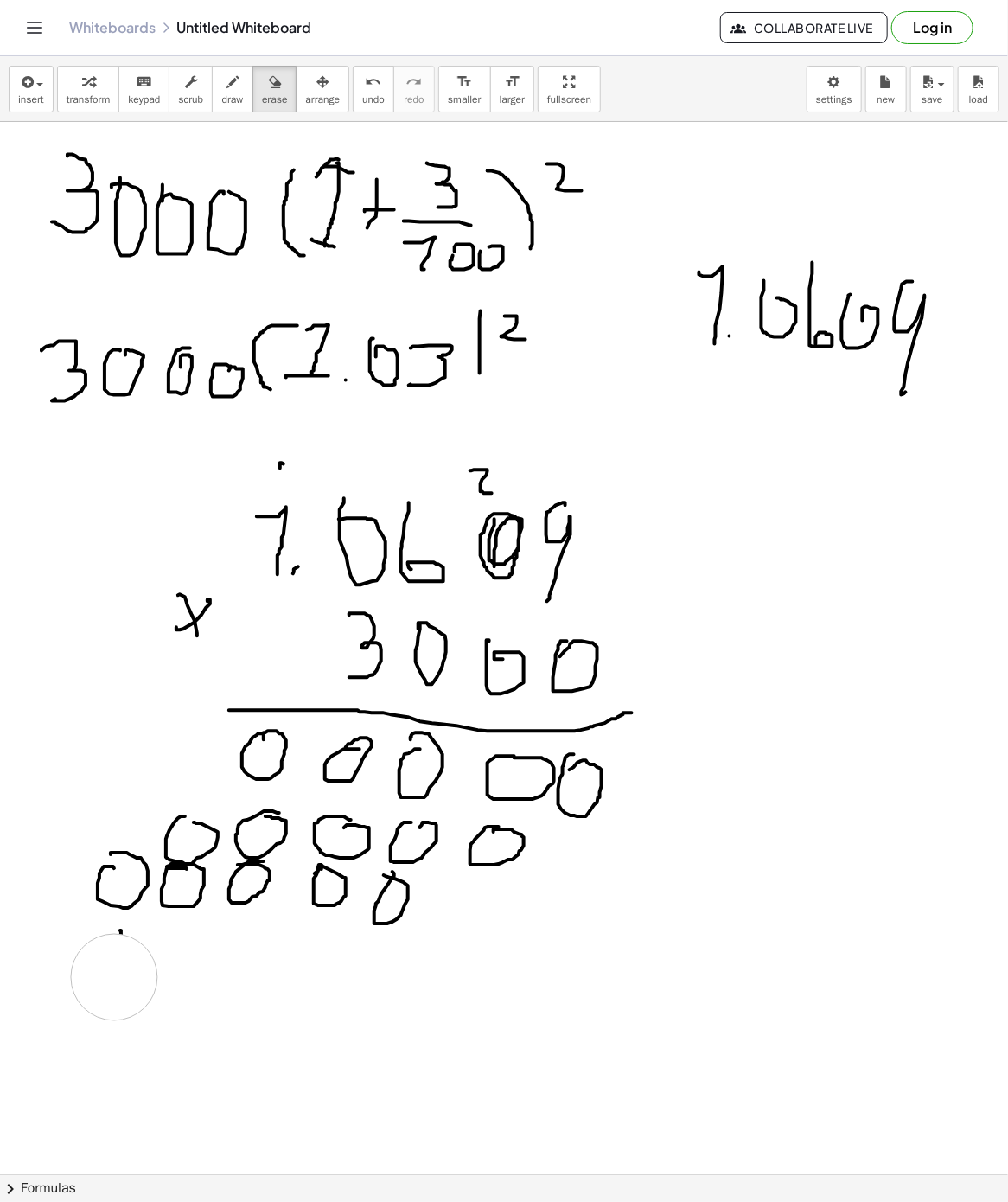 drag, startPoint x: 181, startPoint y: 1120, endPoint x: 114, endPoint y: 979, distance: 156.10894 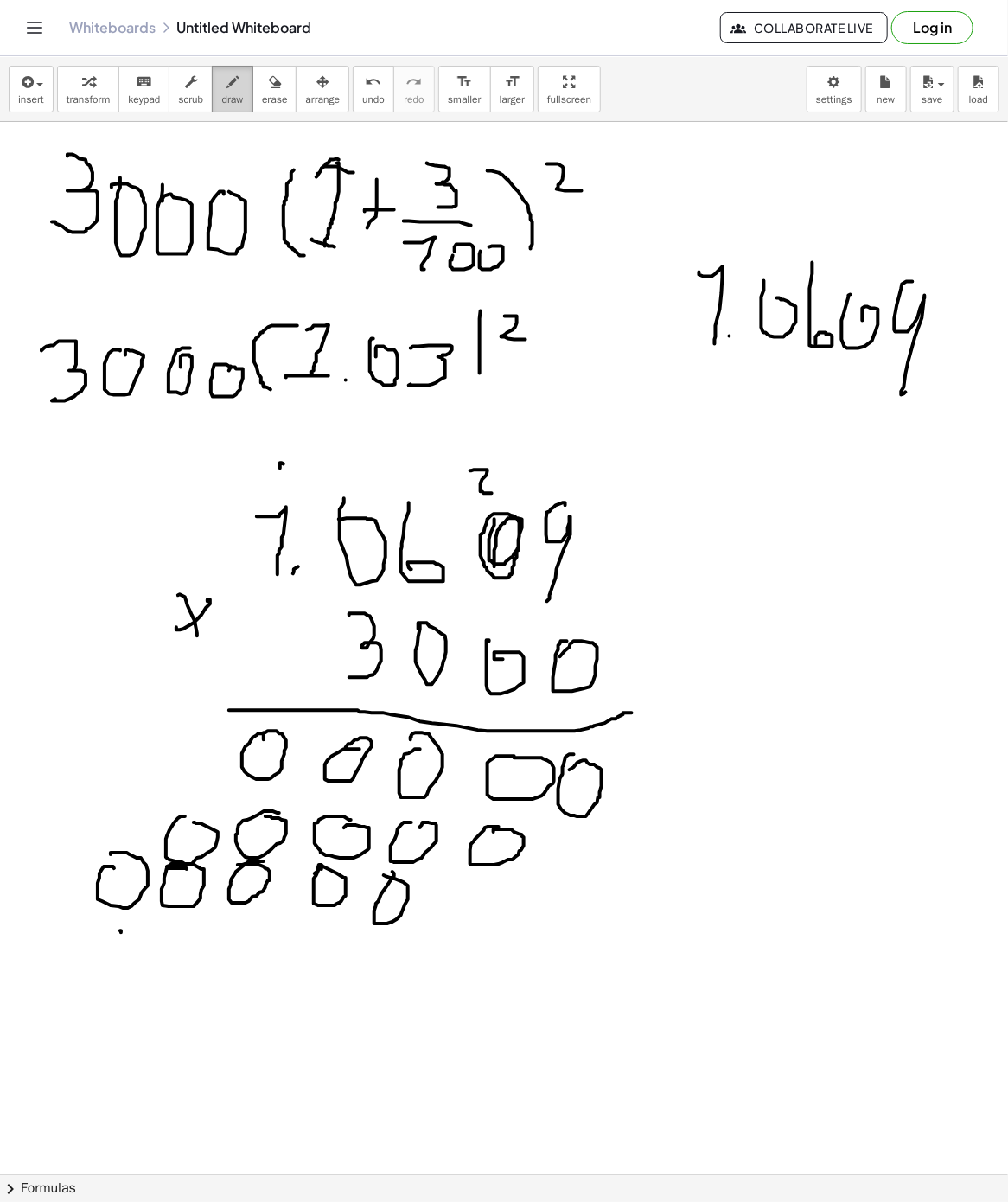 click at bounding box center [233, 82] 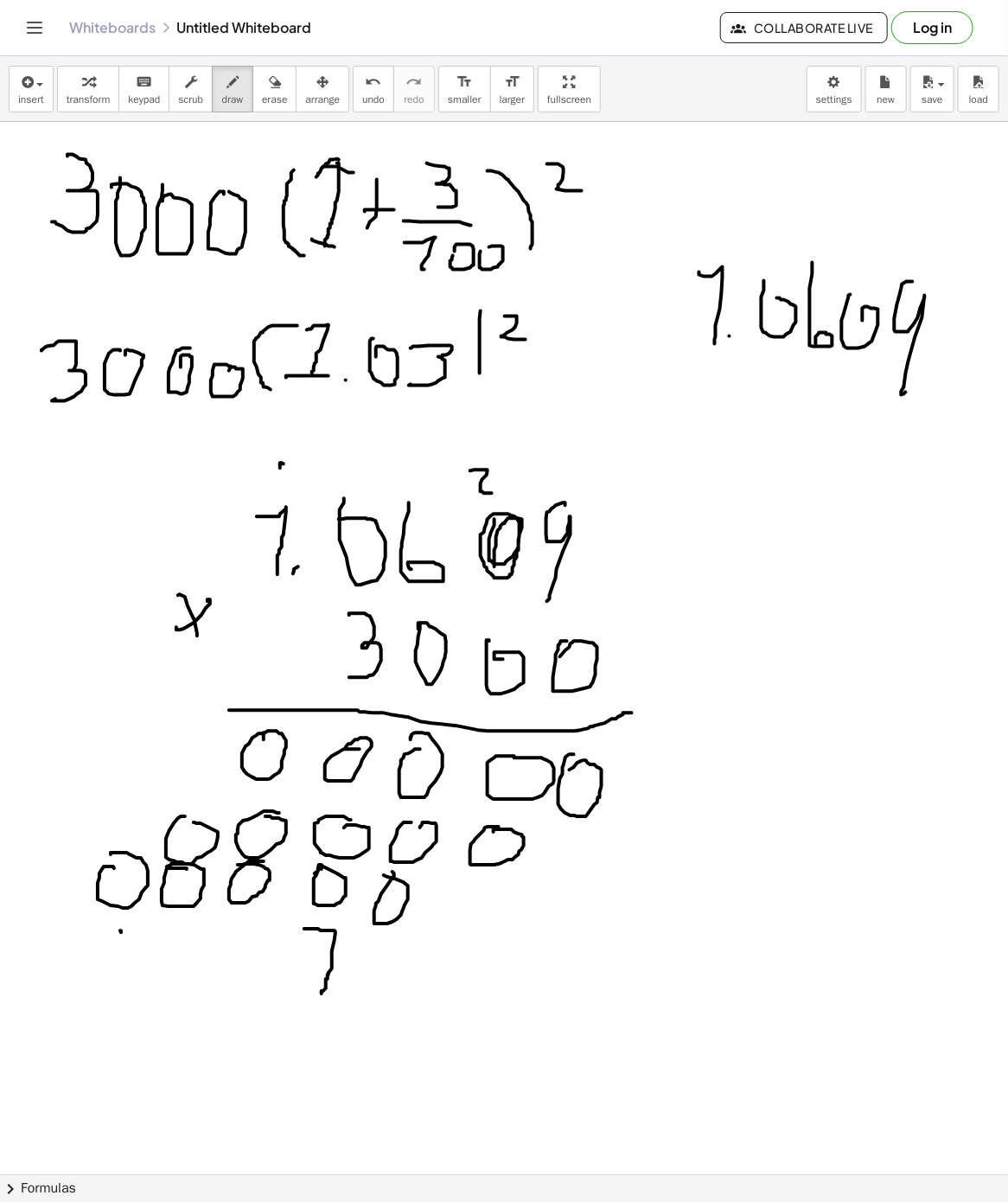 drag, startPoint x: 321, startPoint y: 932, endPoint x: 322, endPoint y: 995, distance: 63.00794 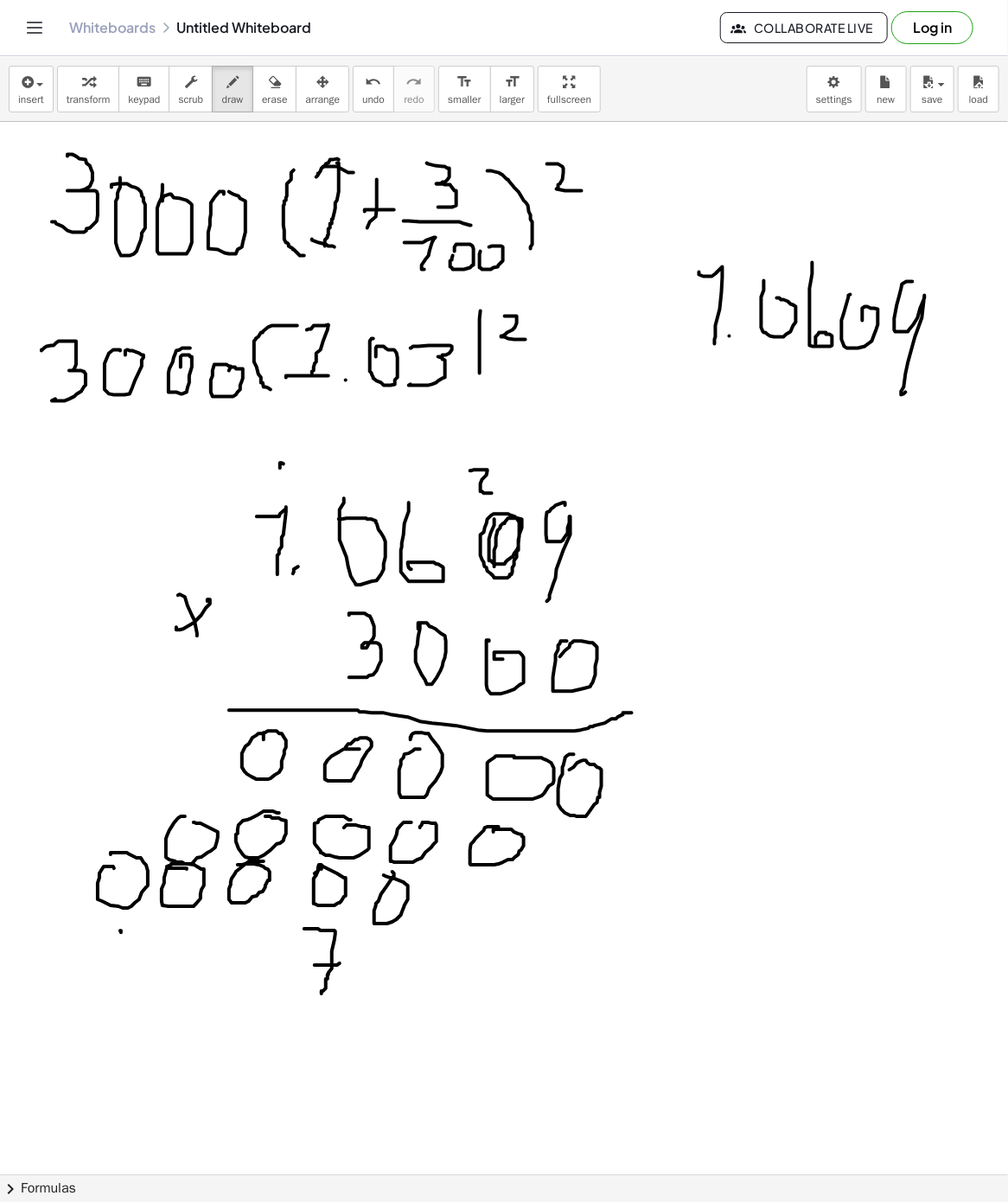 drag, startPoint x: 316, startPoint y: 967, endPoint x: 340, endPoint y: 965, distance: 24.083189 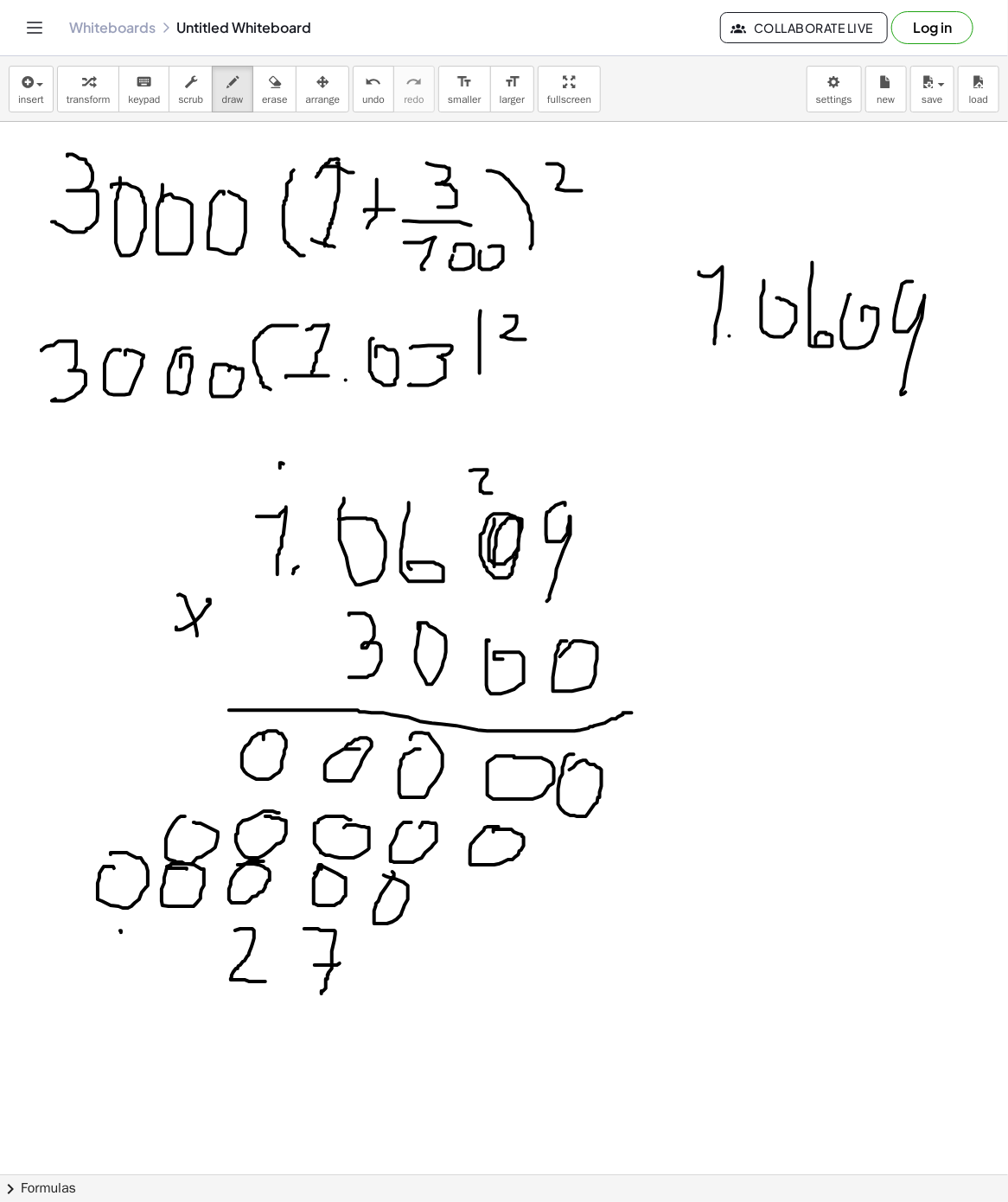 drag, startPoint x: 235, startPoint y: 932, endPoint x: 265, endPoint y: 983, distance: 59.16925 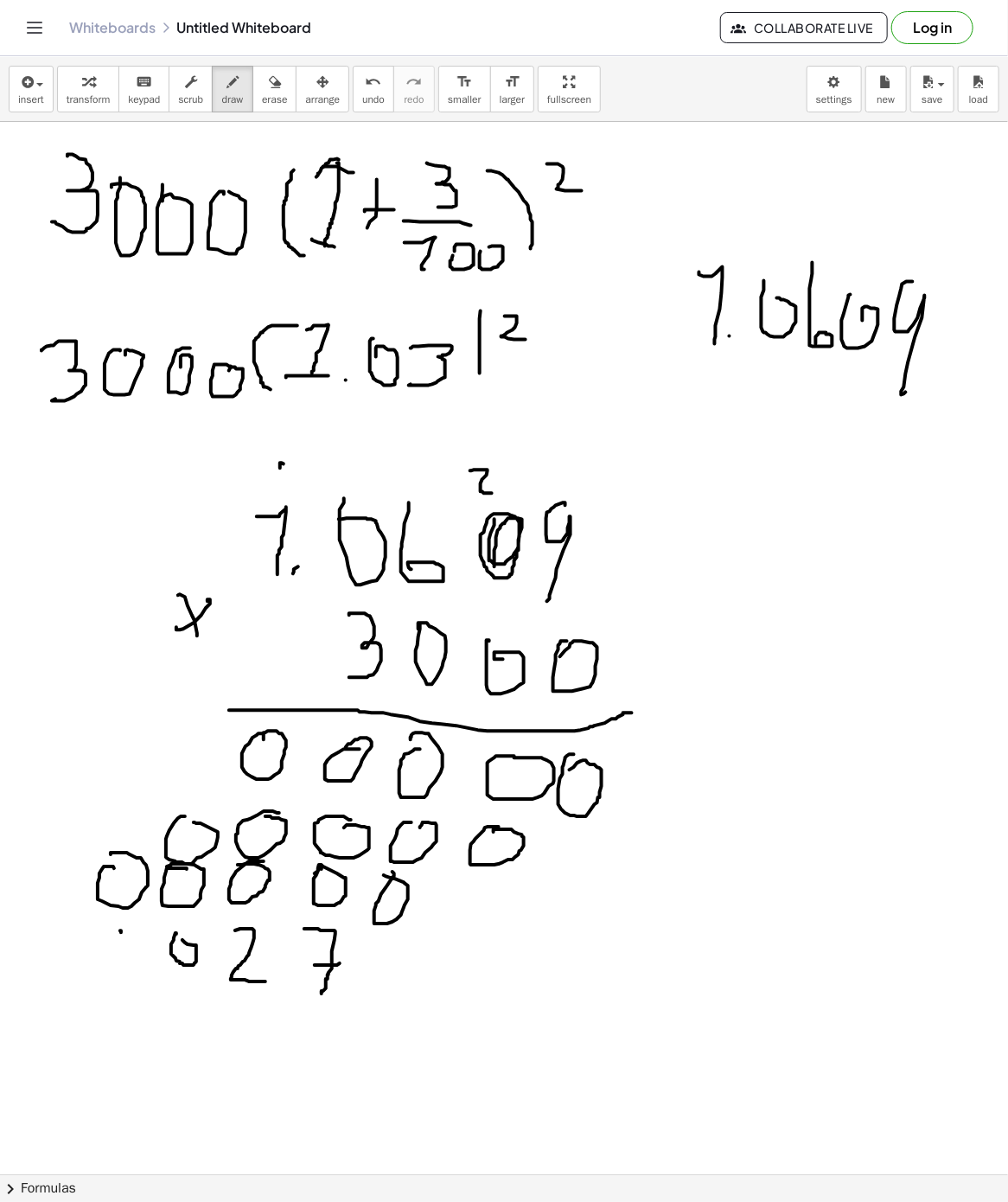 click at bounding box center [504, 1174] 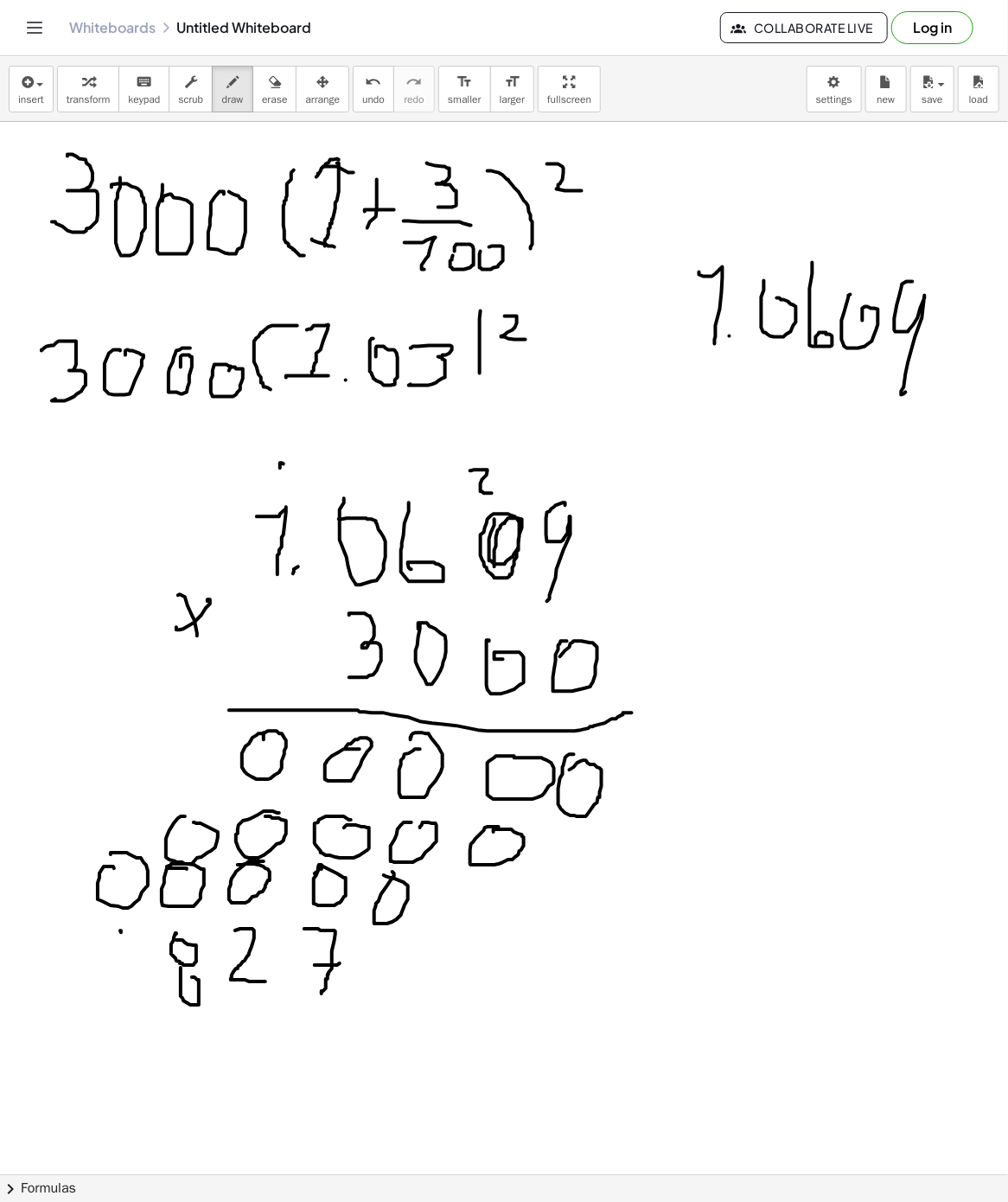 drag, startPoint x: 181, startPoint y: 969, endPoint x: 187, endPoint y: 977, distance: 10 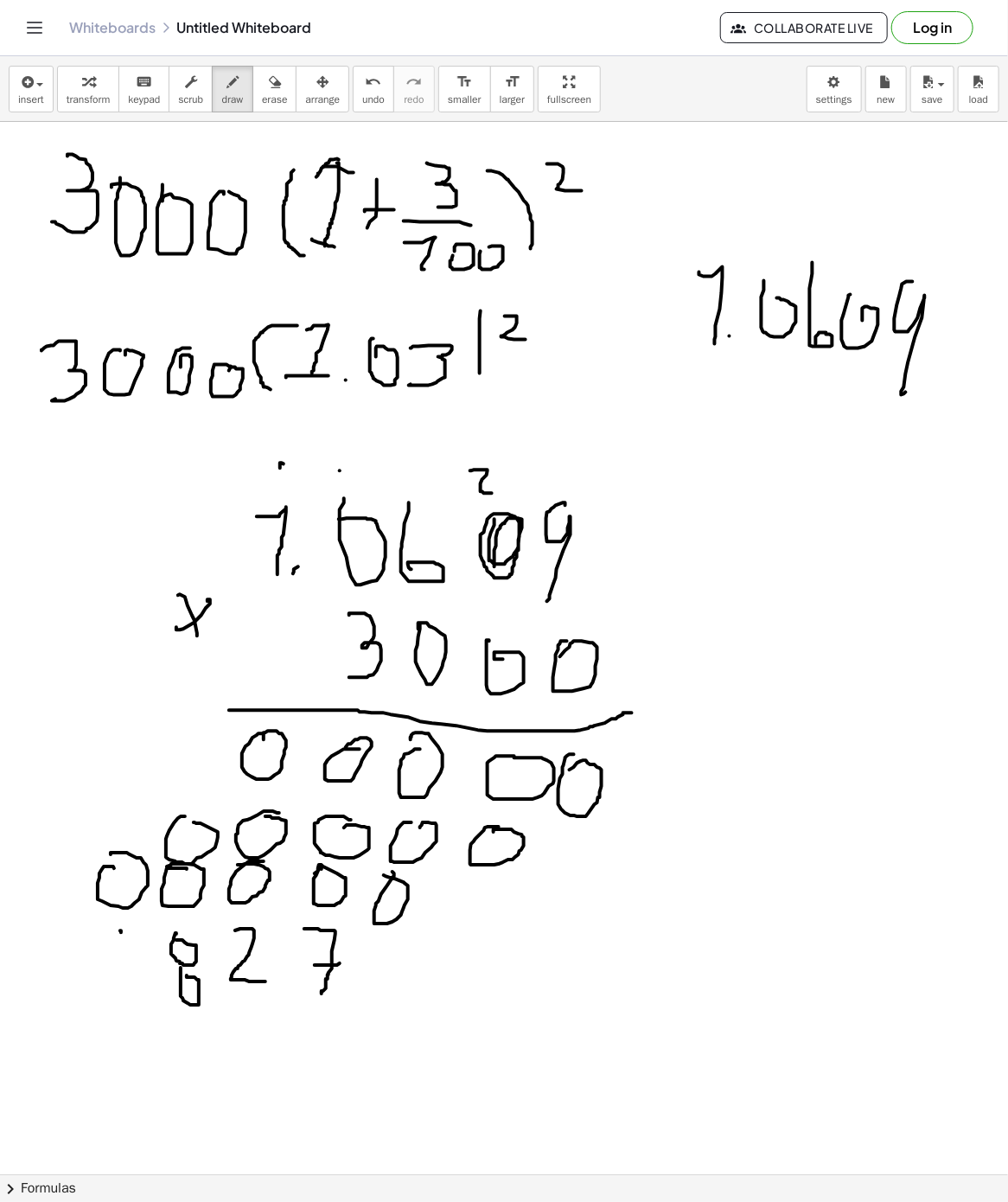 drag, startPoint x: 340, startPoint y: 472, endPoint x: 339, endPoint y: 481, distance: 9.055385 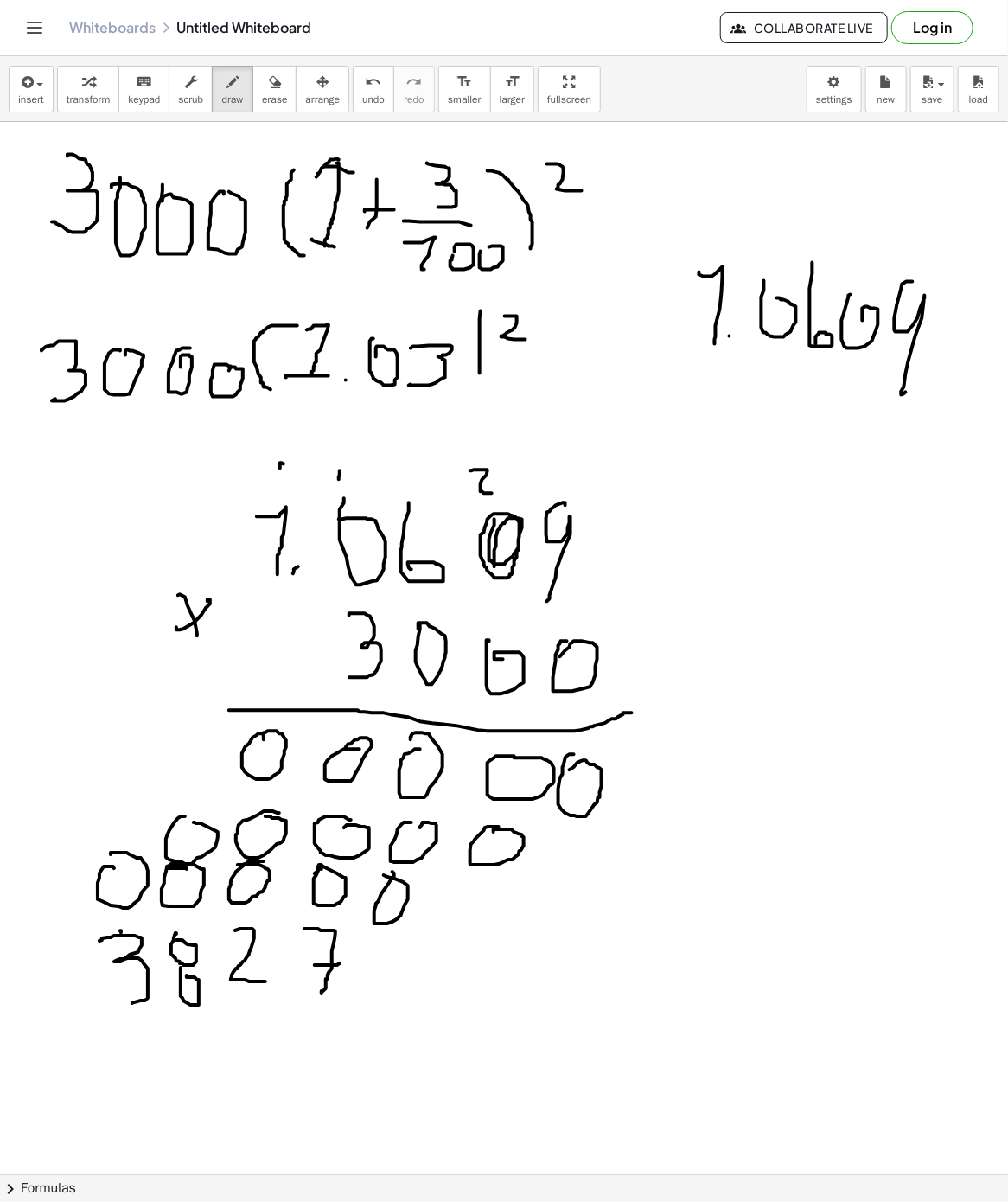 drag, startPoint x: 99, startPoint y: 943, endPoint x: 131, endPoint y: 1005, distance: 69.7711 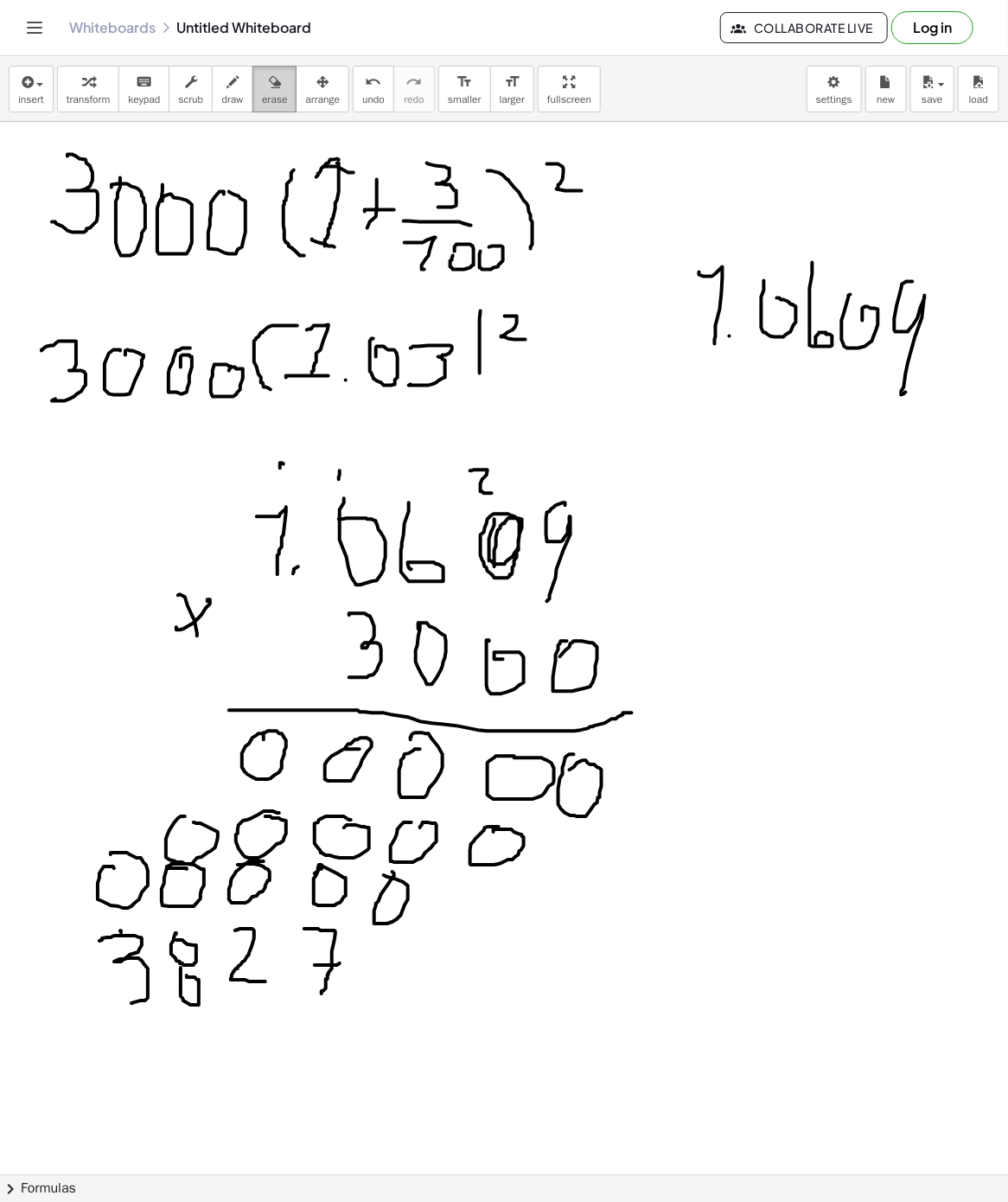 click on "erase" at bounding box center [274, 99] 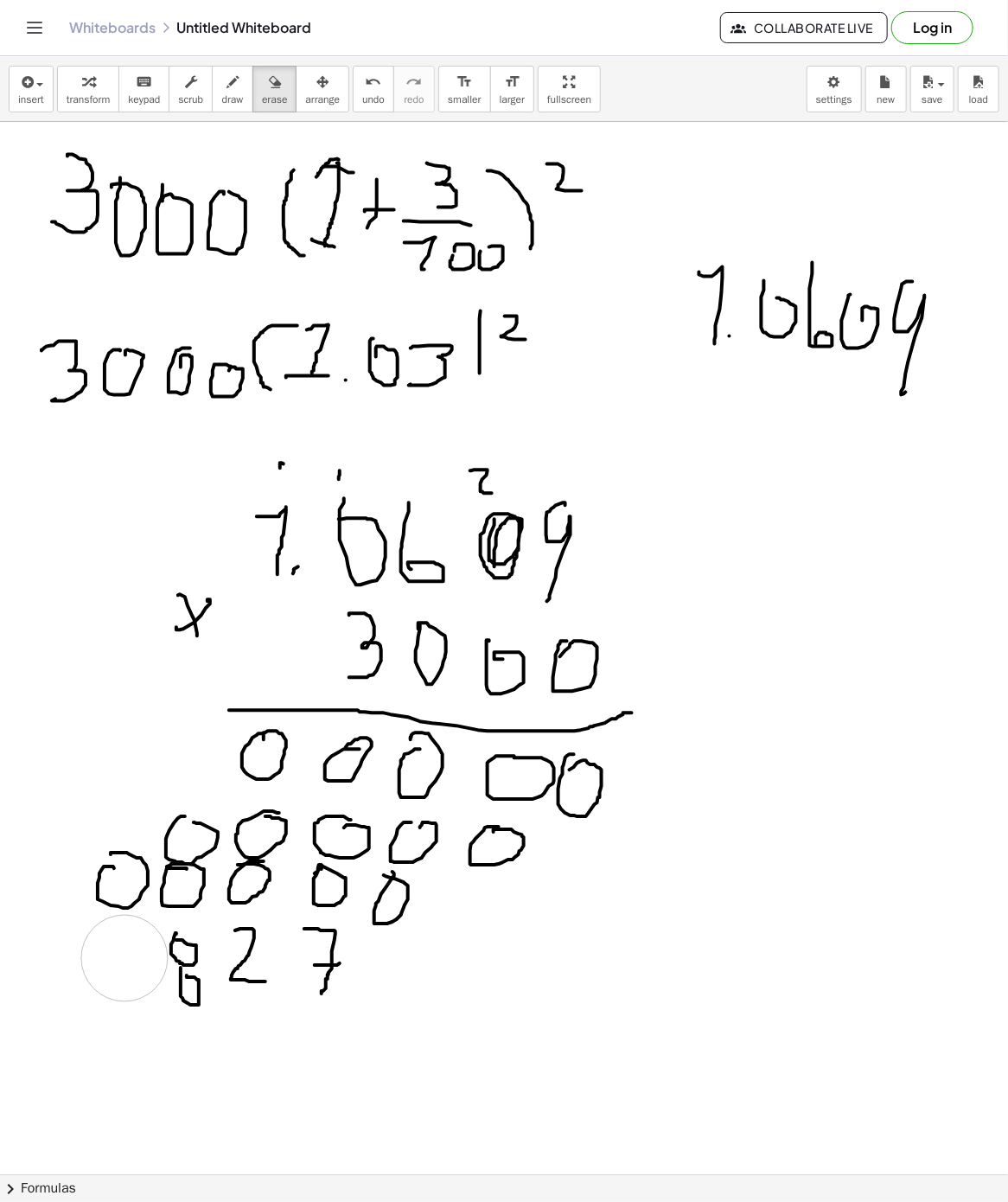 drag, startPoint x: 134, startPoint y: 1007, endPoint x: 124, endPoint y: 960, distance: 48.052055 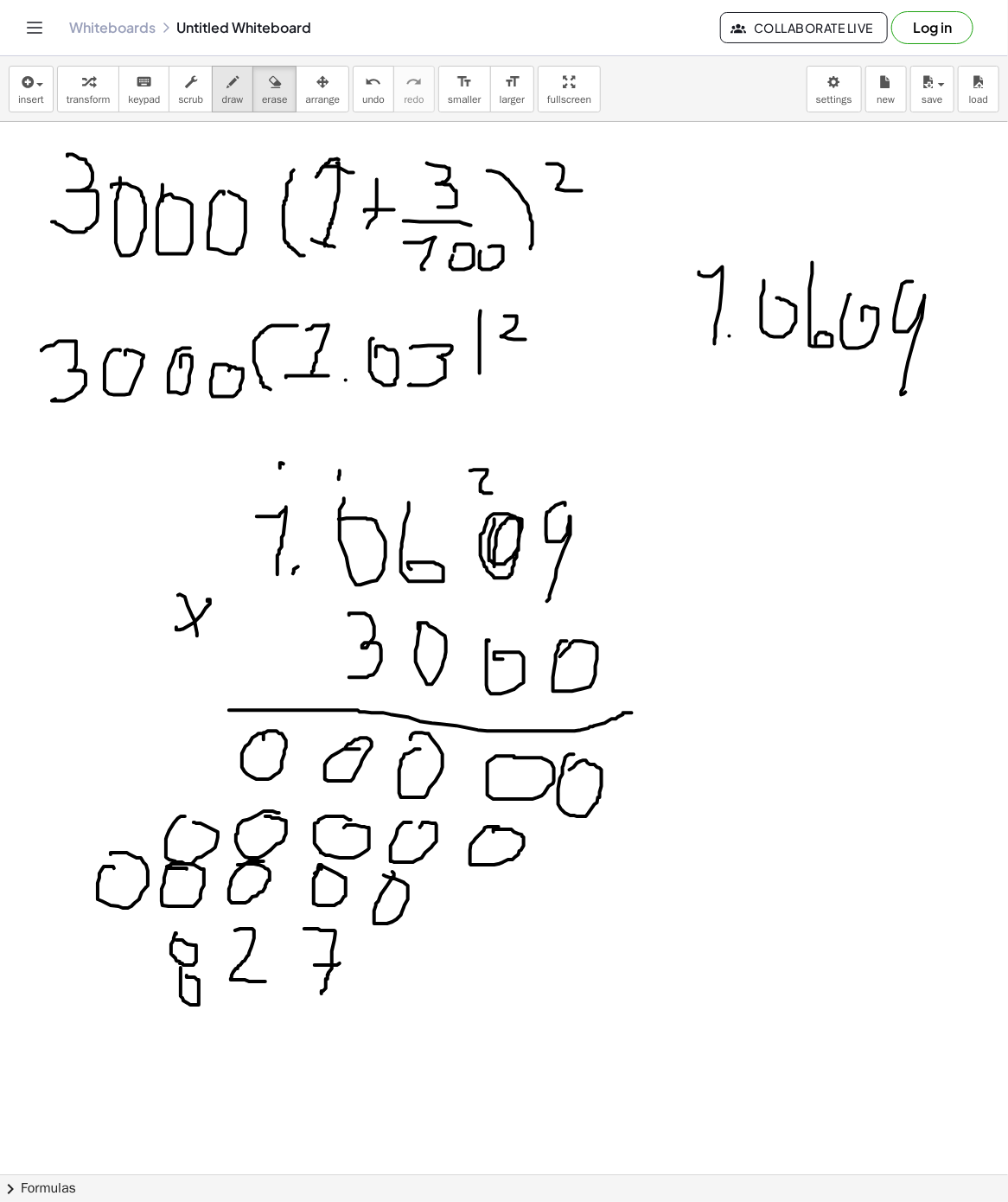 click on "draw" at bounding box center (233, 99) 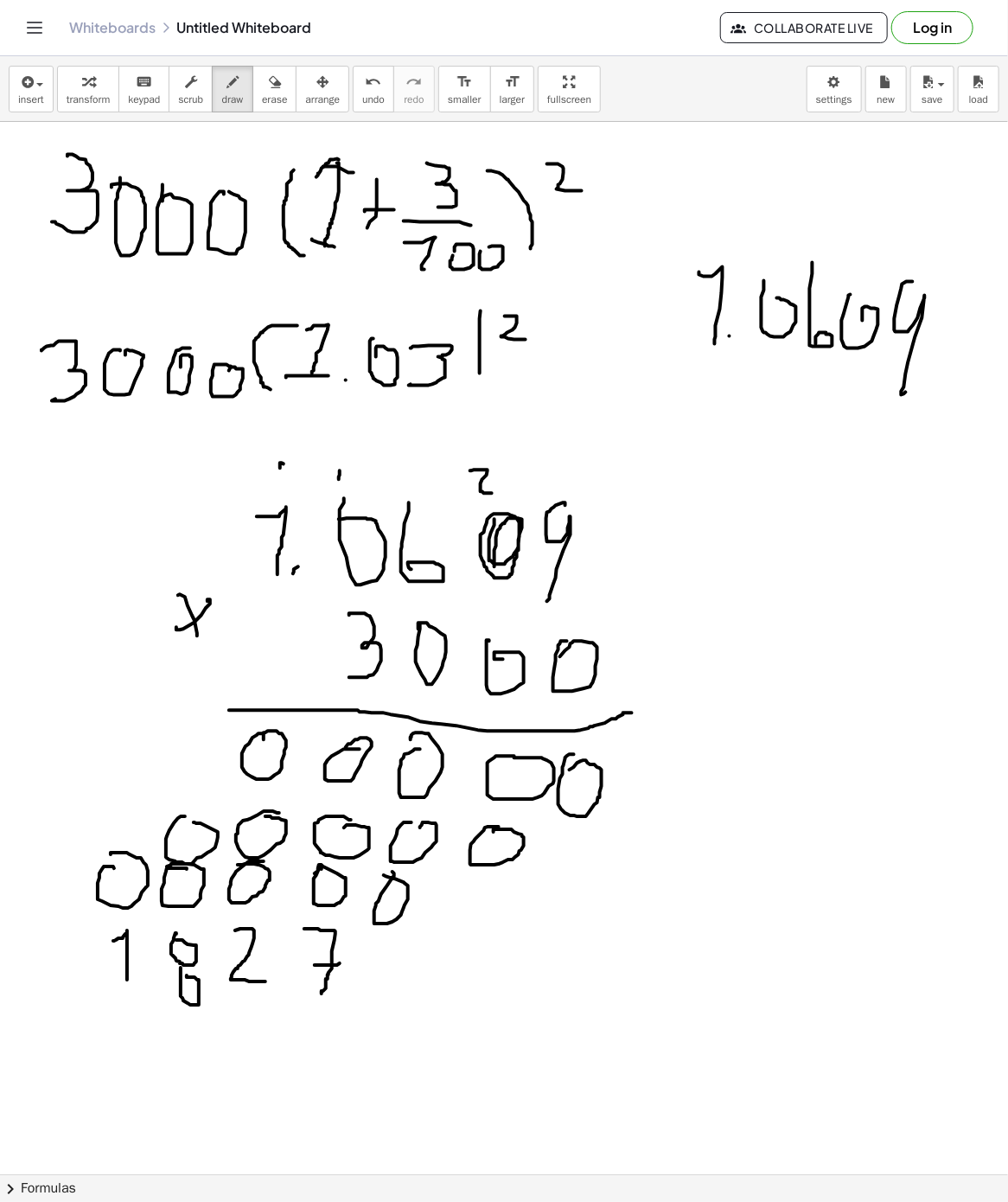 drag, startPoint x: 114, startPoint y: 943, endPoint x: 127, endPoint y: 991, distance: 49.729267 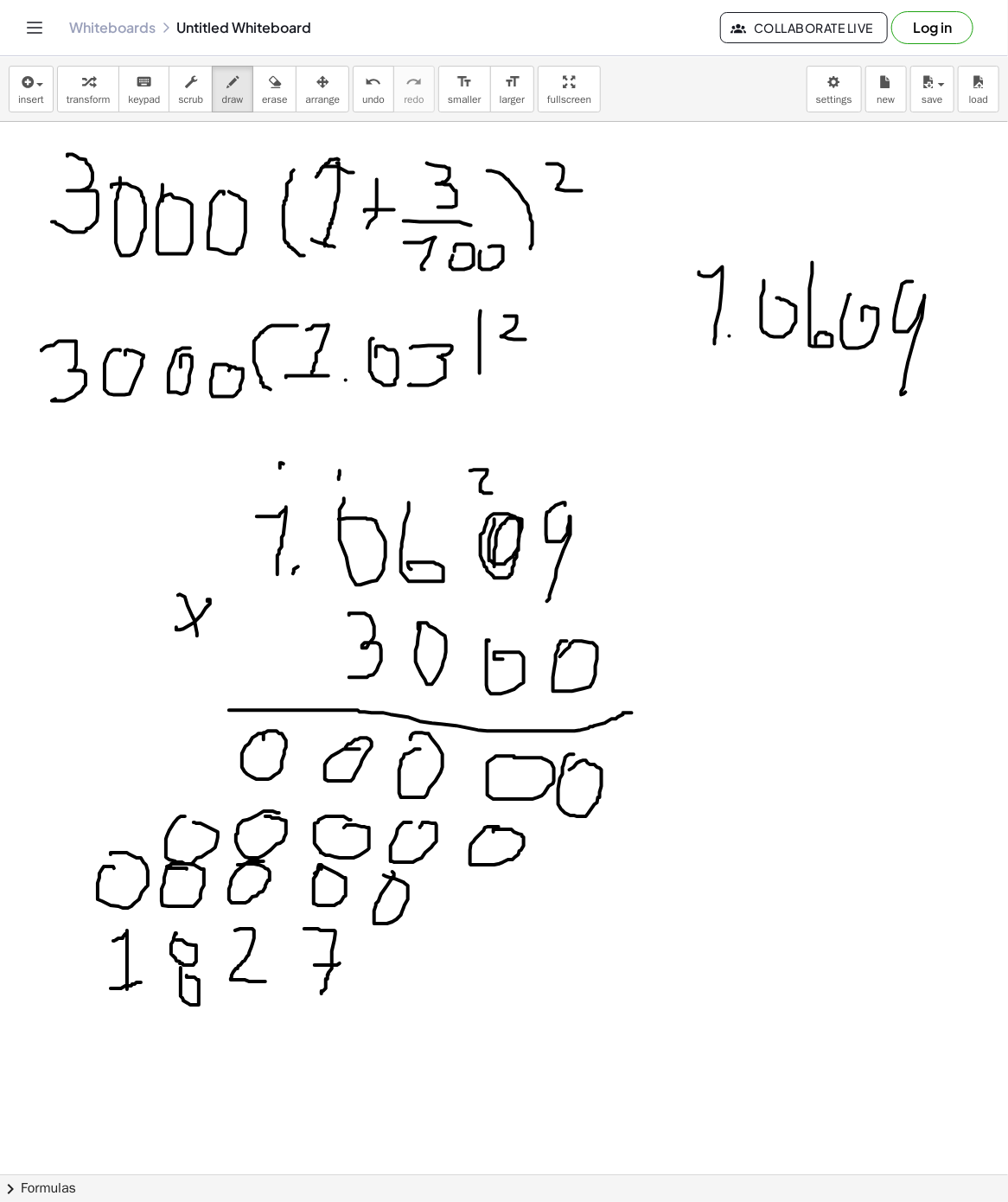 drag, startPoint x: 111, startPoint y: 990, endPoint x: 141, endPoint y: 984, distance: 30.59412 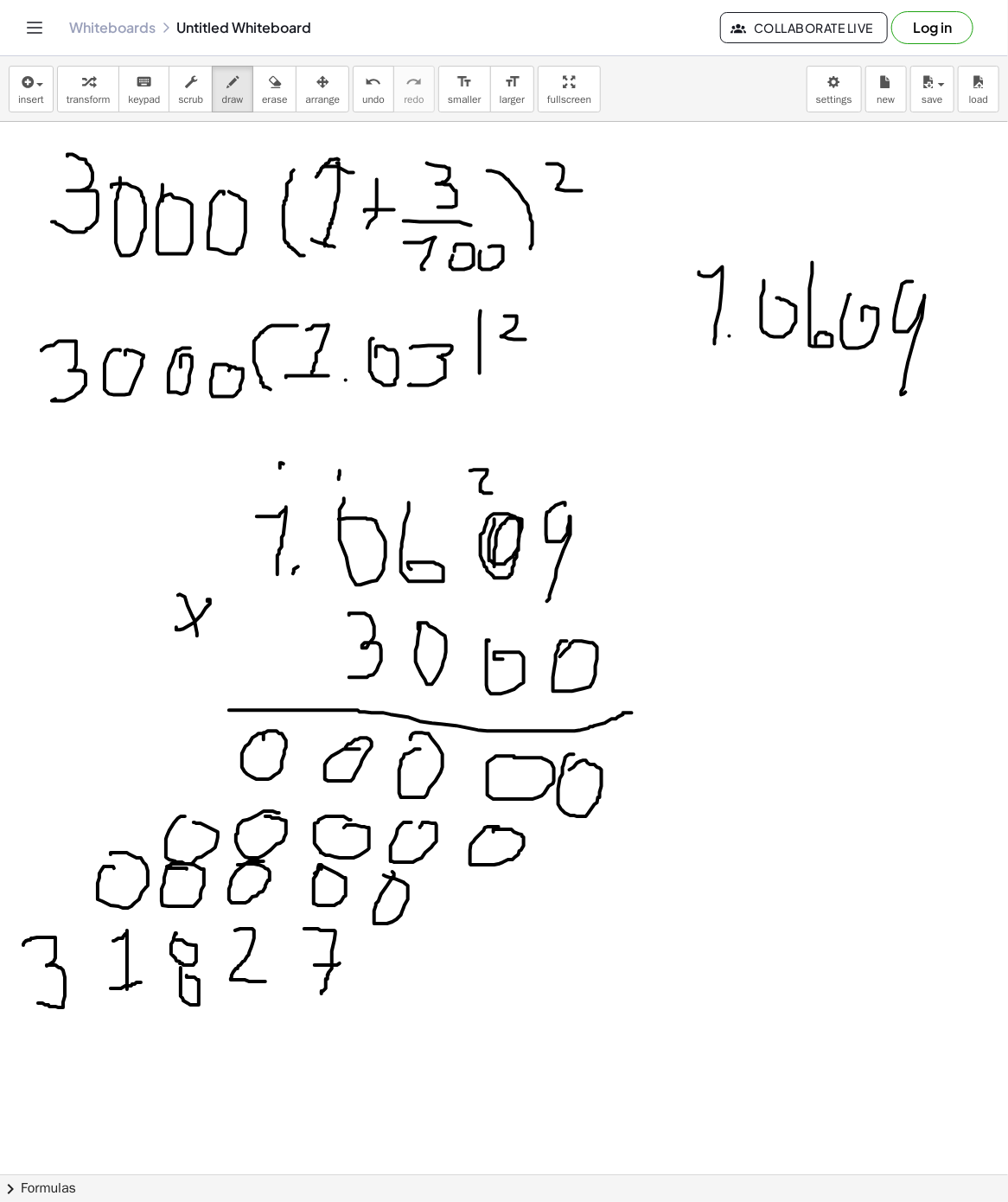drag, startPoint x: 26, startPoint y: 943, endPoint x: 38, endPoint y: 1005, distance: 63.15061 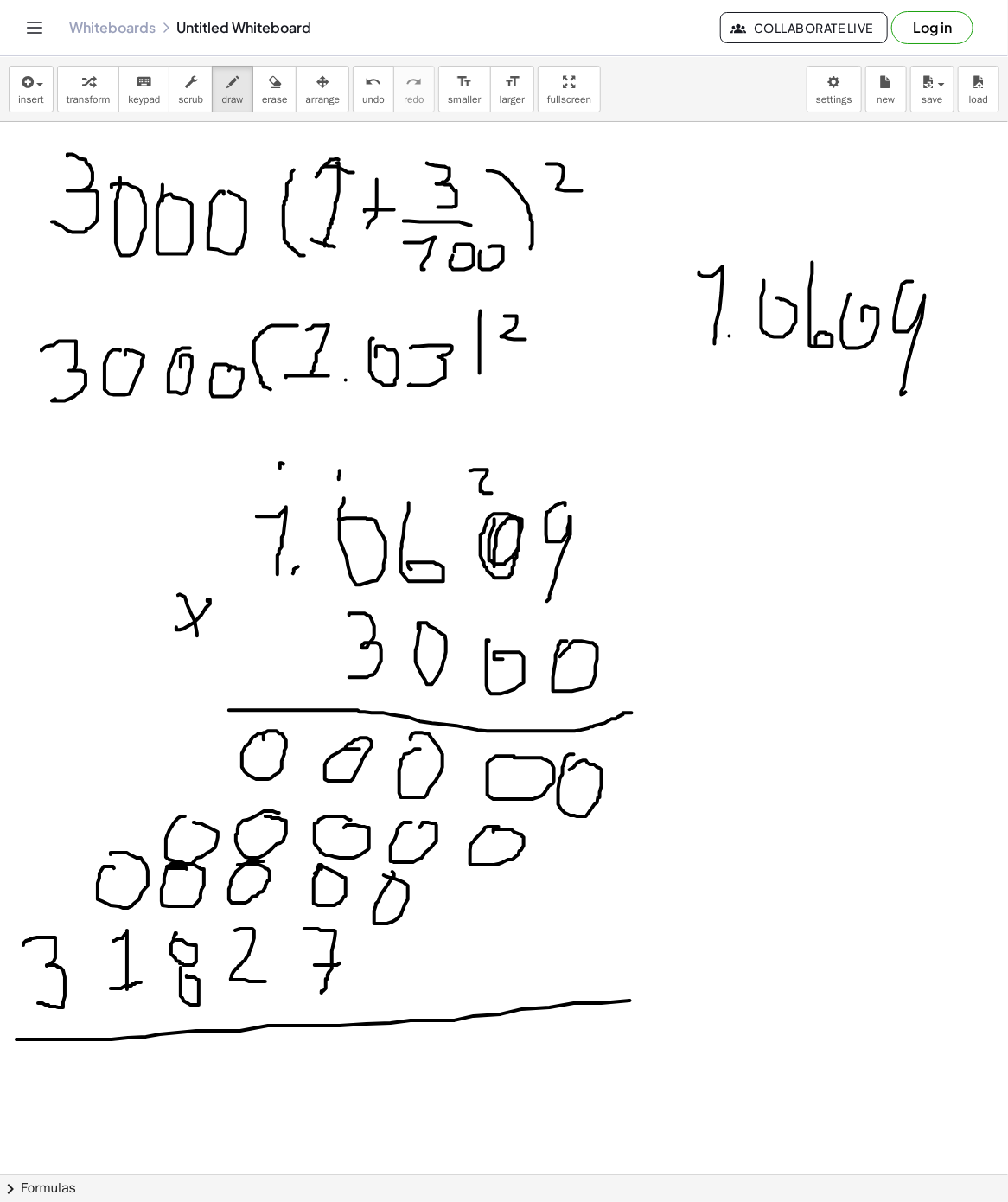 drag, startPoint x: 16, startPoint y: 1041, endPoint x: 727, endPoint y: 1002, distance: 712.06882 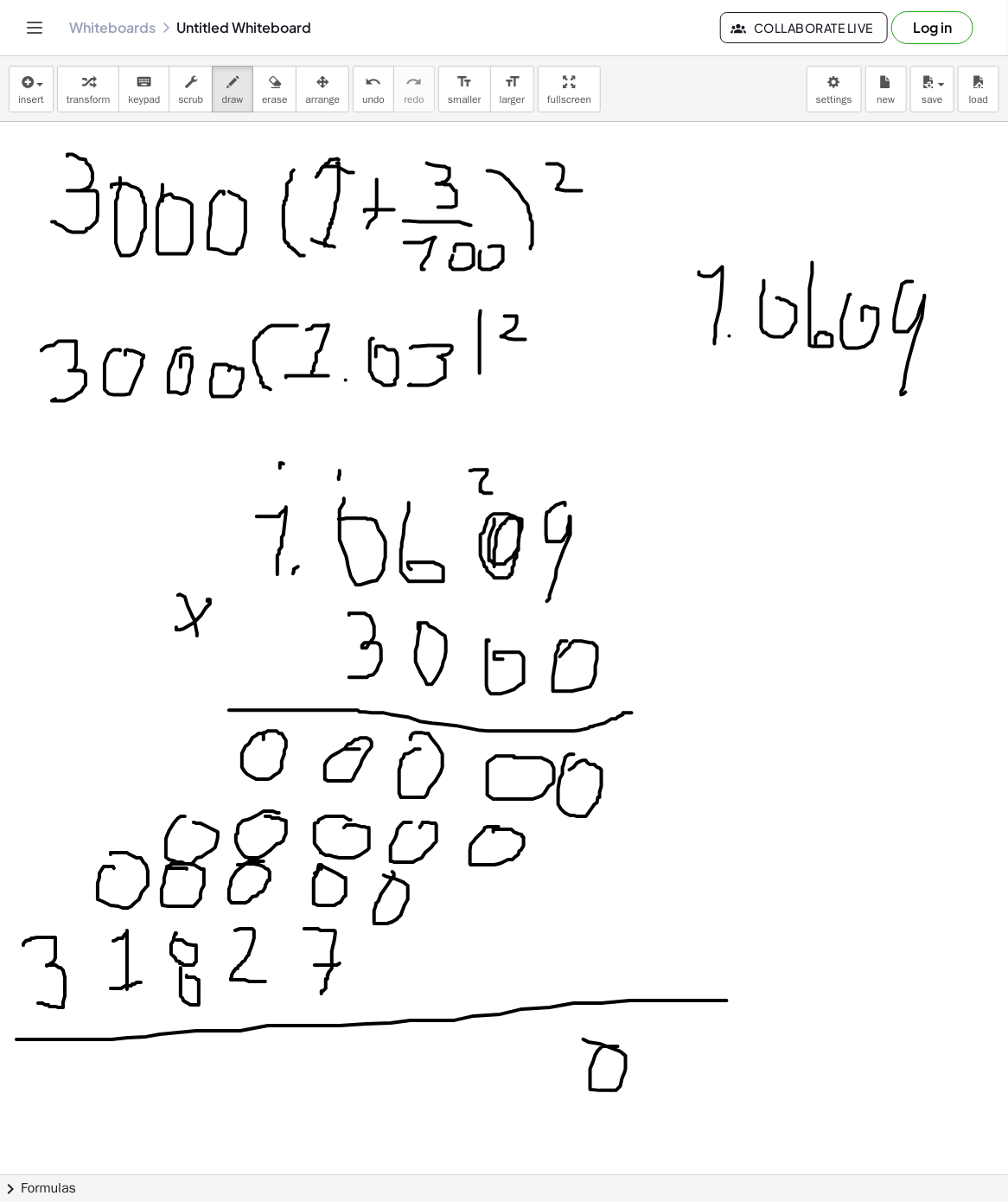 drag, startPoint x: 618, startPoint y: 1048, endPoint x: 584, endPoint y: 1041, distance: 34.71311 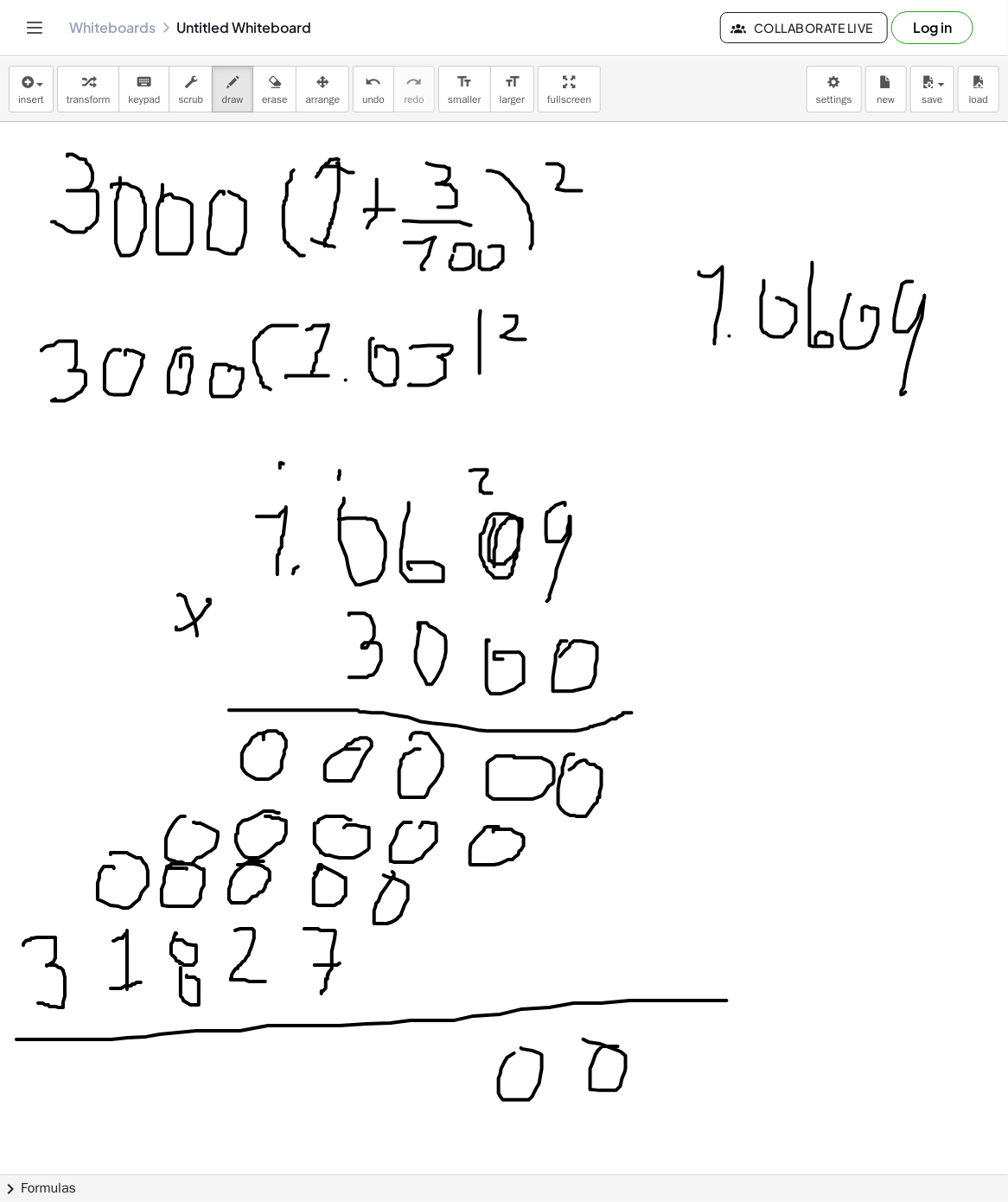drag, startPoint x: 514, startPoint y: 1055, endPoint x: 499, endPoint y: 1071, distance: 21.931712 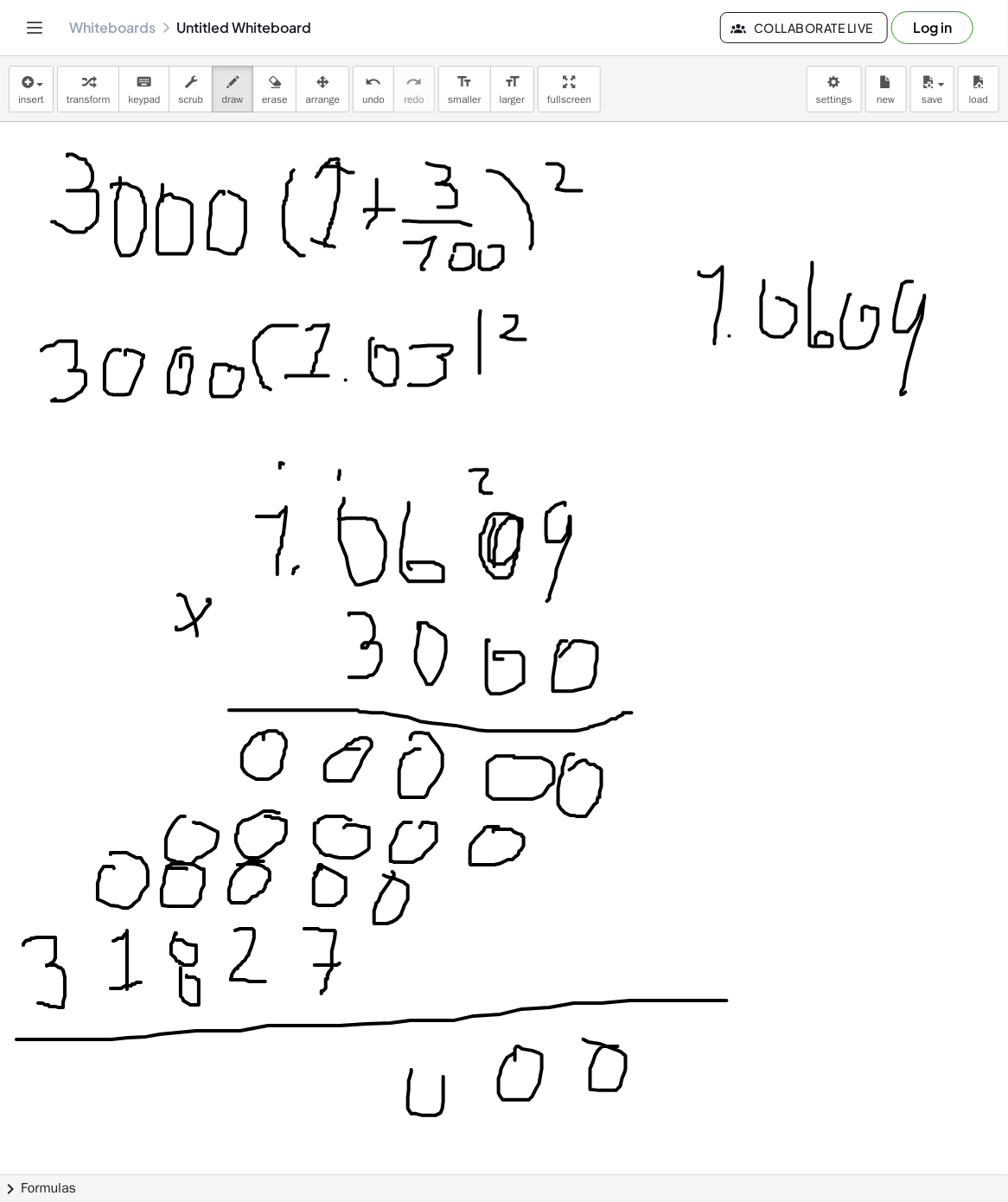 click at bounding box center (504, 1174) 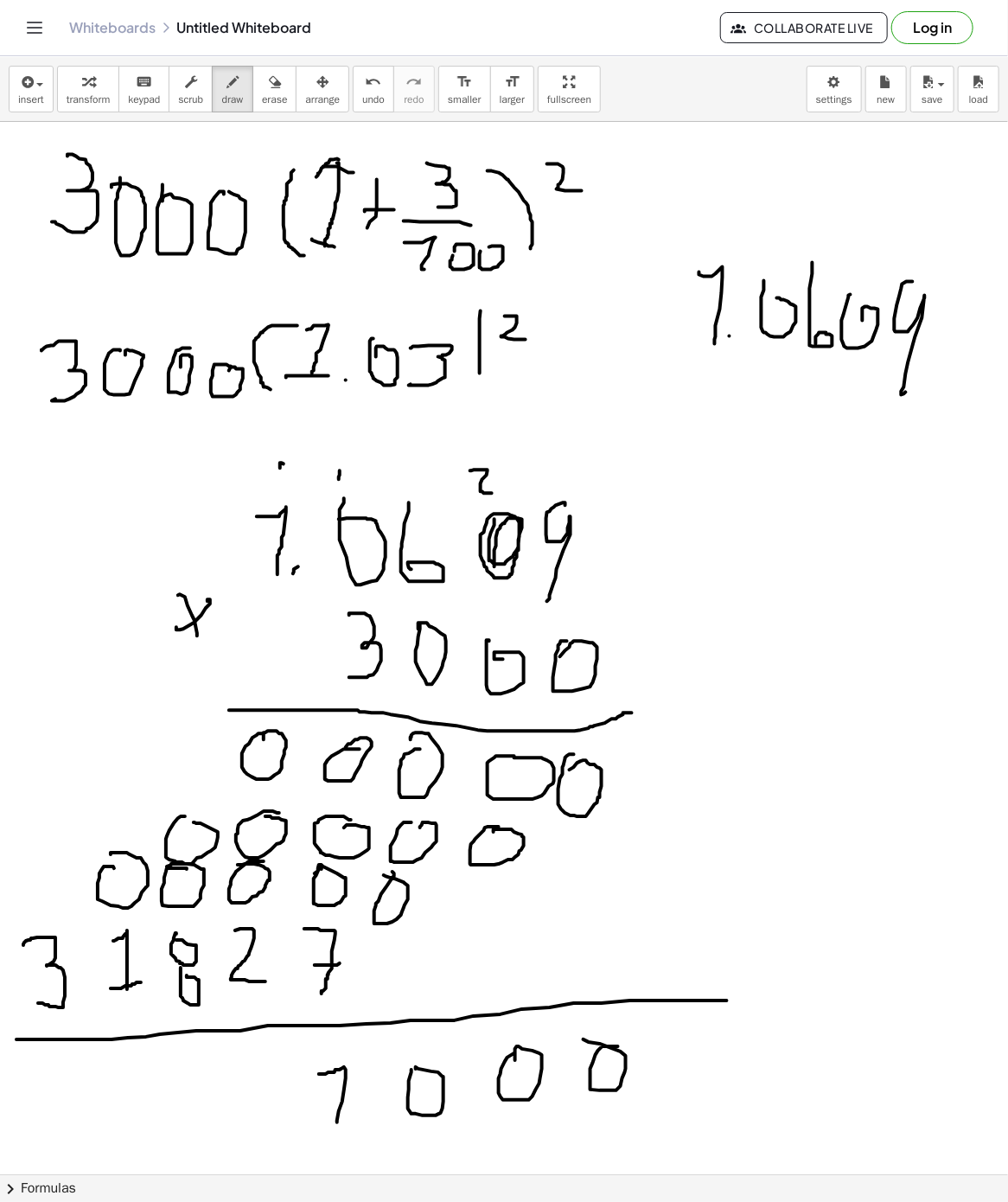 drag, startPoint x: 319, startPoint y: 1076, endPoint x: 337, endPoint y: 1124, distance: 51.264022 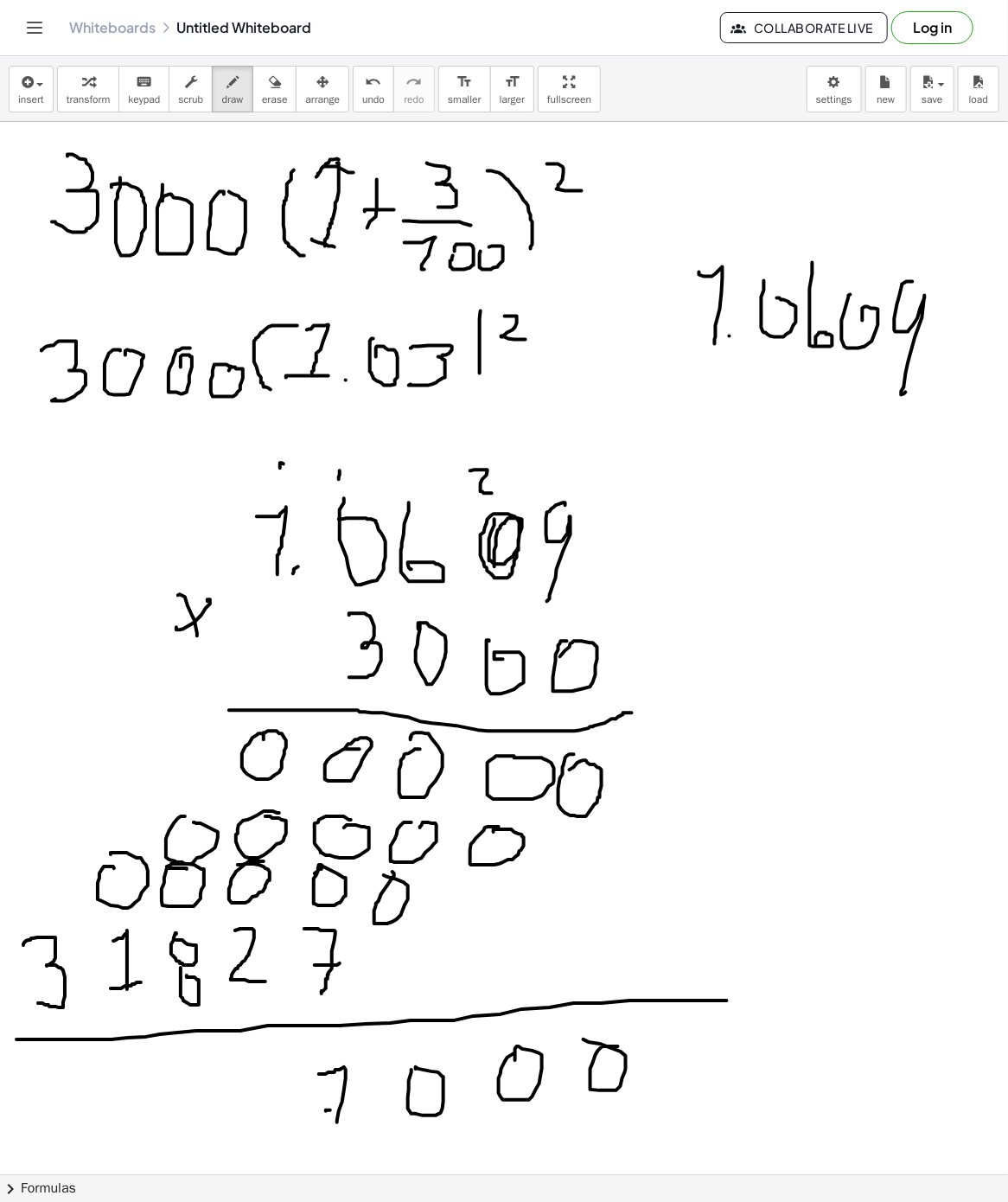 drag, startPoint x: 326, startPoint y: 1113, endPoint x: 367, endPoint y: 1112, distance: 41.012193 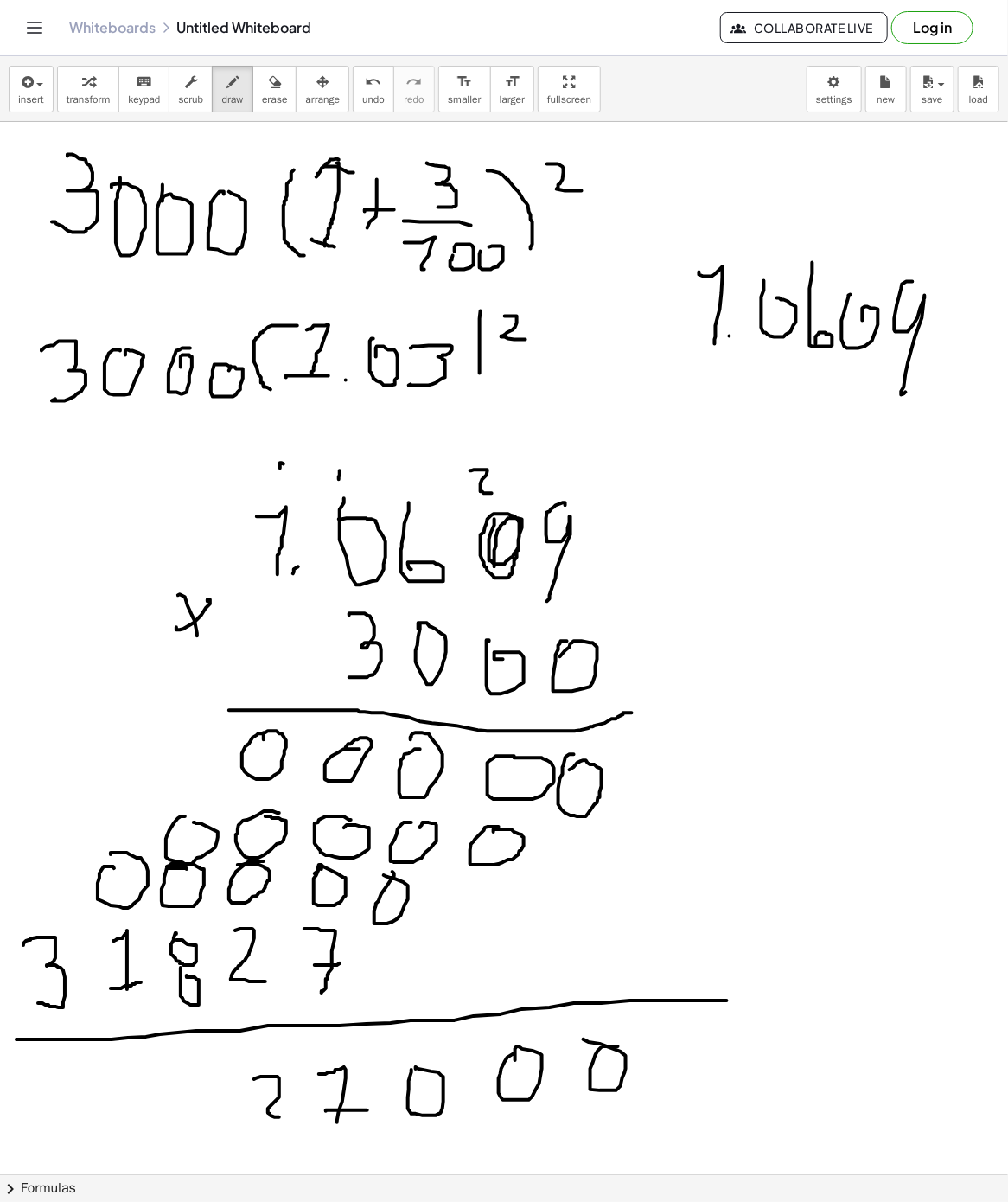 drag, startPoint x: 254, startPoint y: 1081, endPoint x: 300, endPoint y: 1122, distance: 61.6198 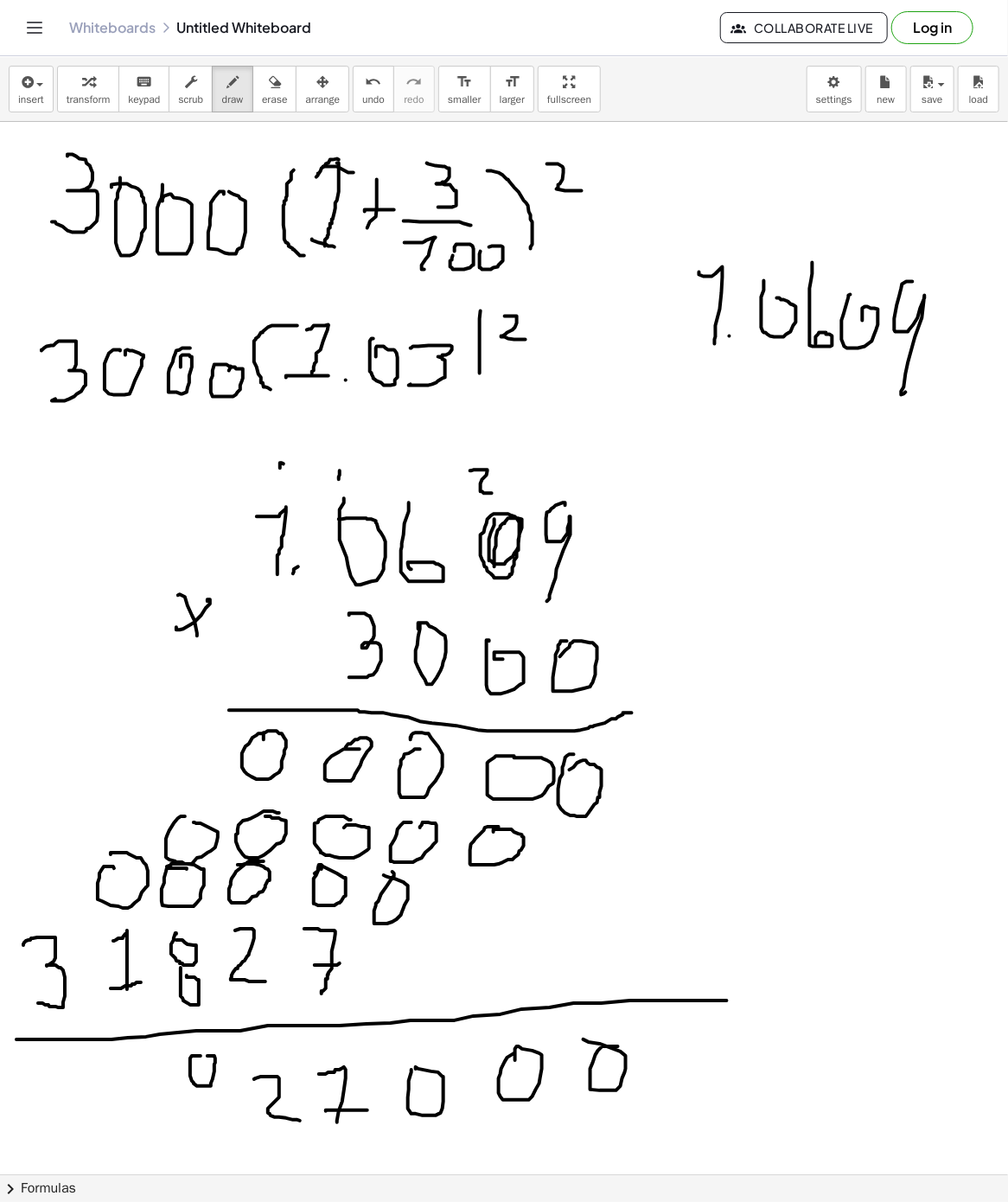 drag, startPoint x: 201, startPoint y: 1058, endPoint x: 204, endPoint y: 1078, distance: 20.22375 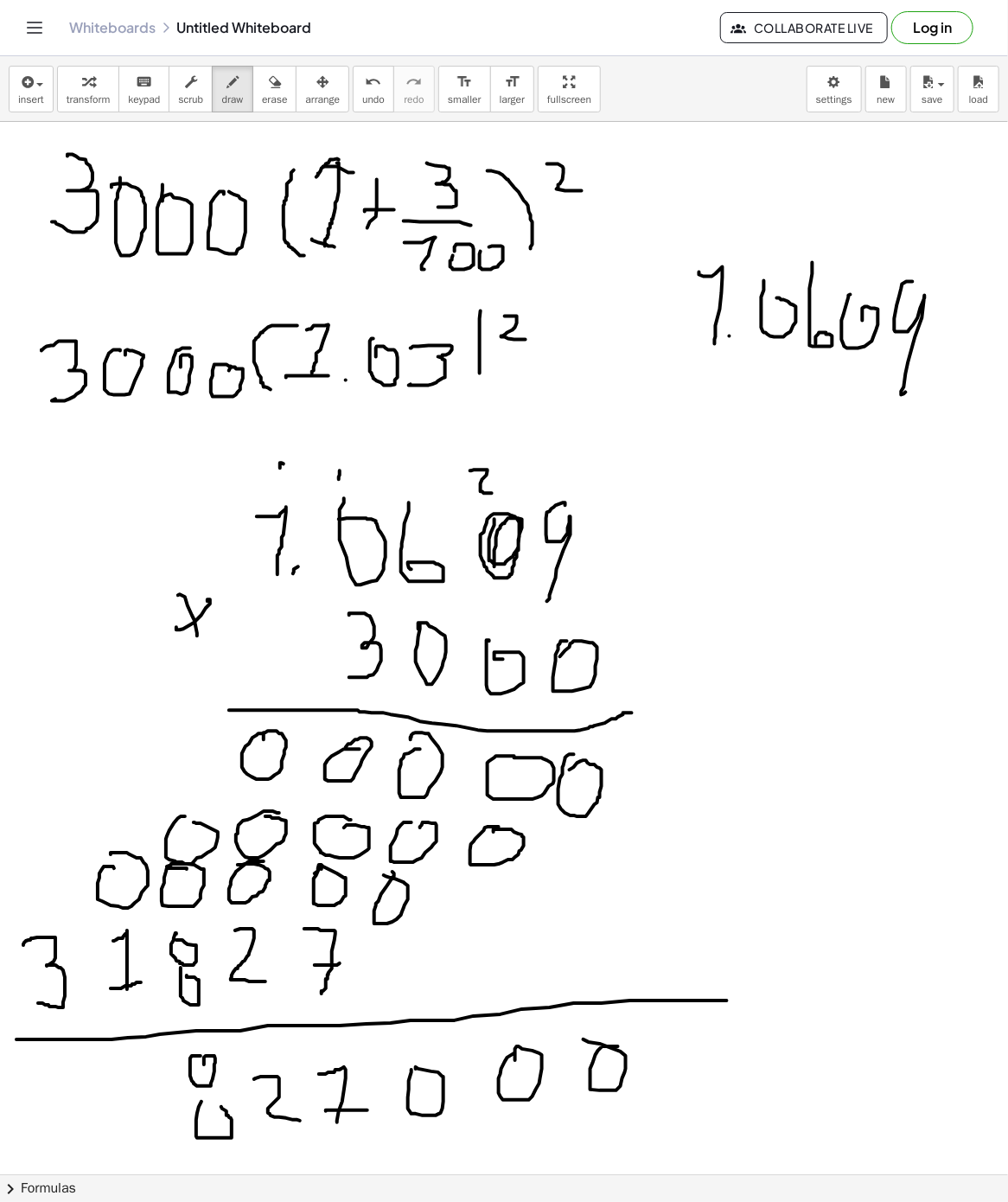 click at bounding box center (504, 1174) 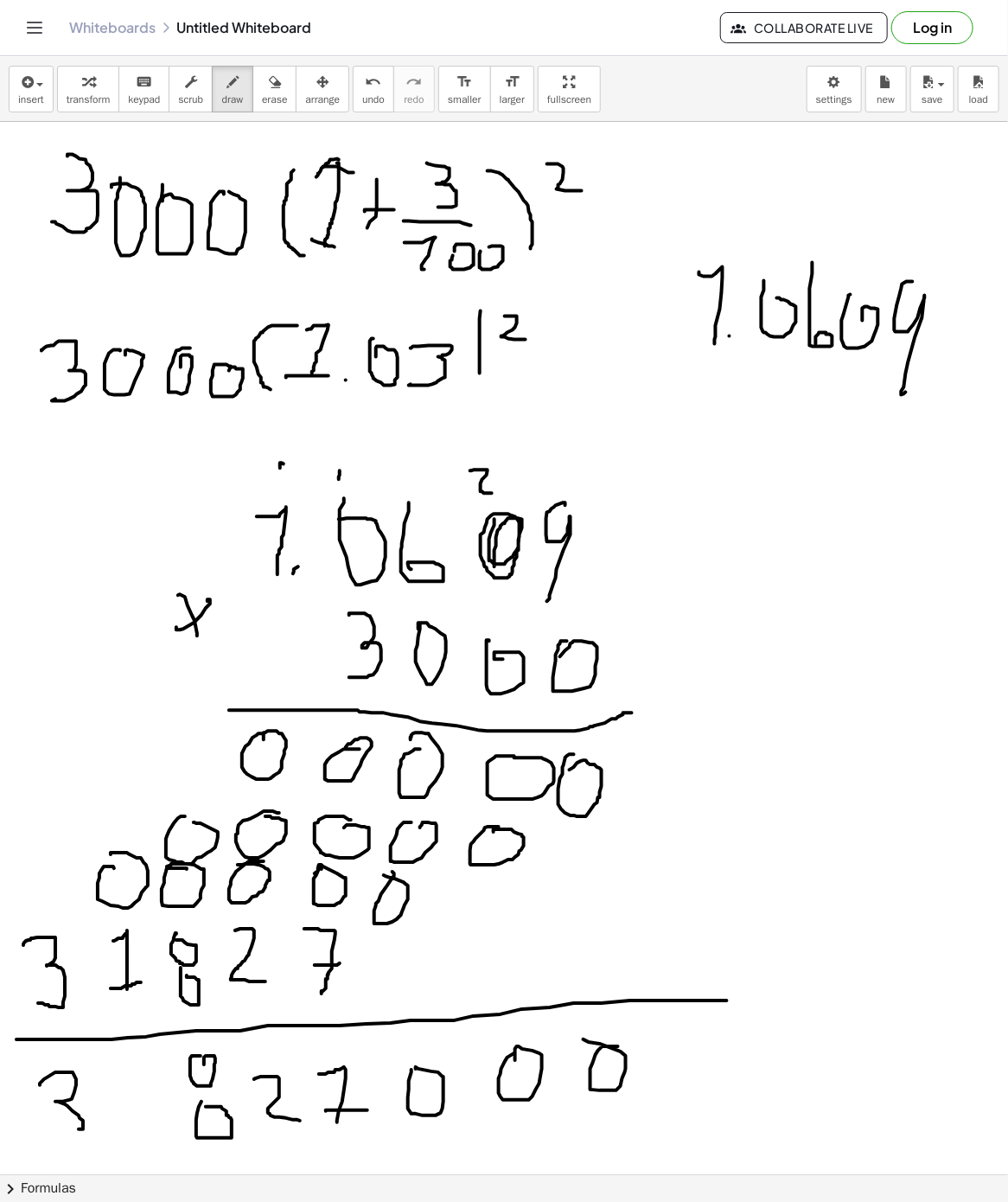 drag, startPoint x: 40, startPoint y: 1087, endPoint x: 67, endPoint y: 1131, distance: 51.623638 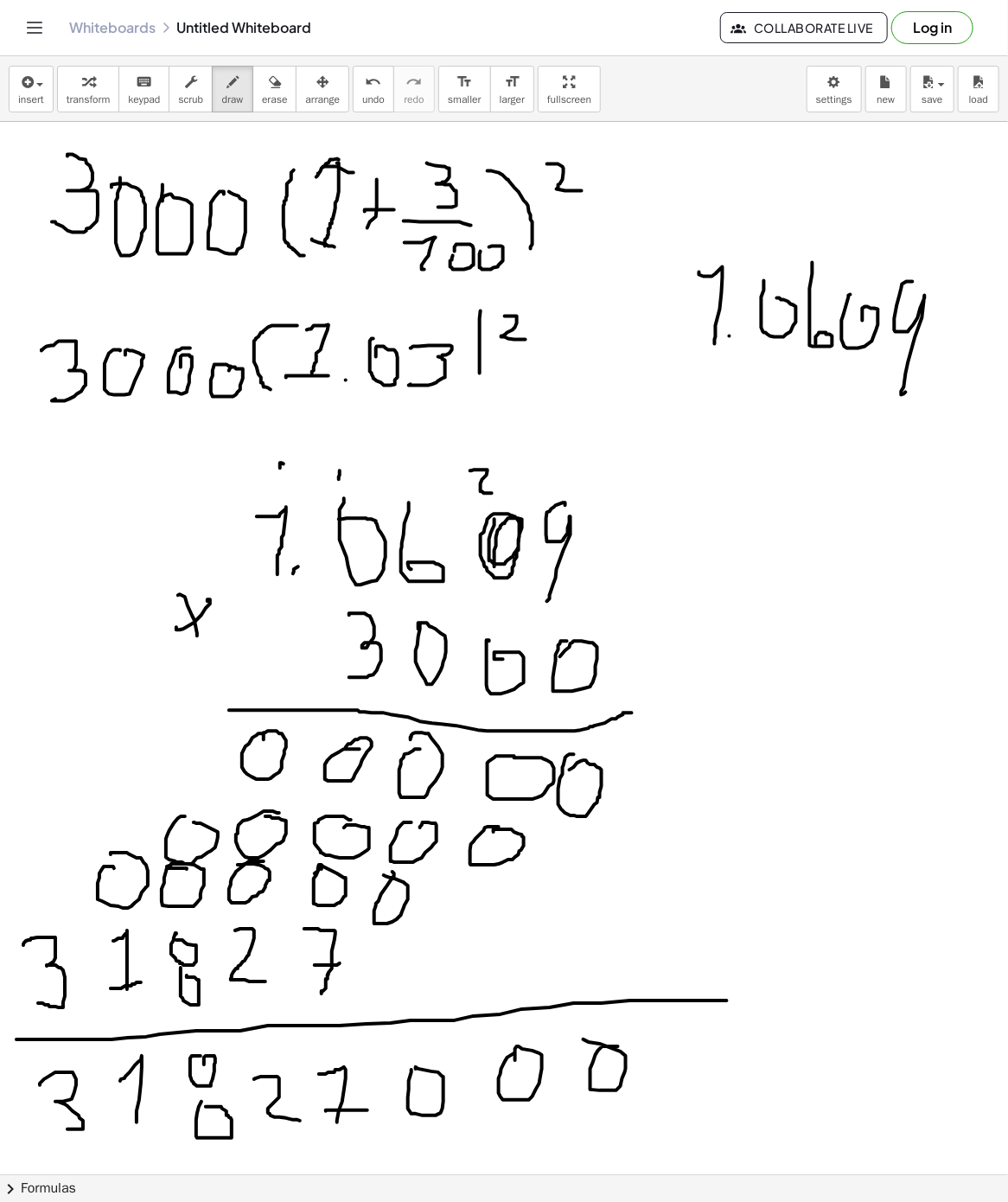 drag, startPoint x: 120, startPoint y: 1083, endPoint x: 135, endPoint y: 1131, distance: 50.2892 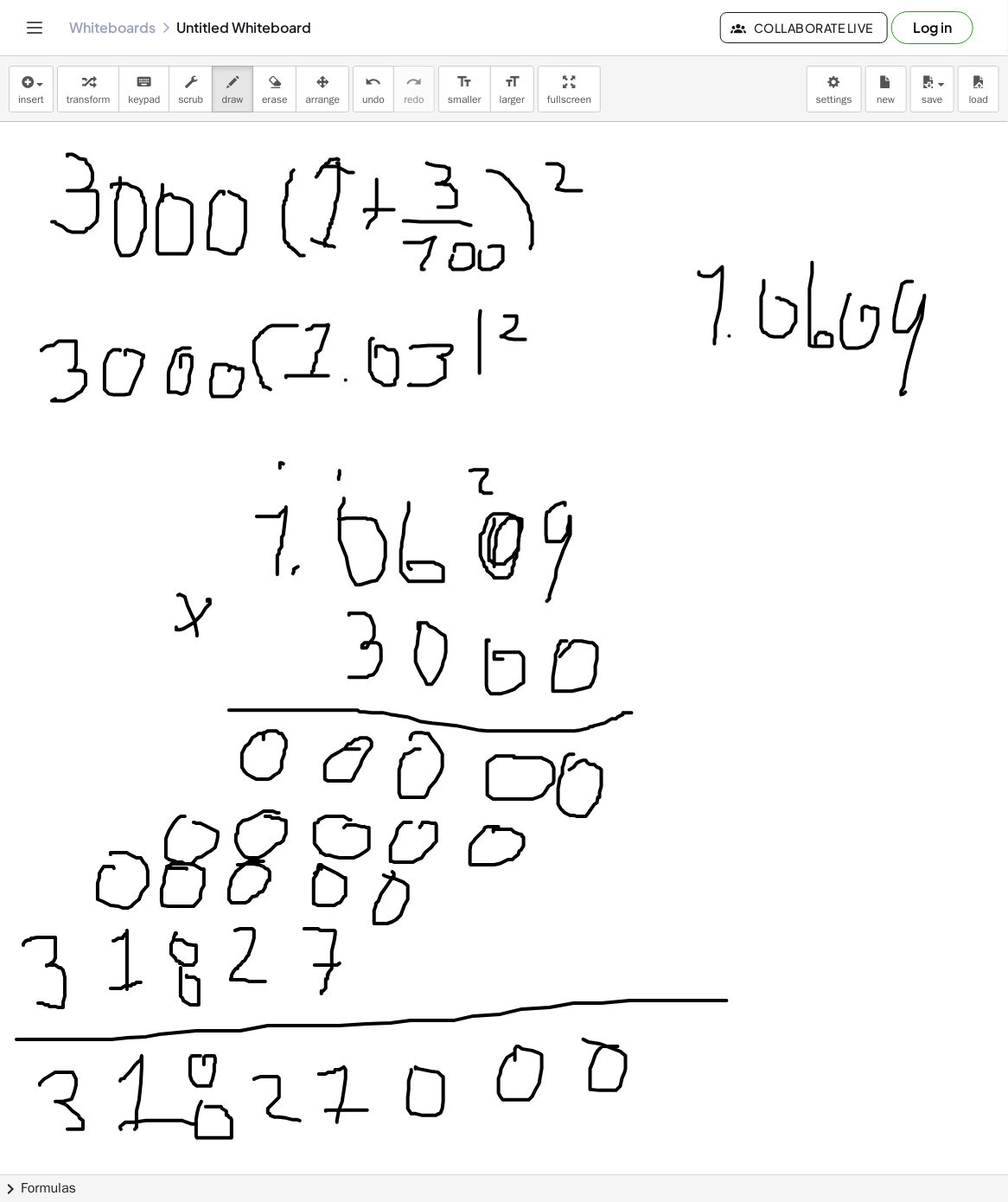 drag, startPoint x: 121, startPoint y: 1131, endPoint x: 189, endPoint y: 1131, distance: 68 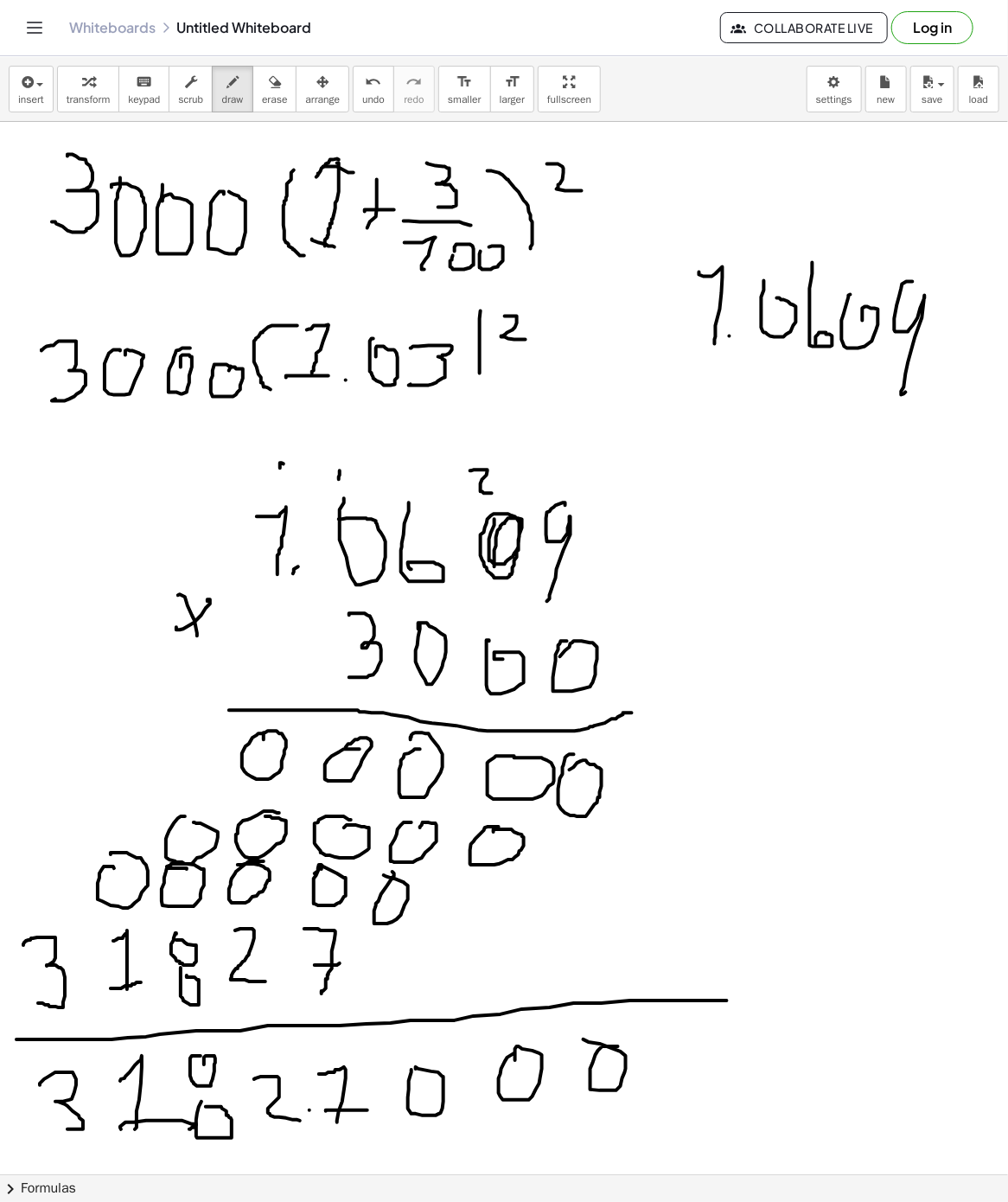 click at bounding box center (504, 1174) 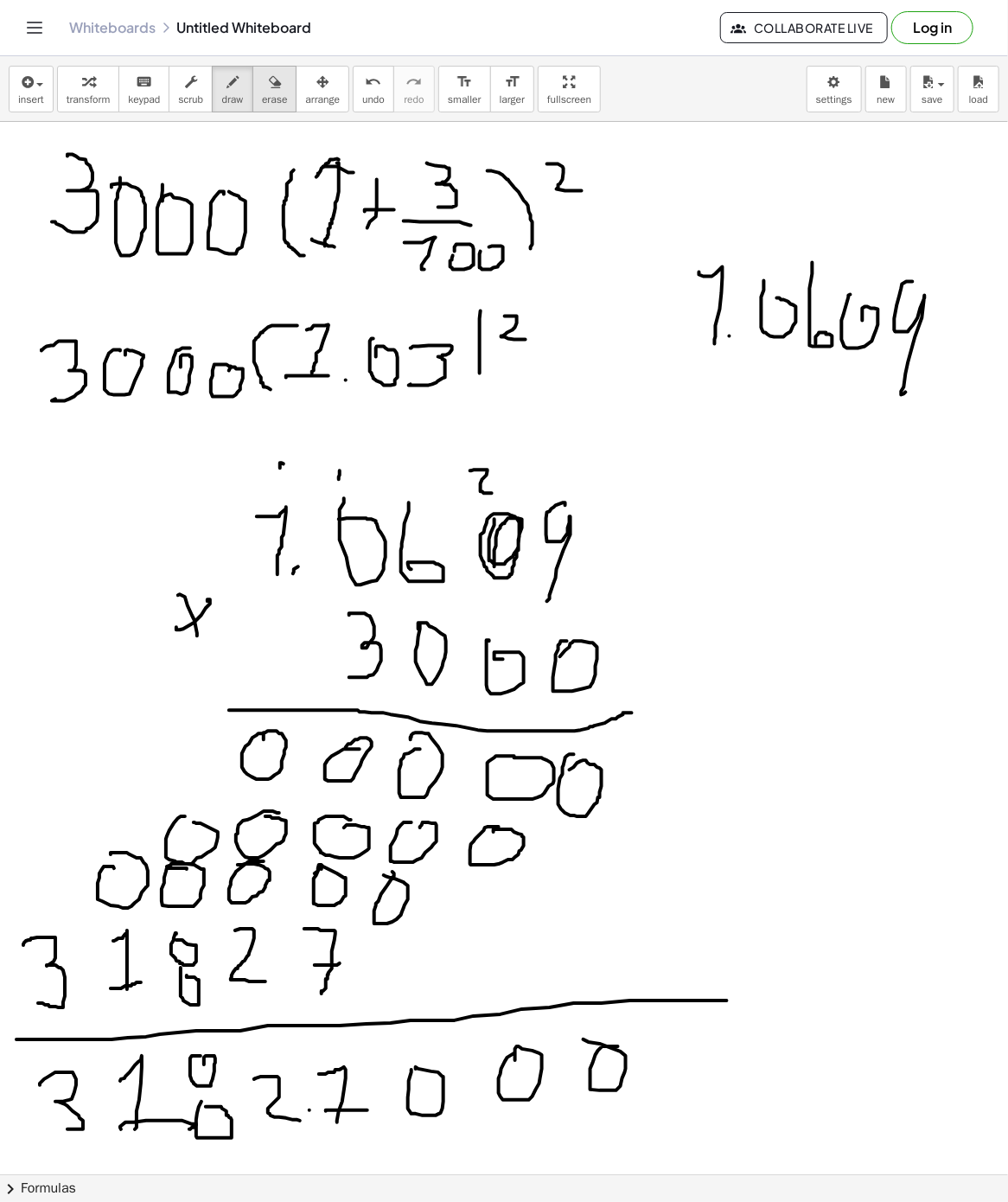 click on "erase" at bounding box center [274, 99] 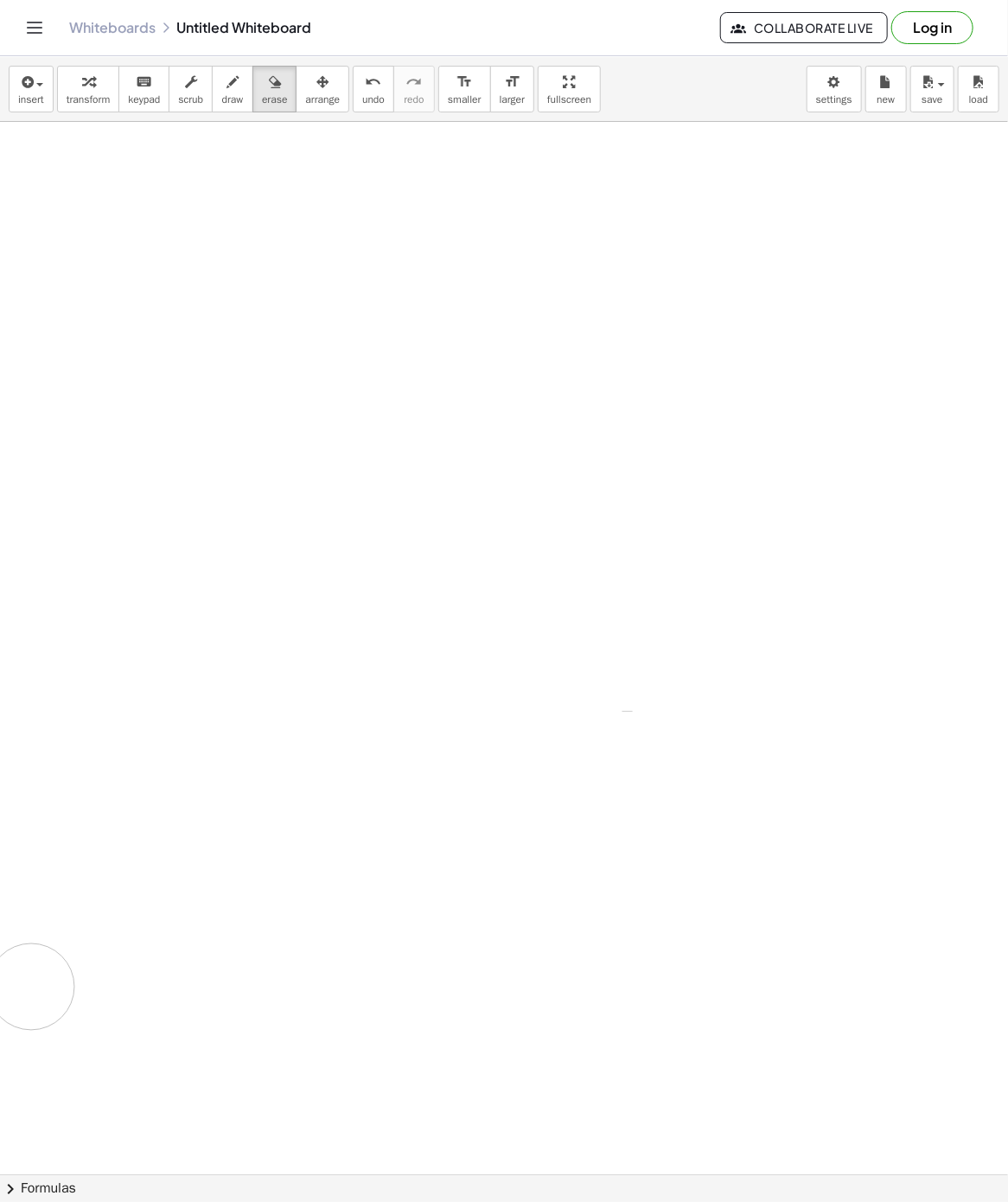 drag, startPoint x: 102, startPoint y: 208, endPoint x: 210, endPoint y: 770, distance: 572.28315 